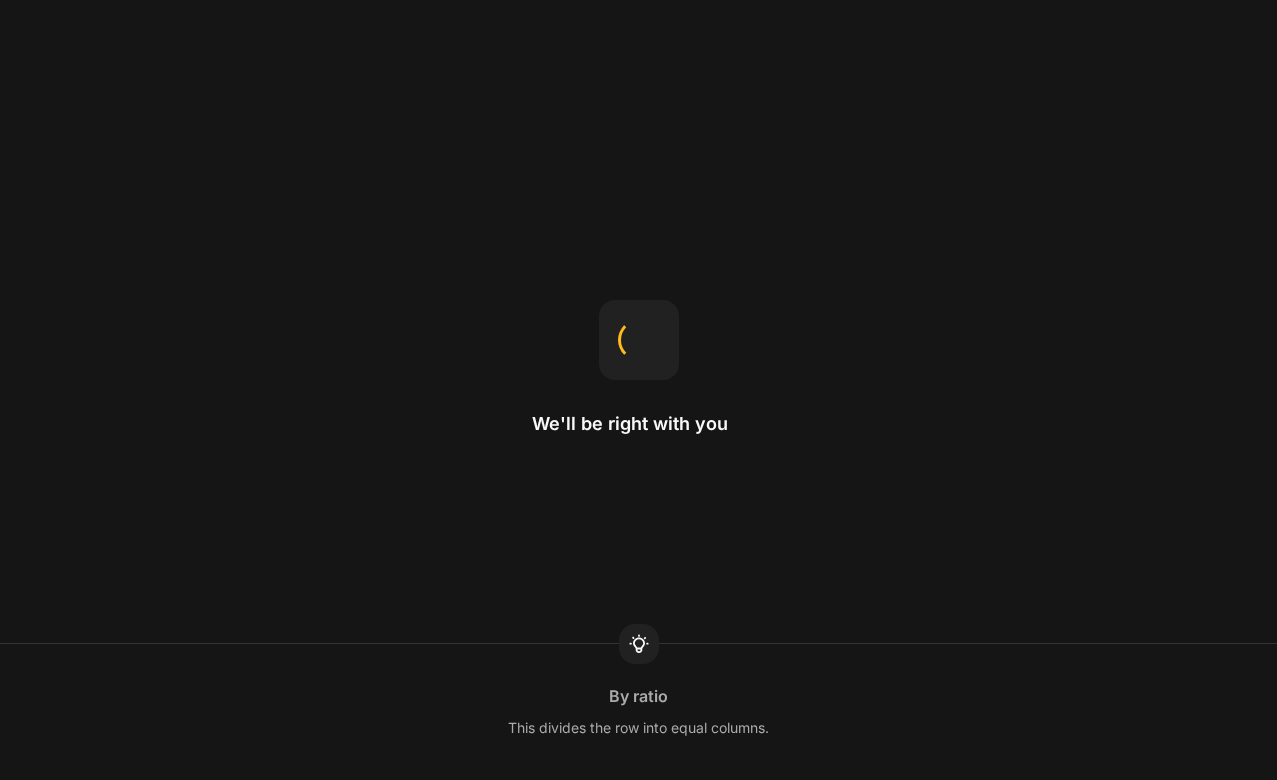 scroll, scrollTop: 0, scrollLeft: 0, axis: both 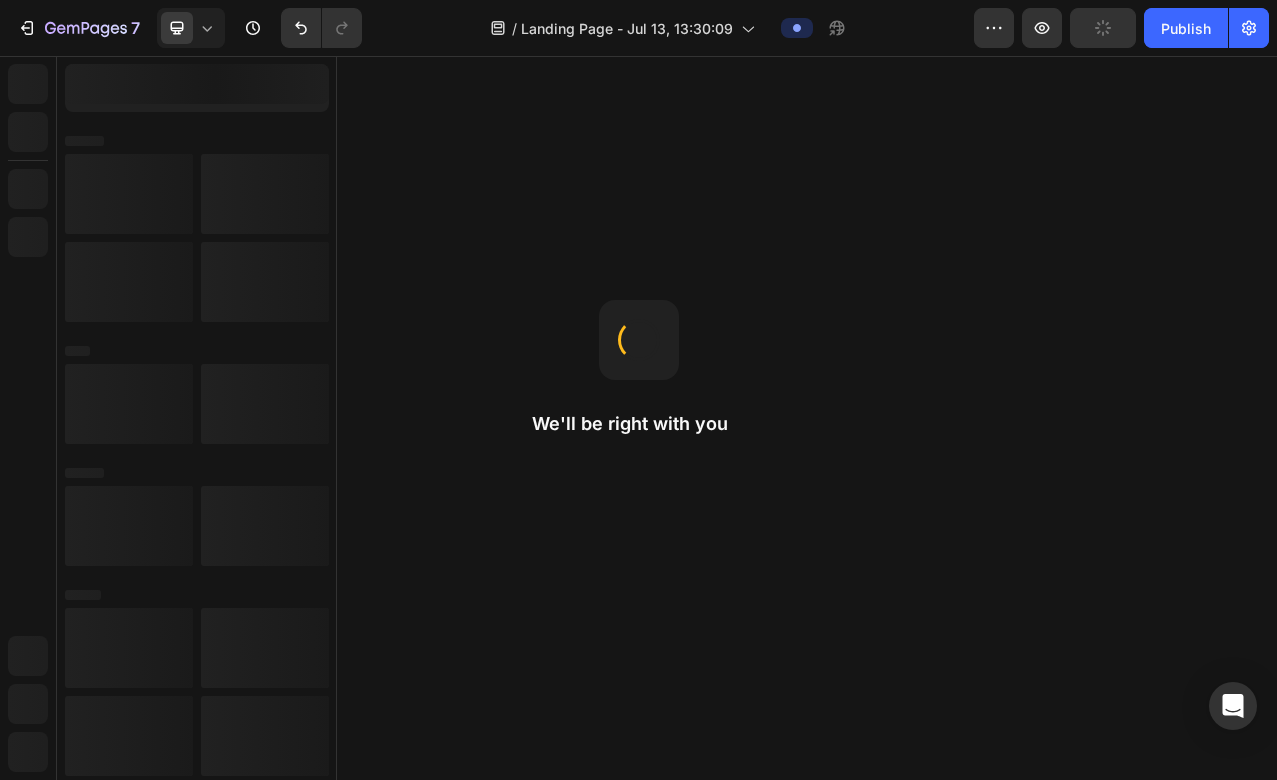 click on "We'll be right with you" at bounding box center (639, 424) 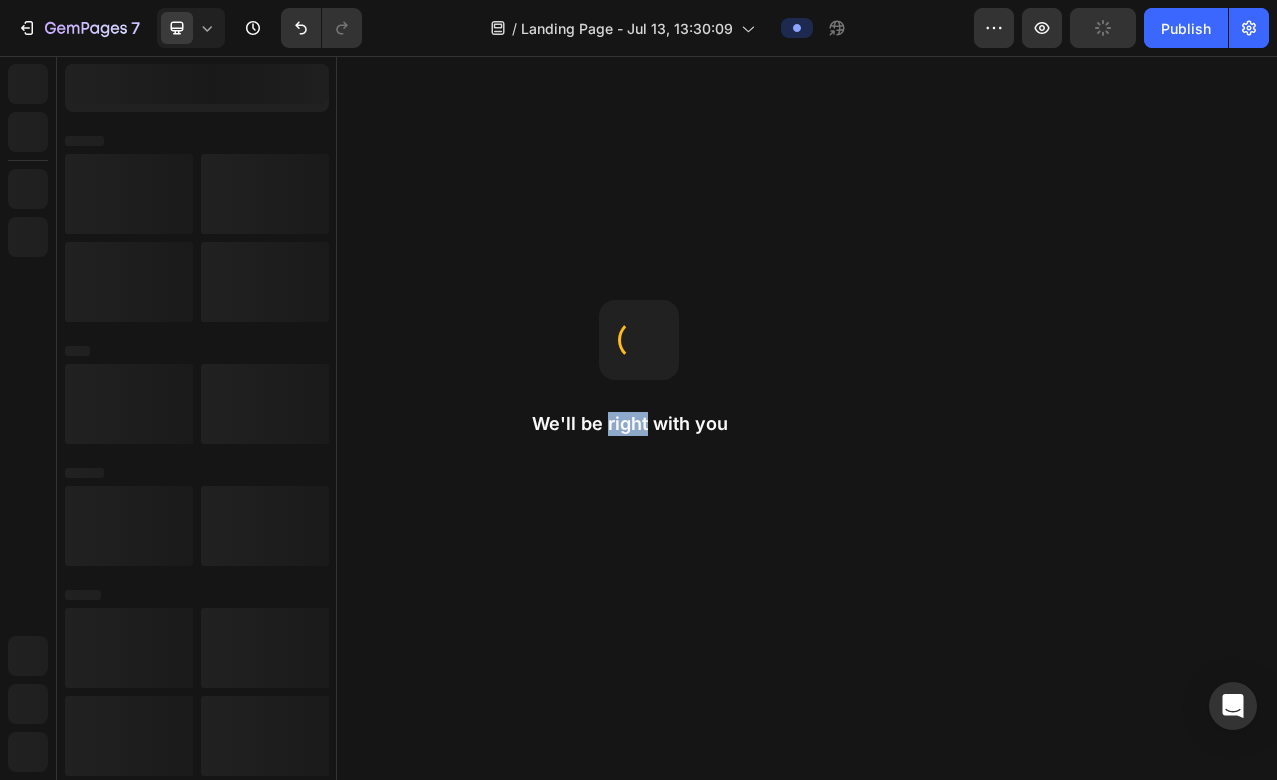 scroll, scrollTop: 0, scrollLeft: 0, axis: both 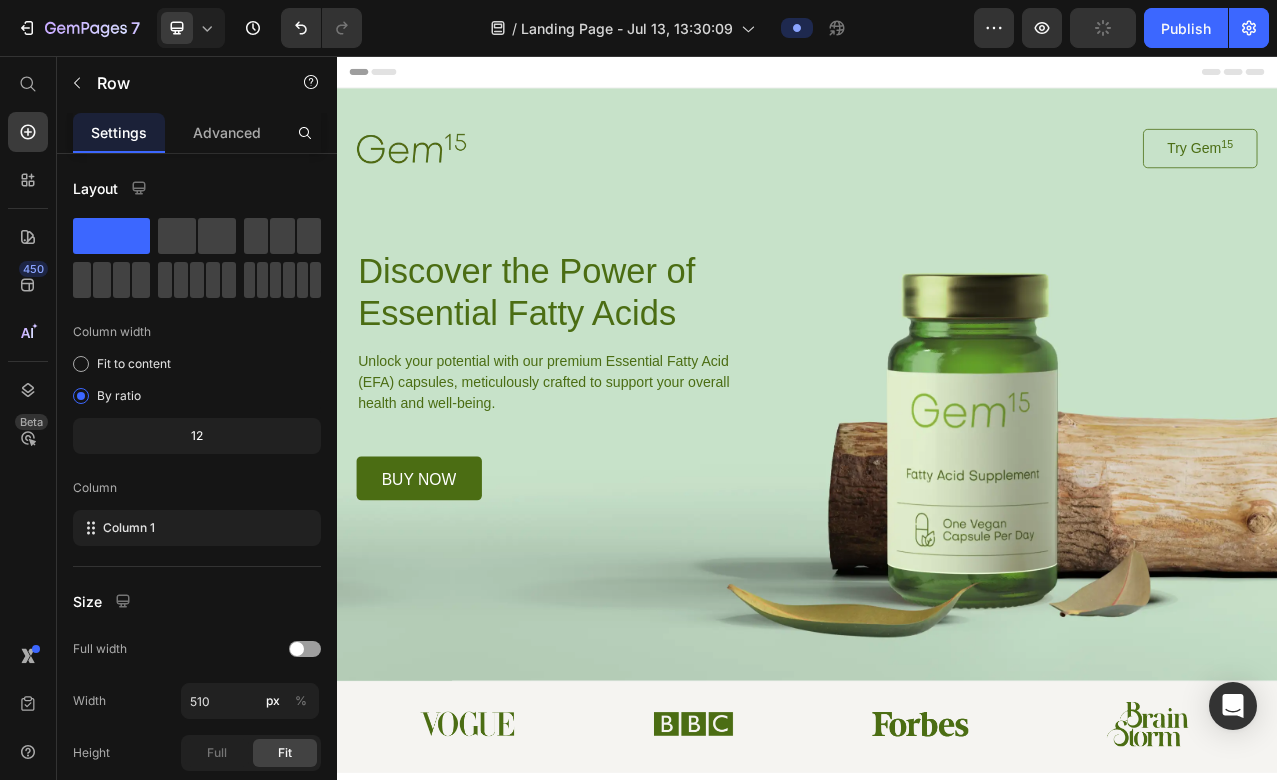 click on "Discover the Power of Essential Fatty Acids Heading Unlock your potential with our premium Essential Fatty Acid (EFA) capsules, meticulously crafted to support your overall health and well-being. Text Block buy now Button" at bounding box center (616, 462) 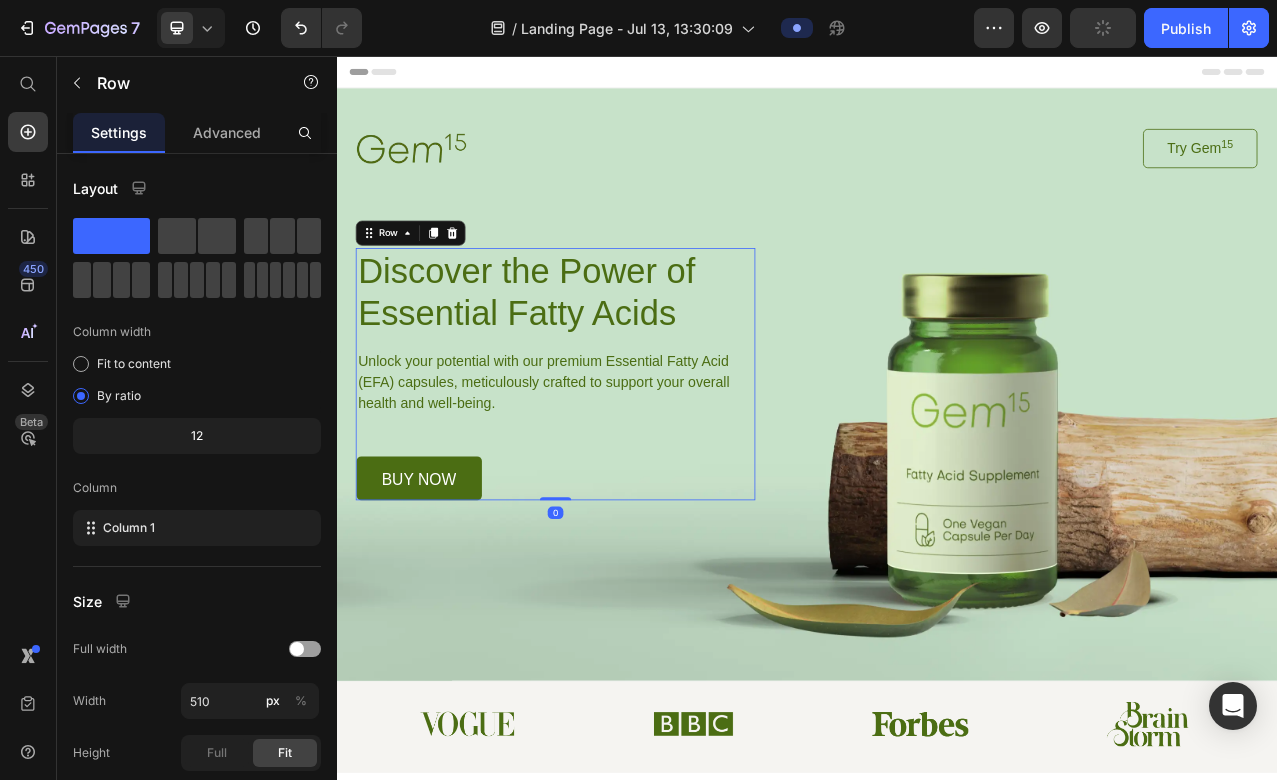 click on "Discover the Power of Essential Fatty Acids Heading Unlock your potential with our premium Essential Fatty Acid (EFA) capsules, meticulously crafted to support your overall health and well-being. Text Block buy now Button" at bounding box center (616, 462) 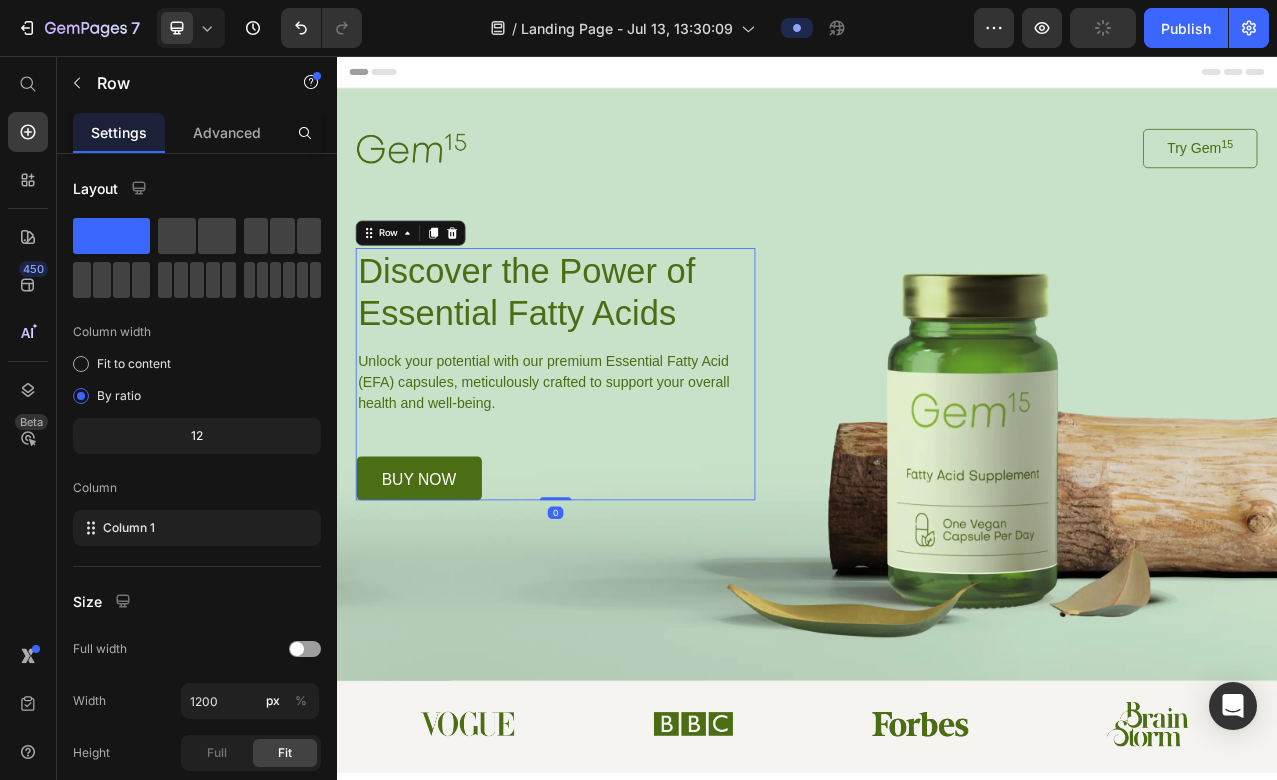 click on "Image Try Gem 15 Button Row Discover the Power of Essential Fatty Acids Heading Unlock your potential with our premium Essential Fatty Acid (EFA) capsules, meticulously crafted to support your overall health and well-being. Text Block buy now Button Row   0" at bounding box center [937, 386] 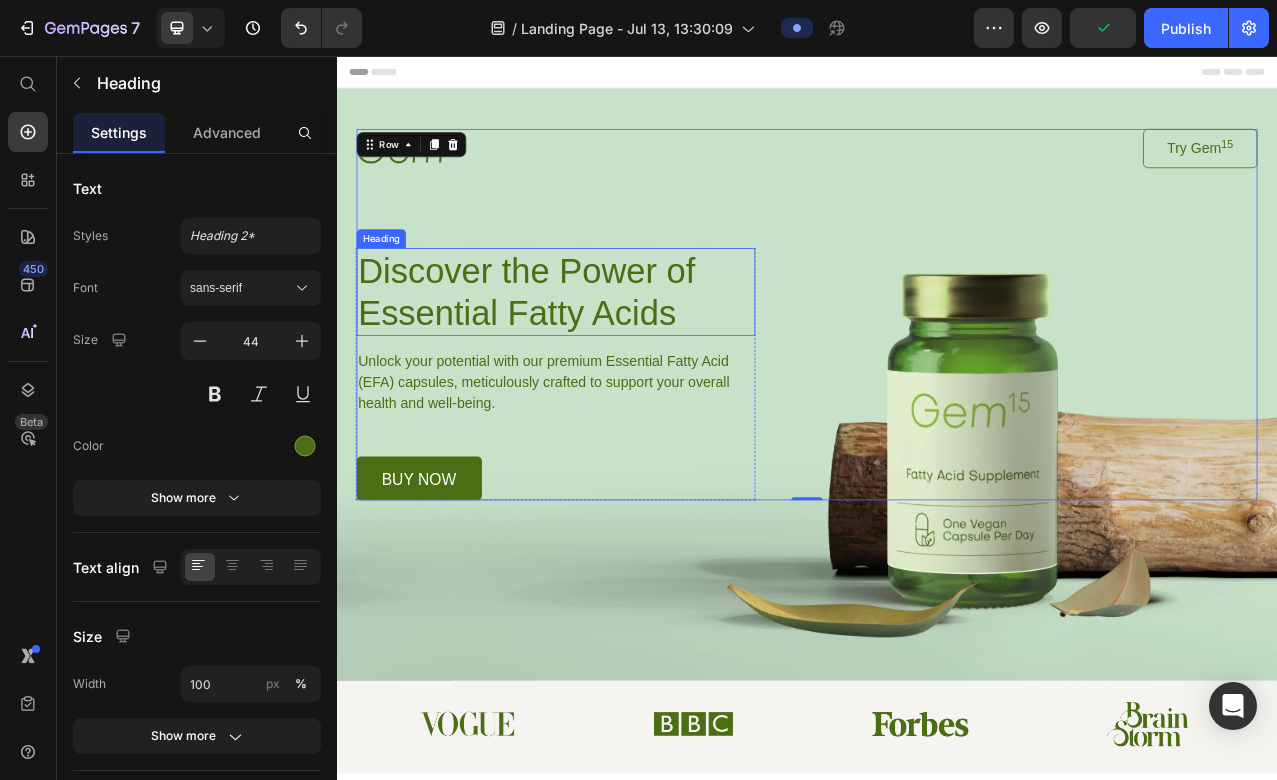 click on "Discover the Power of Essential Fatty Acids" at bounding box center (616, 357) 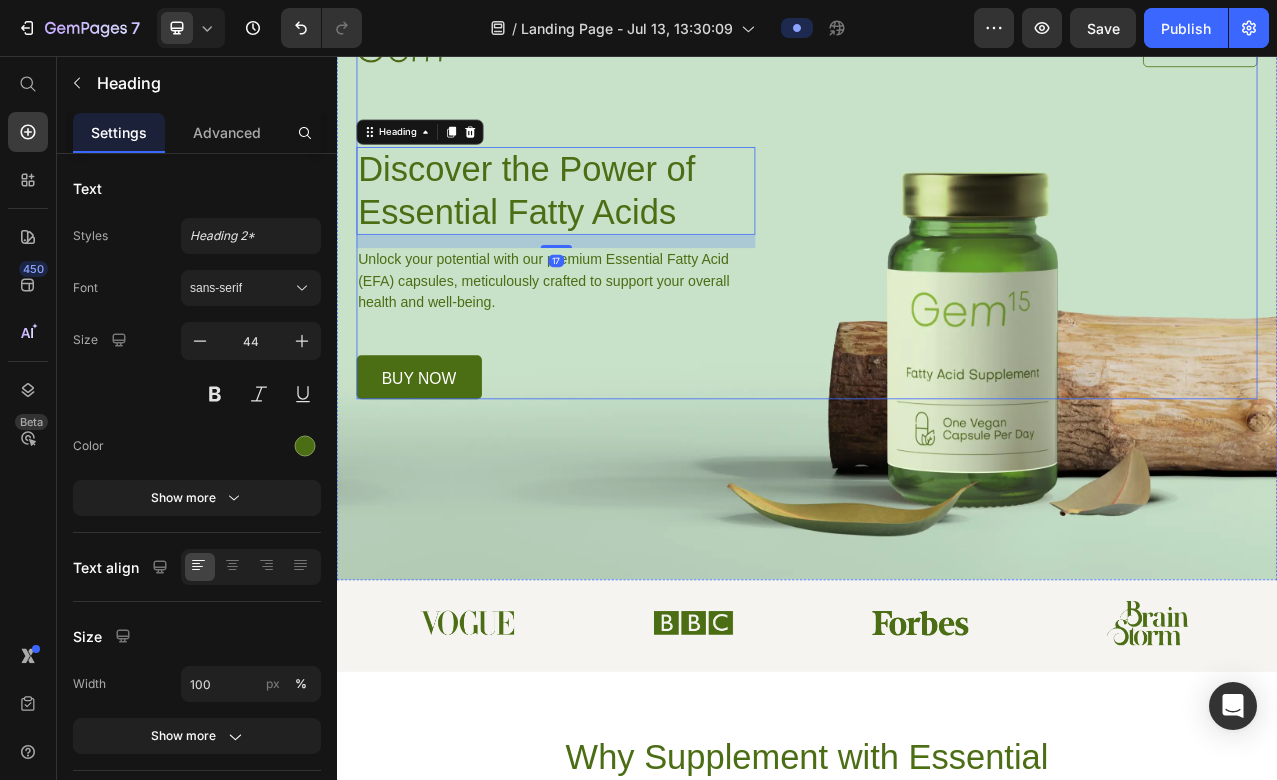 click at bounding box center (937, 346) 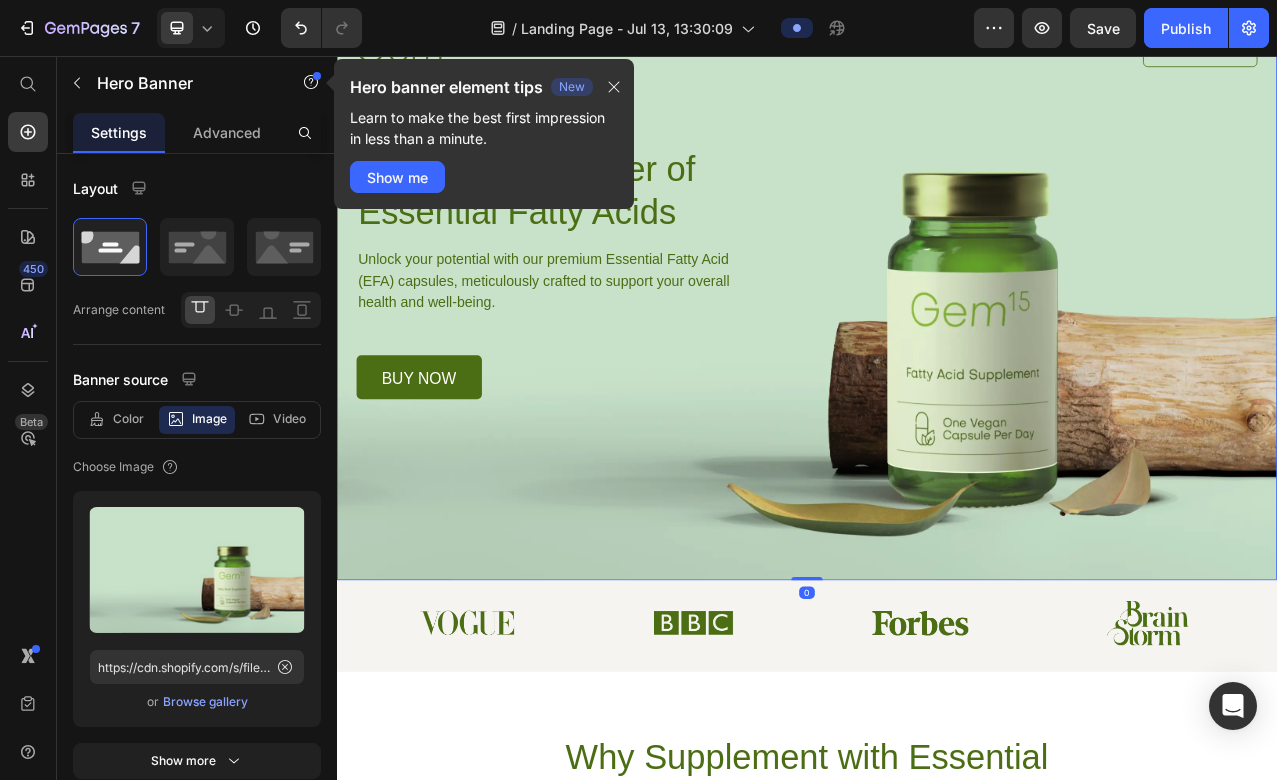 scroll, scrollTop: 349, scrollLeft: 0, axis: vertical 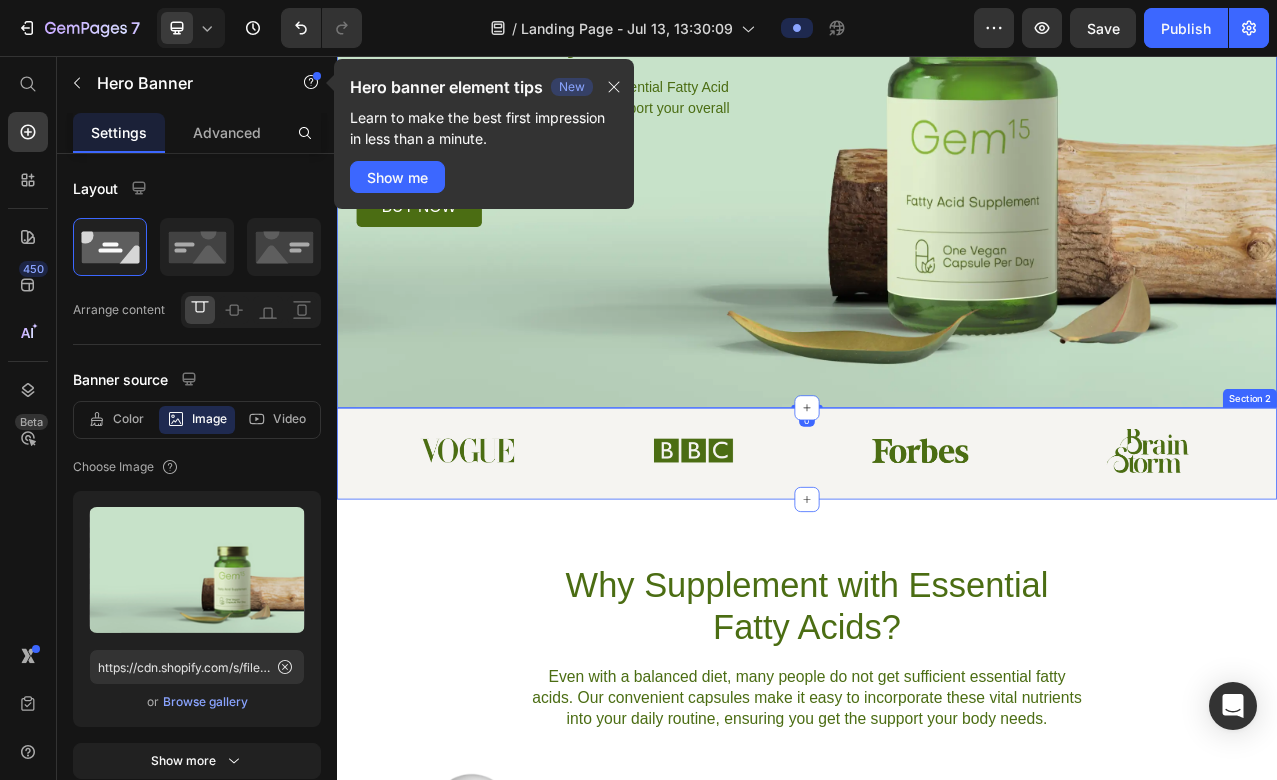 click on "Image Image Image Image Row Section 2" at bounding box center (937, 563) 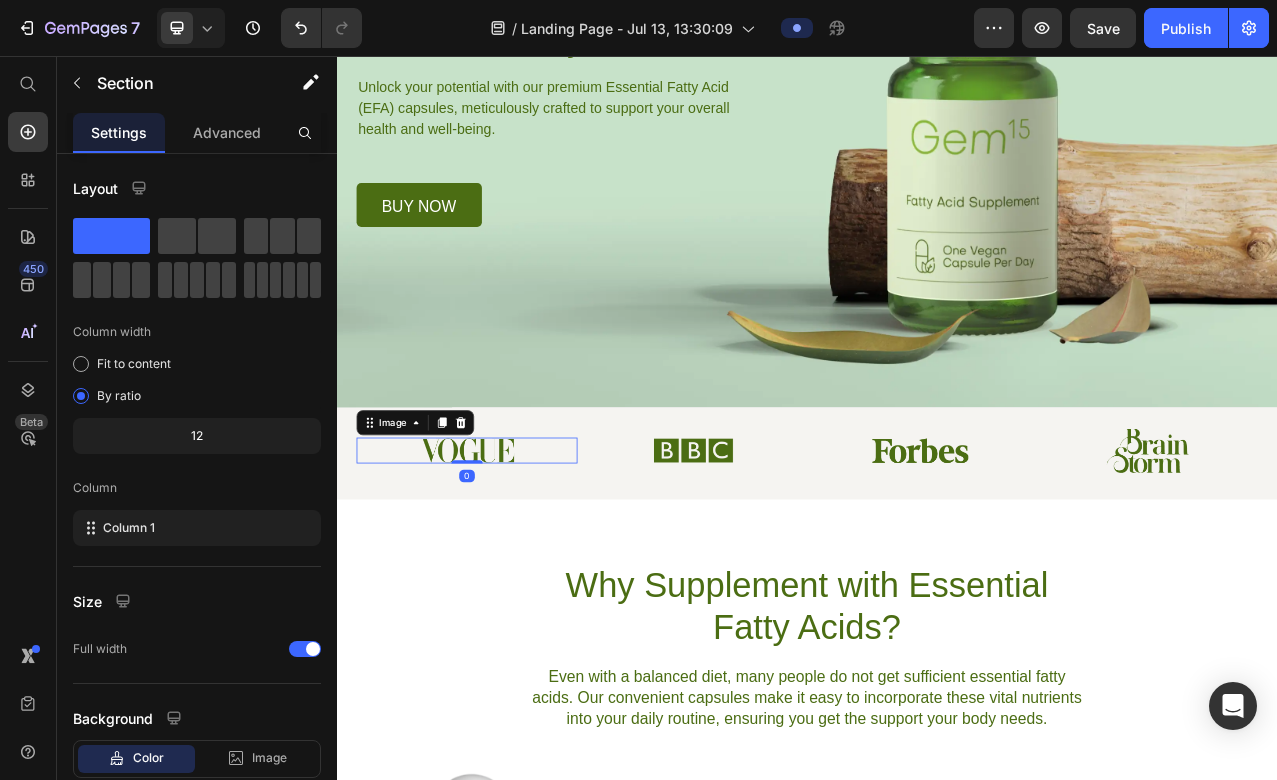 click at bounding box center (503, 559) 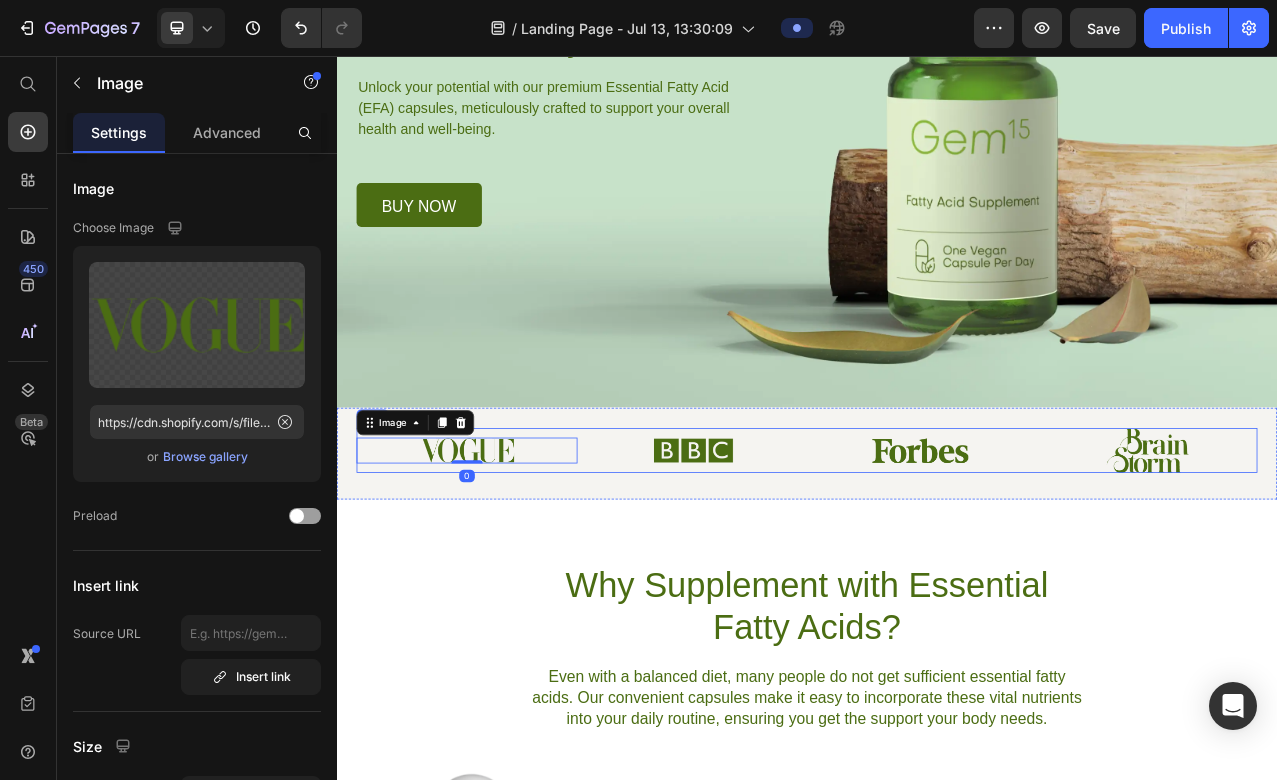 click on "Image   0" at bounding box center (503, 559) 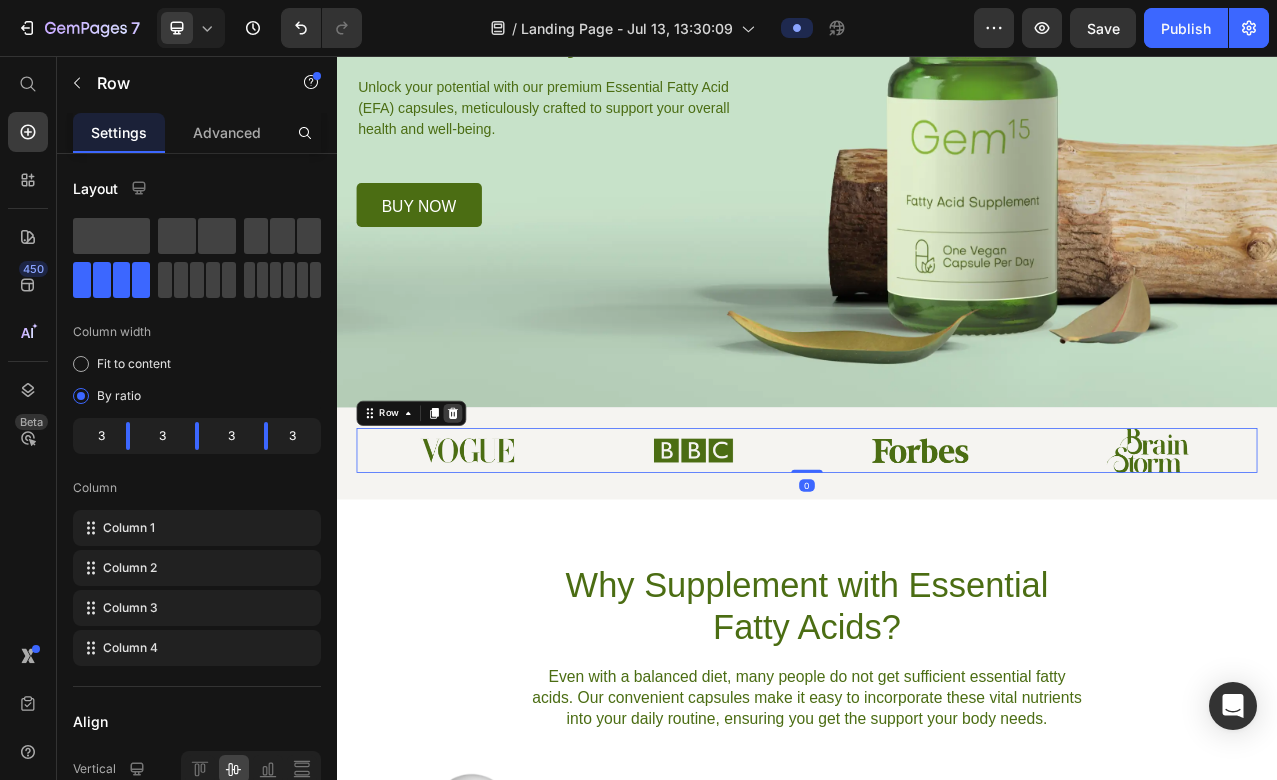 click 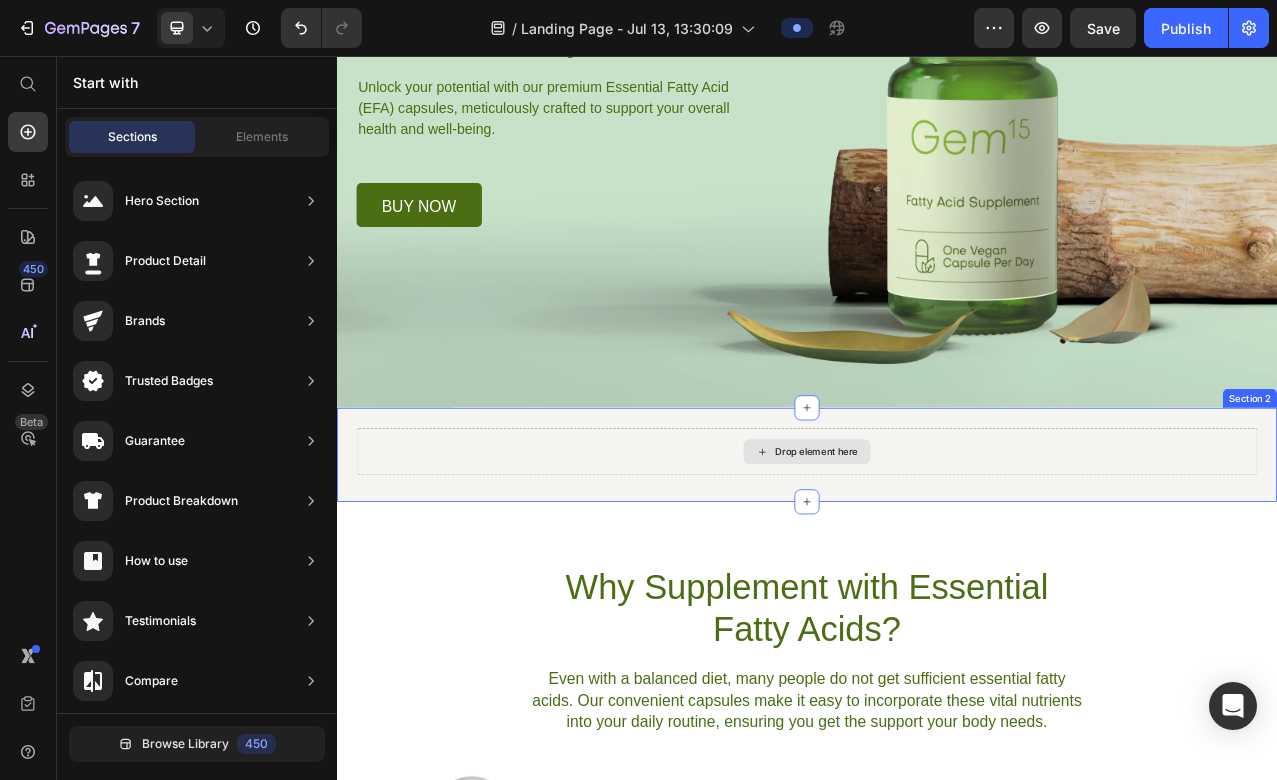 click on "Drop element here" at bounding box center (937, 561) 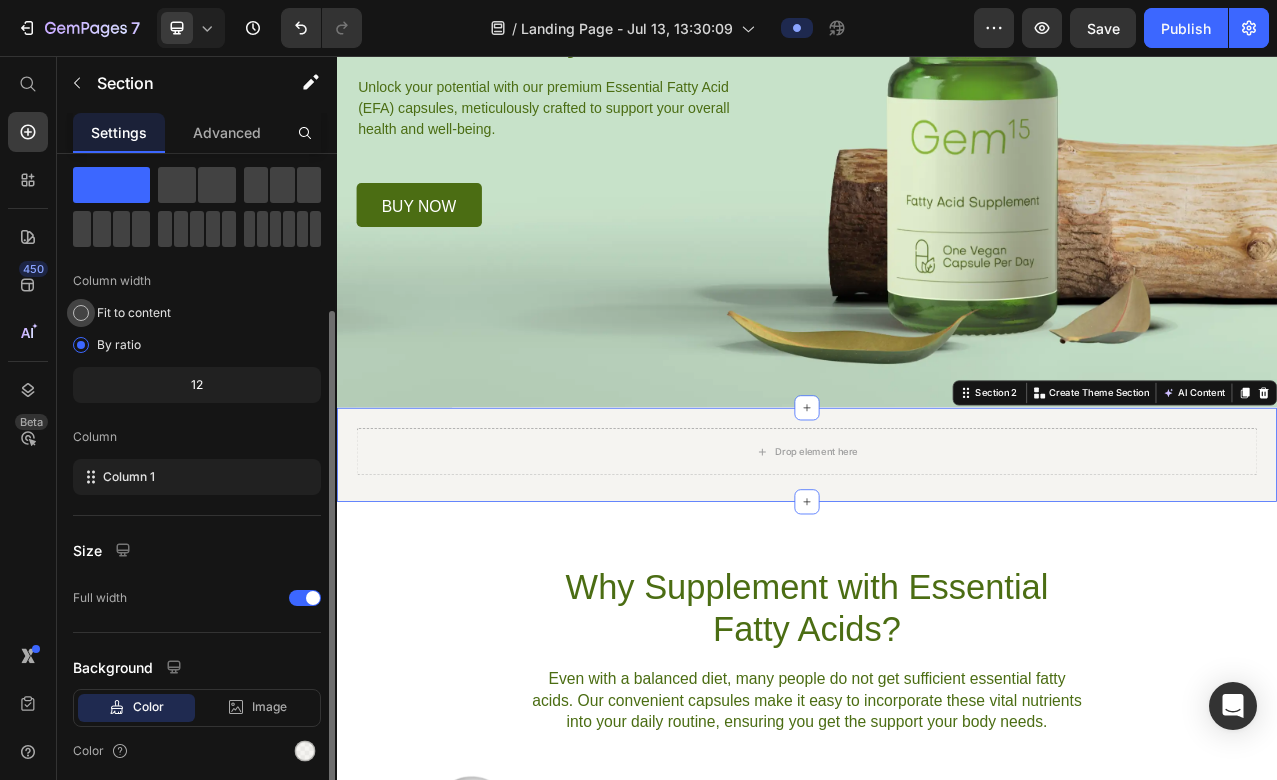 scroll, scrollTop: 43, scrollLeft: 0, axis: vertical 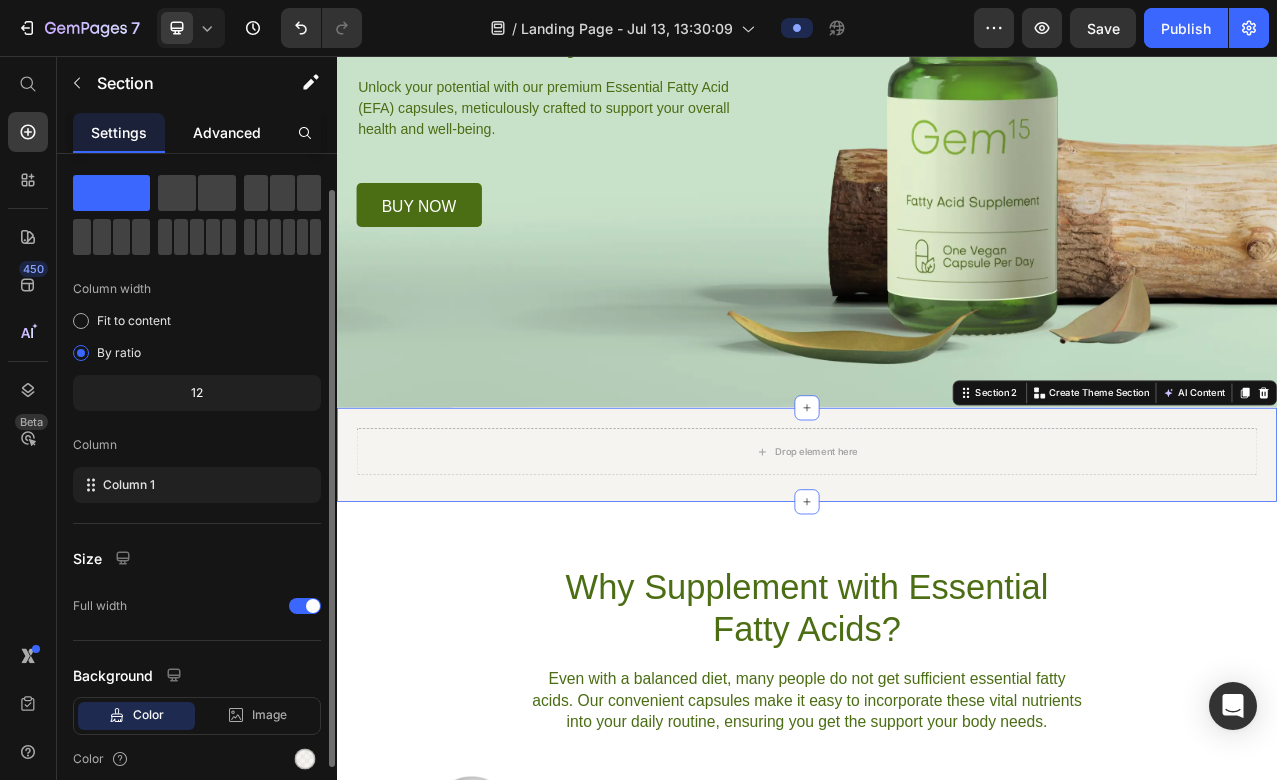 click on "Advanced" at bounding box center (227, 132) 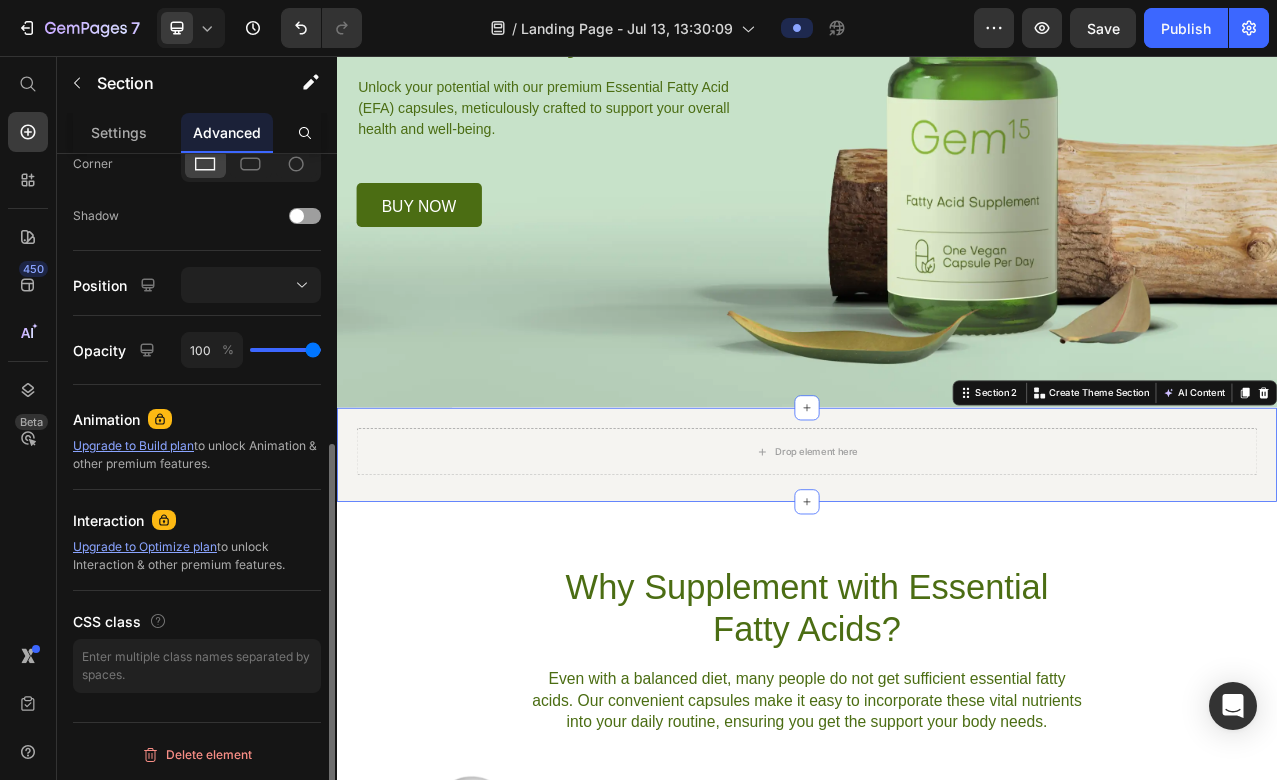 scroll, scrollTop: 0, scrollLeft: 0, axis: both 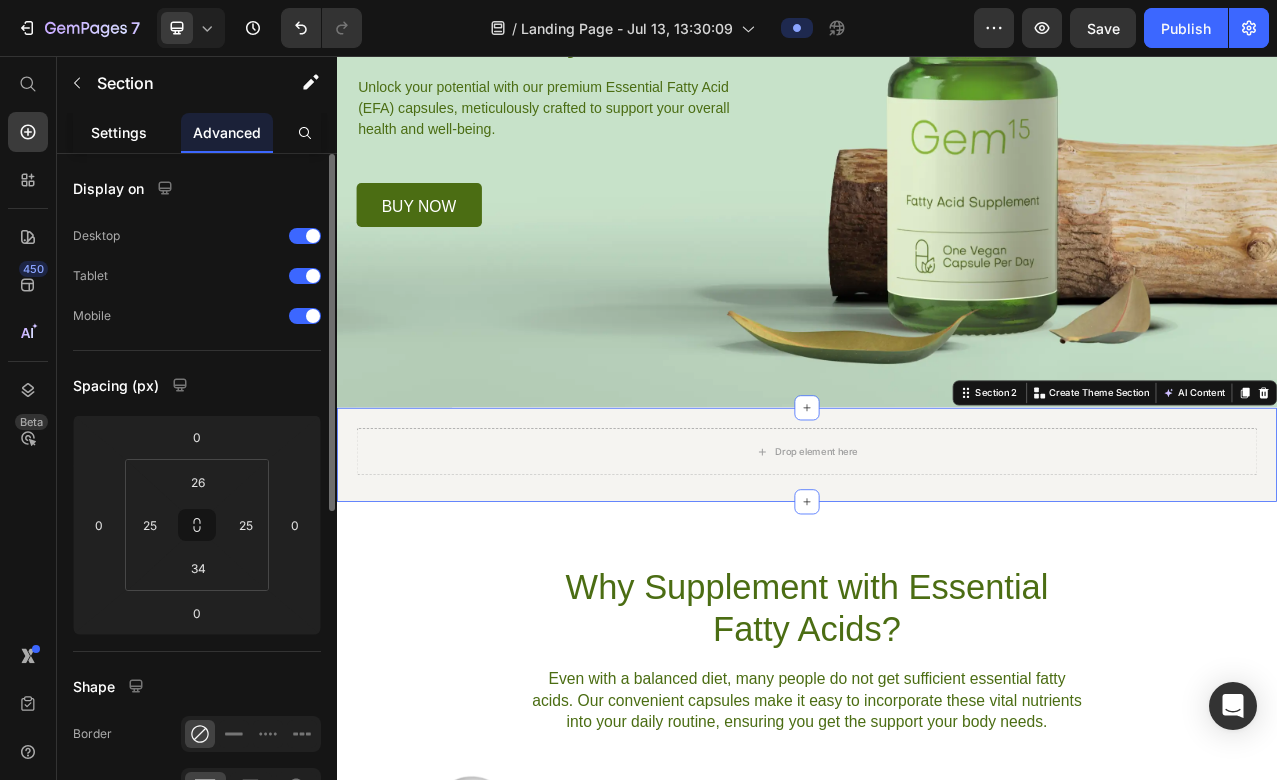 click on "Settings" at bounding box center [119, 132] 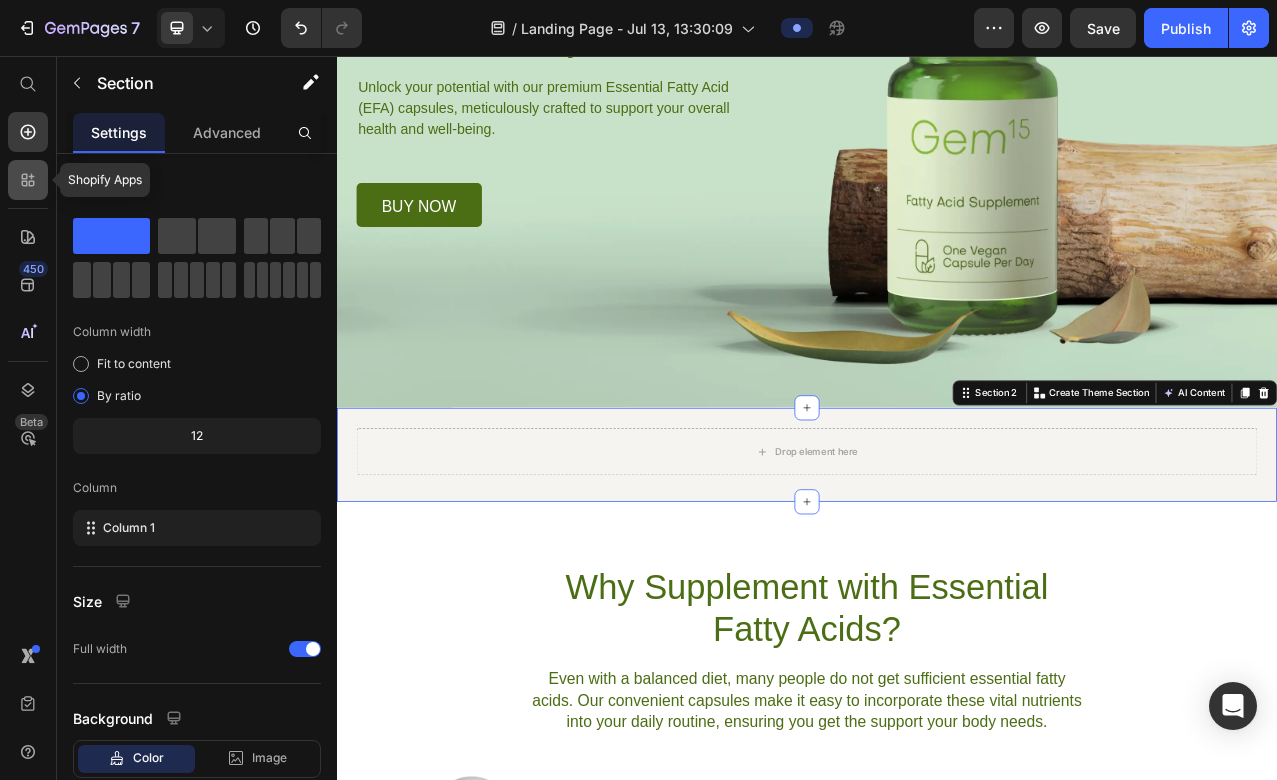 click 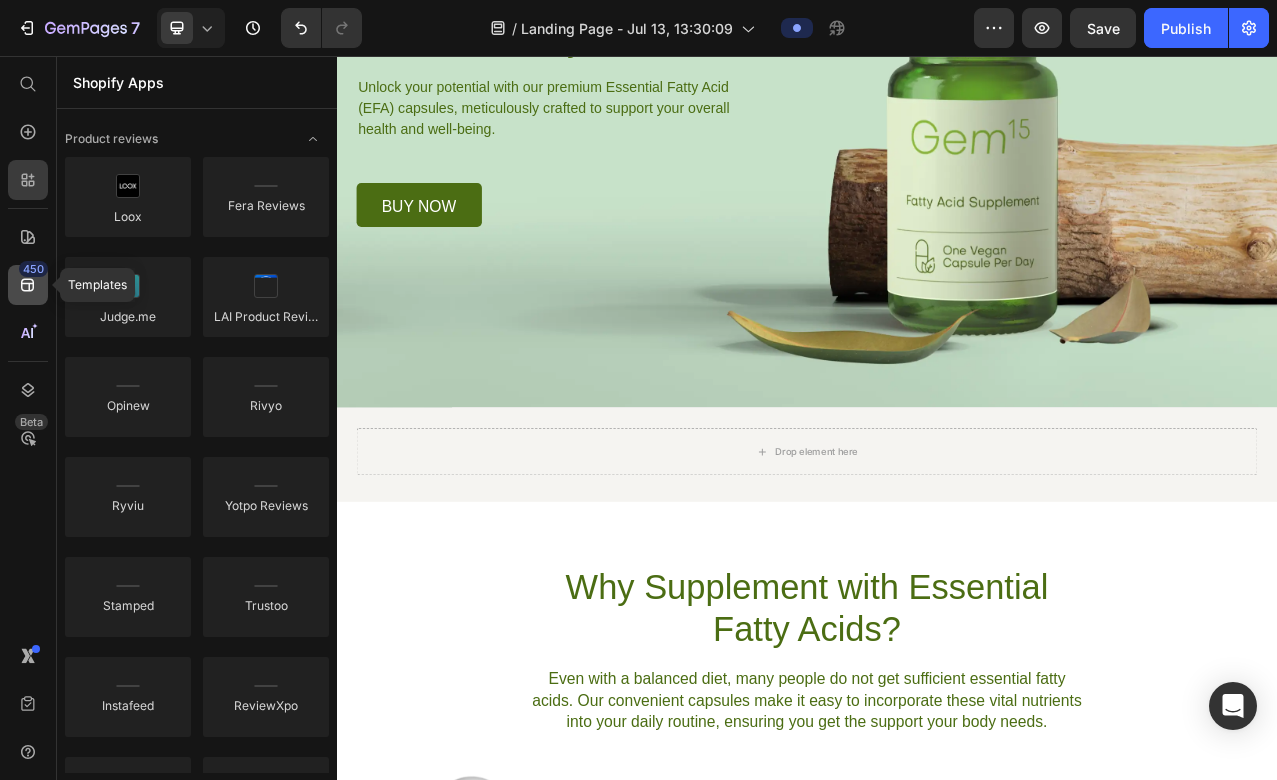 click 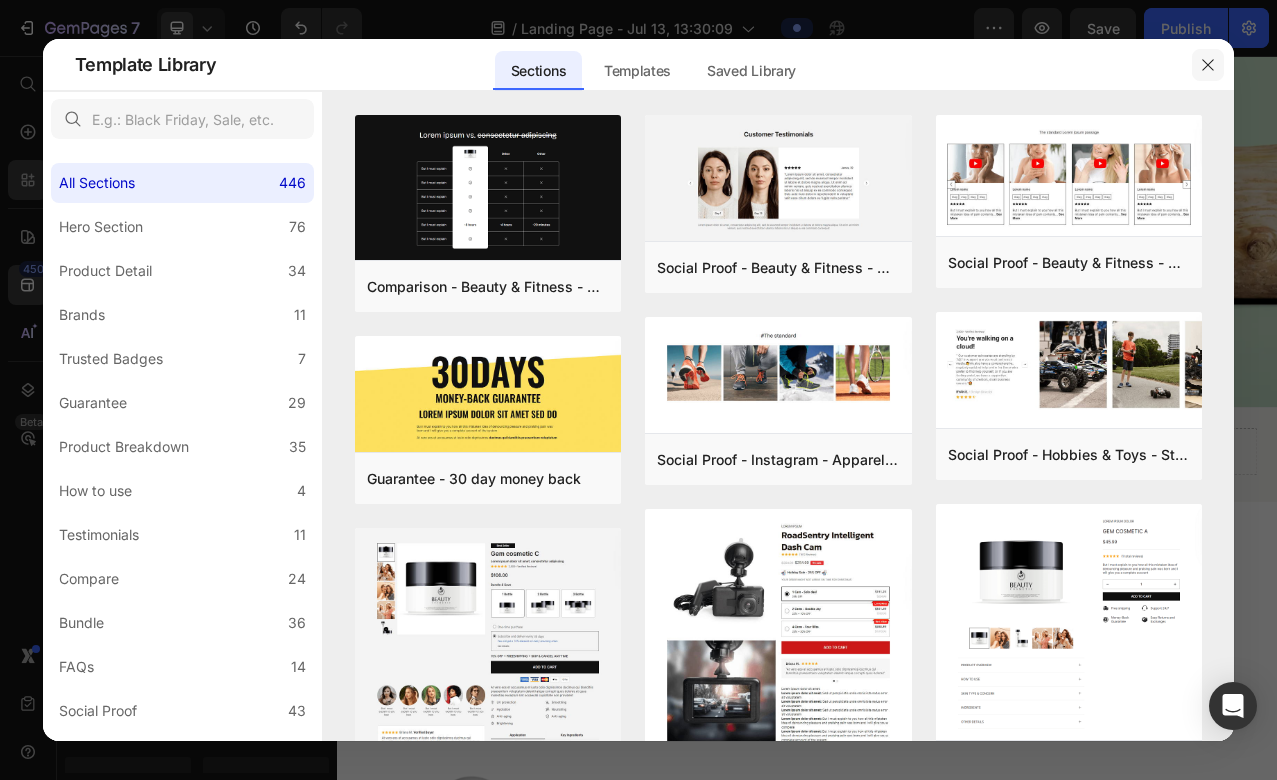 click at bounding box center (1208, 65) 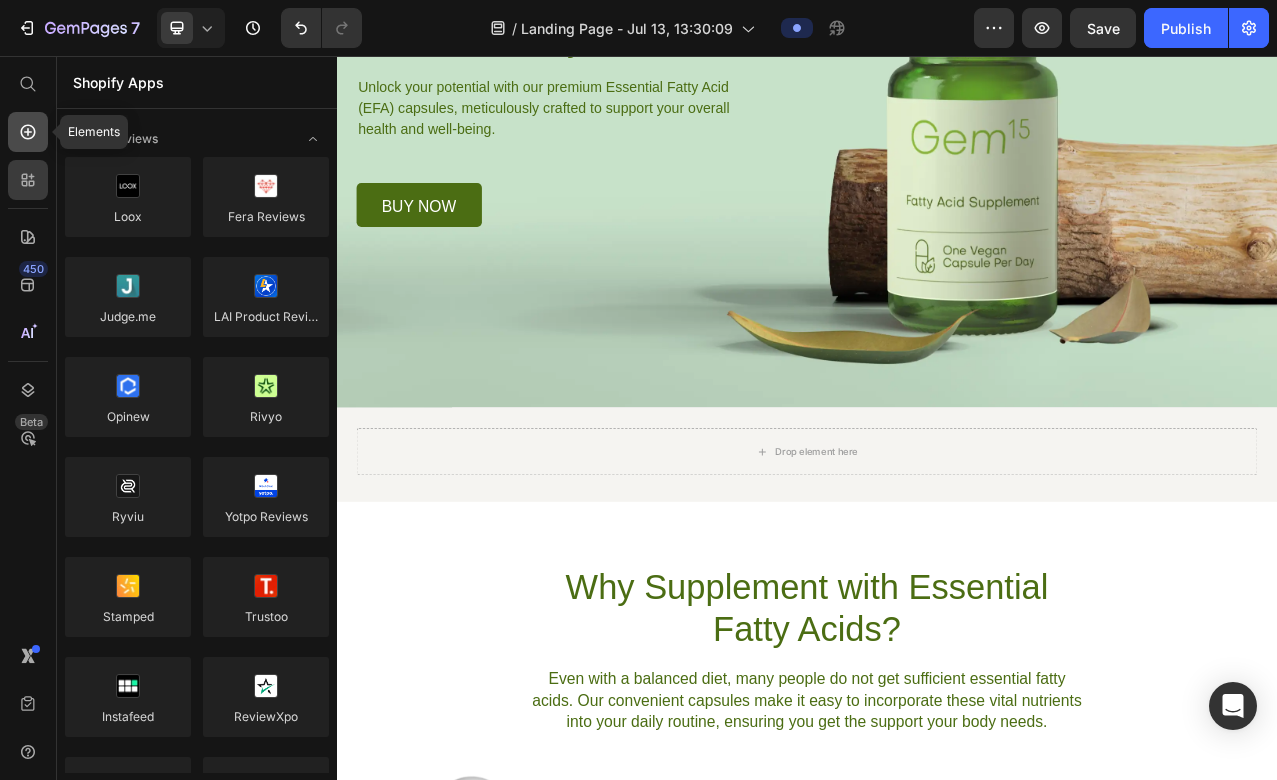 click 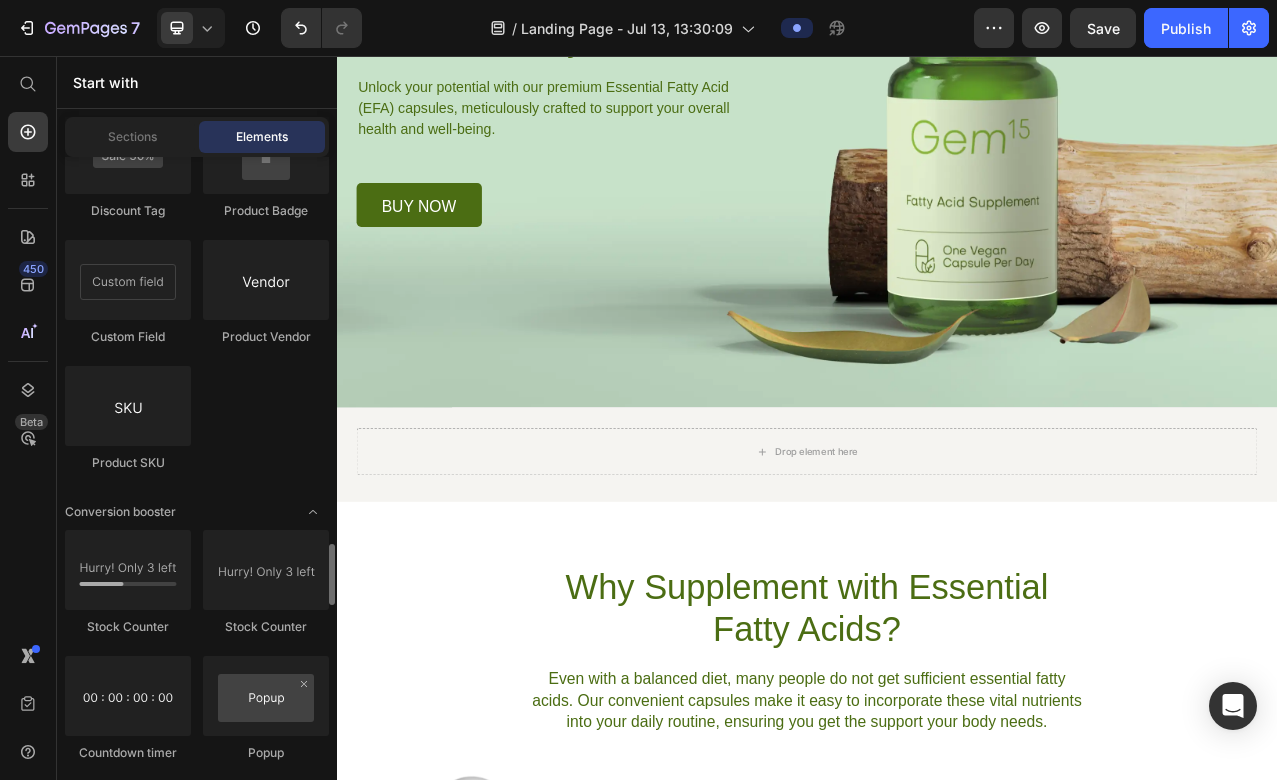 scroll, scrollTop: 4012, scrollLeft: 0, axis: vertical 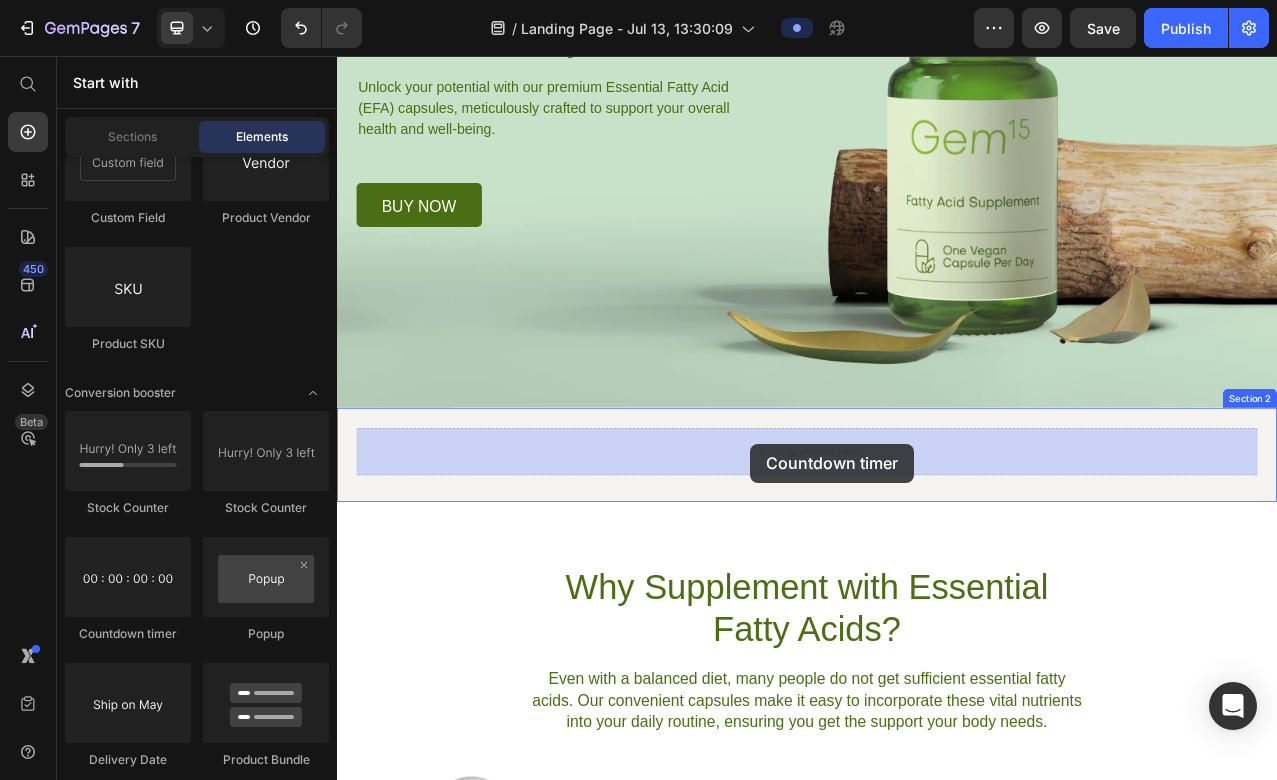 drag, startPoint x: 463, startPoint y: 637, endPoint x: 864, endPoint y: 552, distance: 409.90976 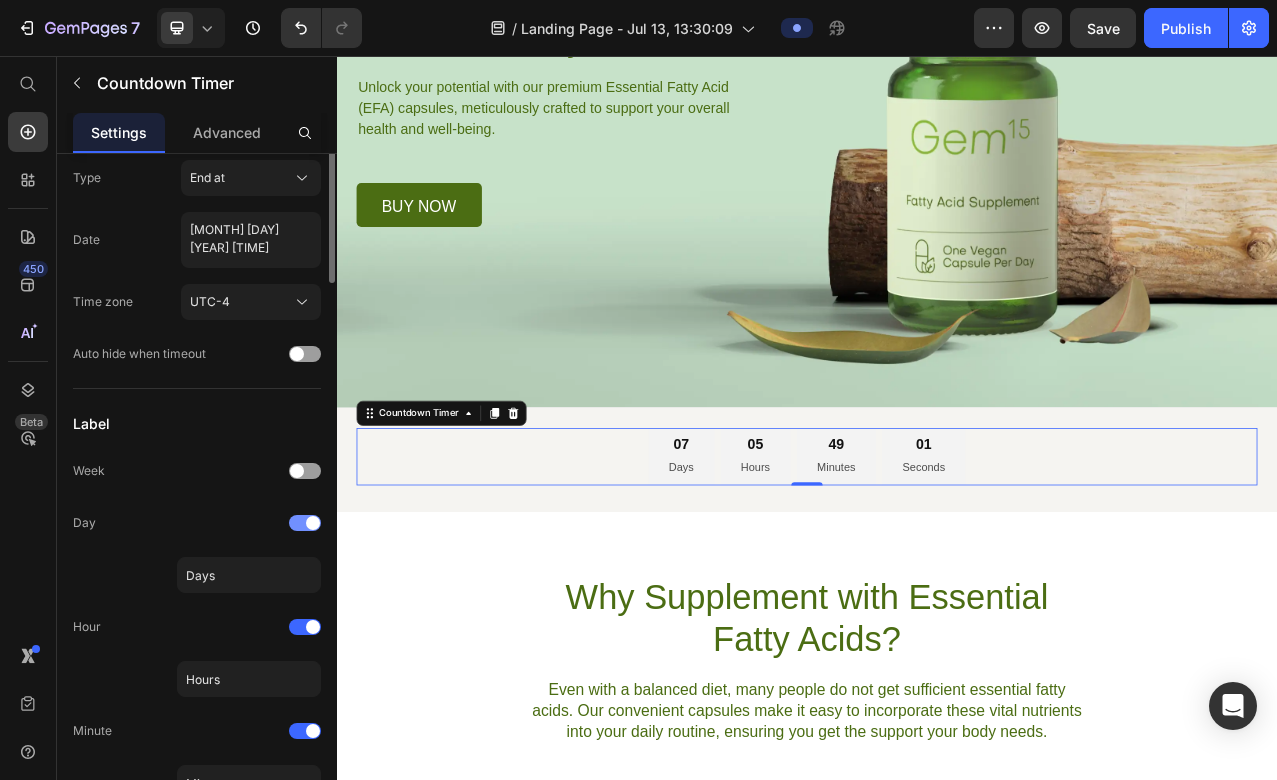 scroll, scrollTop: 0, scrollLeft: 0, axis: both 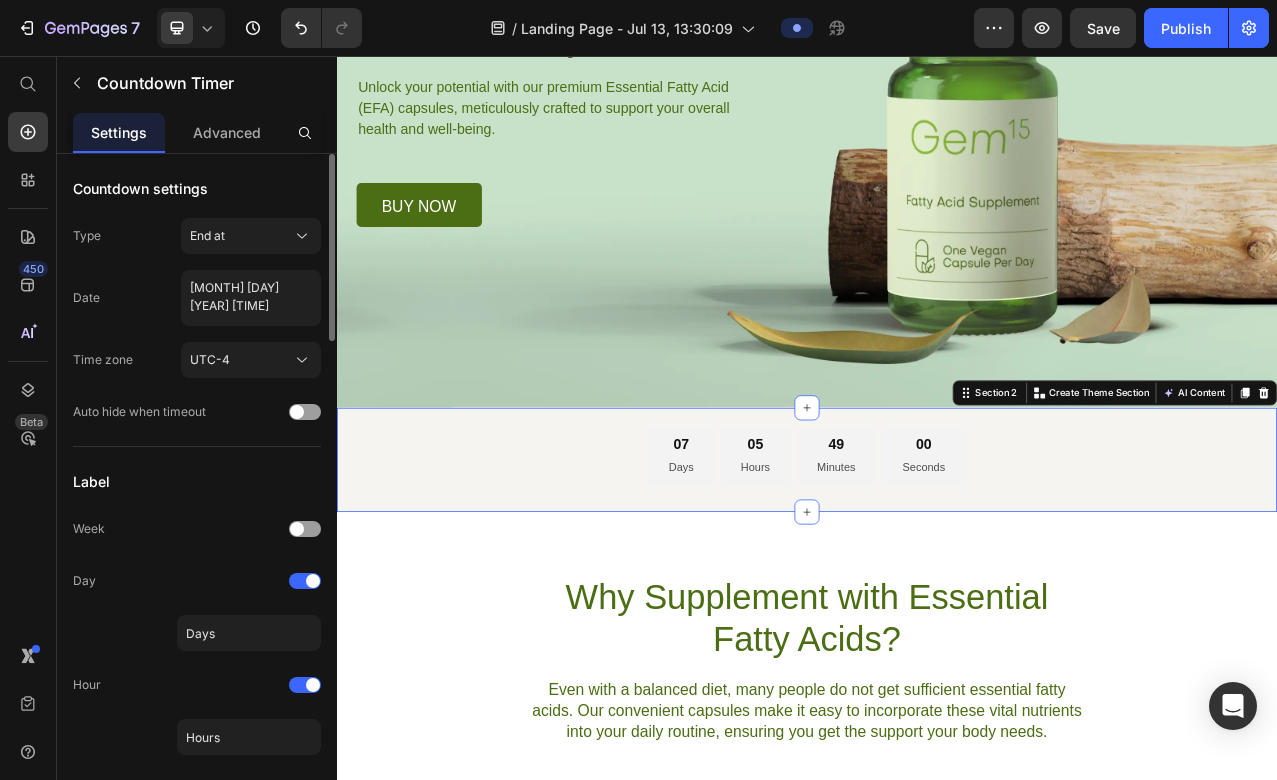 click on "07 Days 05 Hours 49 Minutes 00 Seconds Countdown Timer Section 2   You can create reusable sections Create Theme Section AI Content Write with GemAI What would you like to describe here? Tone and Voice Persuasive Product EcoGrip Compression Set Show more Generate" at bounding box center (937, 571) 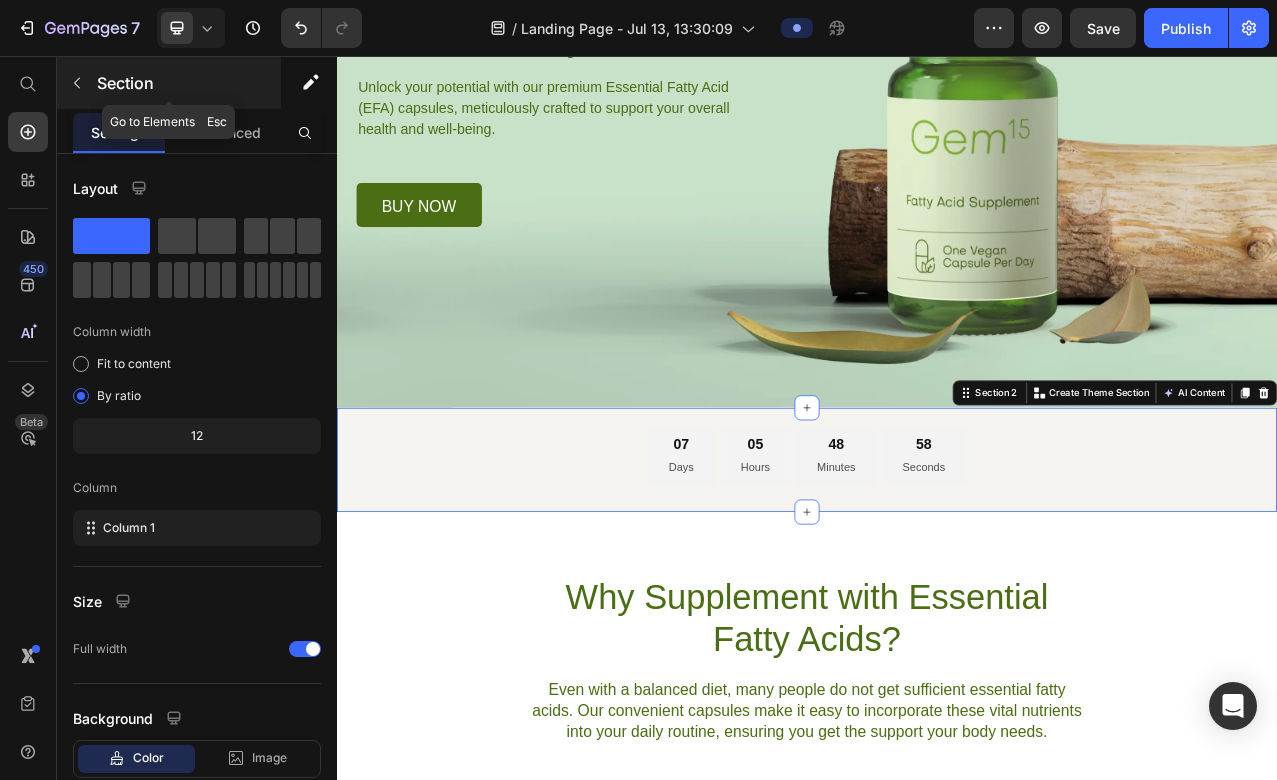 click at bounding box center [77, 83] 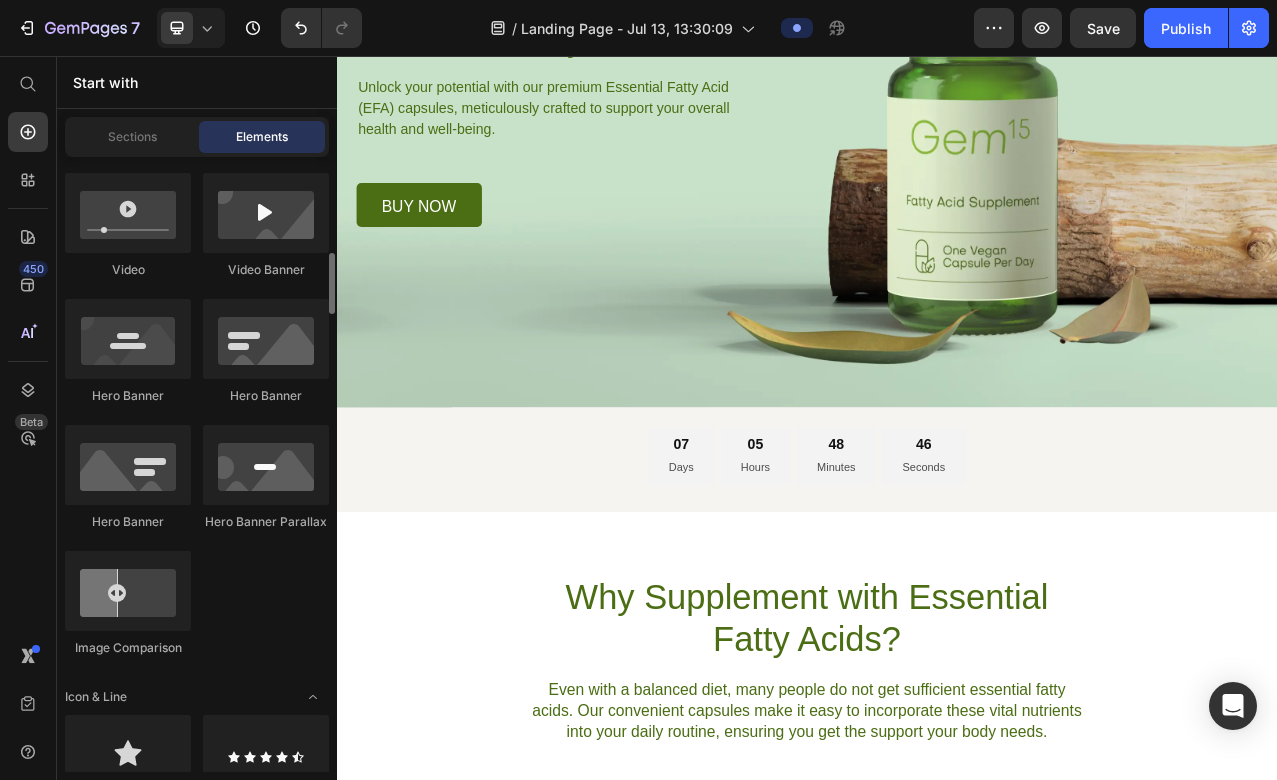 scroll, scrollTop: 890, scrollLeft: 0, axis: vertical 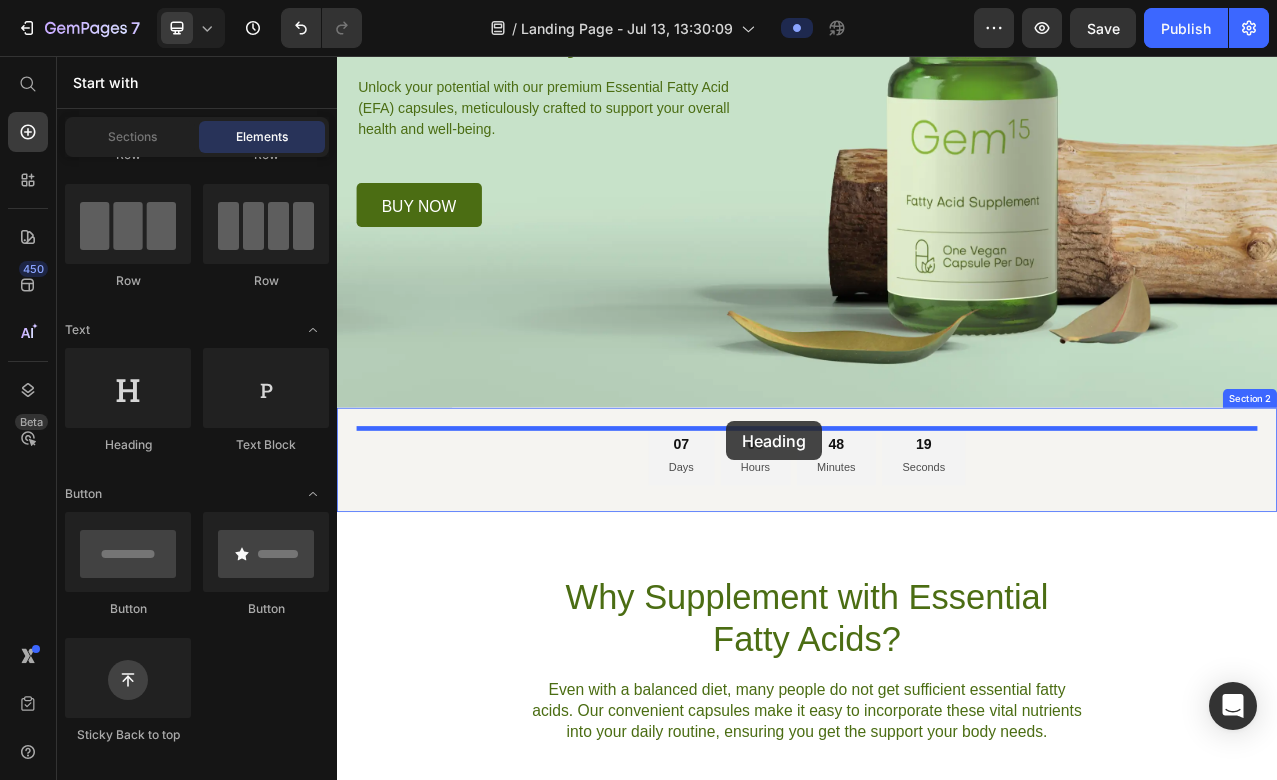 drag, startPoint x: 462, startPoint y: 444, endPoint x: 827, endPoint y: 524, distance: 373.66428 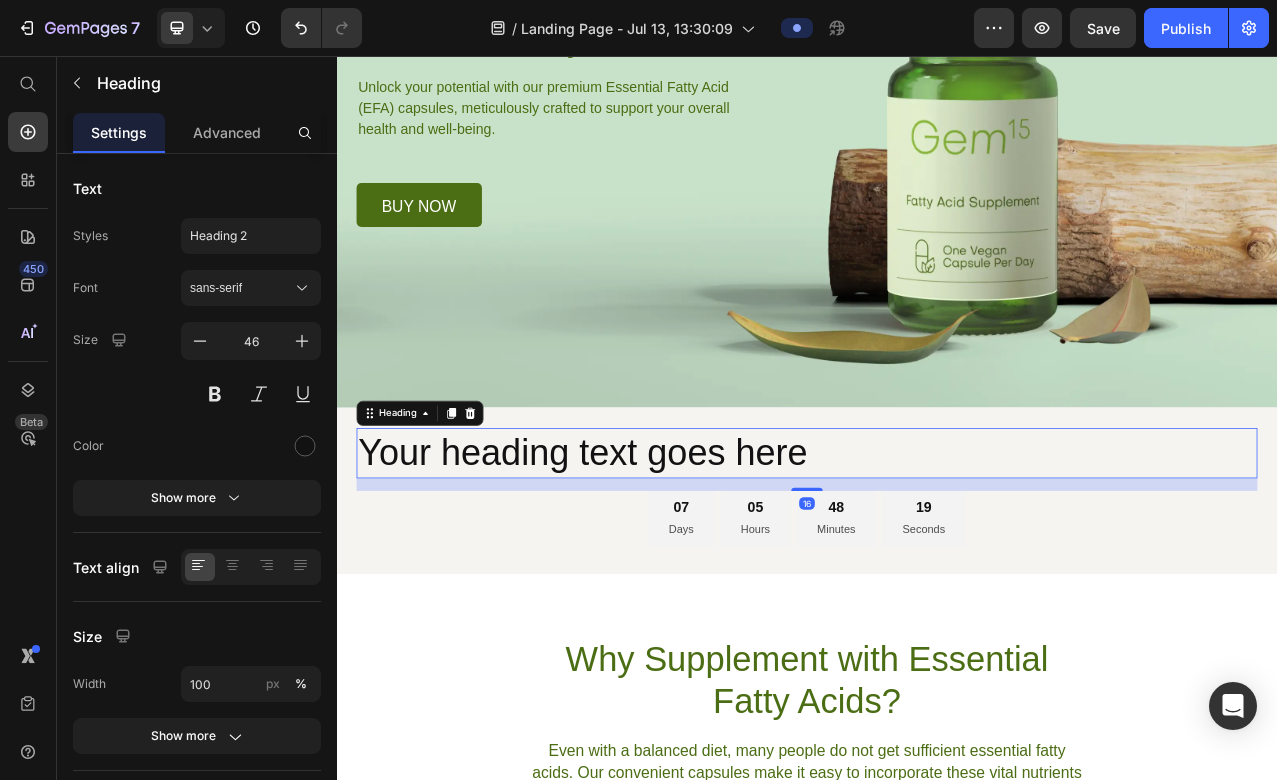 click on "Your heading text goes here" at bounding box center (937, 563) 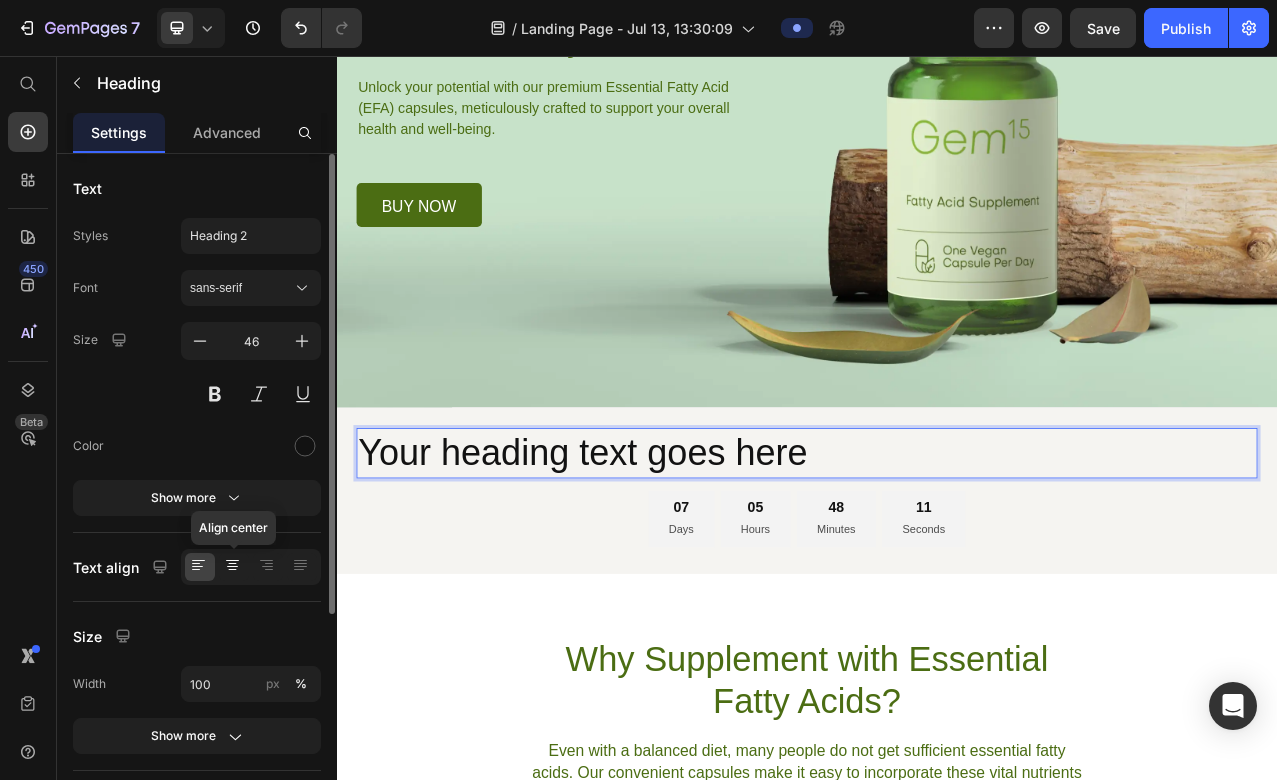 click 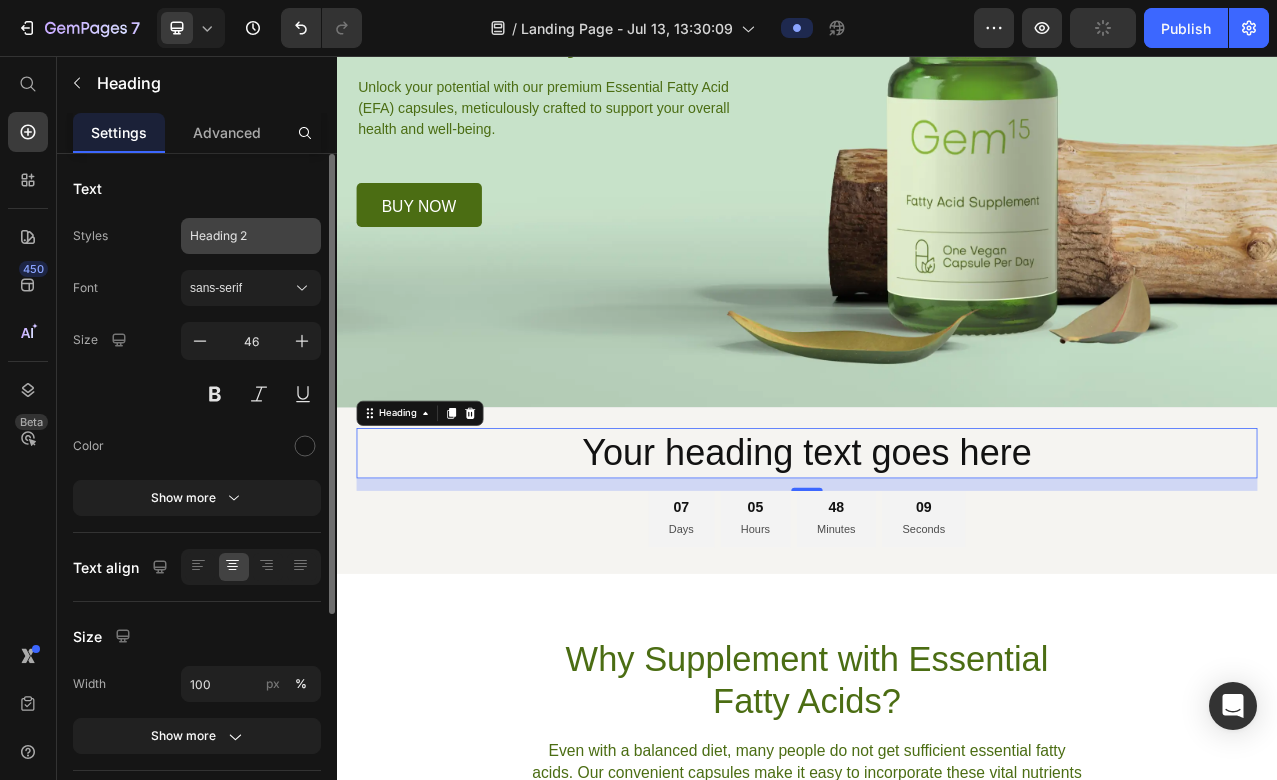 click on "Heading 2" at bounding box center (251, 236) 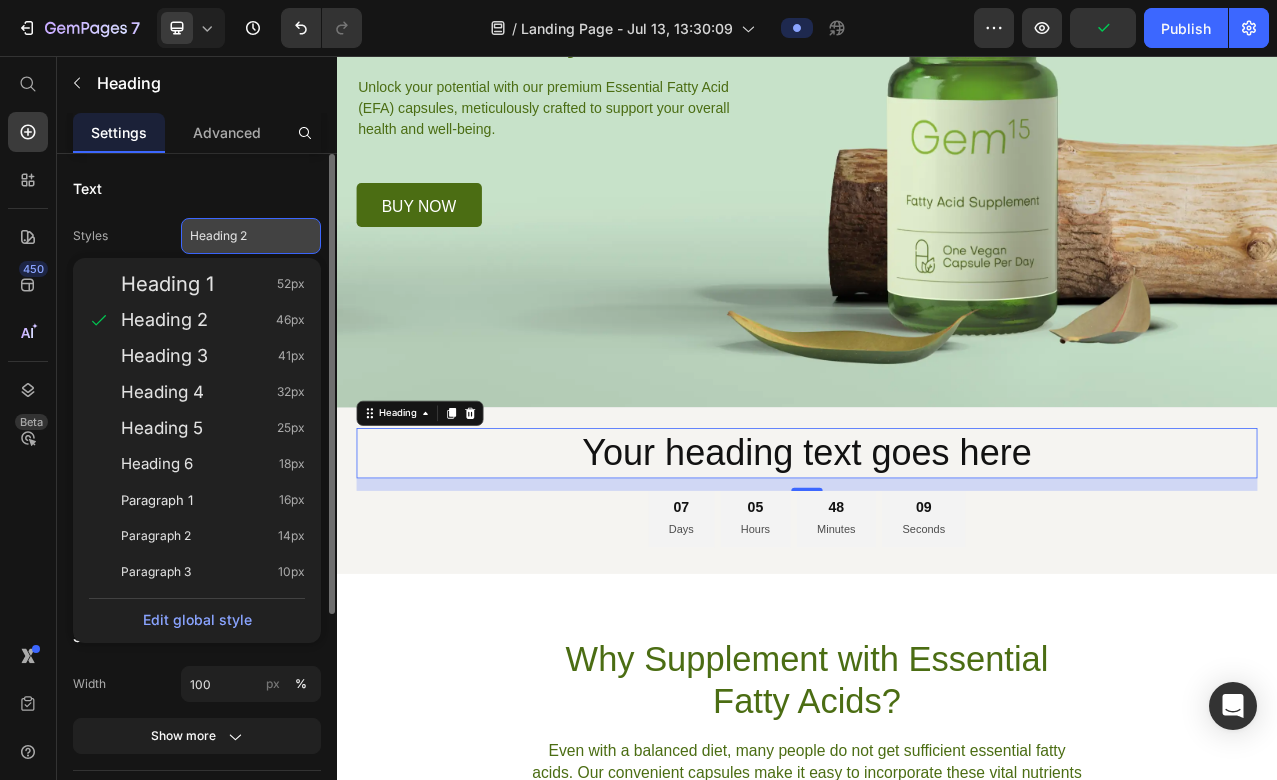 click on "Heading 2" at bounding box center [239, 236] 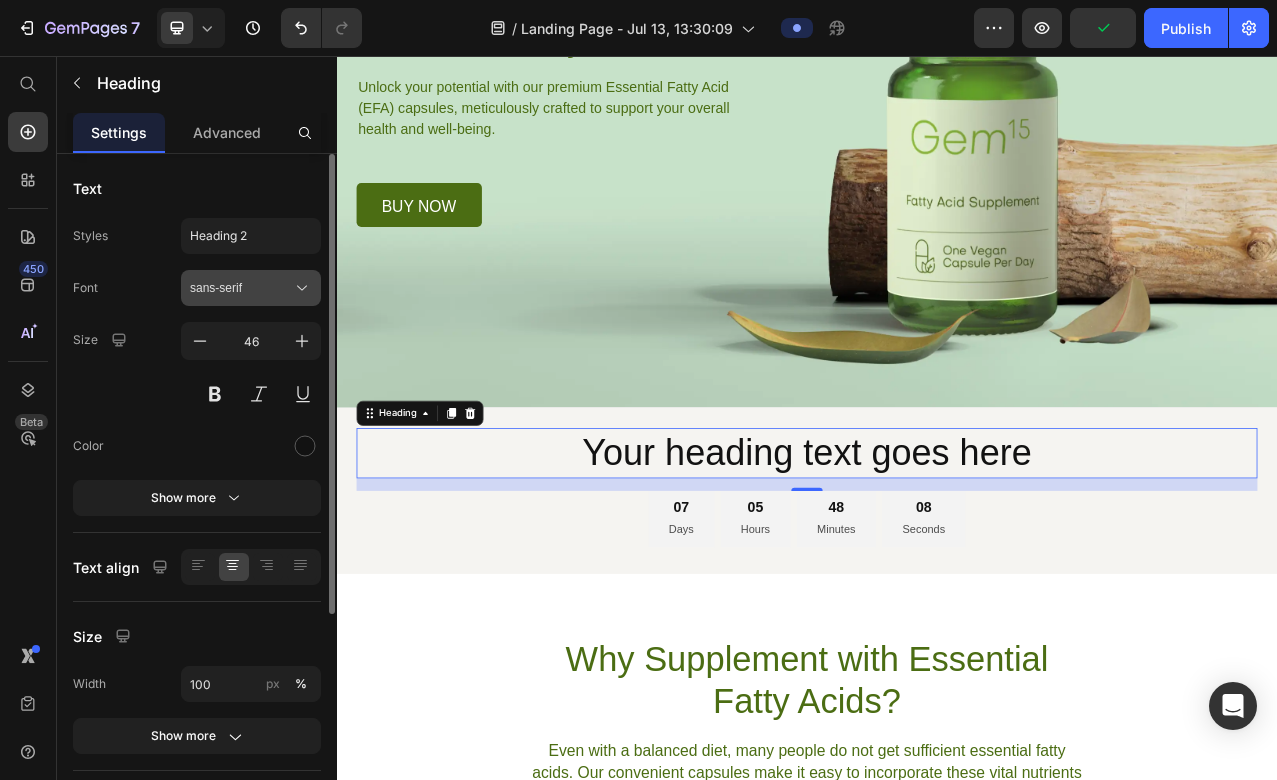 click on "sans-serif" at bounding box center (251, 288) 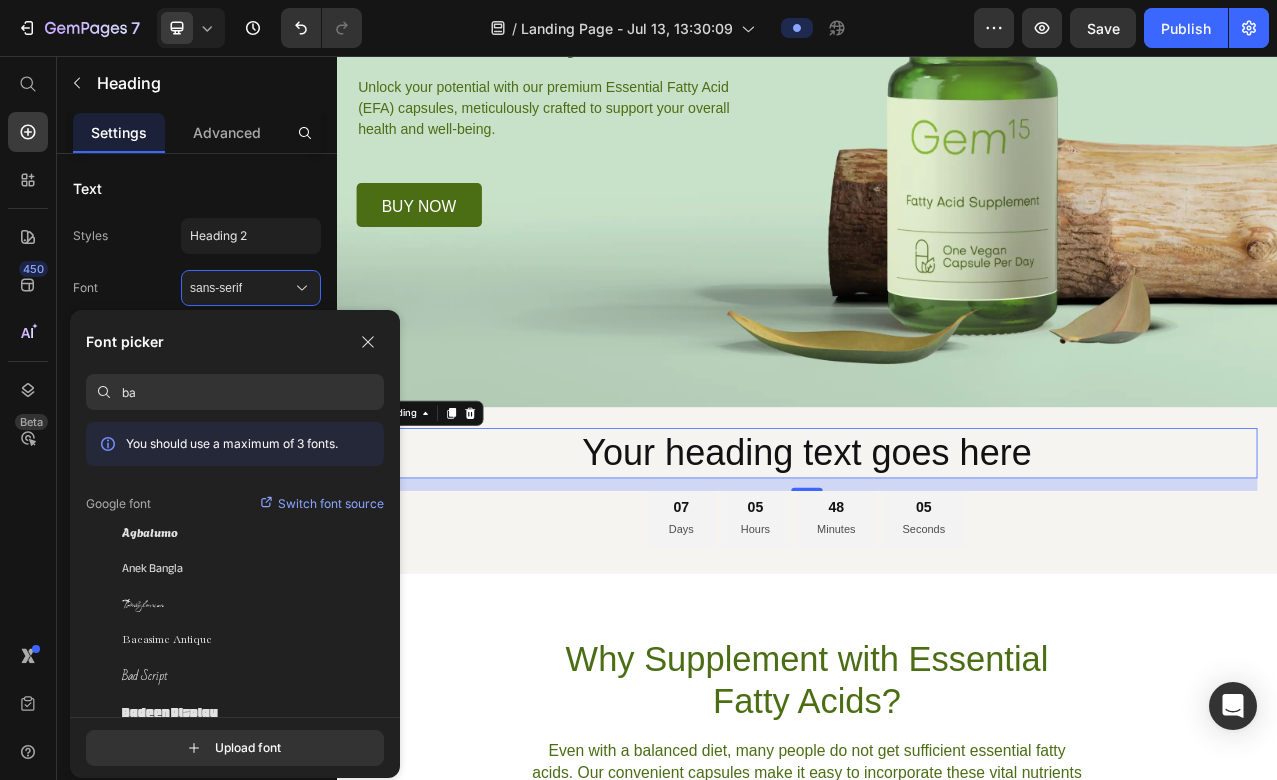type on "b" 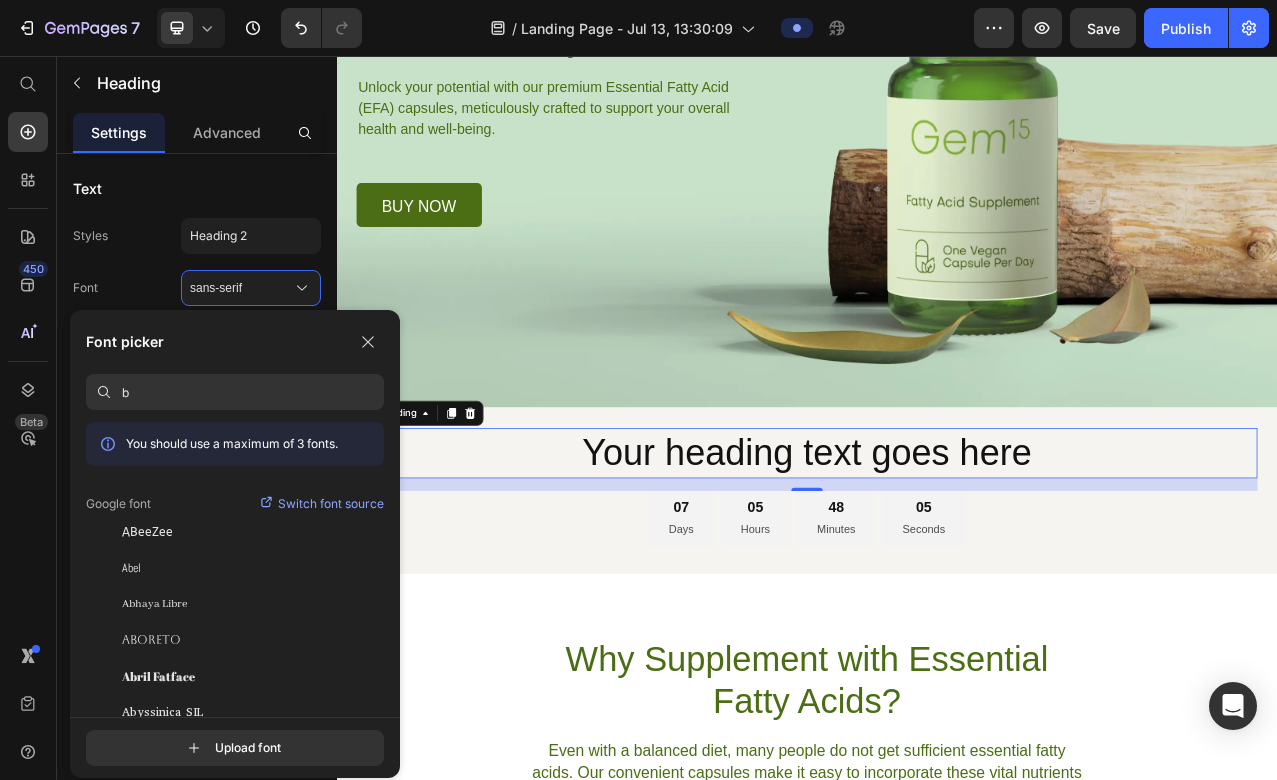 type 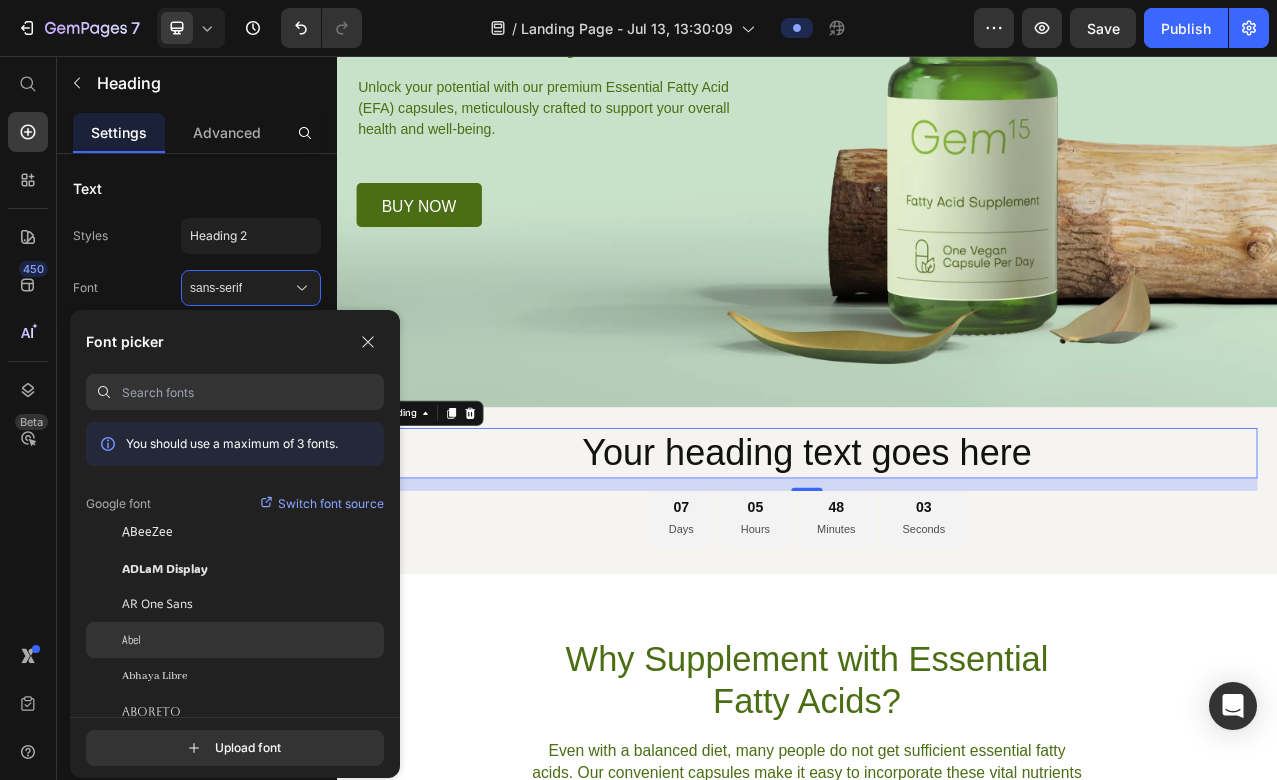 scroll, scrollTop: 153, scrollLeft: 0, axis: vertical 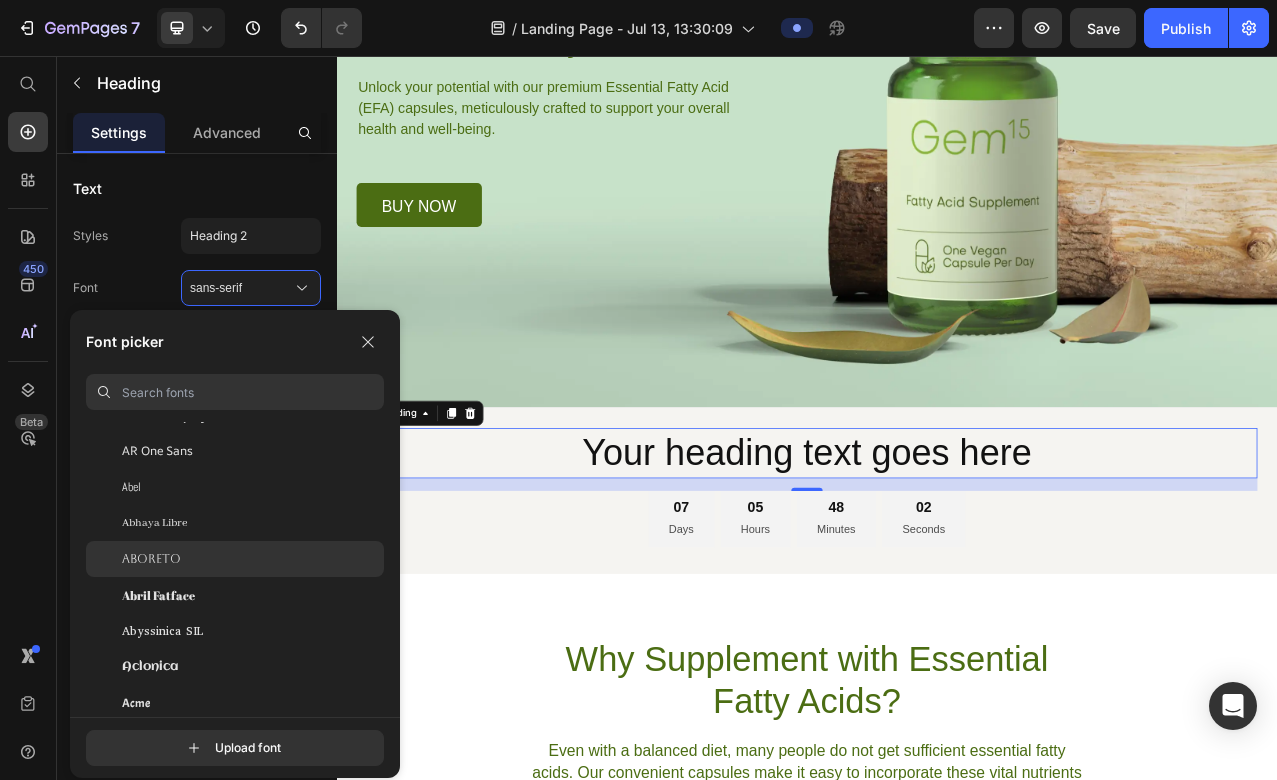click on "Aboreto" 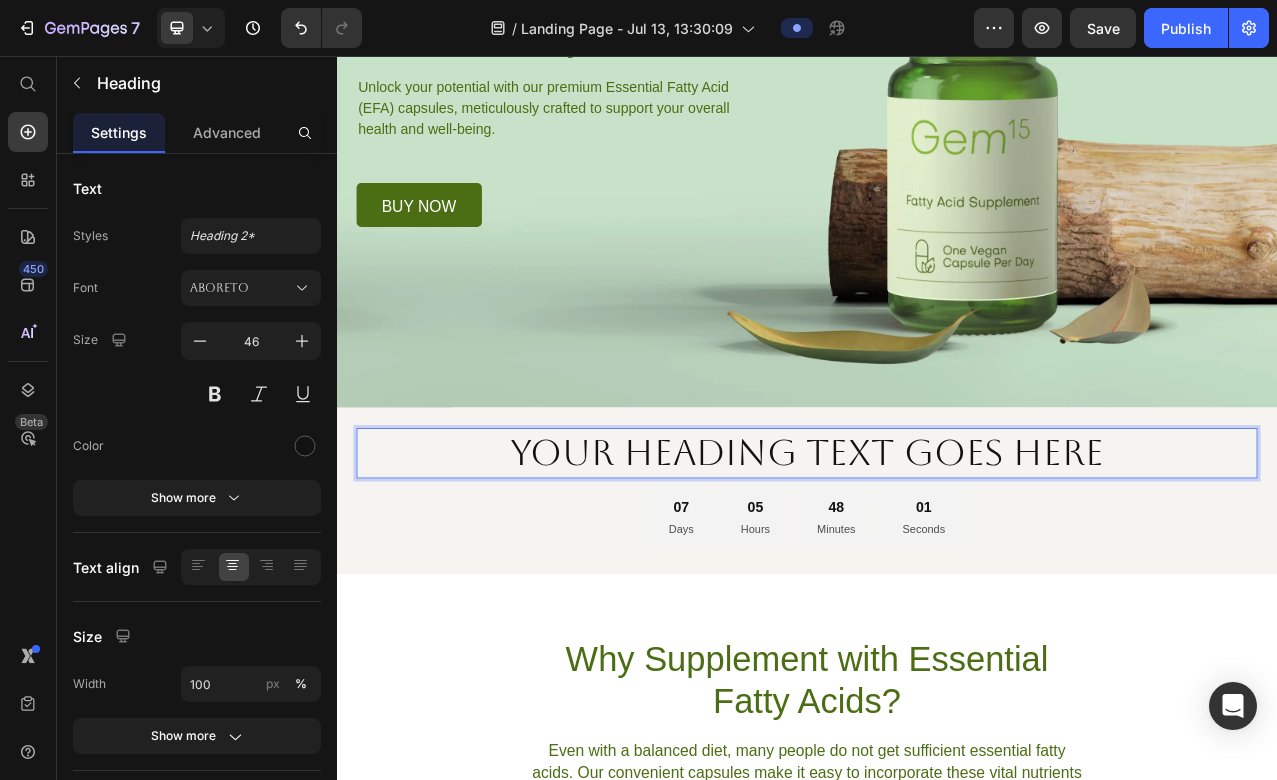 click on "Your heading text goes here" at bounding box center [937, 563] 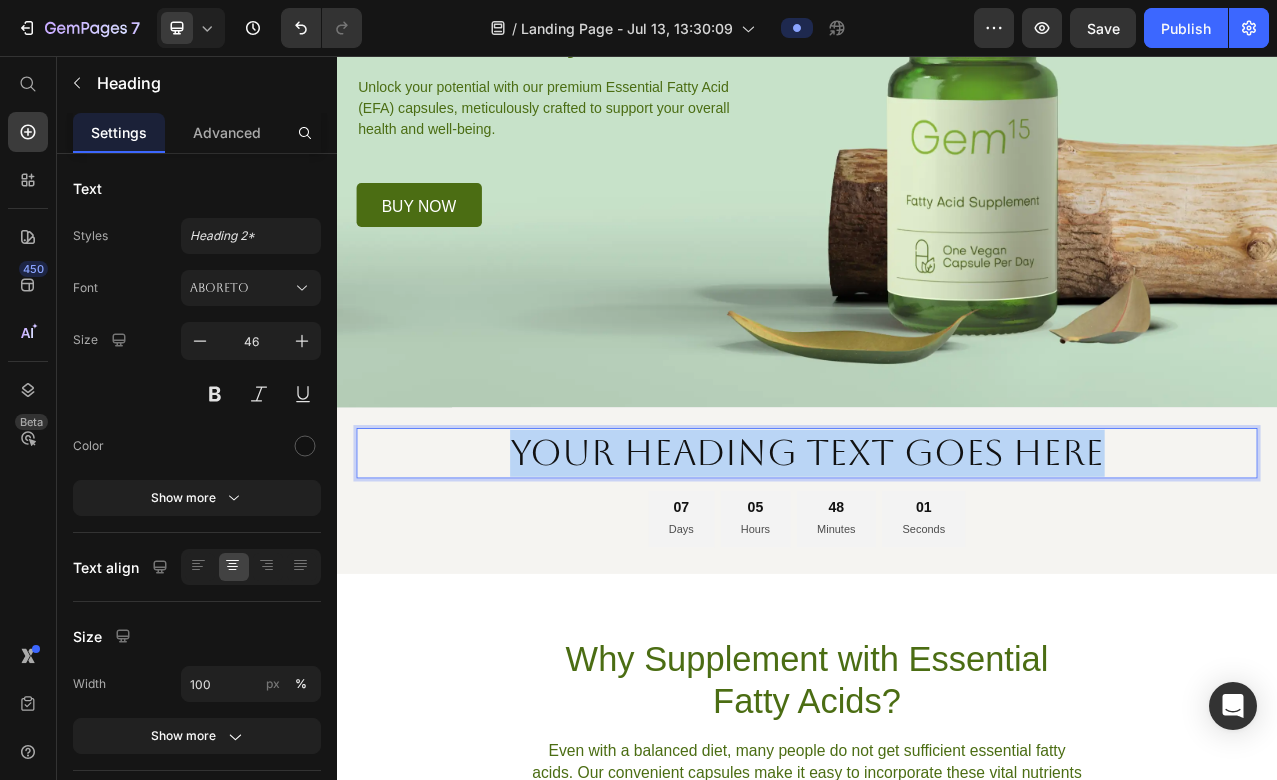 click on "Your heading text goes here" at bounding box center (937, 563) 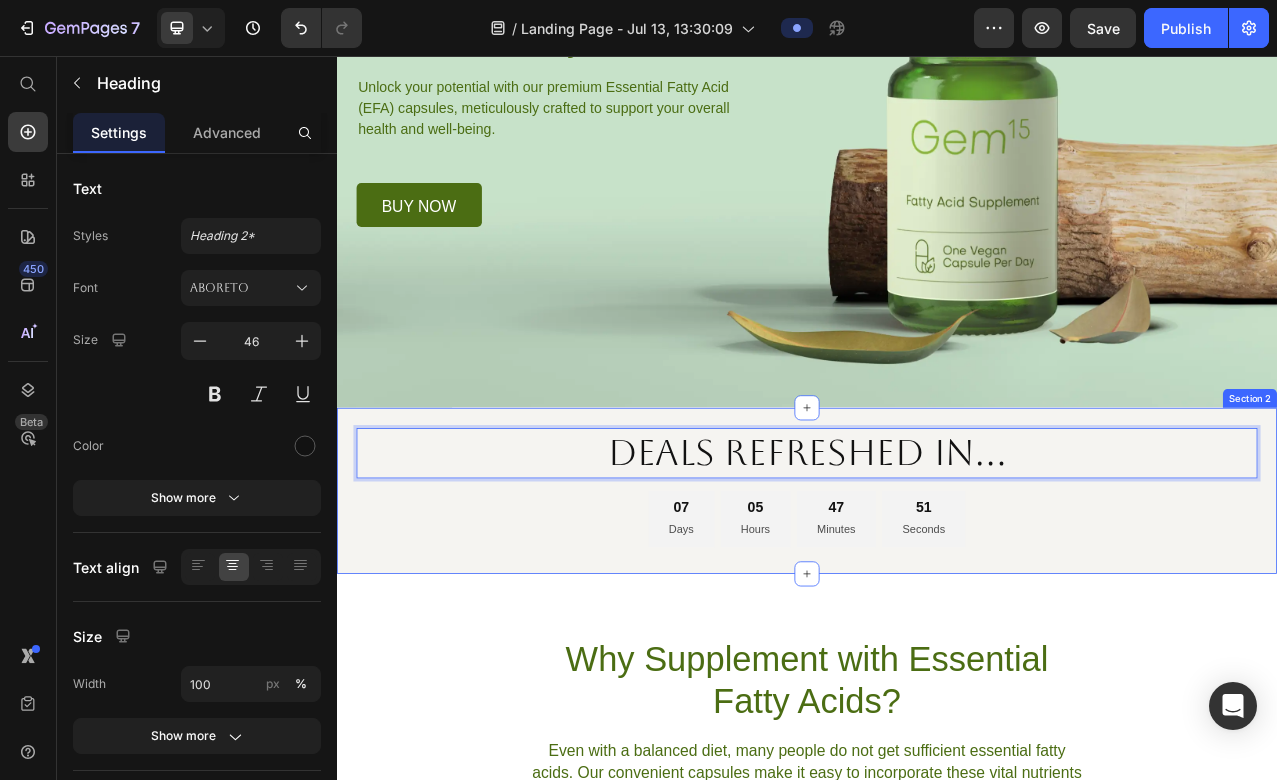 click on "07 Days 05 Hours 47 Minutes 51 Seconds" at bounding box center (937, 647) 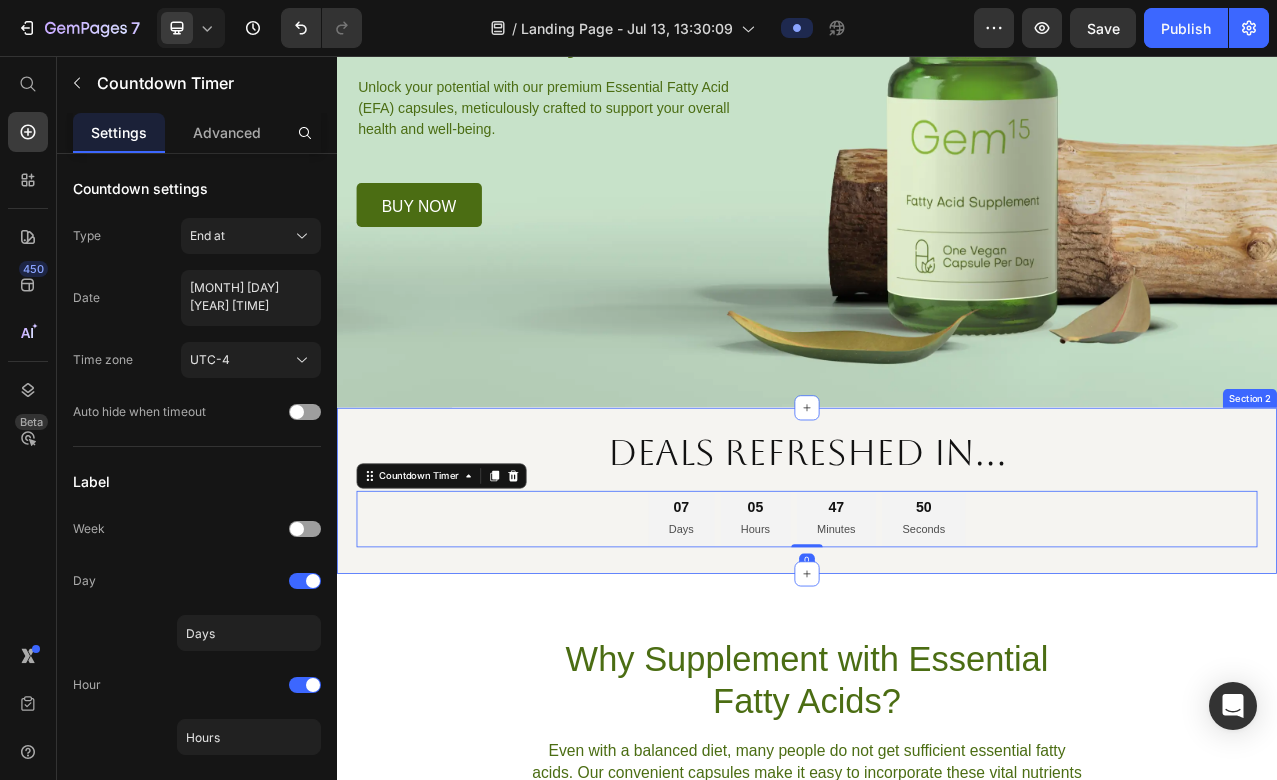 click on "dEALS REFRESHED IN... Heading 07 Days 05 Hours 47 Minutes 50 Seconds Countdown Timer   0 Section 2" at bounding box center [937, 611] 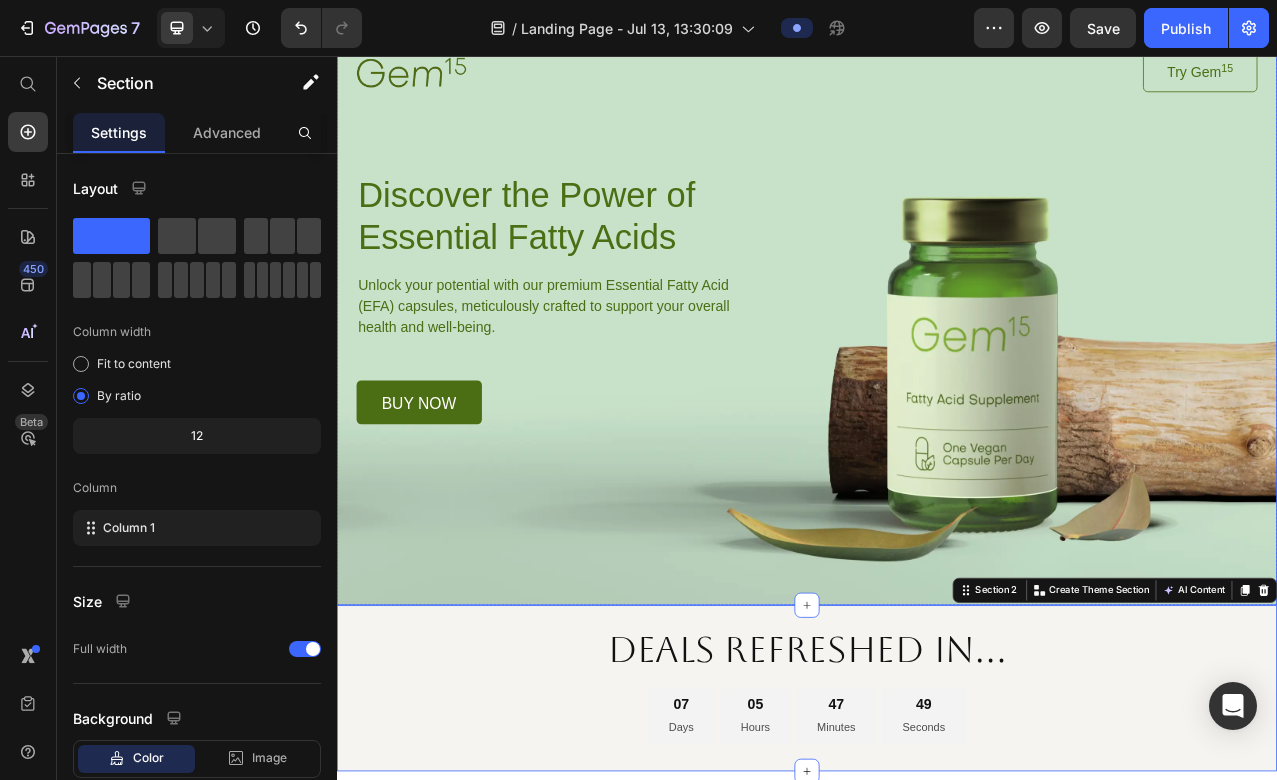 scroll, scrollTop: 94, scrollLeft: 0, axis: vertical 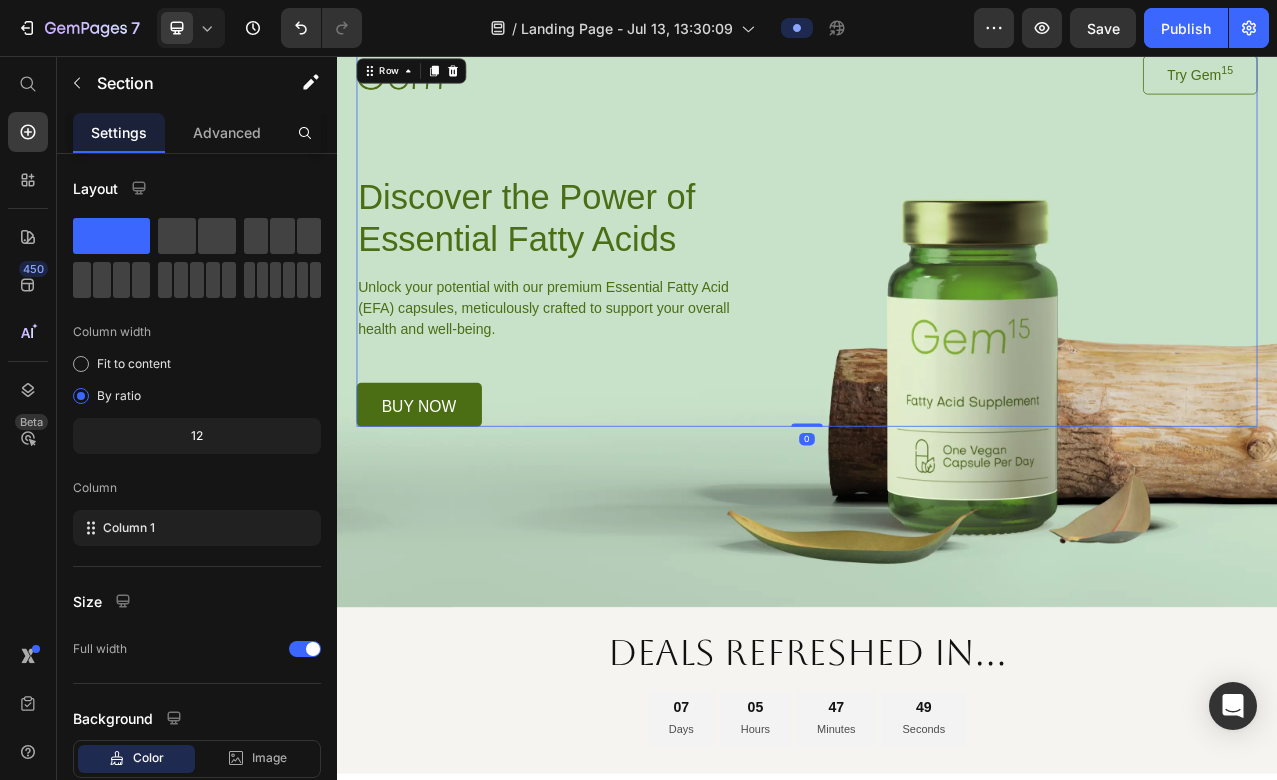 click on "Image Try Gem 15 Button Row Discover the Power of Essential Fatty Acids Heading Unlock your potential with our premium Essential Fatty Acid (EFA) capsules, meticulously crafted to support your overall health and well-being. Text Block buy now Button Row" at bounding box center [937, 292] 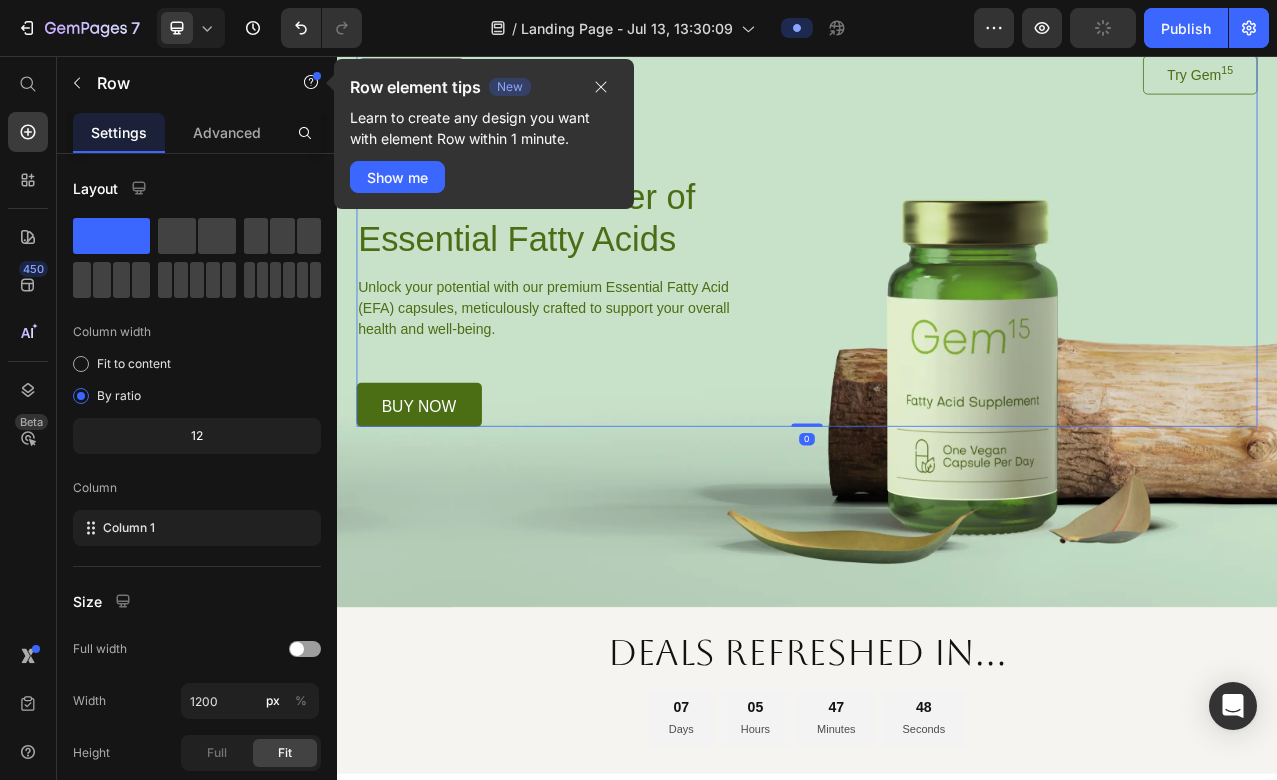 click on "Image Try Gem 15 Button Row Discover the Power of Essential Fatty Acids Heading Unlock your potential with our premium Essential Fatty Acid (EFA) capsules, meticulously crafted to support your overall health and well-being. Text Block buy now Button Row" at bounding box center [937, 292] 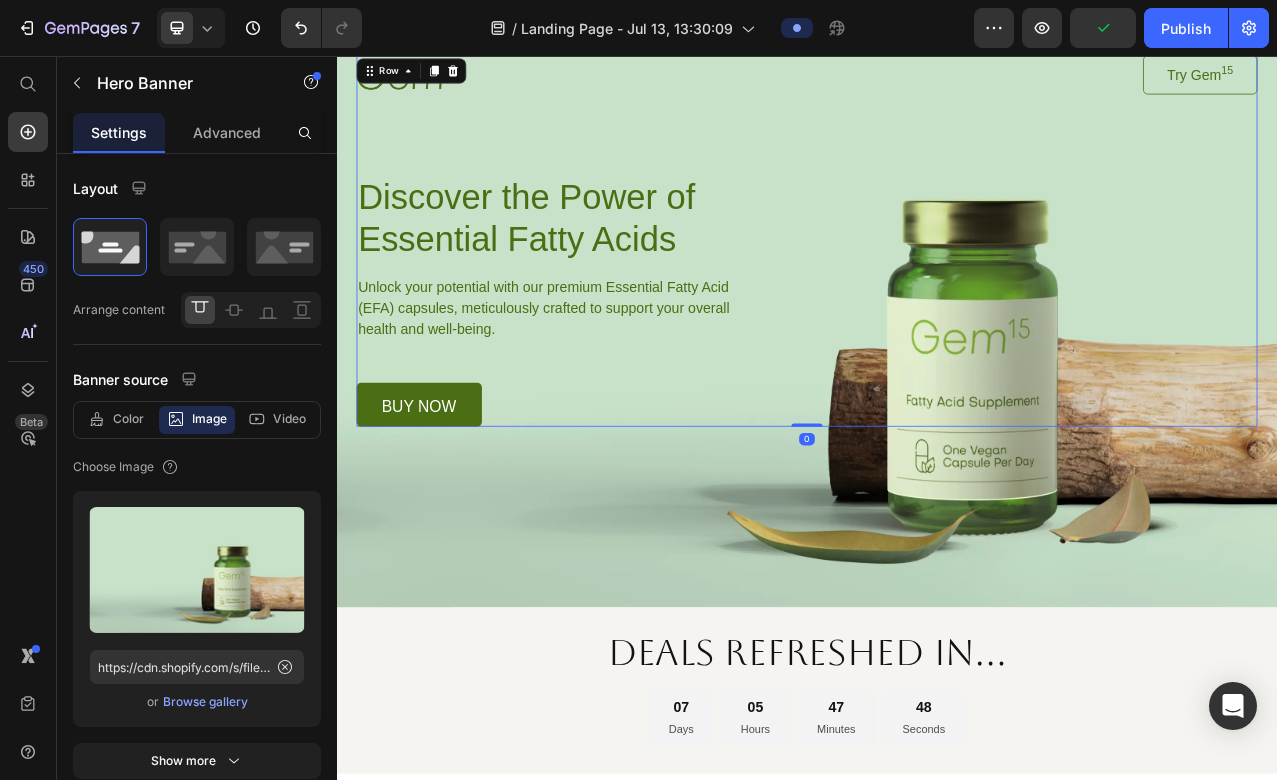 click at bounding box center [937, 381] 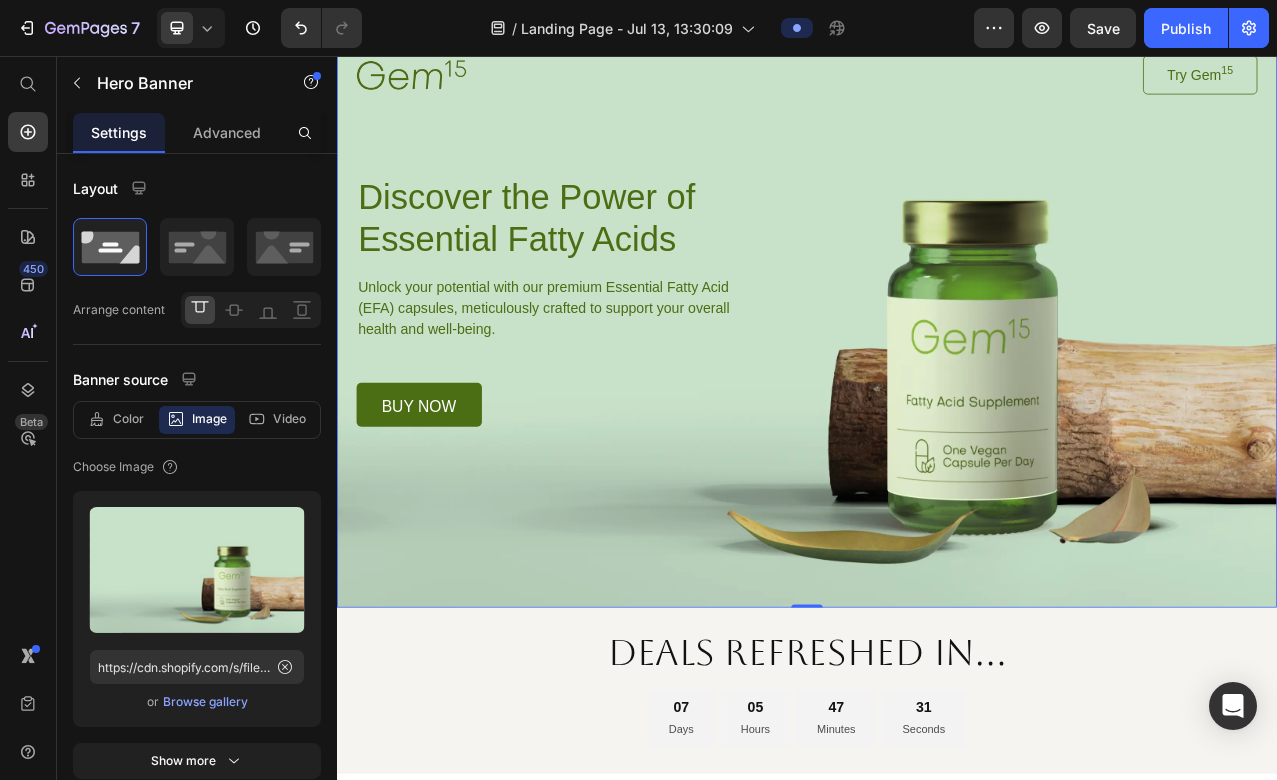 scroll, scrollTop: 0, scrollLeft: 0, axis: both 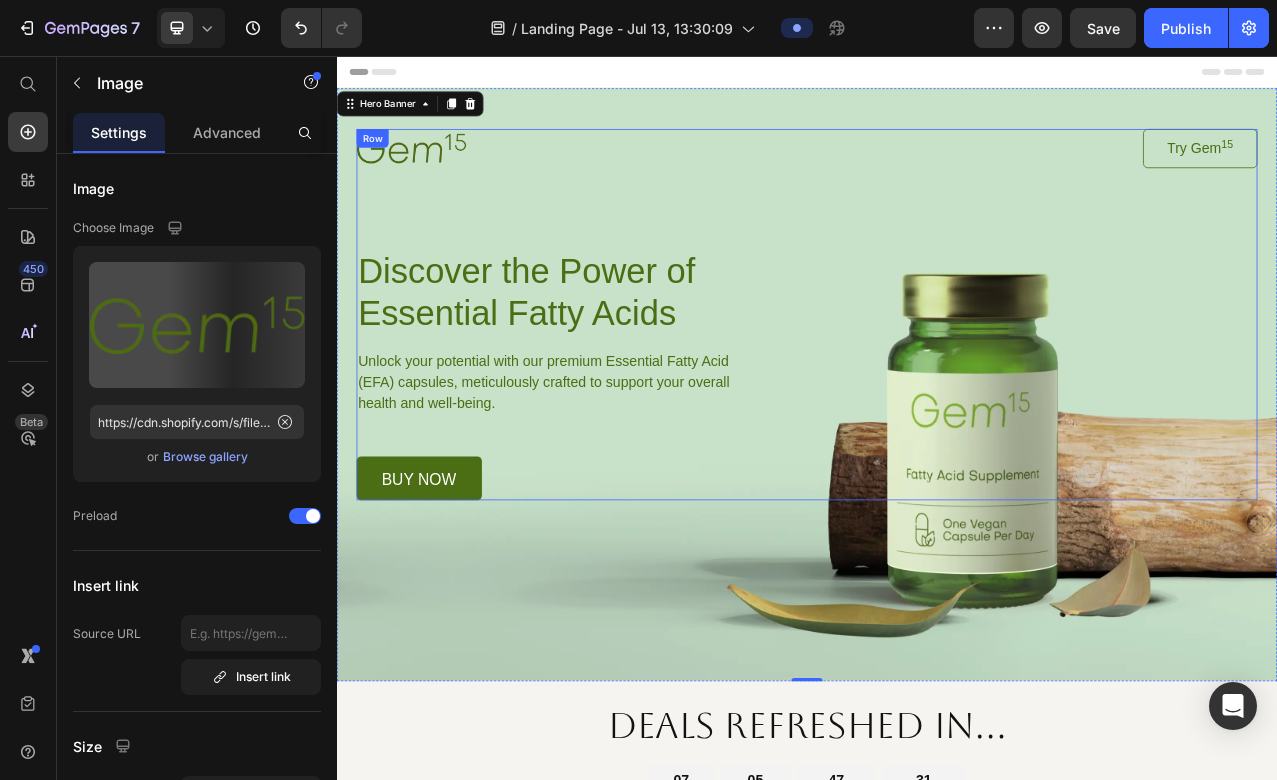 click at bounding box center (647, 173) 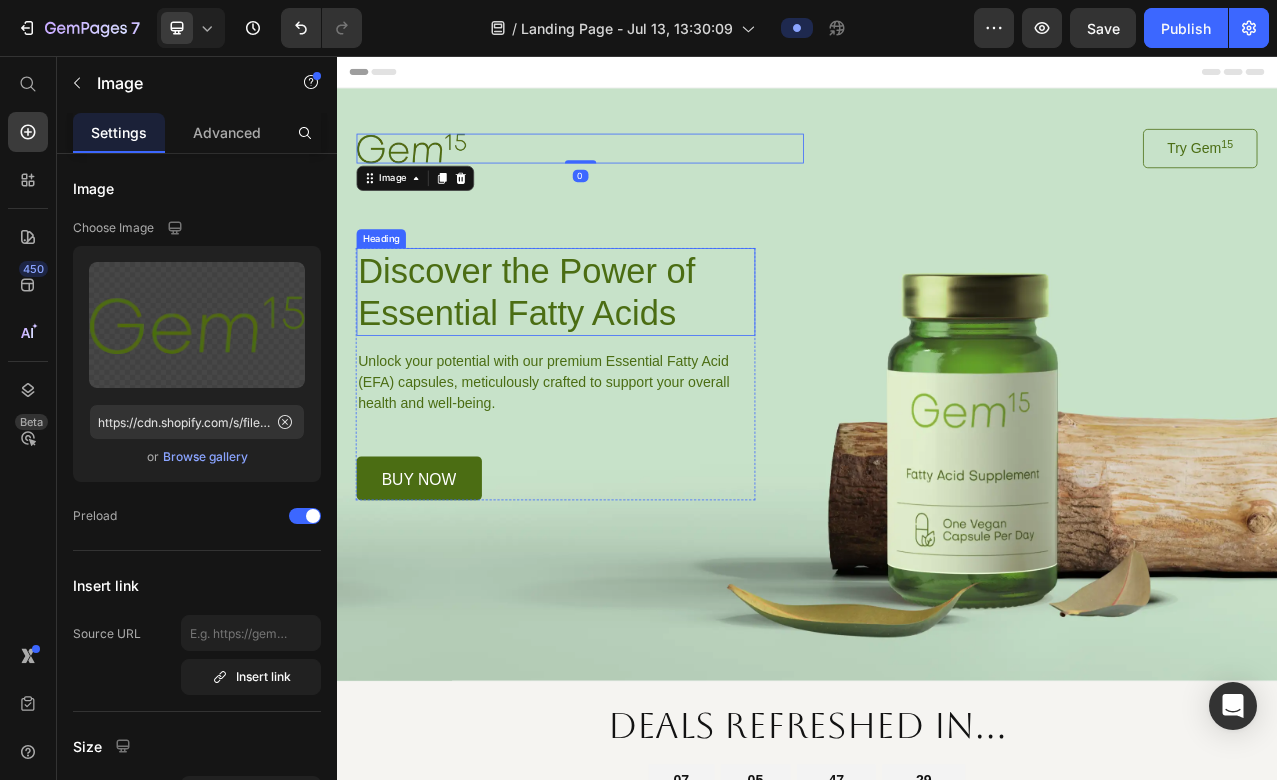 click on "Discover the Power of Essential Fatty Acids" at bounding box center [616, 357] 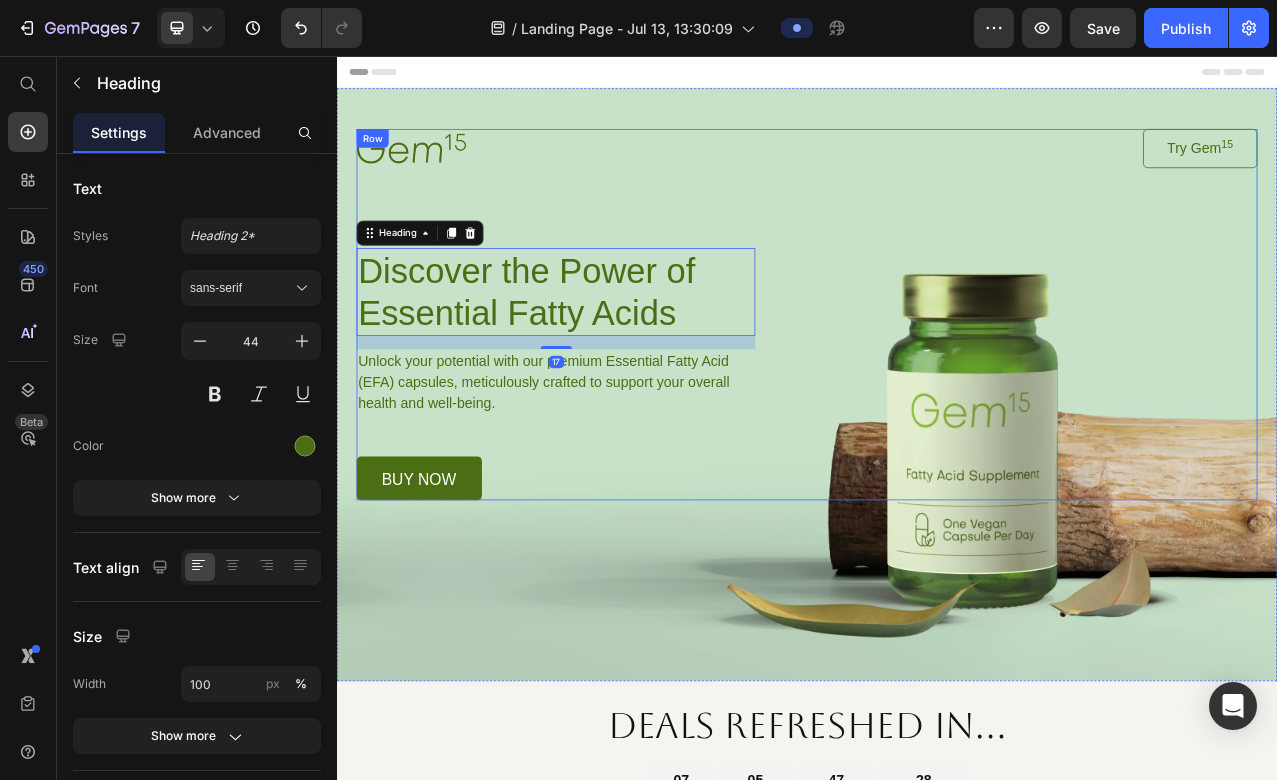click on "Image" at bounding box center (647, 174) 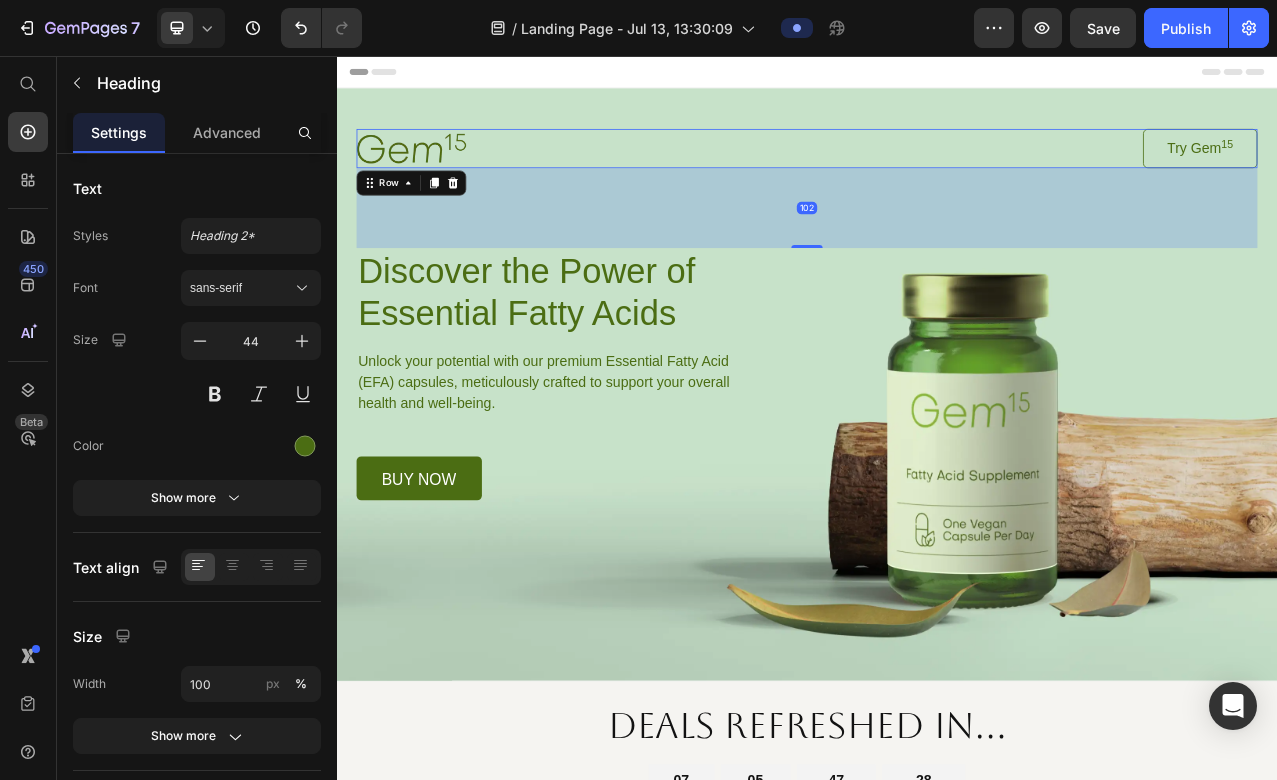 click on "Image" at bounding box center (647, 174) 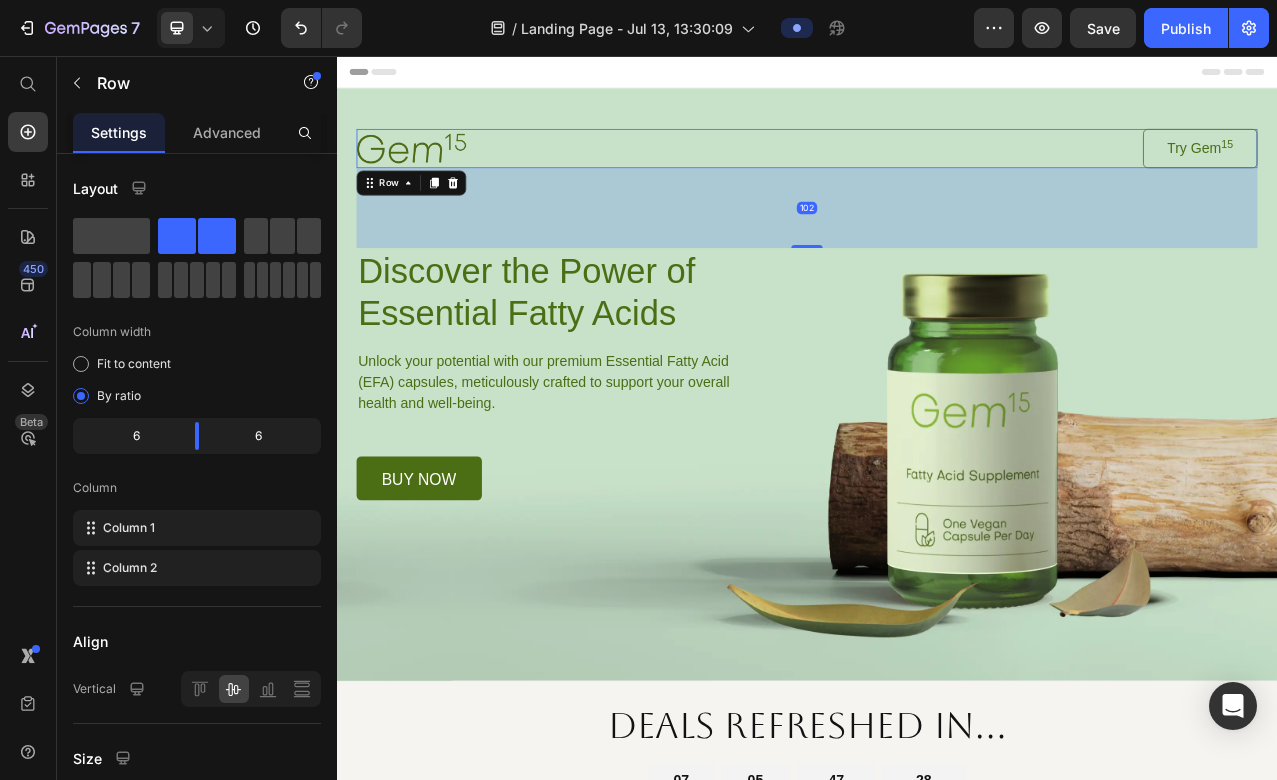 click on "Image" at bounding box center (647, 174) 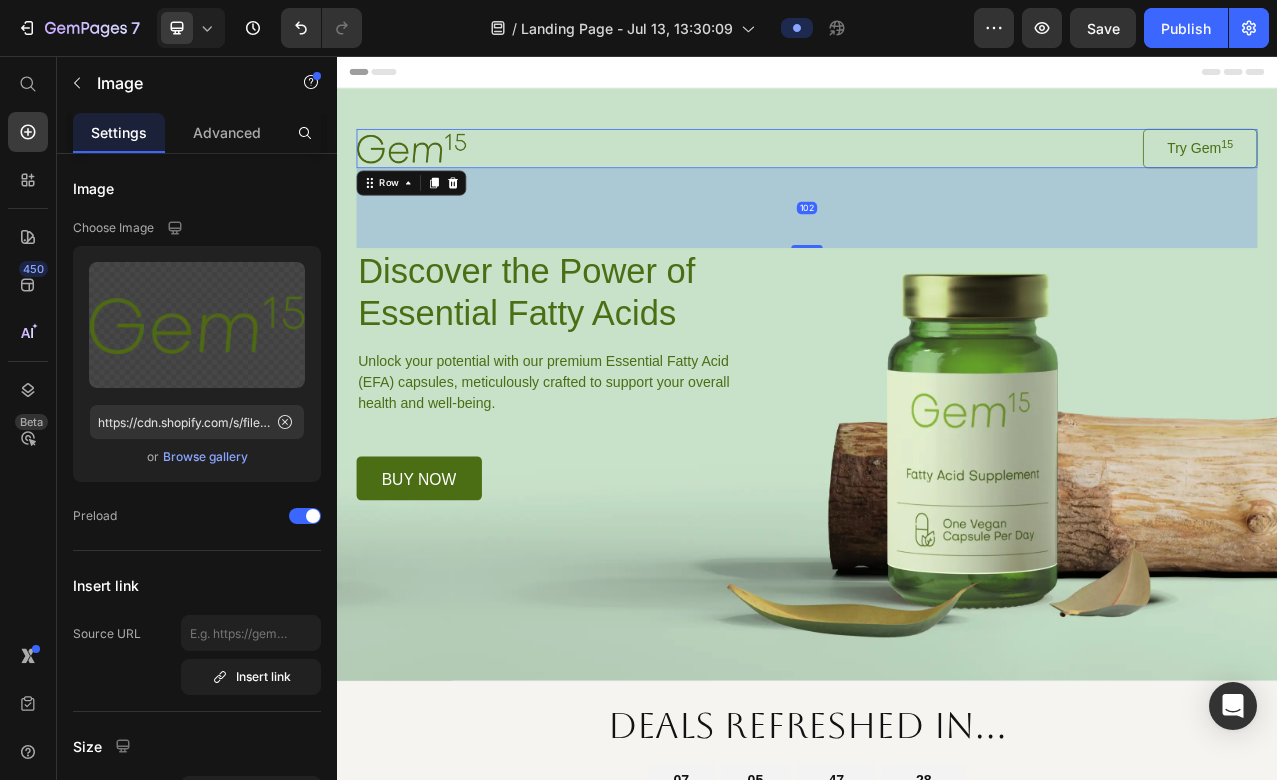 click at bounding box center (647, 173) 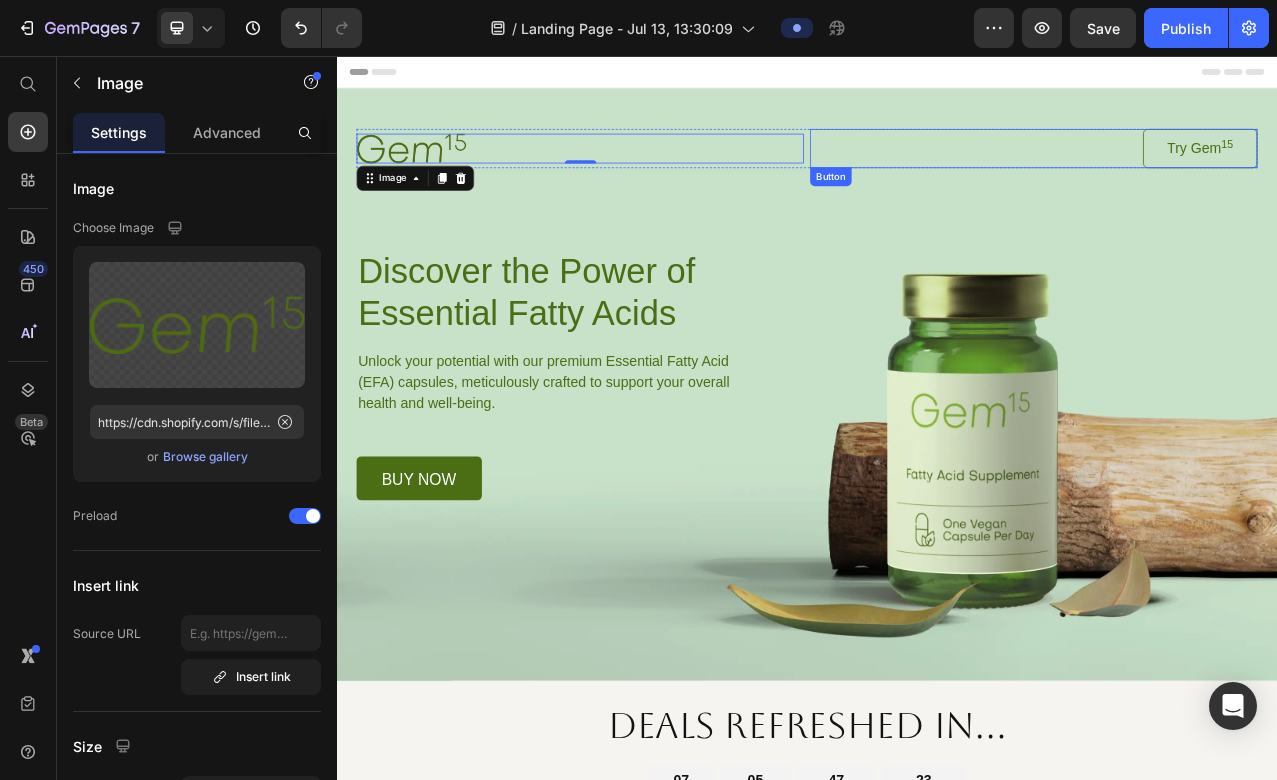 click on "Try Gem 15 Button" at bounding box center [1226, 174] 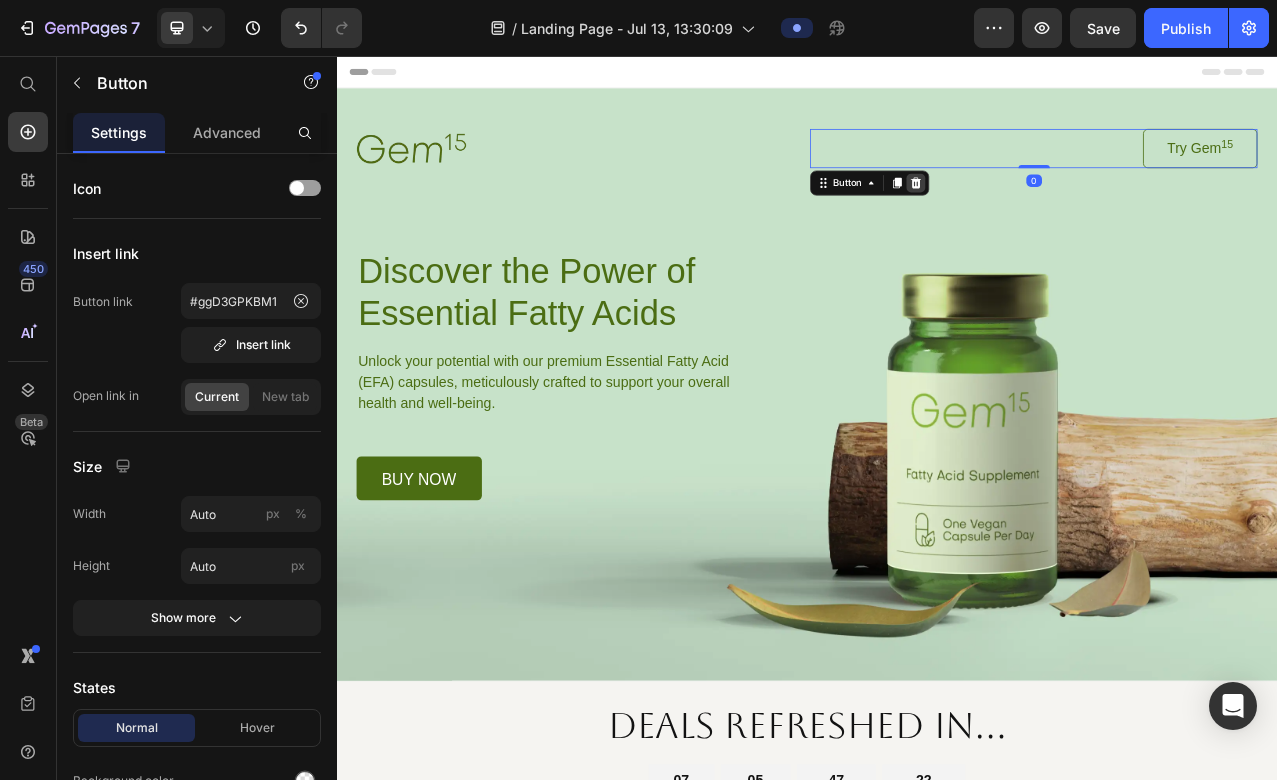 click 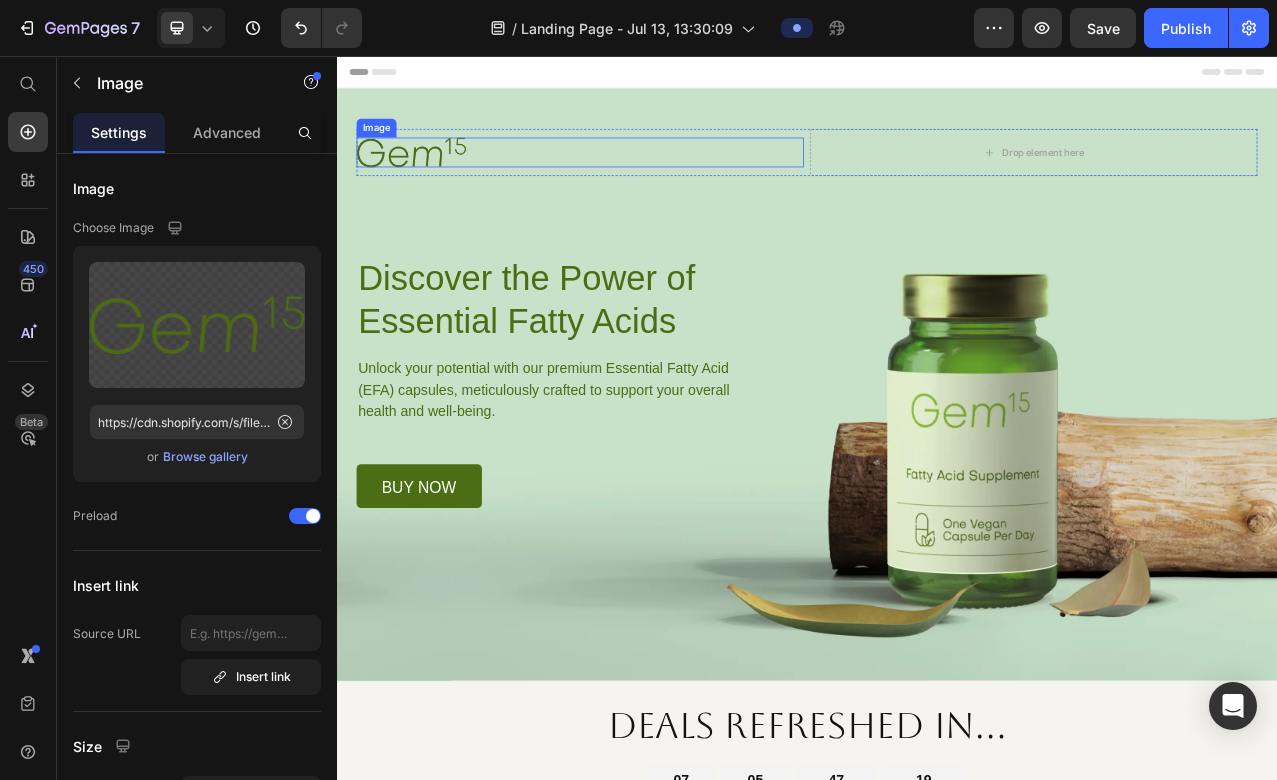 click at bounding box center (647, 178) 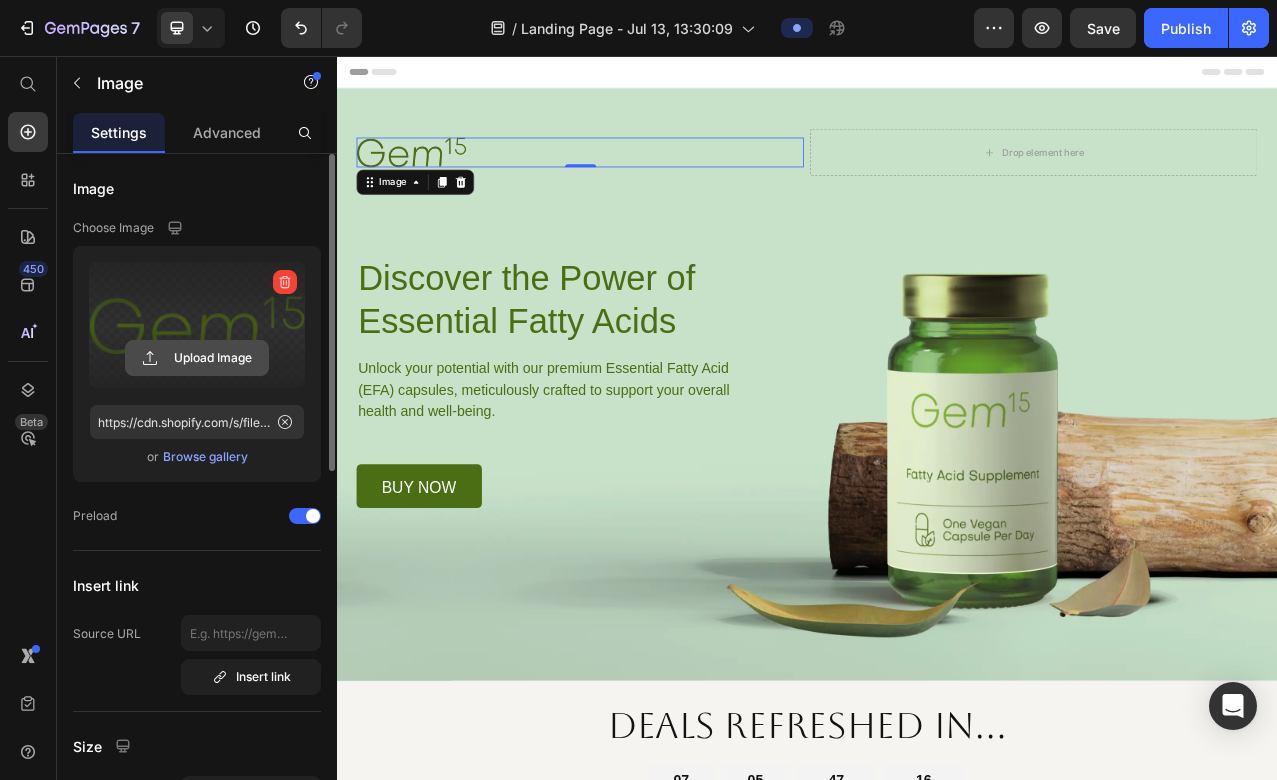 click 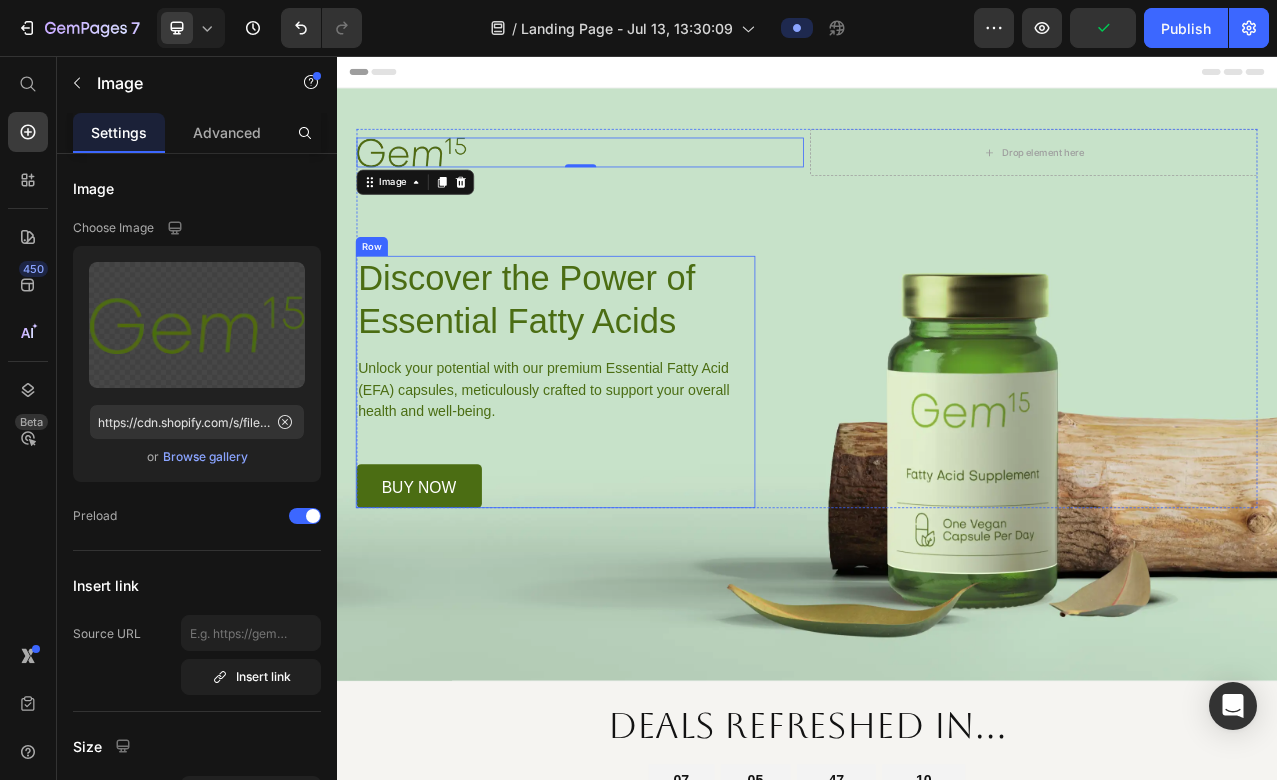 click at bounding box center [937, 475] 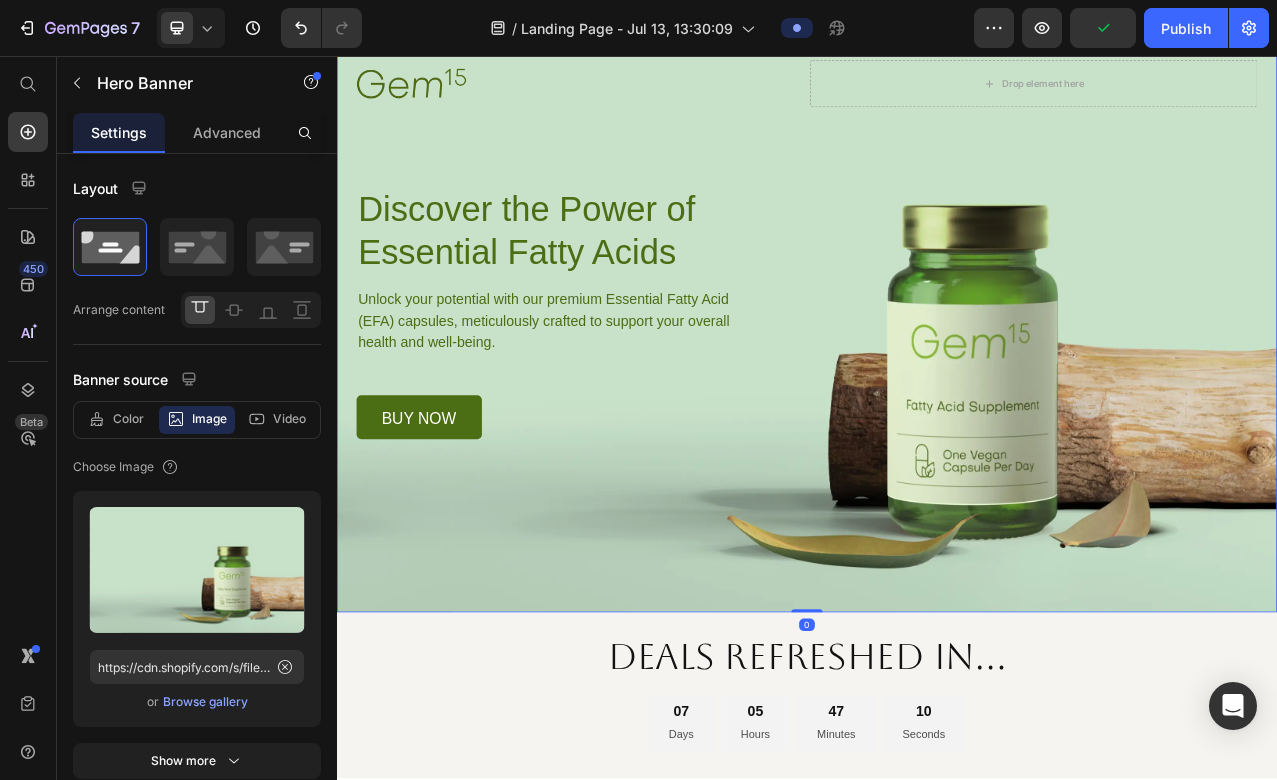 scroll, scrollTop: 94, scrollLeft: 0, axis: vertical 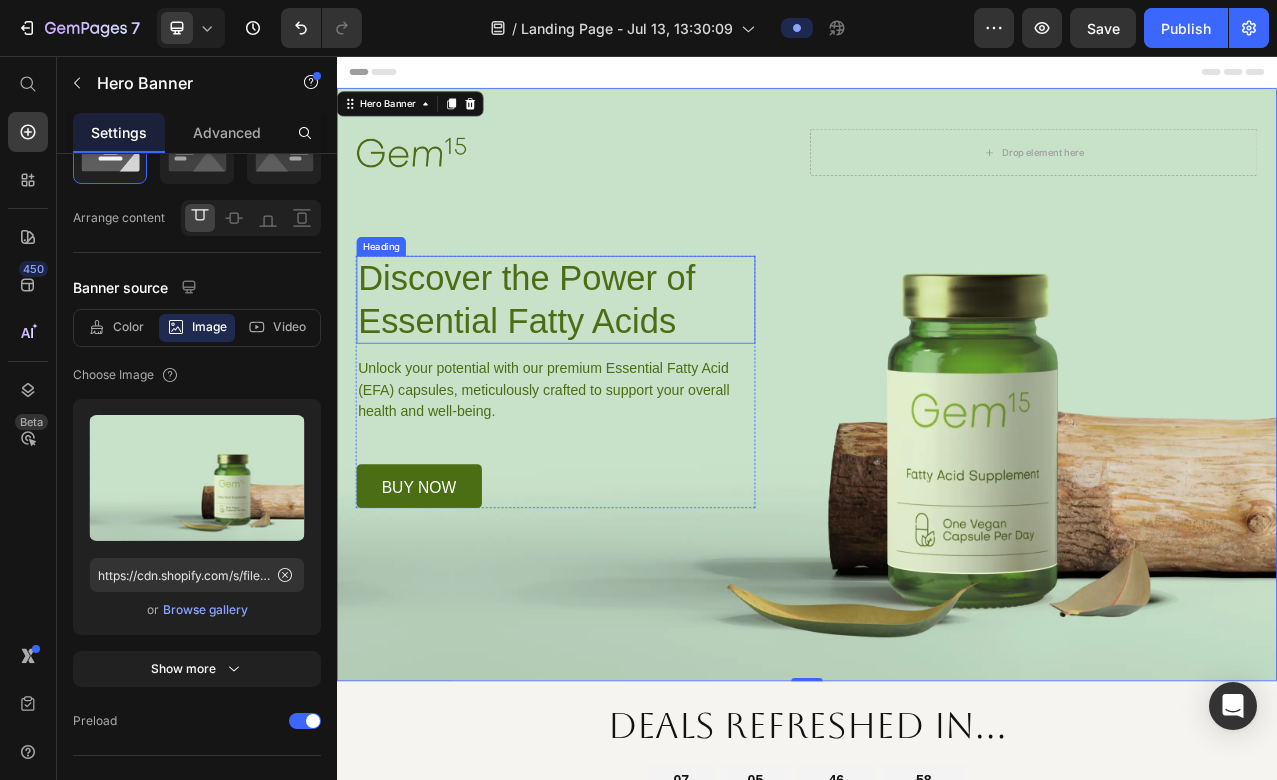 click on "Discover the Power of Essential Fatty Acids" at bounding box center [616, 367] 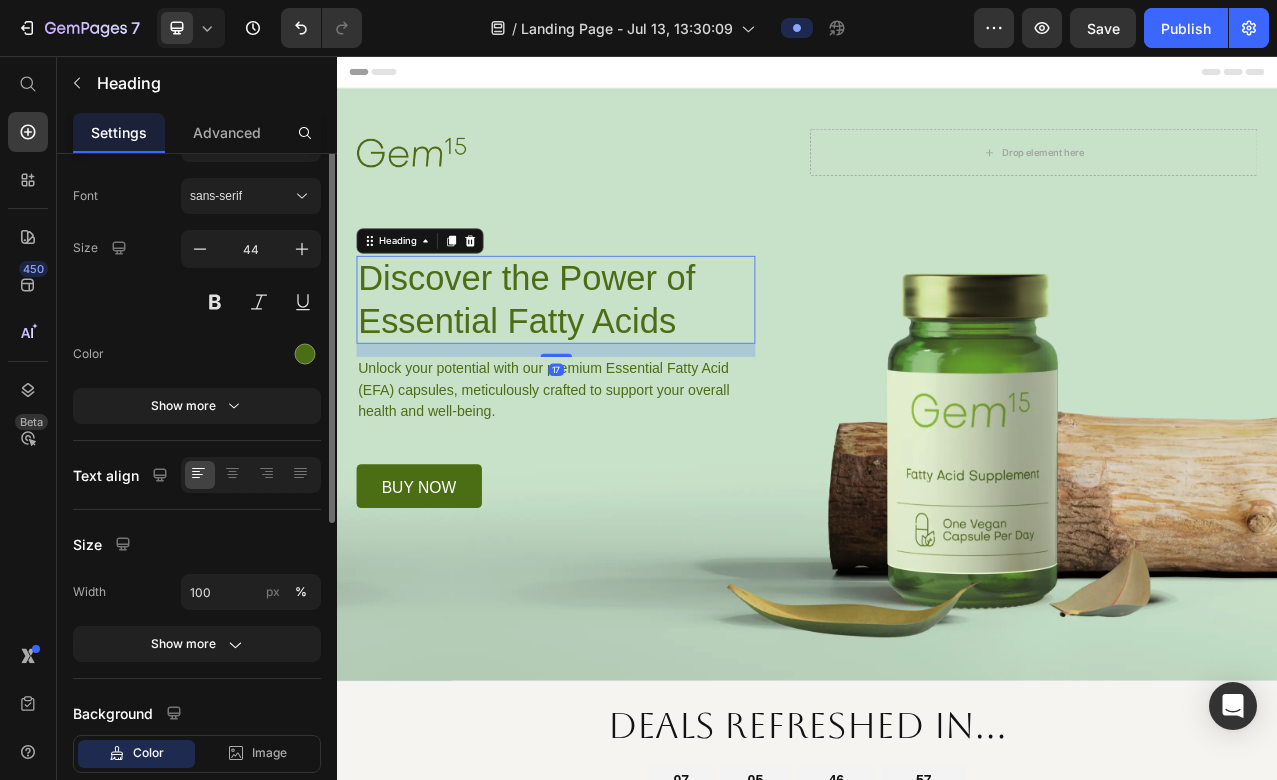 scroll, scrollTop: 0, scrollLeft: 0, axis: both 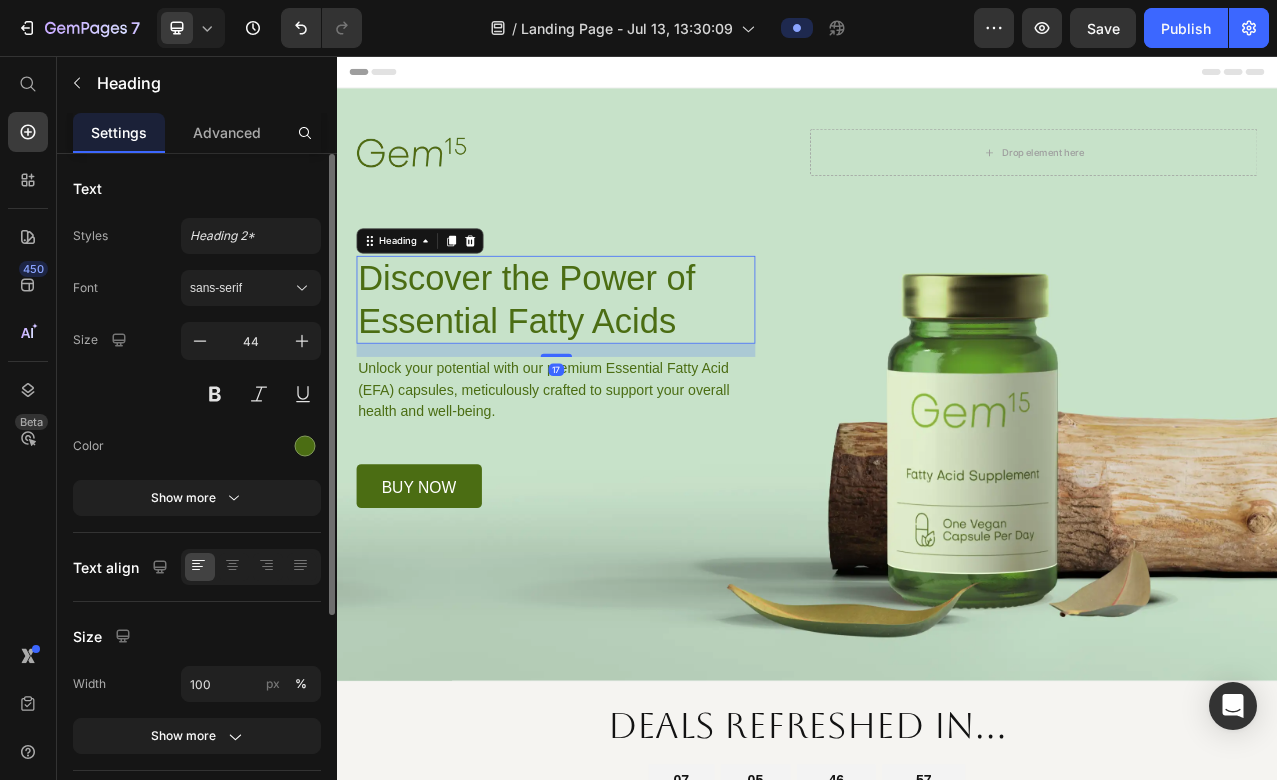 click on "Discover the Power of Essential Fatty Acids" at bounding box center [616, 367] 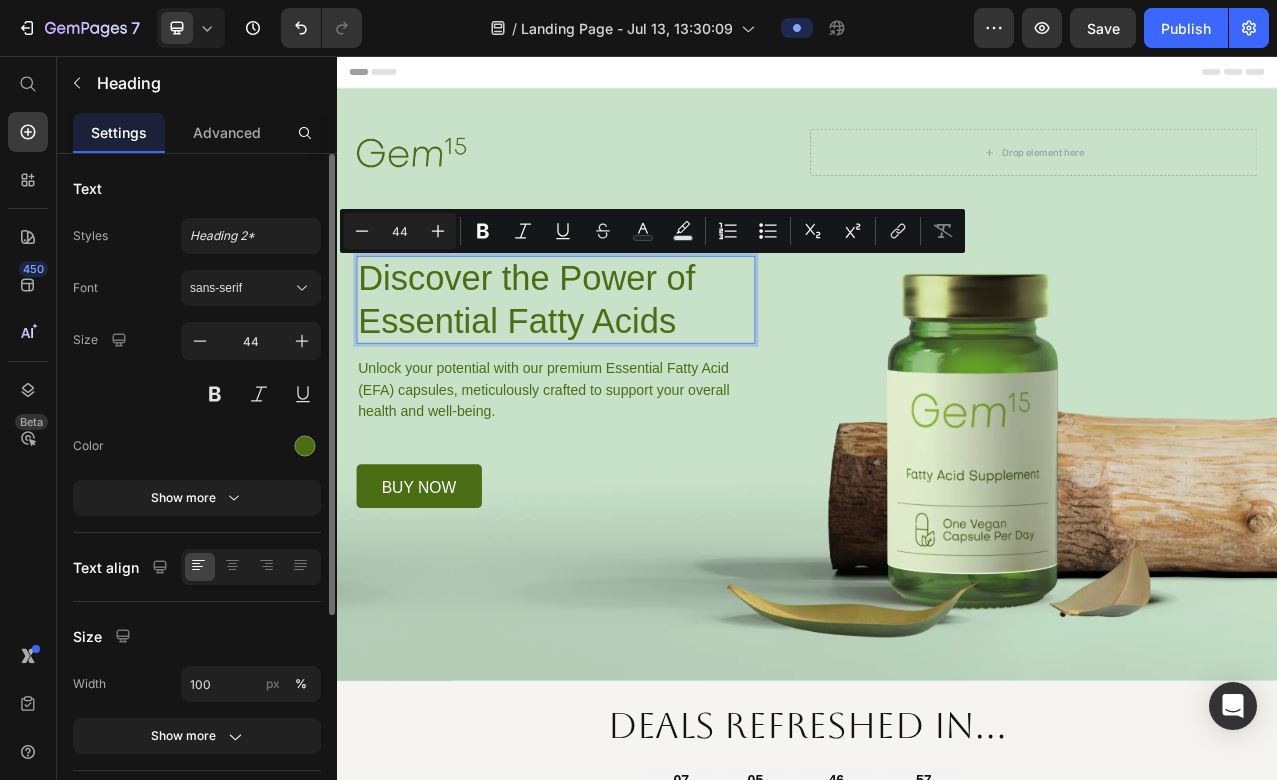 click on "Discover the Power of Essential Fatty Acids" at bounding box center [616, 367] 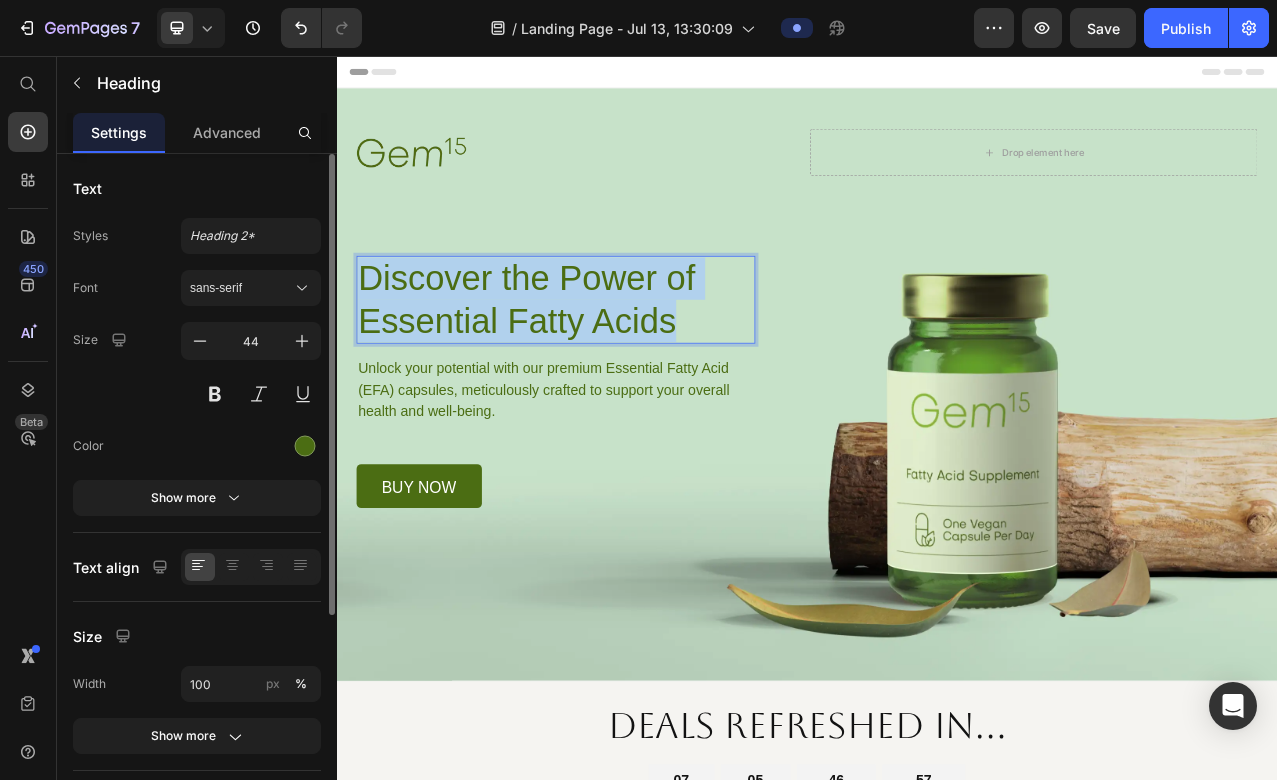 click on "Discover the Power of Essential Fatty Acids" at bounding box center (616, 367) 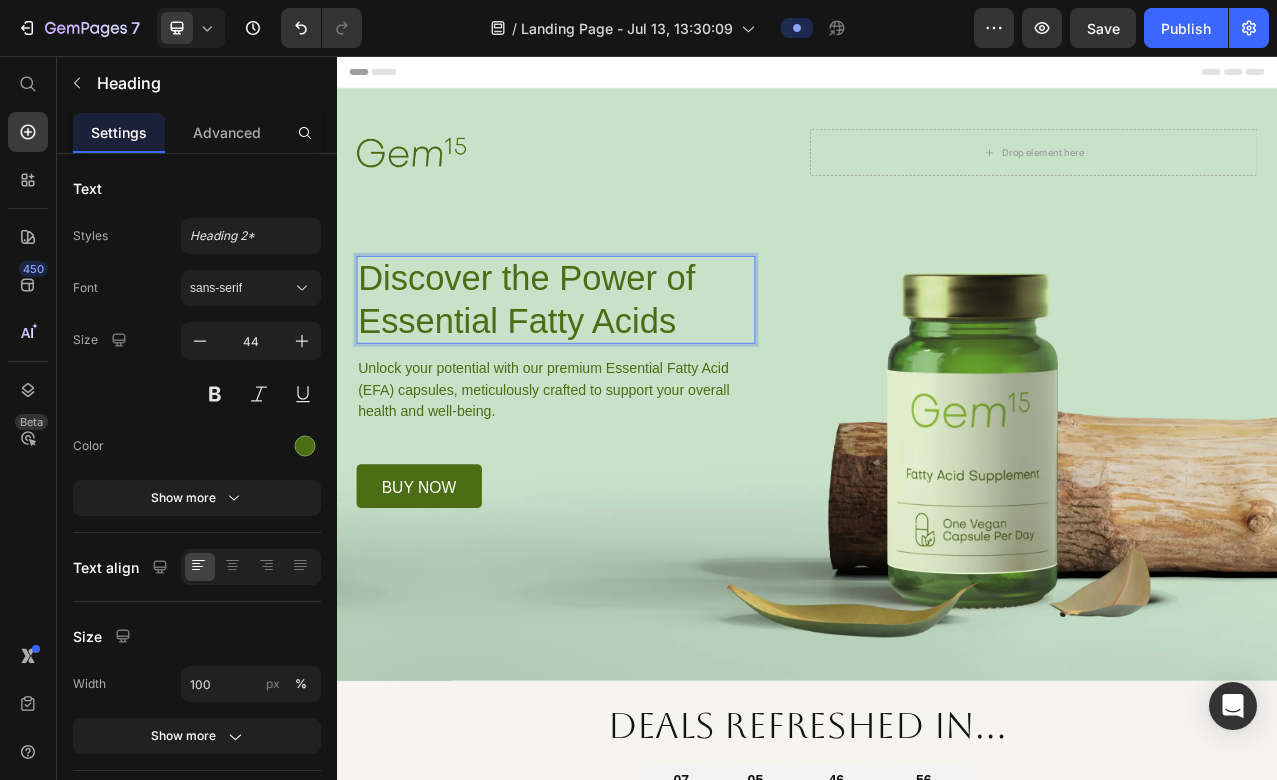 drag, startPoint x: 801, startPoint y: 389, endPoint x: 733, endPoint y: 389, distance: 68 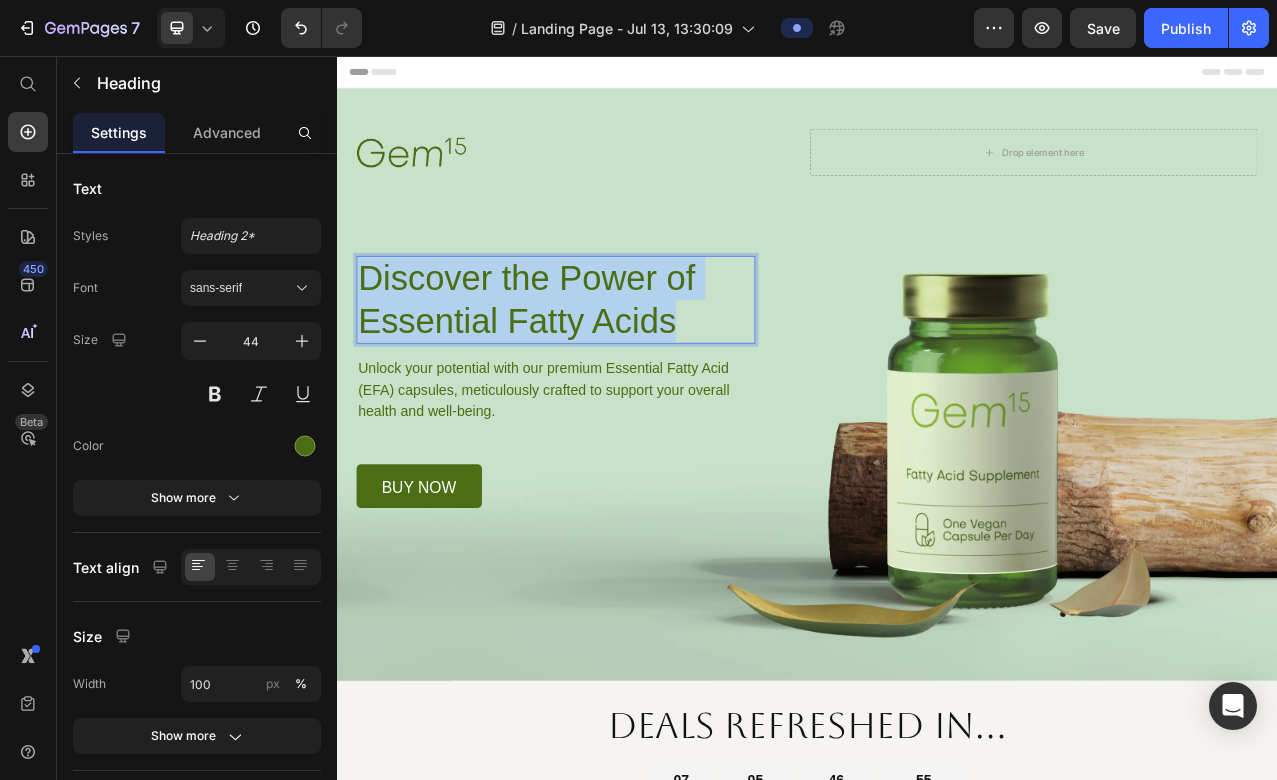 drag, startPoint x: 773, startPoint y: 394, endPoint x: 354, endPoint y: 321, distance: 425.31165 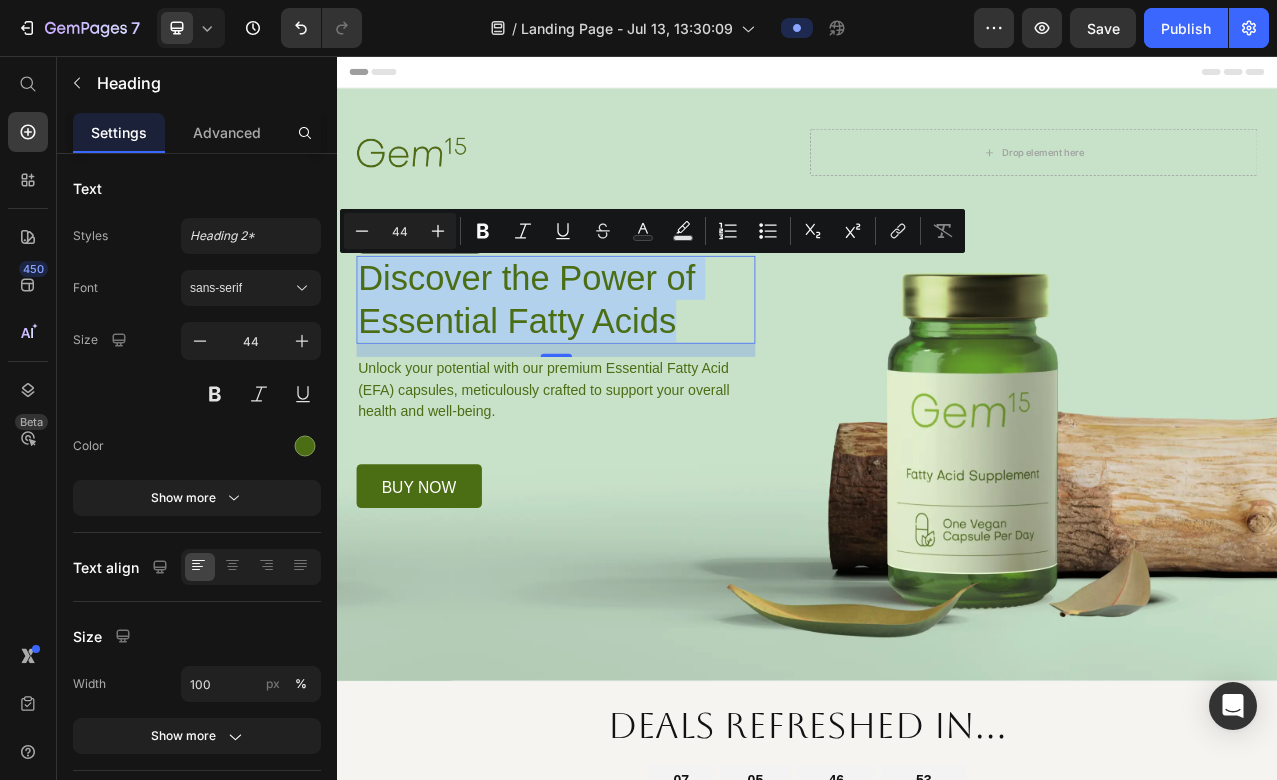 click on "Discover the Power of Essential Fatty Acids" at bounding box center (616, 367) 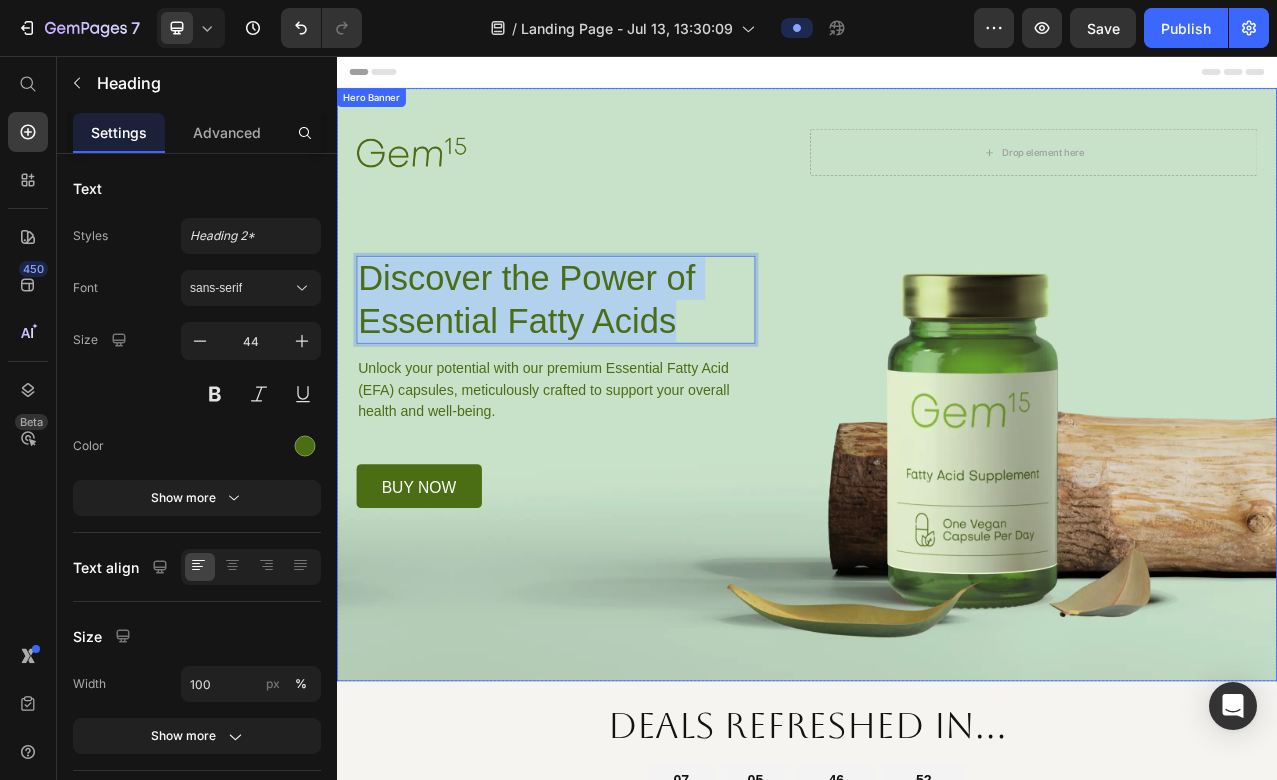 drag, startPoint x: 789, startPoint y: 373, endPoint x: 358, endPoint y: 340, distance: 432.2615 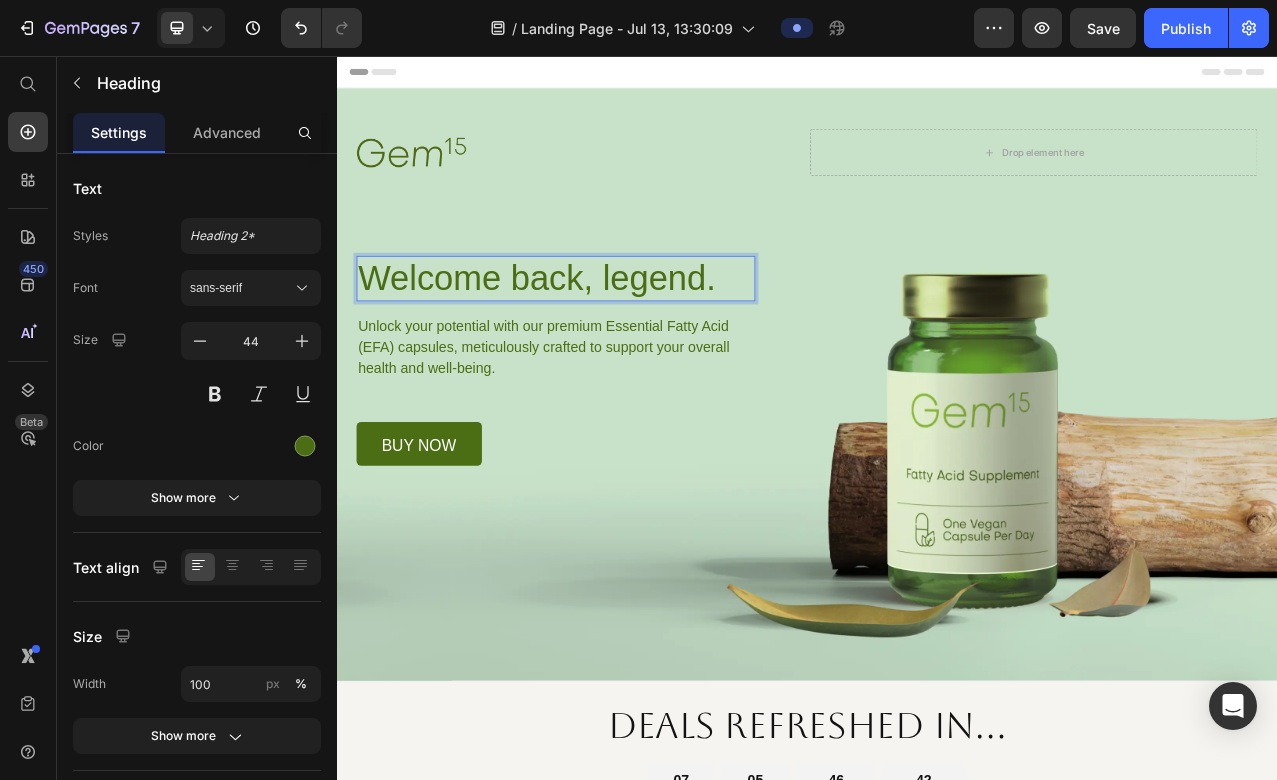click on "Welcome back, legend." at bounding box center [616, 340] 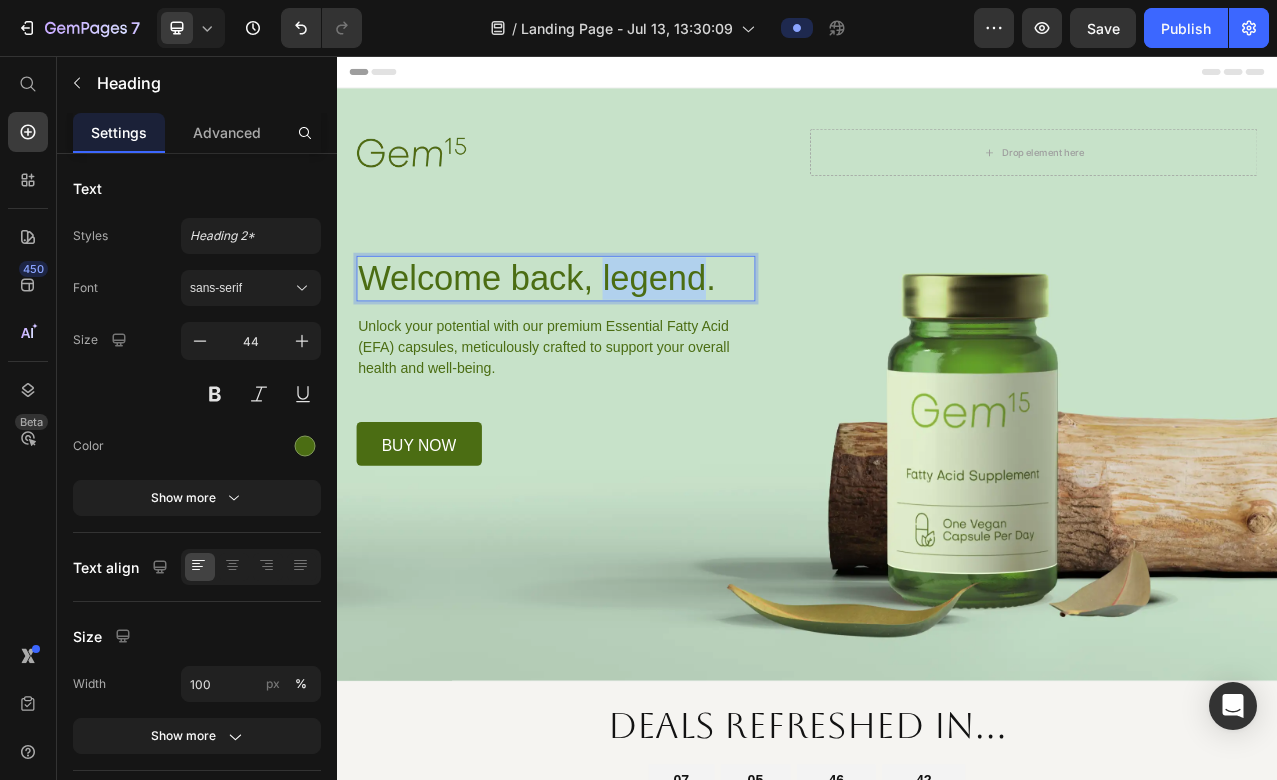 click on "Welcome back, legend." at bounding box center (616, 340) 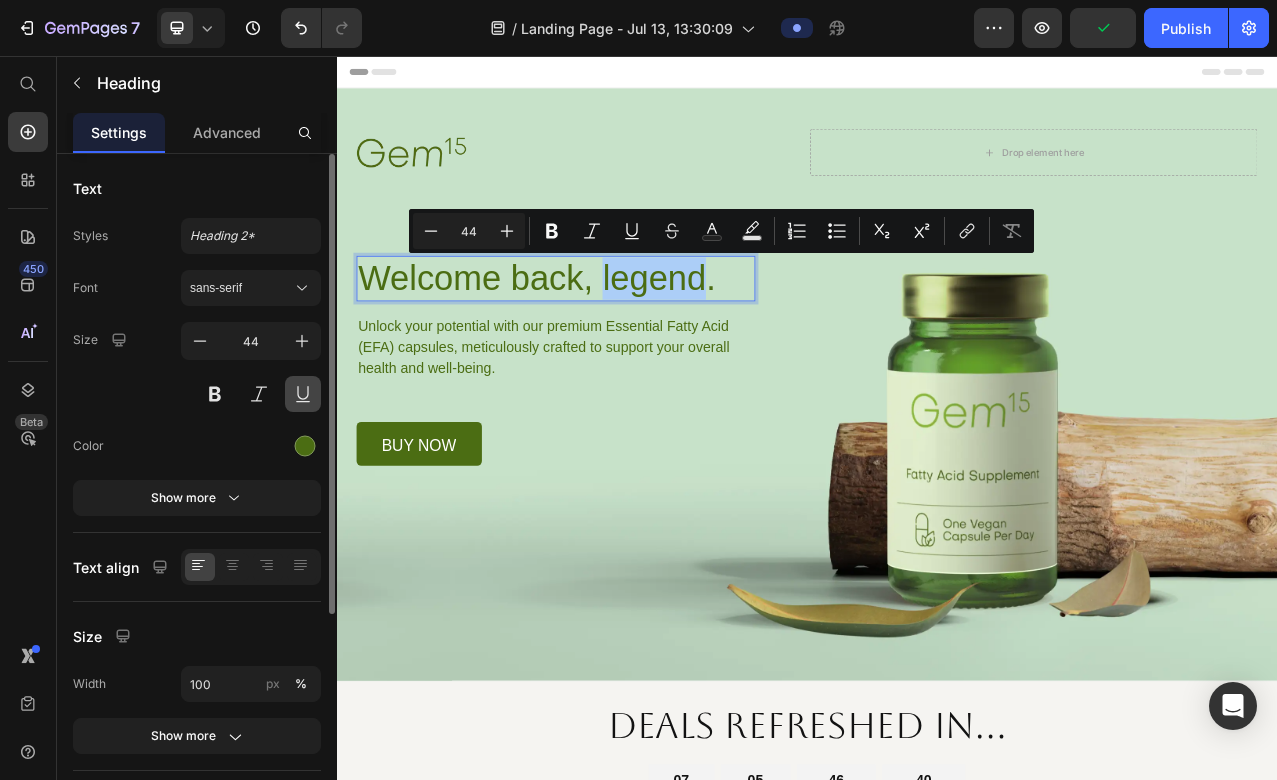 click at bounding box center [303, 394] 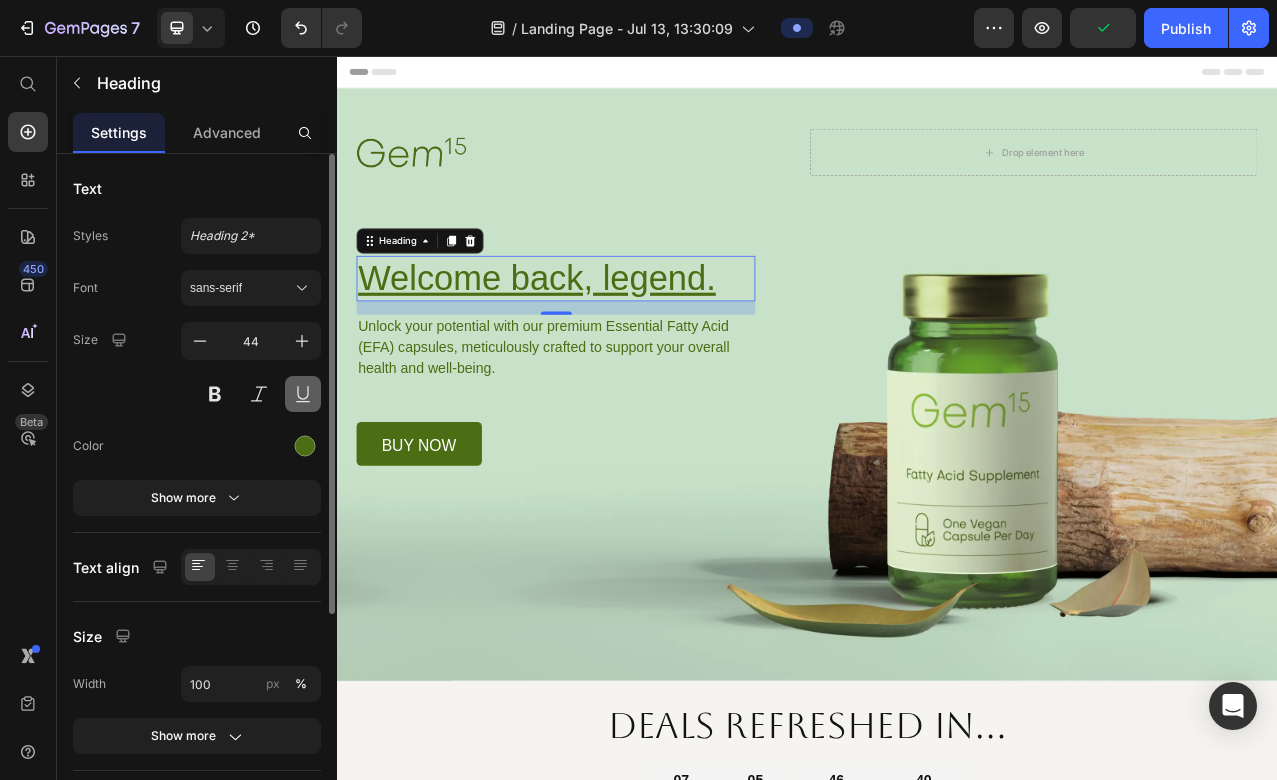 click at bounding box center (303, 394) 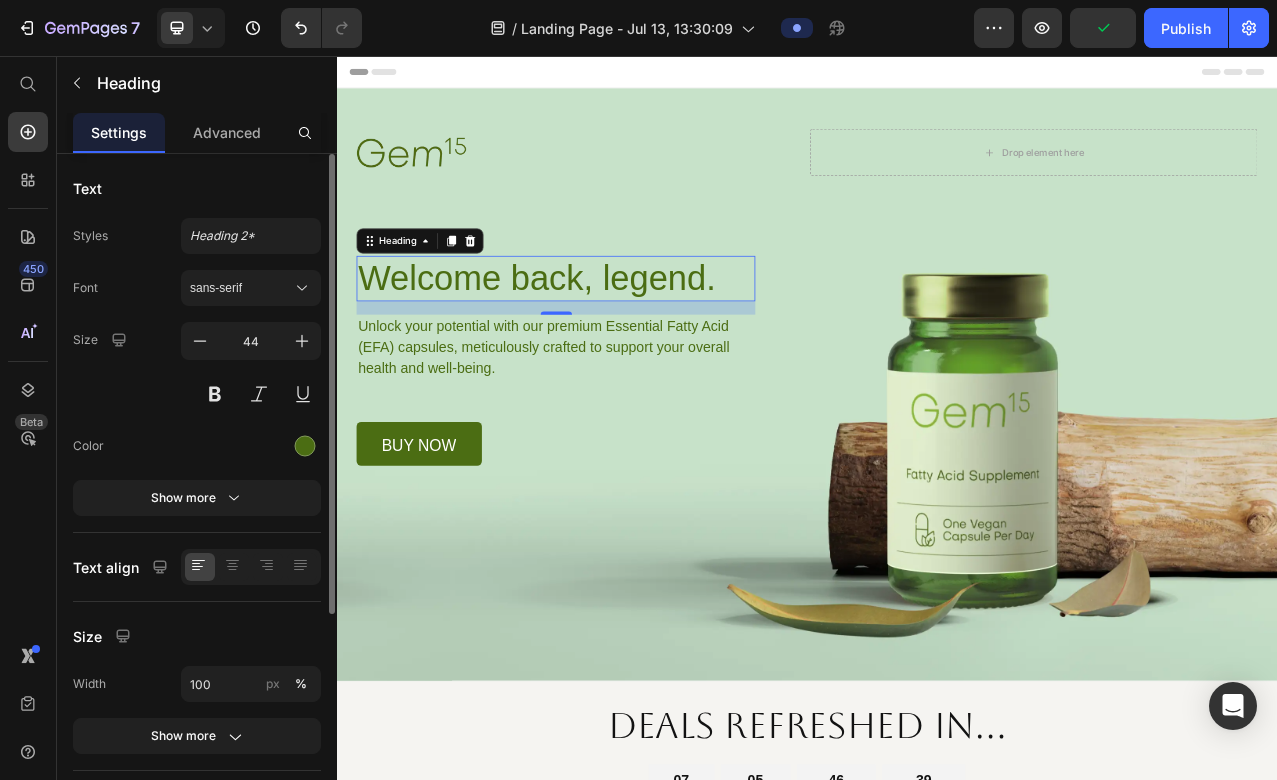 click at bounding box center [251, 394] 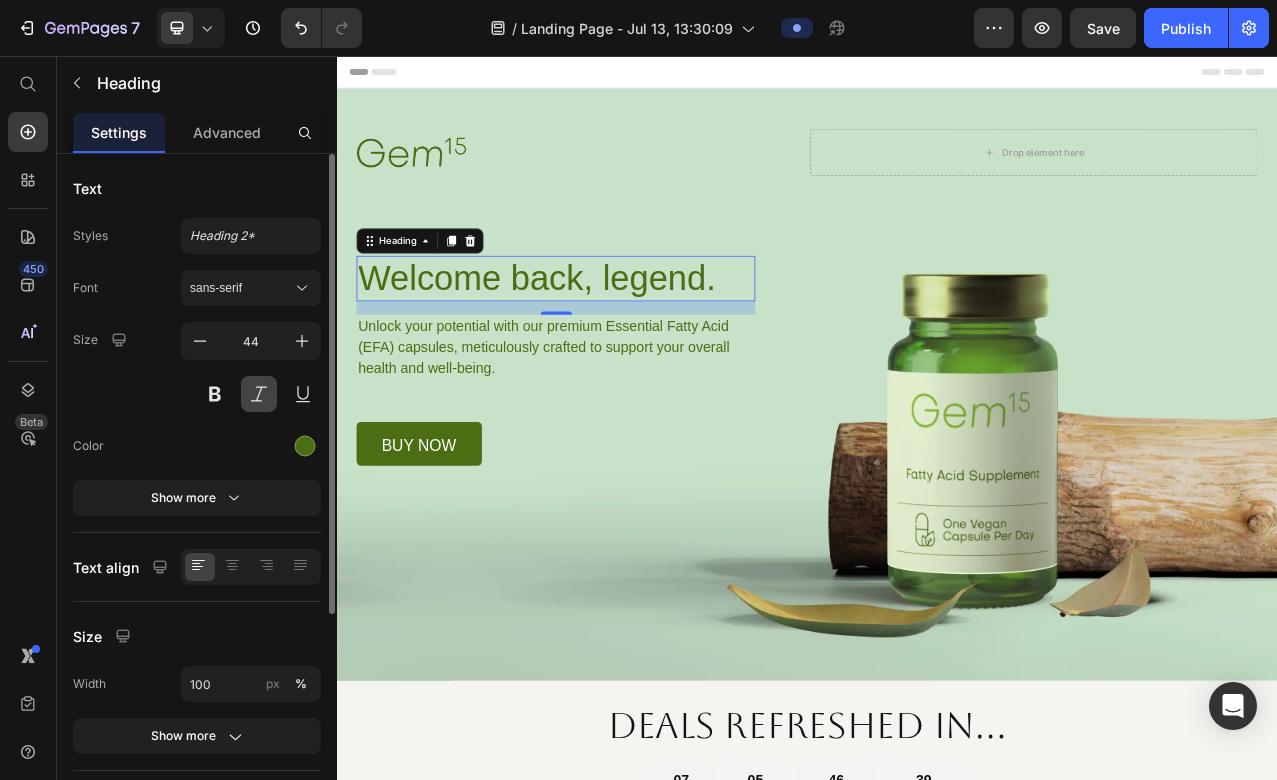 click at bounding box center [259, 394] 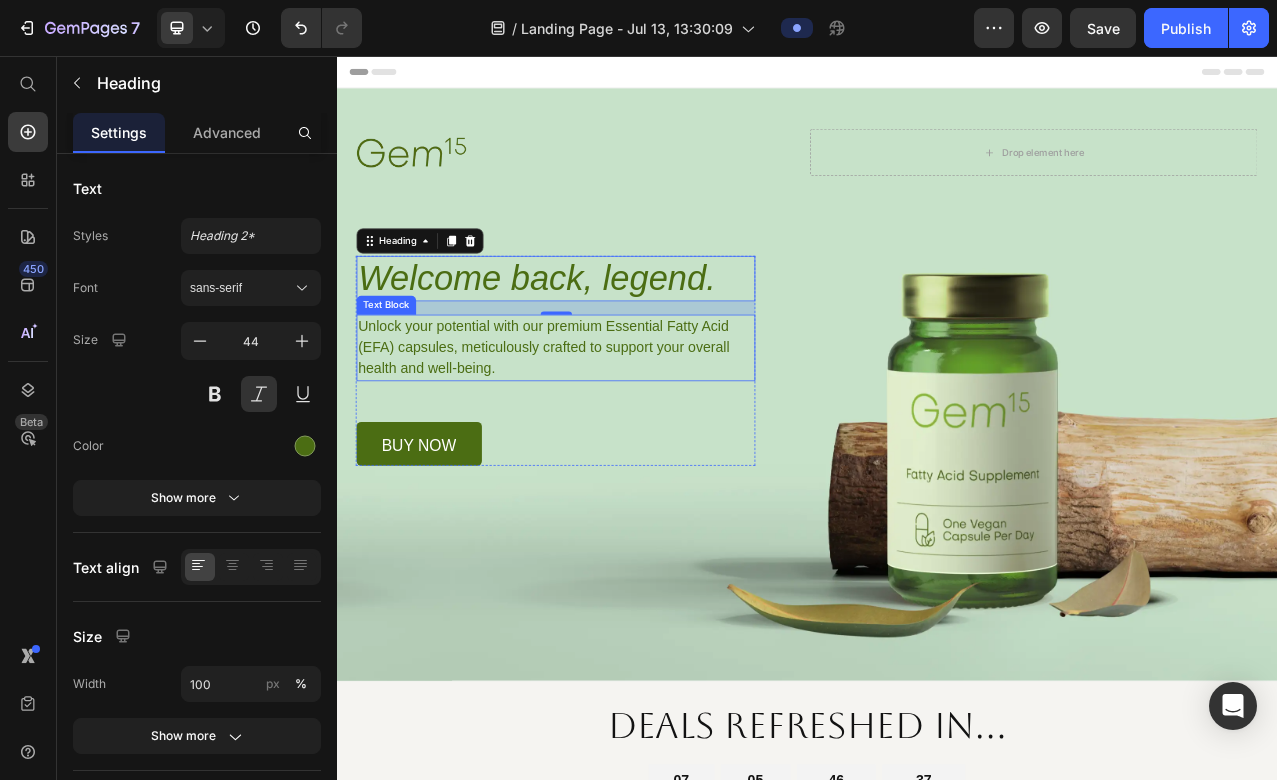 click on "Unlock your potential with our premium Essential Fatty Acid (EFA) capsules, meticulously crafted to support your overall health and well-being." at bounding box center (616, 428) 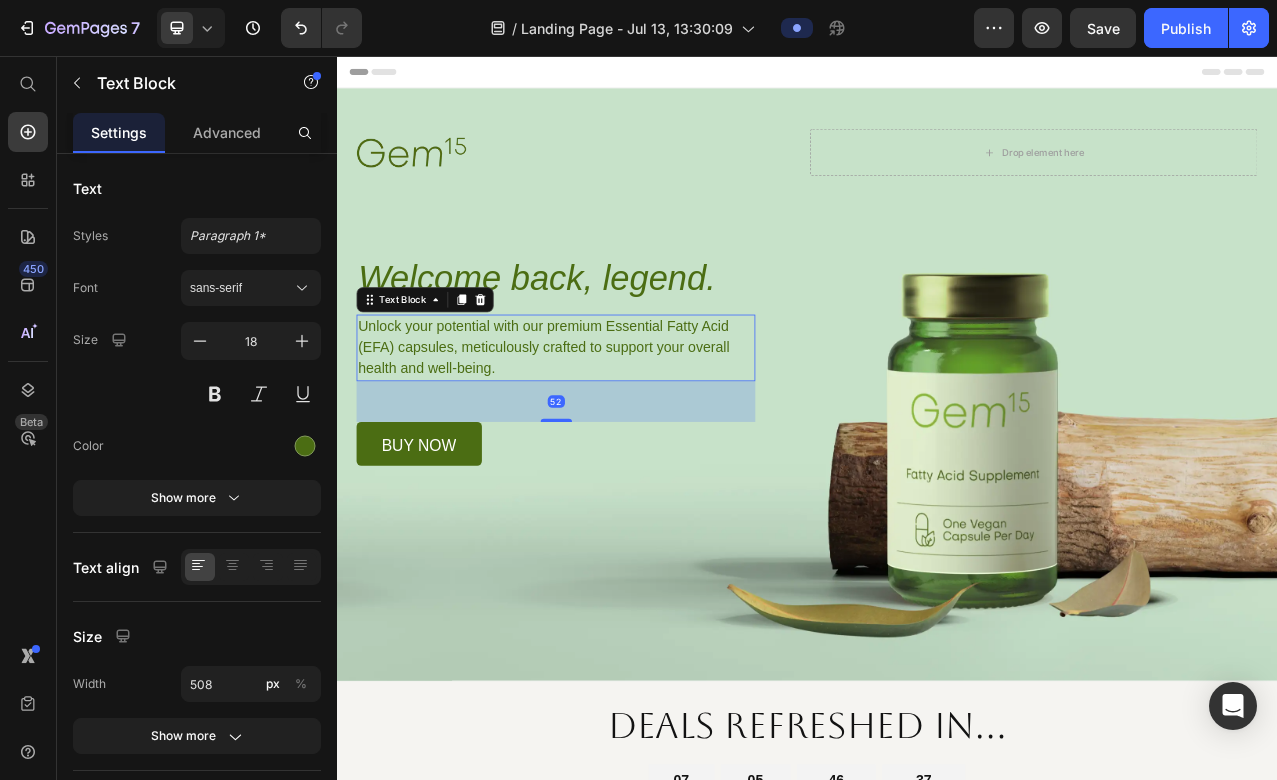 click on "Unlock your potential with our premium Essential Fatty Acid (EFA) capsules, meticulously crafted to support your overall health and well-being." at bounding box center [616, 428] 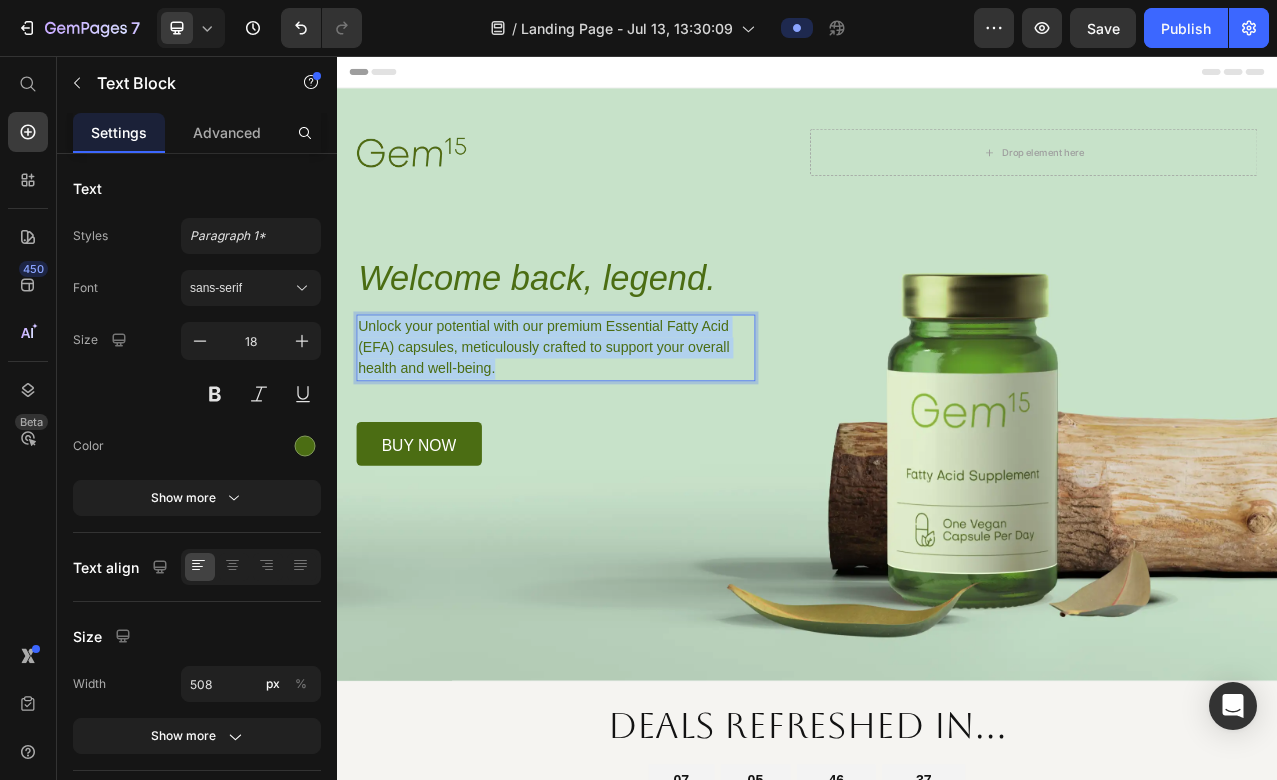 click on "Unlock your potential with our premium Essential Fatty Acid (EFA) capsules, meticulously crafted to support your overall health and well-being." at bounding box center [616, 428] 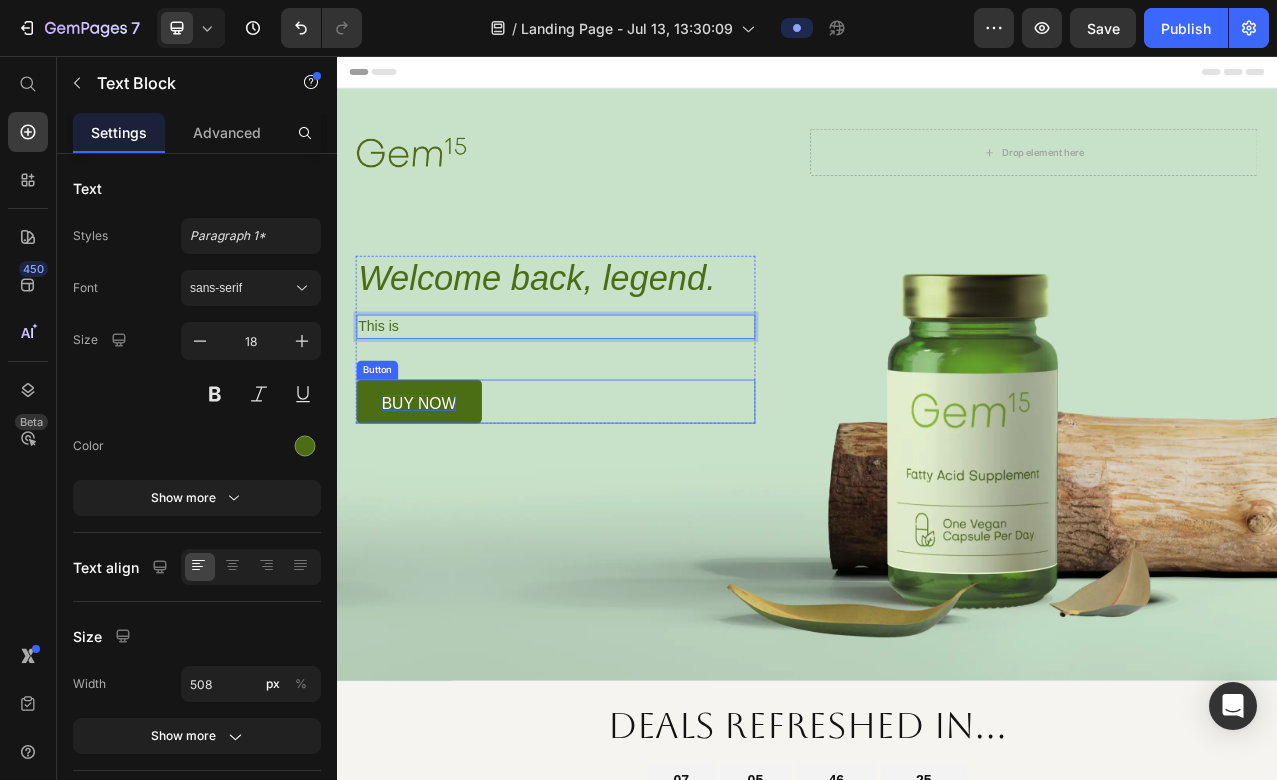 click on "buy now" at bounding box center (441, 499) 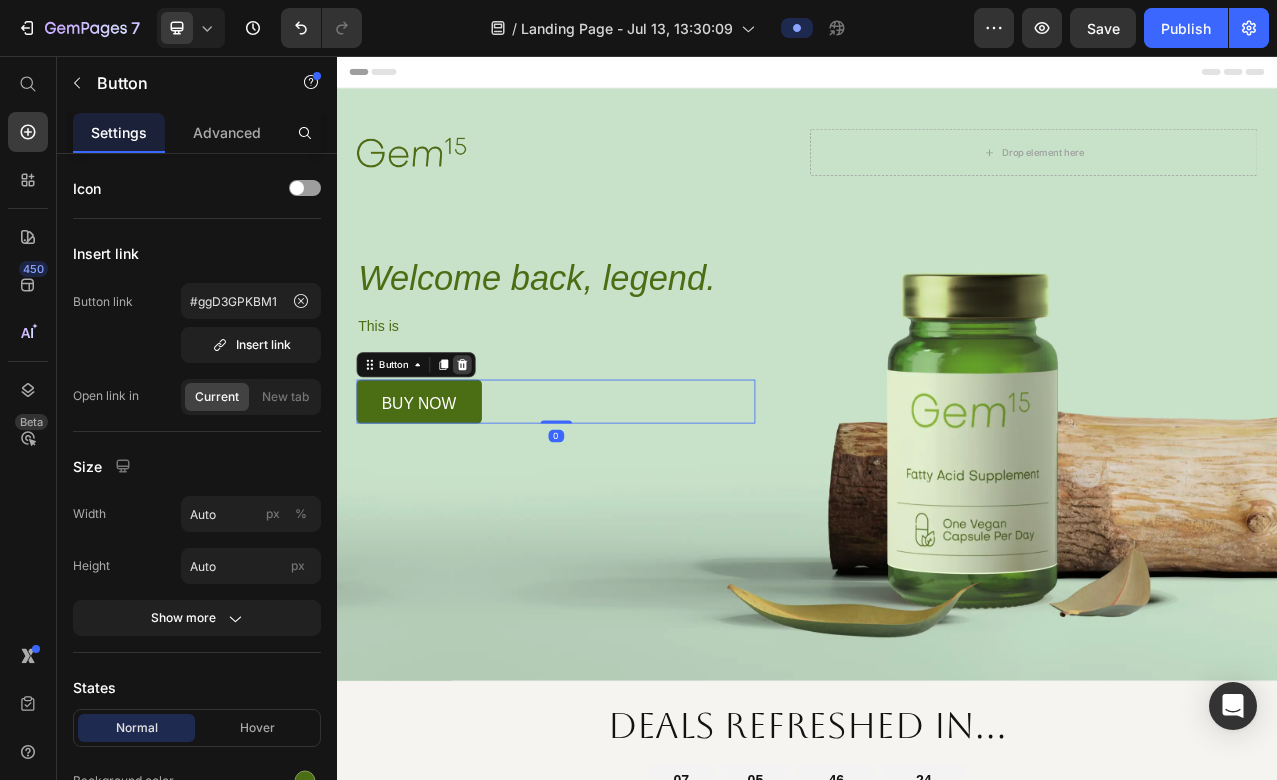 click 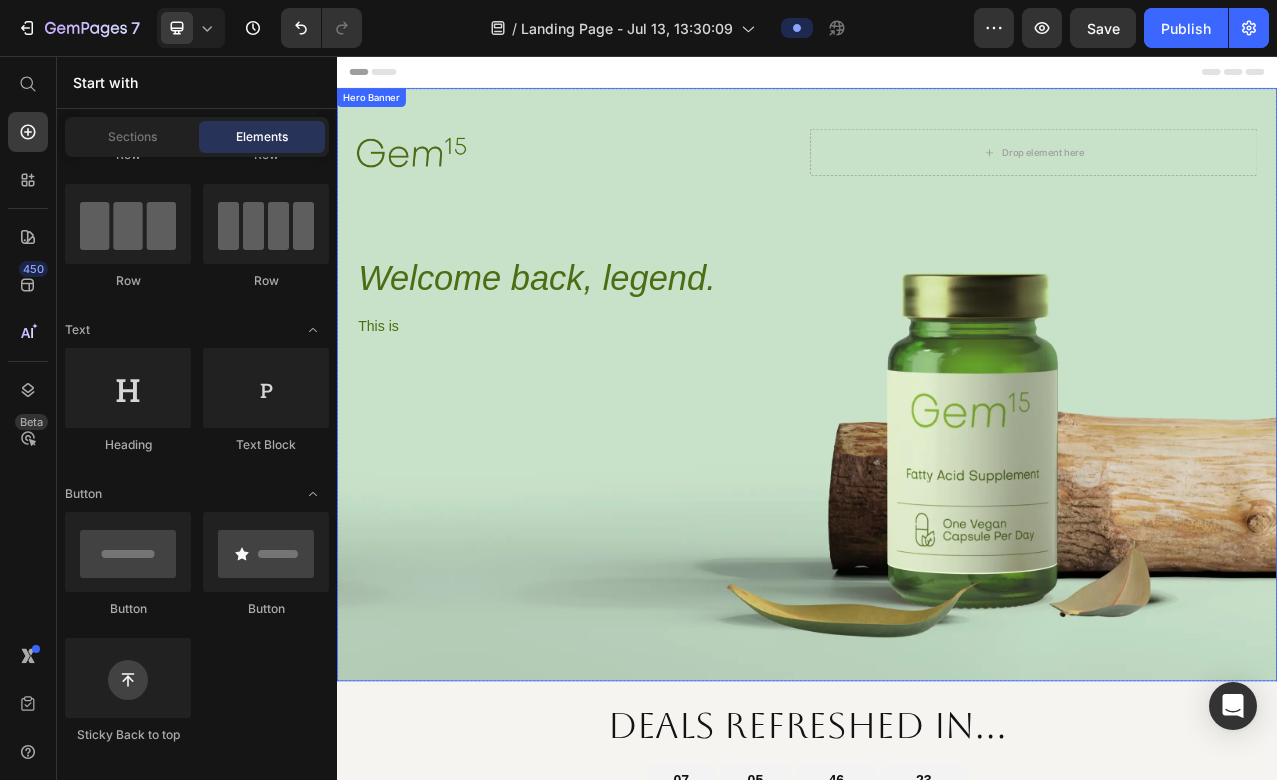 click at bounding box center [937, 475] 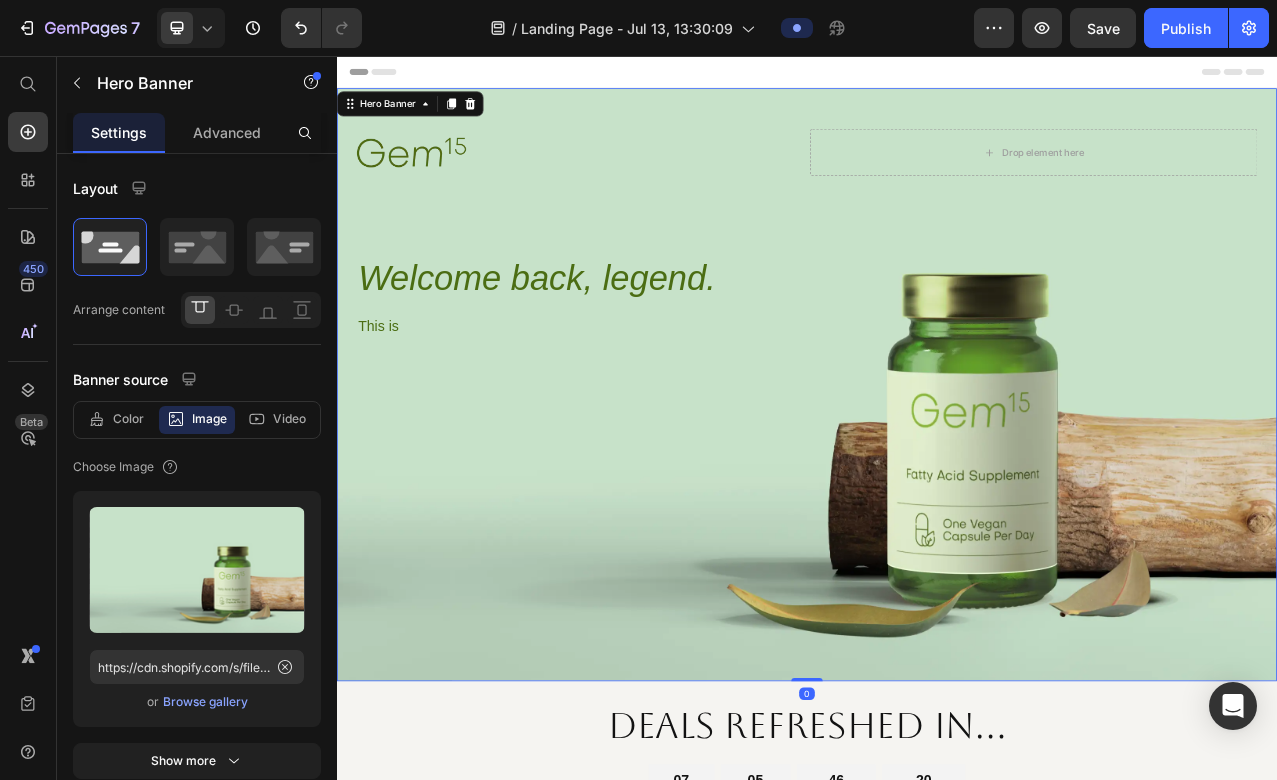 drag, startPoint x: 942, startPoint y: 850, endPoint x: 986, endPoint y: 556, distance: 297.2743 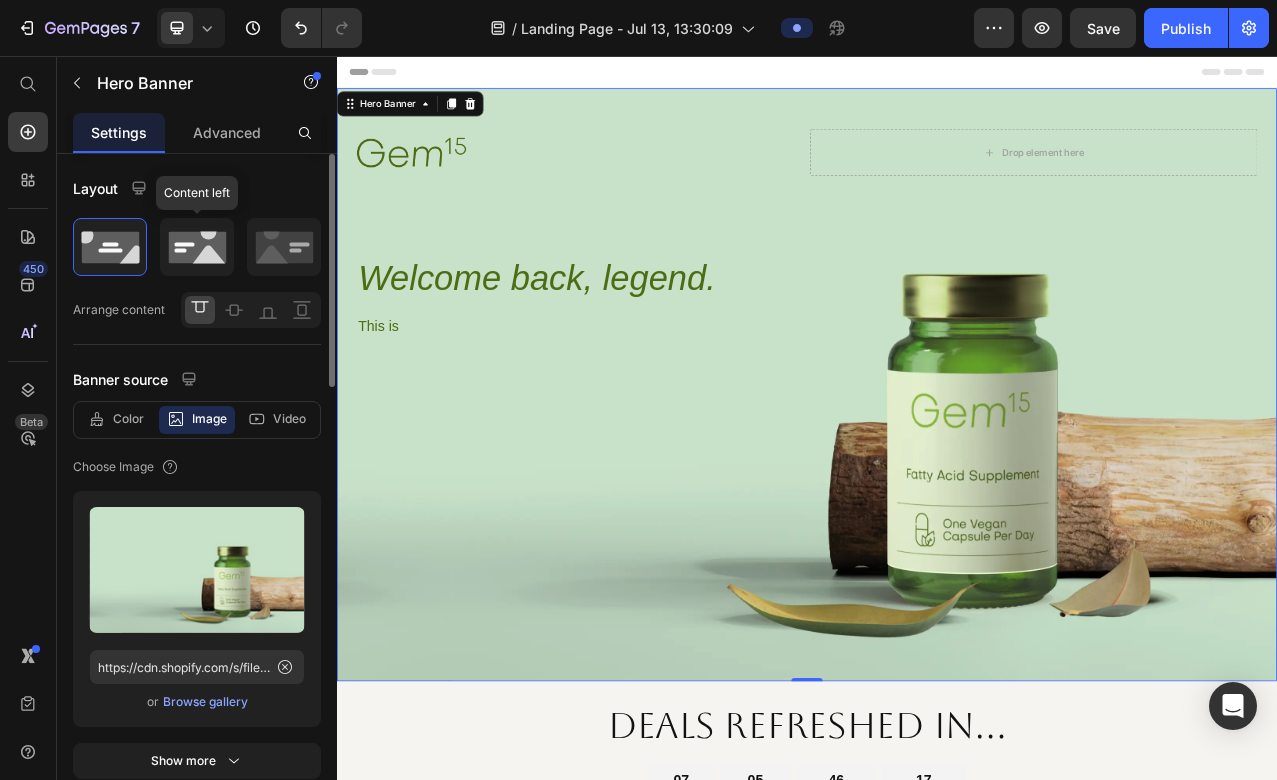 click 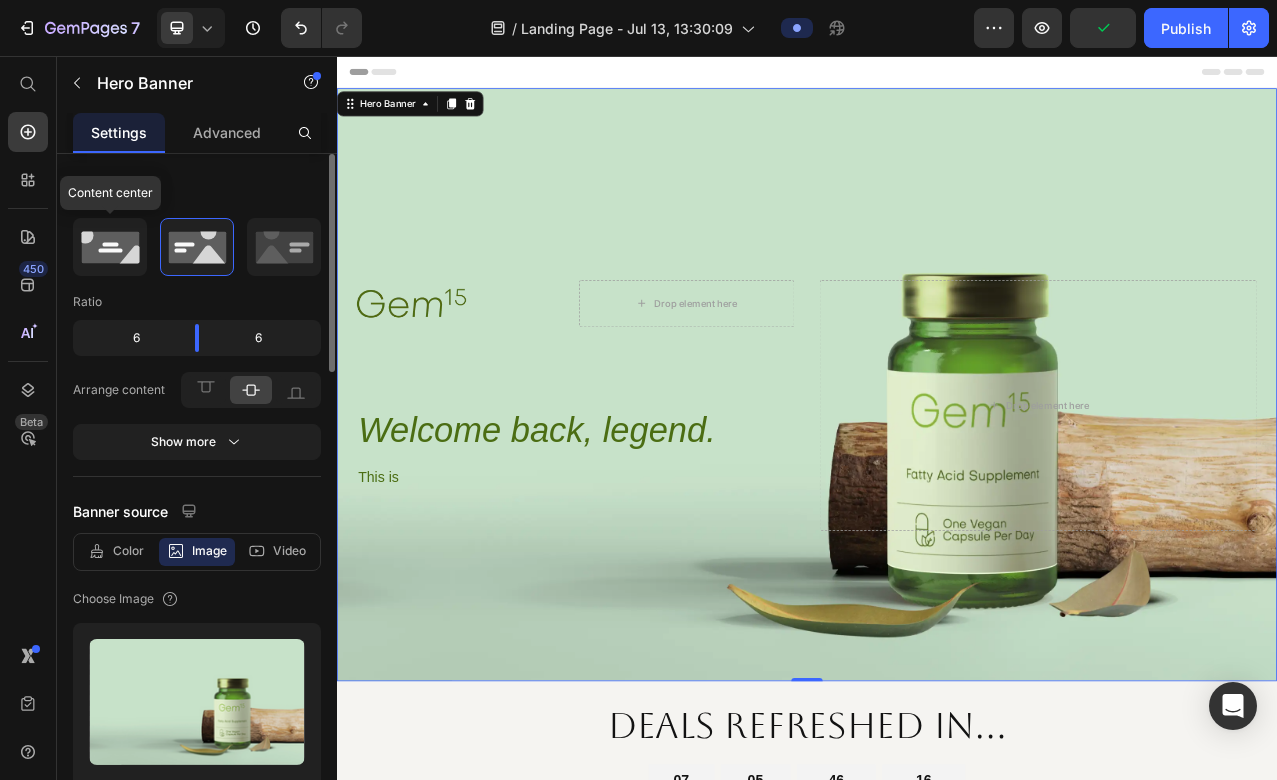click 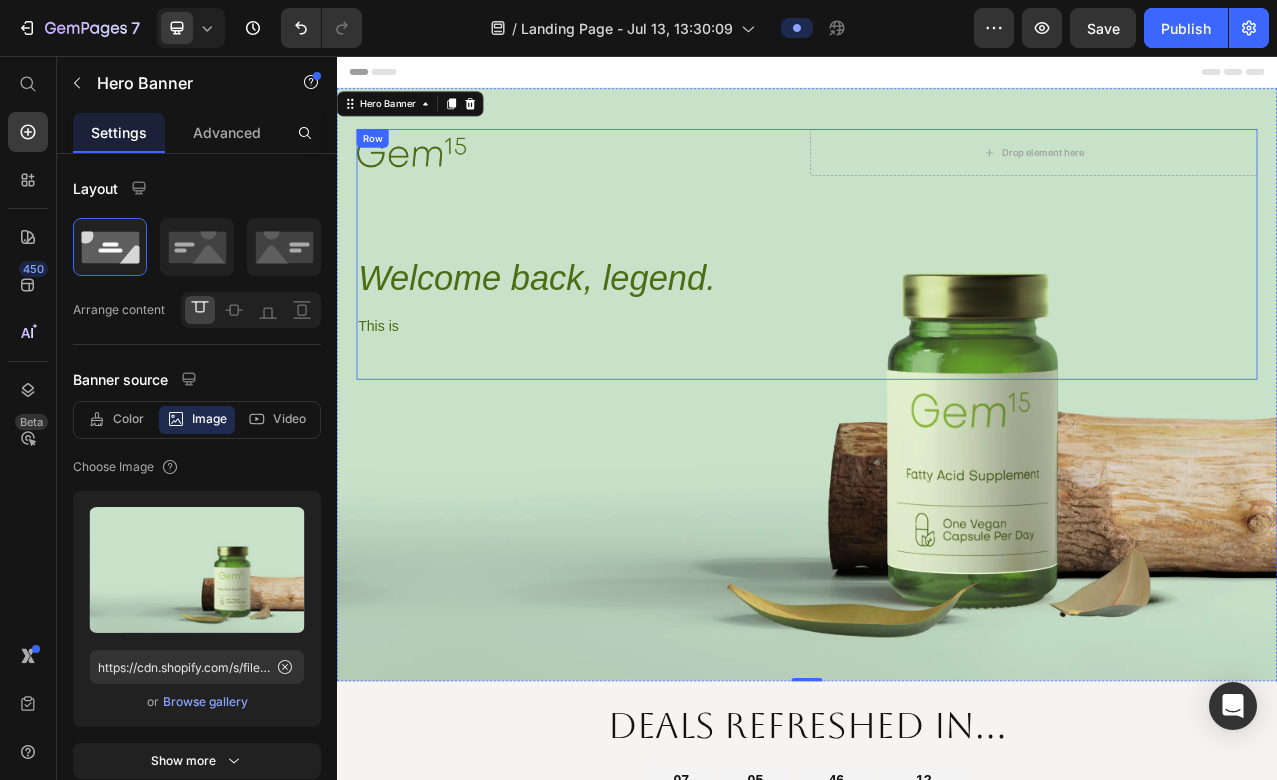 click at bounding box center (647, 178) 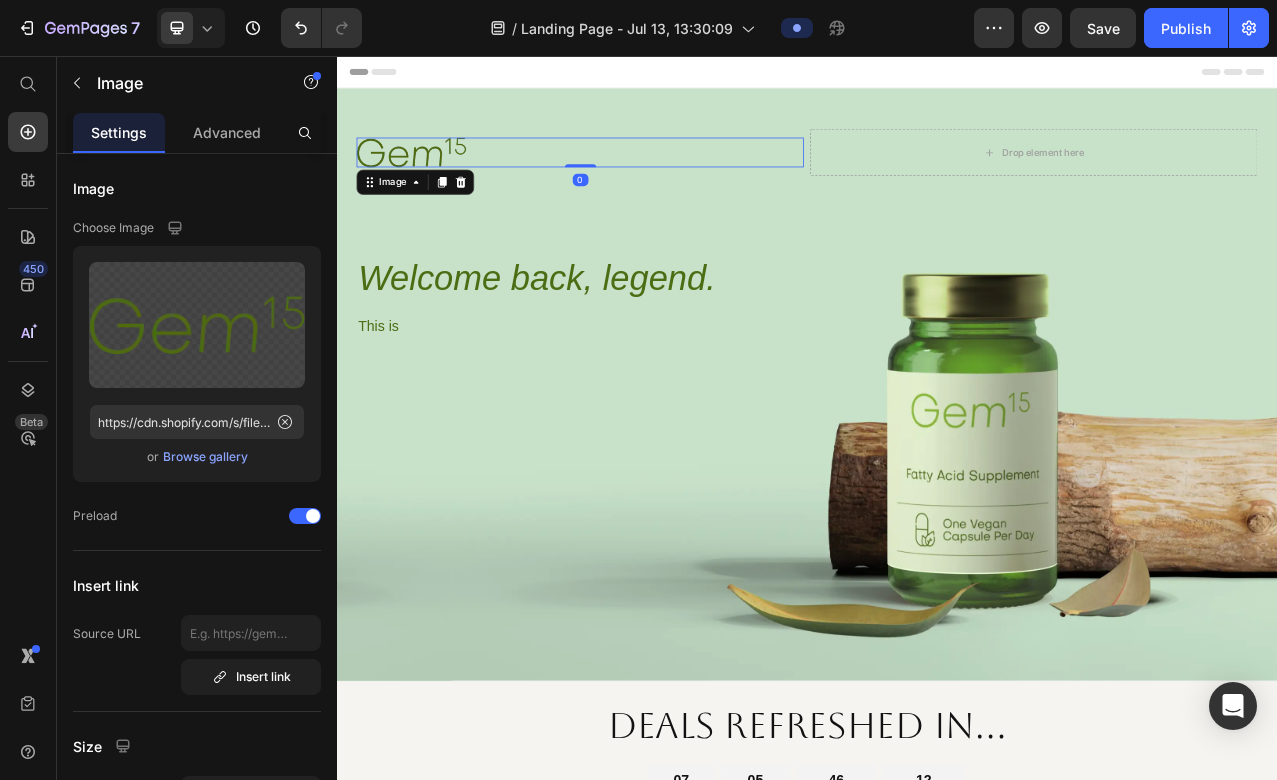 click at bounding box center (647, 178) 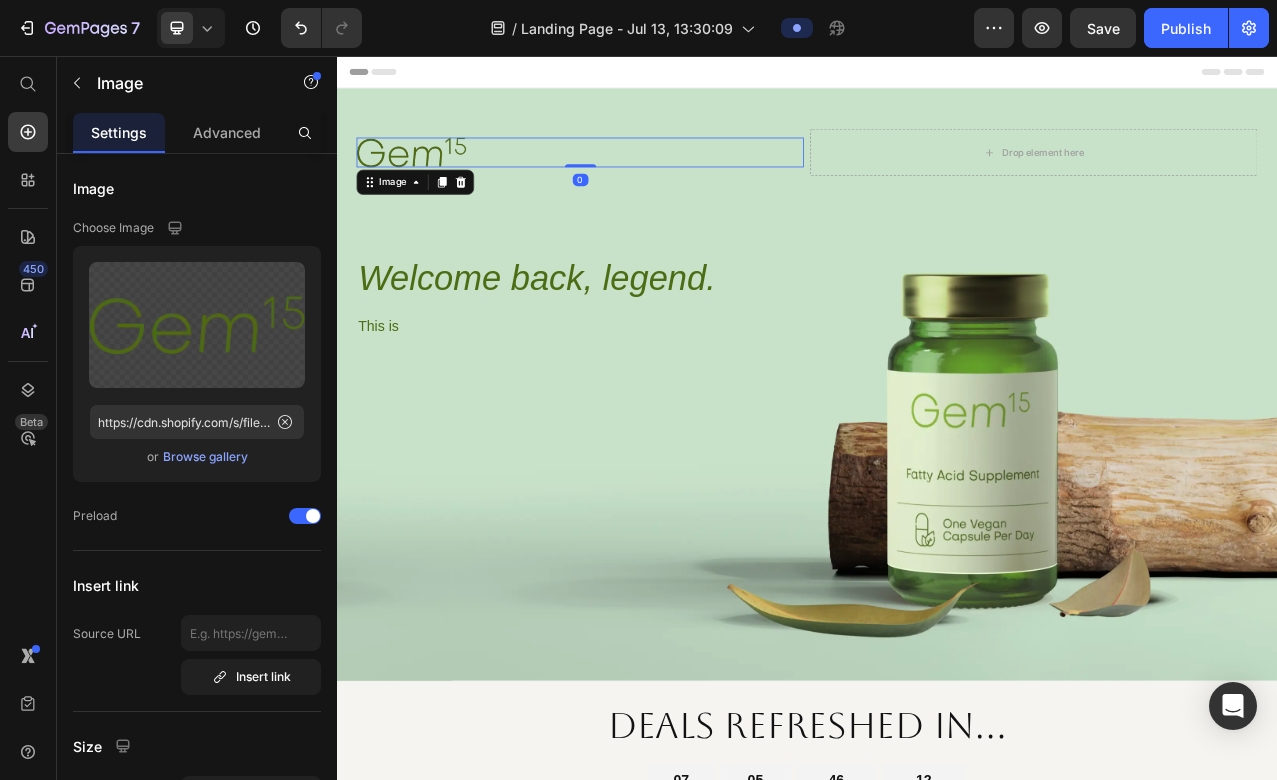 click at bounding box center (647, 178) 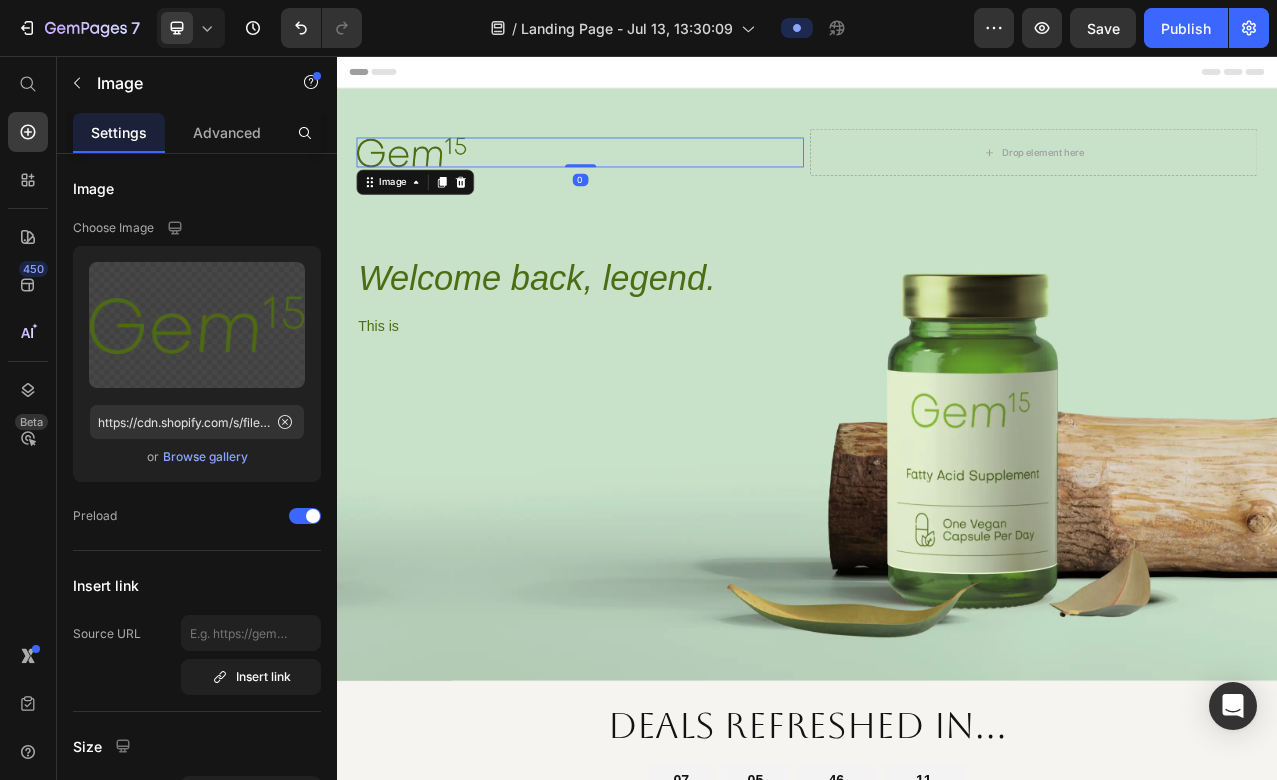 click at bounding box center [647, 178] 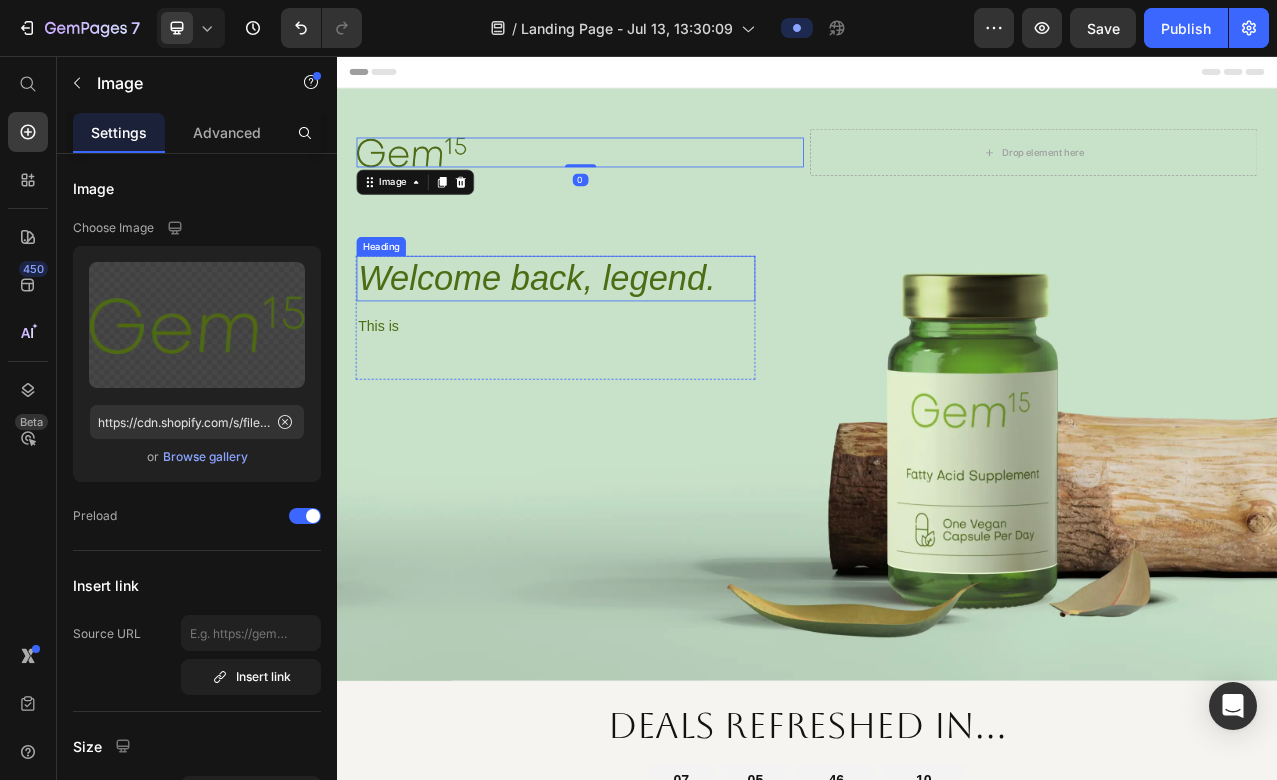 click at bounding box center [937, 475] 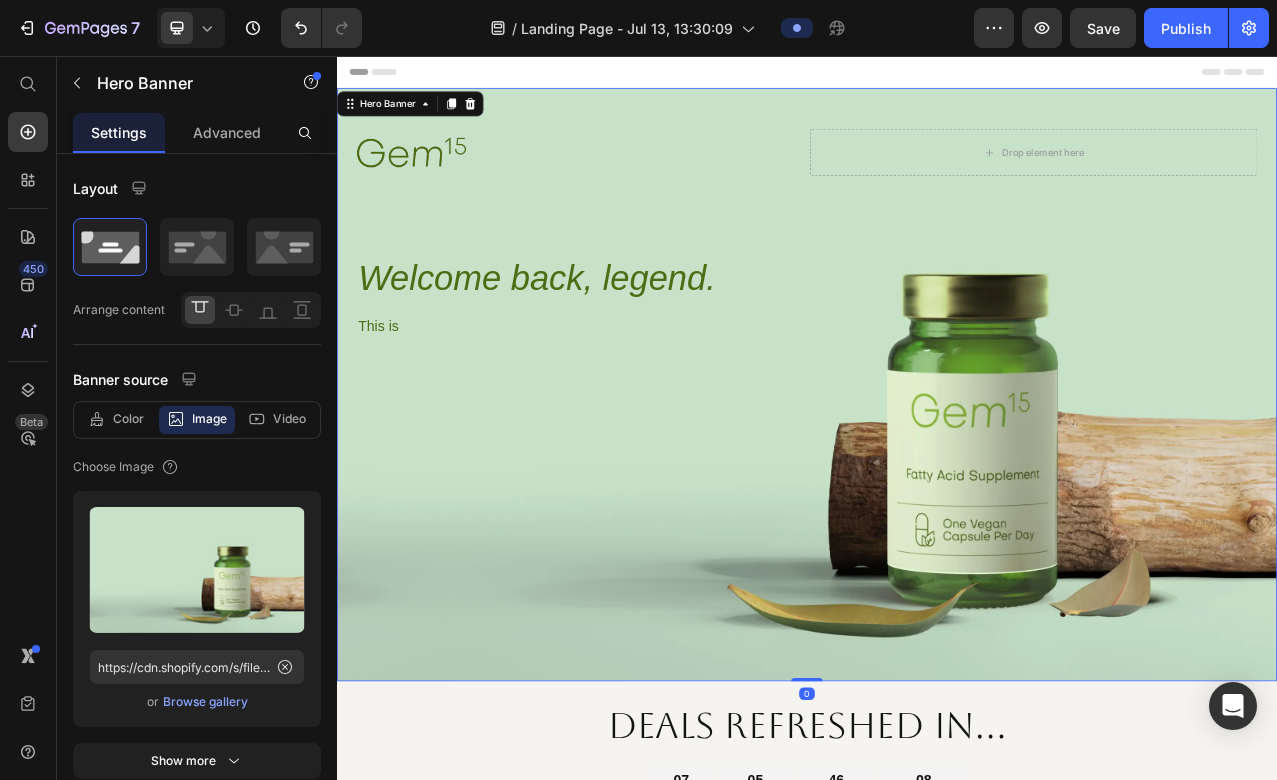 click at bounding box center [937, 475] 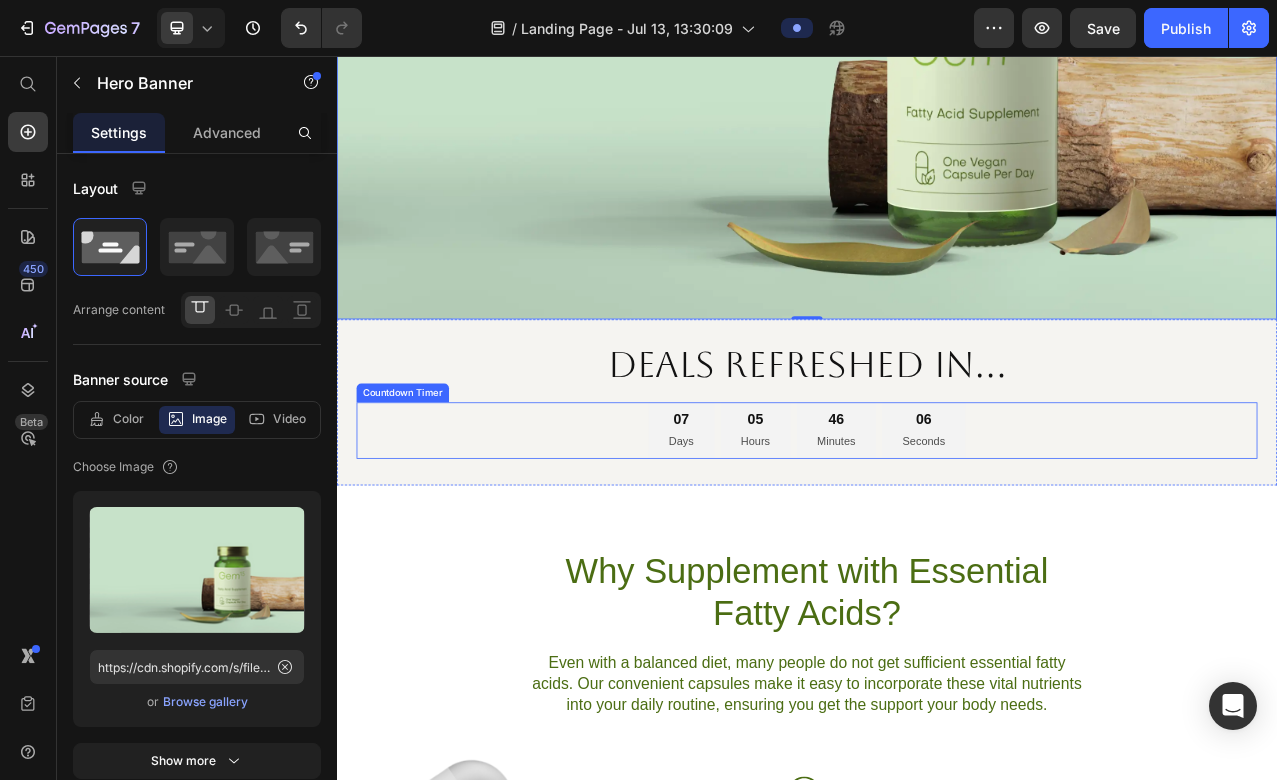 scroll, scrollTop: 465, scrollLeft: 0, axis: vertical 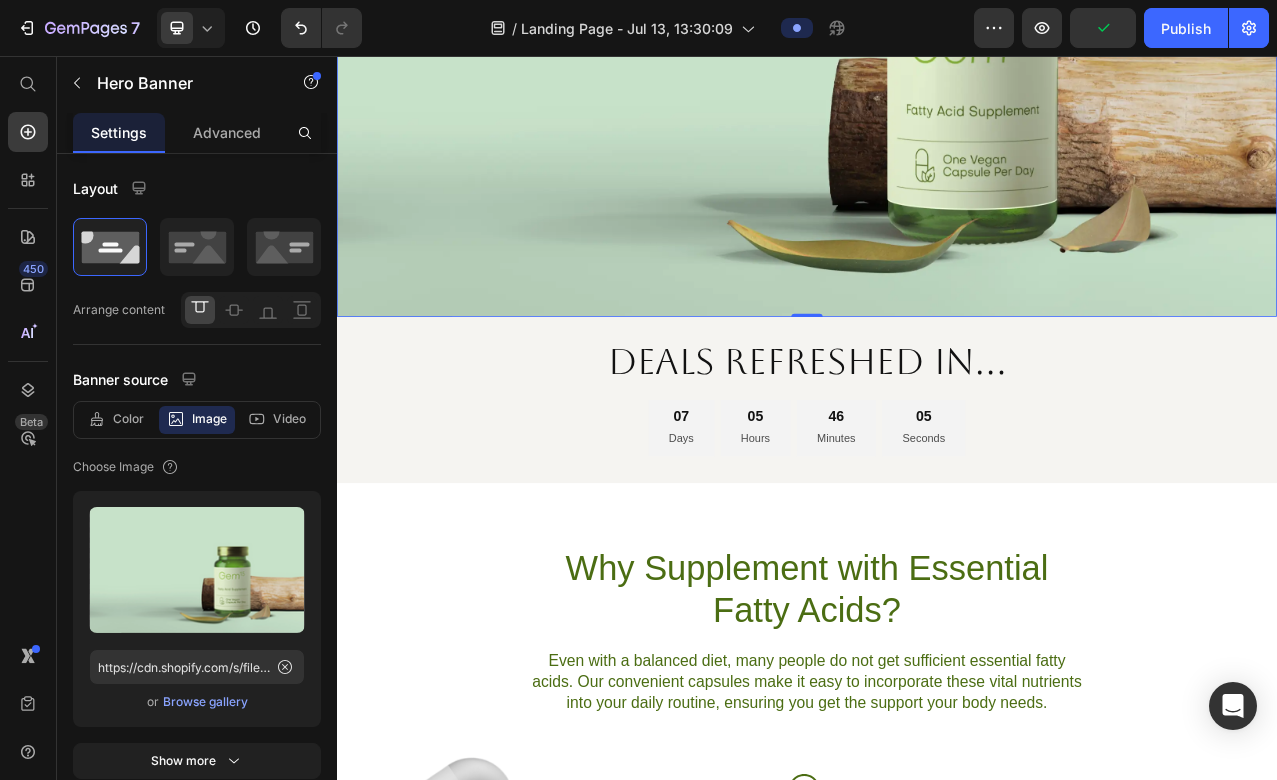 click at bounding box center [937, 10] 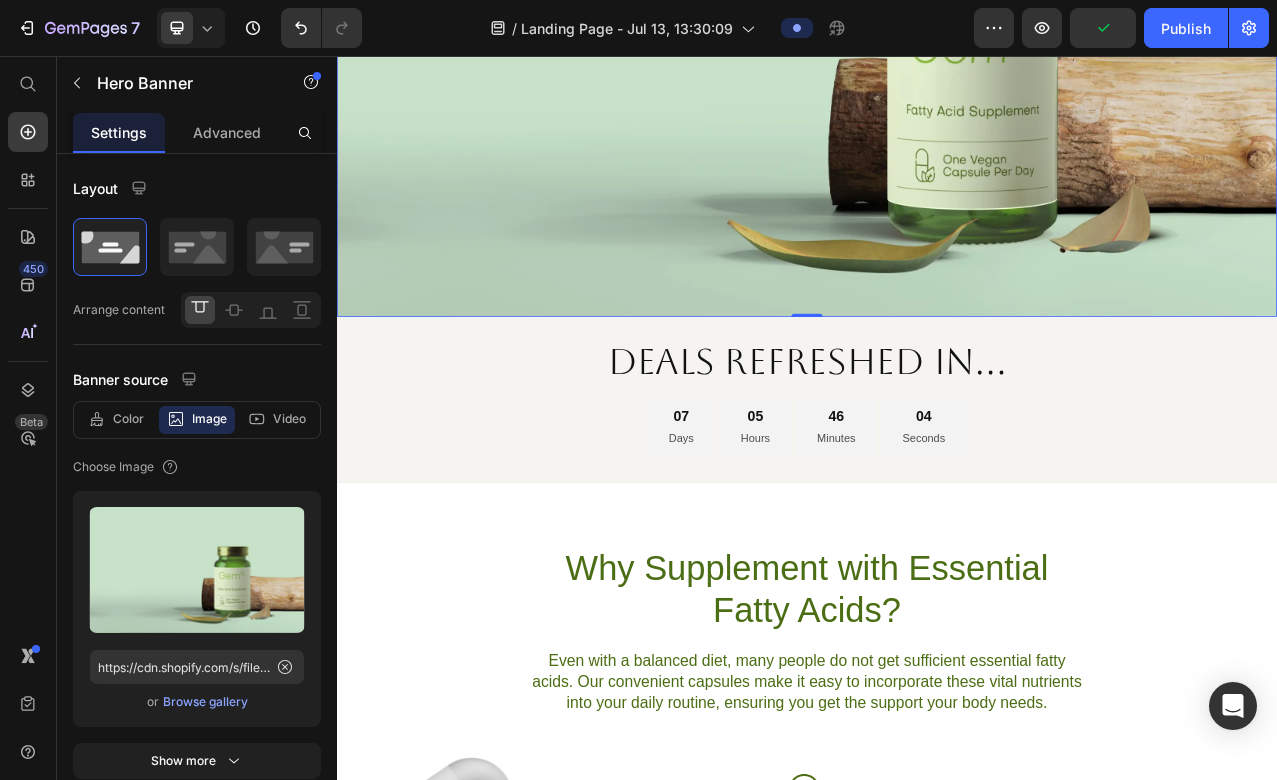 scroll, scrollTop: 451, scrollLeft: 0, axis: vertical 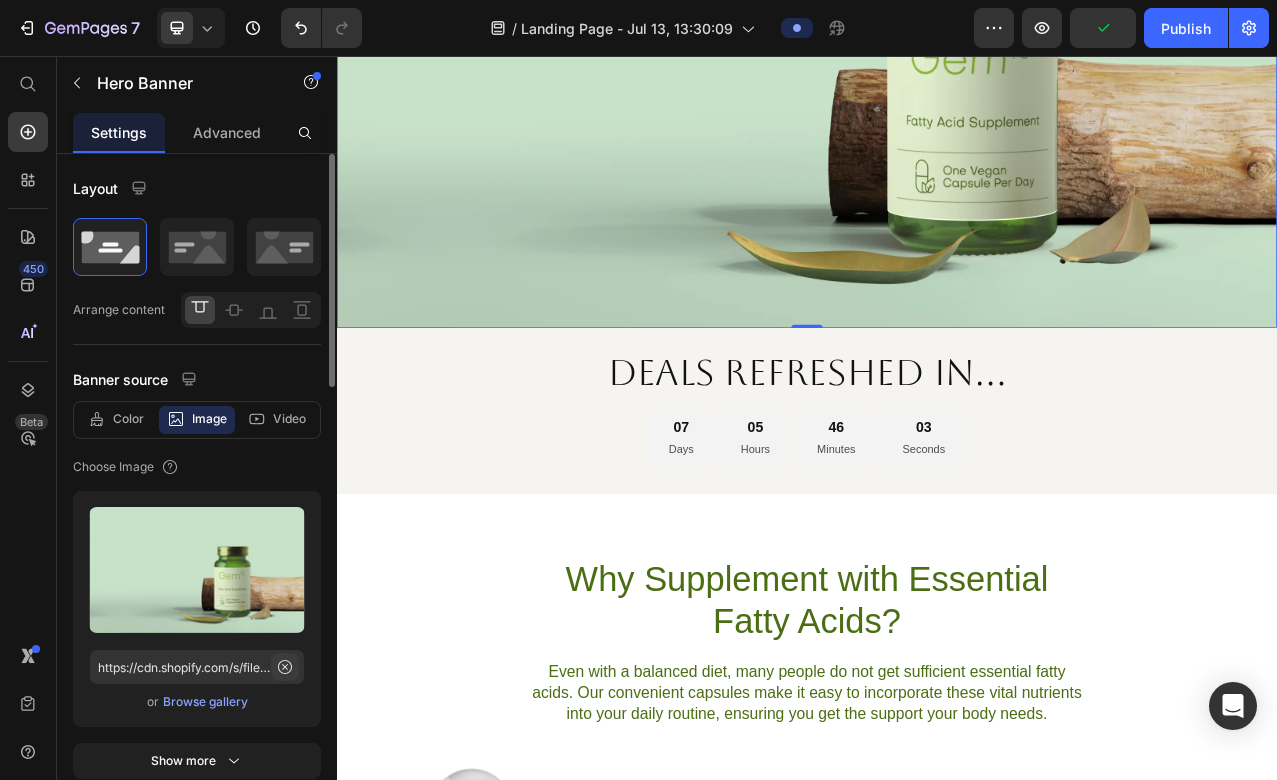 click 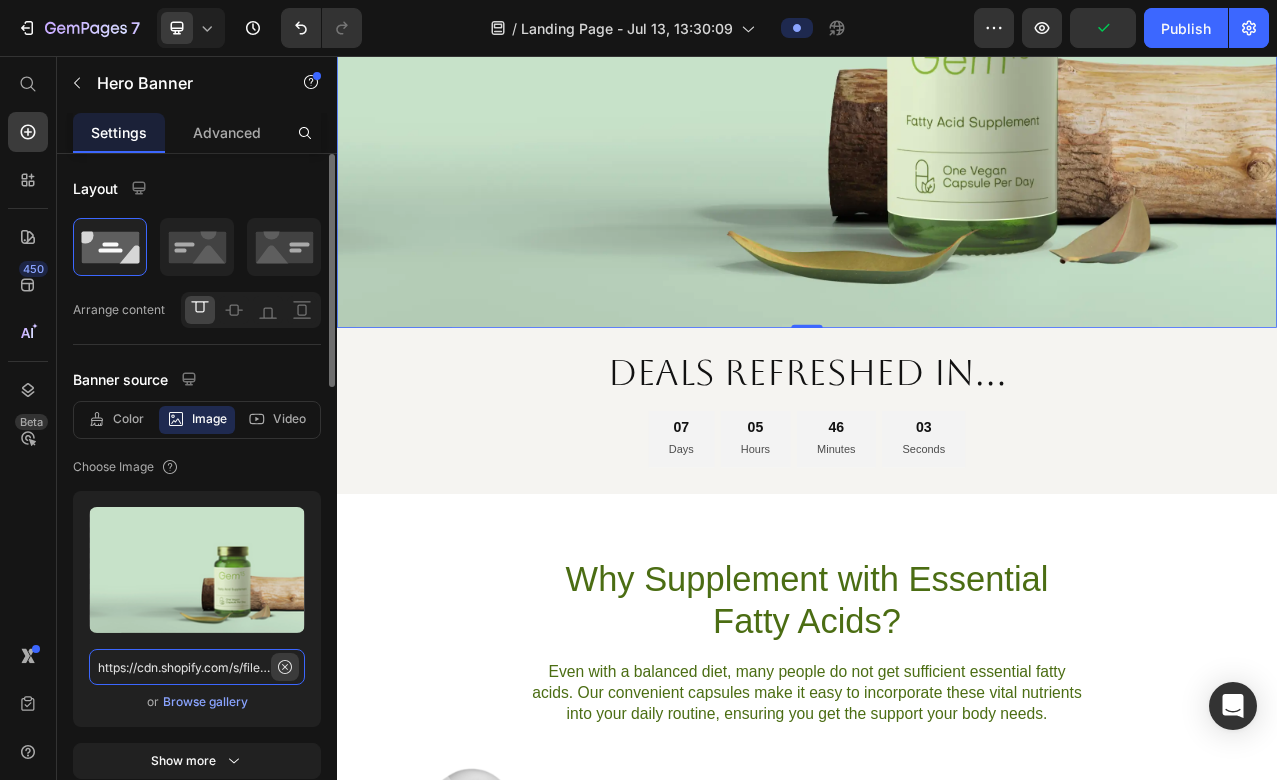 type 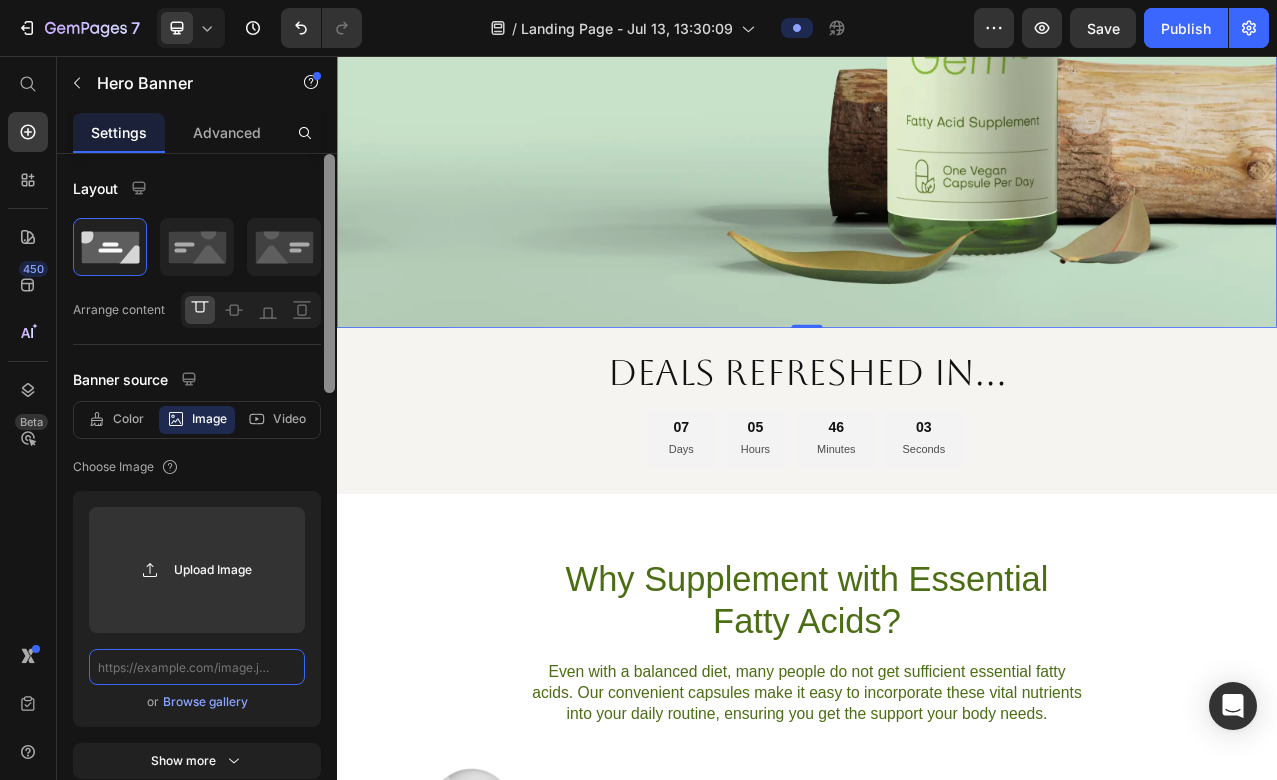 scroll, scrollTop: 0, scrollLeft: 0, axis: both 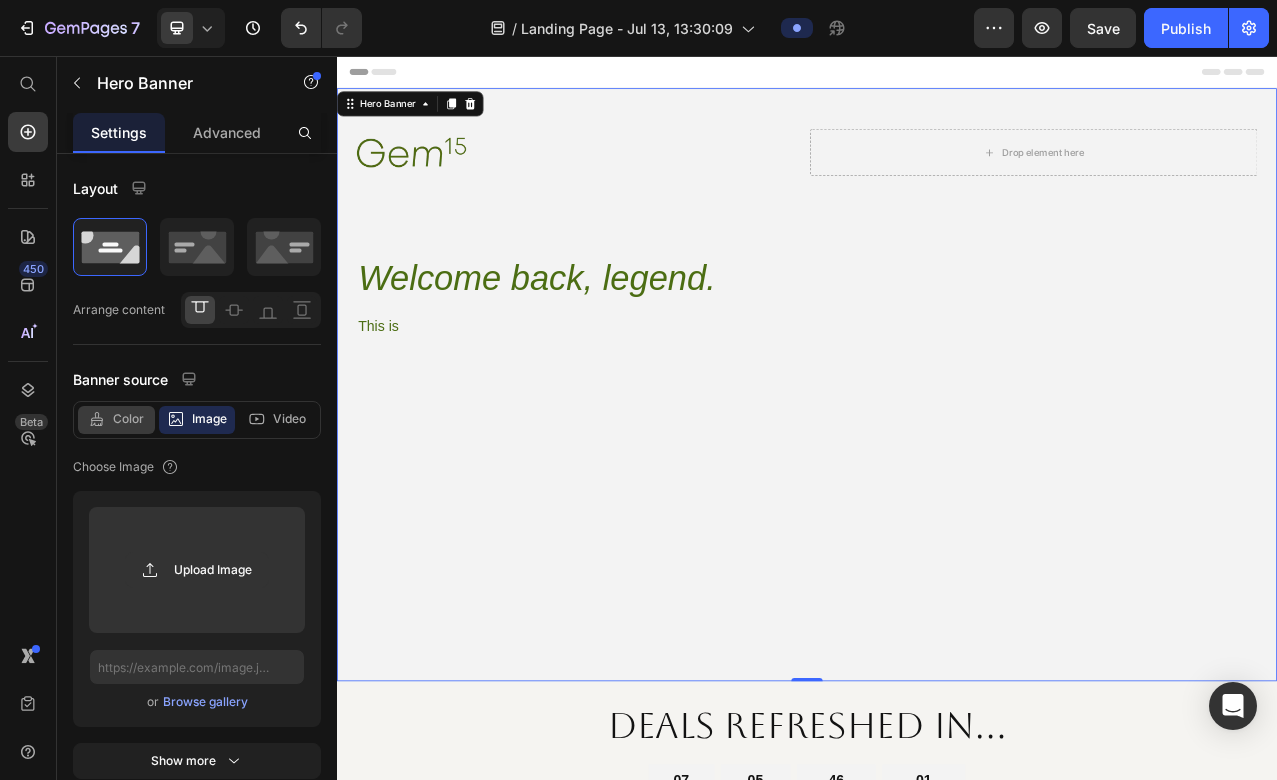 click on "Color" at bounding box center (128, 419) 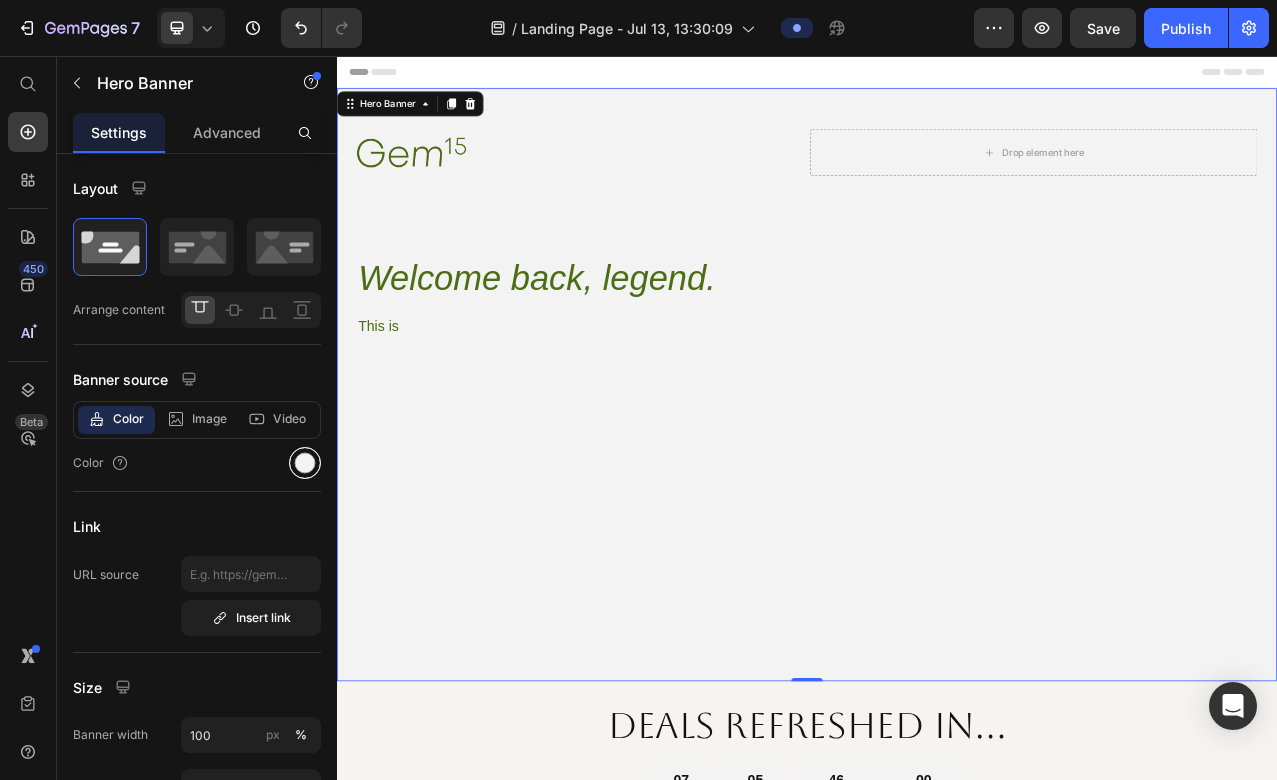 click at bounding box center (305, 463) 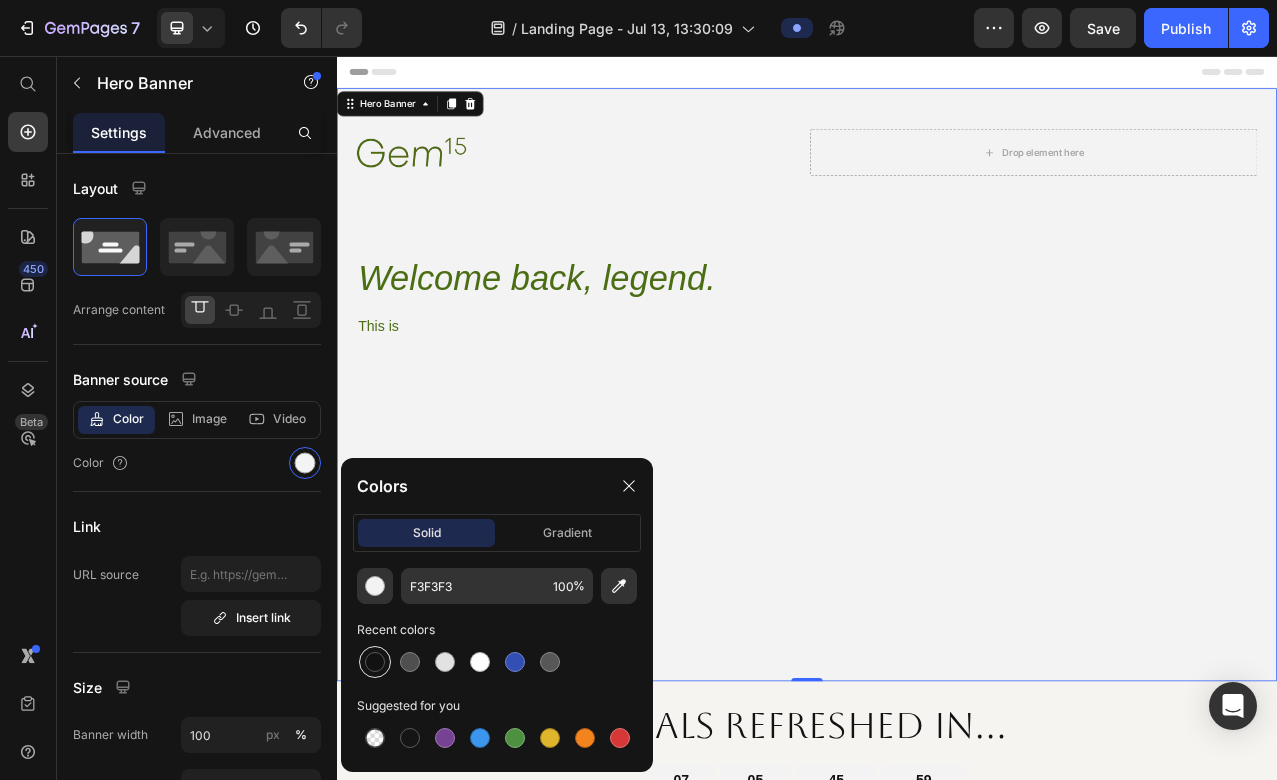 click at bounding box center [375, 662] 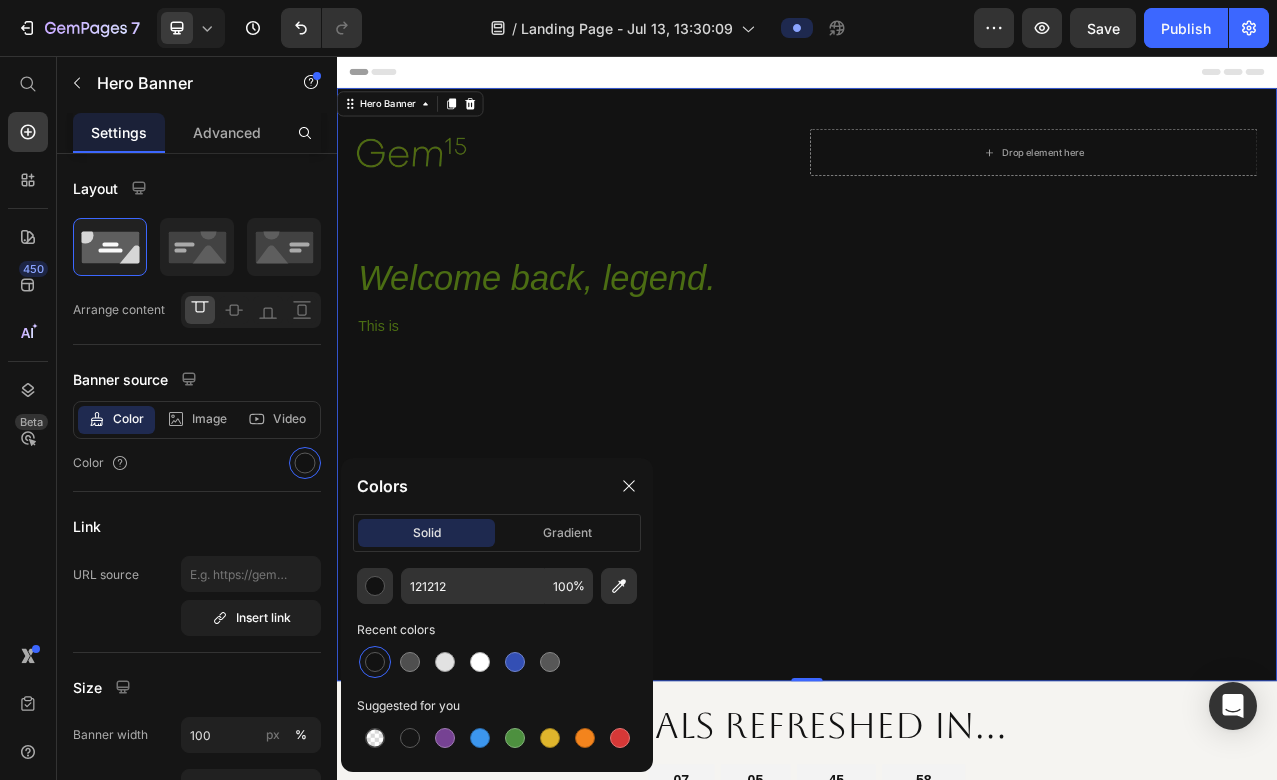 click at bounding box center [937, 475] 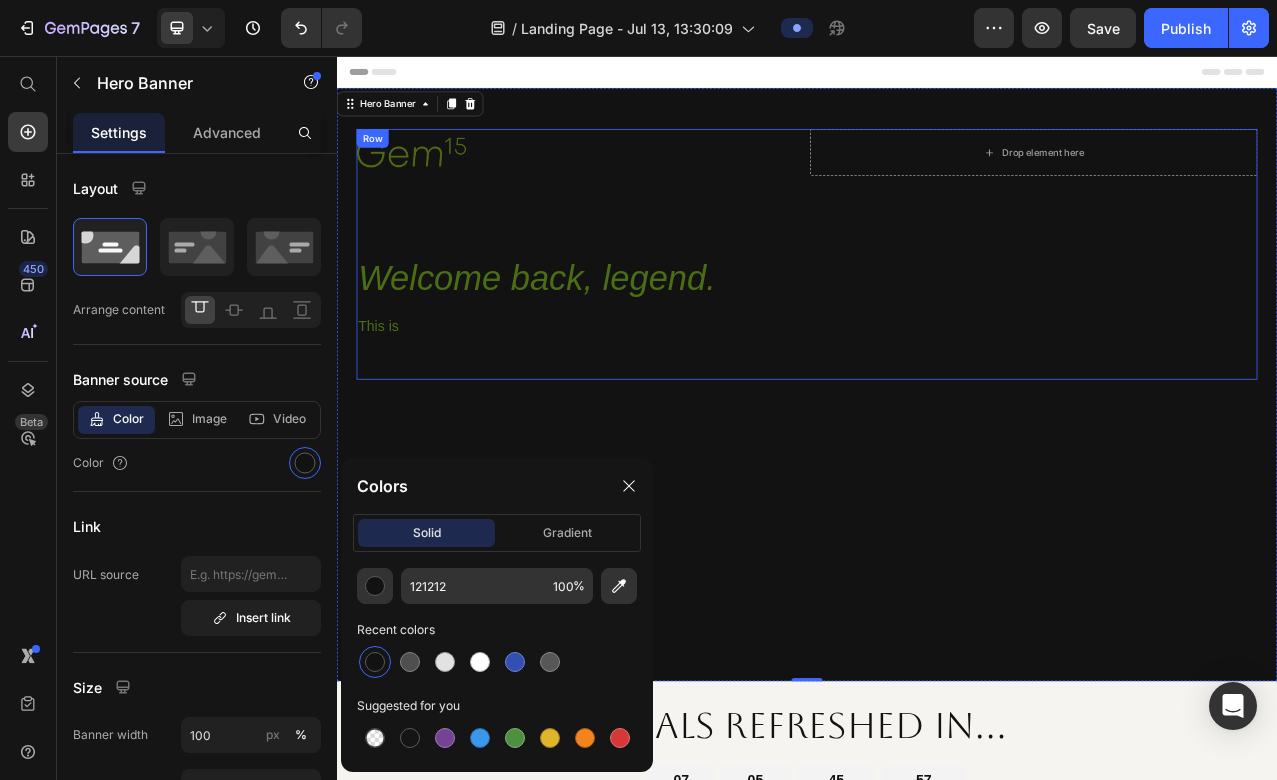 click on "Image
Drop element here Row Welcome back, legend. Heading This is Text Block Row" at bounding box center (937, 309) 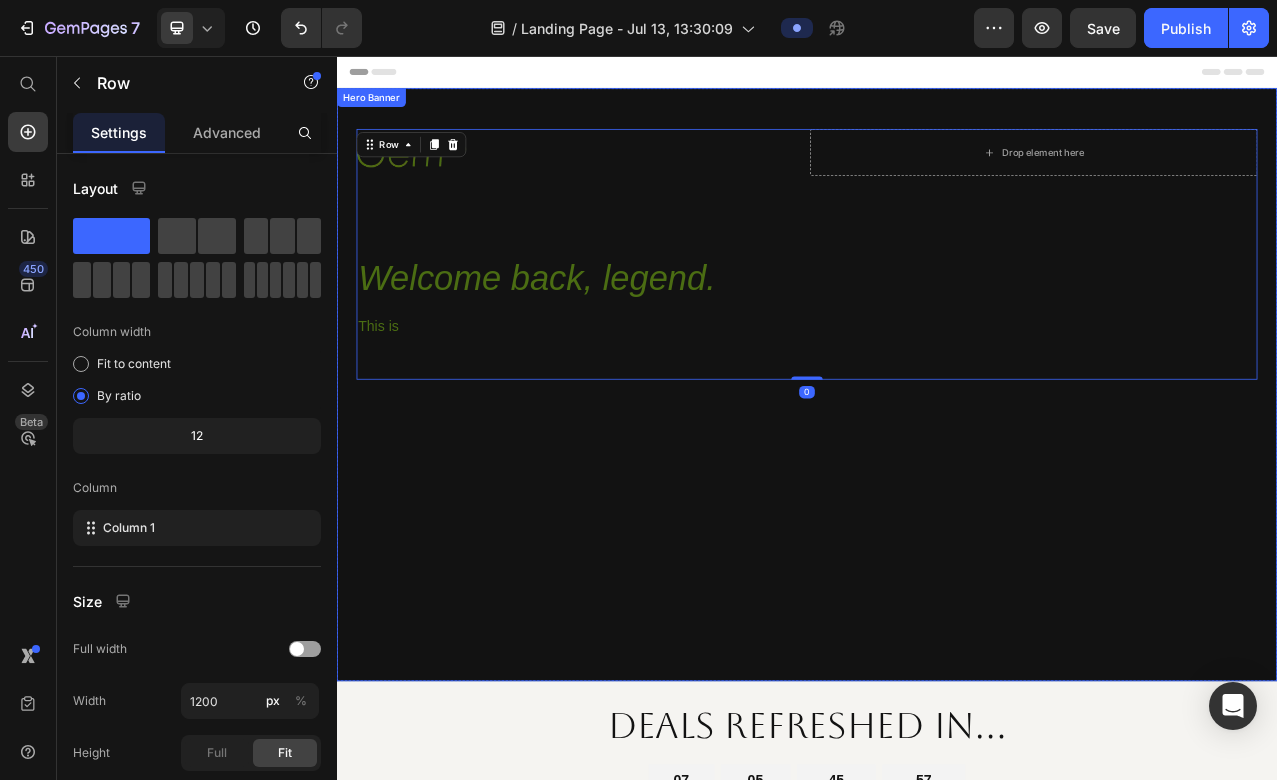 click at bounding box center [937, 475] 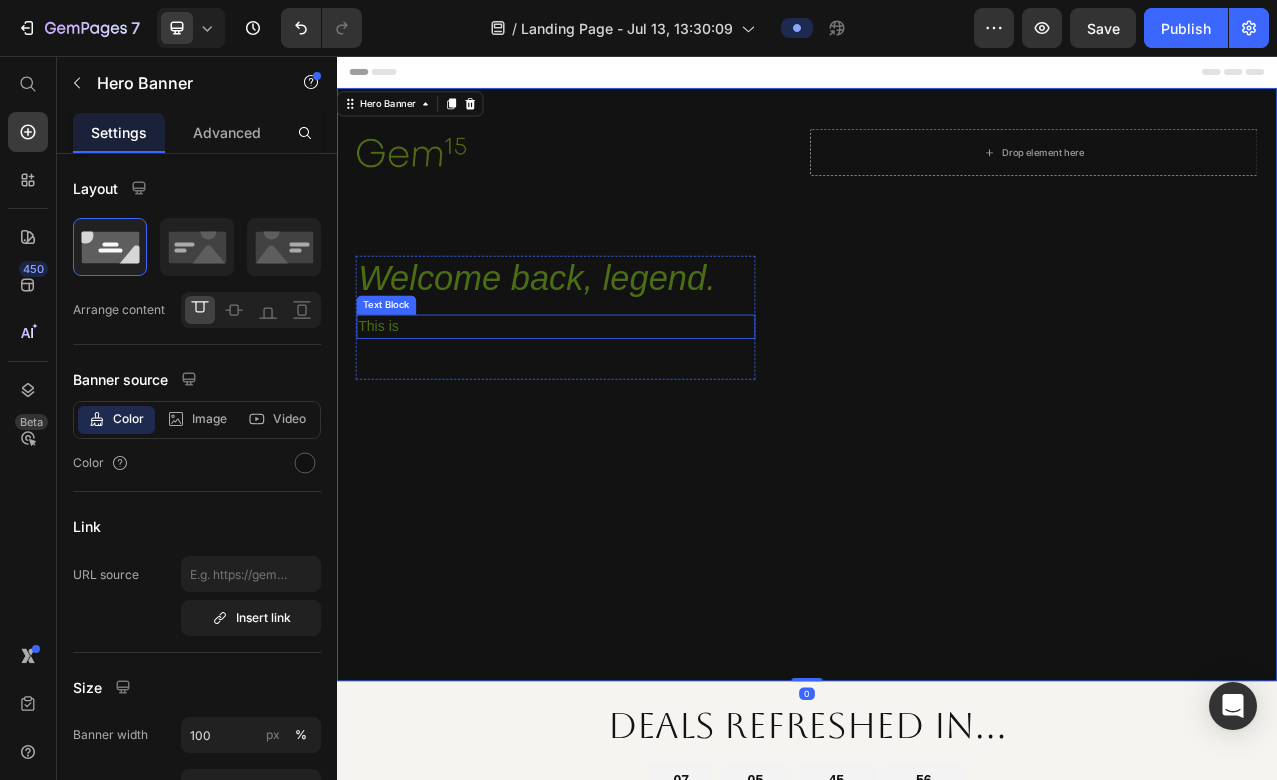 click on "This is" at bounding box center (616, 401) 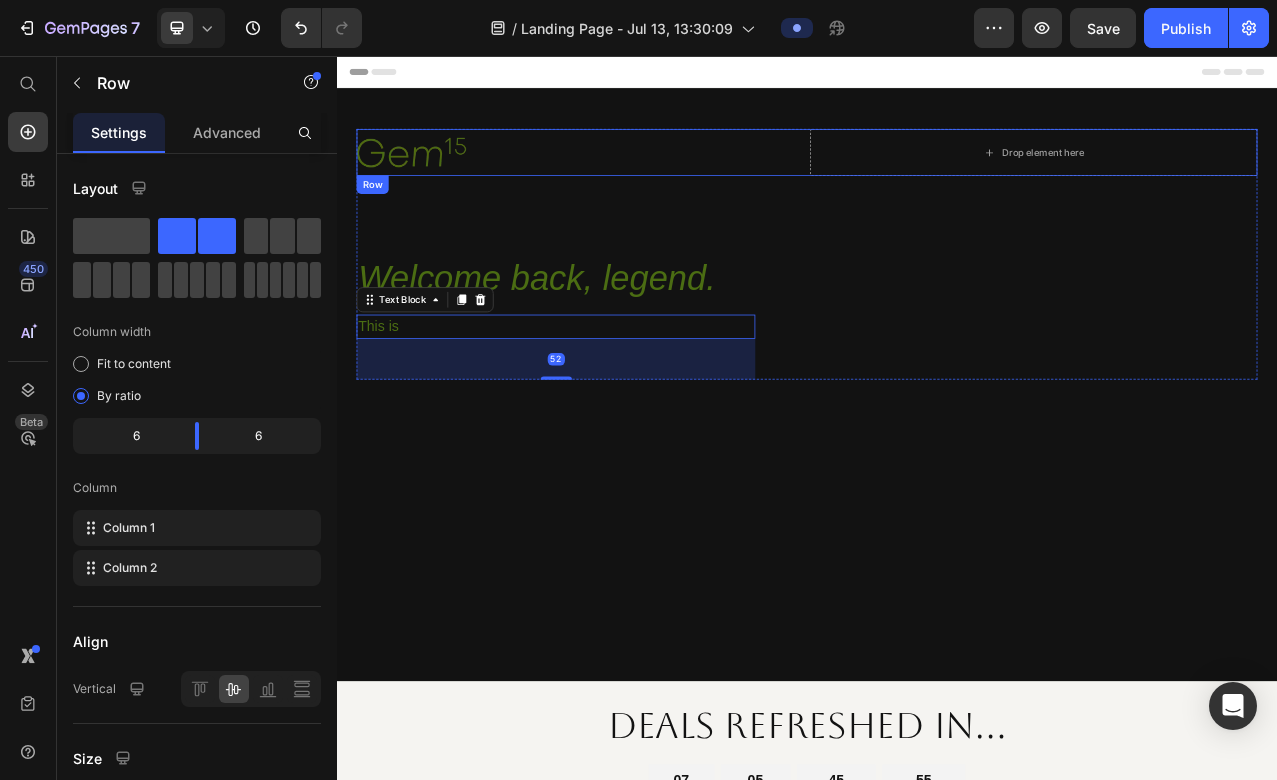 click on "Image" at bounding box center (647, 179) 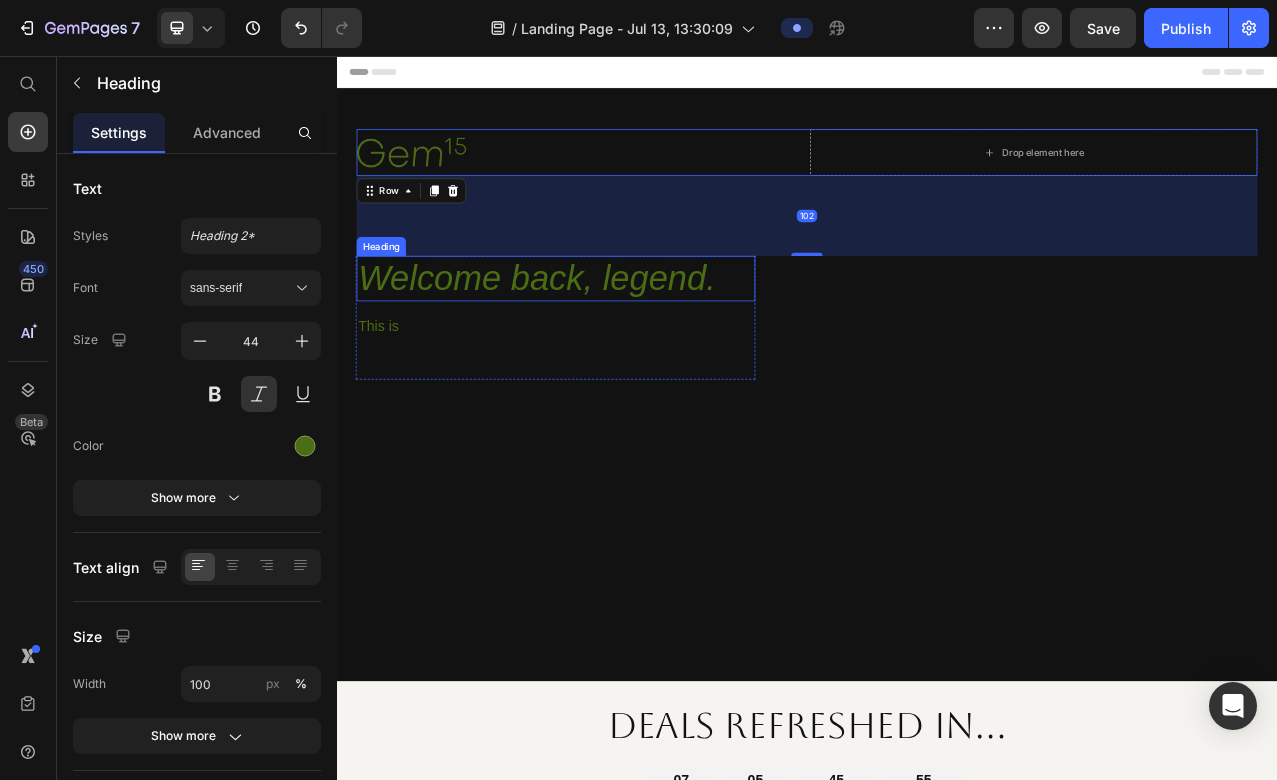 click on "Welcome back, legend." at bounding box center [616, 340] 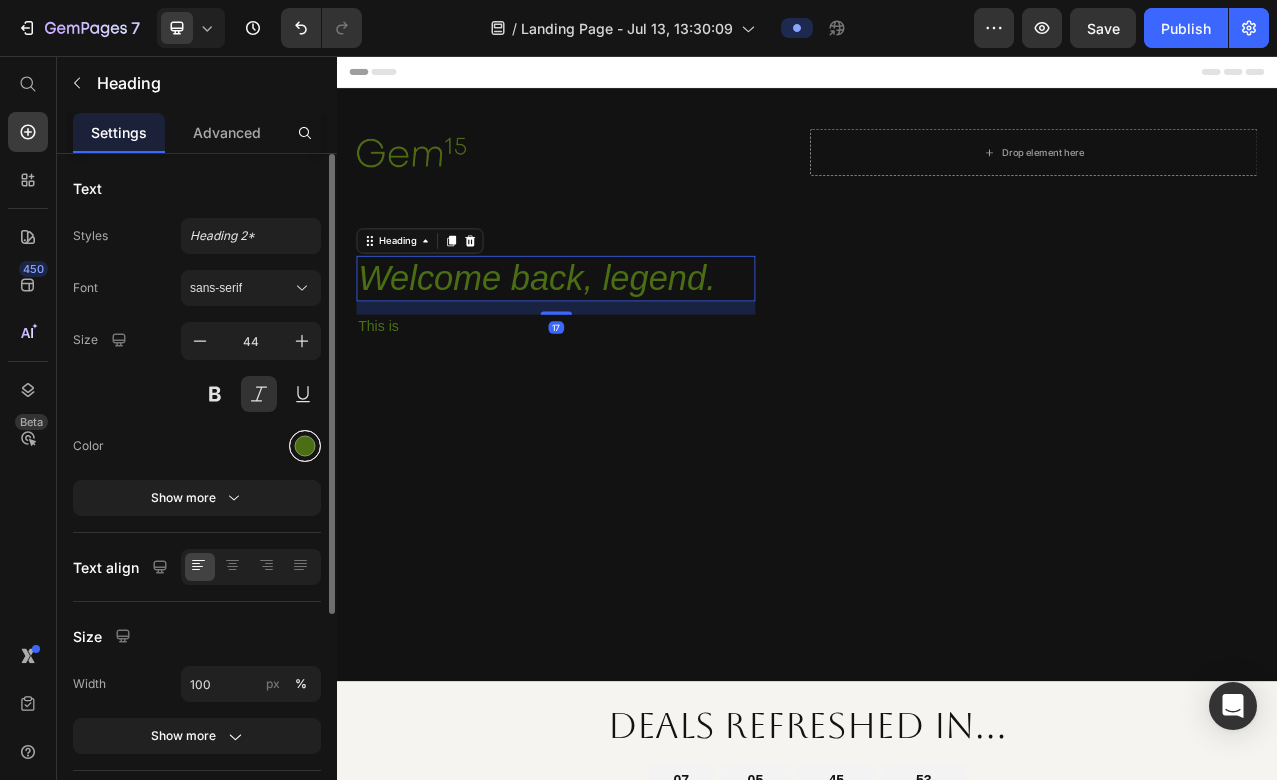 click at bounding box center (305, 446) 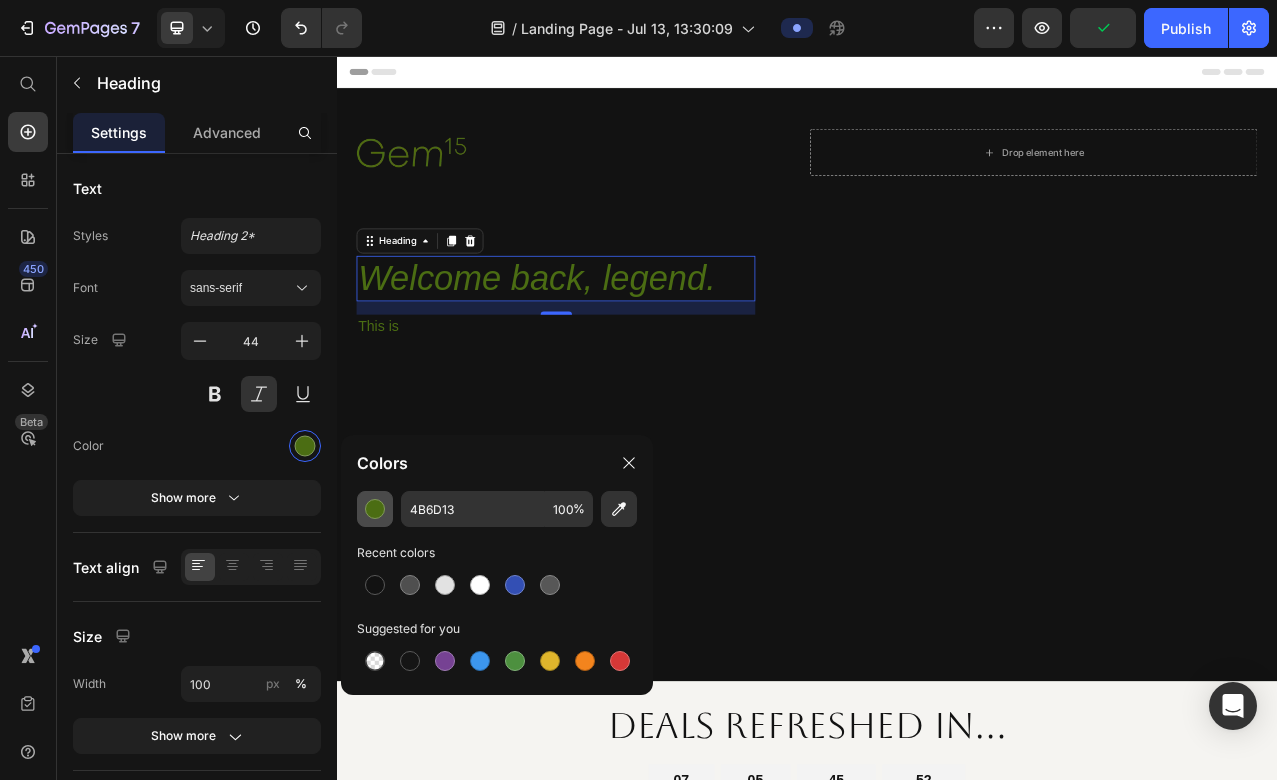 click at bounding box center [375, 509] 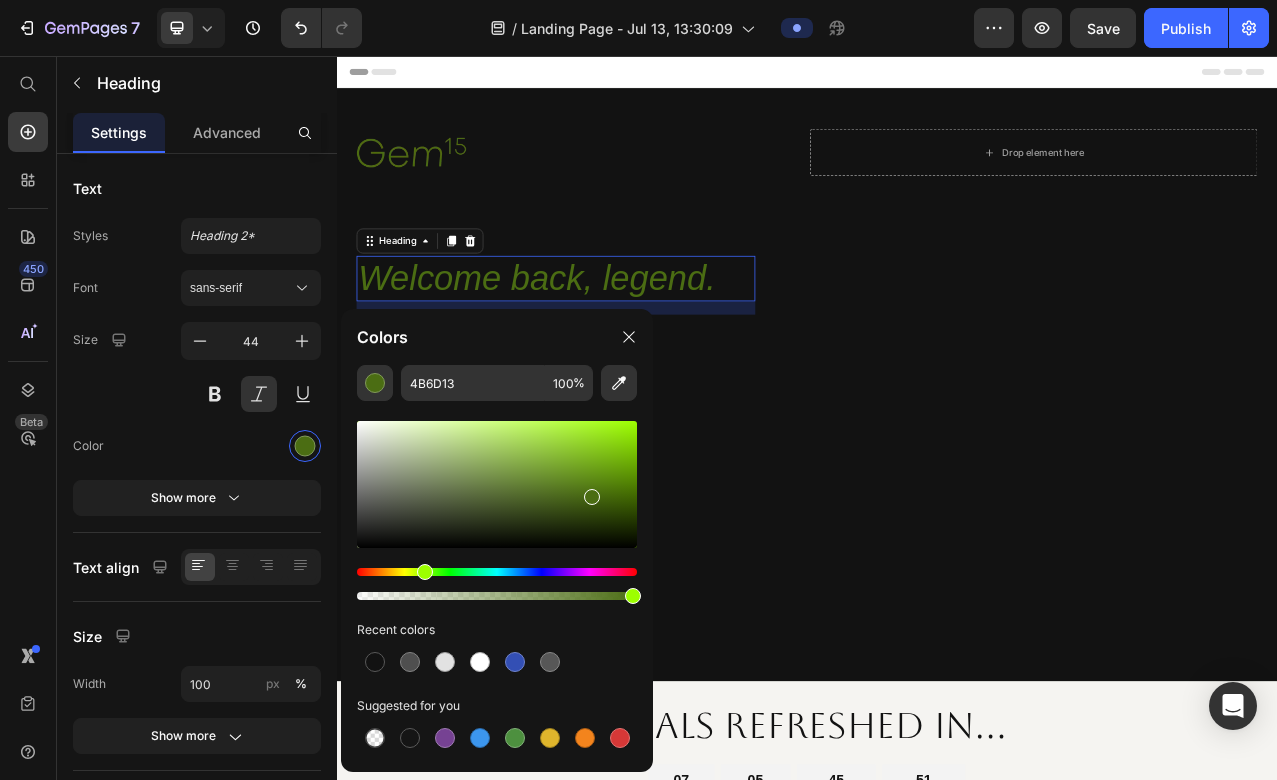 drag, startPoint x: 938, startPoint y: 627, endPoint x: 794, endPoint y: 714, distance: 168.2409 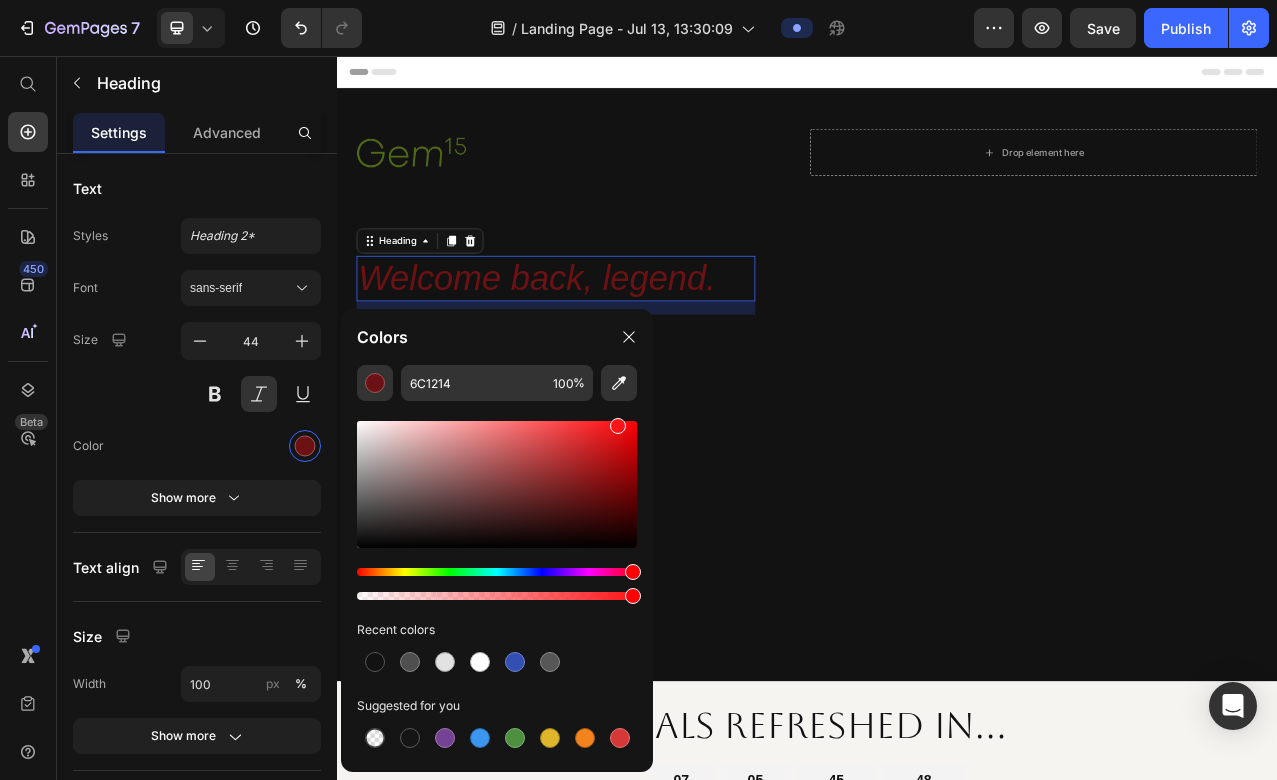 drag, startPoint x: 602, startPoint y: 448, endPoint x: 615, endPoint y: 423, distance: 28.178005 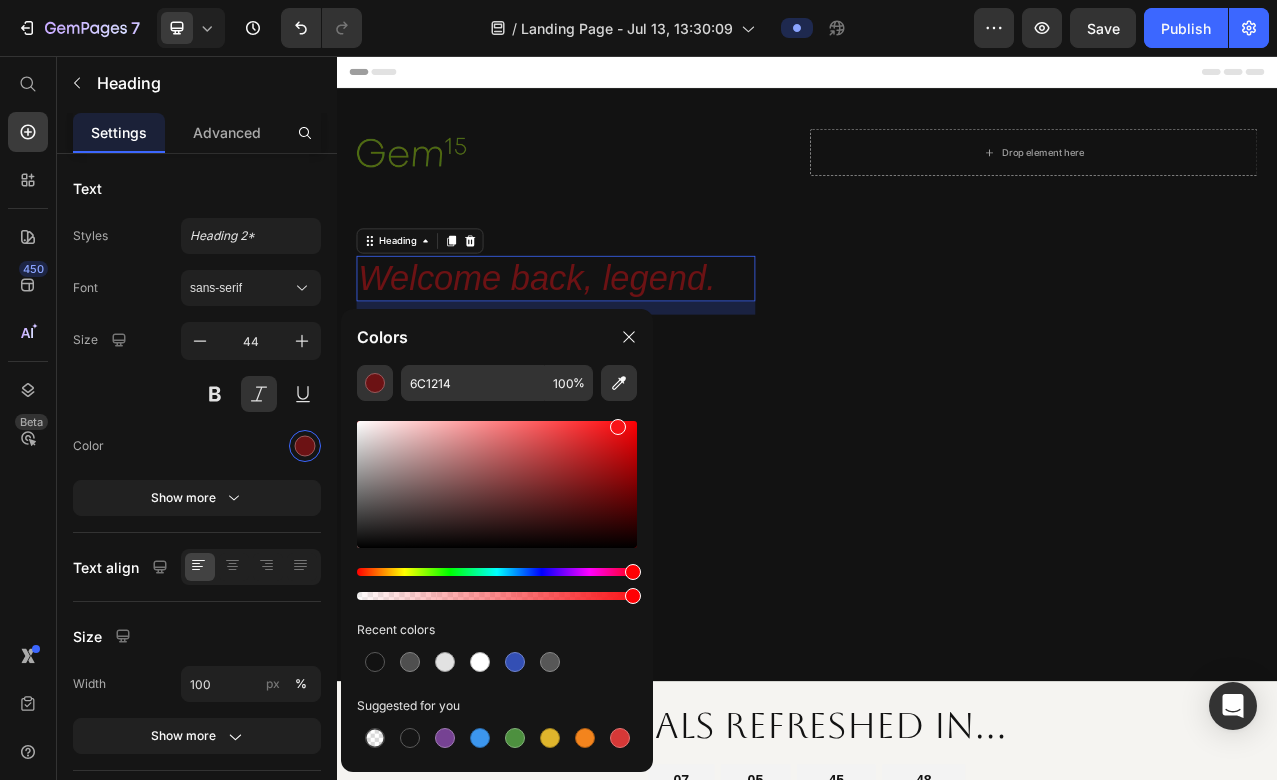 type on "F91317" 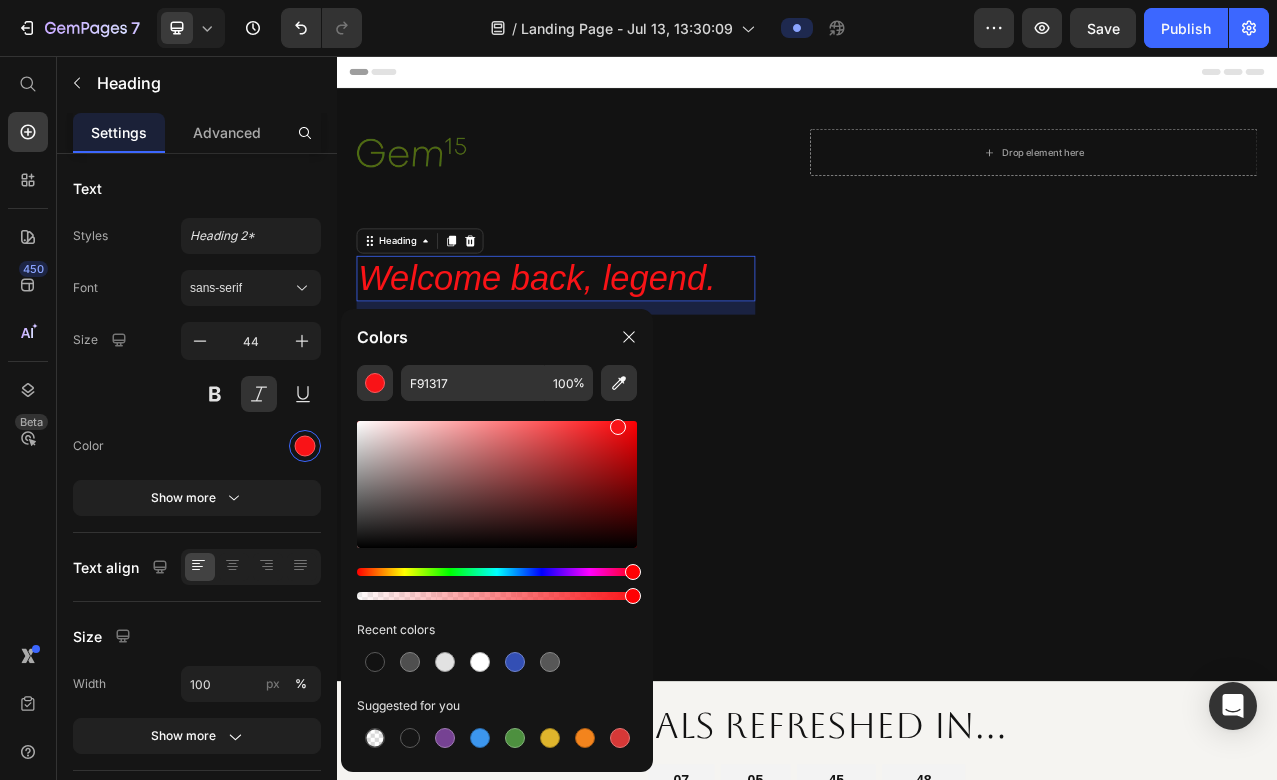 click at bounding box center (937, 475) 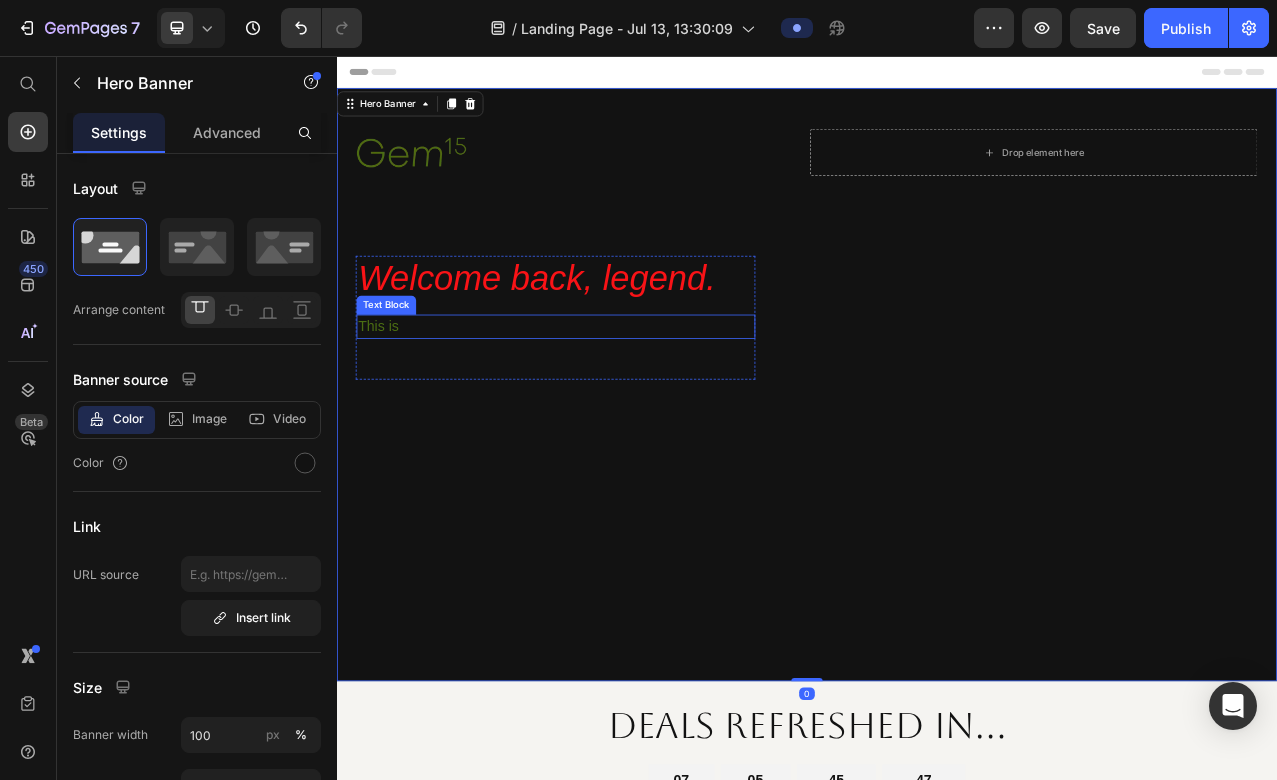 click on "This is" at bounding box center (616, 401) 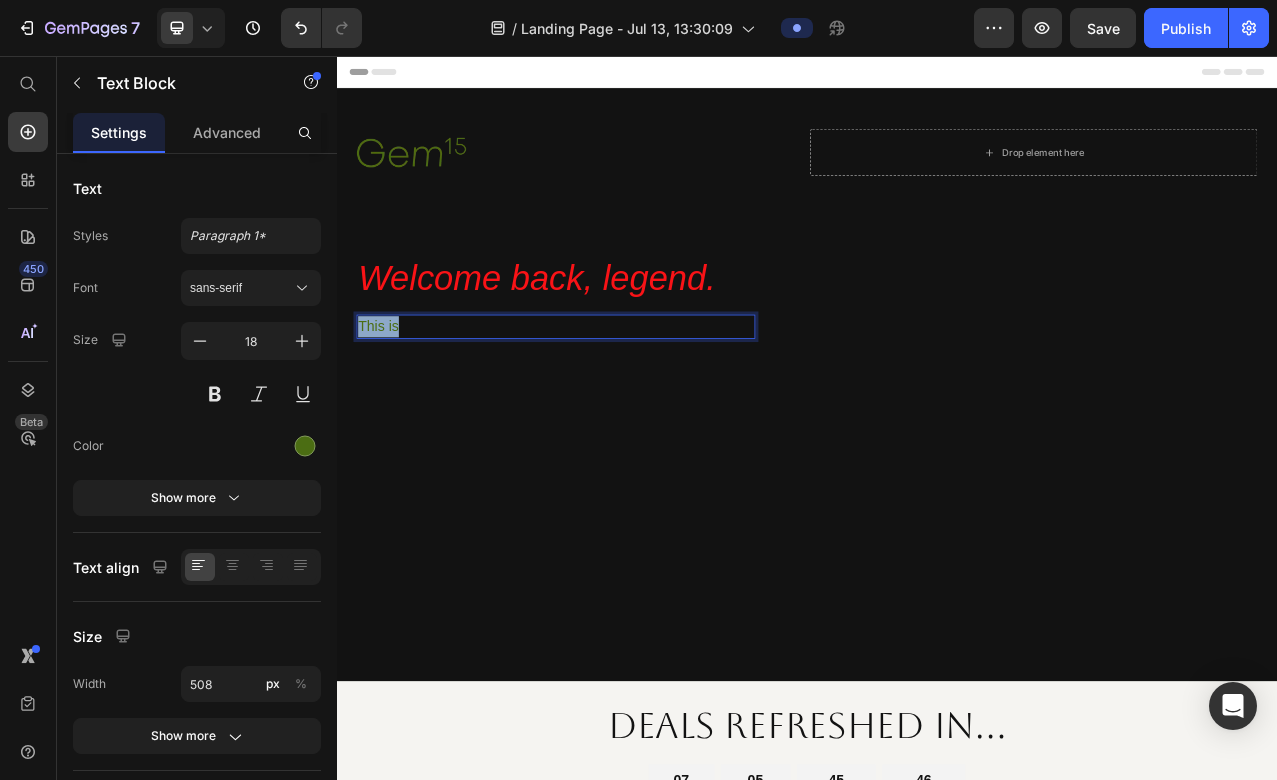 click on "This is" at bounding box center (616, 401) 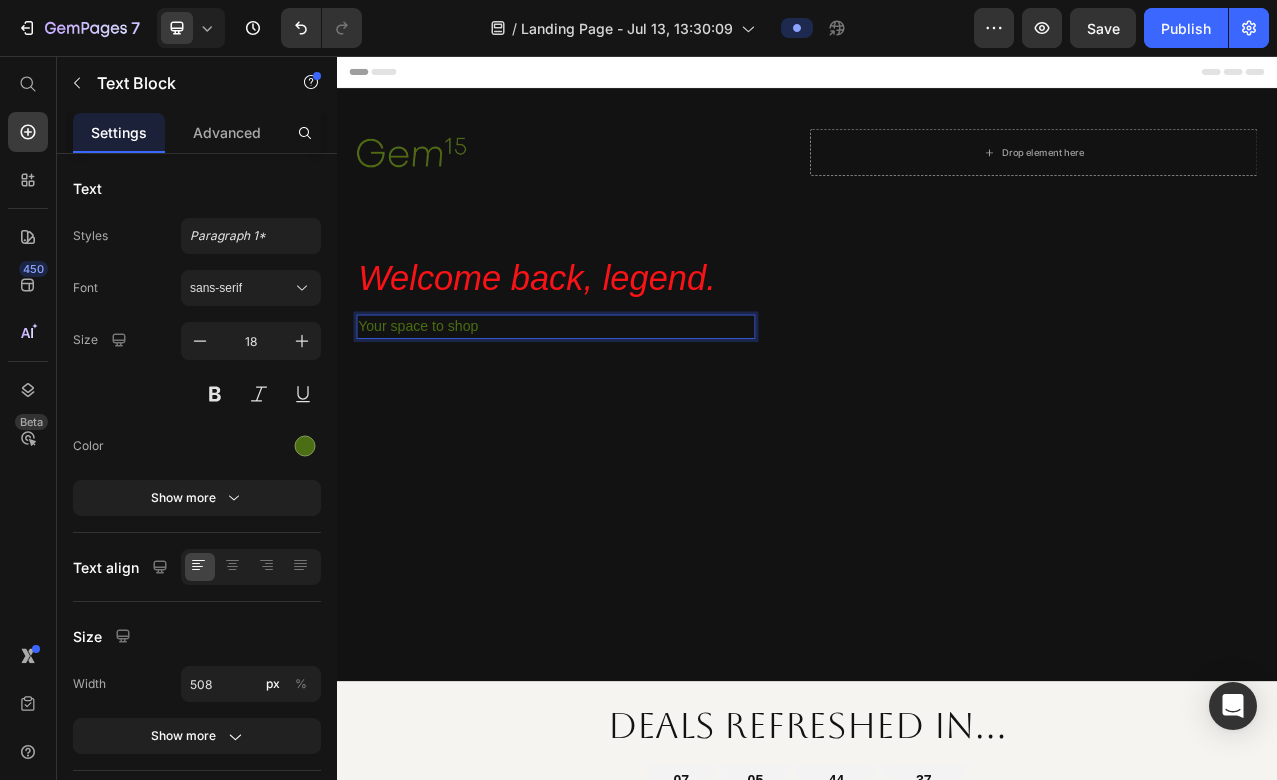 click on "Your space to shop" at bounding box center [616, 401] 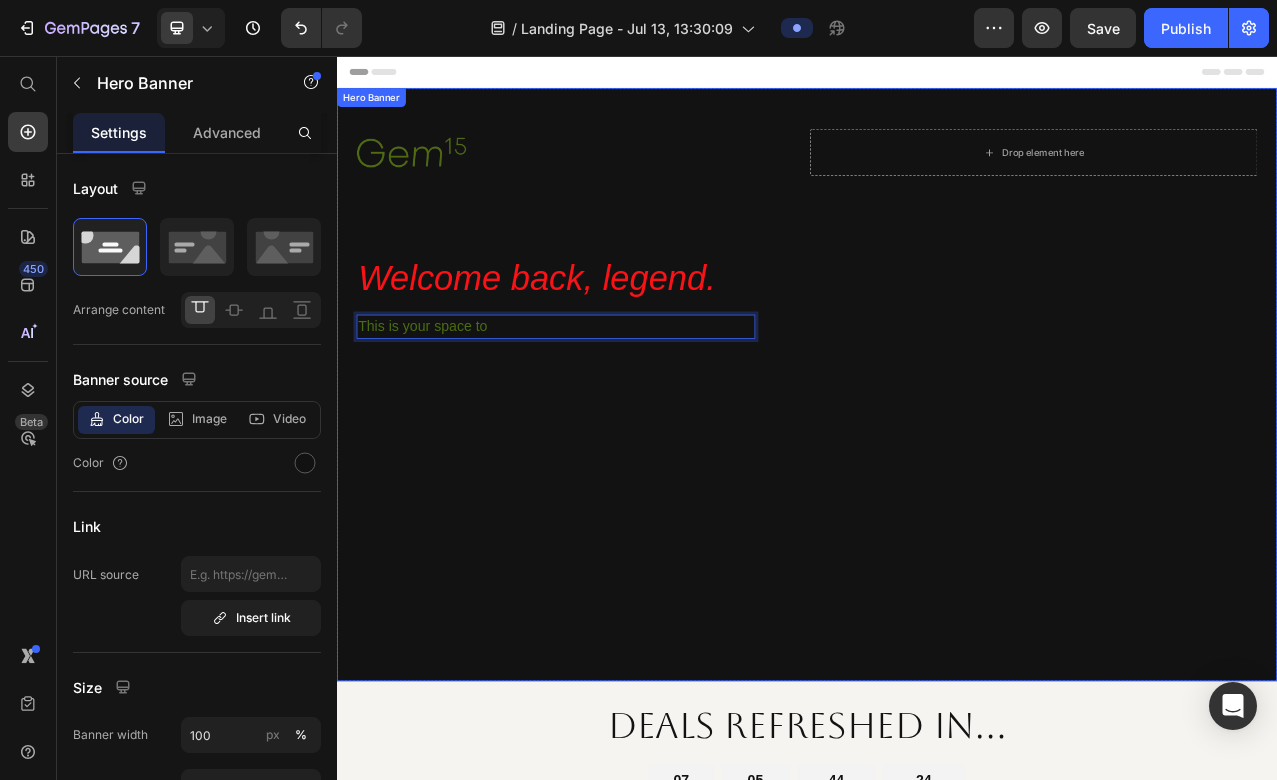 click at bounding box center (937, 475) 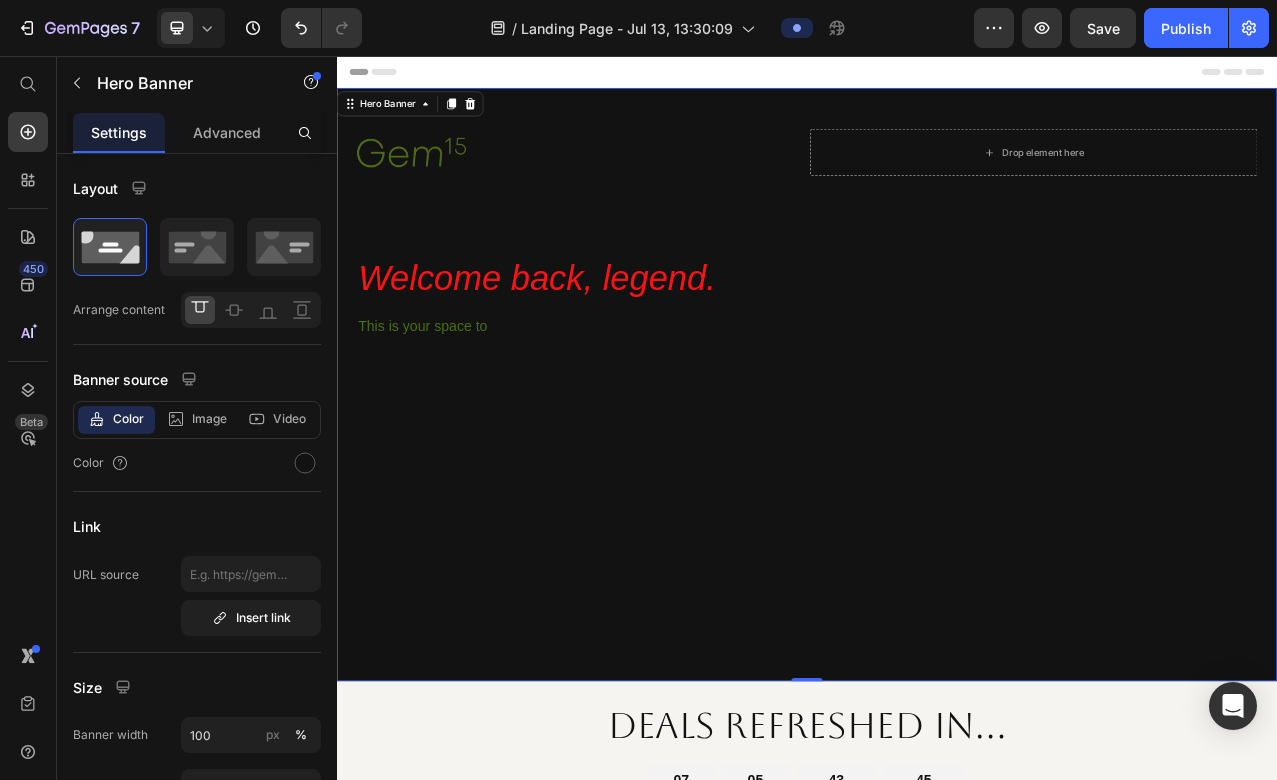 click at bounding box center [937, 475] 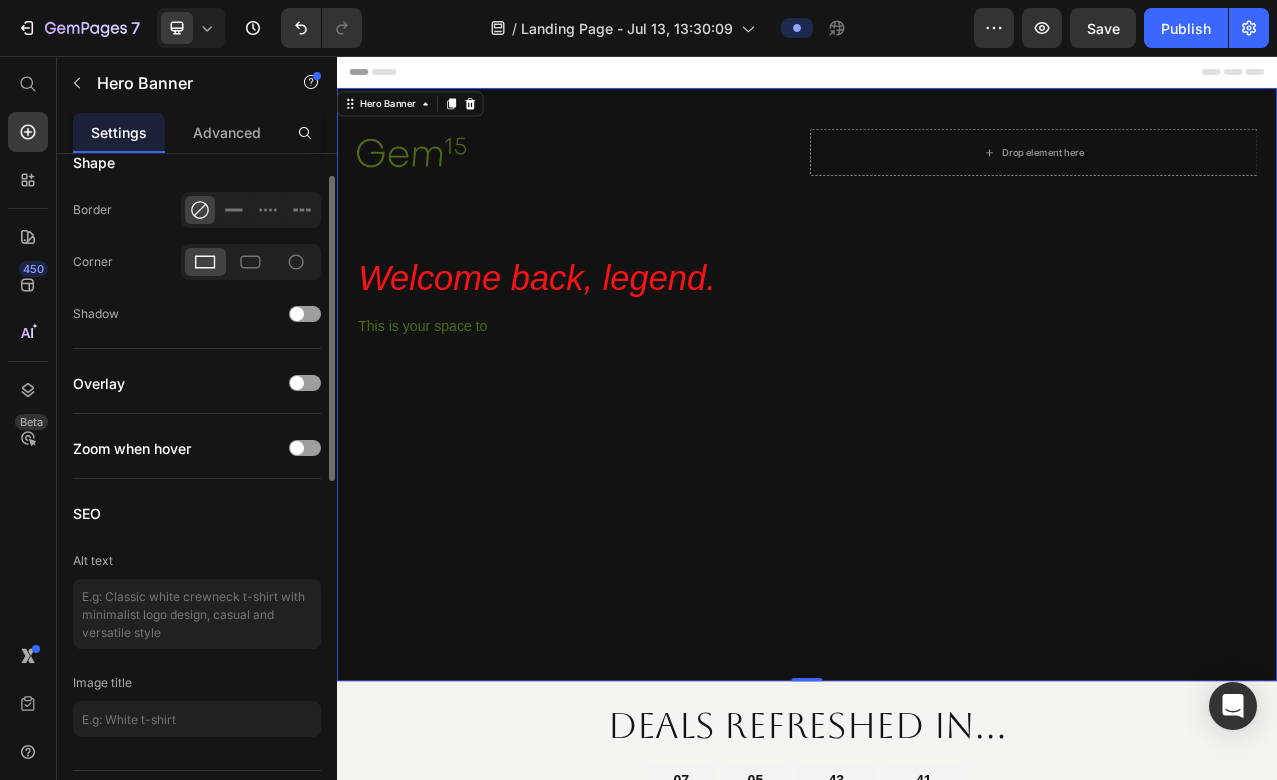 scroll, scrollTop: 0, scrollLeft: 0, axis: both 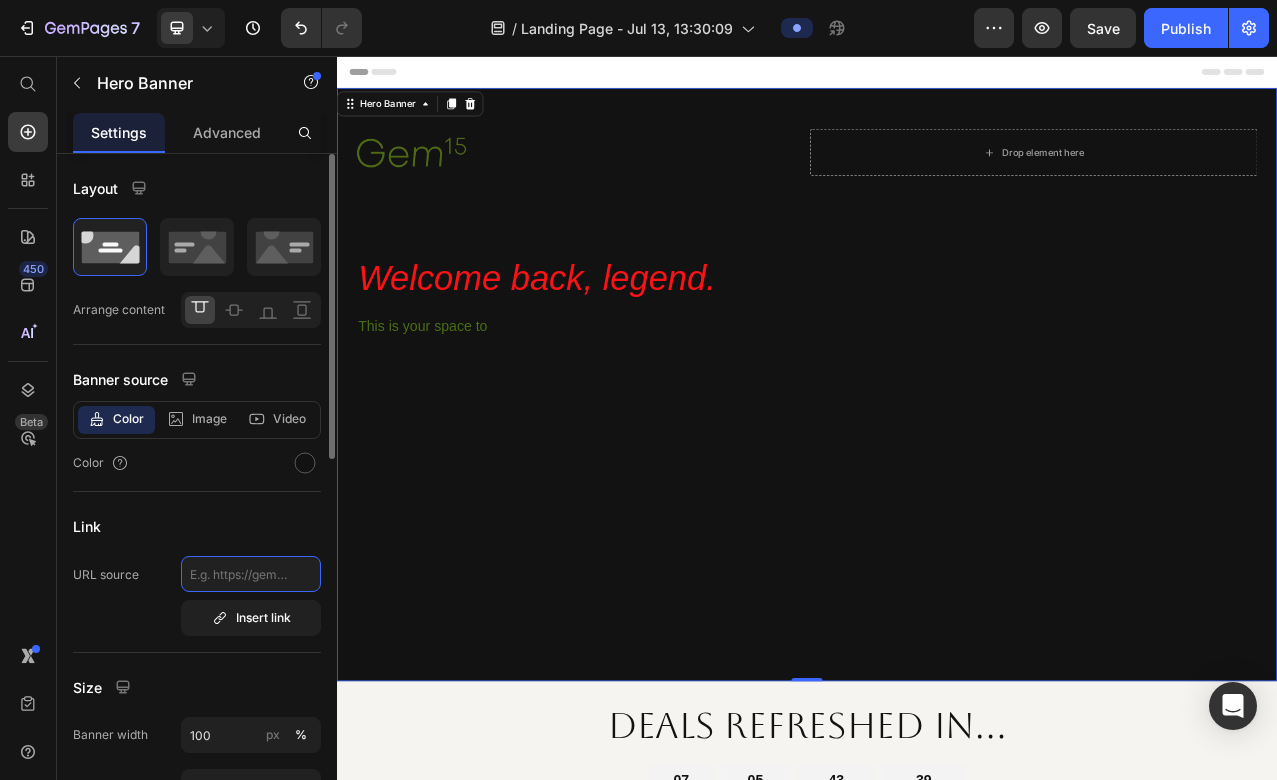 click 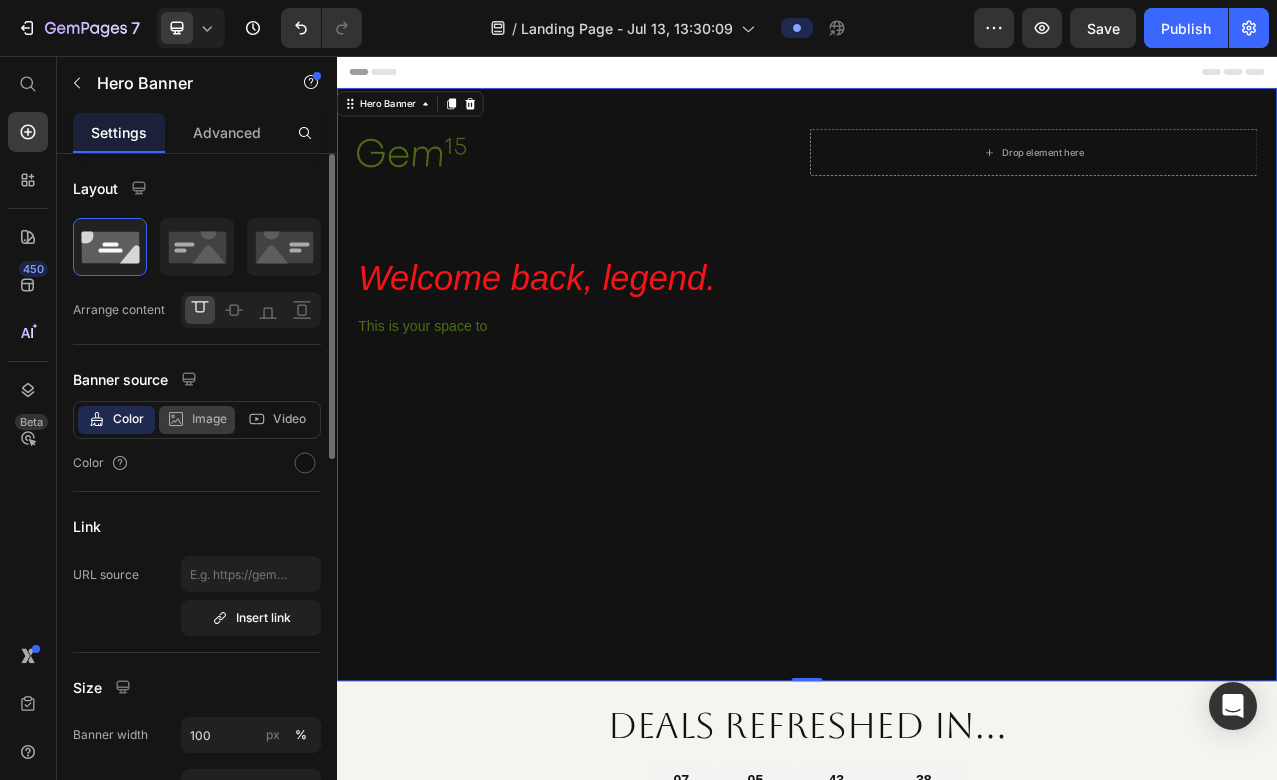 click on "Image" at bounding box center [209, 419] 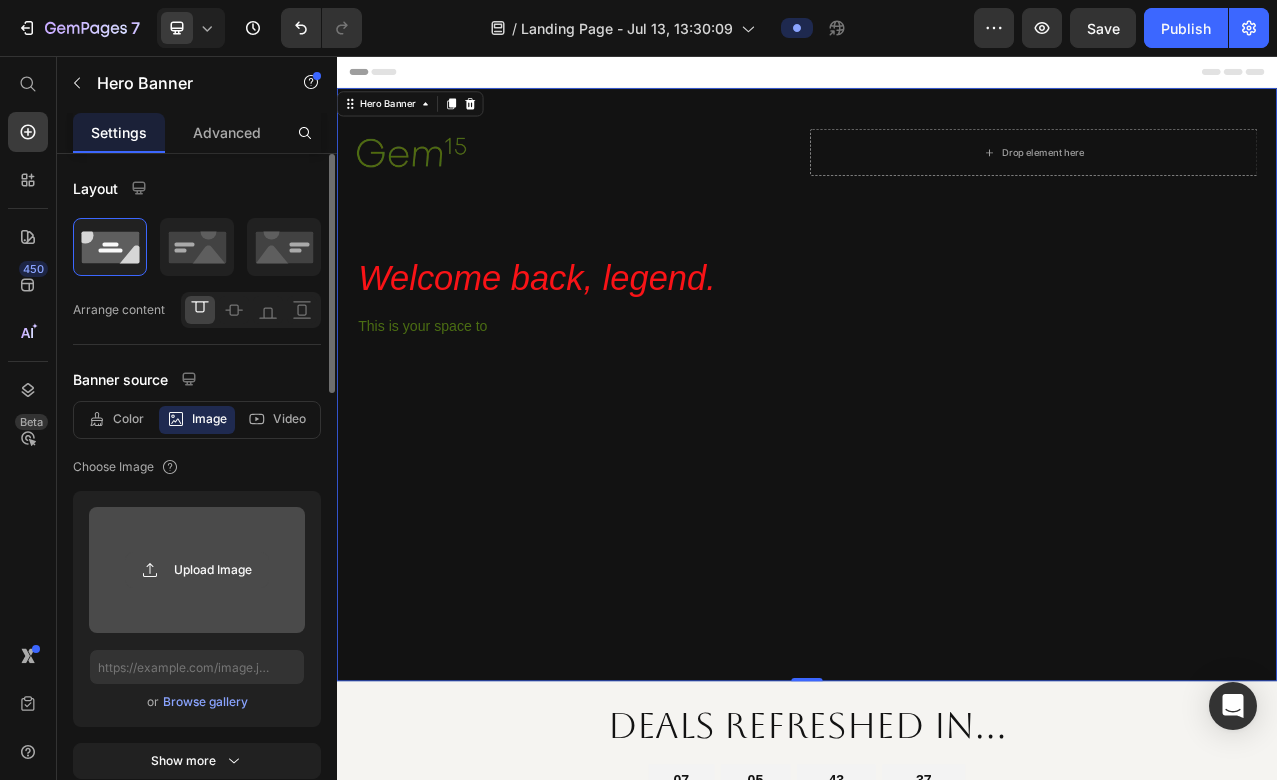 click 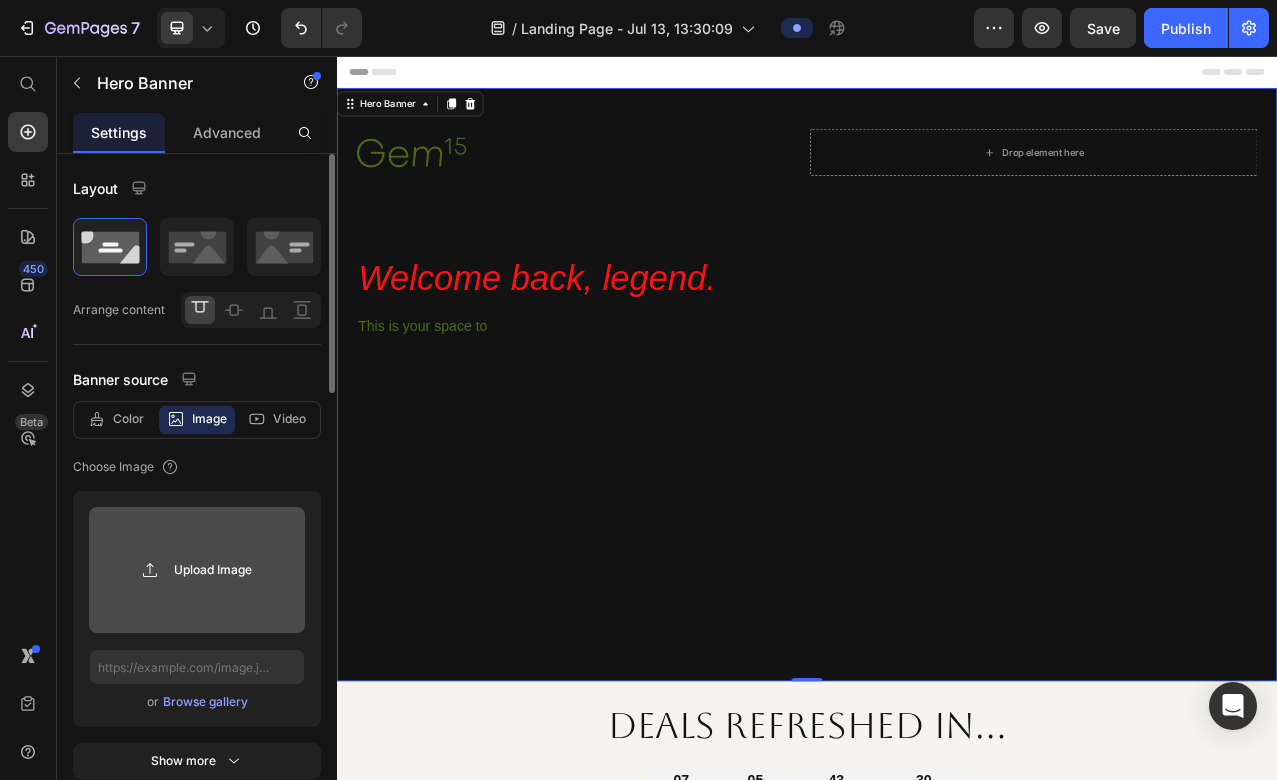 click 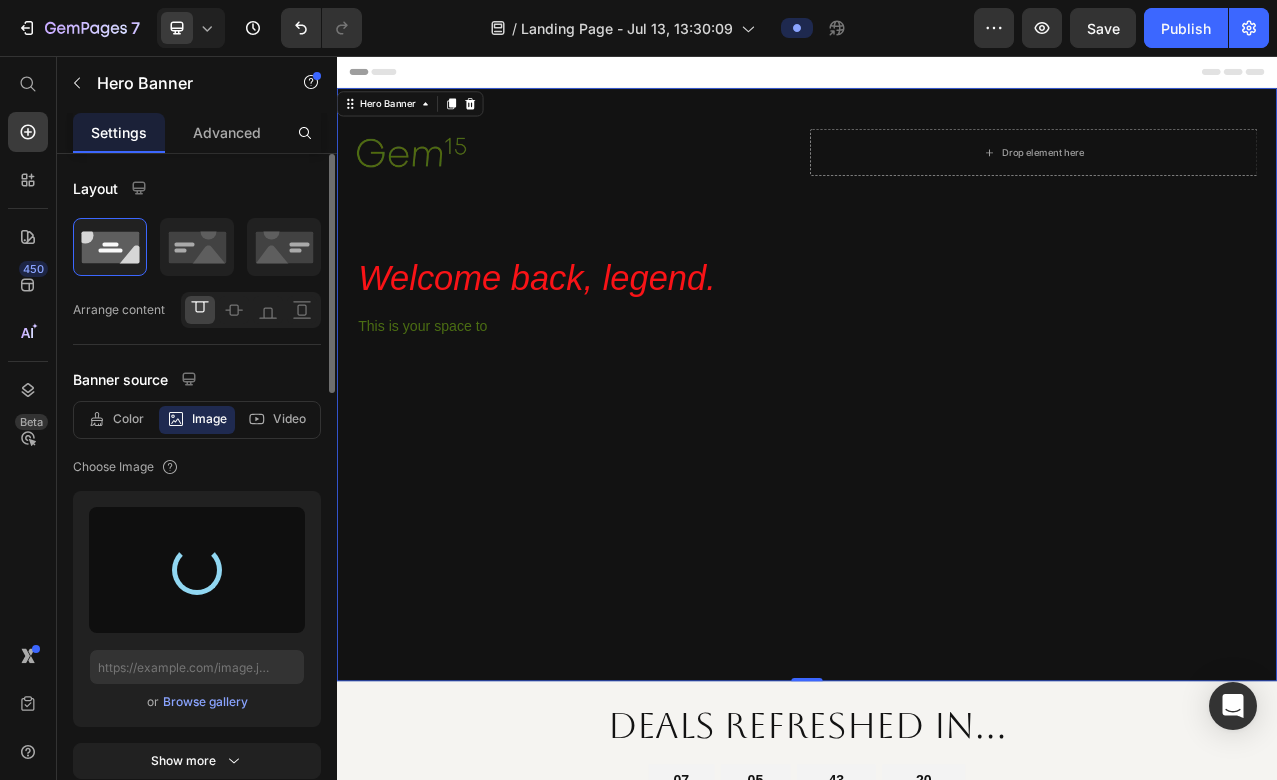 type on "https://cdn.shopify.com/s/files/1/0556/1519/3364/files/gempages_575191045852103792-16005883-58f3-4195-8cdf-a1ab3c9be6be.jpg" 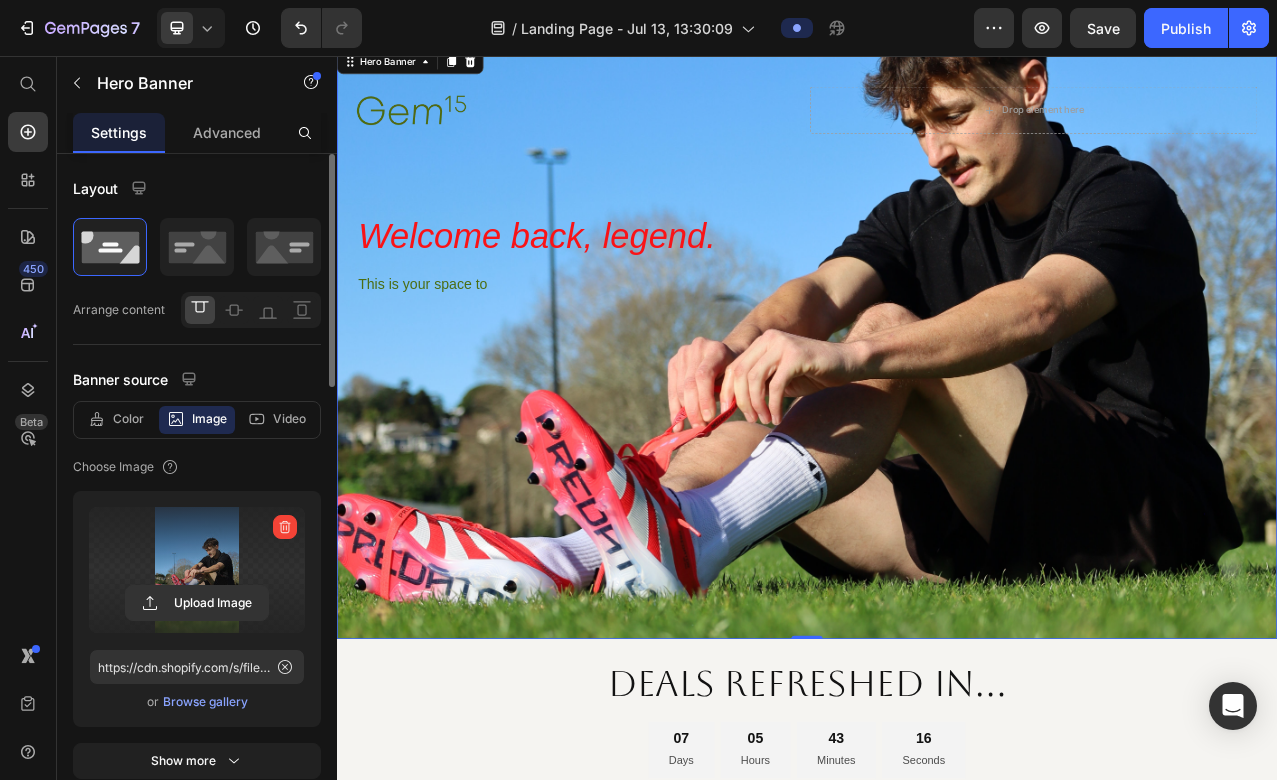 scroll, scrollTop: 0, scrollLeft: 0, axis: both 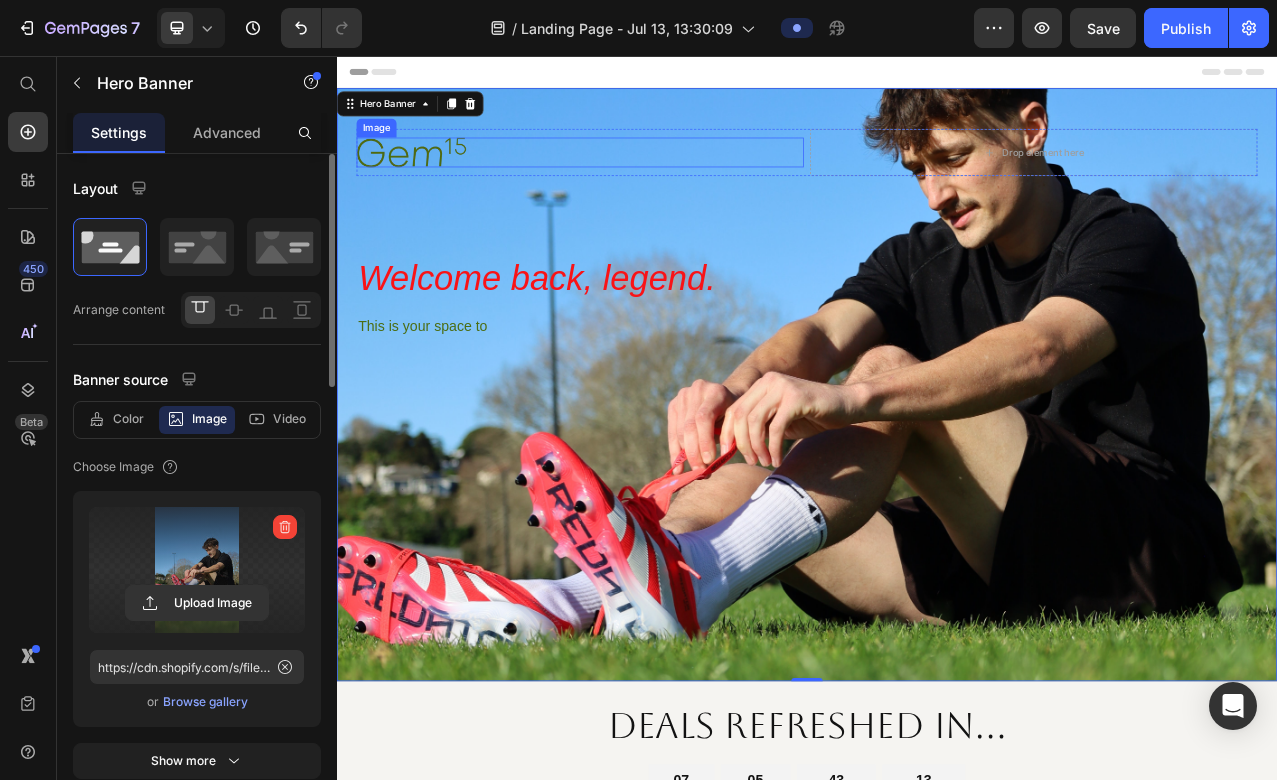 click at bounding box center [647, 178] 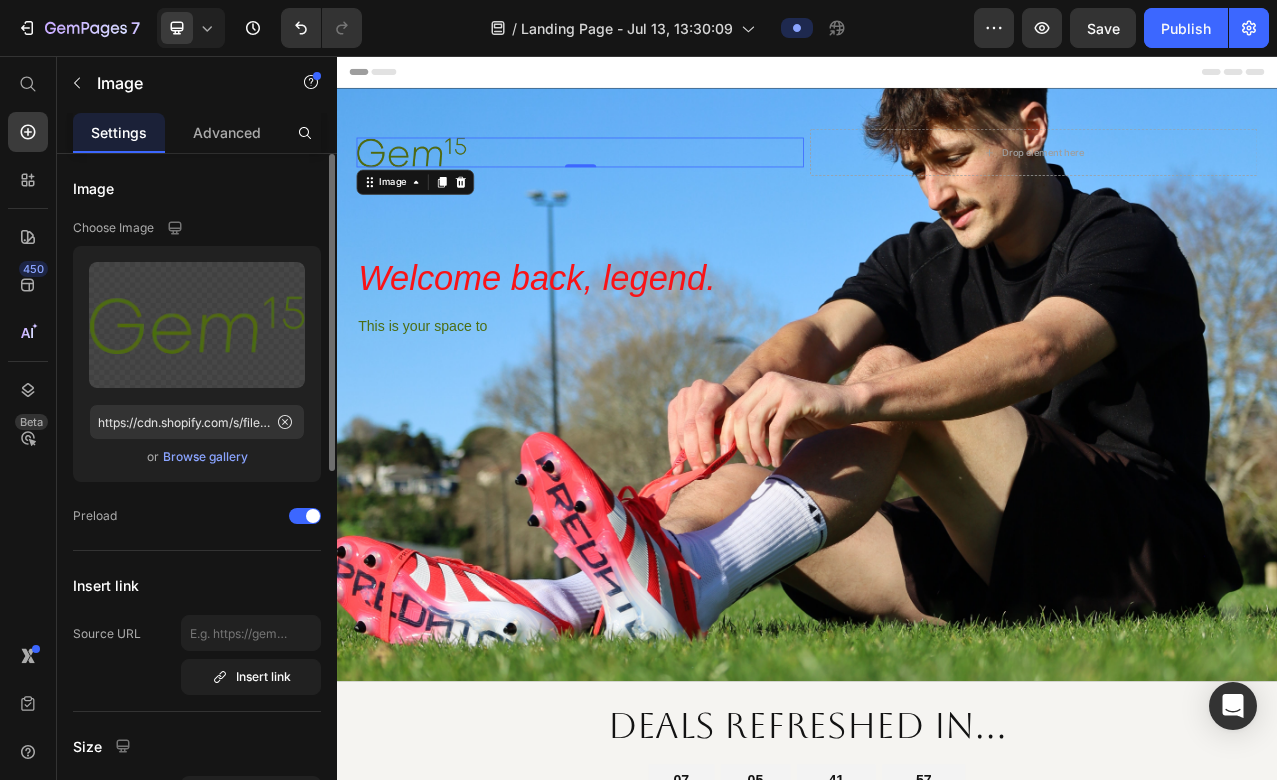 click at bounding box center (647, 178) 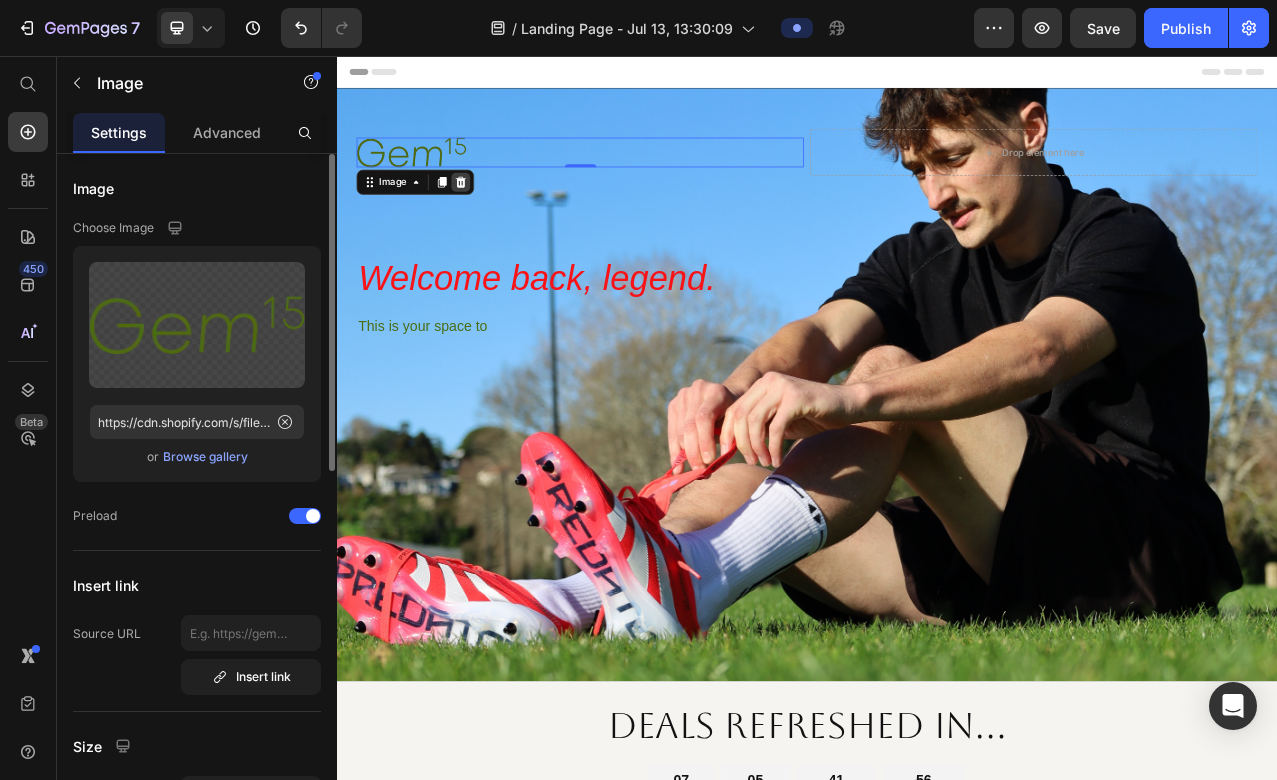 click at bounding box center (495, 217) 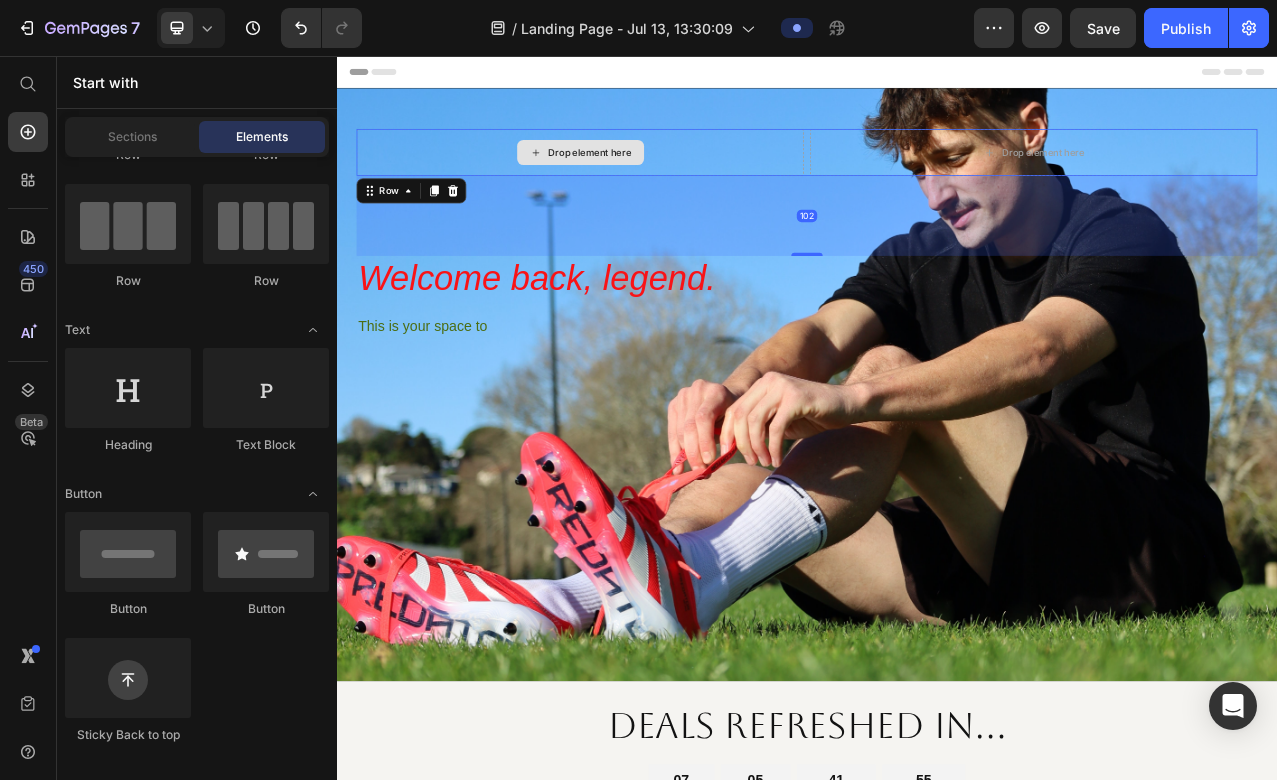 click on "Drop element here" at bounding box center (647, 179) 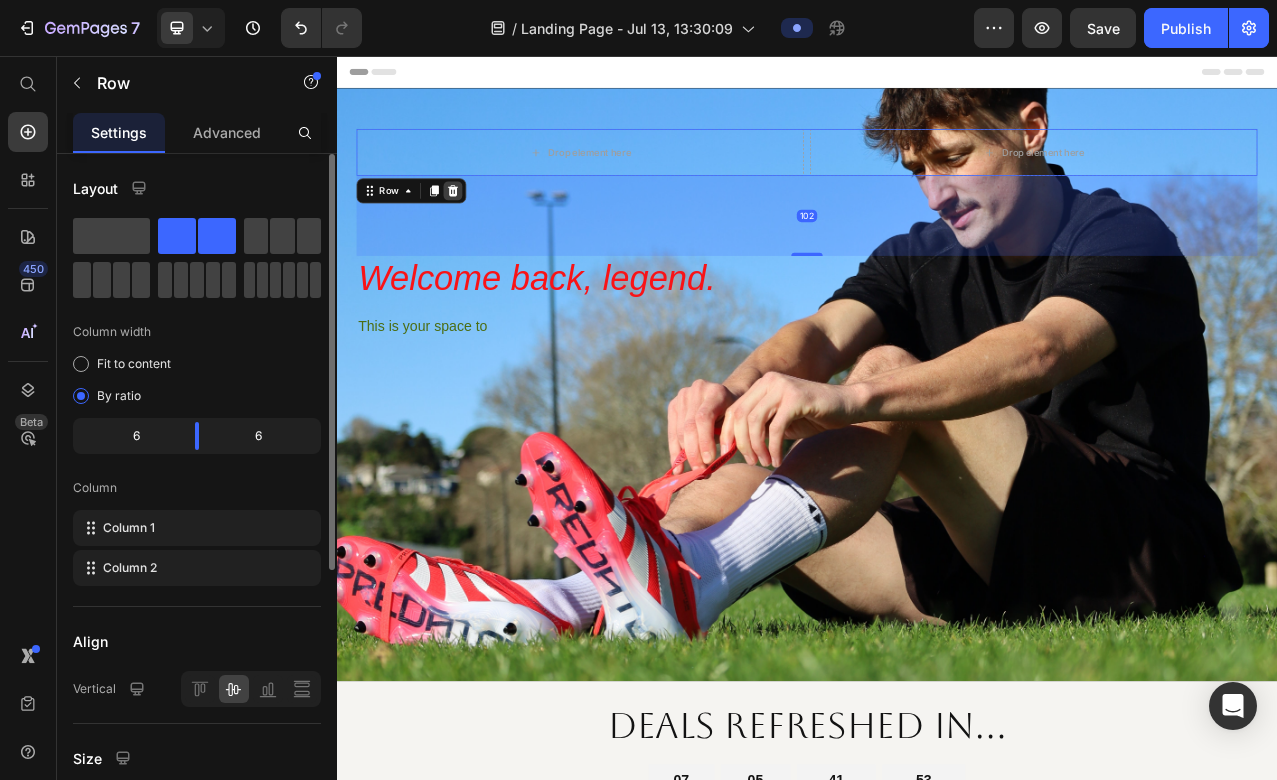 click 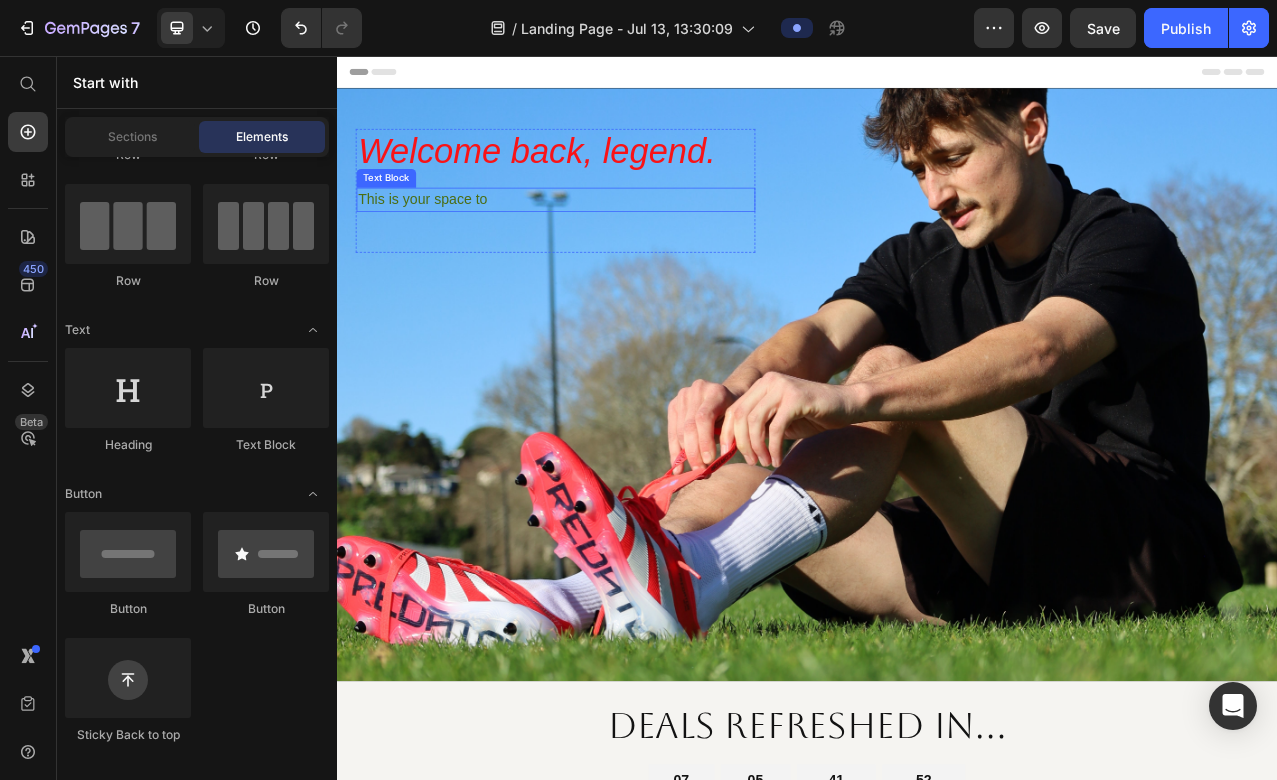 click on "This is your space to" at bounding box center (616, 239) 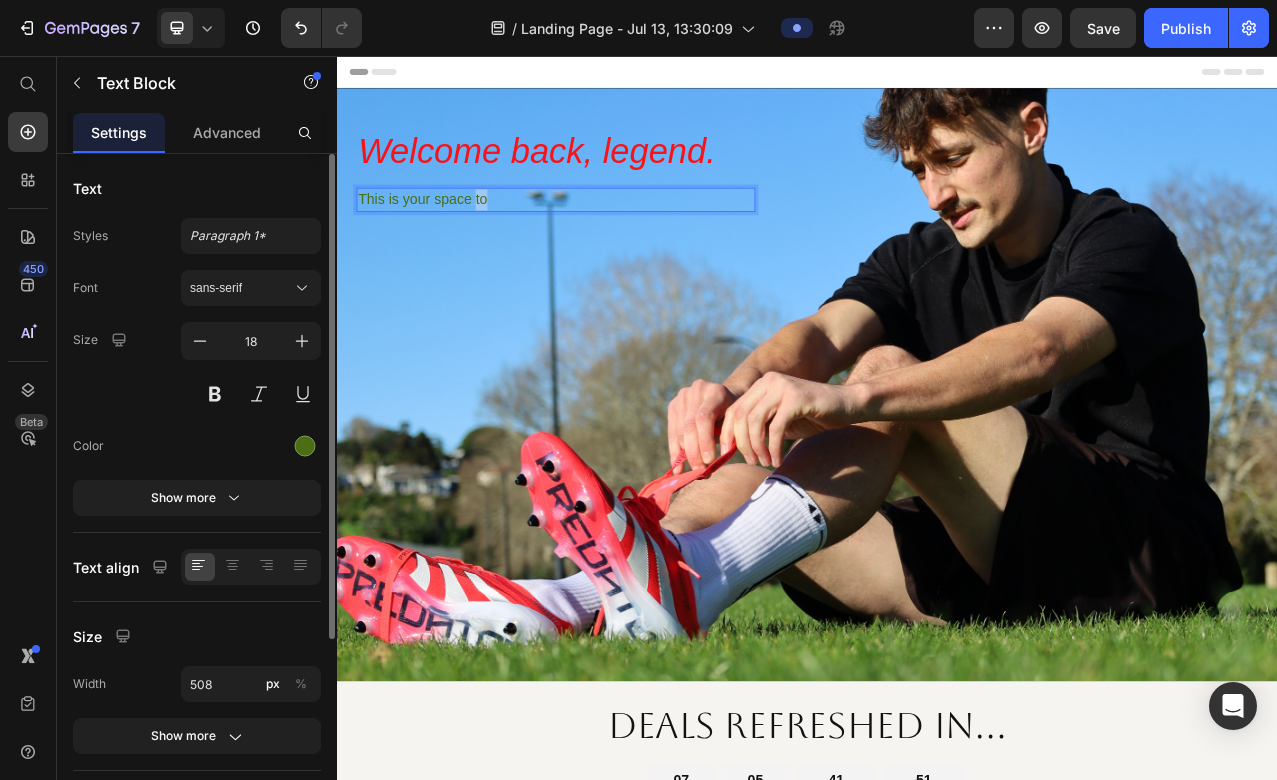 click on "This is your space to" at bounding box center [616, 239] 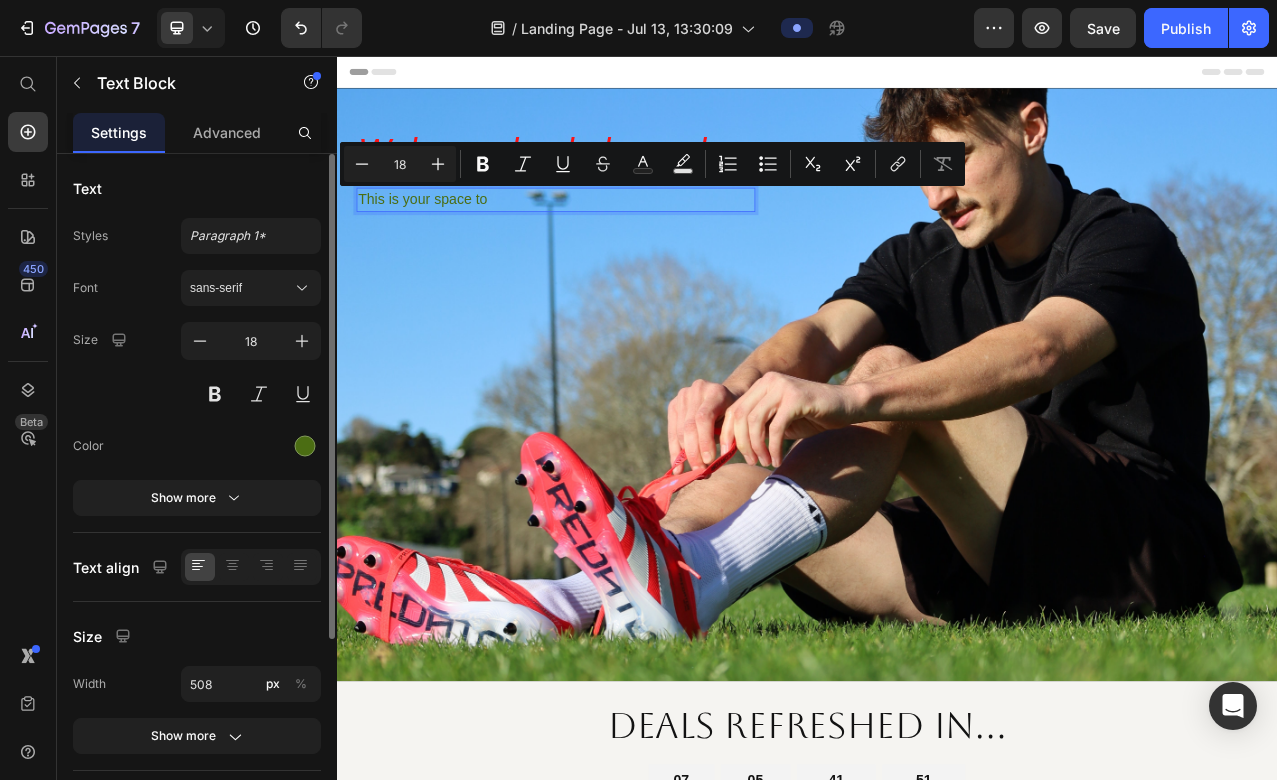 click on "This is your space to" at bounding box center (616, 239) 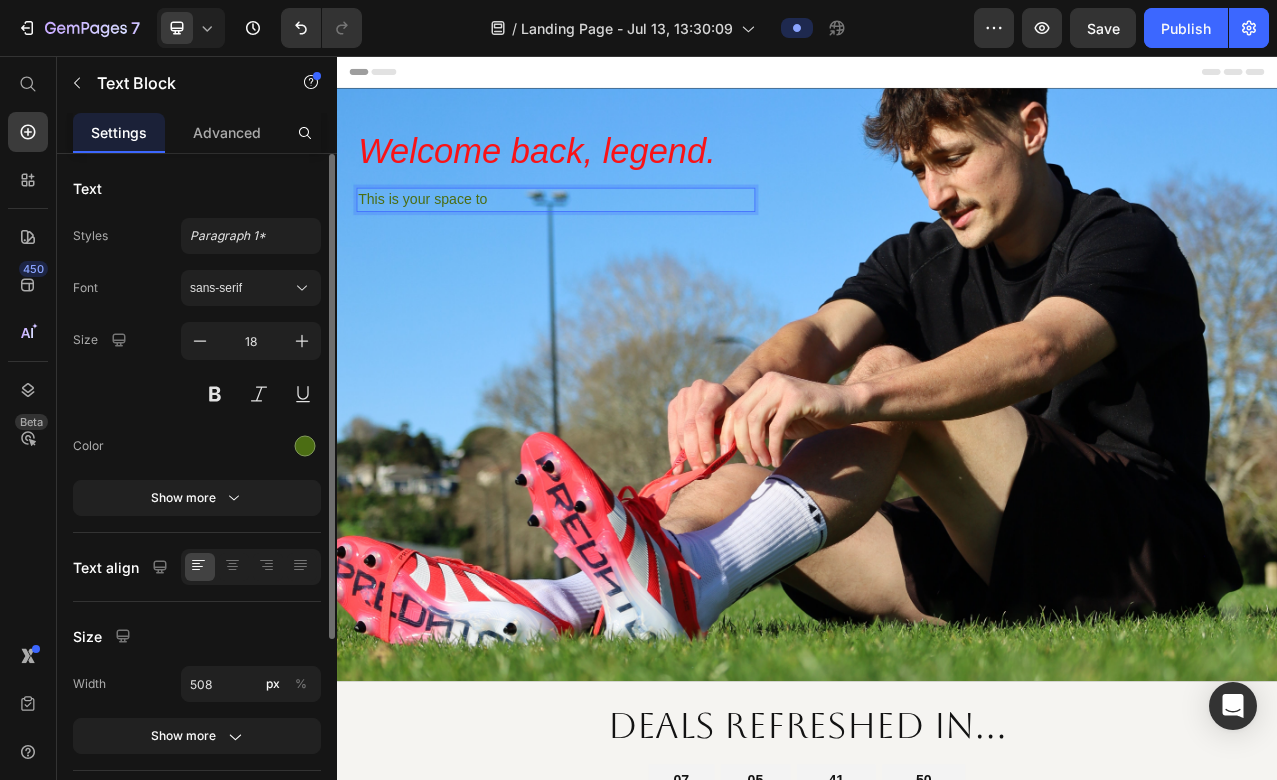 click on "This is your space to" at bounding box center (616, 239) 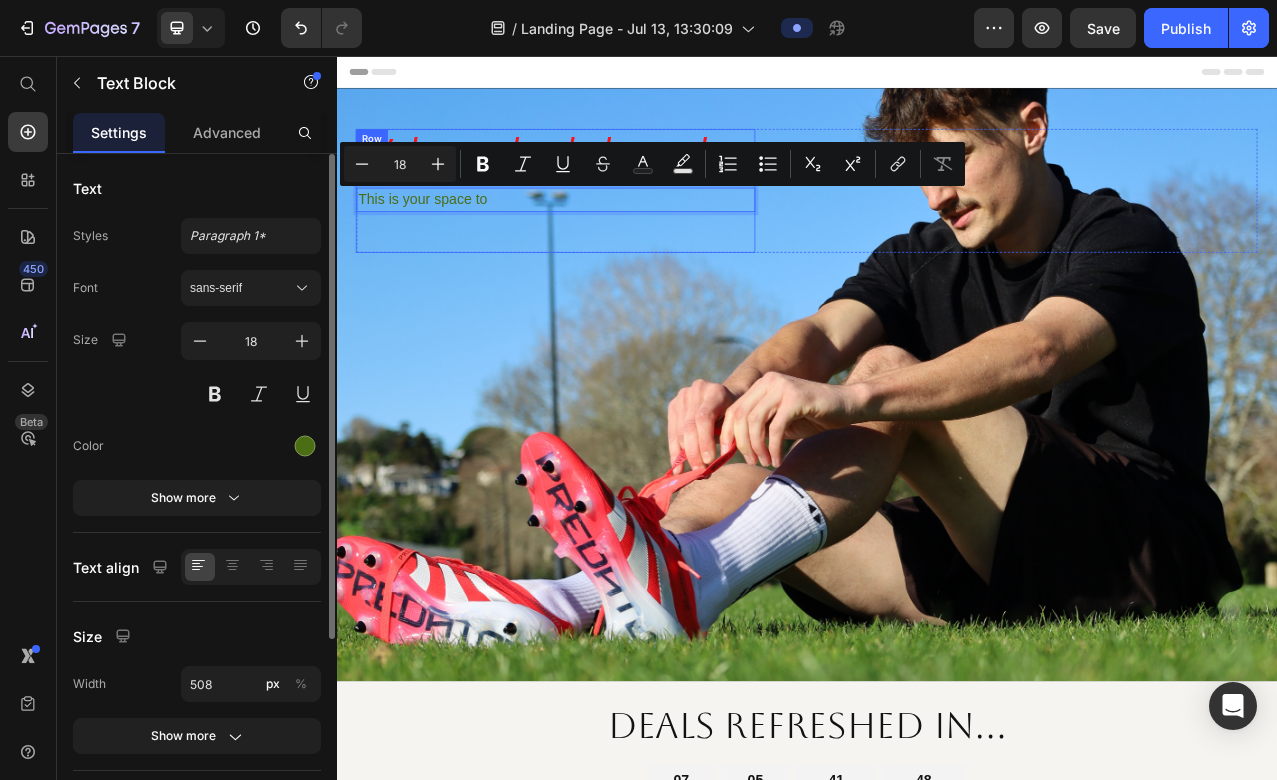 click on "Welcome back, legend. Heading This is your space to  Text Block   52" at bounding box center [616, 228] 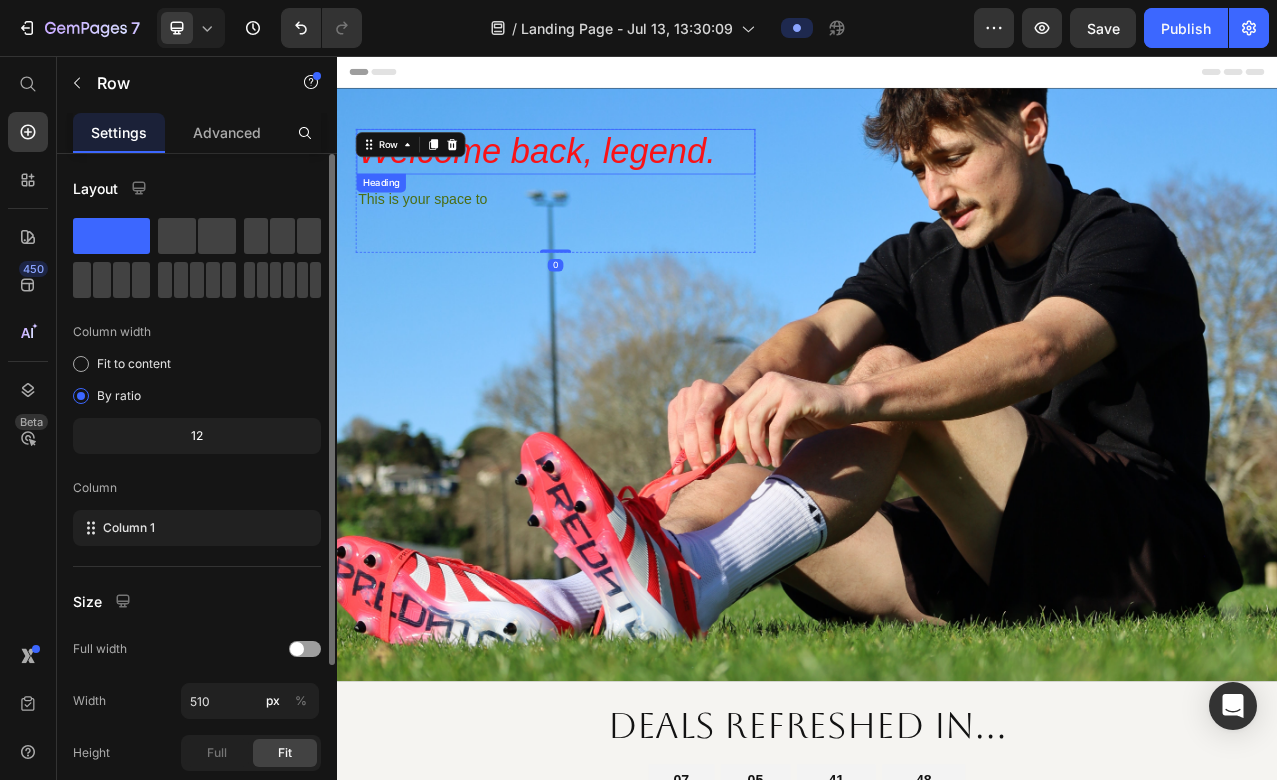click on "Welcome back, legend." at bounding box center [616, 178] 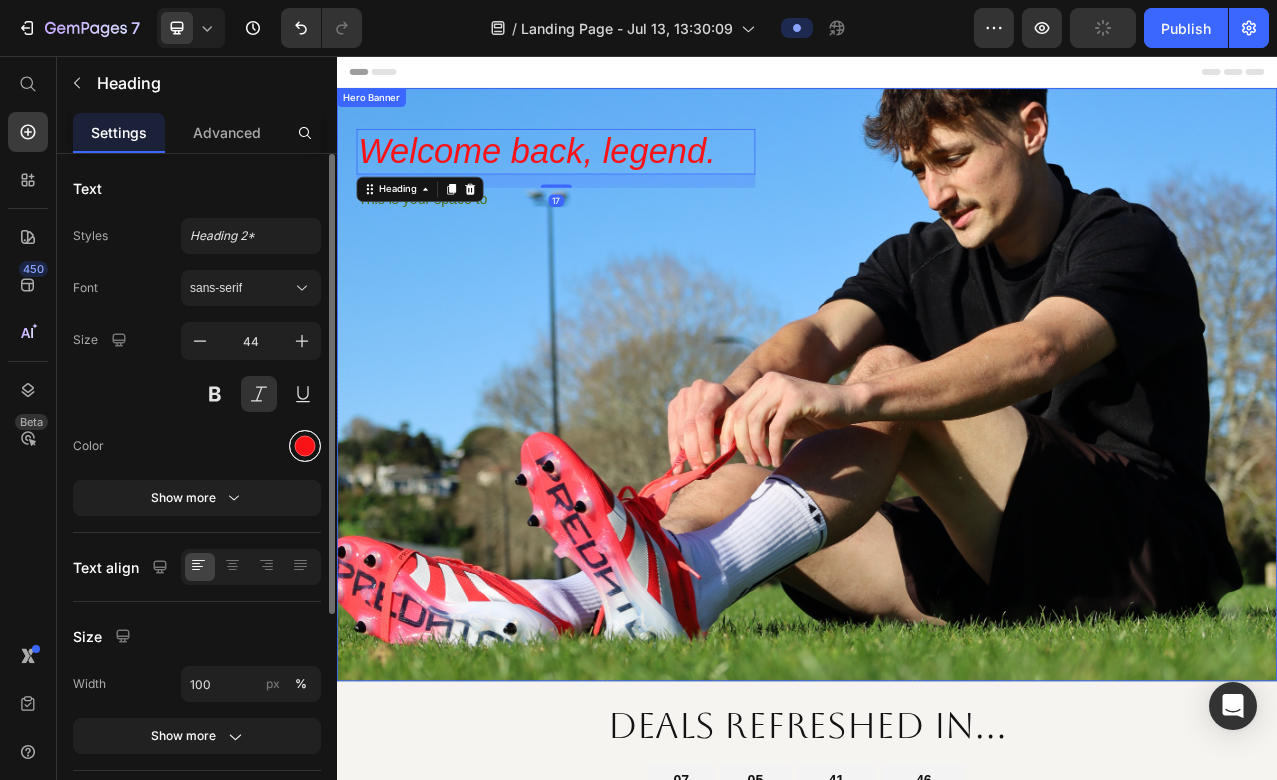 click at bounding box center [305, 446] 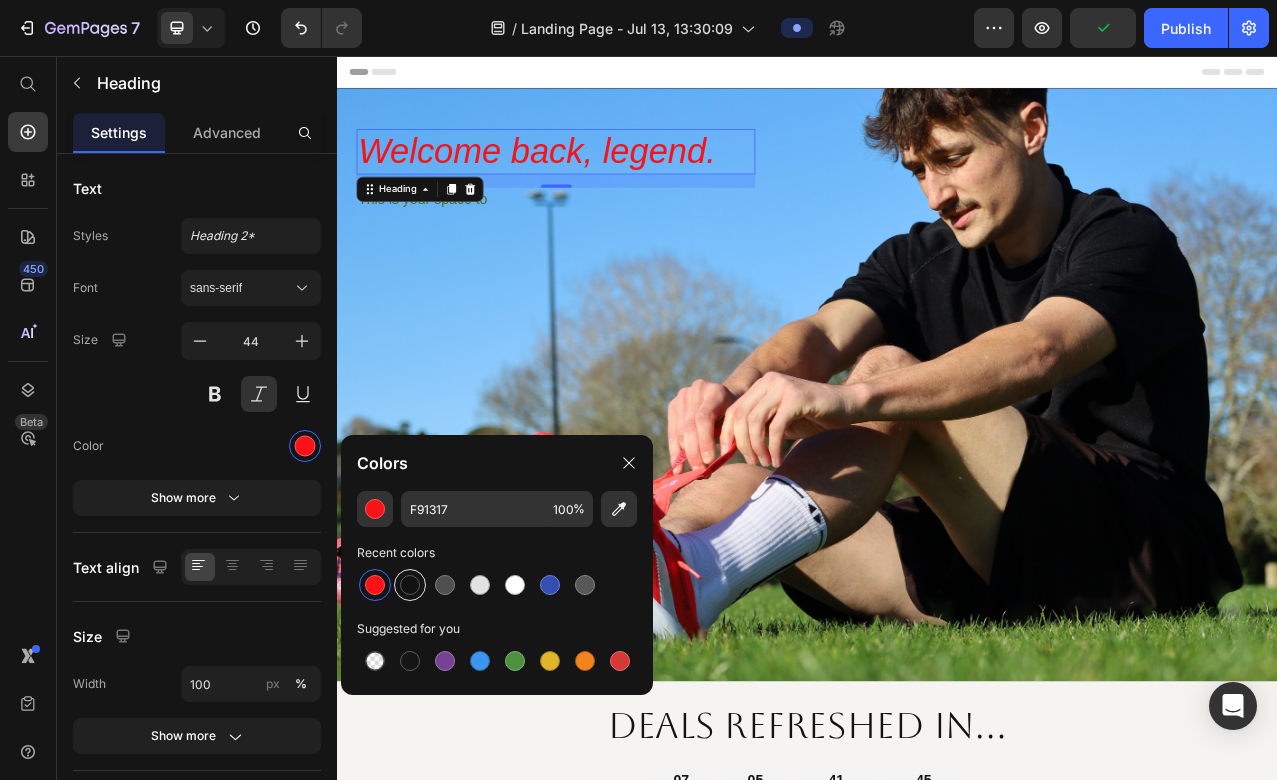 click at bounding box center [410, 585] 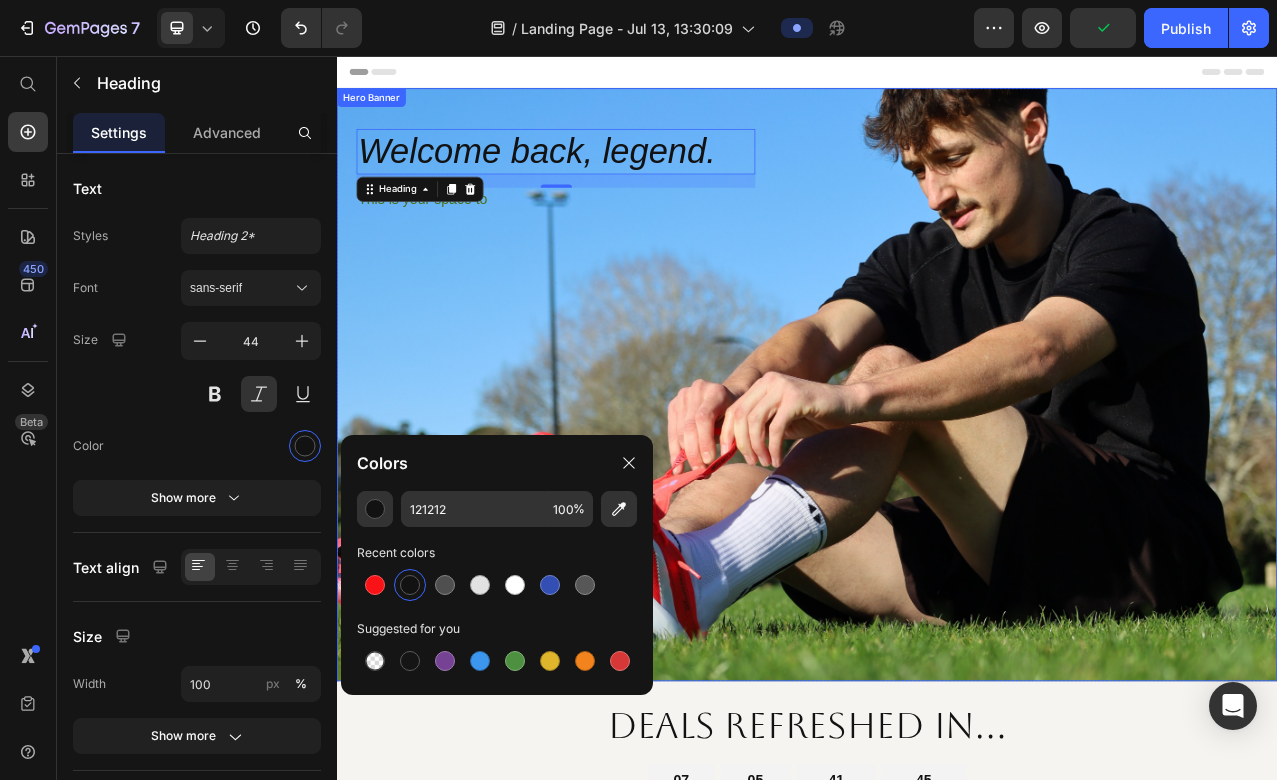 click at bounding box center (937, 475) 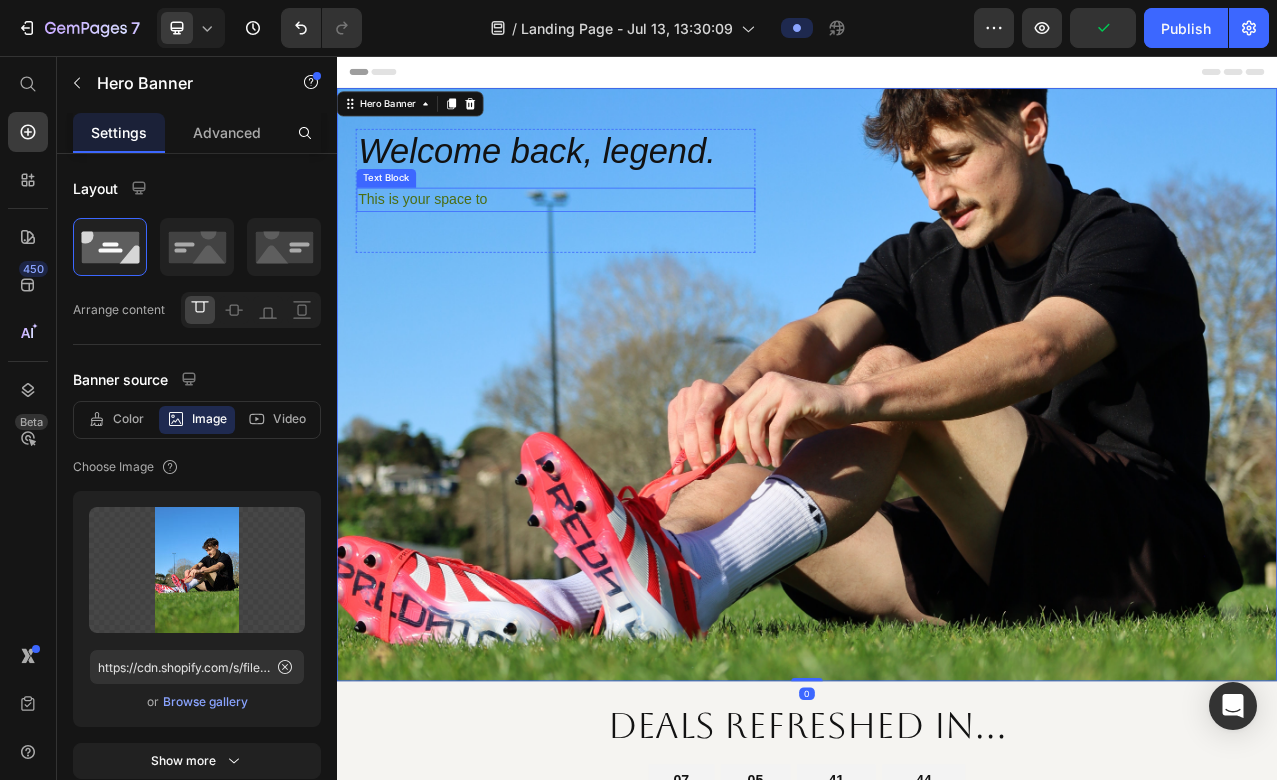 click on "This is your space to" at bounding box center [616, 239] 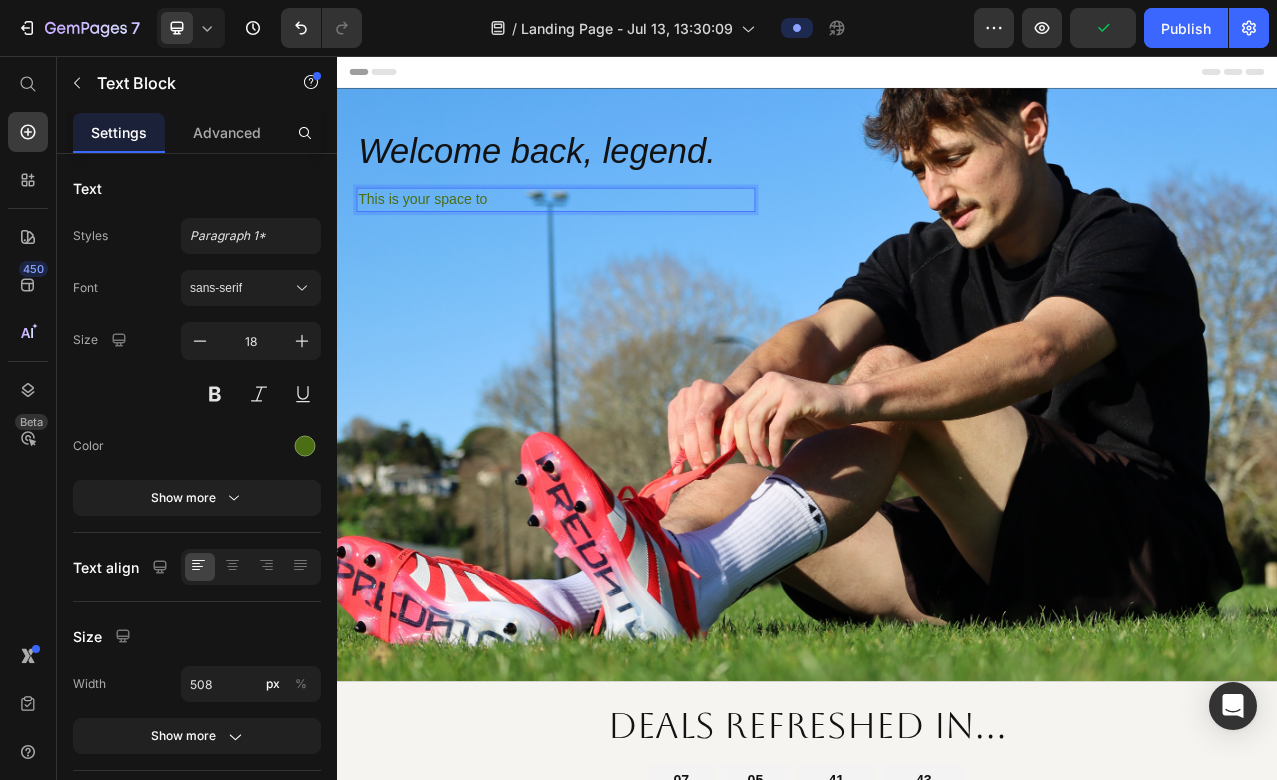 click on "This is your space to" at bounding box center (616, 239) 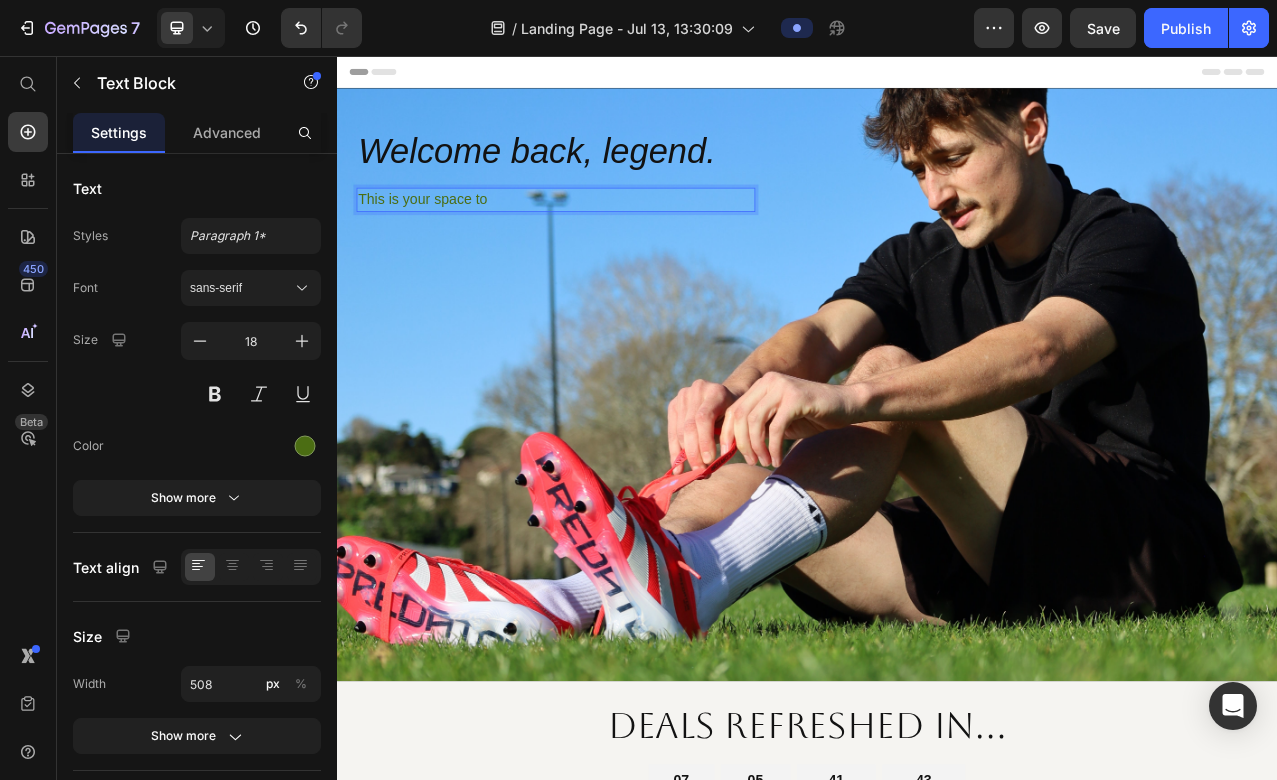 click on "This is your space to" at bounding box center (616, 239) 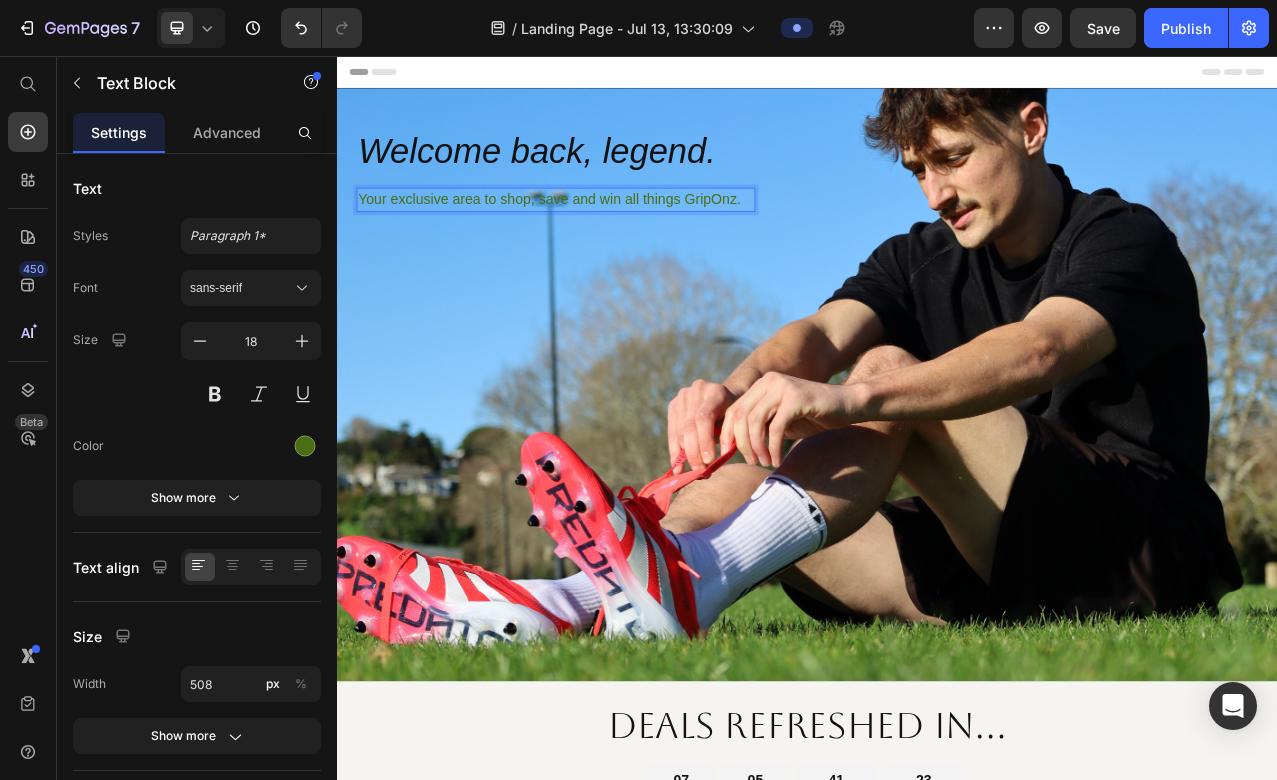 click on "Your exclusive area to shop, save and win all things GripOnz." at bounding box center [616, 239] 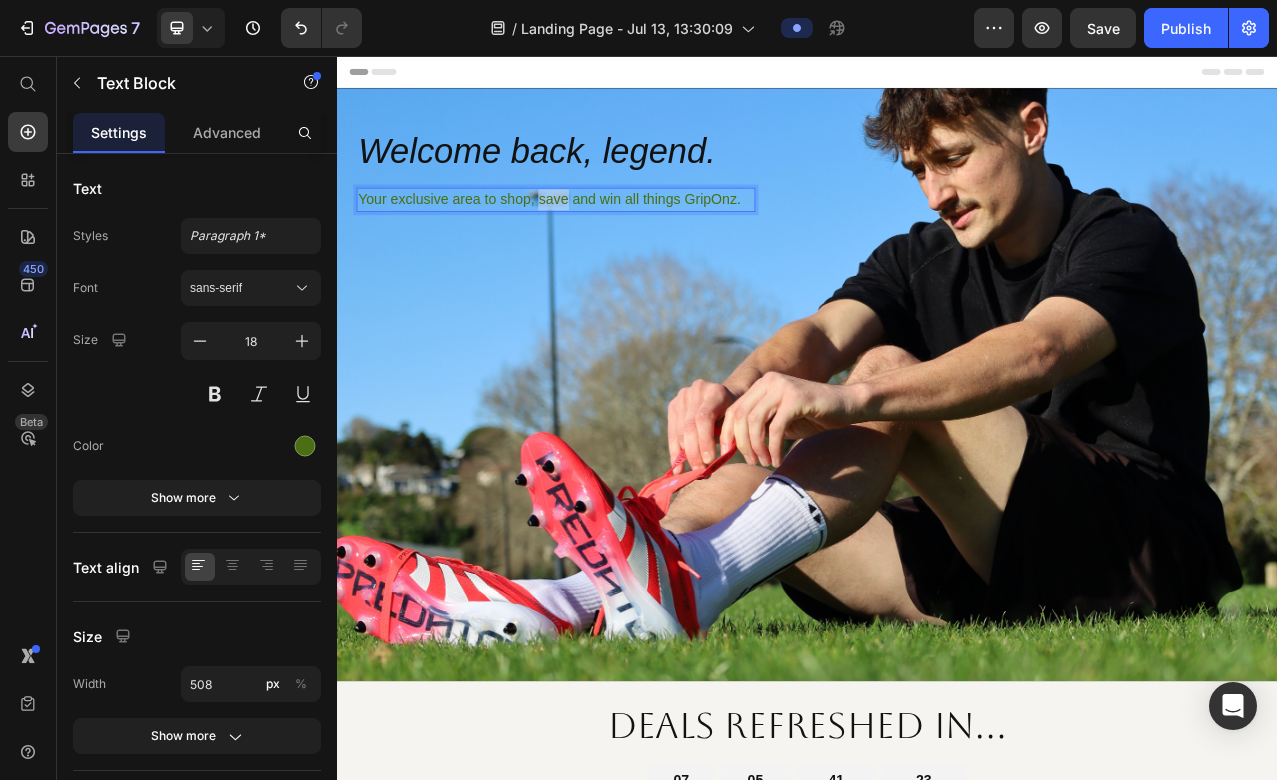 click on "Your exclusive area to shop, save and win all things GripOnz." at bounding box center [616, 239] 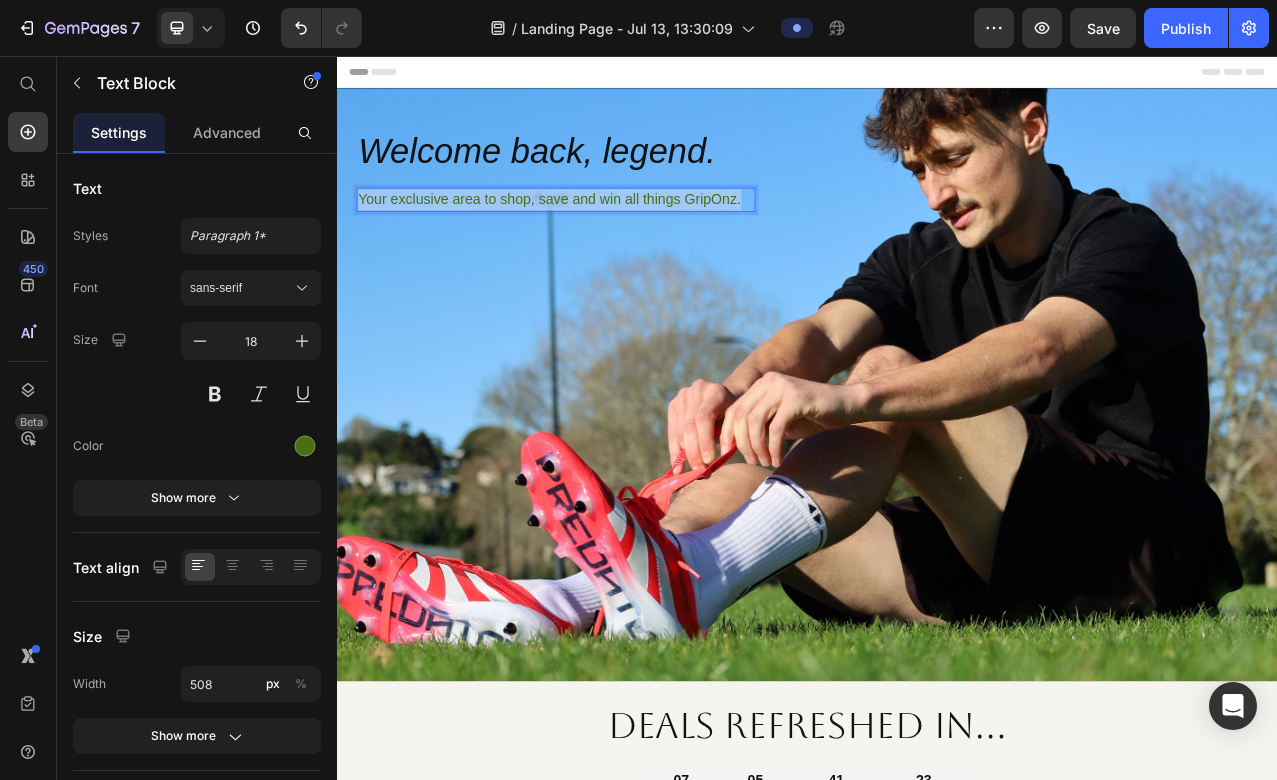 click on "Your exclusive area to shop, save and win all things GripOnz." at bounding box center (616, 239) 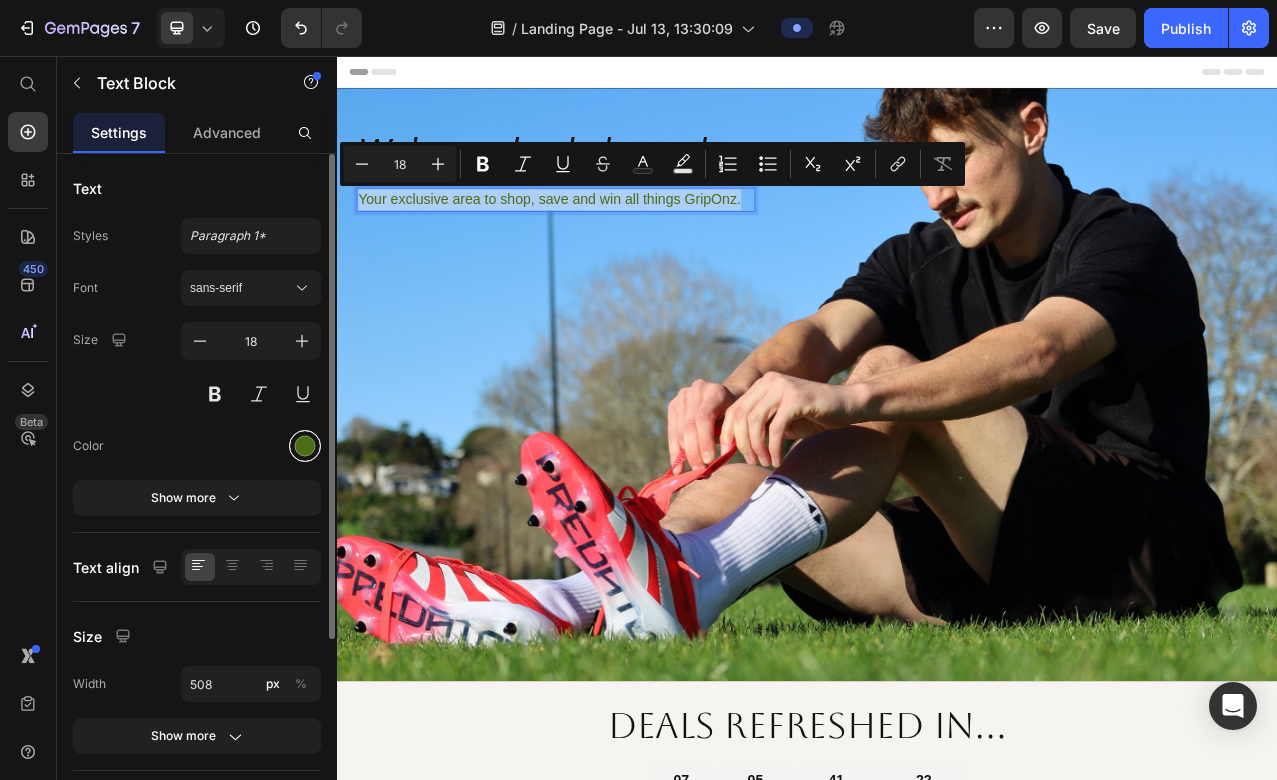 click at bounding box center [305, 446] 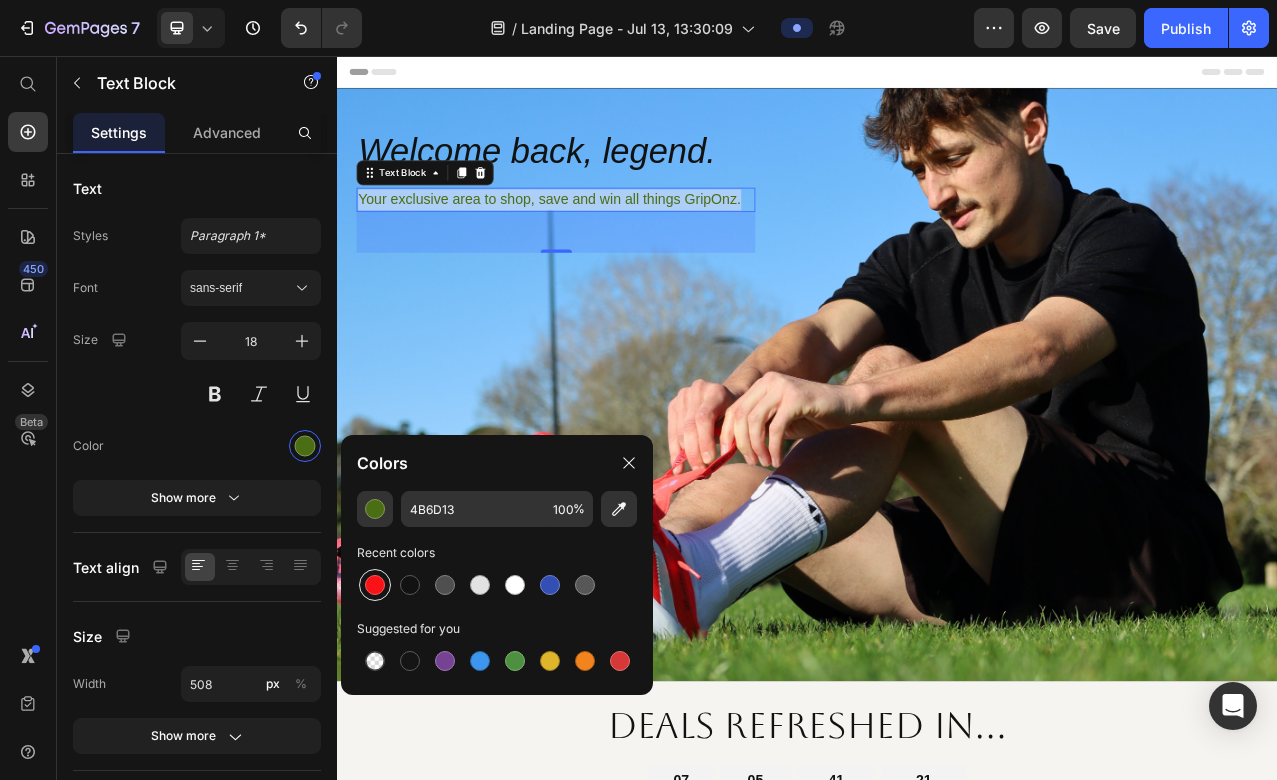 click at bounding box center [375, 585] 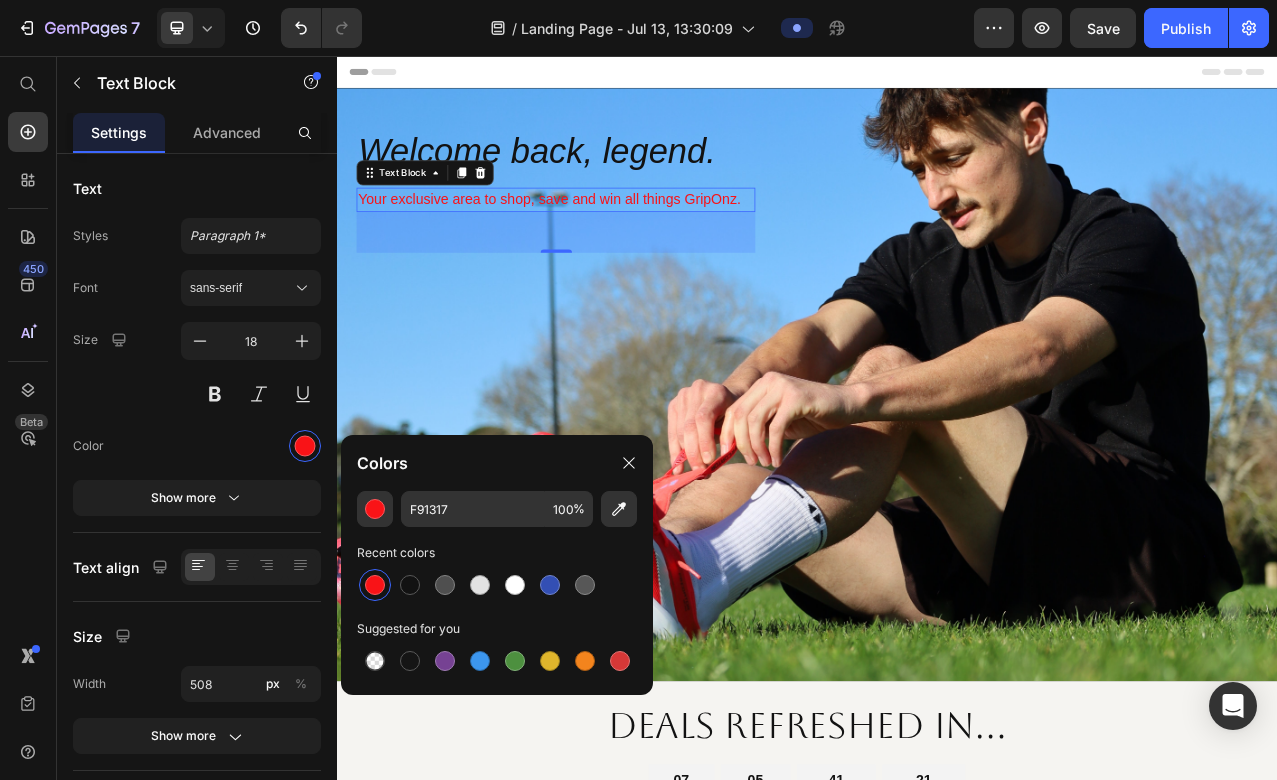 click at bounding box center (937, 475) 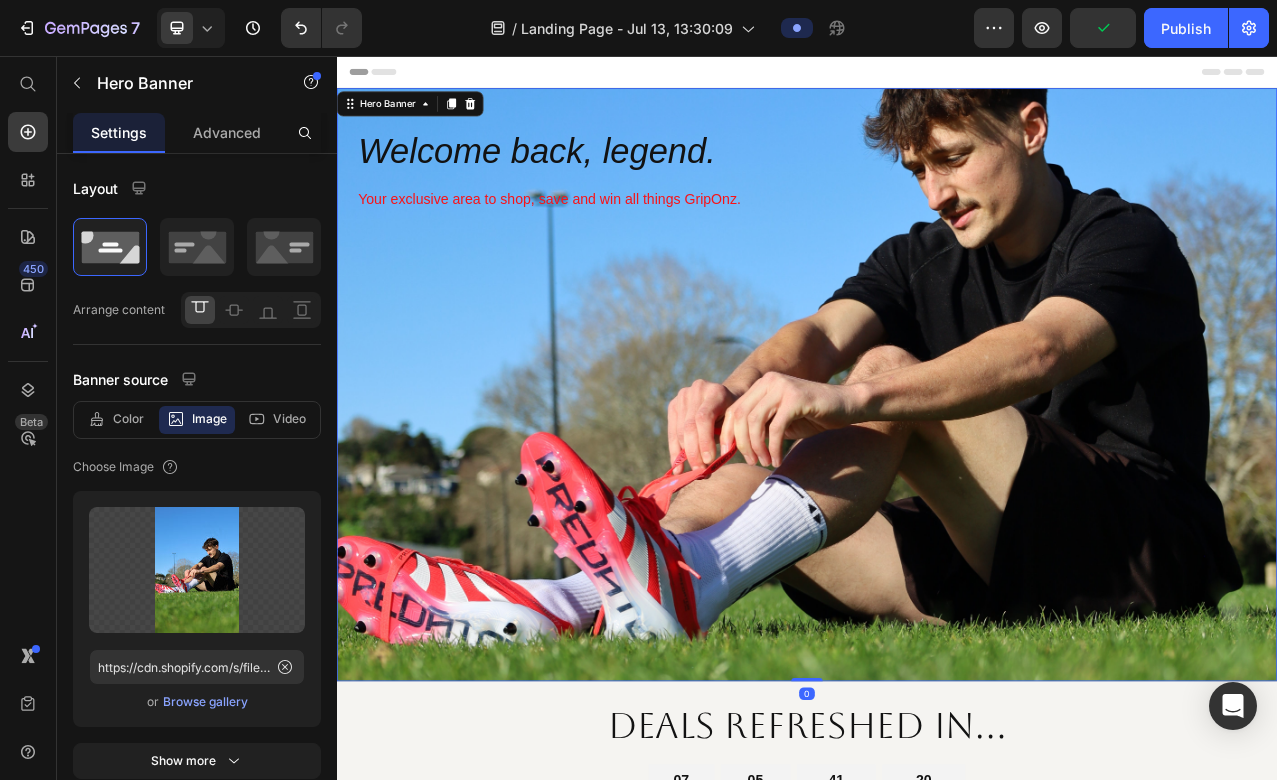 click at bounding box center [937, 475] 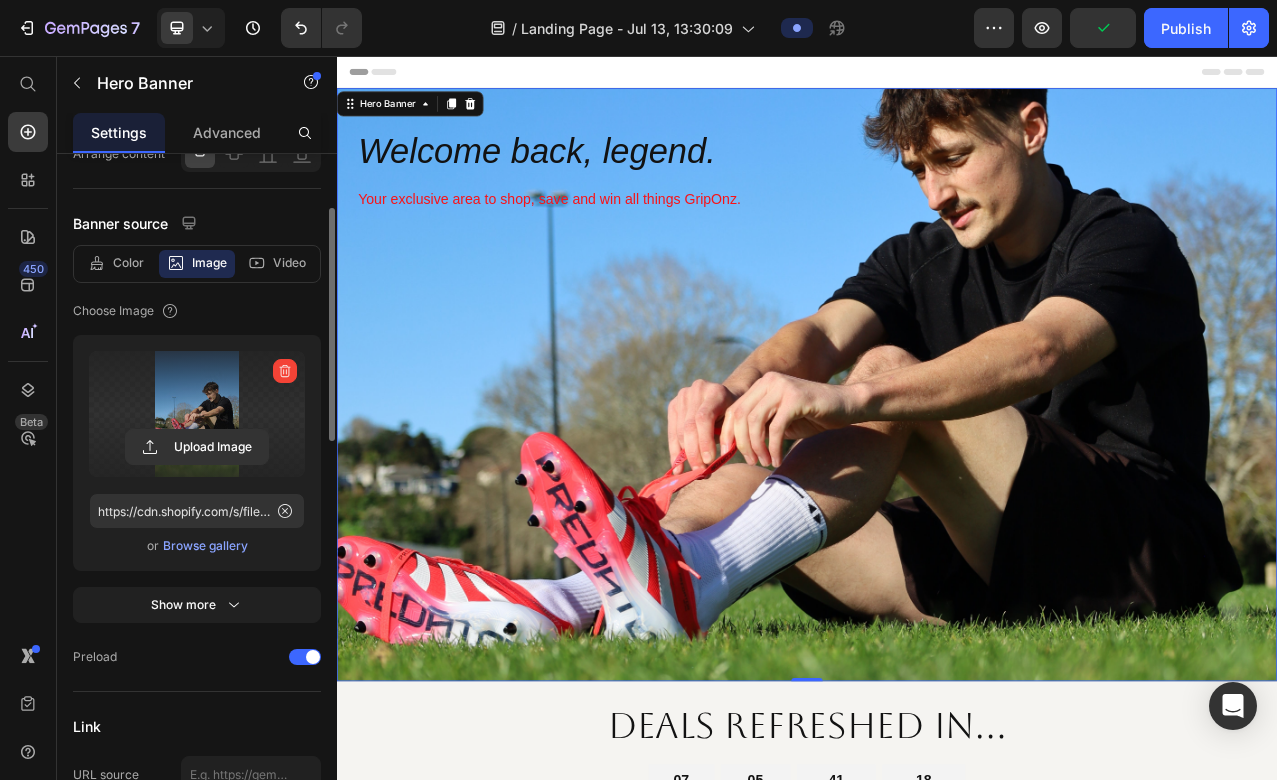 scroll, scrollTop: 157, scrollLeft: 0, axis: vertical 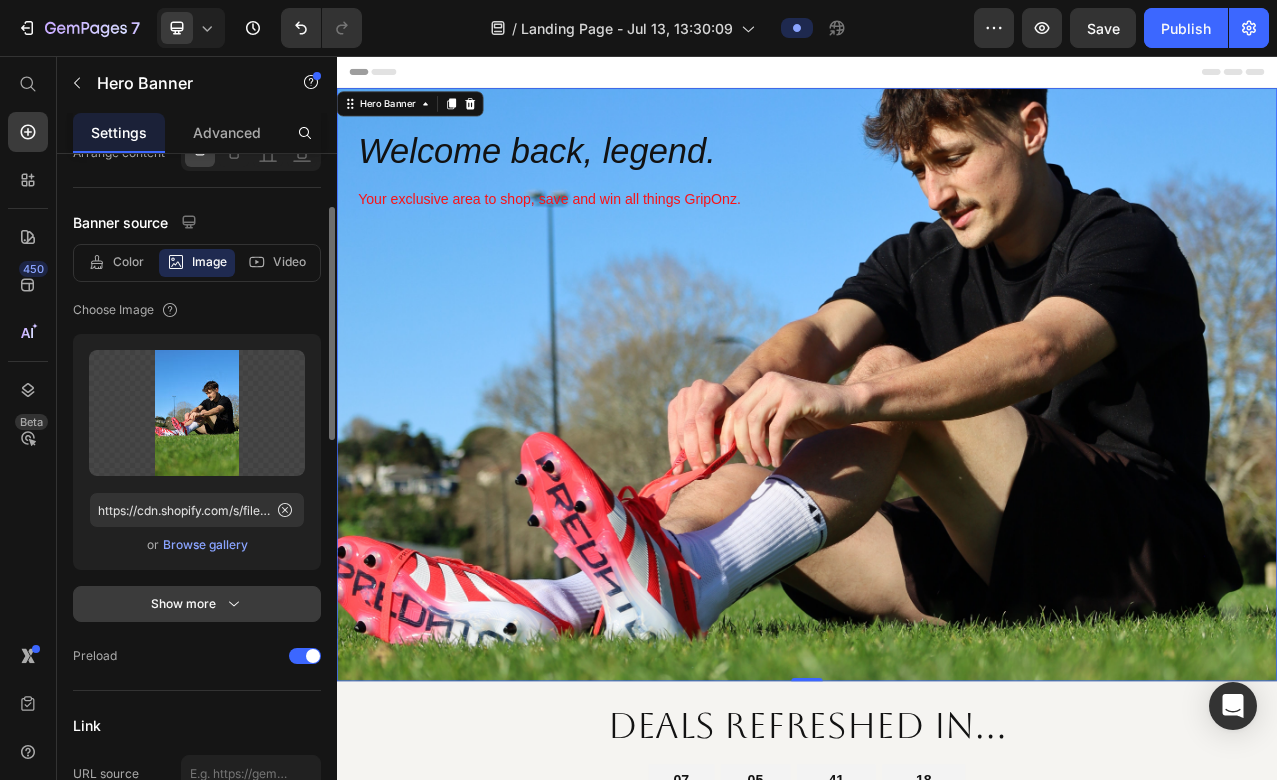 click 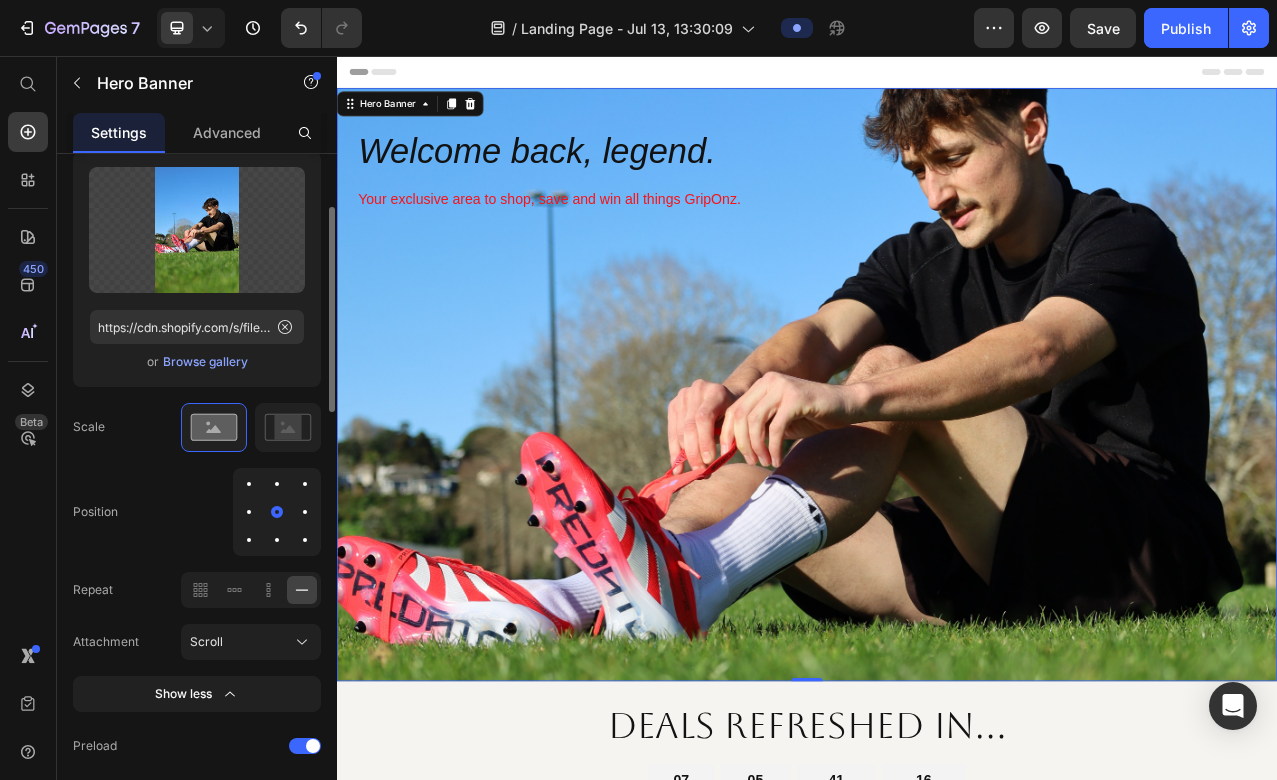 scroll, scrollTop: 341, scrollLeft: 0, axis: vertical 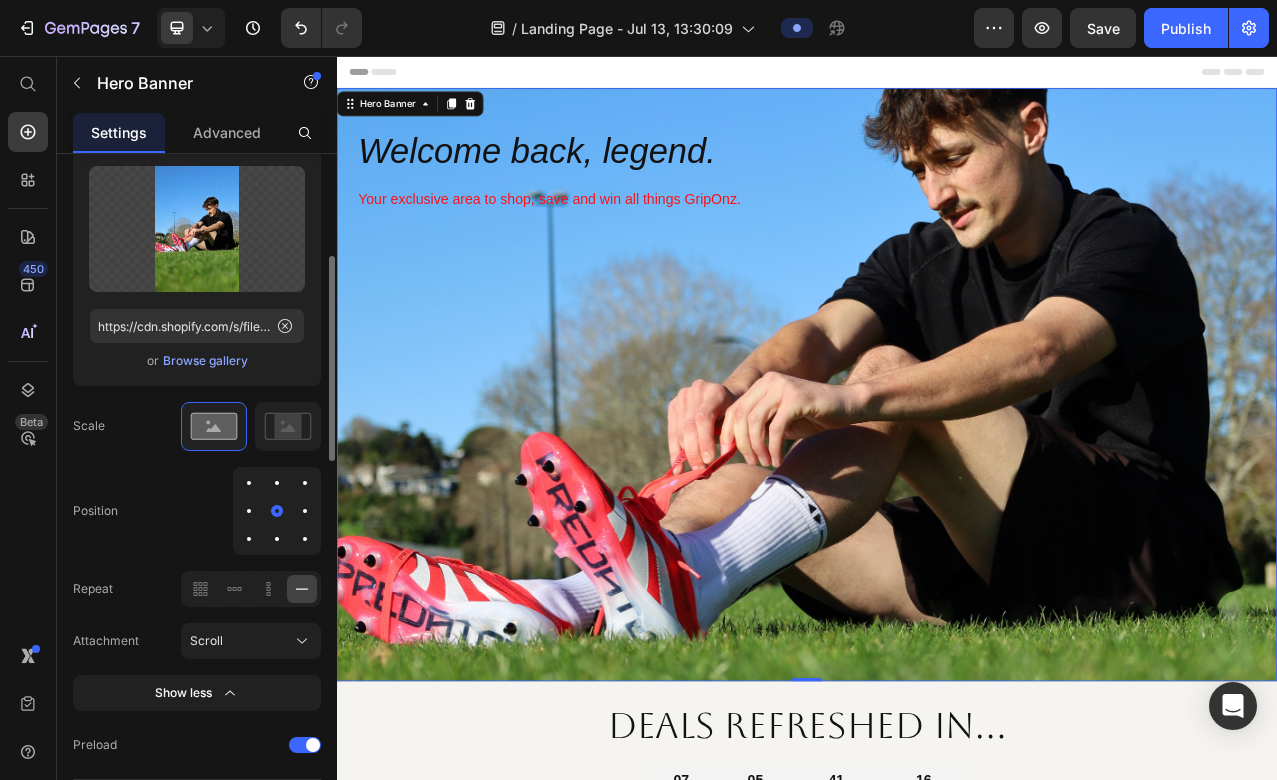 click at bounding box center [277, 539] 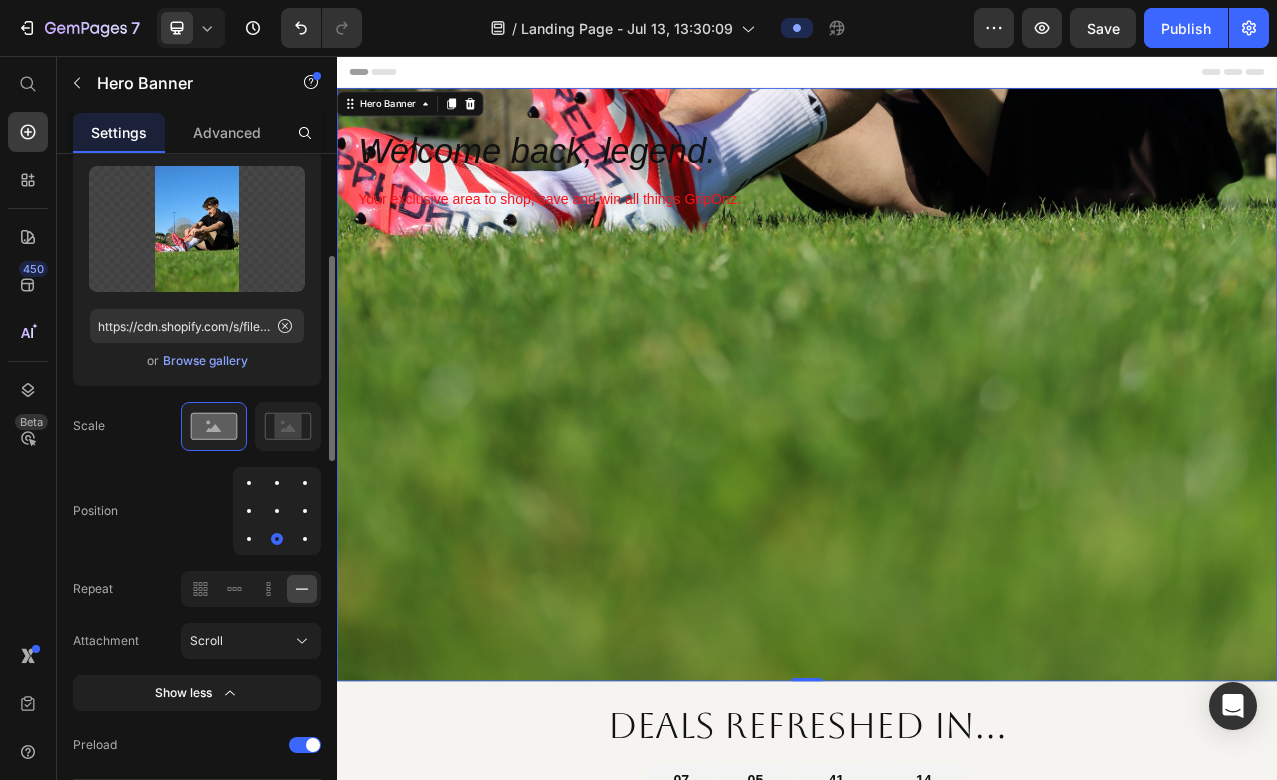 click at bounding box center (277, 483) 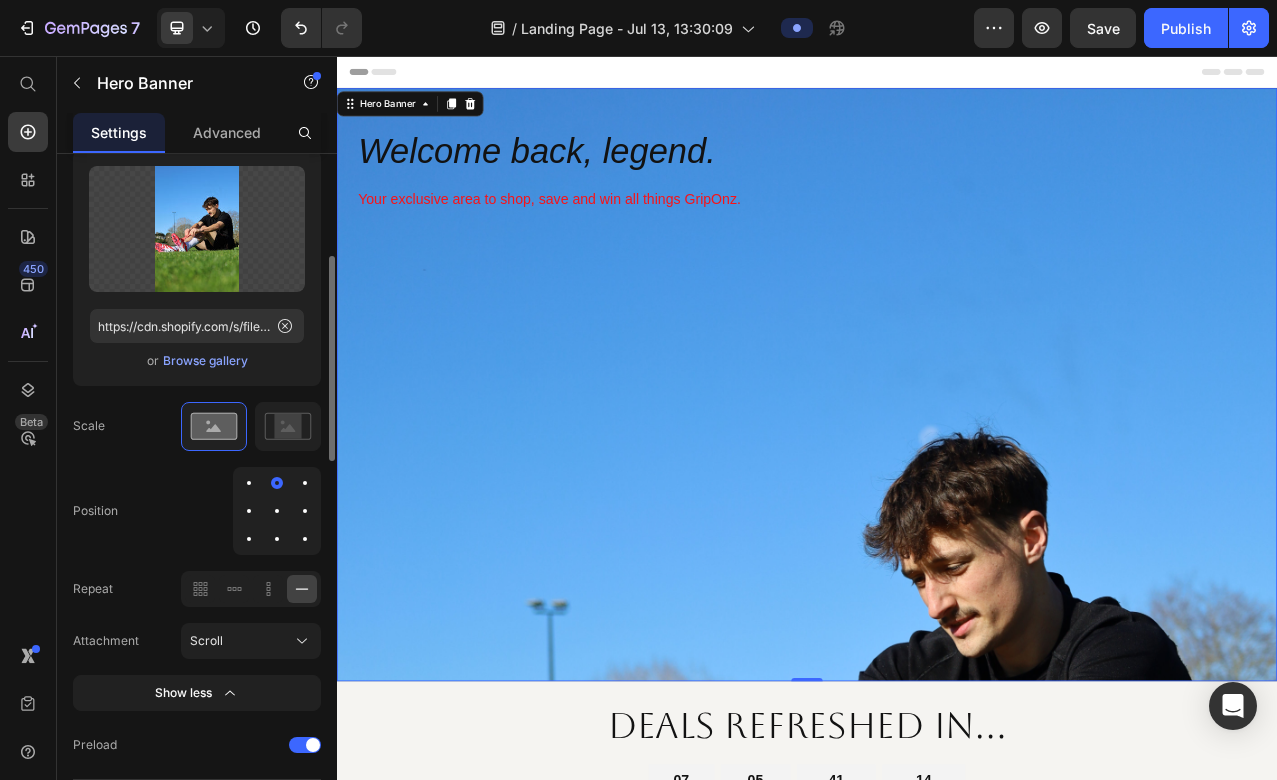 click at bounding box center [277, 511] 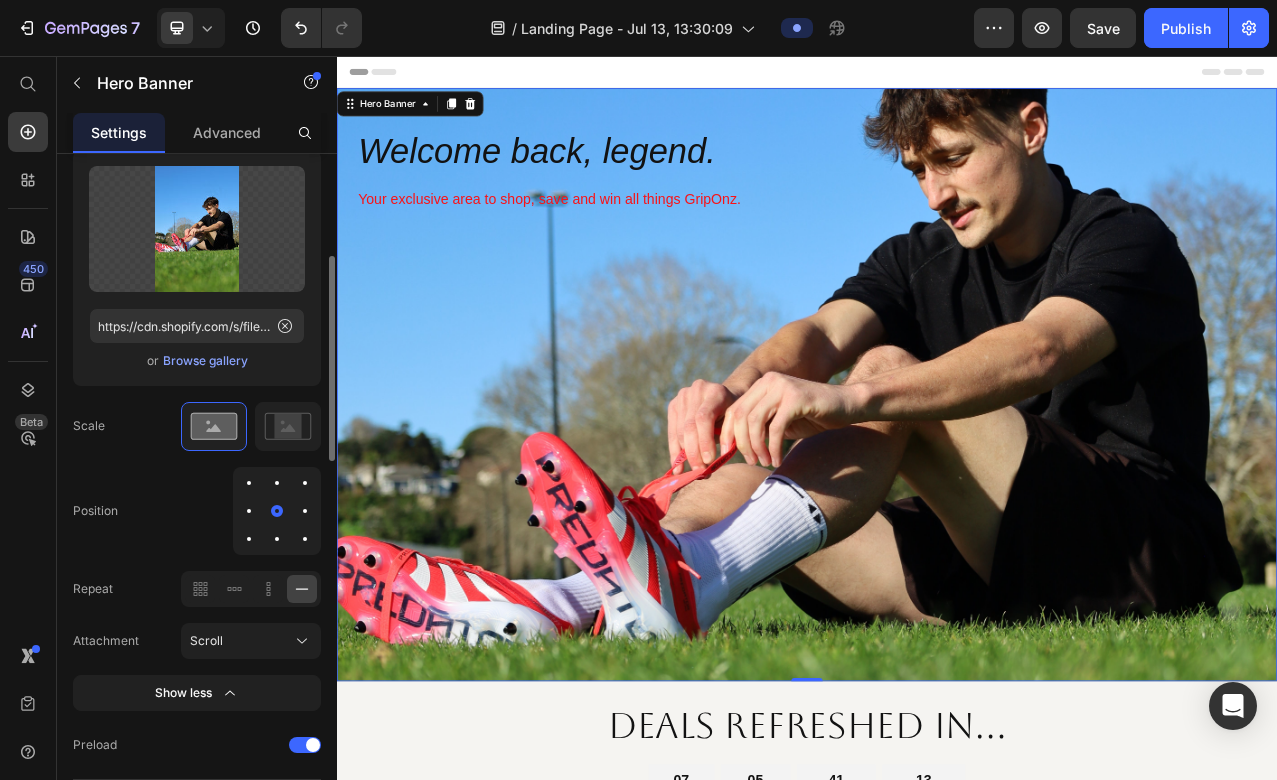 click at bounding box center [249, 511] 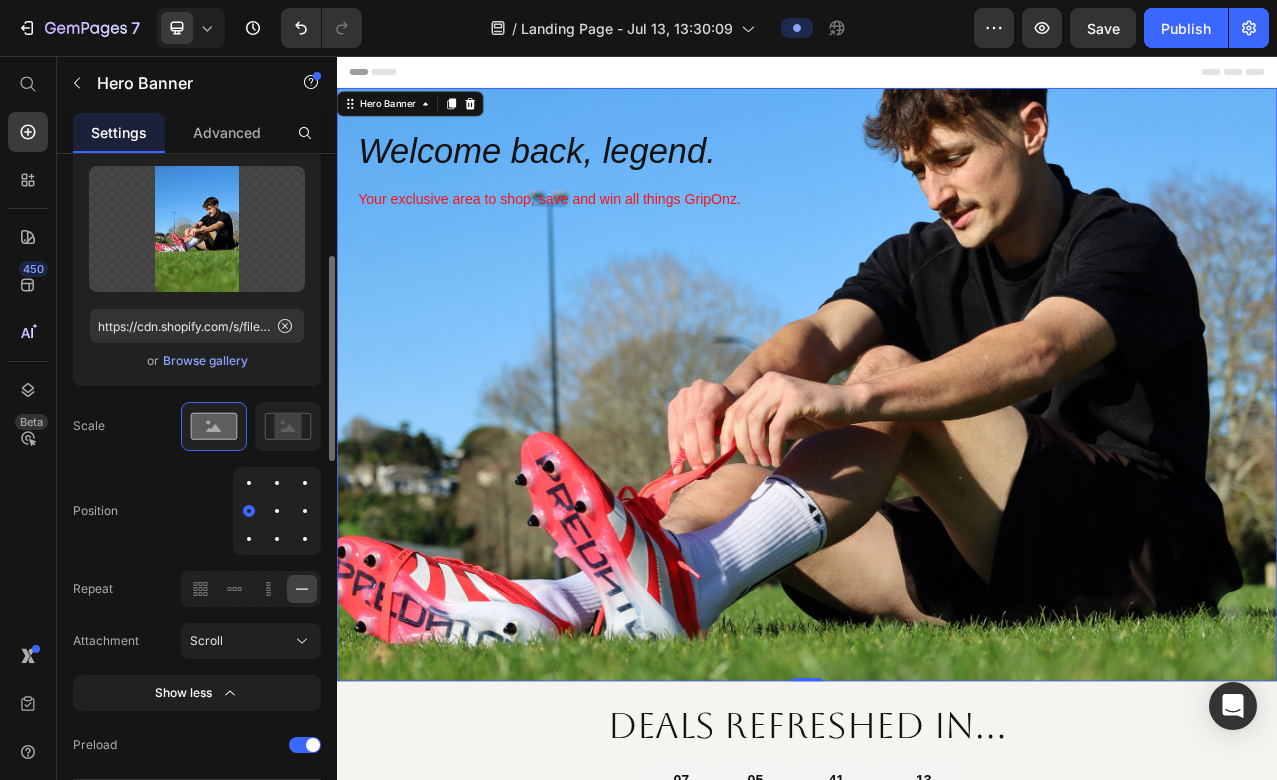 click at bounding box center (249, 483) 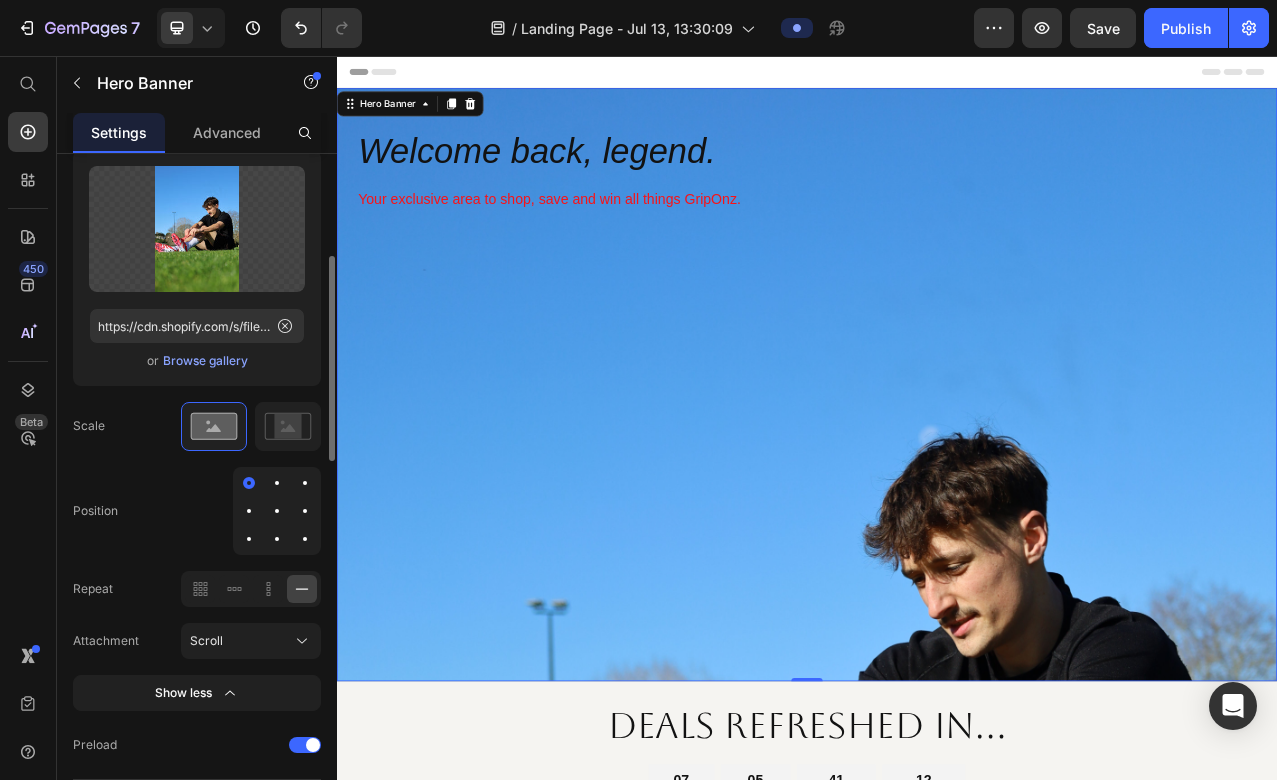 click at bounding box center [277, 511] 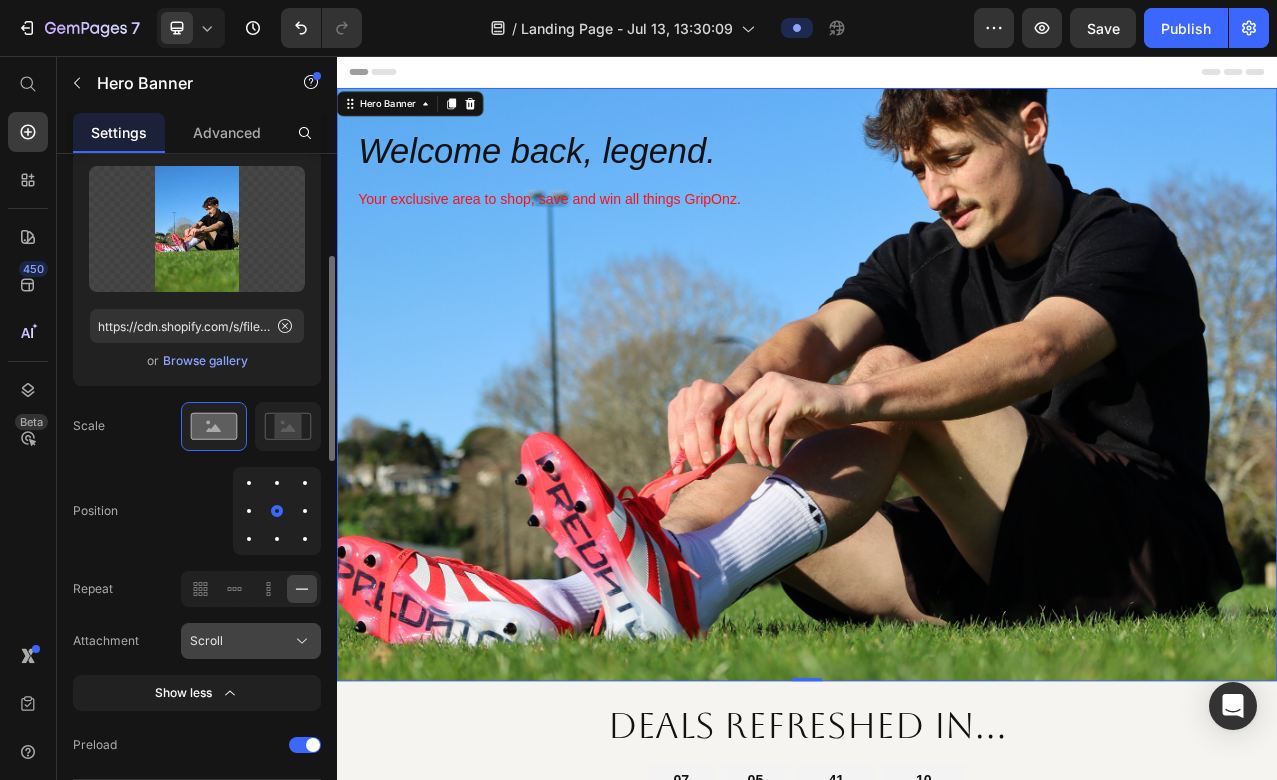 click on "Scroll" at bounding box center (251, 641) 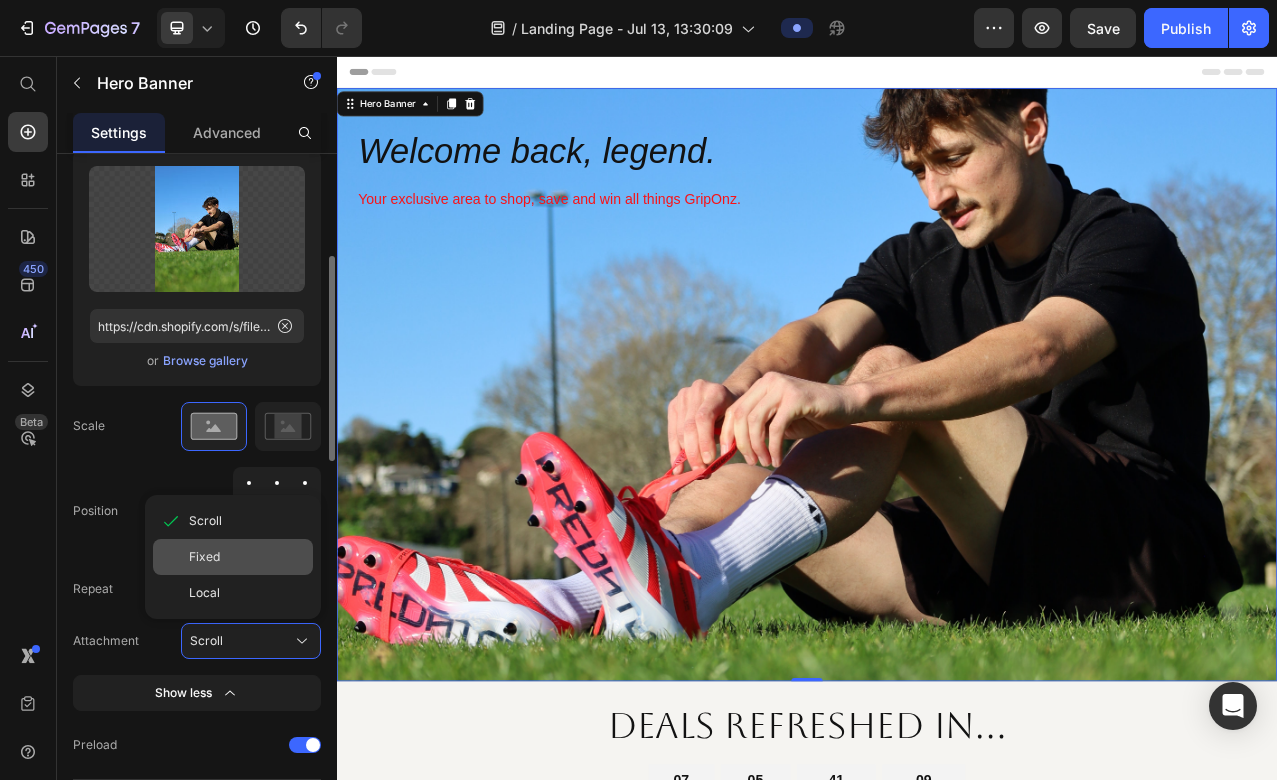 click on "Fixed" 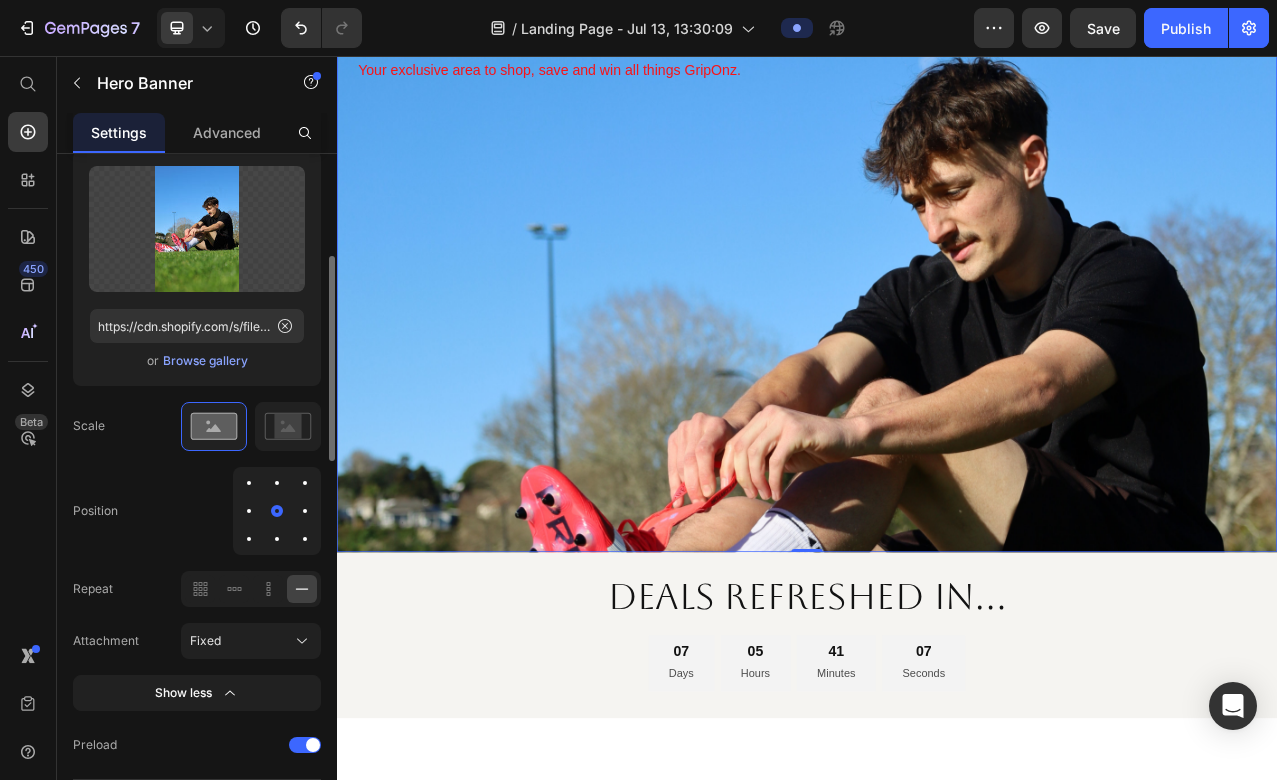 scroll, scrollTop: 0, scrollLeft: 0, axis: both 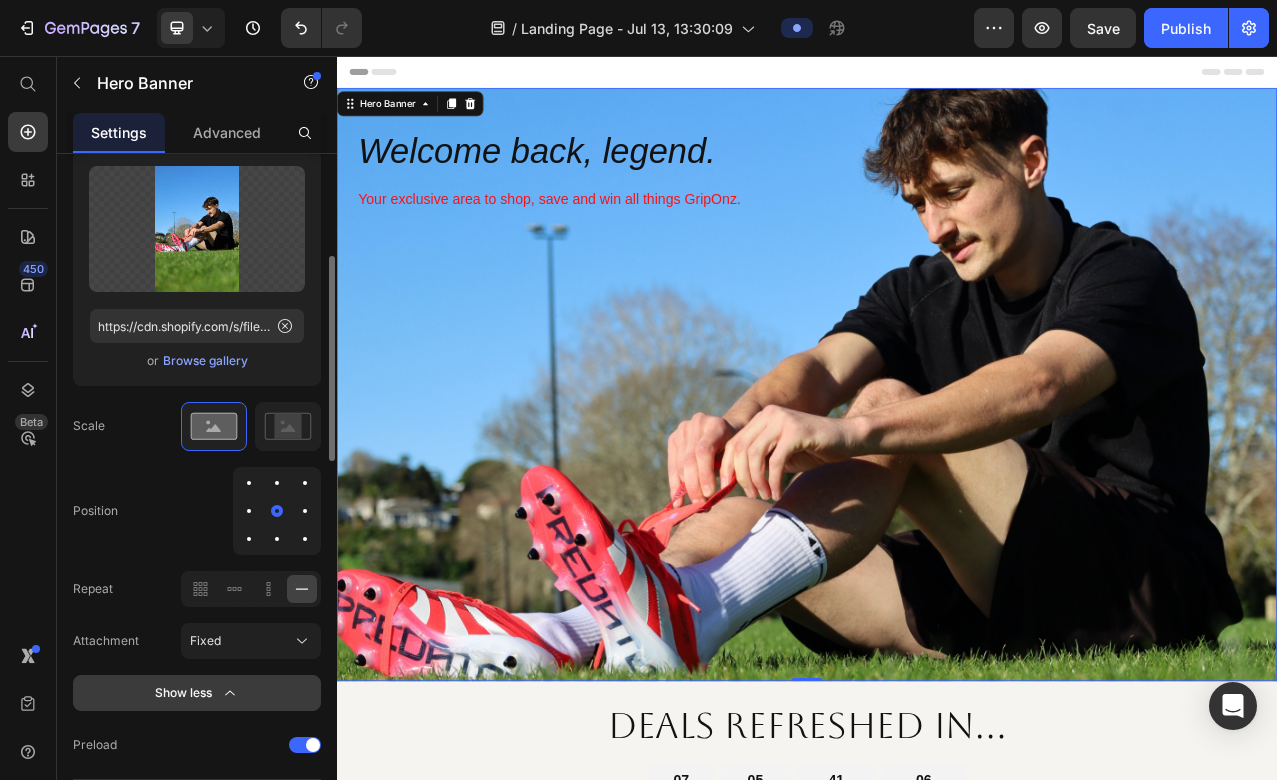 click on "Show less" at bounding box center [197, 693] 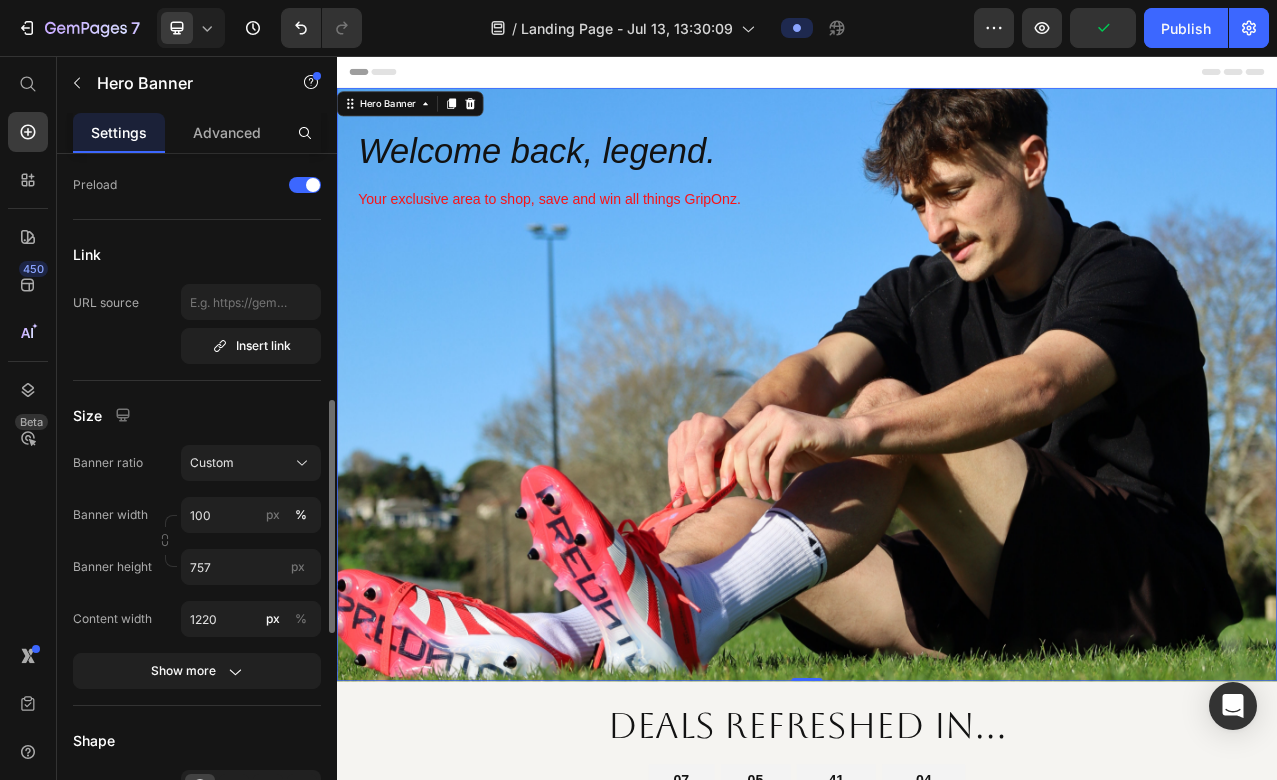 scroll, scrollTop: 652, scrollLeft: 0, axis: vertical 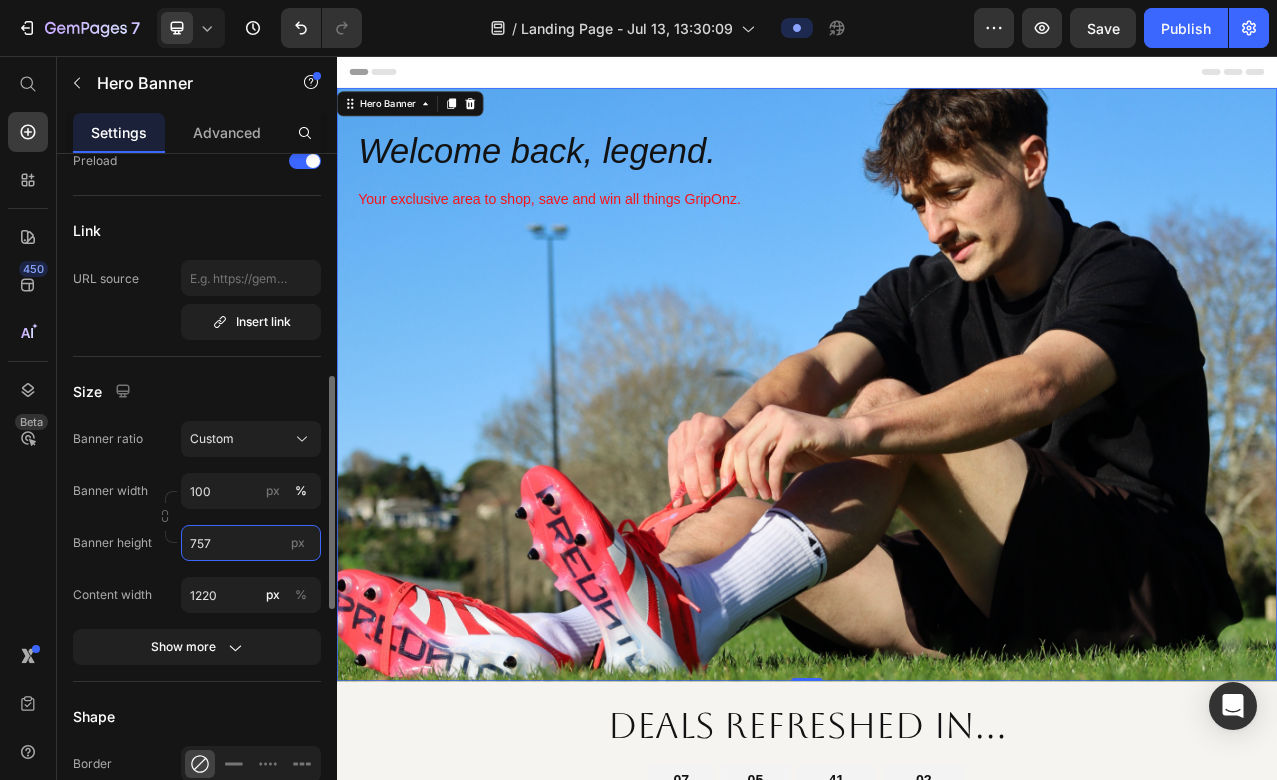 click on "757" at bounding box center (251, 543) 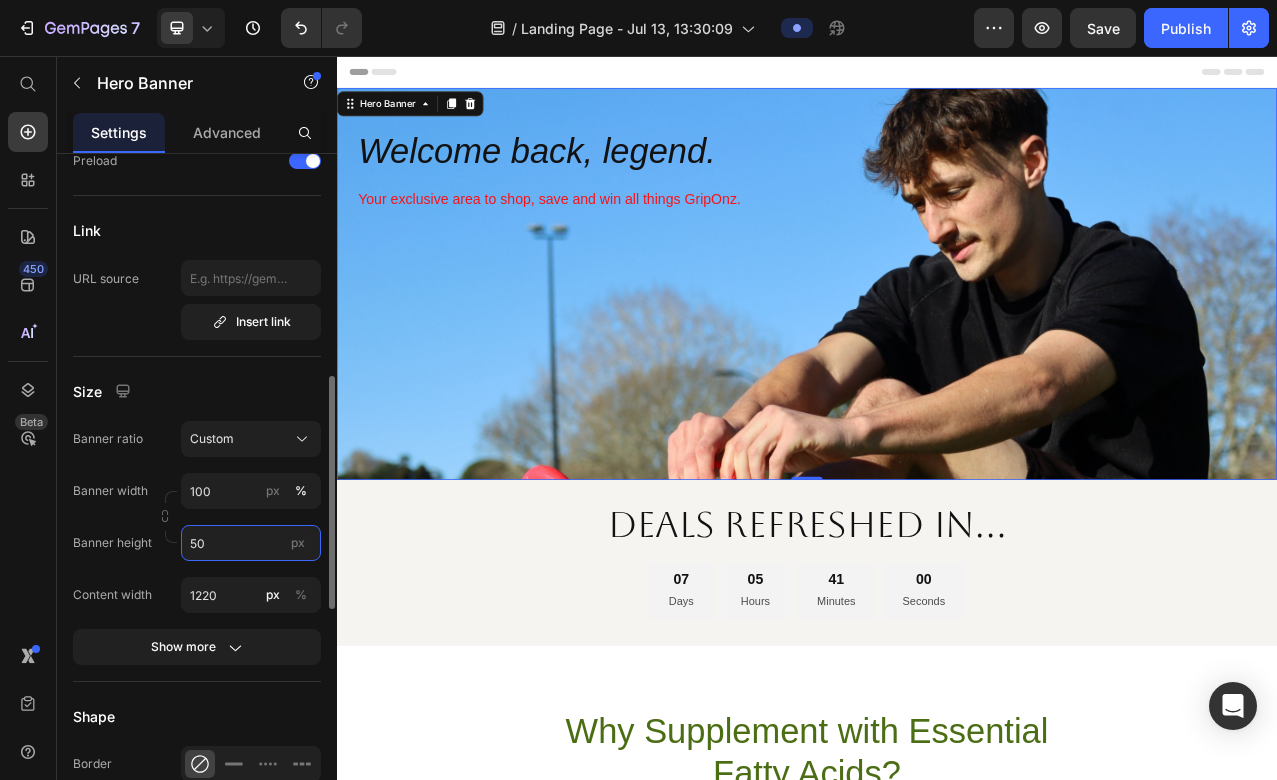 type on "5" 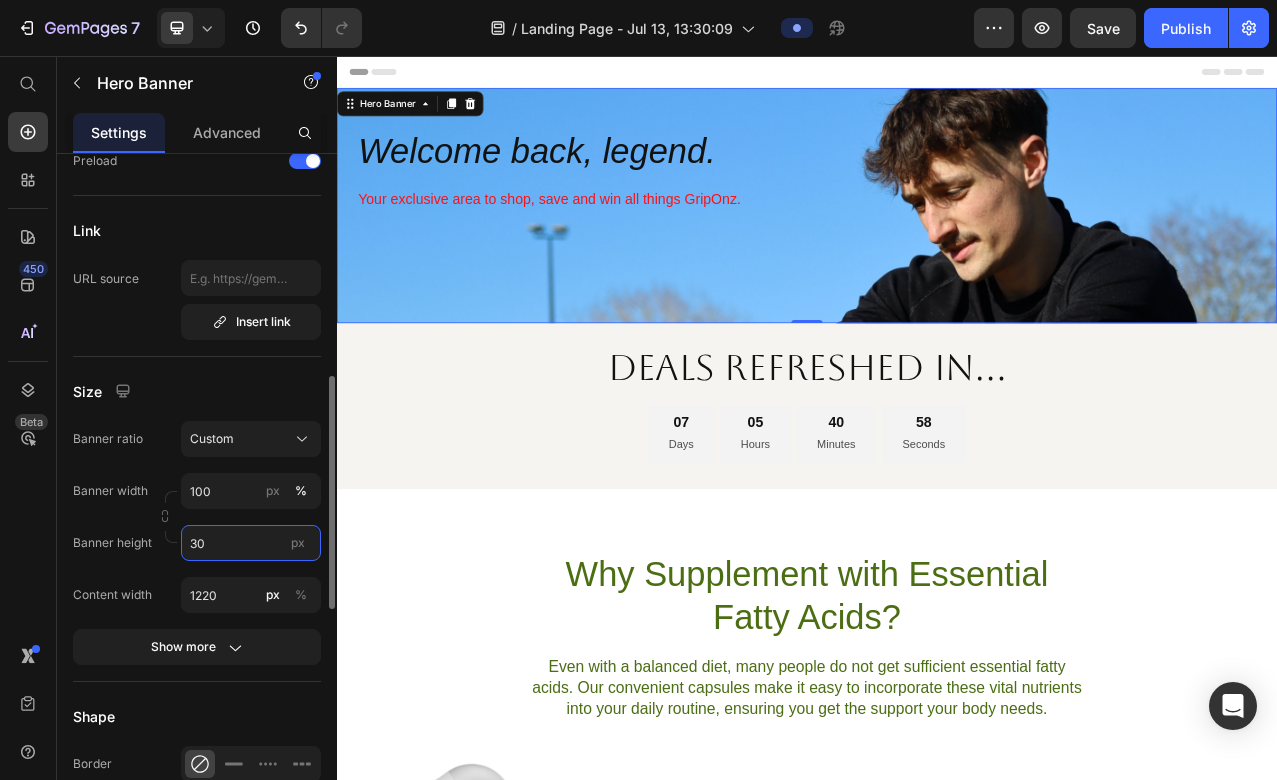 type on "3" 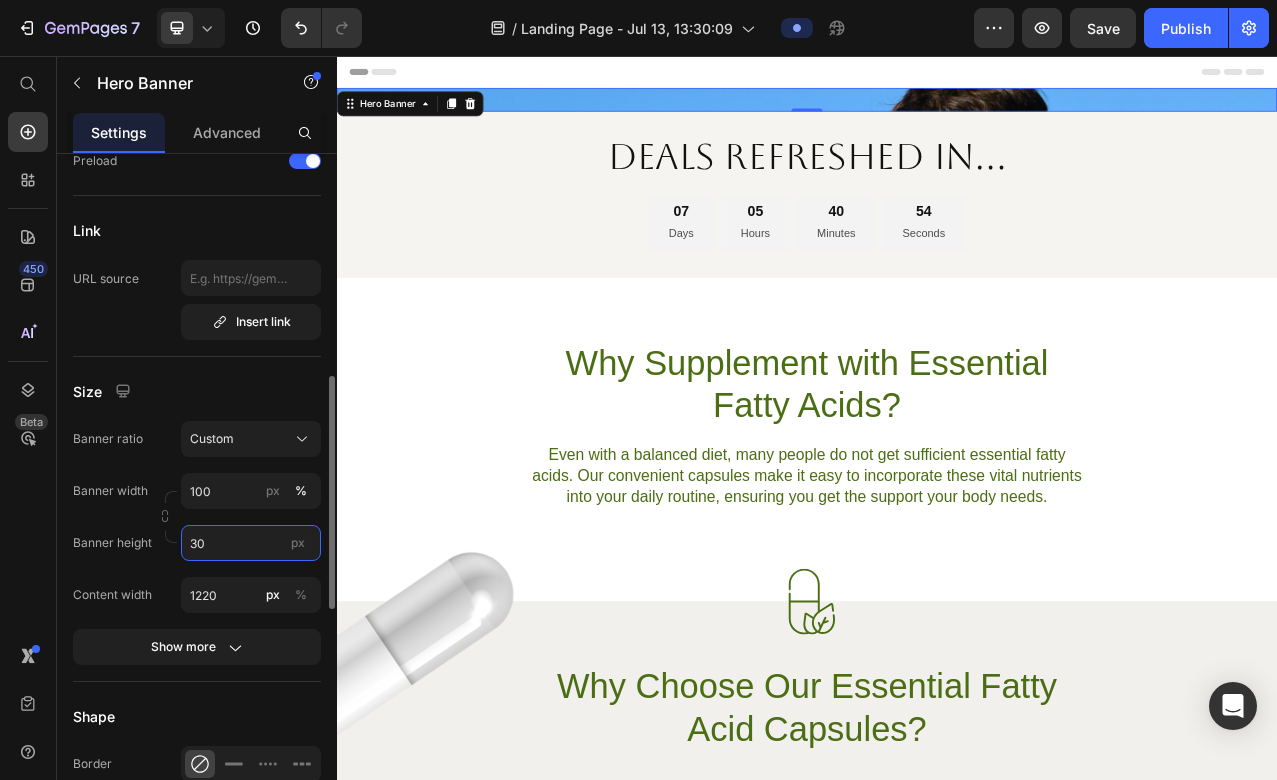 type on "3" 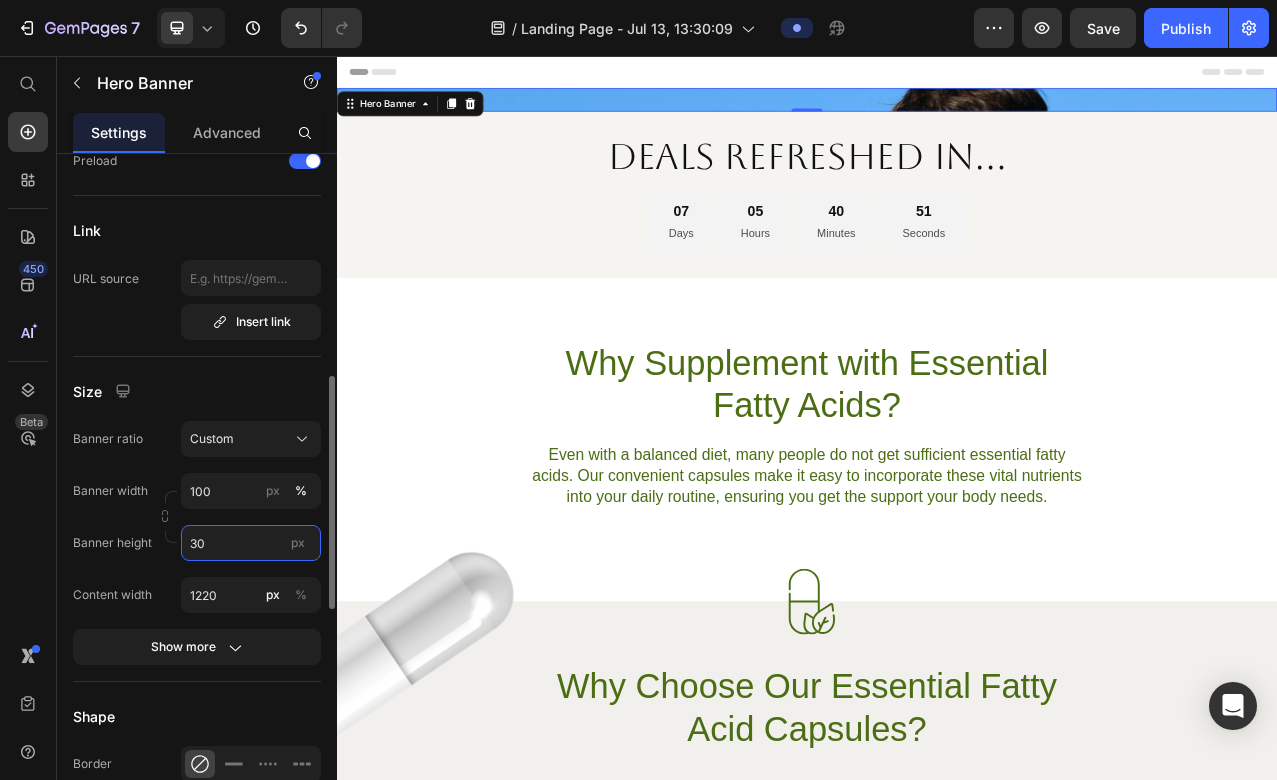 type on "3" 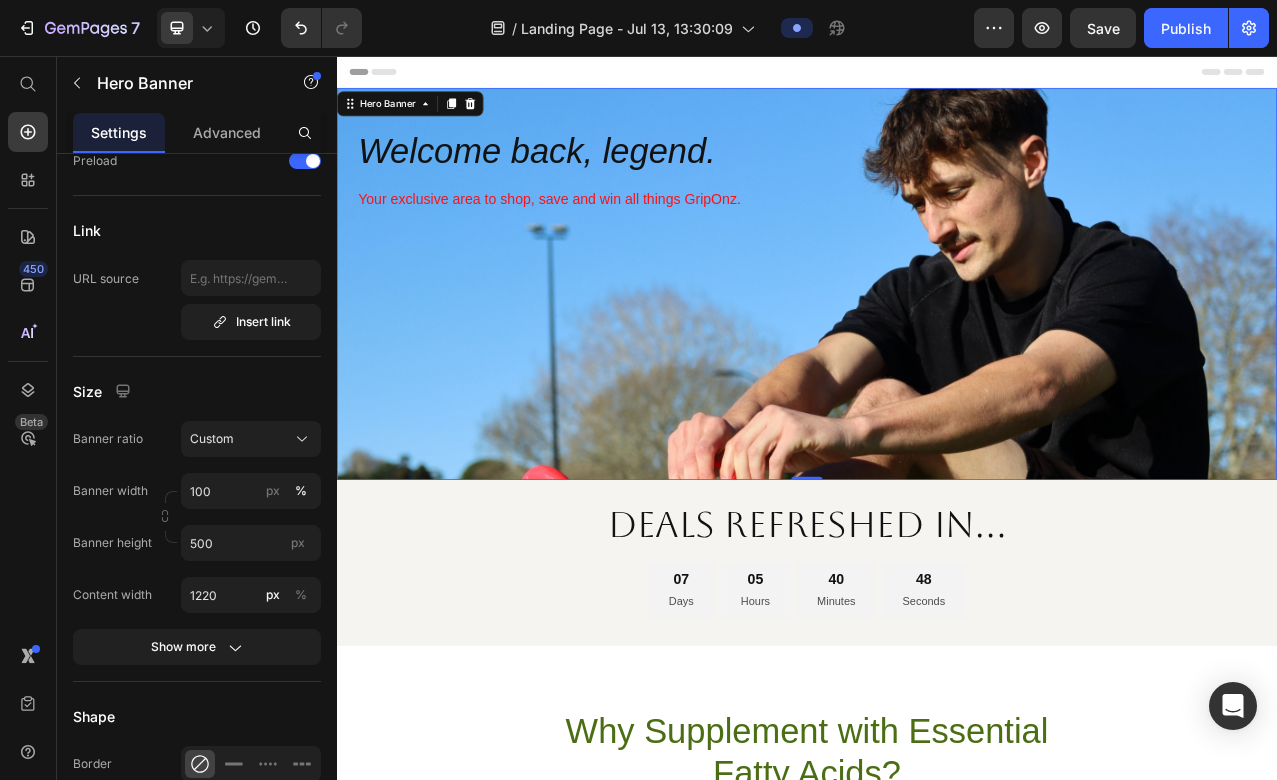 click at bounding box center [937, 518] 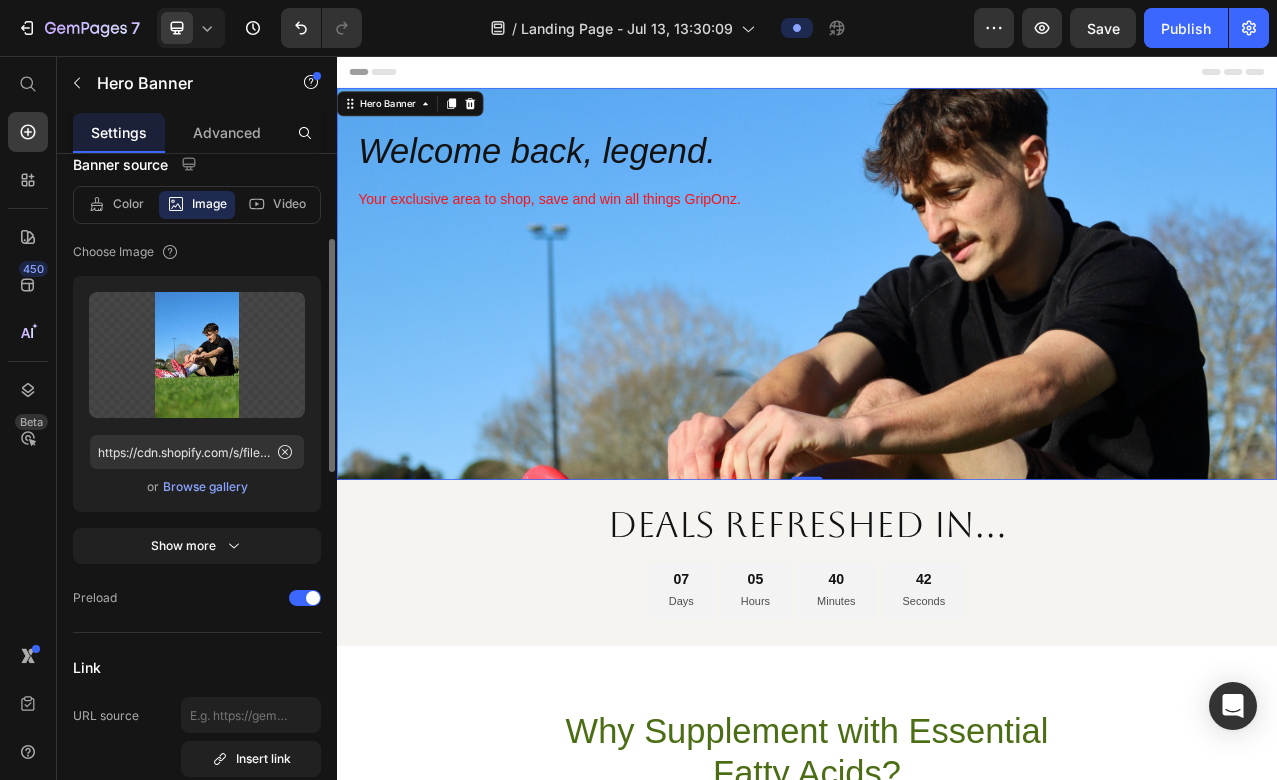 scroll, scrollTop: 225, scrollLeft: 0, axis: vertical 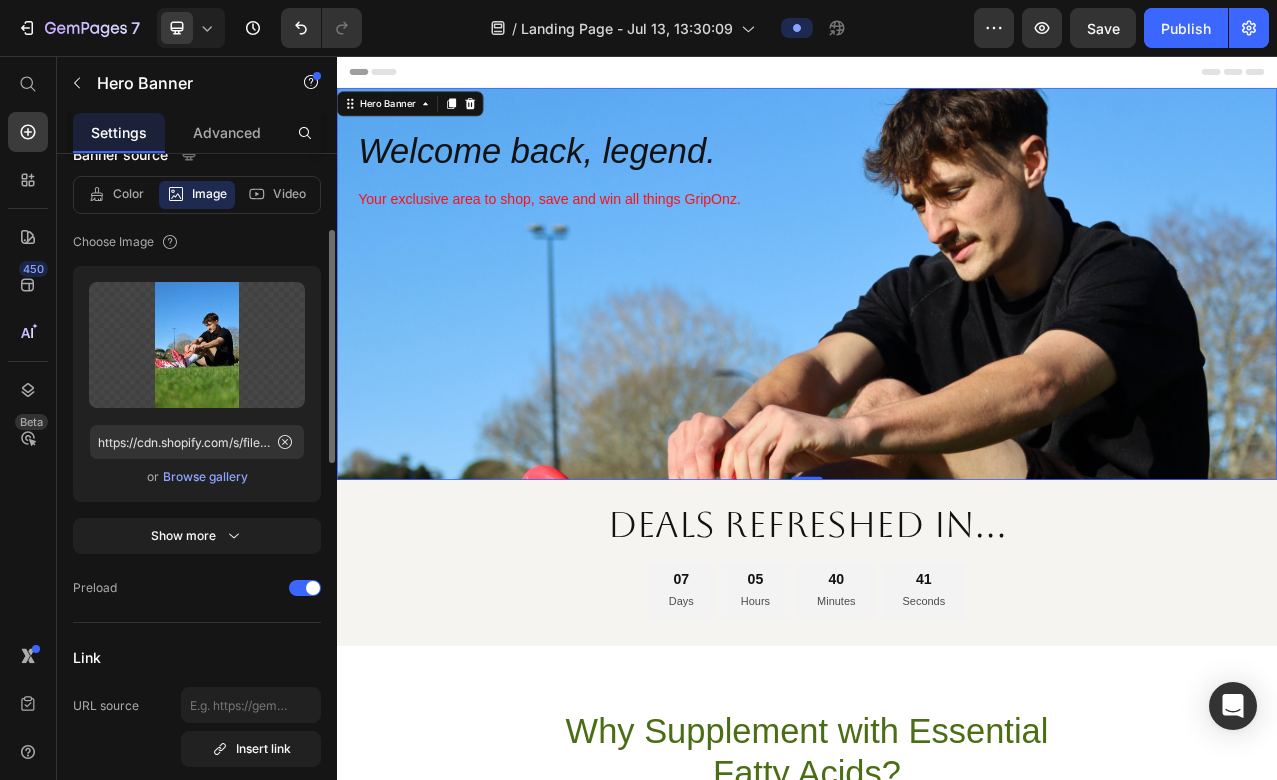 click on "Banner source Color Image Video  Choose Image  Upload Image https://cdn.shopify.com/s/files/1/0556/1519/3364/files/gempages_575191045852103792-16005883-58f3-4195-8cdf-a1ab3c9be6be.jpg  or   Browse gallery  Show more Preload" 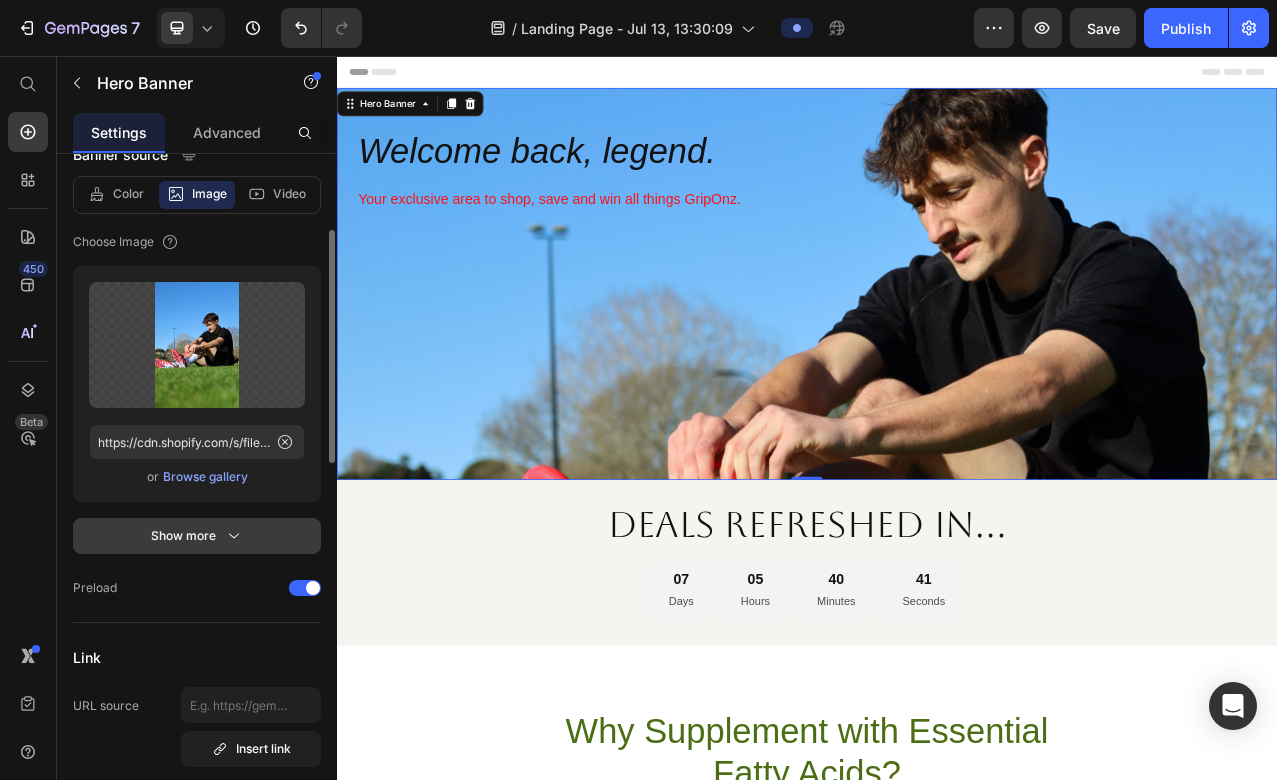 click on "Show more" at bounding box center [197, 536] 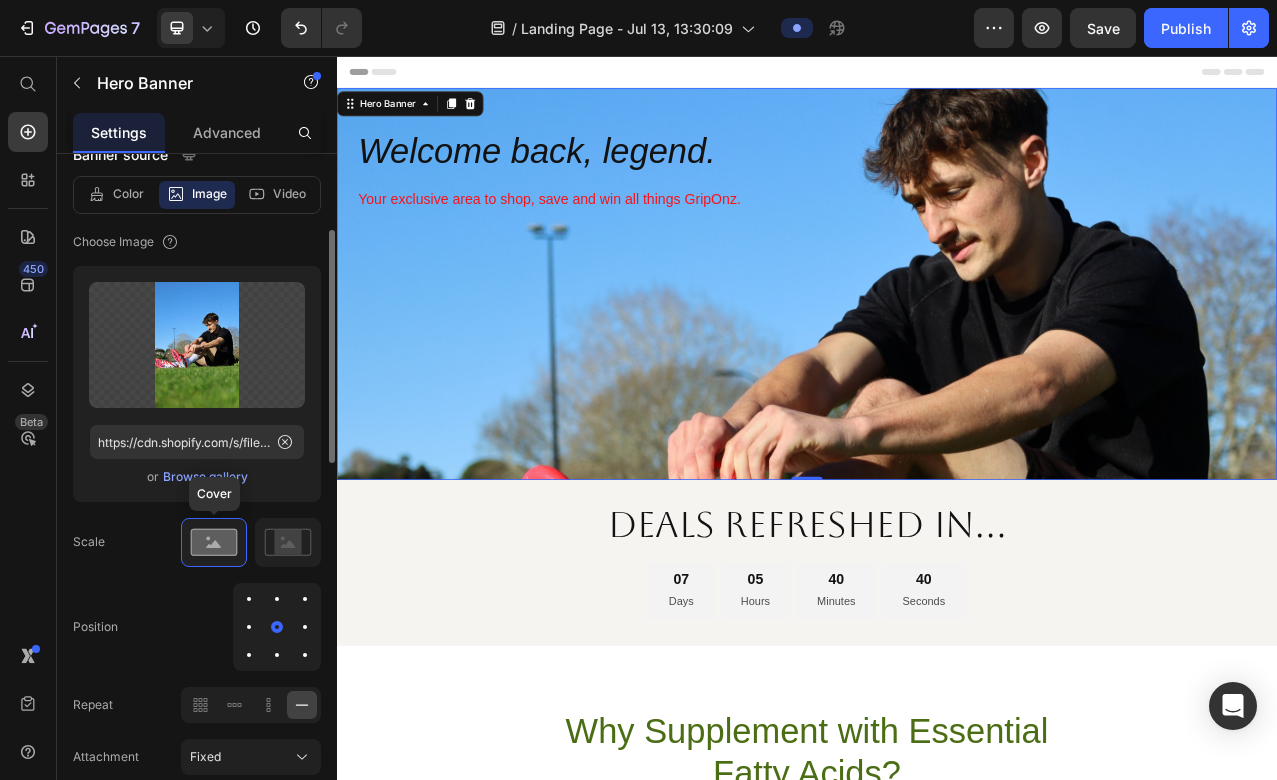 scroll, scrollTop: 304, scrollLeft: 0, axis: vertical 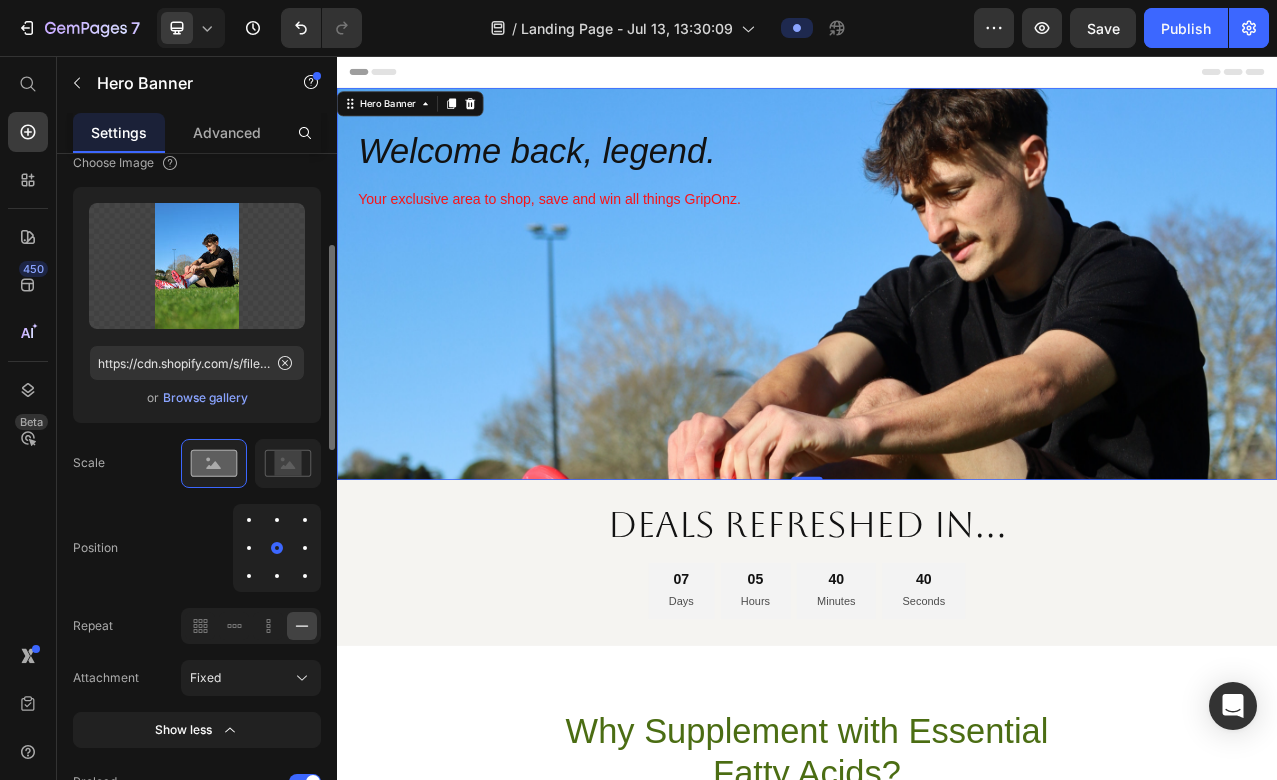 click at bounding box center [277, 576] 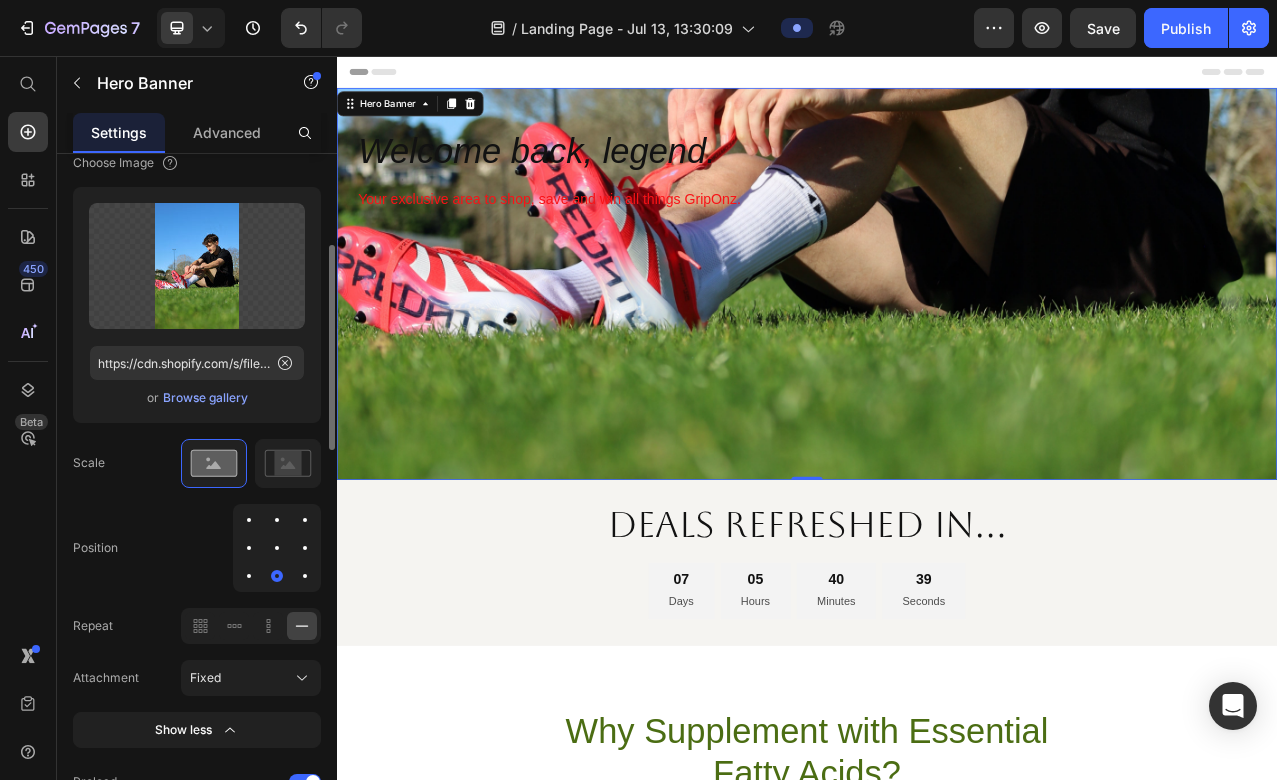 click at bounding box center [277, 548] 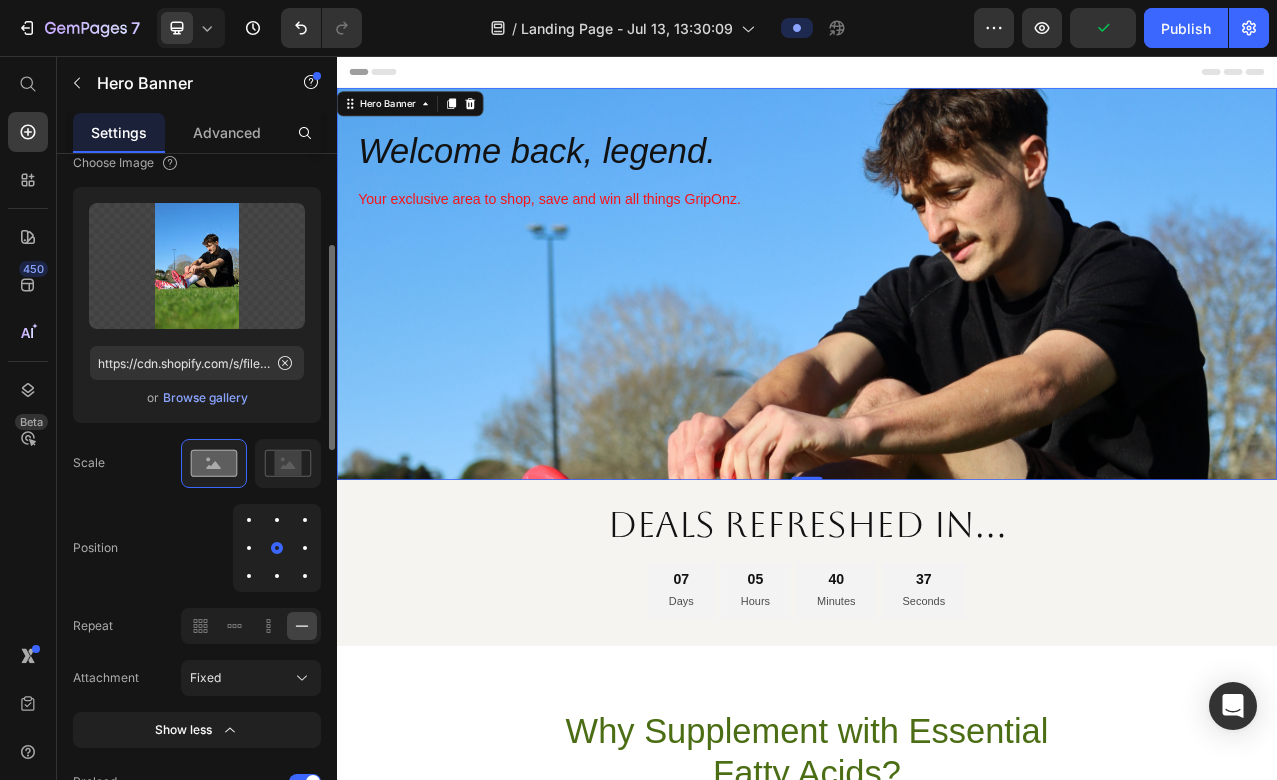 click at bounding box center (277, 576) 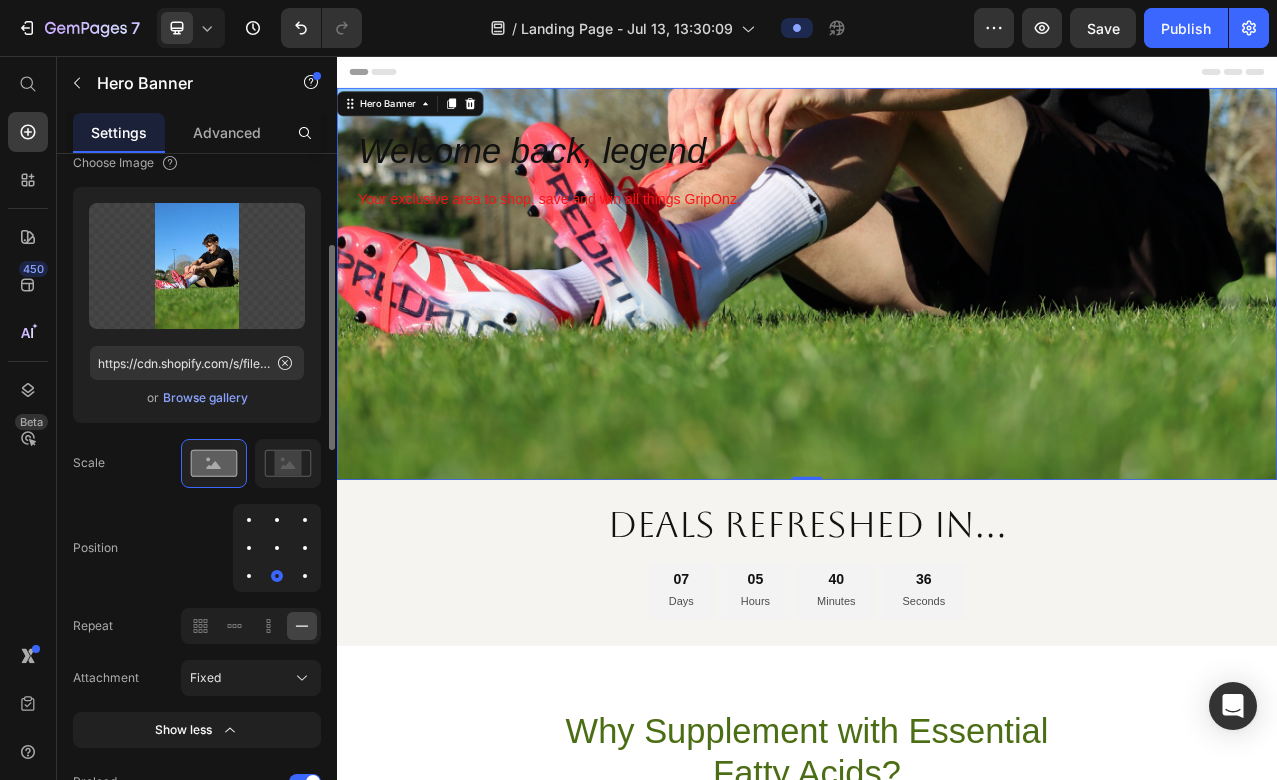 click at bounding box center (277, 520) 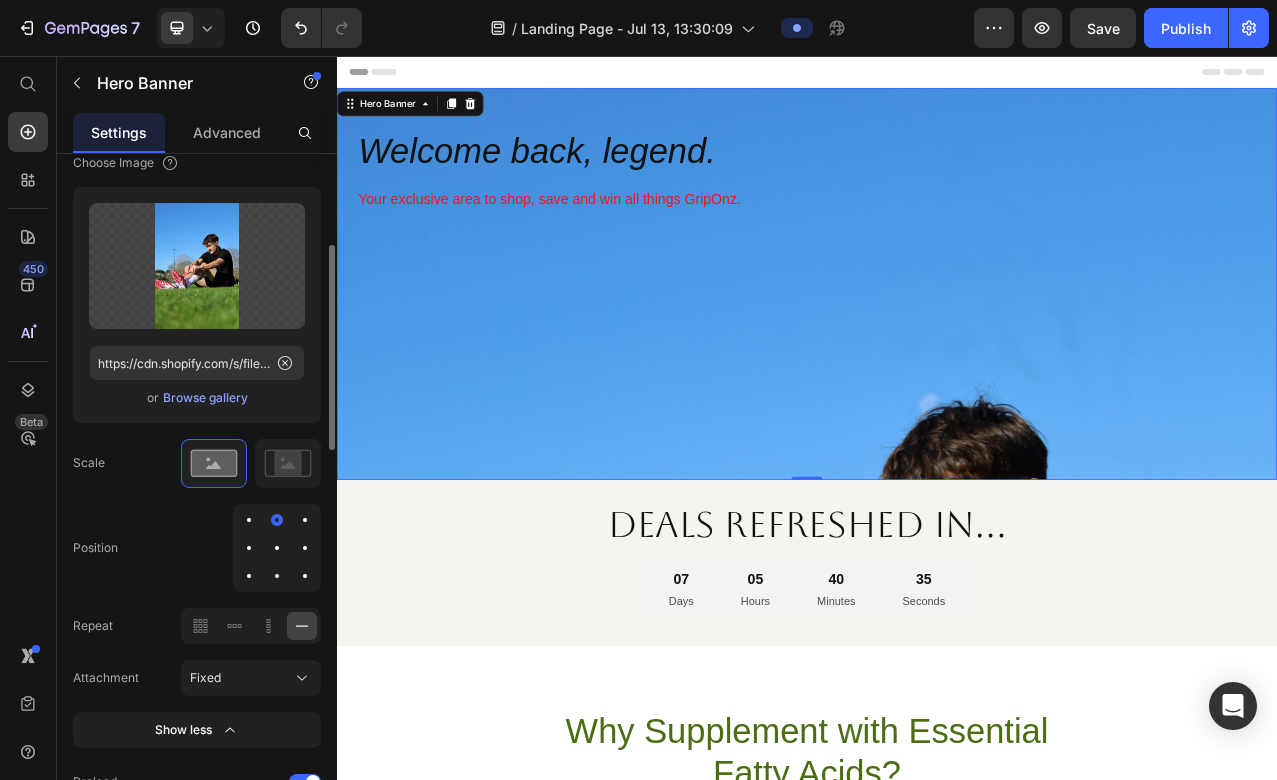 click at bounding box center [277, 548] 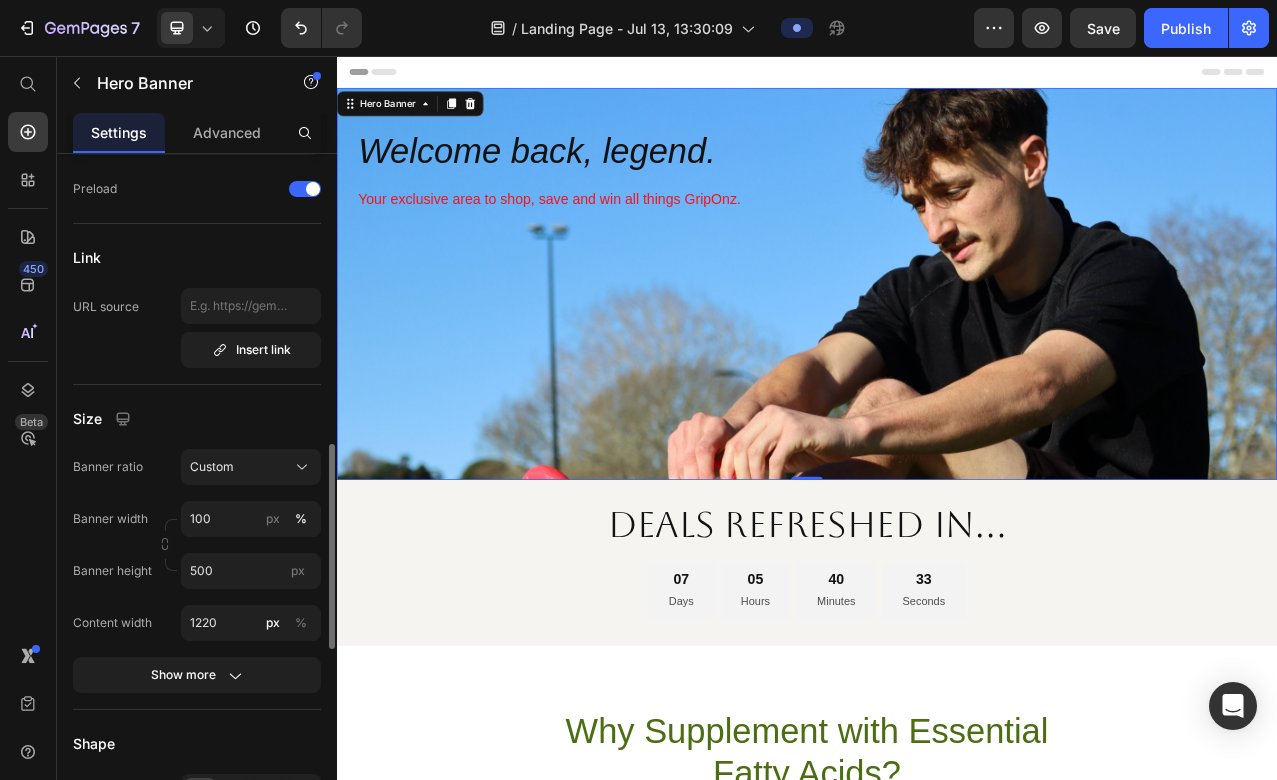 scroll, scrollTop: 931, scrollLeft: 0, axis: vertical 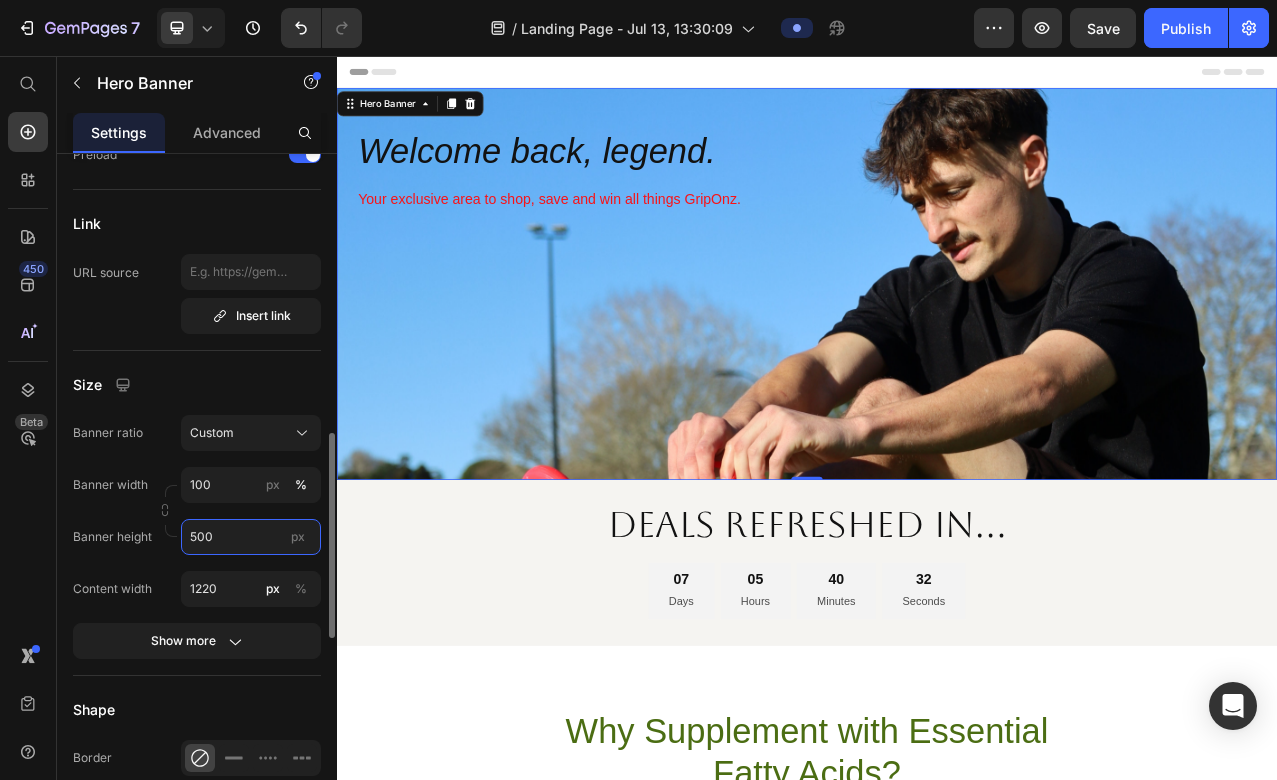 click on "500" at bounding box center (251, 537) 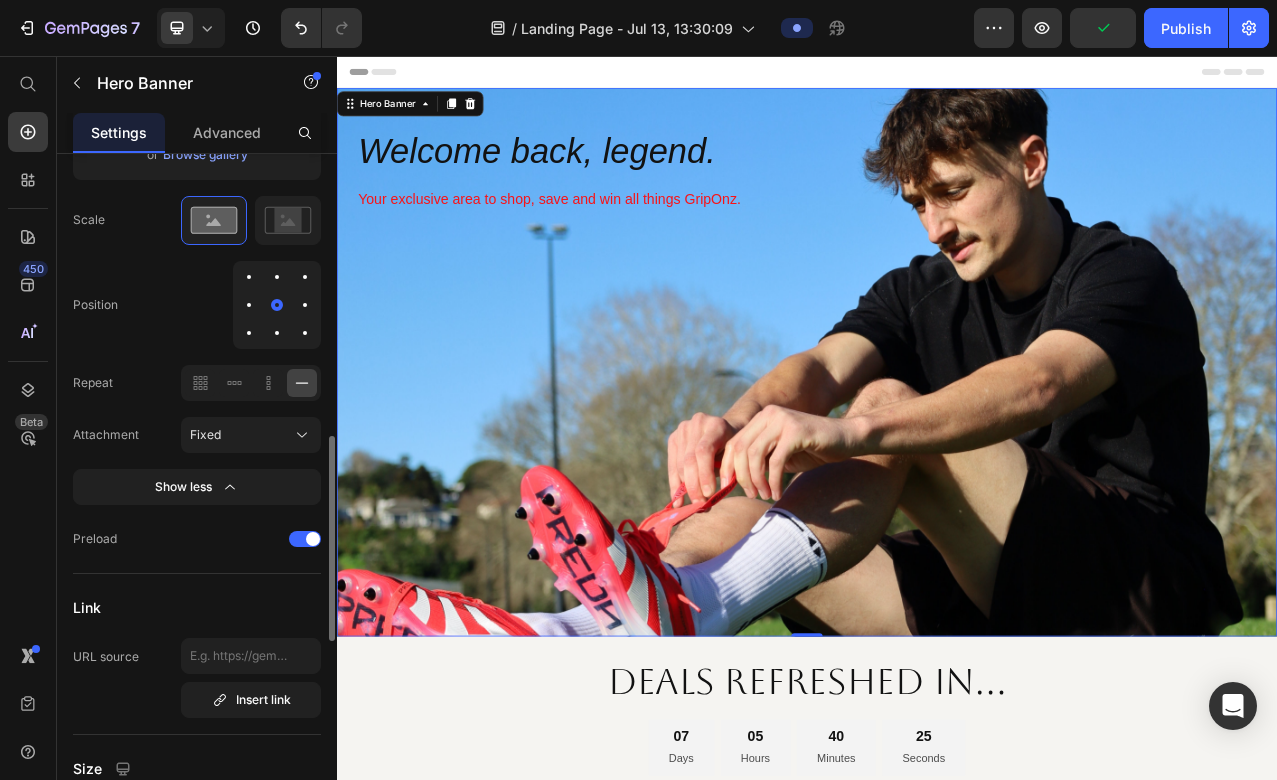 scroll, scrollTop: 536, scrollLeft: 0, axis: vertical 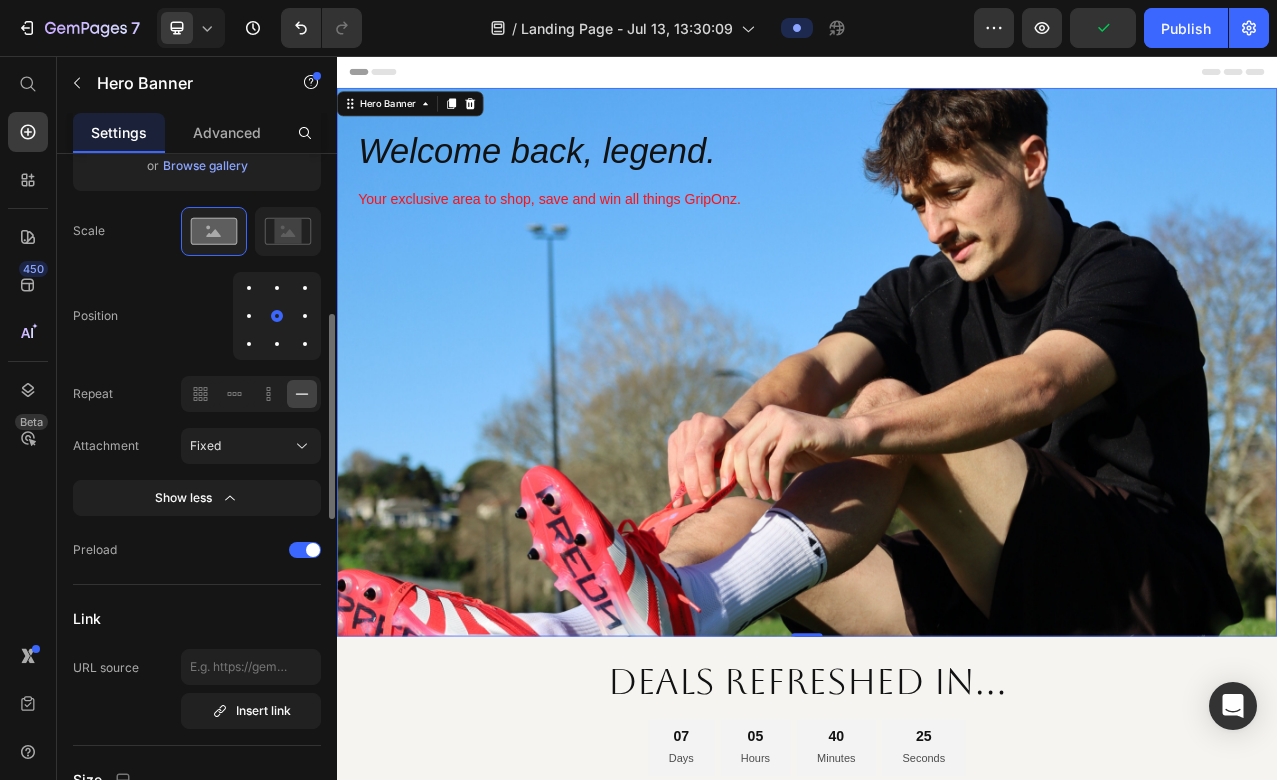 type on "700" 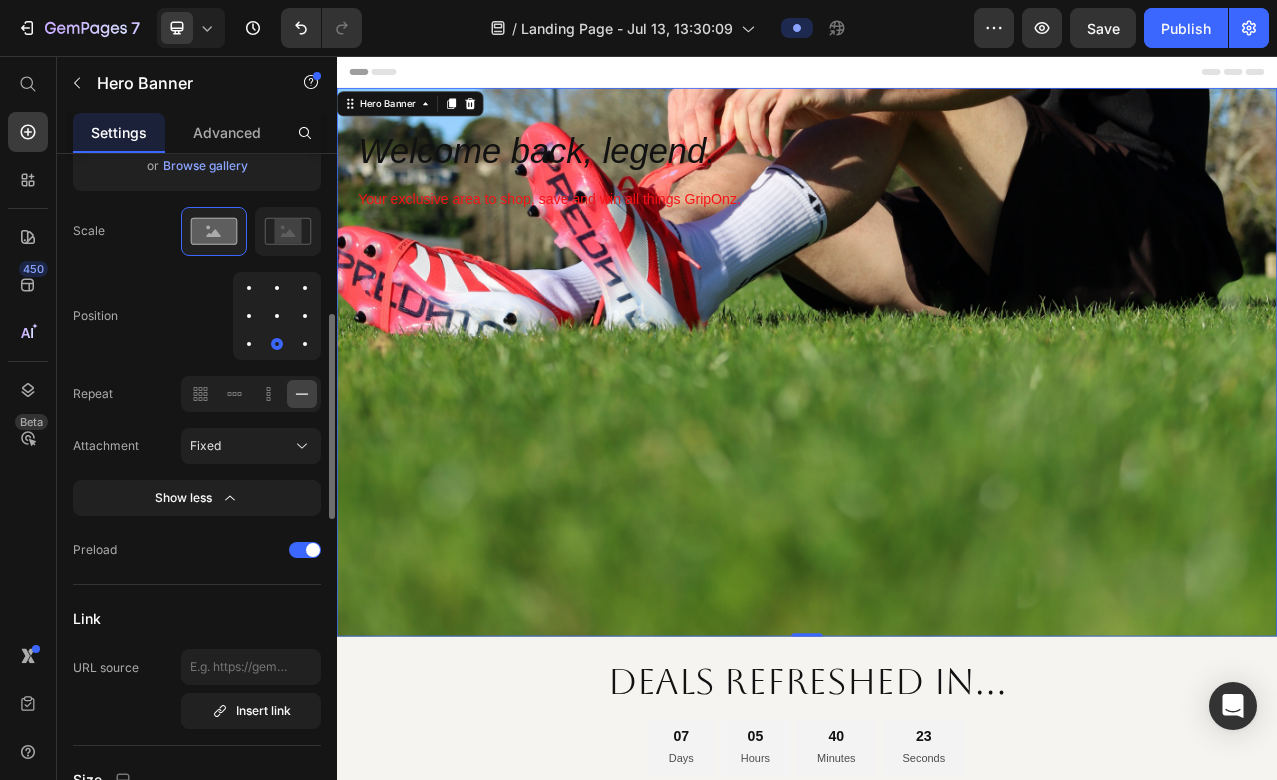 click at bounding box center (277, 316) 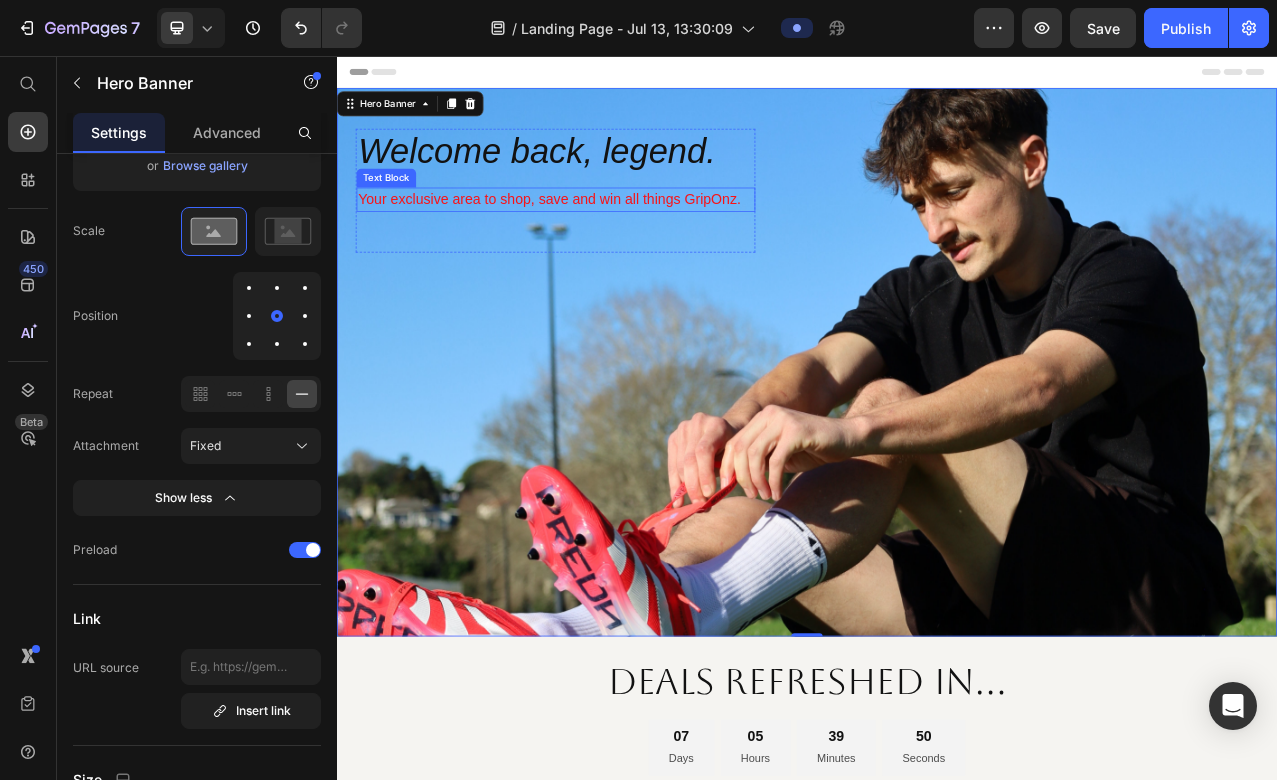 click on "Your exclusive area to shop, save and win all things GripOnz." at bounding box center [616, 239] 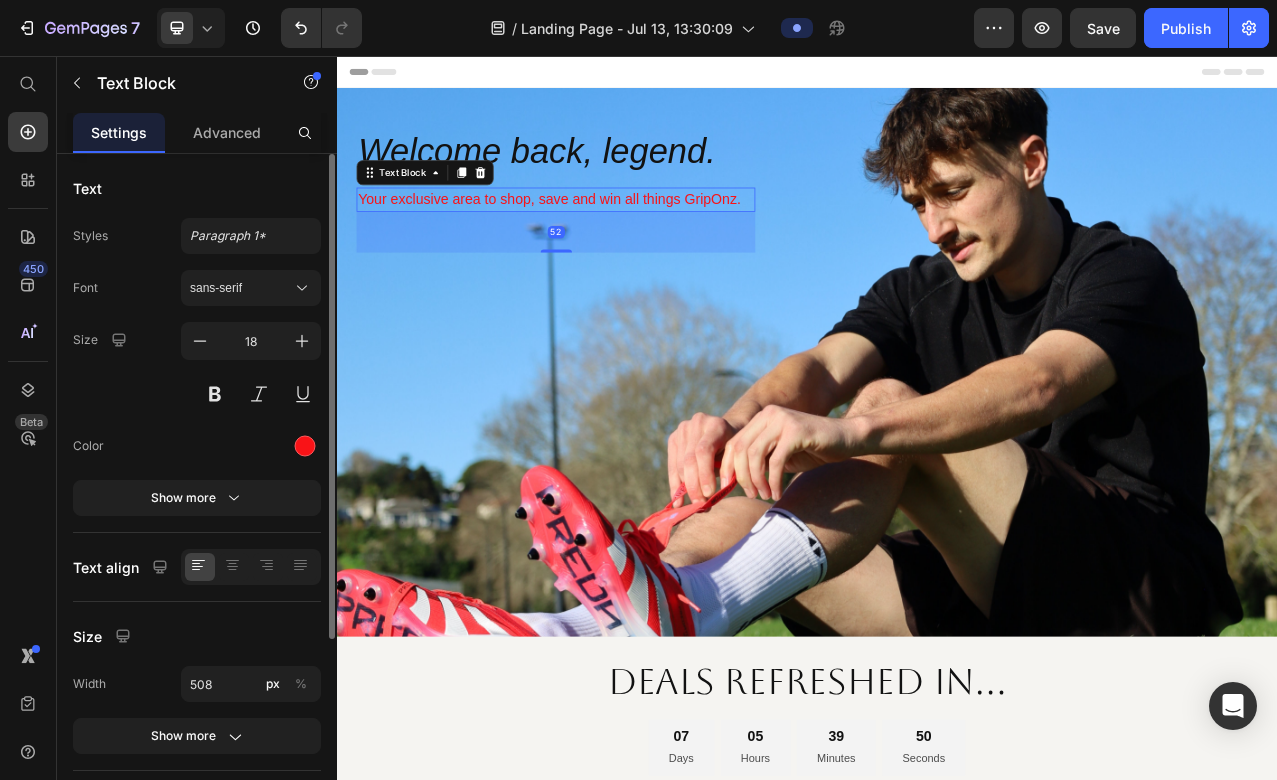 click on "Your exclusive area to shop, save and win all things GripOnz." at bounding box center (616, 239) 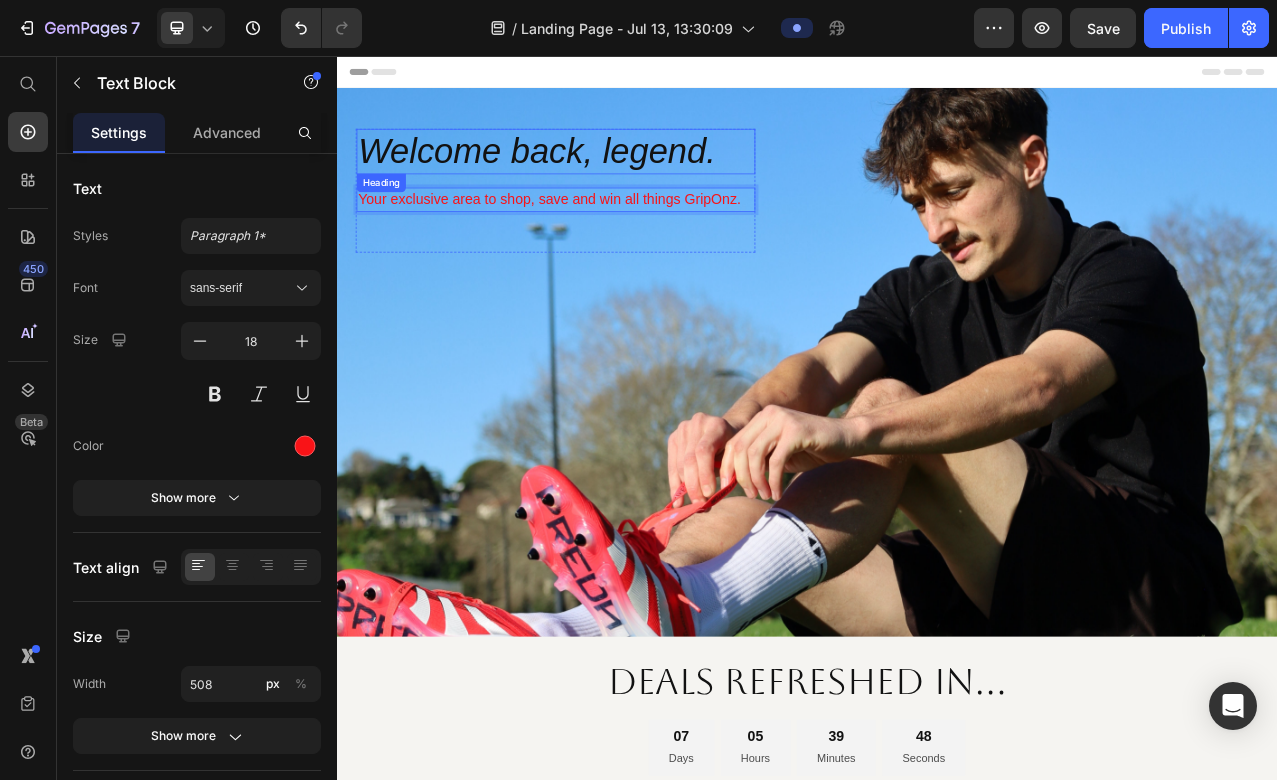 click on "Welcome back, legend." at bounding box center [616, 178] 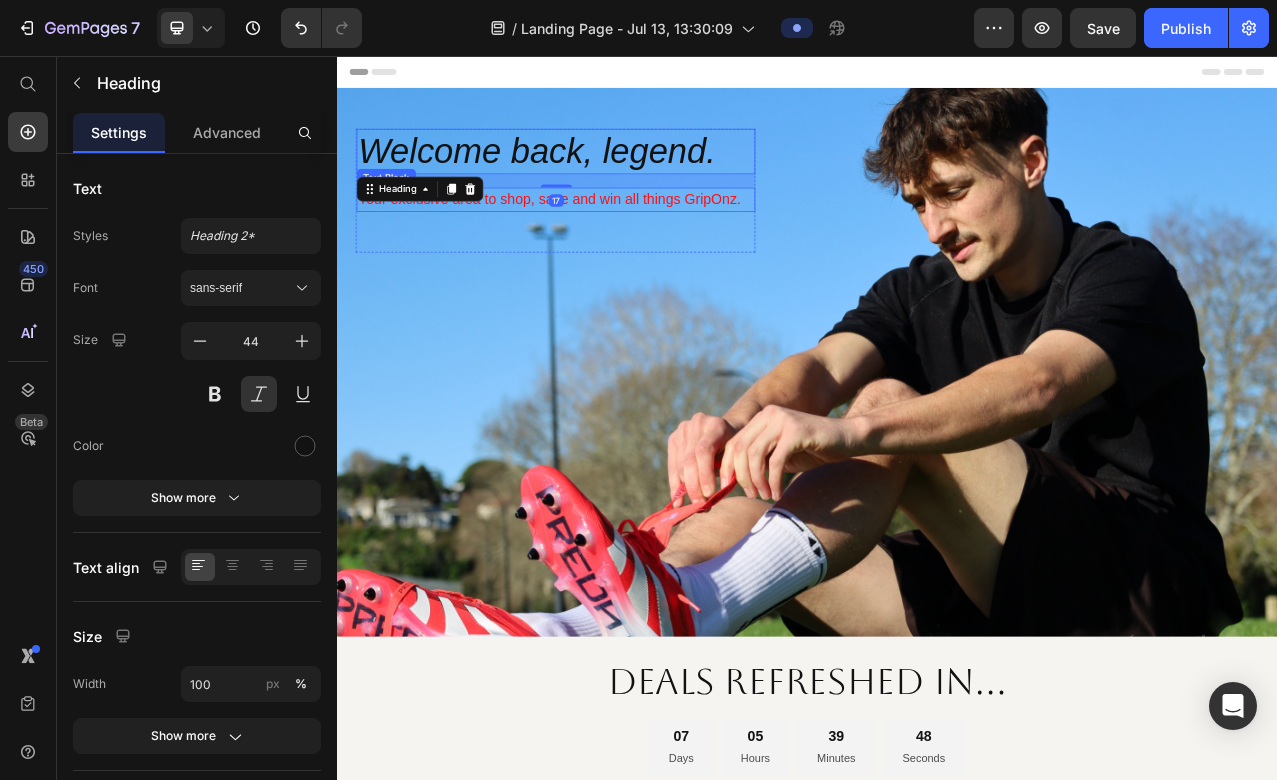 click on "Your exclusive area to shop, save and win all things GripOnz." at bounding box center (616, 239) 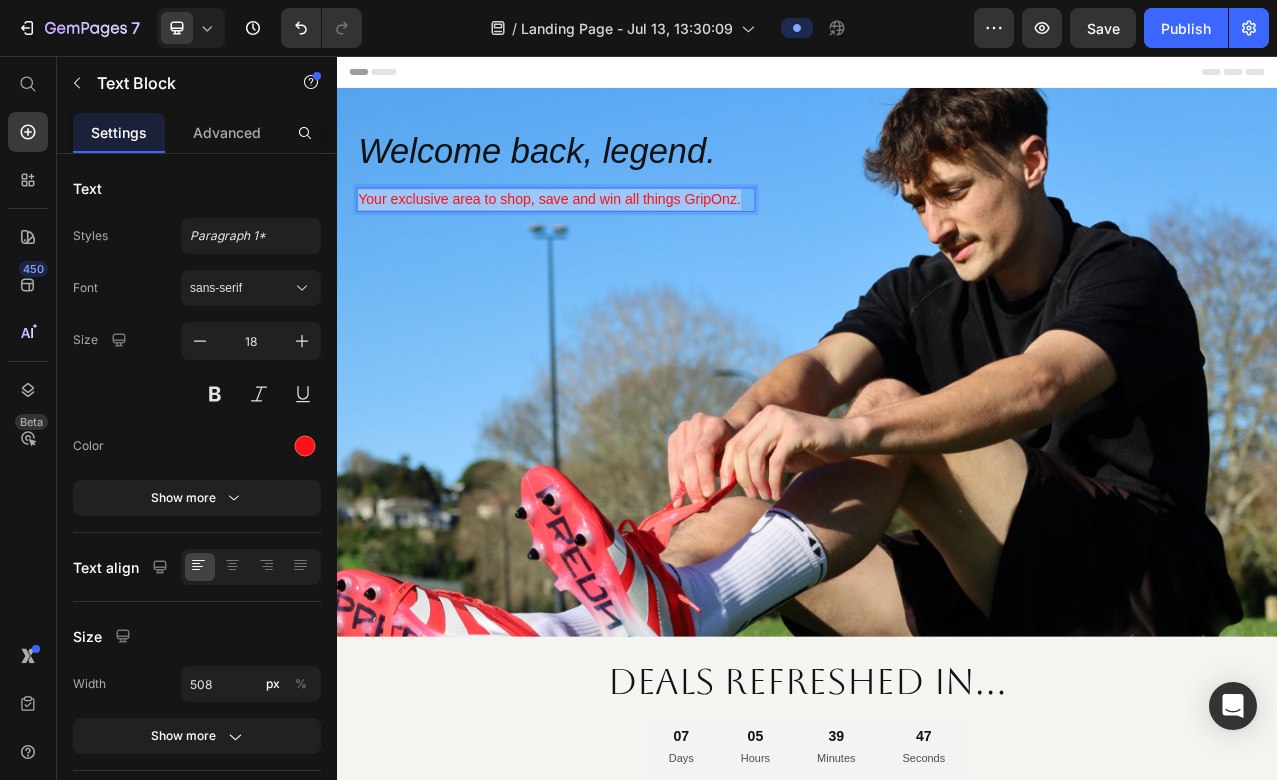 click on "Your exclusive area to shop, save and win all things GripOnz." at bounding box center [616, 239] 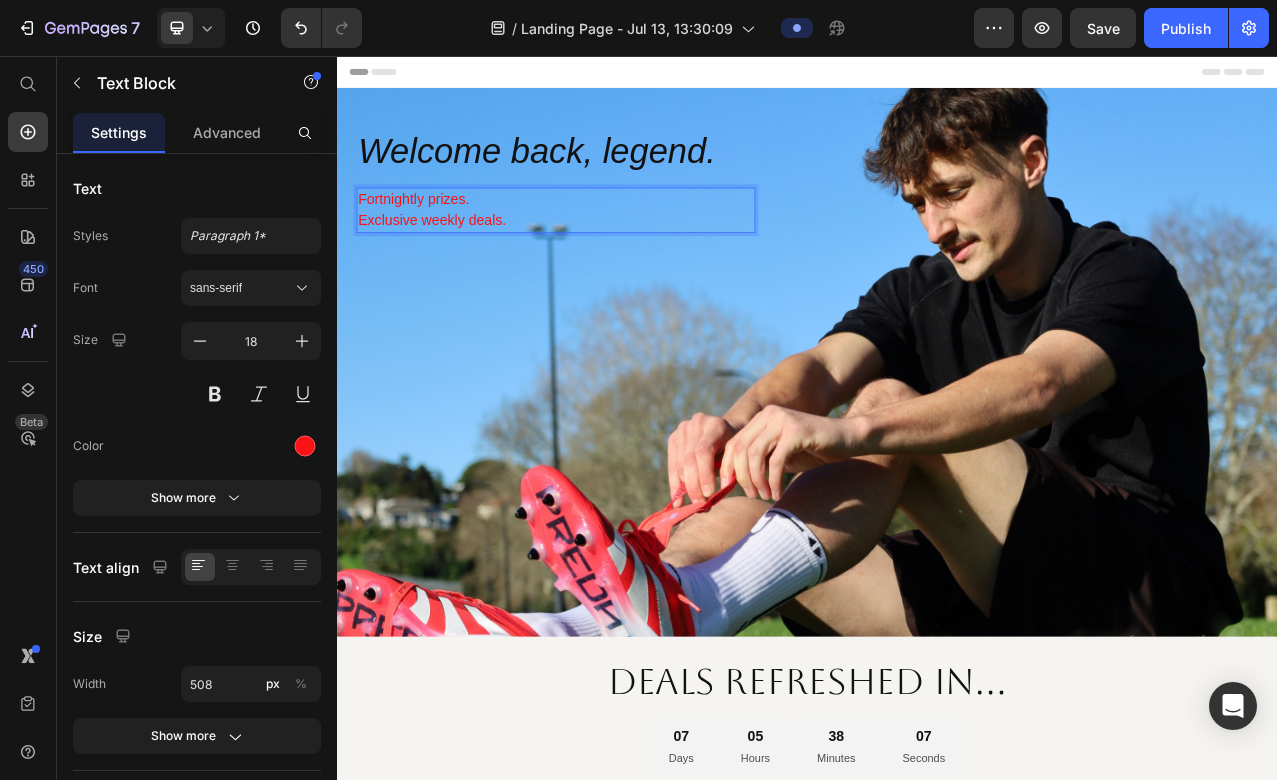 click on "Exclusive weekly deals." at bounding box center [616, 266] 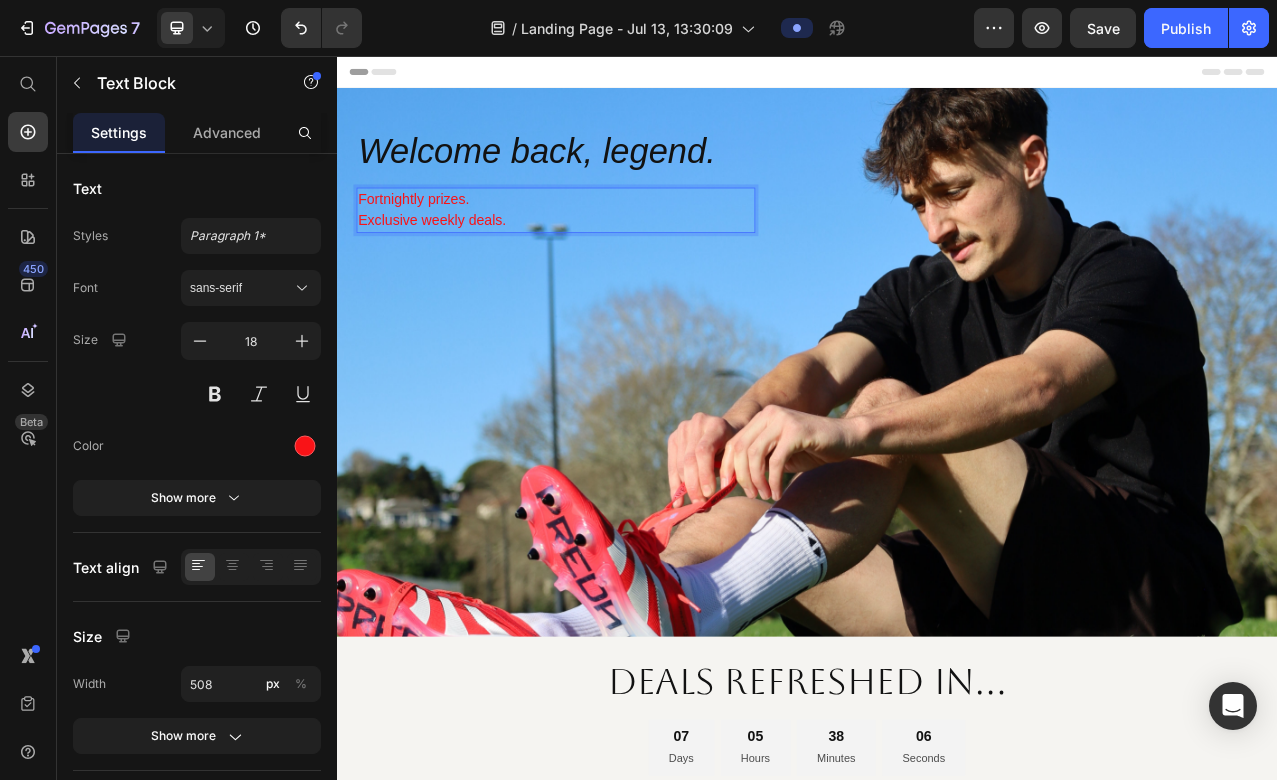 click on "Exclusive weekly deals." at bounding box center [616, 266] 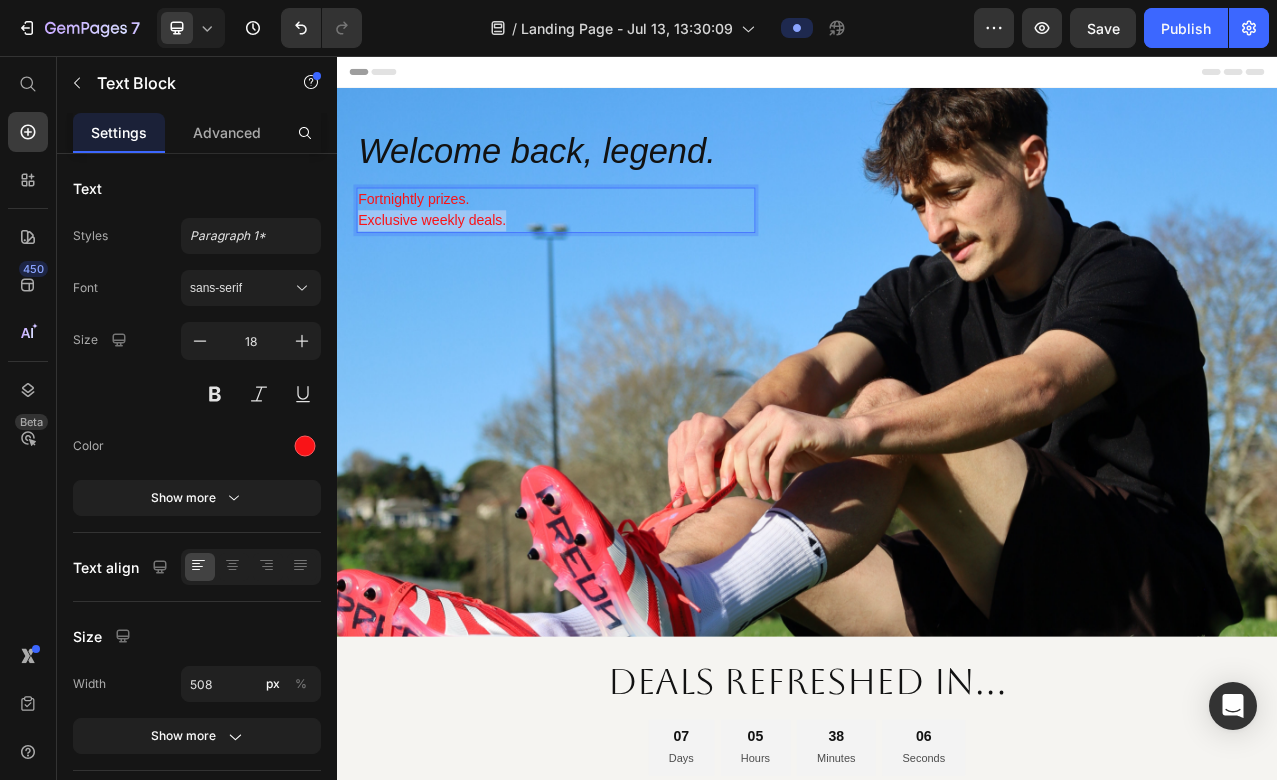 click on "Exclusive weekly deals." at bounding box center [616, 266] 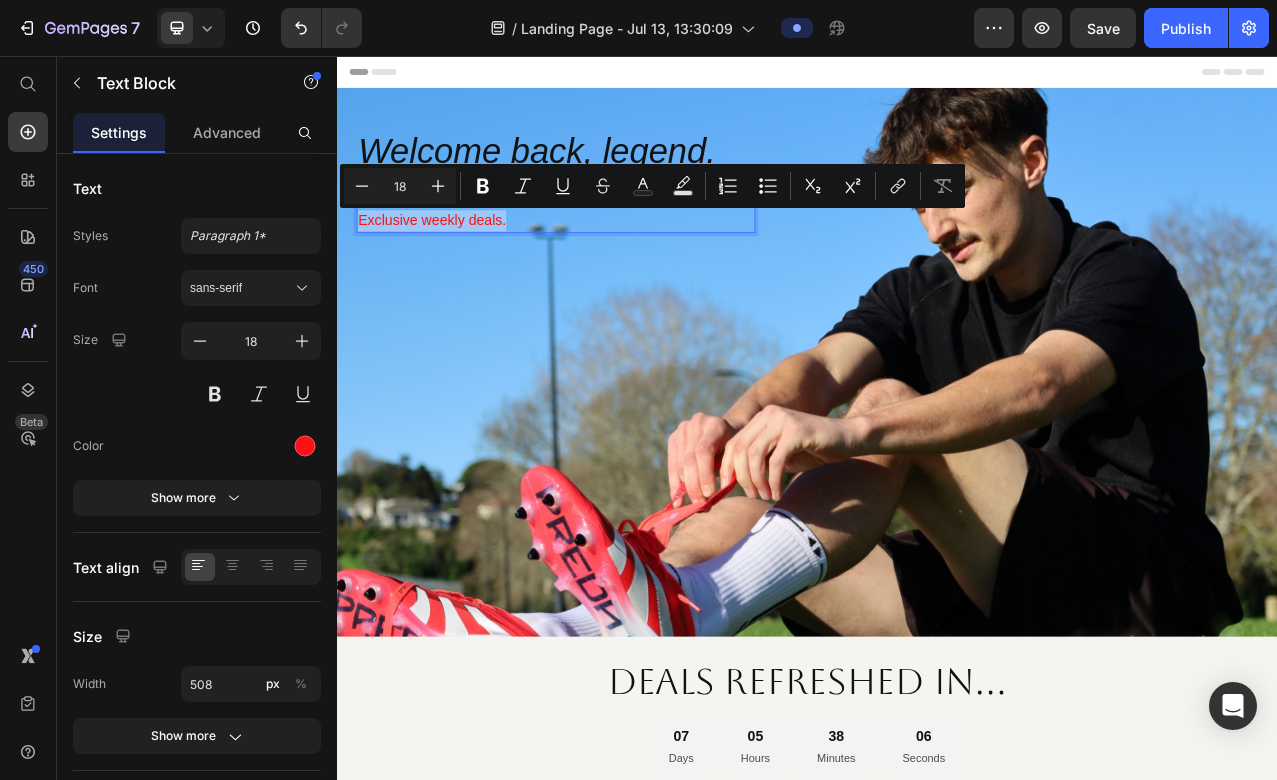 click on "Exclusive weekly deals." at bounding box center [616, 266] 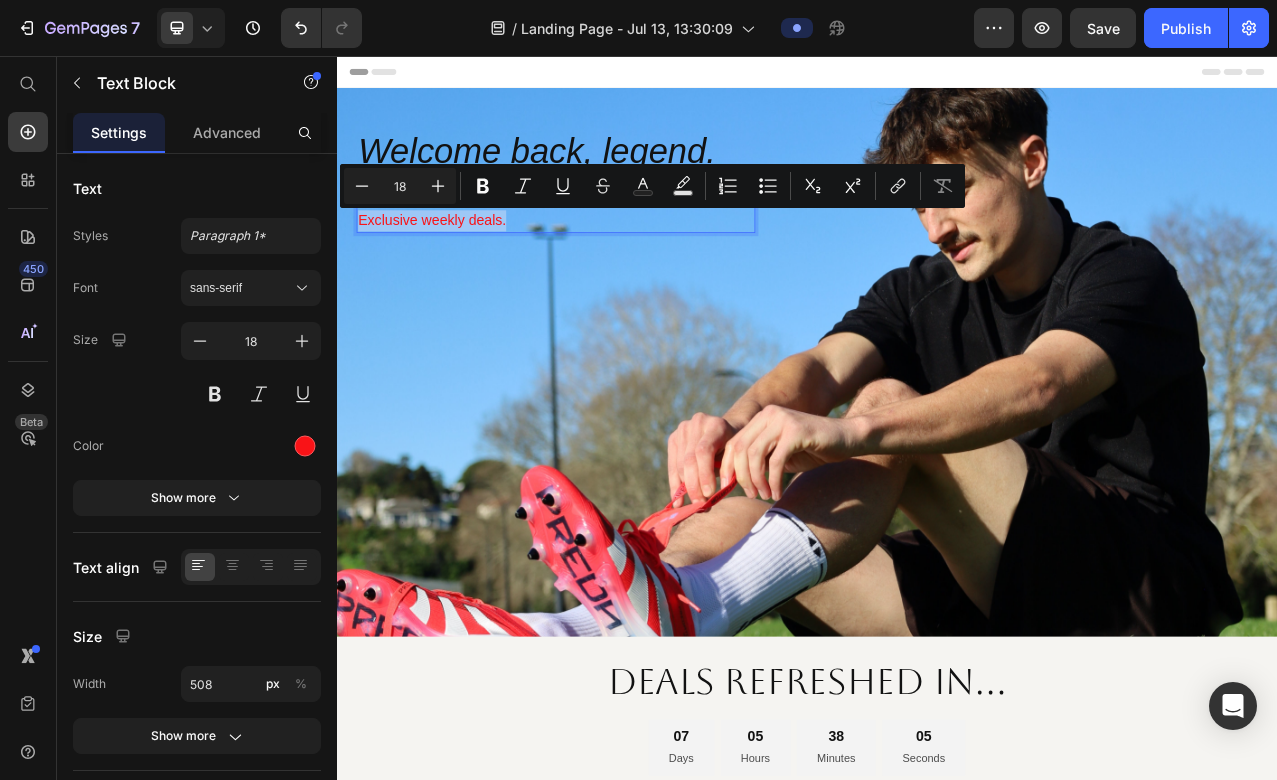 click on "Exclusive weekly deals." at bounding box center (616, 266) 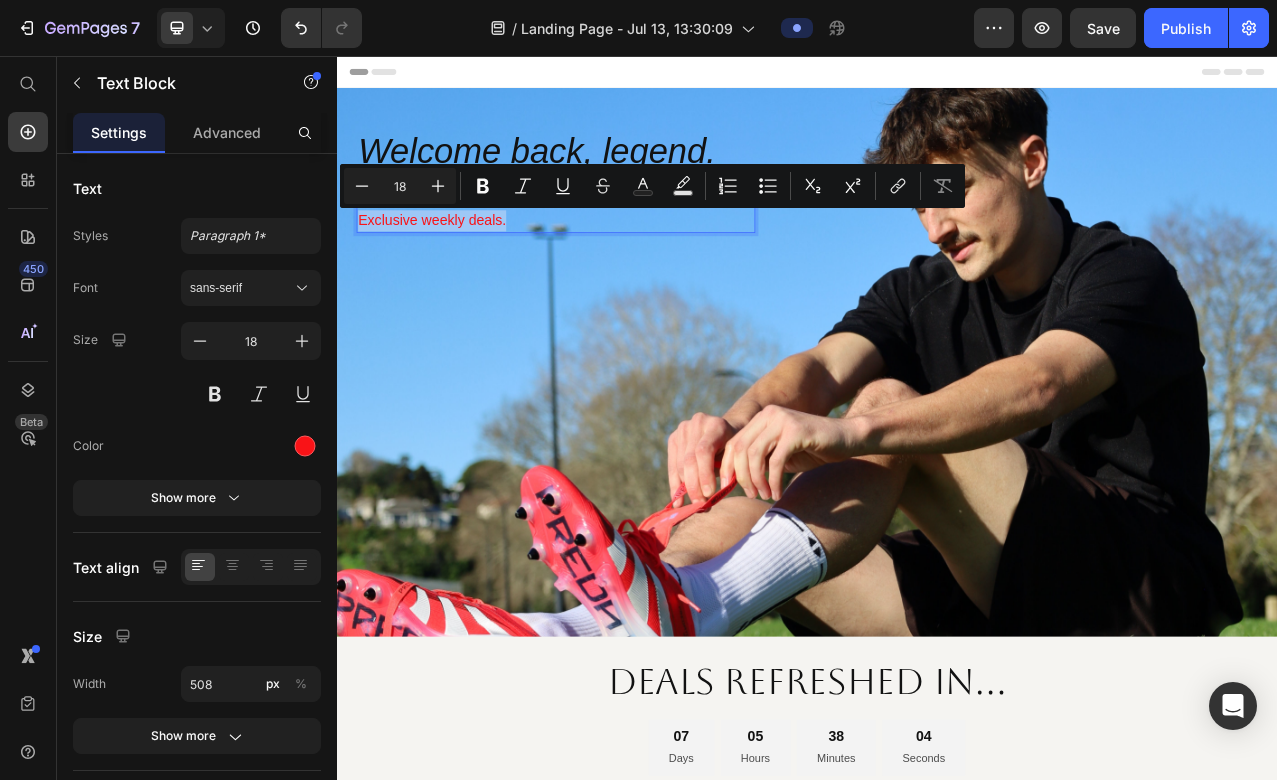 click on "Exclusive weekly deals." at bounding box center (616, 266) 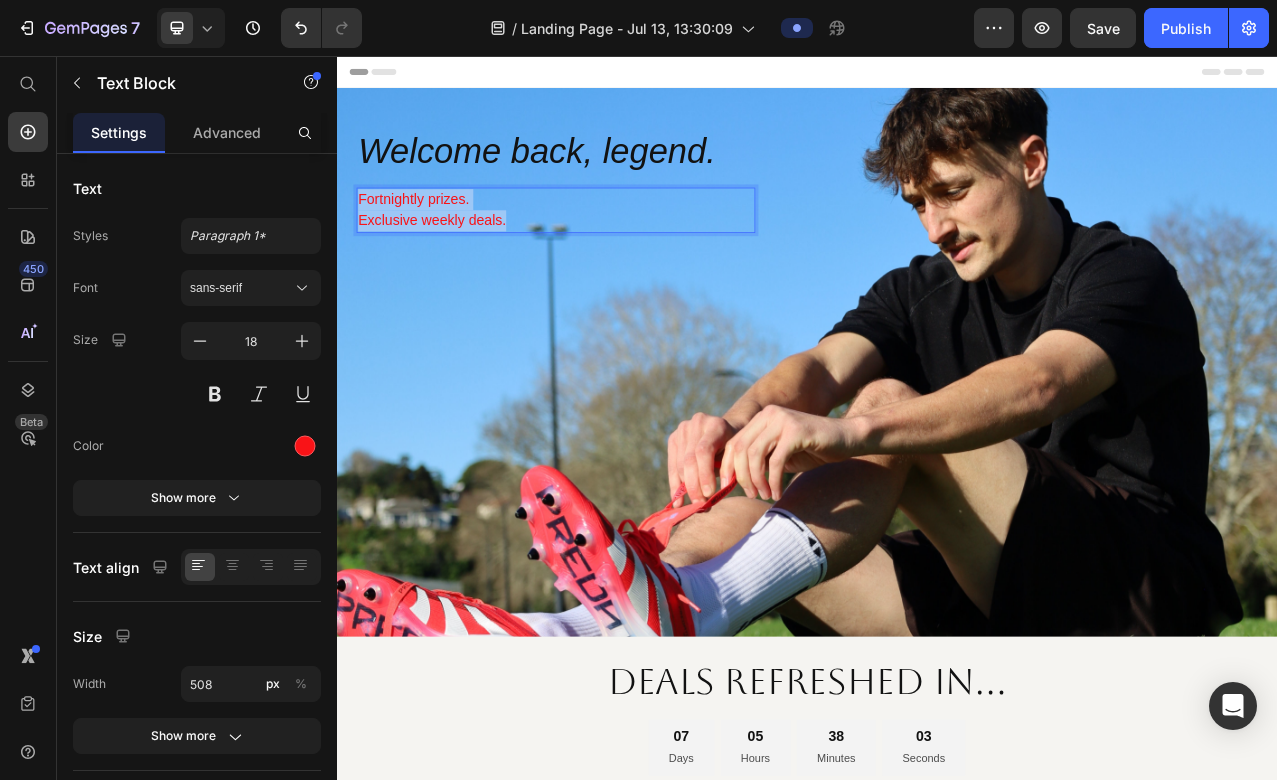 drag, startPoint x: 567, startPoint y: 268, endPoint x: 305, endPoint y: 232, distance: 264.46173 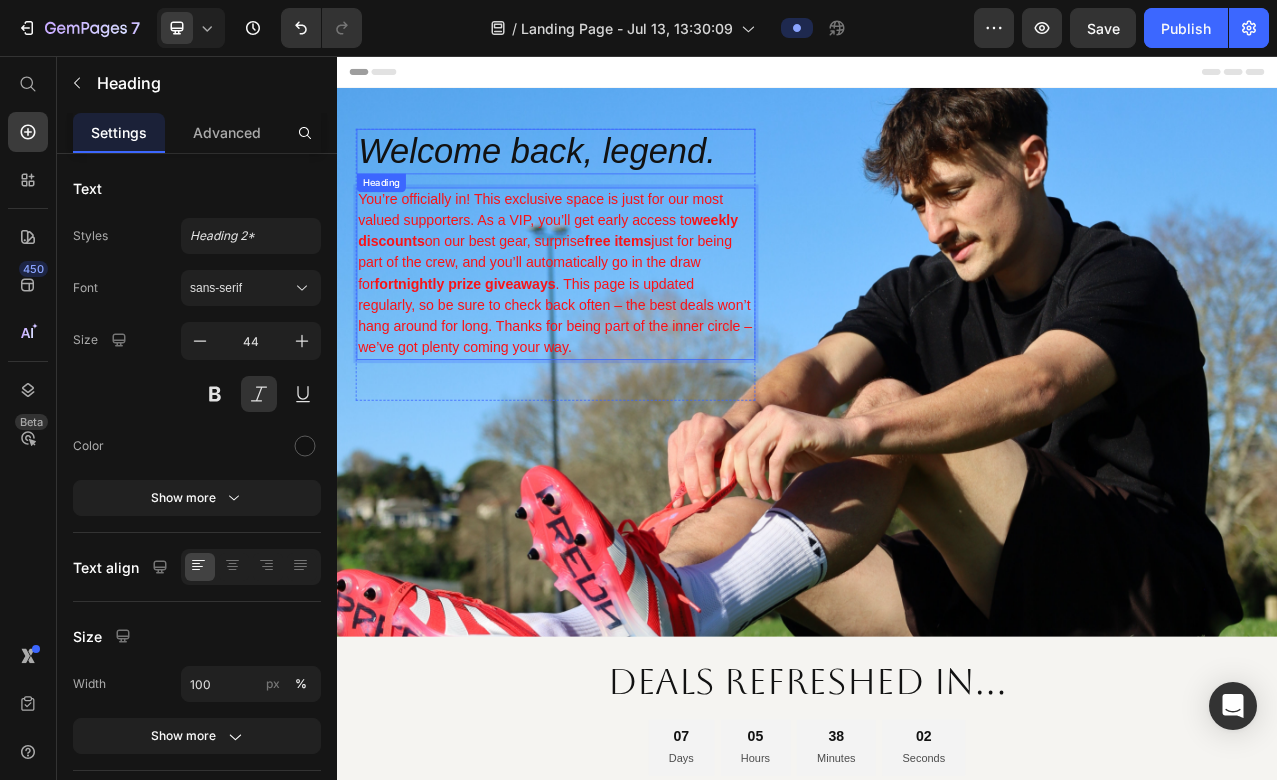 click on "Welcome back, legend." at bounding box center (616, 178) 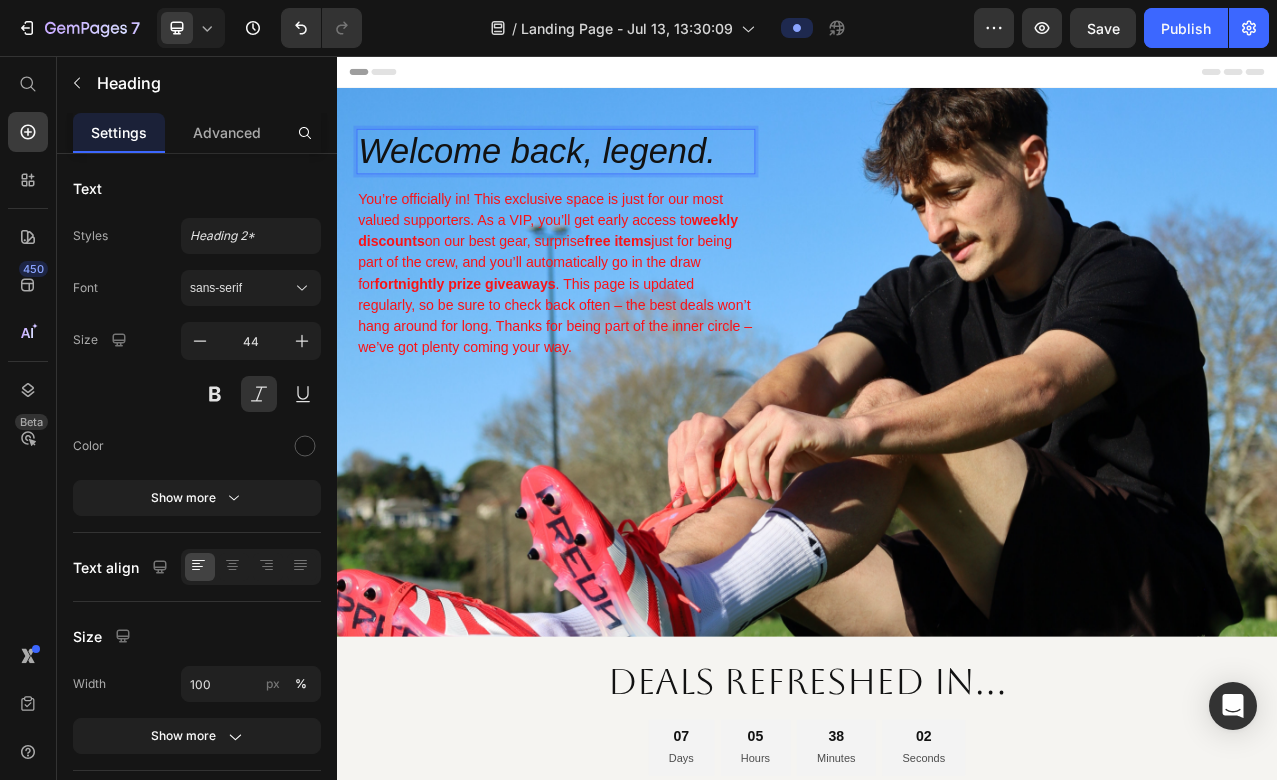 click on "Welcome back, legend." at bounding box center [616, 178] 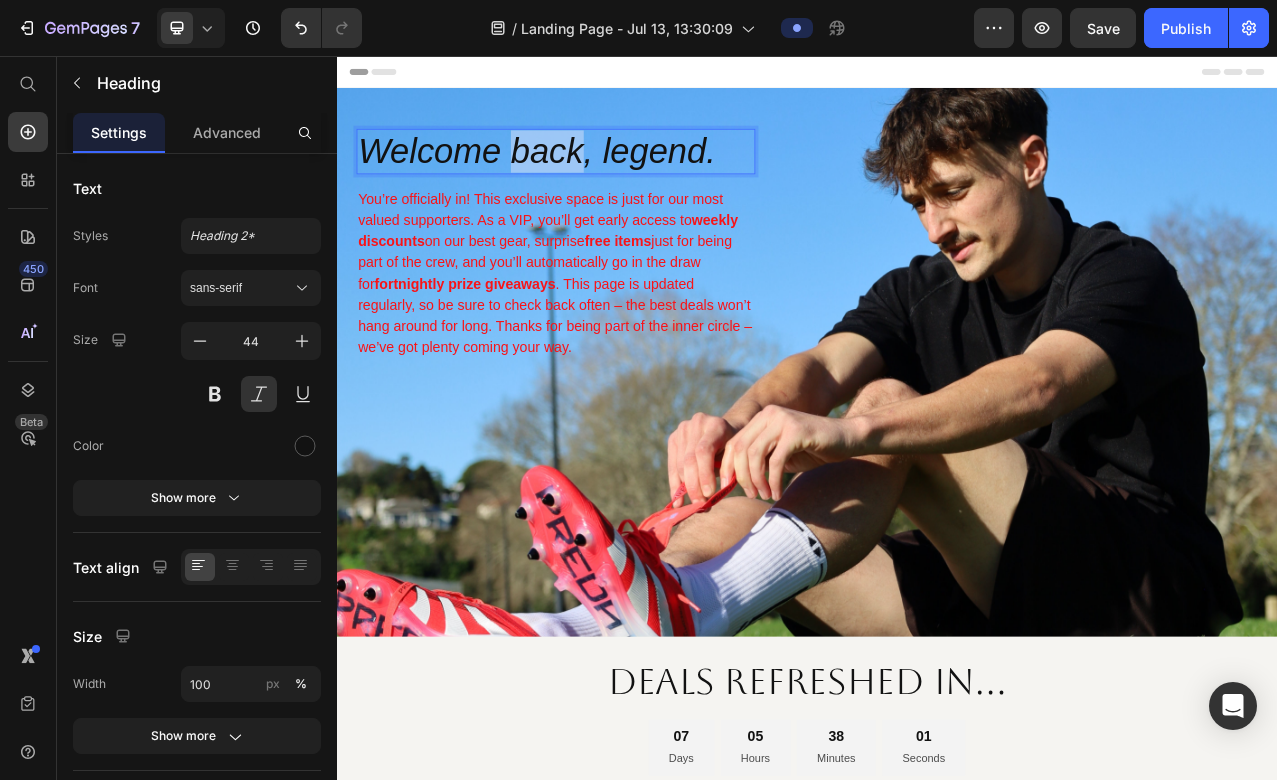 click on "Welcome back, legend." at bounding box center (616, 178) 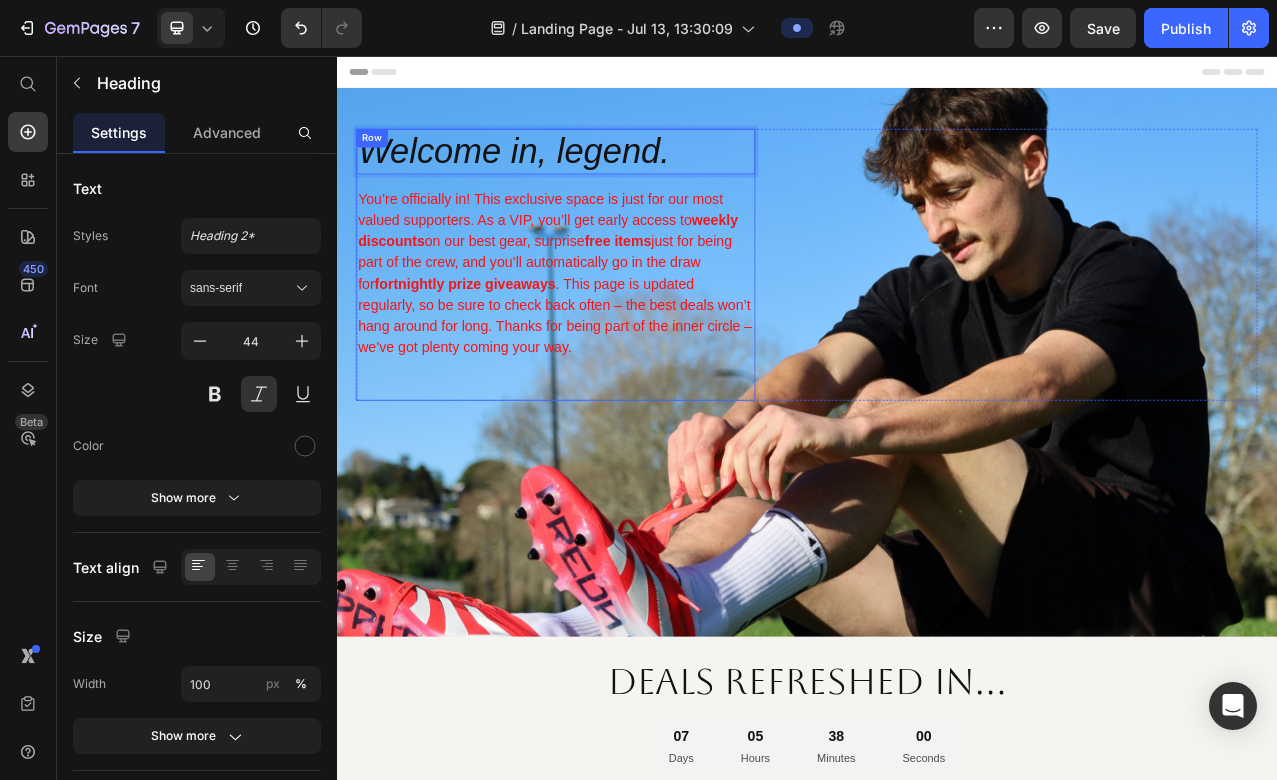 click on "Welcome in, legend. Heading   17 You’re officially in! This exclusive space is just for our most valued supporters. As a VIP, you’ll get early access to  weekly discounts  on our best gear, surprise  free items  just for being part of the crew, and you’ll automatically go in the draw for  fortnightly prize giveaways . This page is updated regularly, so be sure to check back often – the best deals won’t hang around for long. Thanks for being part of the inner circle – we’ve got plenty coming your way. Text Block" at bounding box center (616, 322) 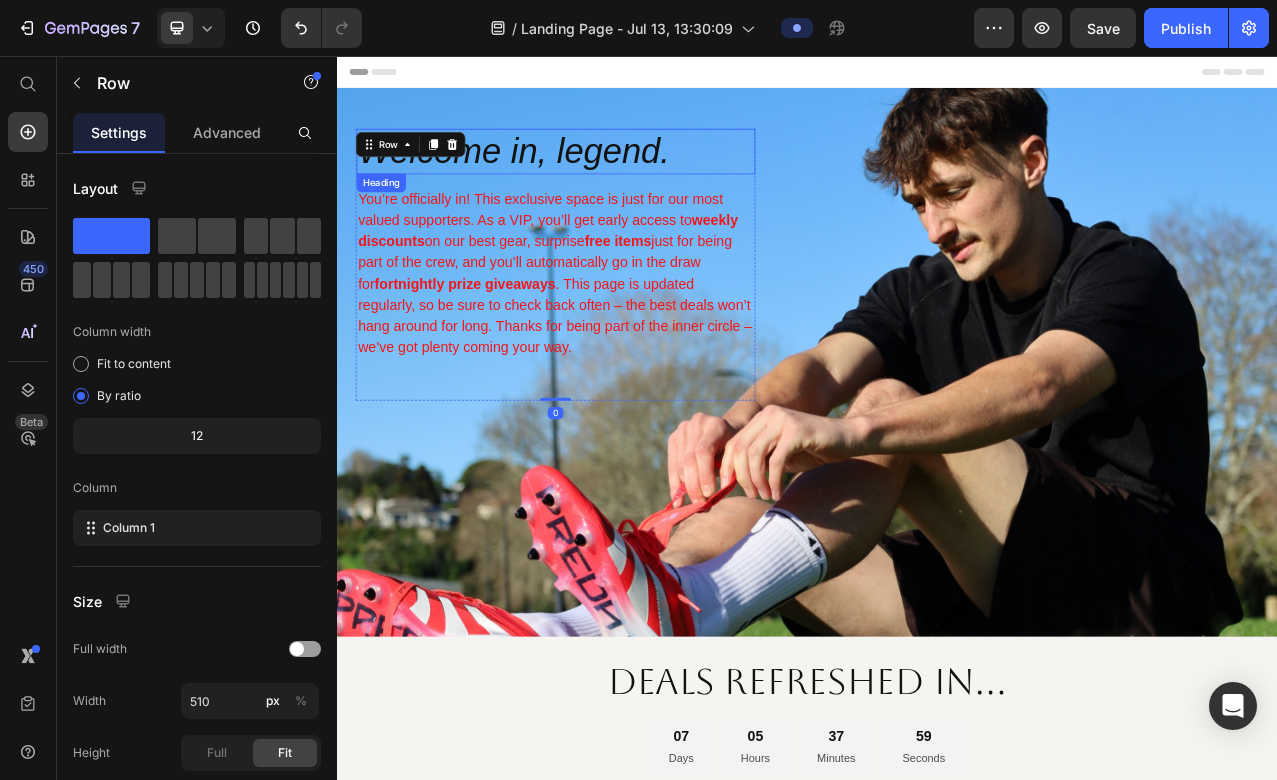 click on "Welcome in, legend." at bounding box center [616, 178] 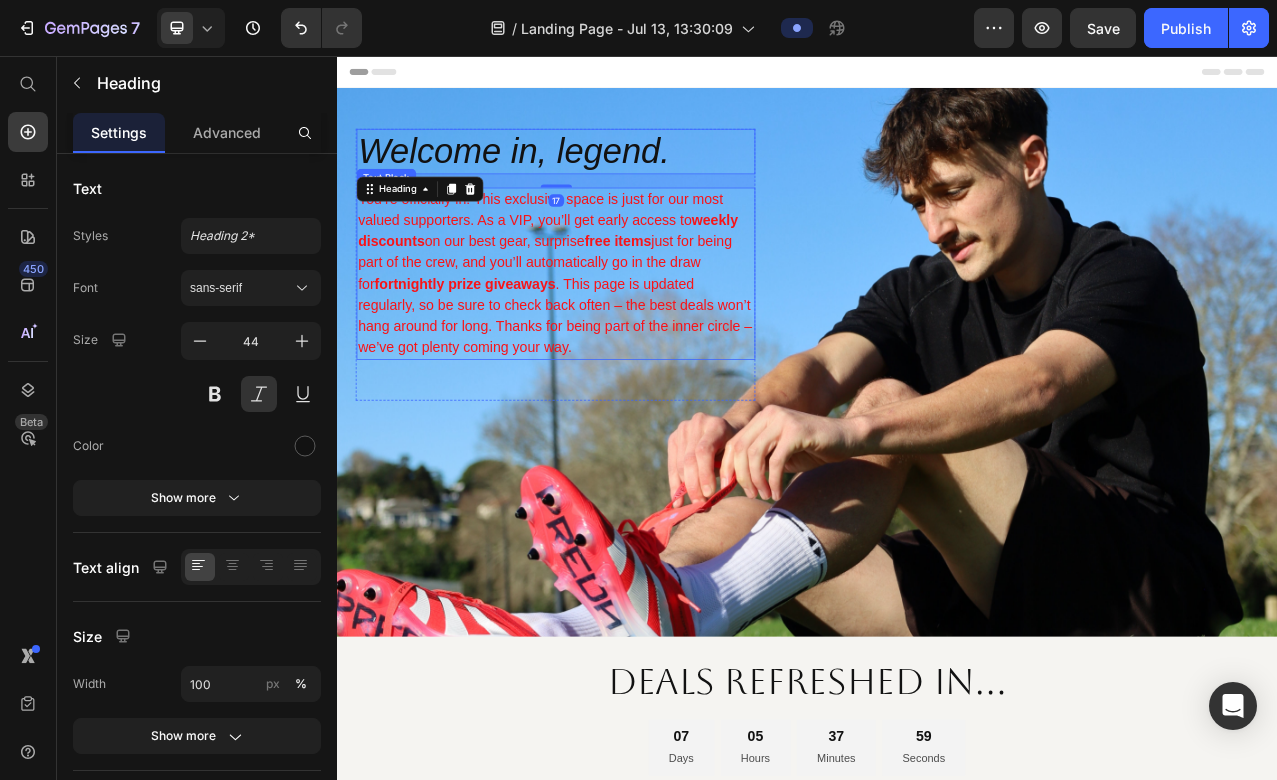 click on "You’re officially in! This exclusive space is just for our most valued supporters. As a VIP, you’ll get early access to  weekly discounts  on our best gear, surprise  free items  just for being part of the crew, and you’ll automatically go in the draw for  fortnightly prize giveaways . This page is updated regularly, so be sure to check back often – the best deals won’t hang around for long. Thanks for being part of the inner circle – we’ve got plenty coming your way." at bounding box center (616, 334) 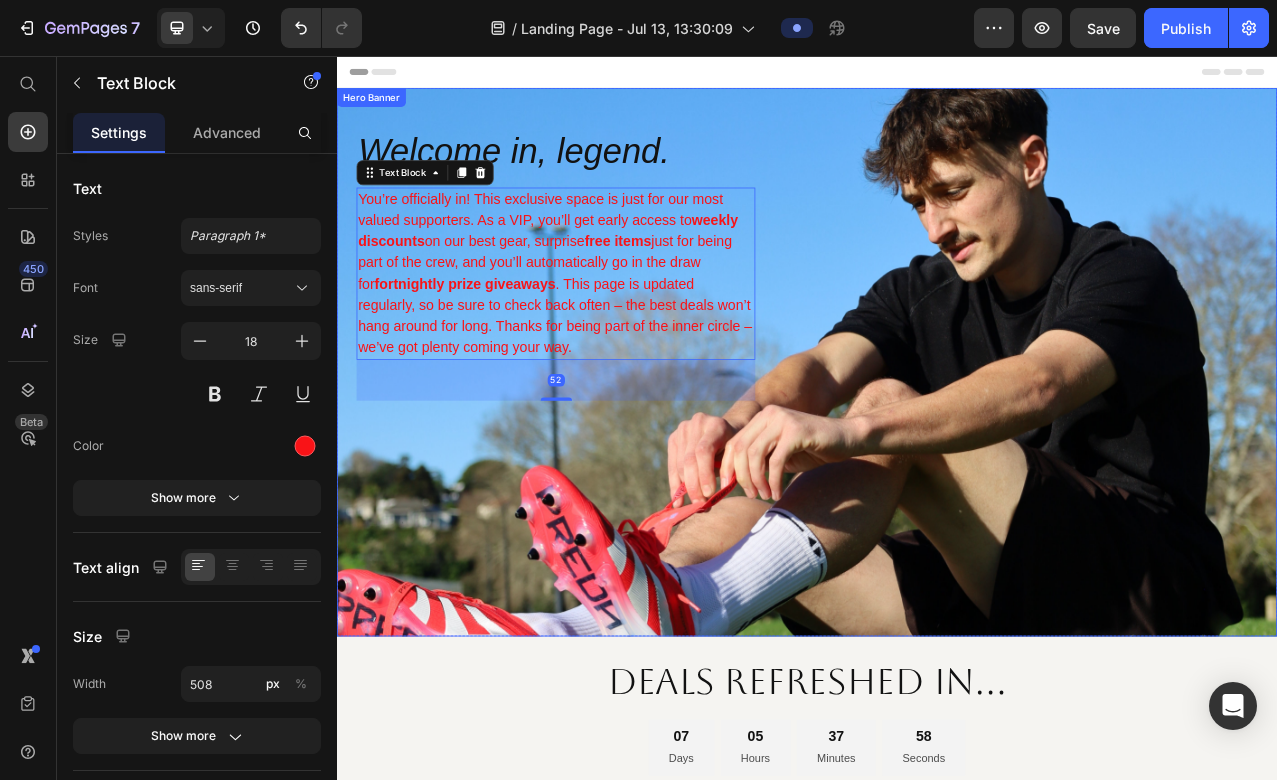 click at bounding box center [937, 518] 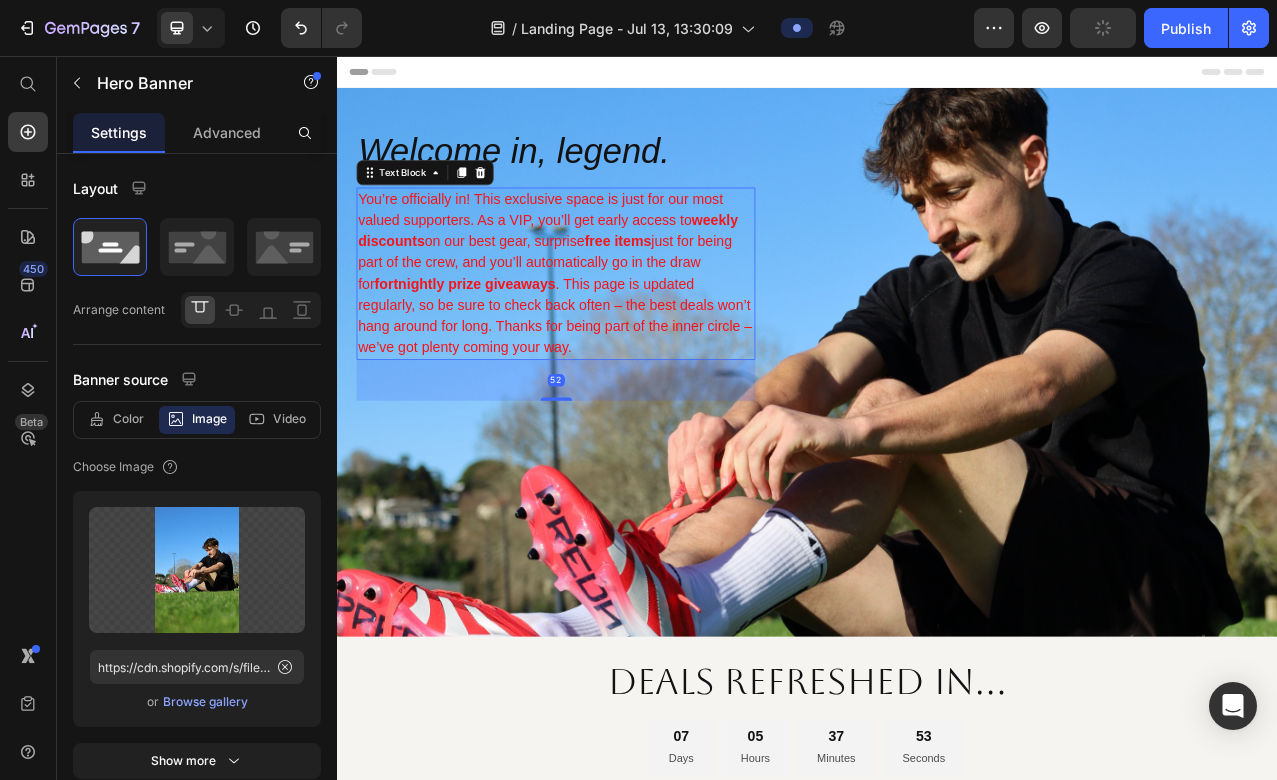click on "You’re officially in! This exclusive space is just for our most valued supporters. As a VIP, you’ll get early access to  weekly discounts  on our best gear, surprise  free items  just for being part of the crew, and you’ll automatically go in the draw for  fortnightly prize giveaways . This page is updated regularly, so be sure to check back often – the best deals won’t hang around for long. Thanks for being part of the inner circle – we’ve got plenty coming your way." at bounding box center (616, 334) 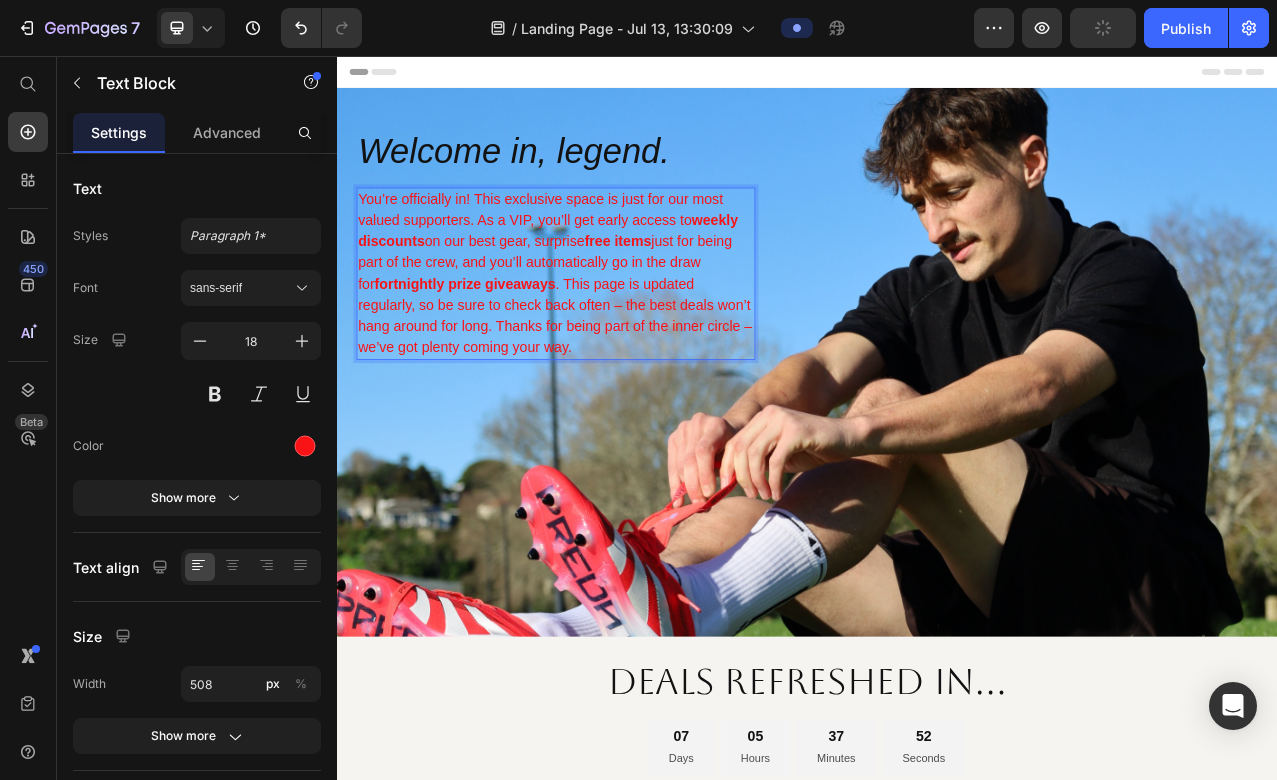 click on "You’re officially in! This exclusive space is just for our most valued supporters. As a VIP, you’ll get early access to  weekly discounts  on our best gear, surprise  free items  just for being part of the crew, and you’ll automatically go in the draw for  fortnightly prize giveaways . This page is updated regularly, so be sure to check back often – the best deals won’t hang around for long. Thanks for being part of the inner circle – we’ve got plenty coming your way." at bounding box center [616, 334] 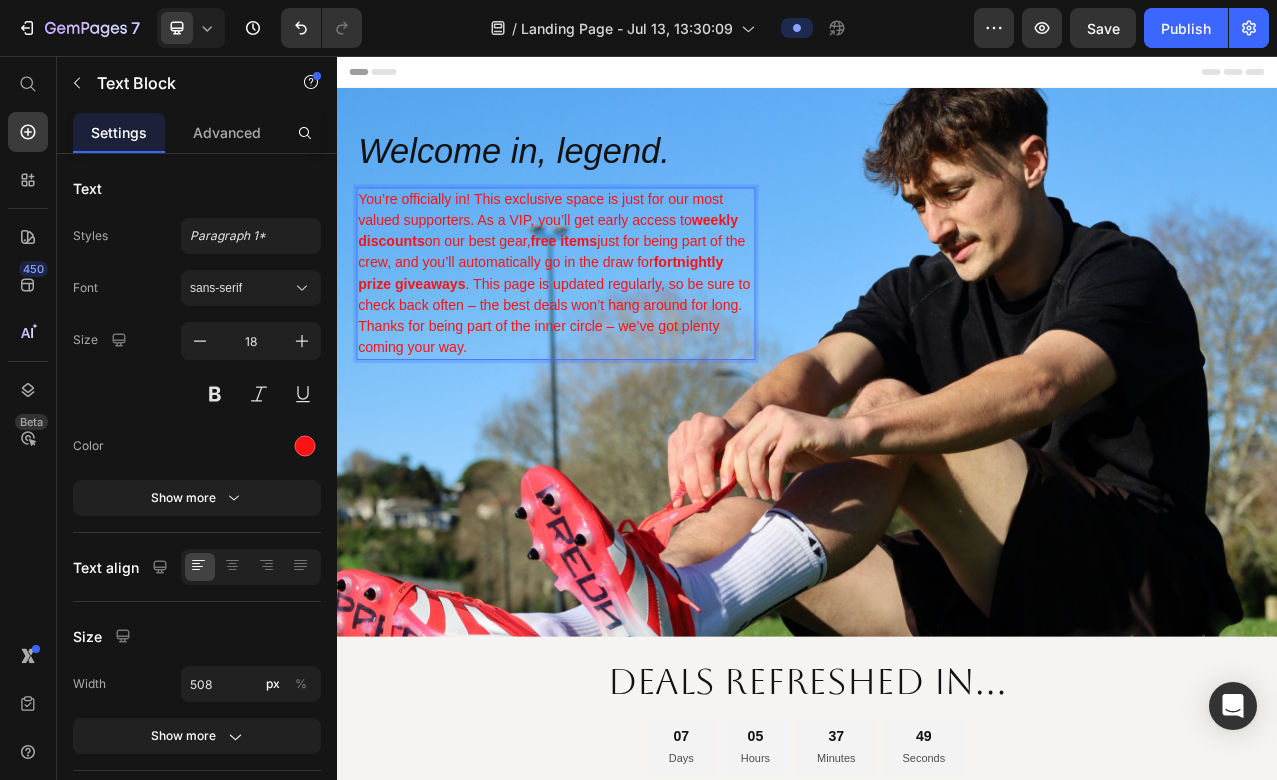 click on "You’re officially in! This exclusive space is just for our most valued supporters. As a VIP, you’ll get early access to  weekly discounts  on our best gear,  free items  just for being part of the crew, and you’ll automatically go in the draw for  fortnightly prize giveaways . This page is updated regularly, so be sure to check back often – the best deals won’t hang around for long. Thanks for being part of the inner circle – we’ve got plenty coming your way." at bounding box center (616, 334) 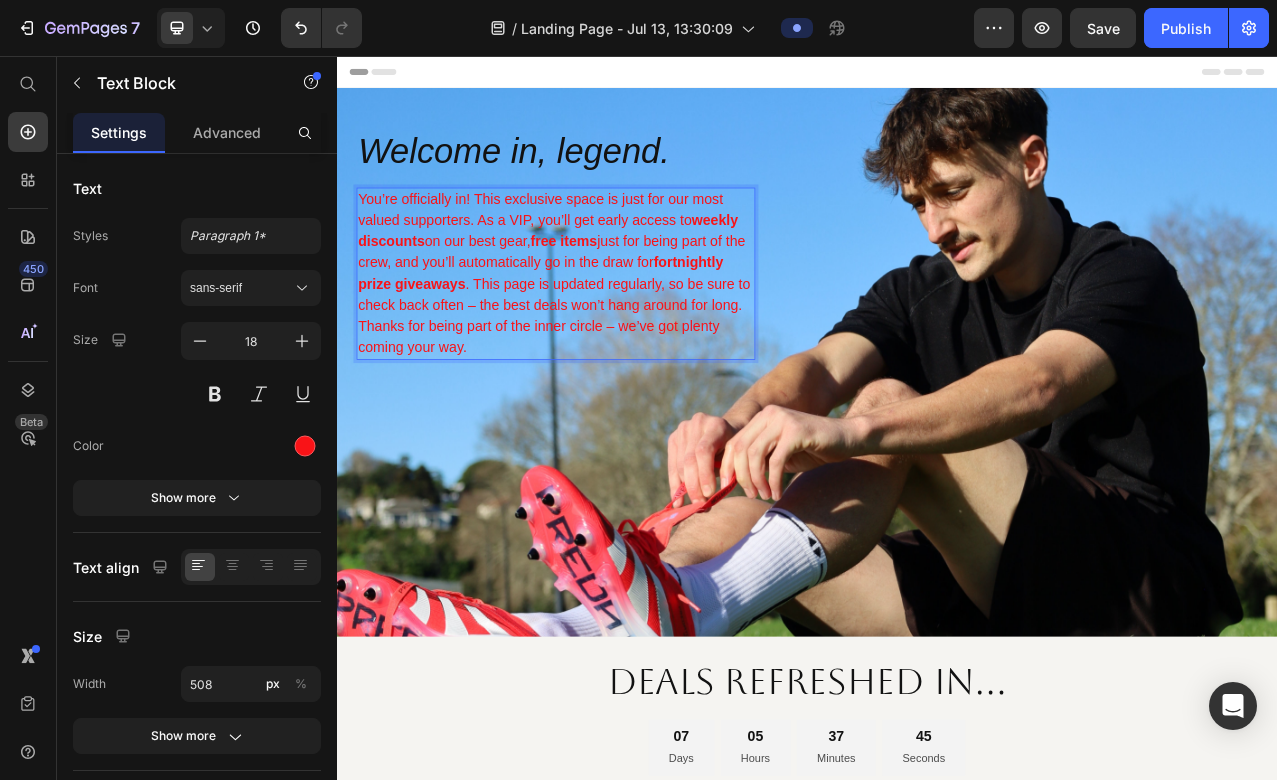 click on "You’re officially in! This exclusive space is just for our most valued supporters. As a VIP, you’ll get early access to  weekly discounts  on our best gear,  free items  just for being part of the crew, and you’ll automatically go in the draw for  fortnightly prize giveaways . This page is updated regularly, so be sure to check back often – the best deals won’t hang around for long. Thanks for being part of the inner circle – we’ve got plenty coming your way." at bounding box center [616, 334] 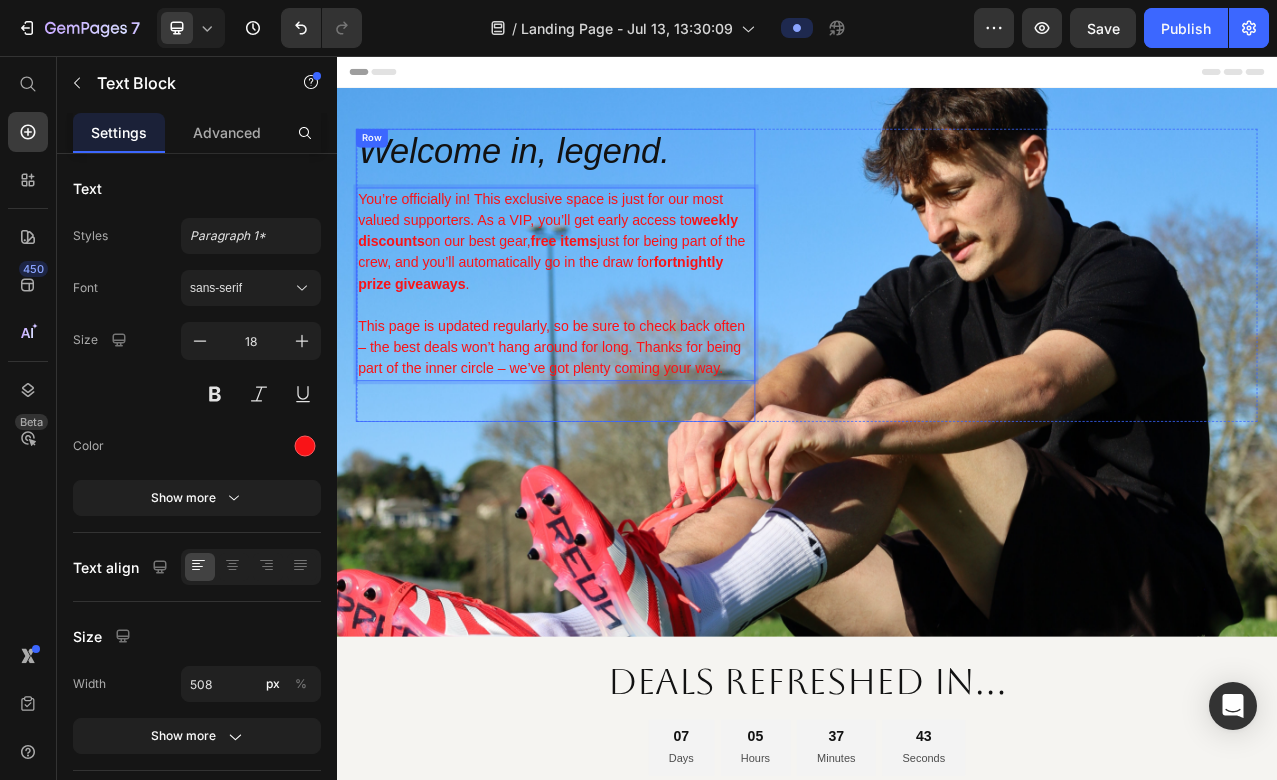 click at bounding box center (937, 518) 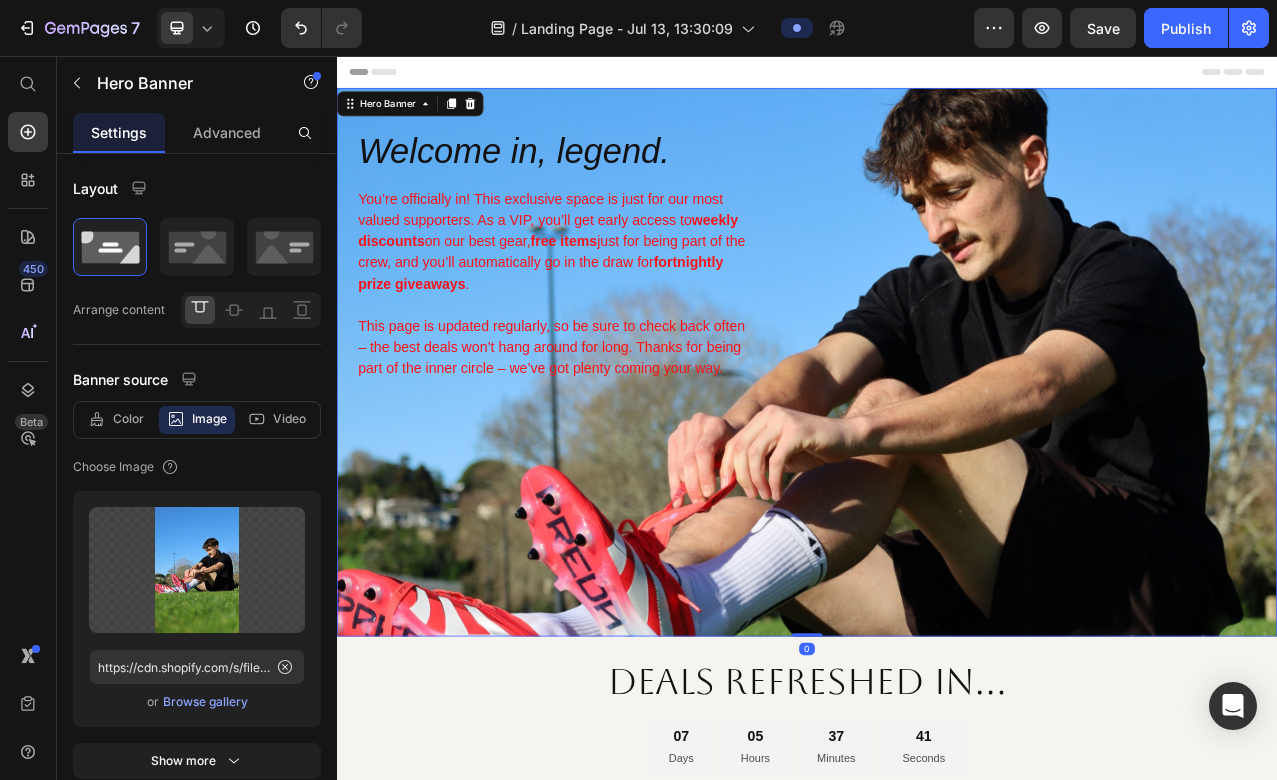 click at bounding box center [937, 518] 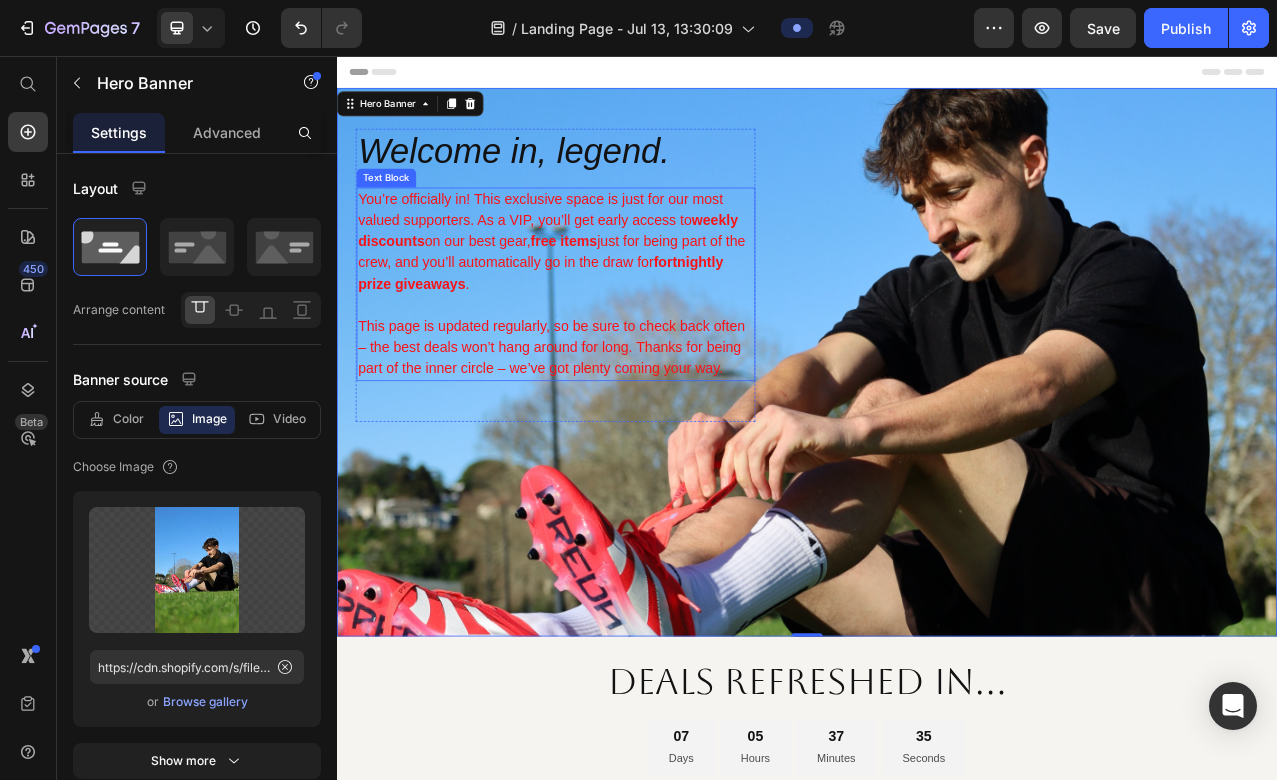 click on "Welcome in, legend. Heading You’re officially in! This exclusive space is just for our most valued supporters. As a VIP, you’ll get early access to  weekly discounts  on our best gear,  free items  just for being part of the crew, and you’ll automatically go in the draw for  fortnightly prize giveaways . This page is updated regularly, so be sure to check back often – the best deals won’t hang around for long. Thanks for being part of the inner circle – we’ve got plenty coming your way. Text Block Row" at bounding box center [937, 336] 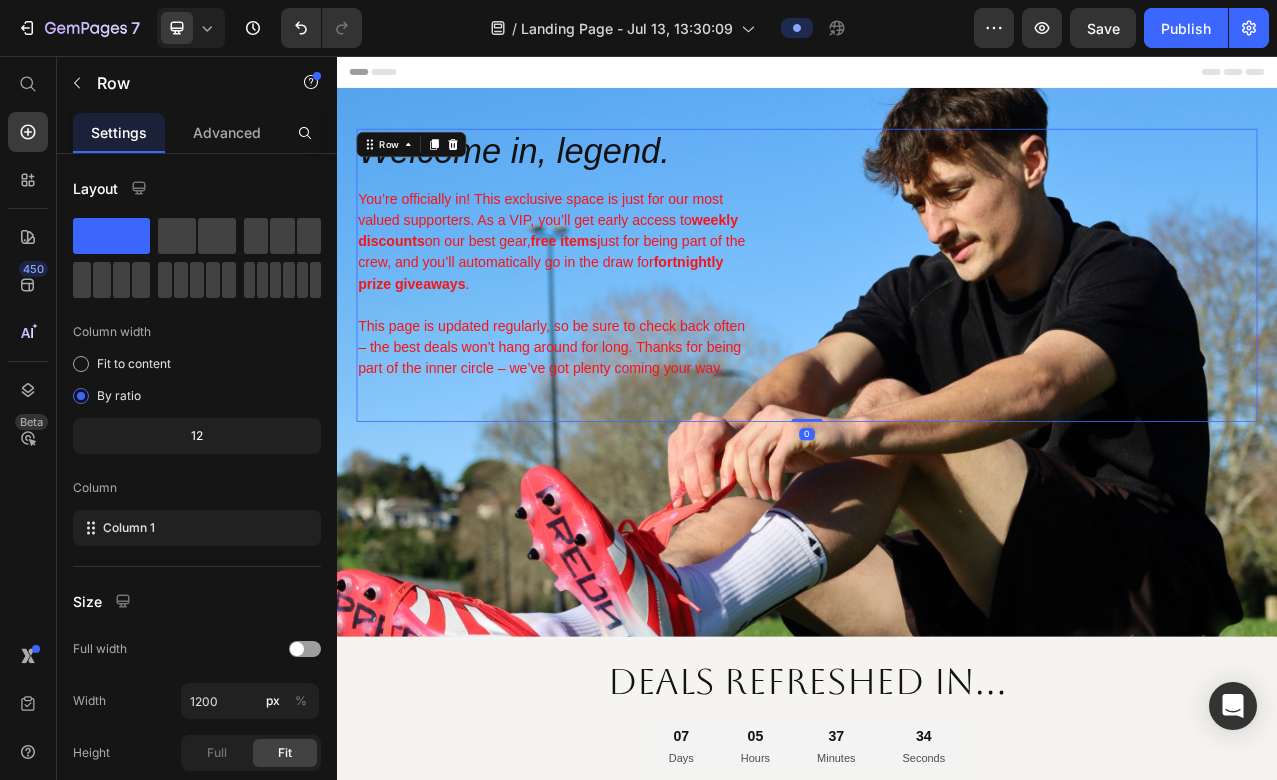 click on "You’re officially in! This exclusive space is just for our most valued supporters. As a VIP, you’ll get early access to  weekly discounts  on our best gear,  free items  just for being part of the crew, and you’ll automatically go in the draw for  fortnightly prize giveaways ." at bounding box center [616, 293] 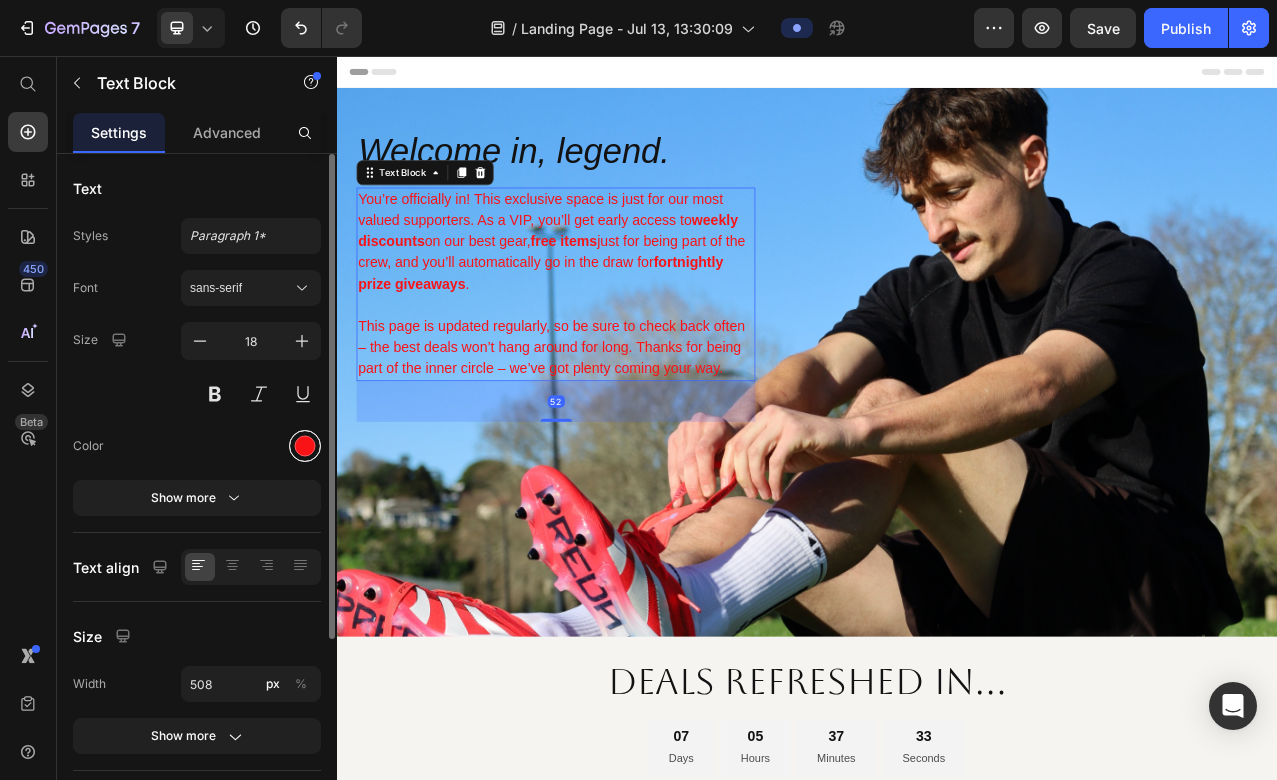 click at bounding box center [305, 446] 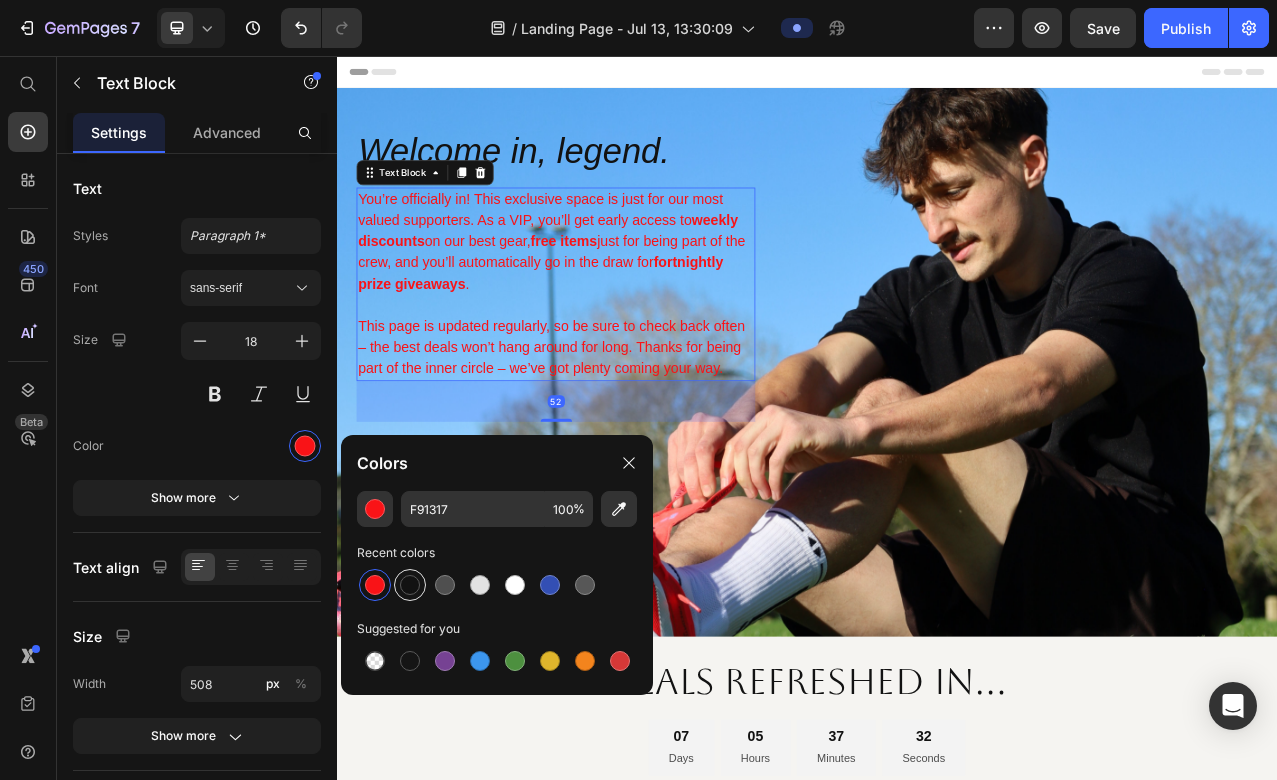 click at bounding box center [410, 585] 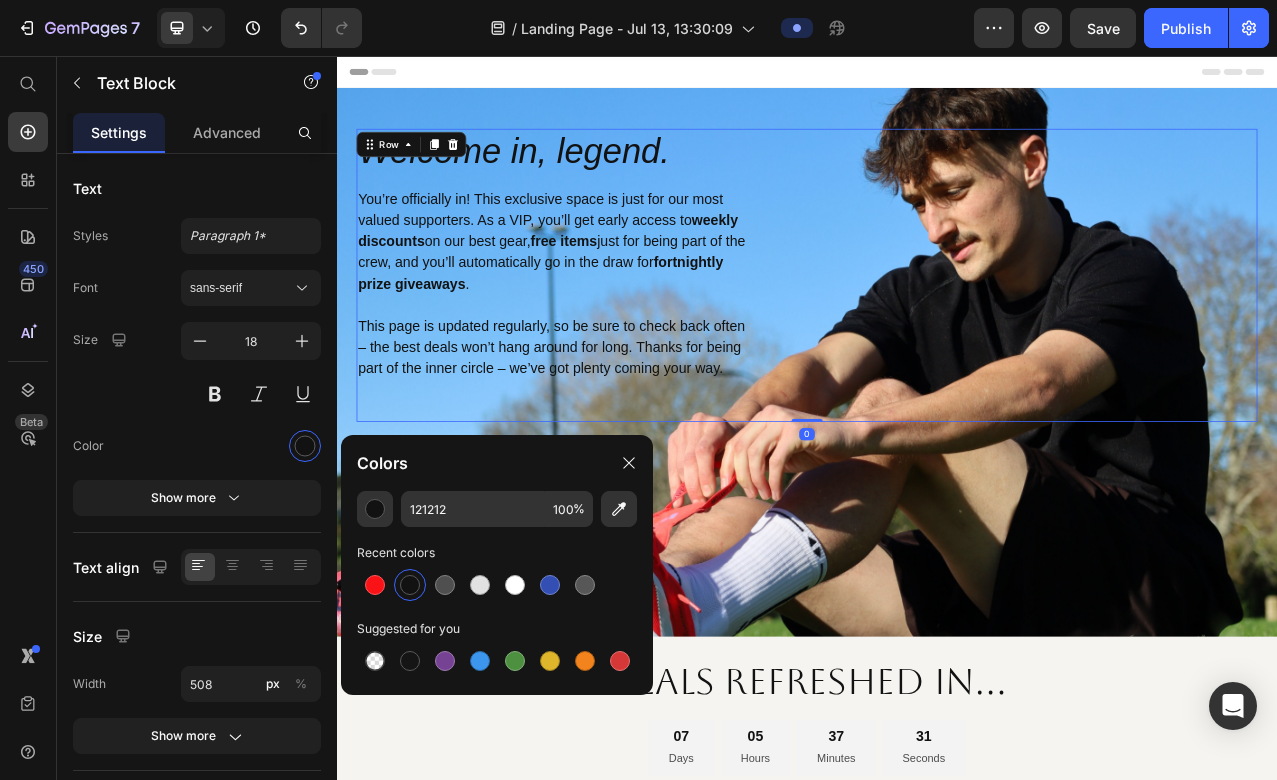 click on "Welcome in, legend. Heading You’re officially in! This exclusive space is just for our most valued supporters. As a VIP, you’ll get early access to  weekly discounts  on our best gear,  free items  just for being part of the crew, and you’ll automatically go in the draw for  fortnightly prize giveaways . This page is updated regularly, so be sure to check back often – the best deals won’t hang around for long. Thanks for being part of the inner circle – we’ve got plenty coming your way. Text Block Row" at bounding box center [937, 336] 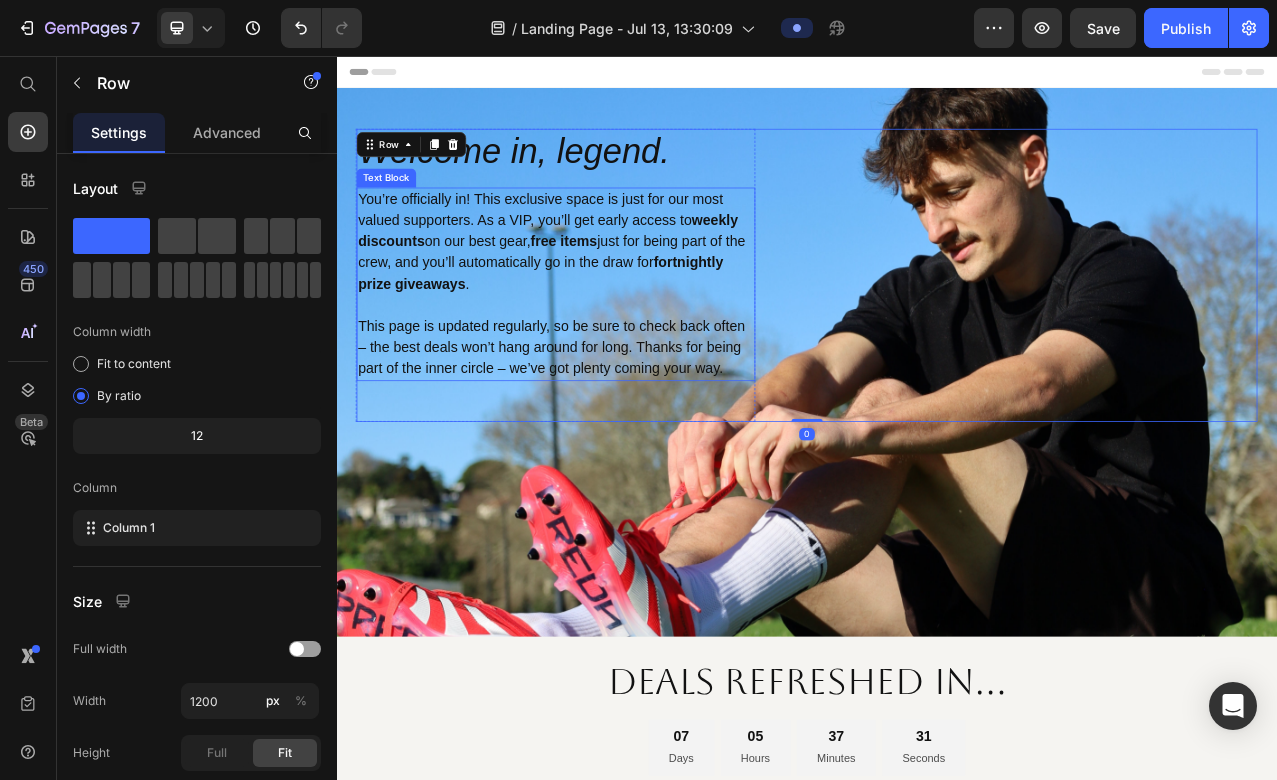 click on "Welcome in, legend." at bounding box center (616, 178) 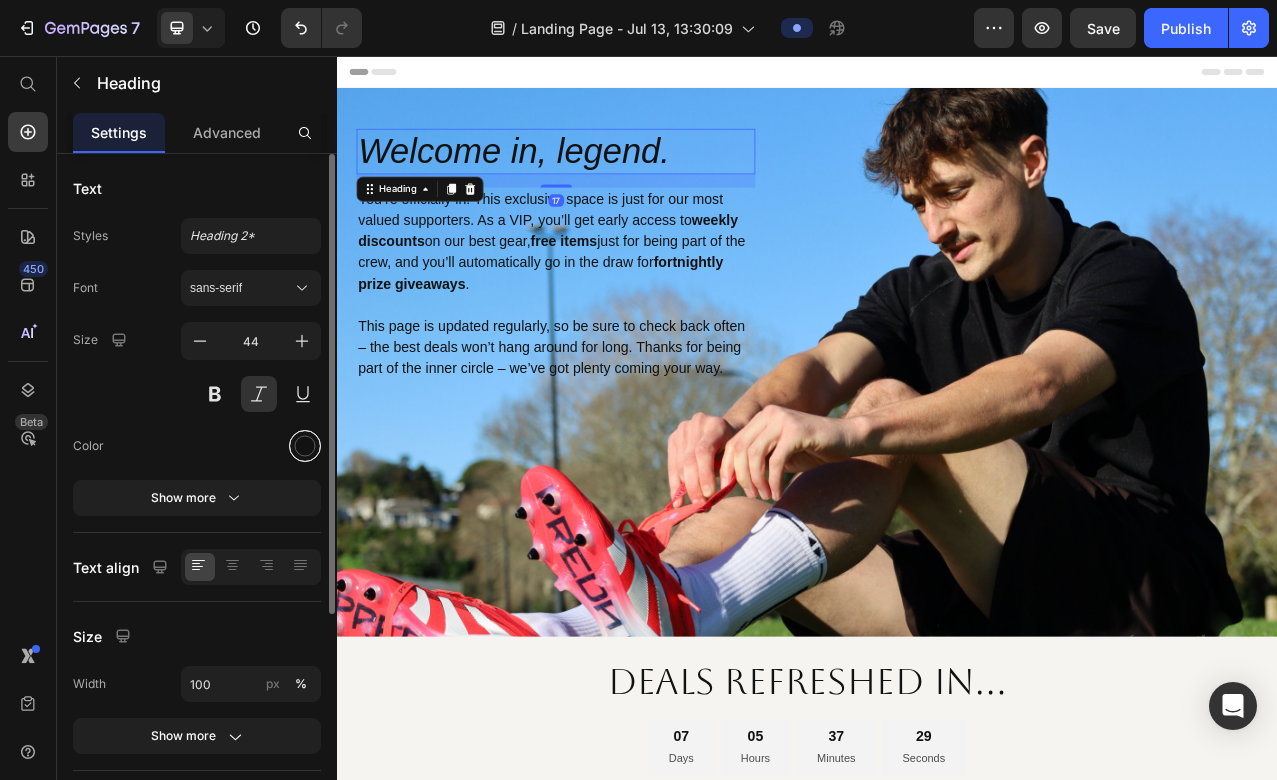 click at bounding box center (305, 446) 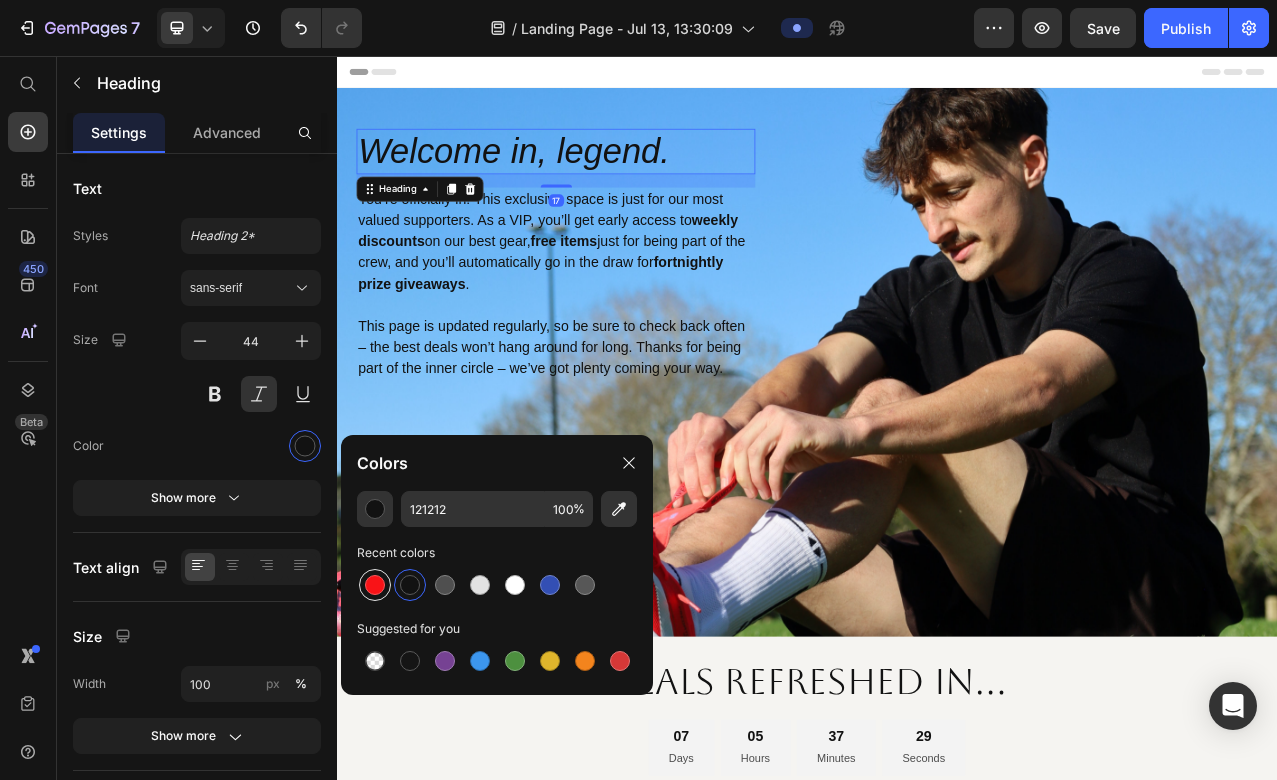click at bounding box center [375, 585] 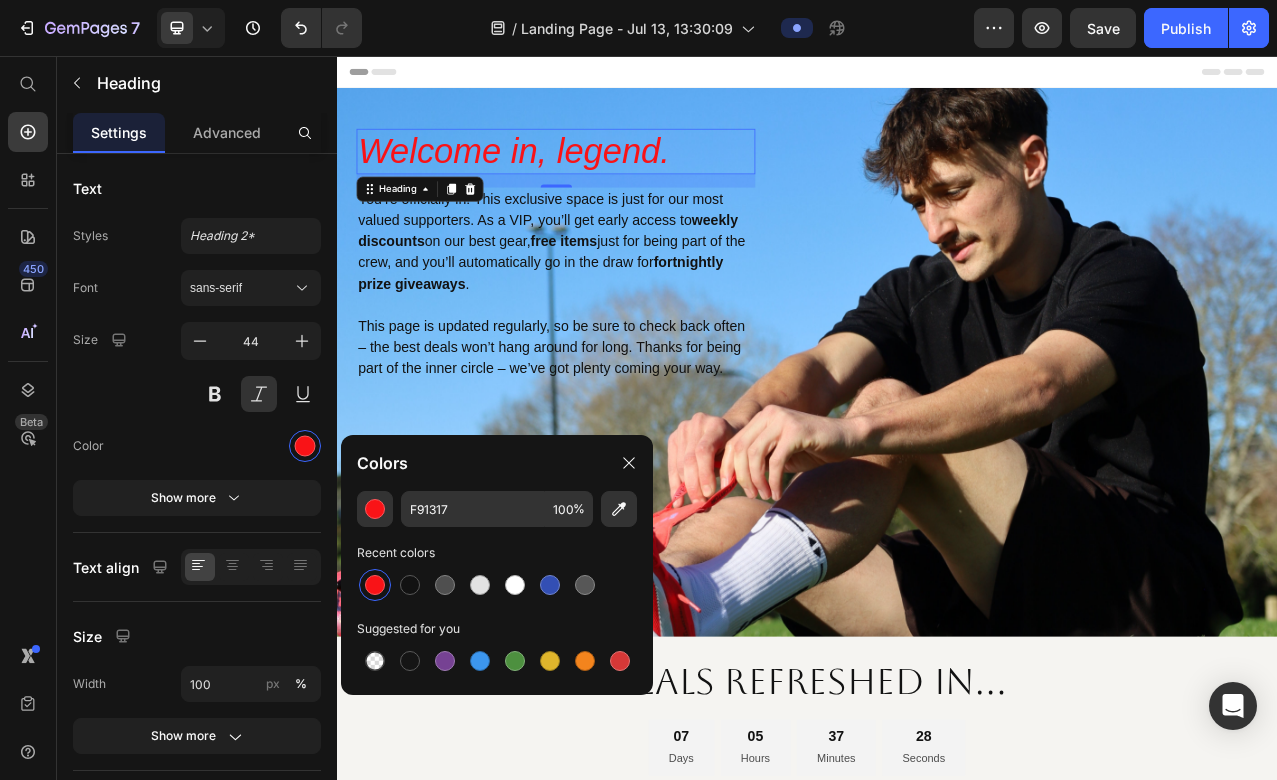click at bounding box center (937, 518) 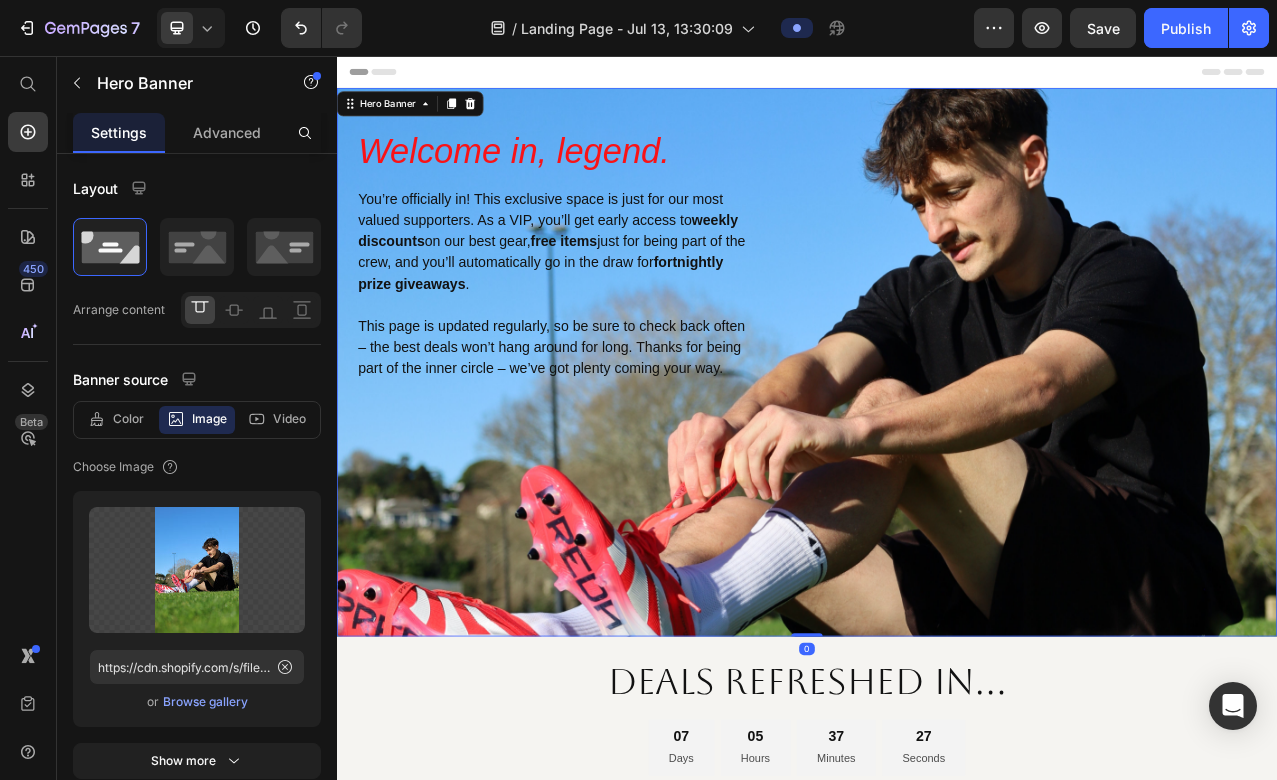 click on "This page is updated regularly, so be sure to check back often – the best deals won’t hang around for long. Thanks for being part of the inner circle – we’ve got plenty coming your way." at bounding box center (616, 428) 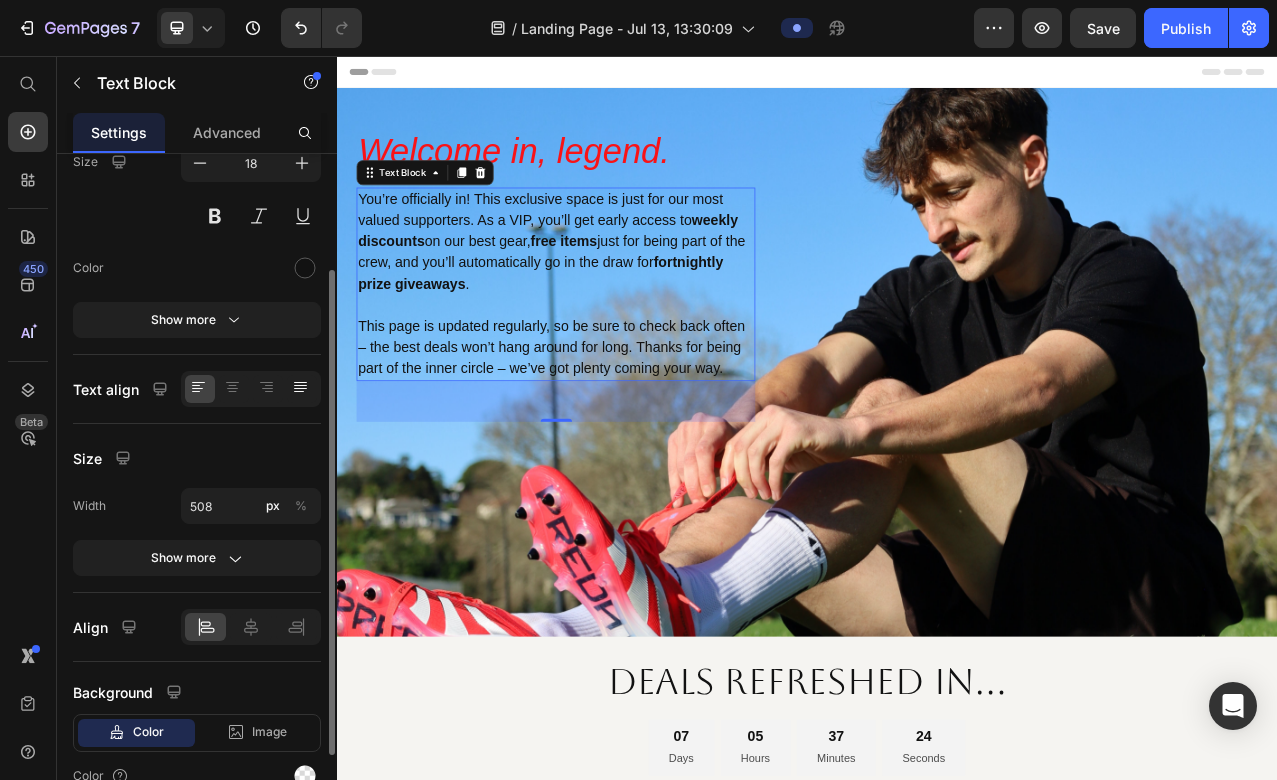 scroll, scrollTop: 277, scrollLeft: 0, axis: vertical 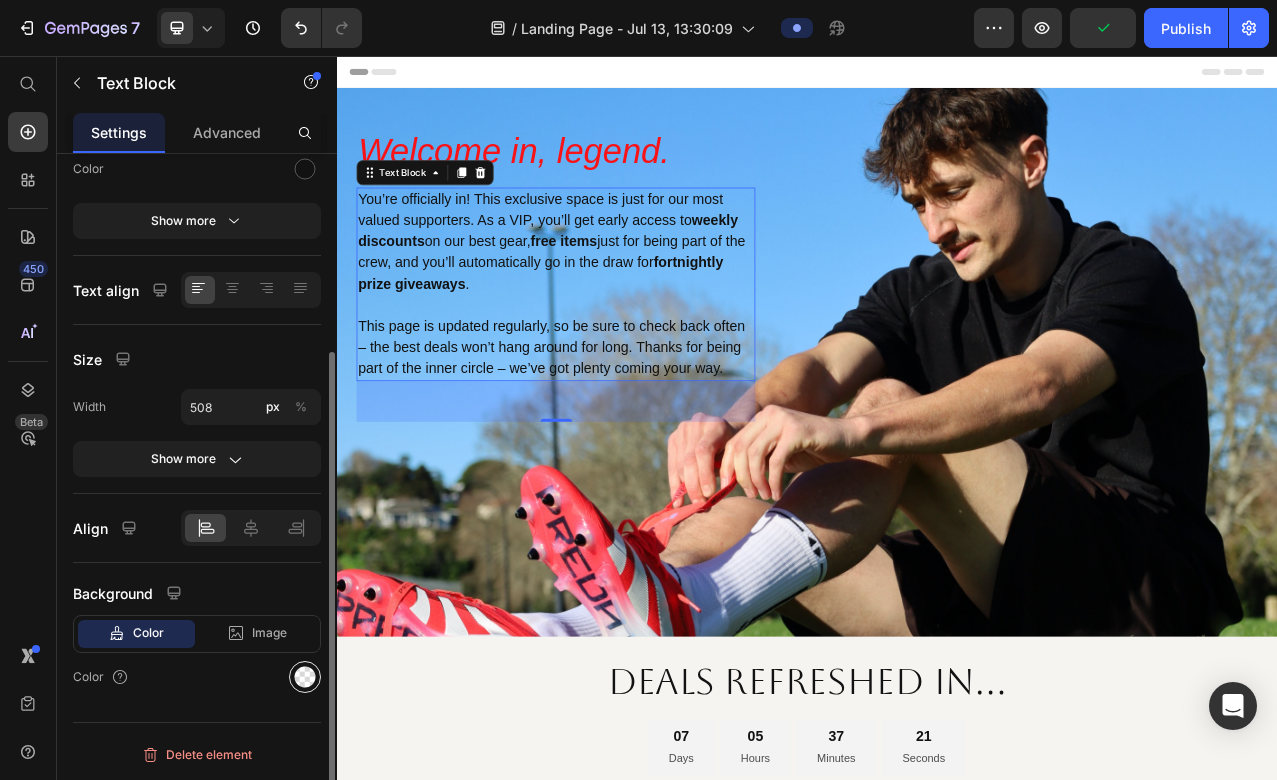 click at bounding box center (305, 677) 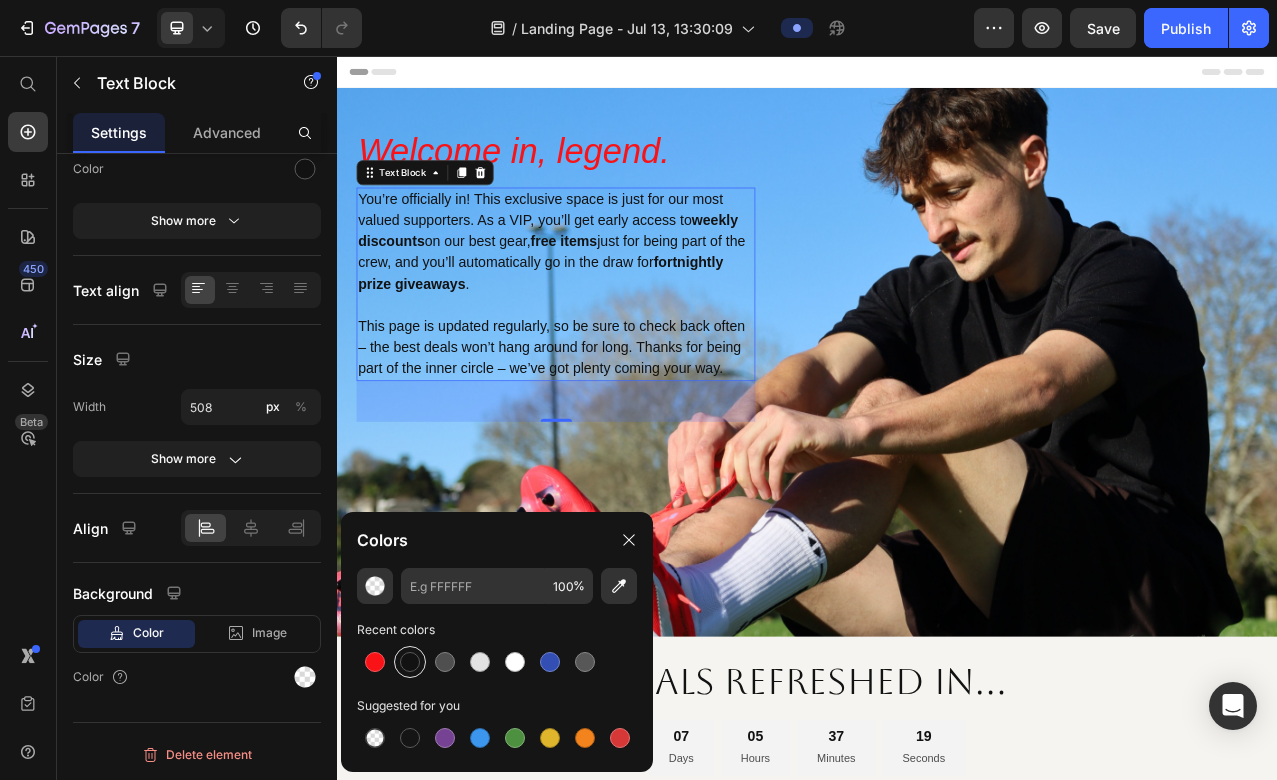 click at bounding box center [410, 662] 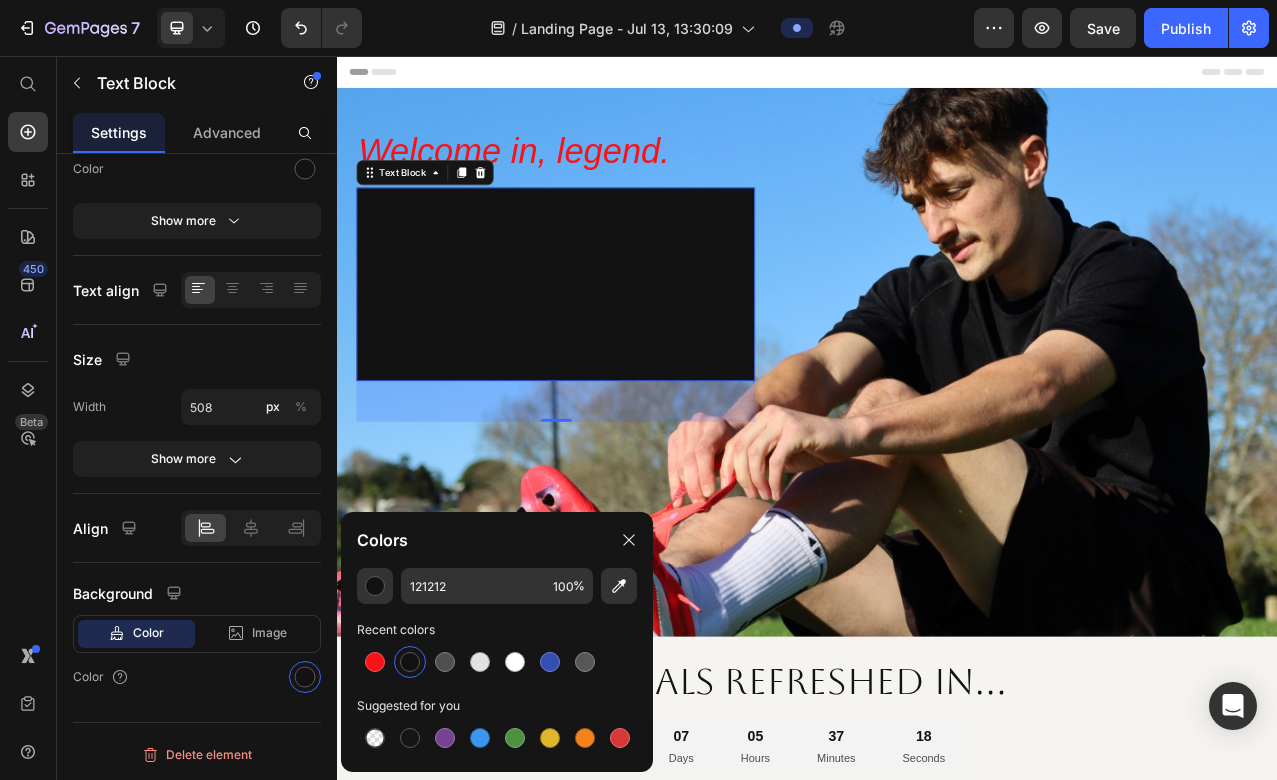 click at bounding box center (410, 662) 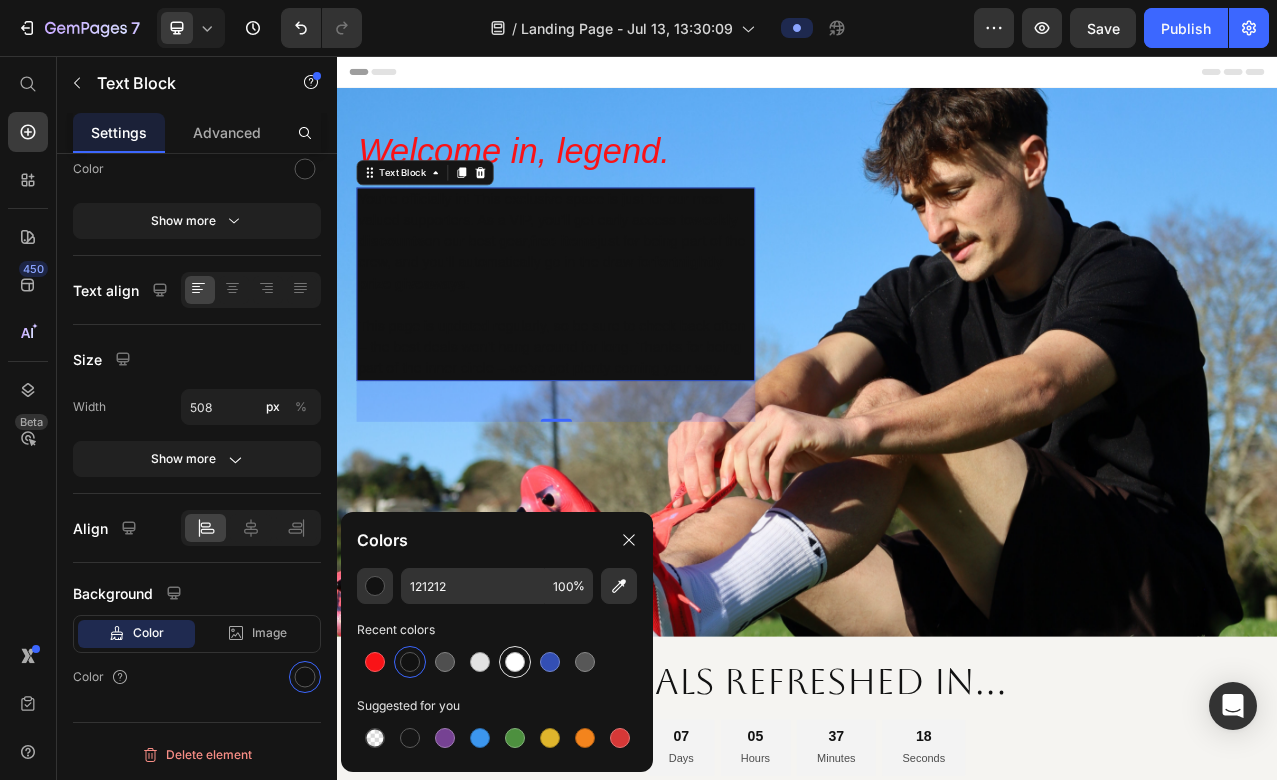 click at bounding box center [515, 662] 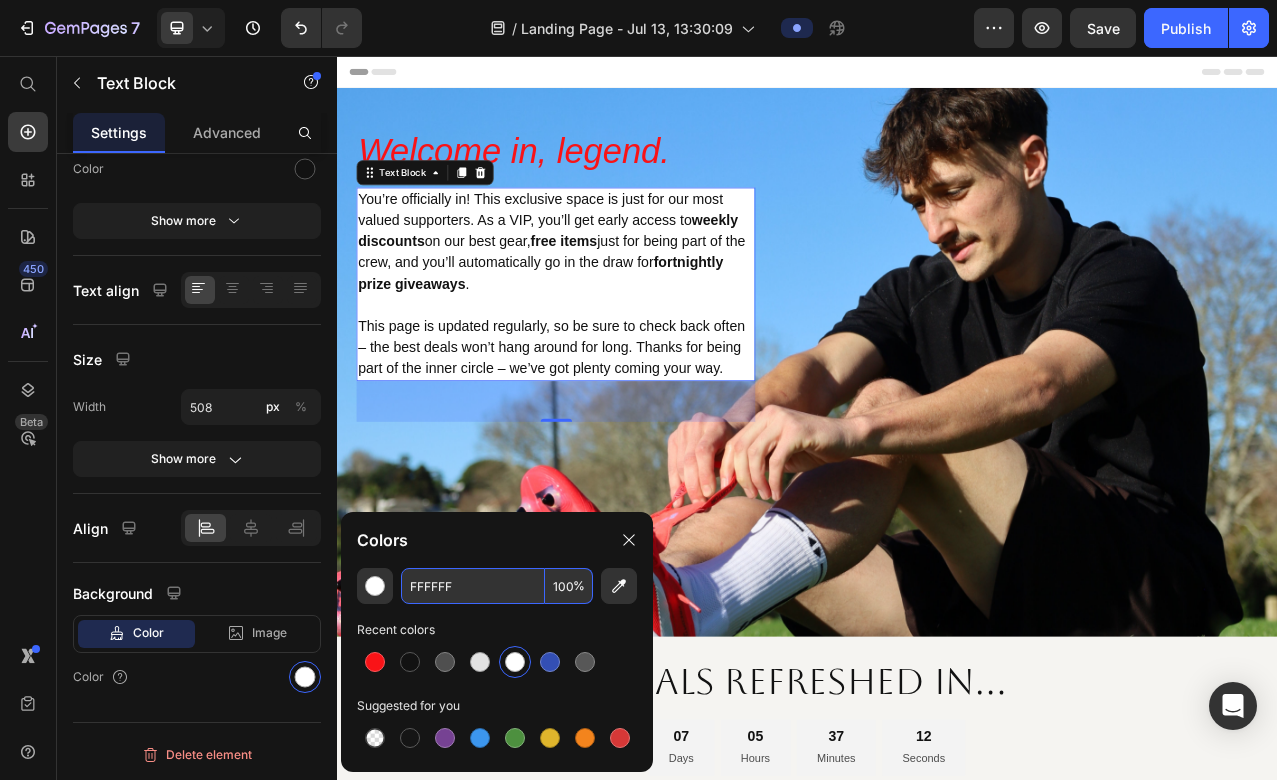 click on "%" at bounding box center [579, 586] 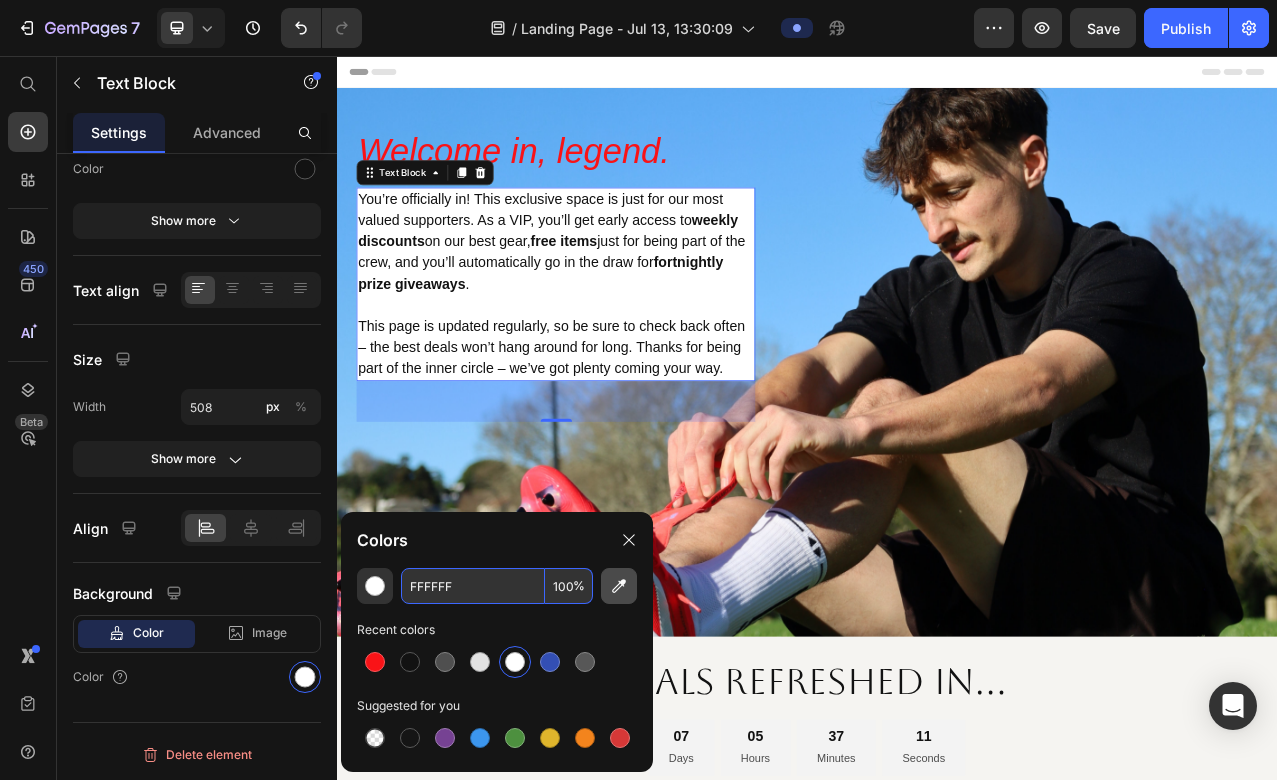 click at bounding box center (619, 586) 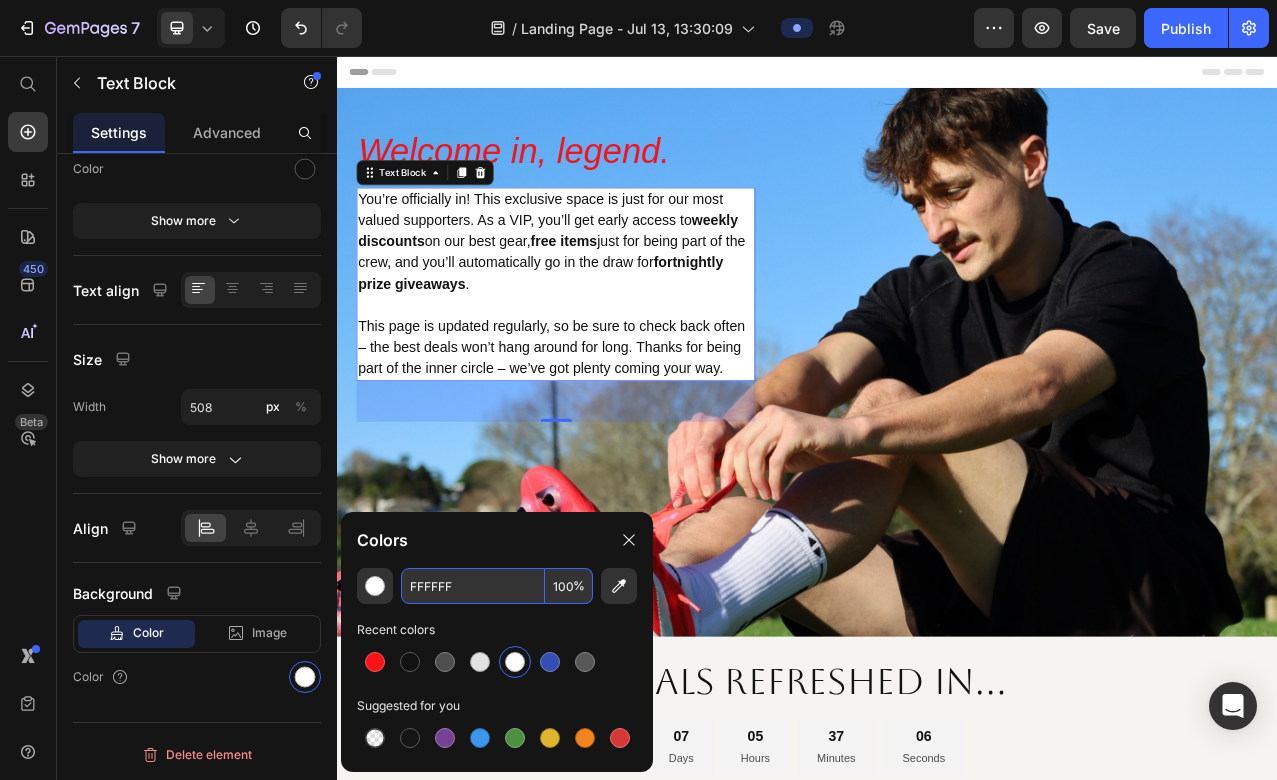 click on "%" at bounding box center (579, 586) 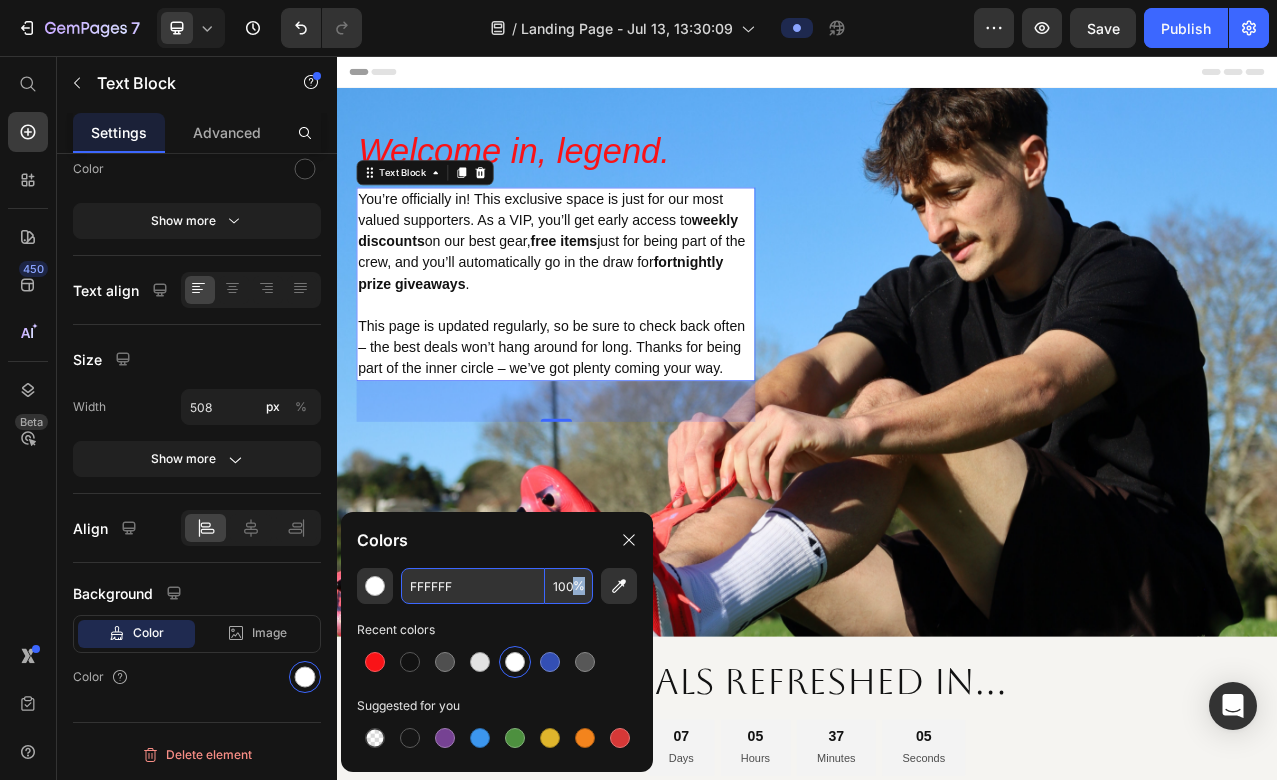 click on "%" at bounding box center (579, 586) 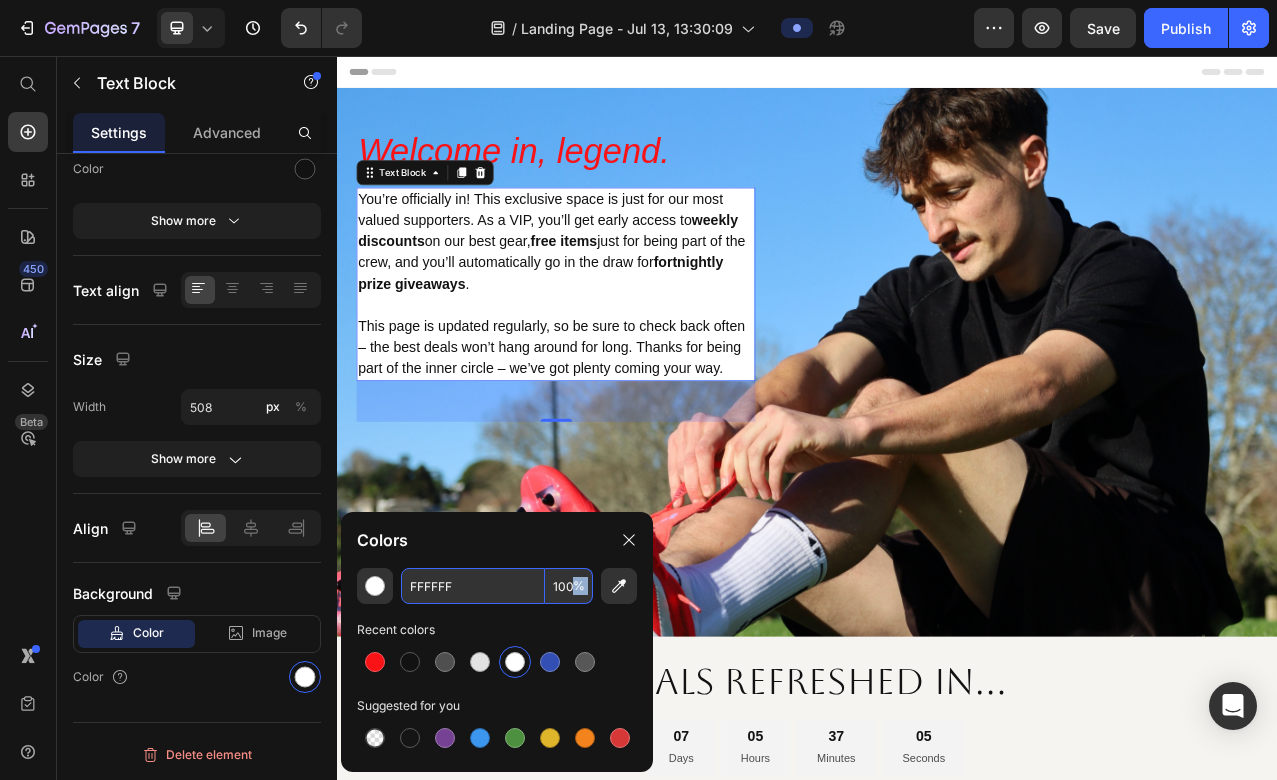 click on "%" at bounding box center [579, 586] 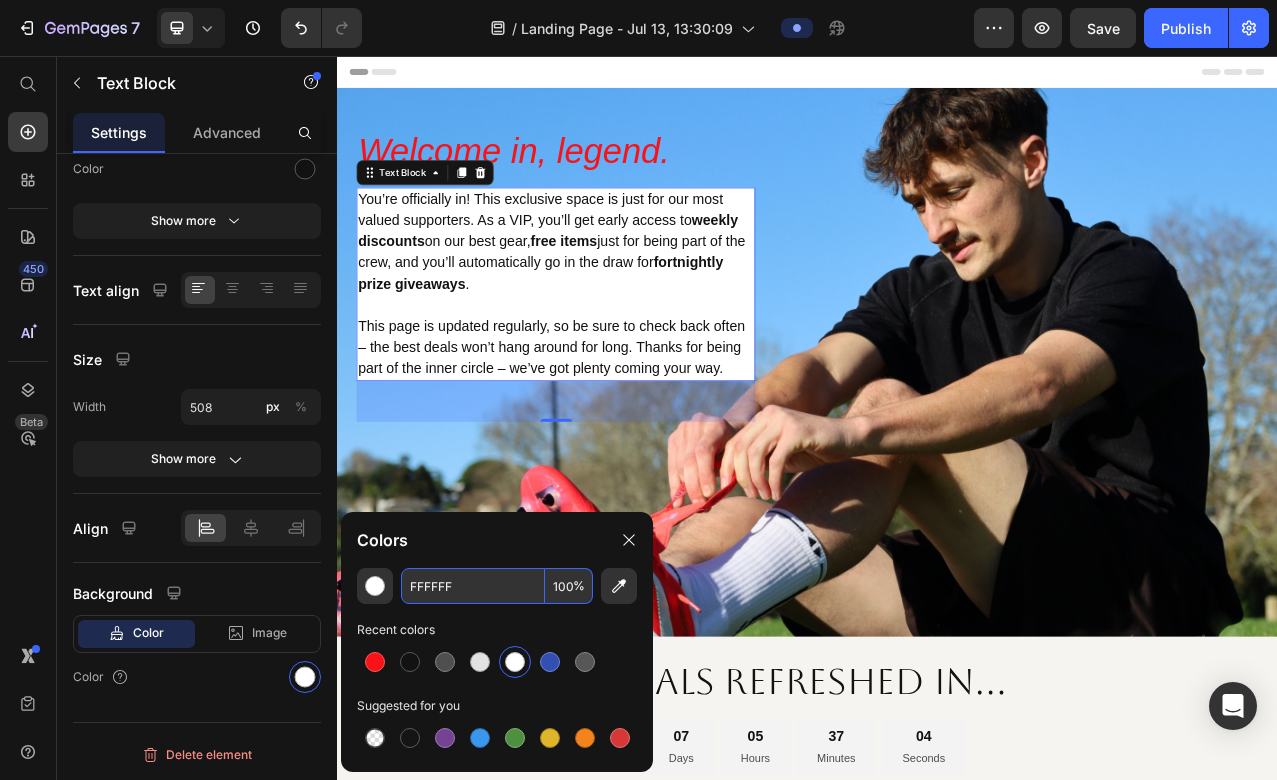 click on "100" at bounding box center [569, 586] 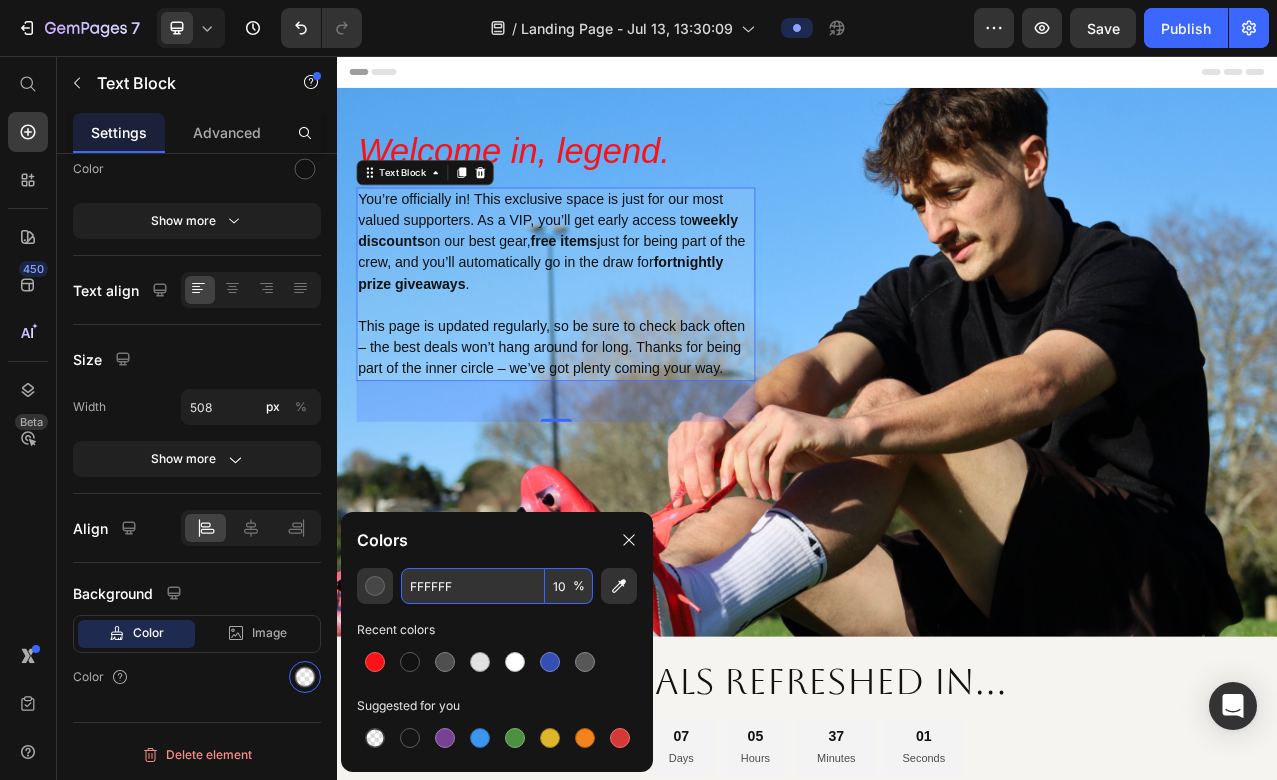 type on "1" 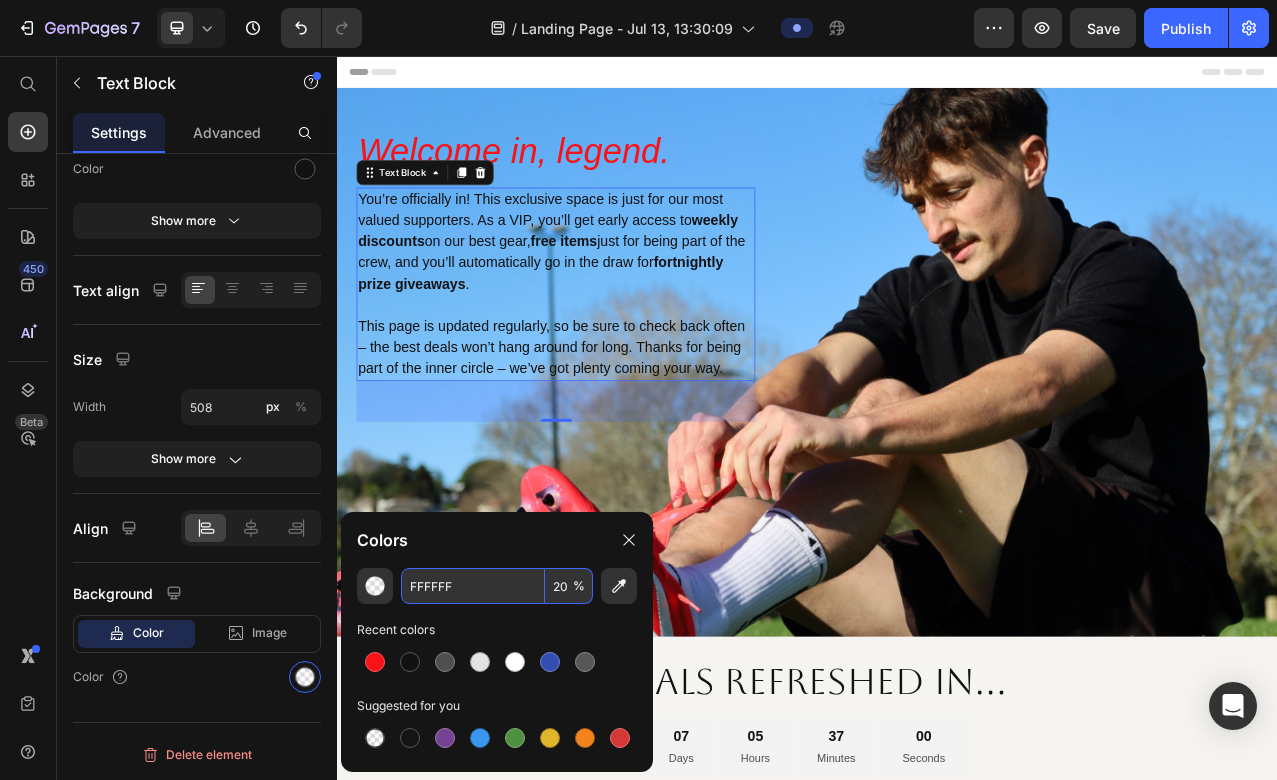 scroll, scrollTop: 0, scrollLeft: 0, axis: both 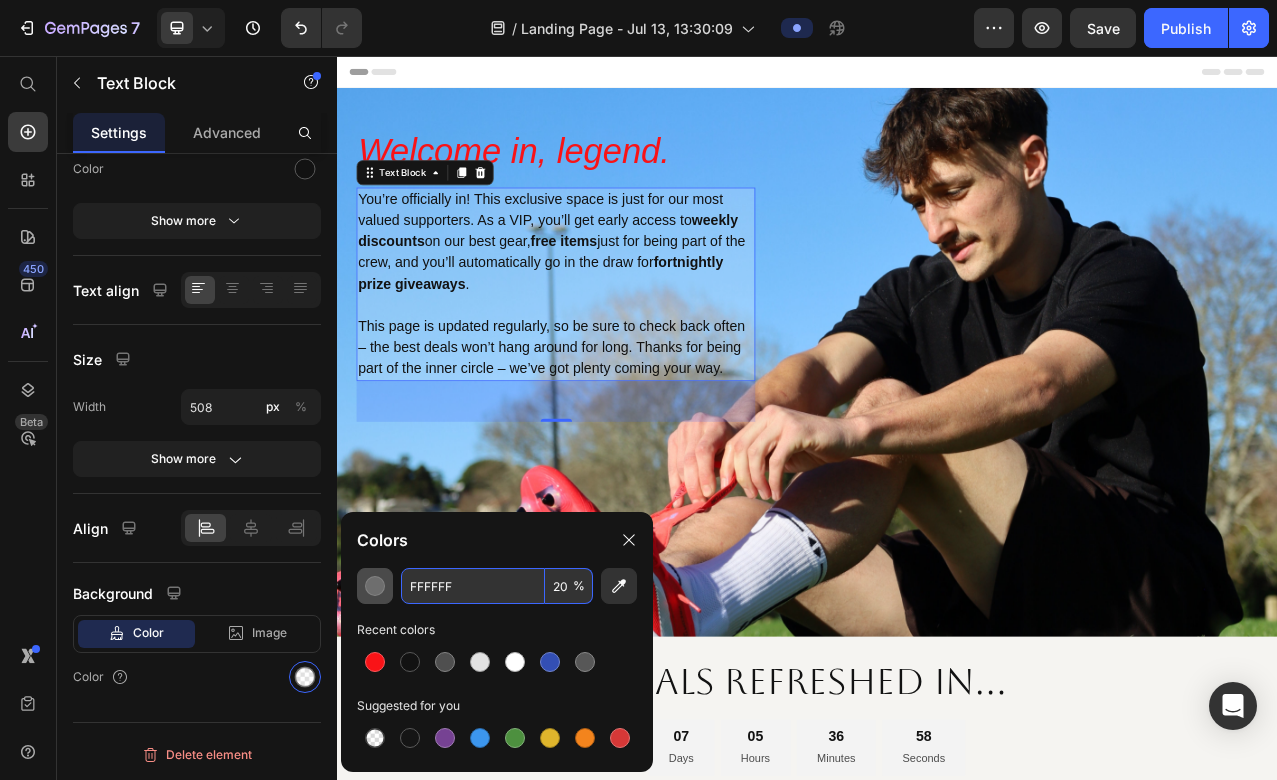 type on "20" 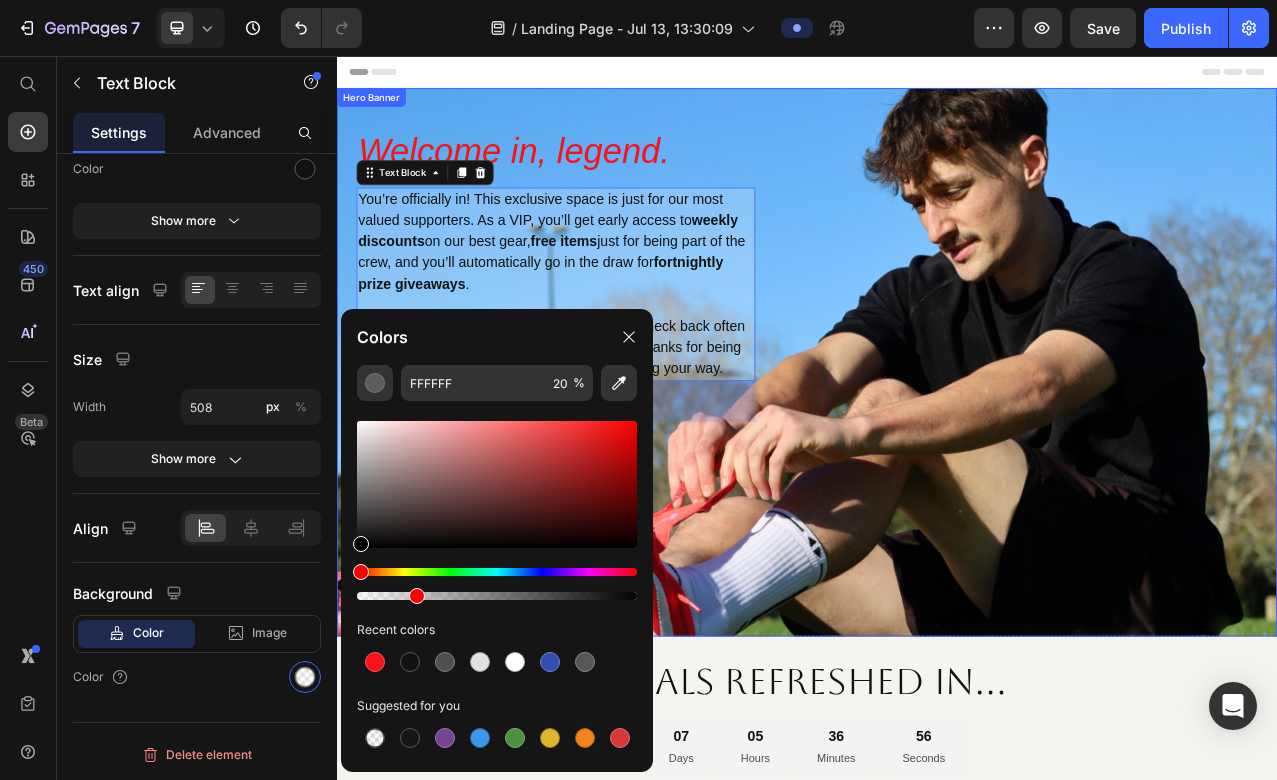 drag, startPoint x: 706, startPoint y: 585, endPoint x: 339, endPoint y: 734, distance: 396.0934 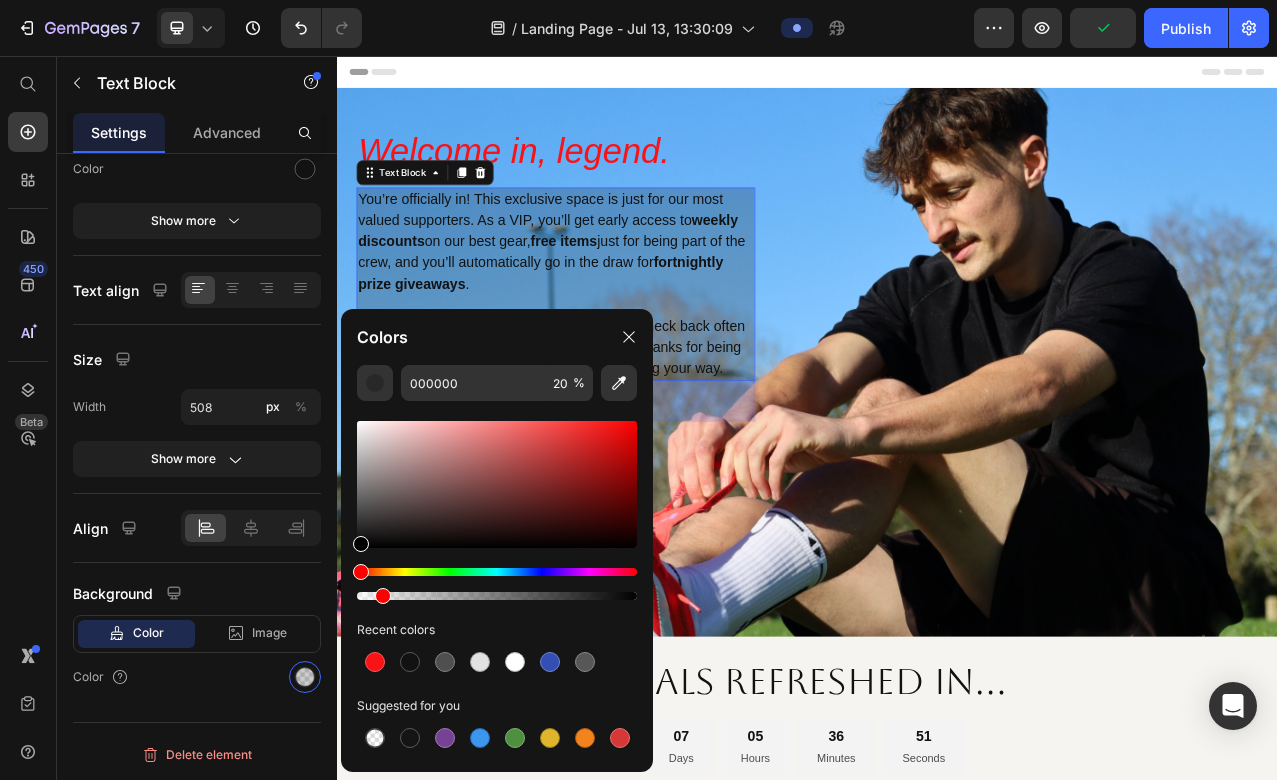 drag, startPoint x: 413, startPoint y: 596, endPoint x: 357, endPoint y: 596, distance: 56 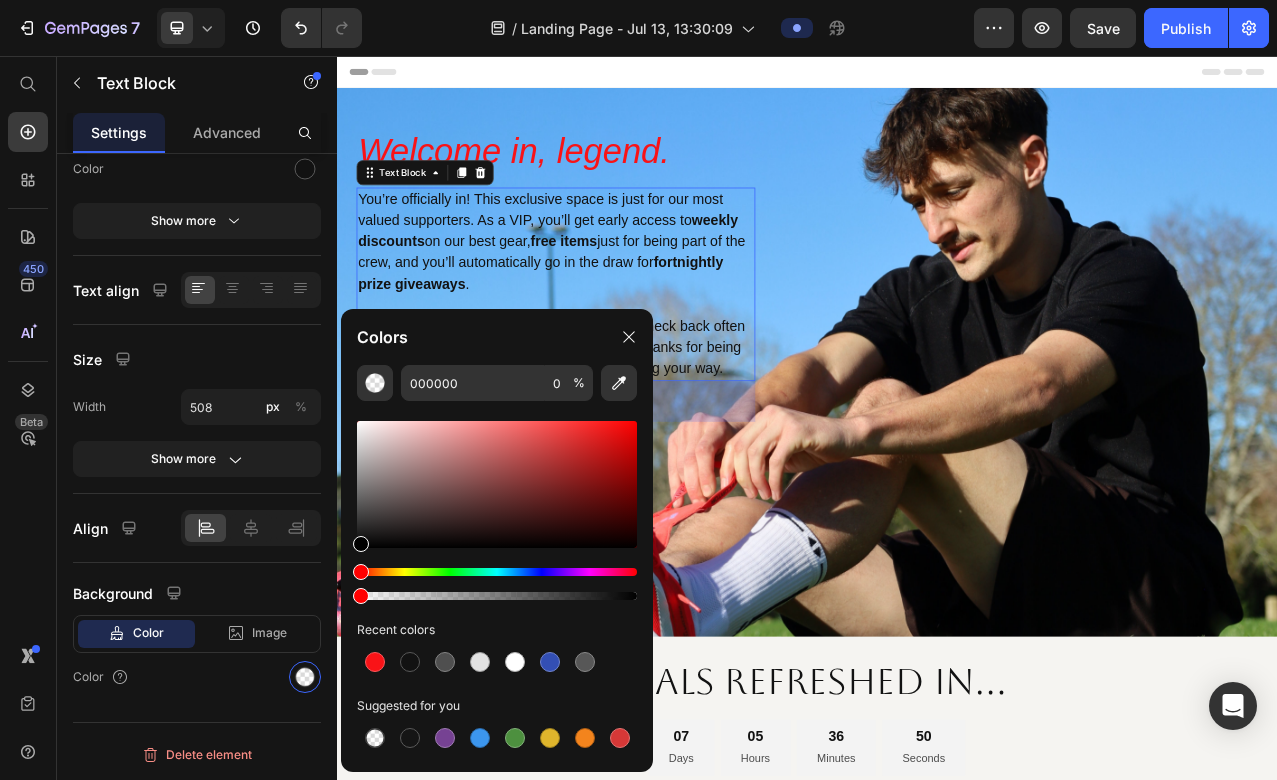 drag, startPoint x: 369, startPoint y: 601, endPoint x: 383, endPoint y: 601, distance: 14 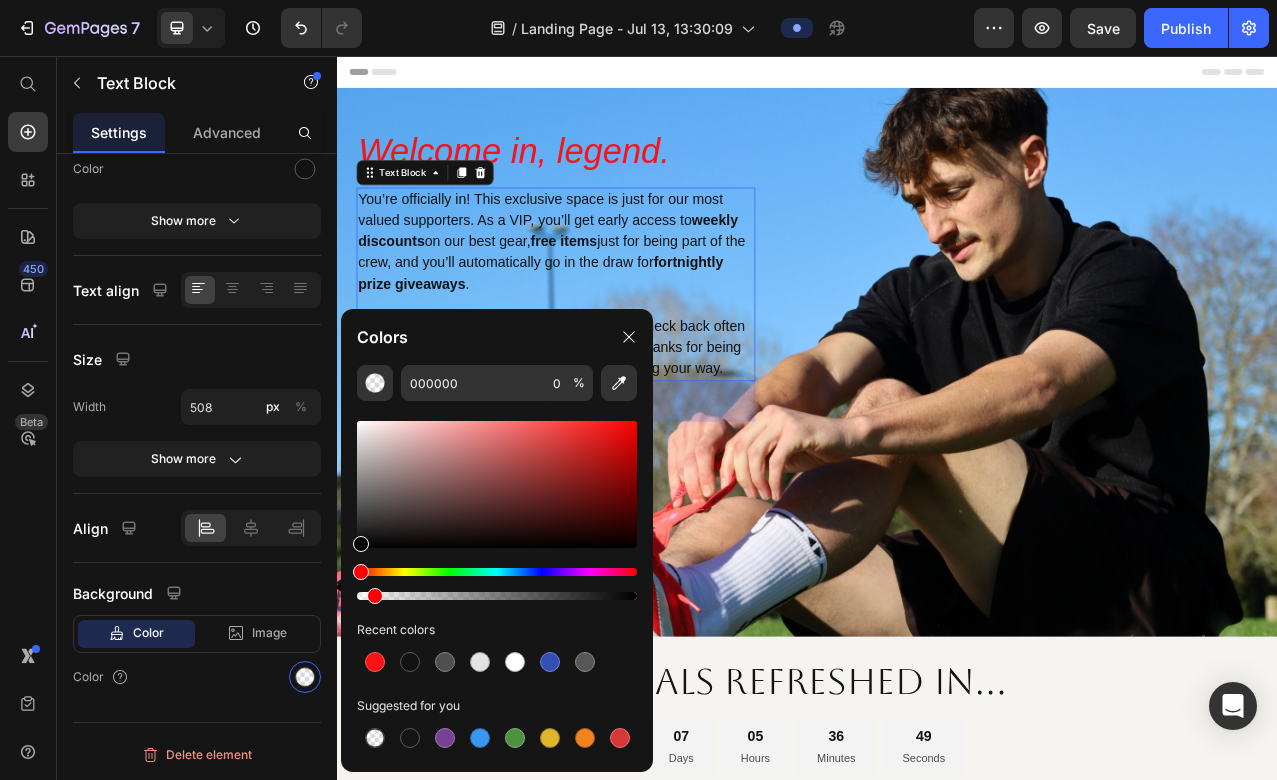 click at bounding box center (375, 596) 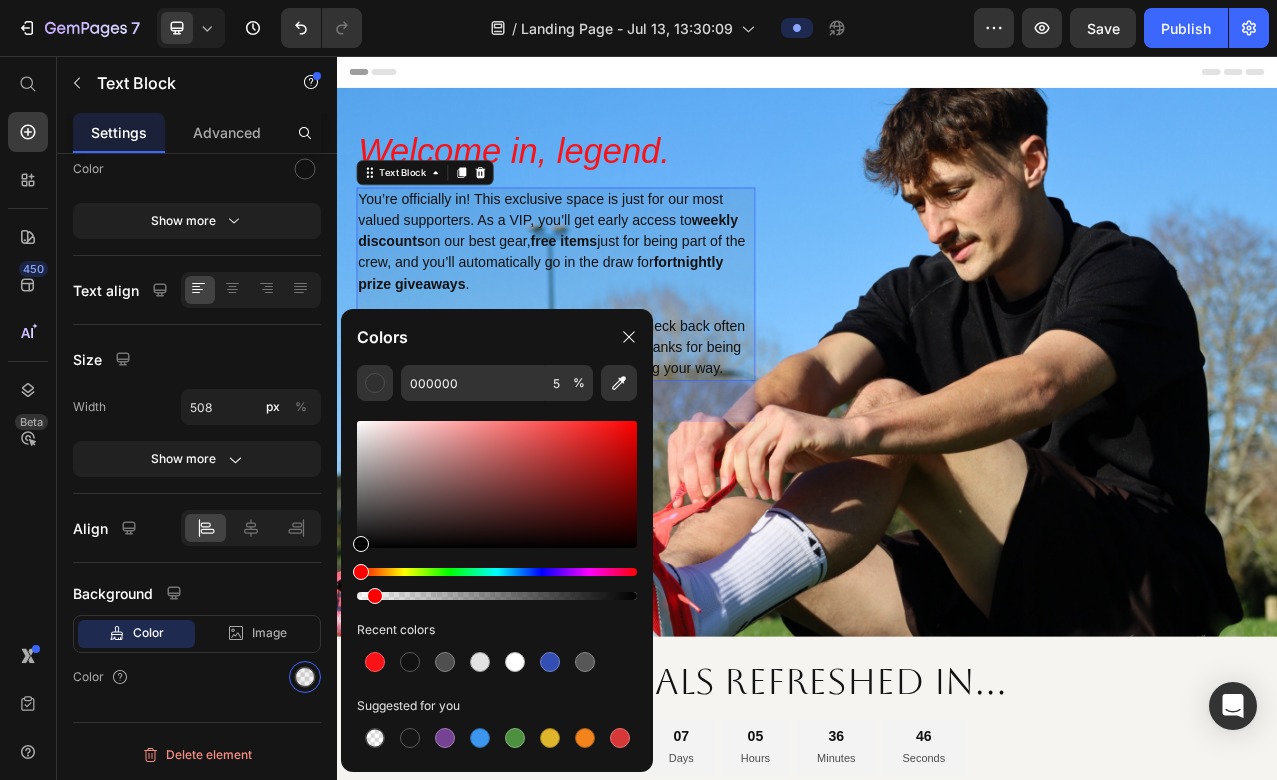 click on "Recent colors" at bounding box center (497, 630) 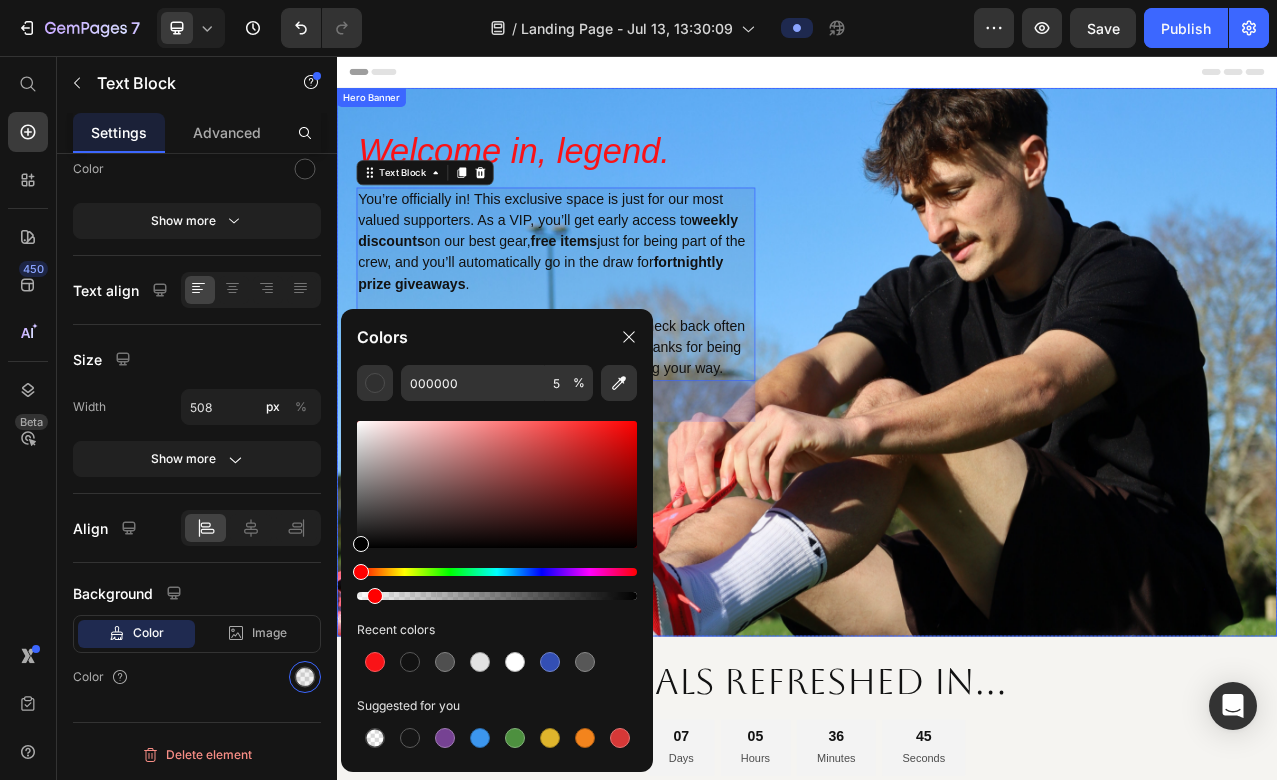 click at bounding box center [937, 518] 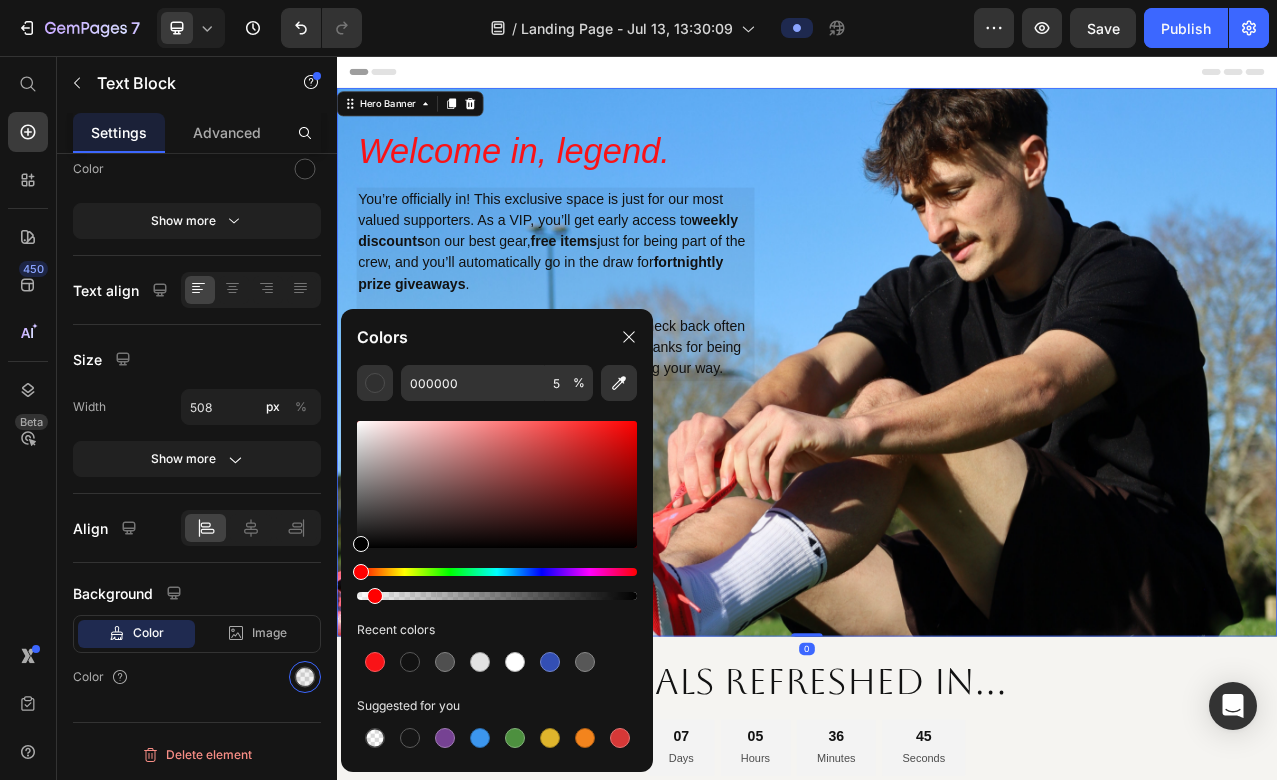 scroll, scrollTop: 0, scrollLeft: 0, axis: both 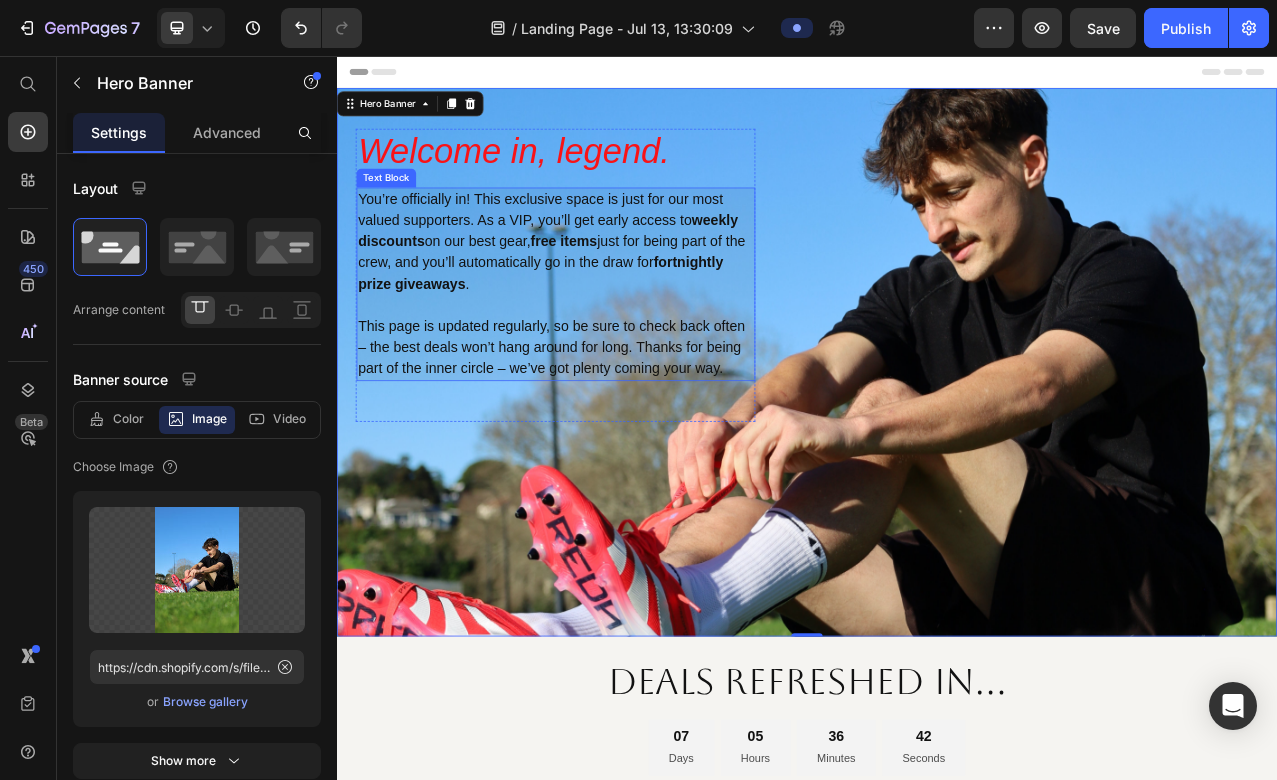 click on "This page is updated regularly, so be sure to check back often – the best deals won’t hang around for long. Thanks for being part of the inner circle – we’ve got plenty coming your way." at bounding box center (616, 428) 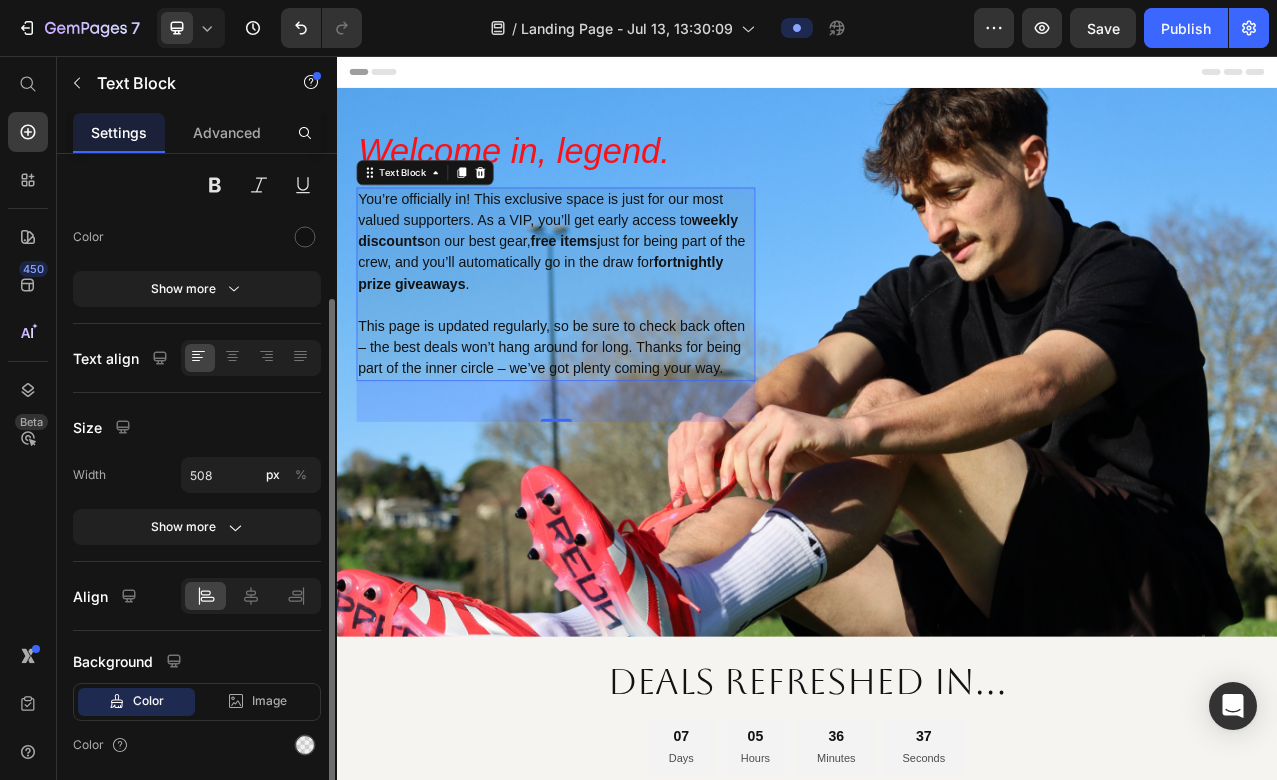 scroll, scrollTop: 207, scrollLeft: 0, axis: vertical 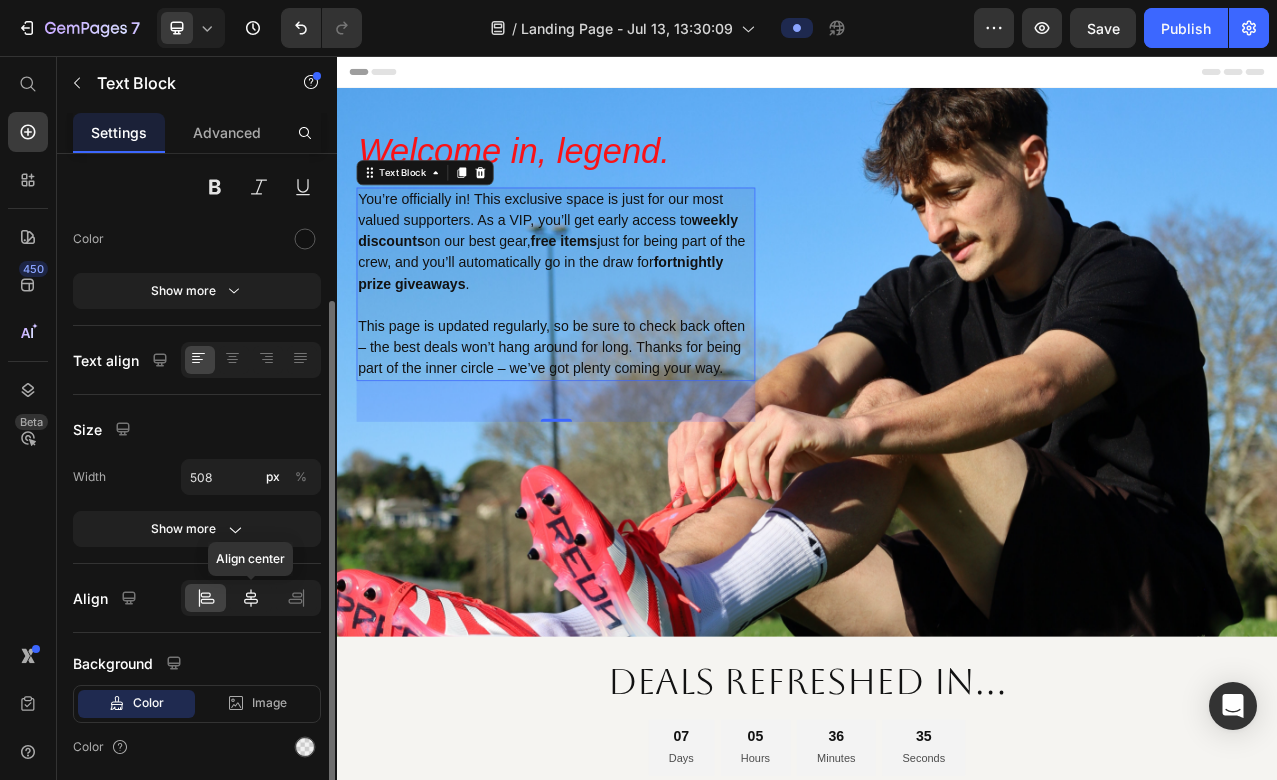 click 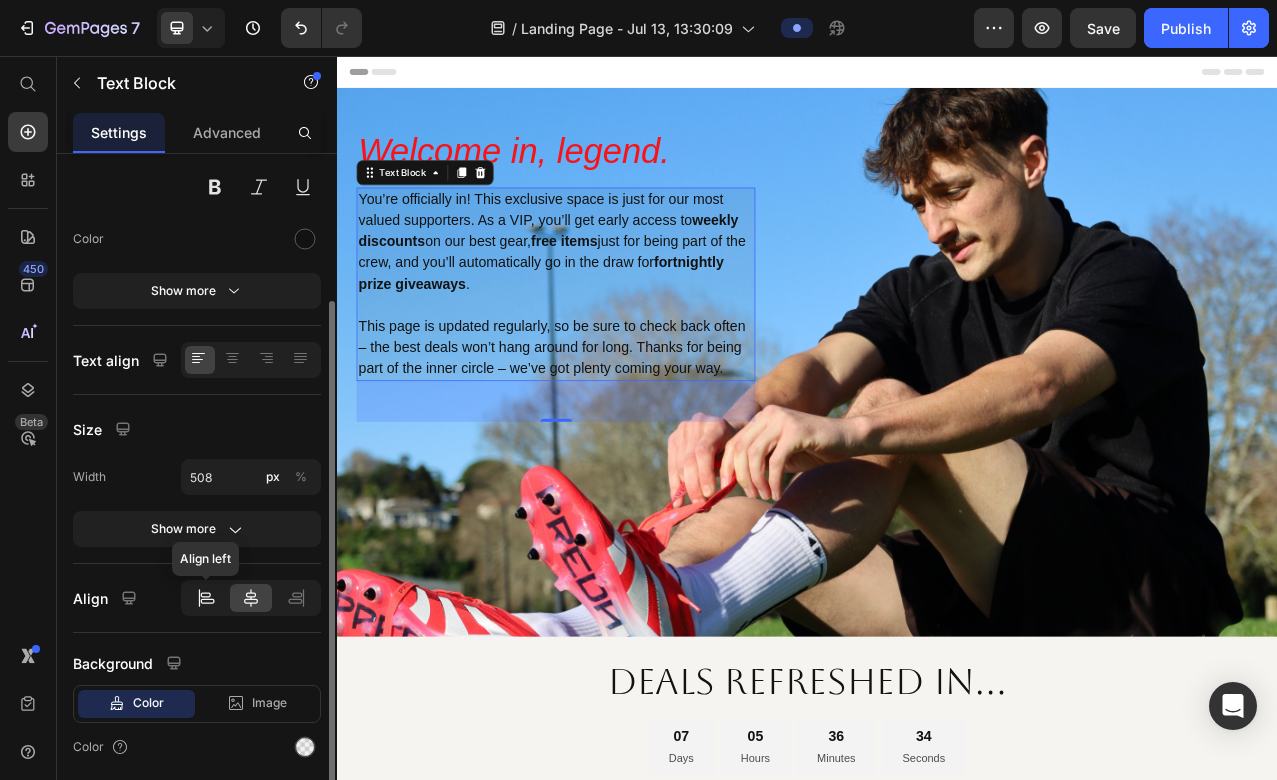click 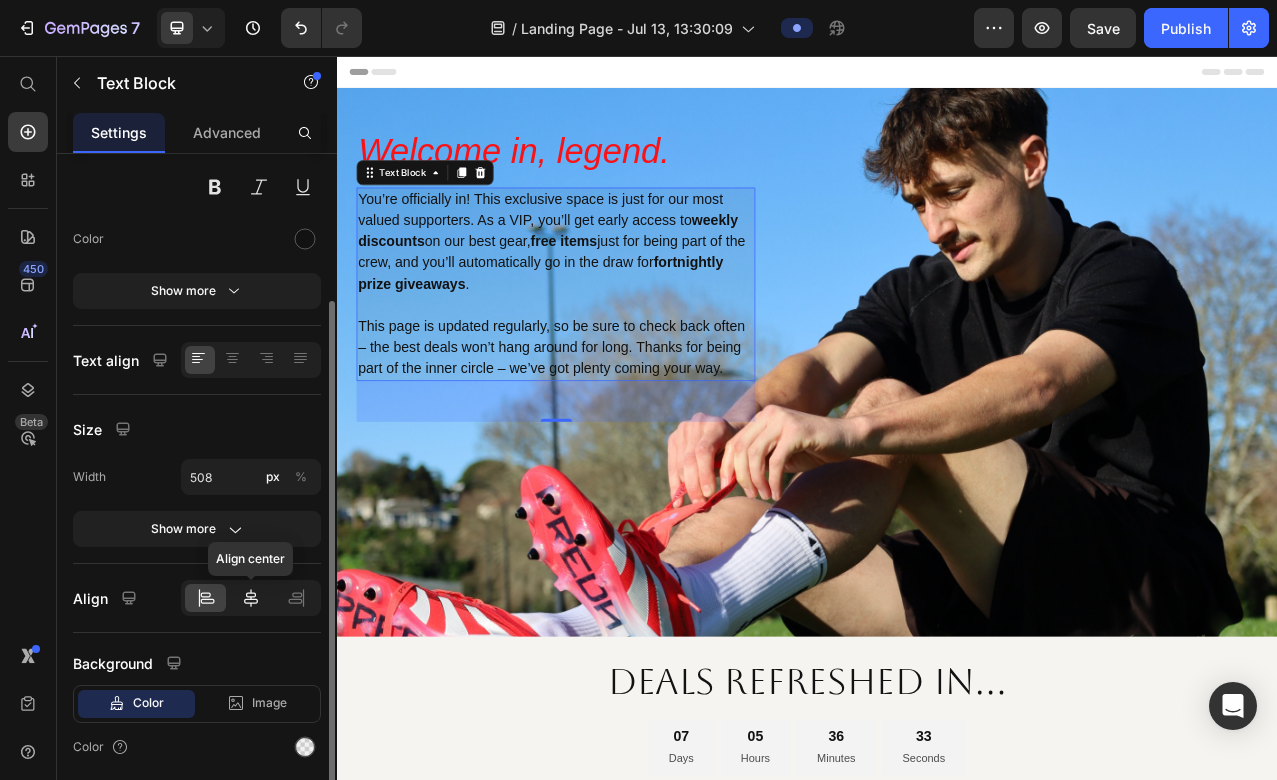 click 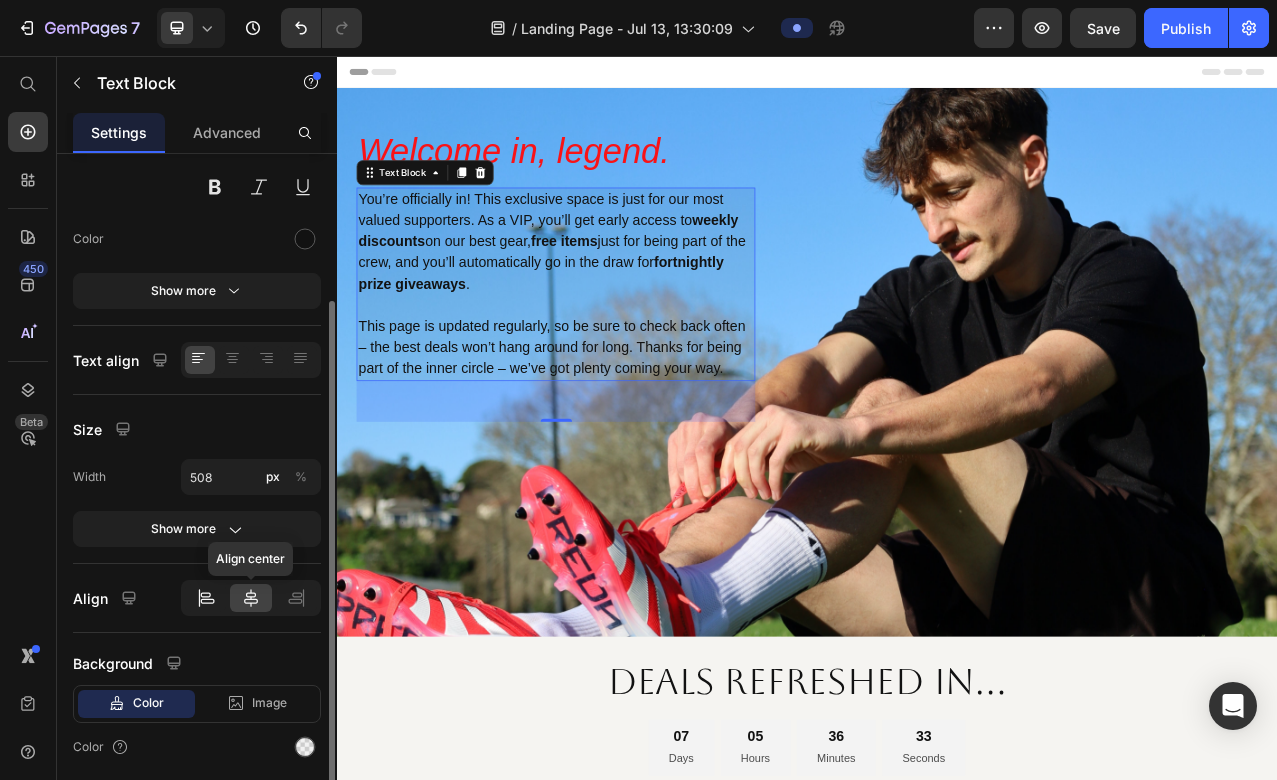 click 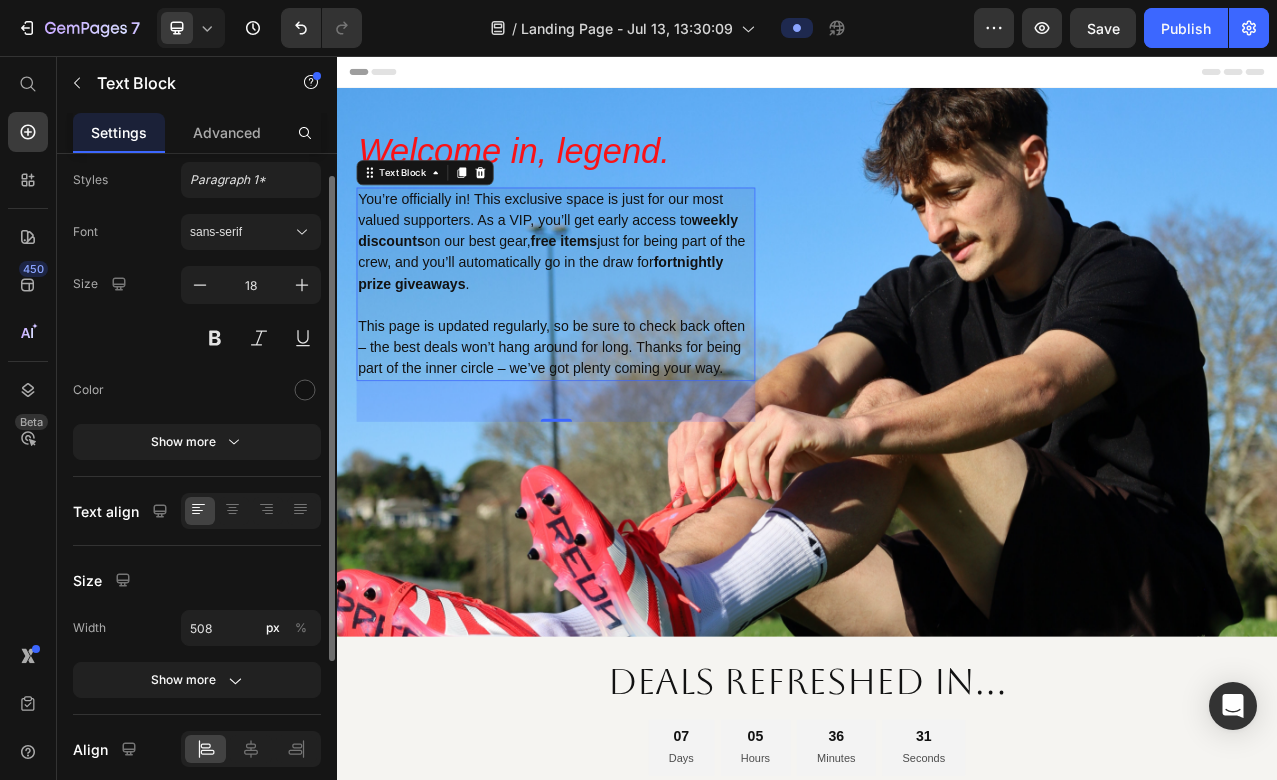 scroll, scrollTop: 0, scrollLeft: 0, axis: both 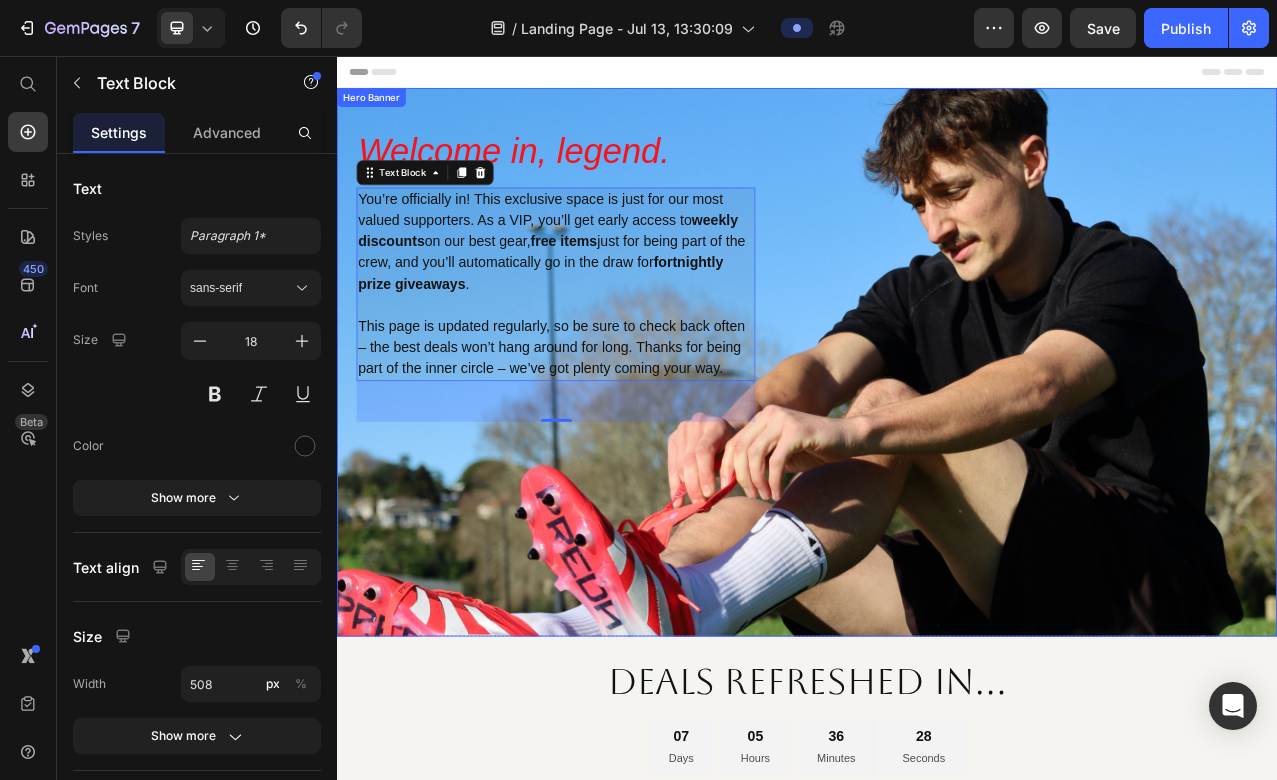 click at bounding box center (937, 518) 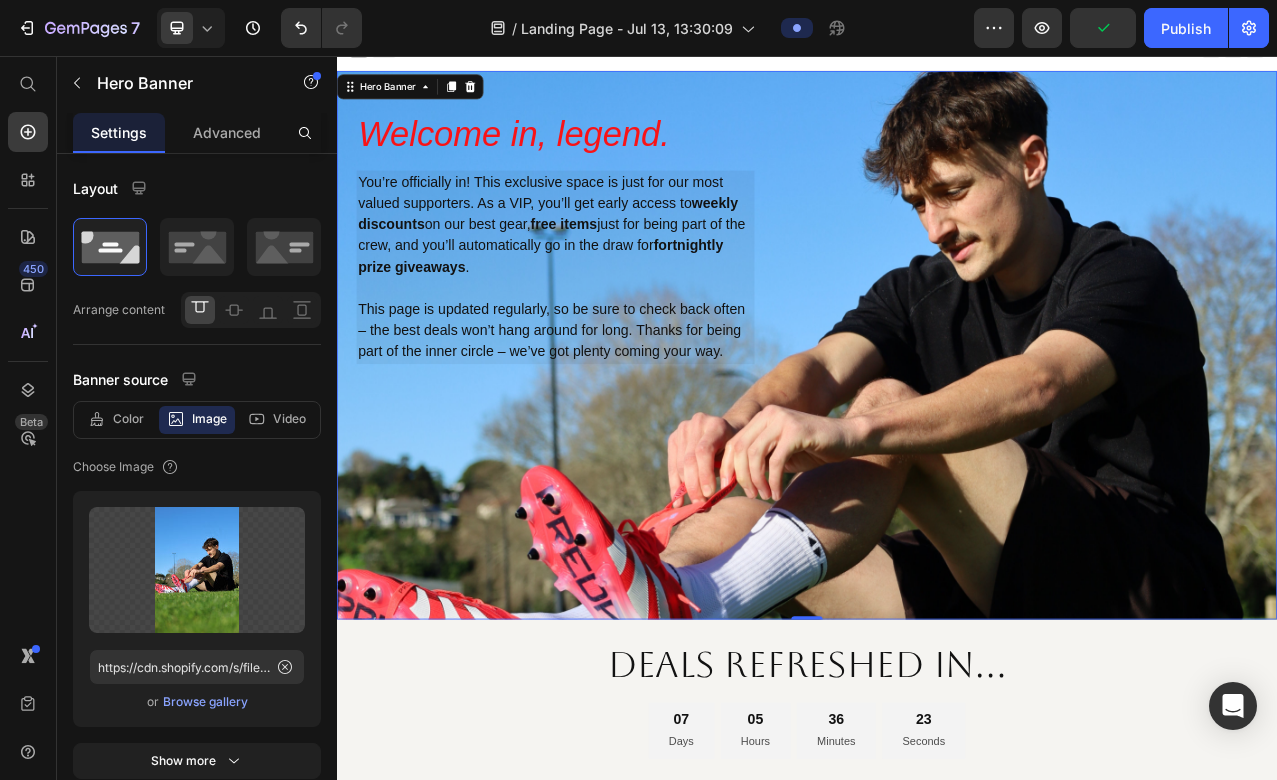 scroll, scrollTop: 0, scrollLeft: 0, axis: both 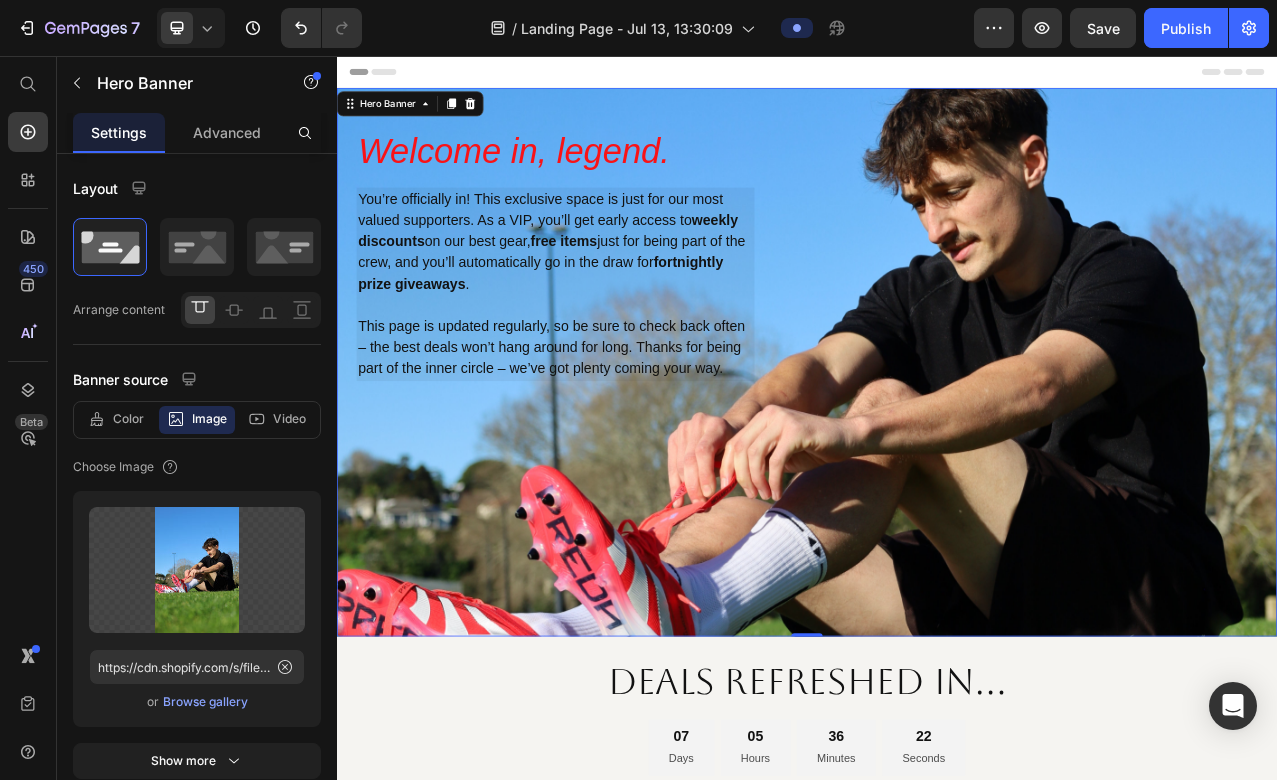 click at bounding box center [937, 518] 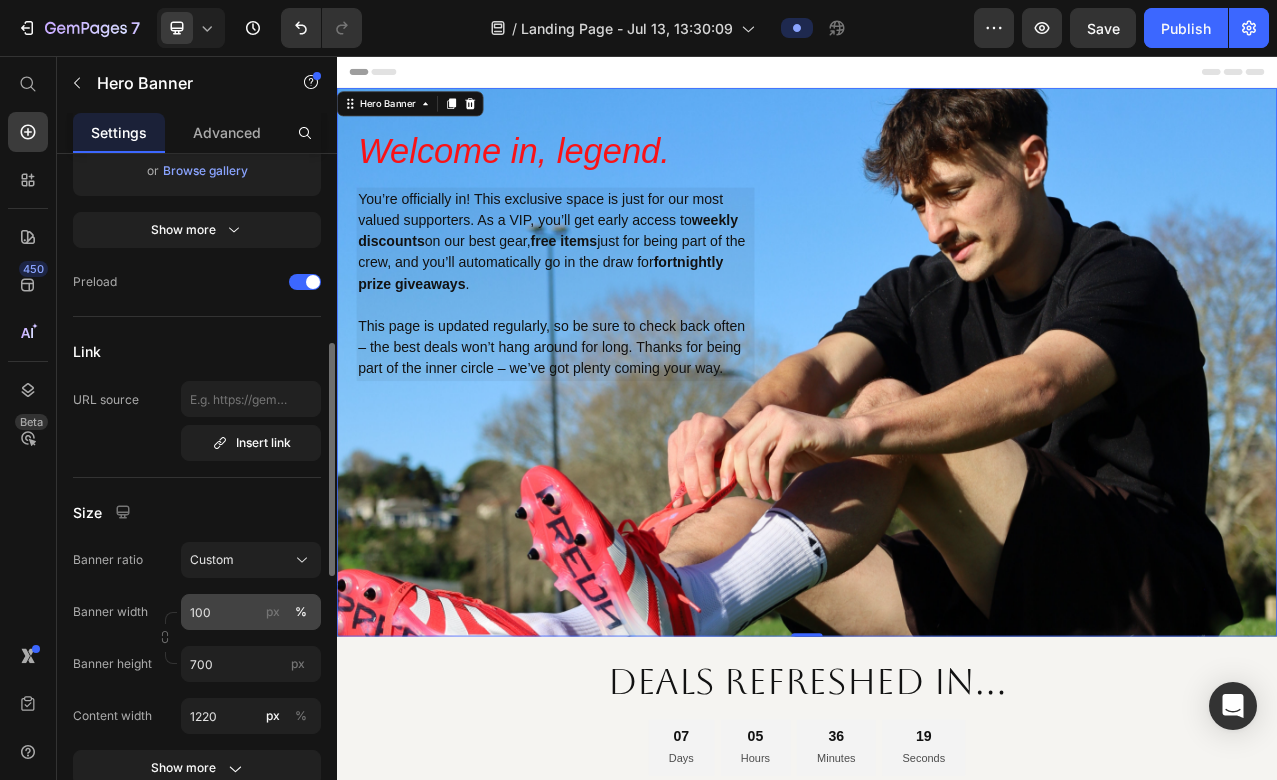 scroll, scrollTop: 550, scrollLeft: 0, axis: vertical 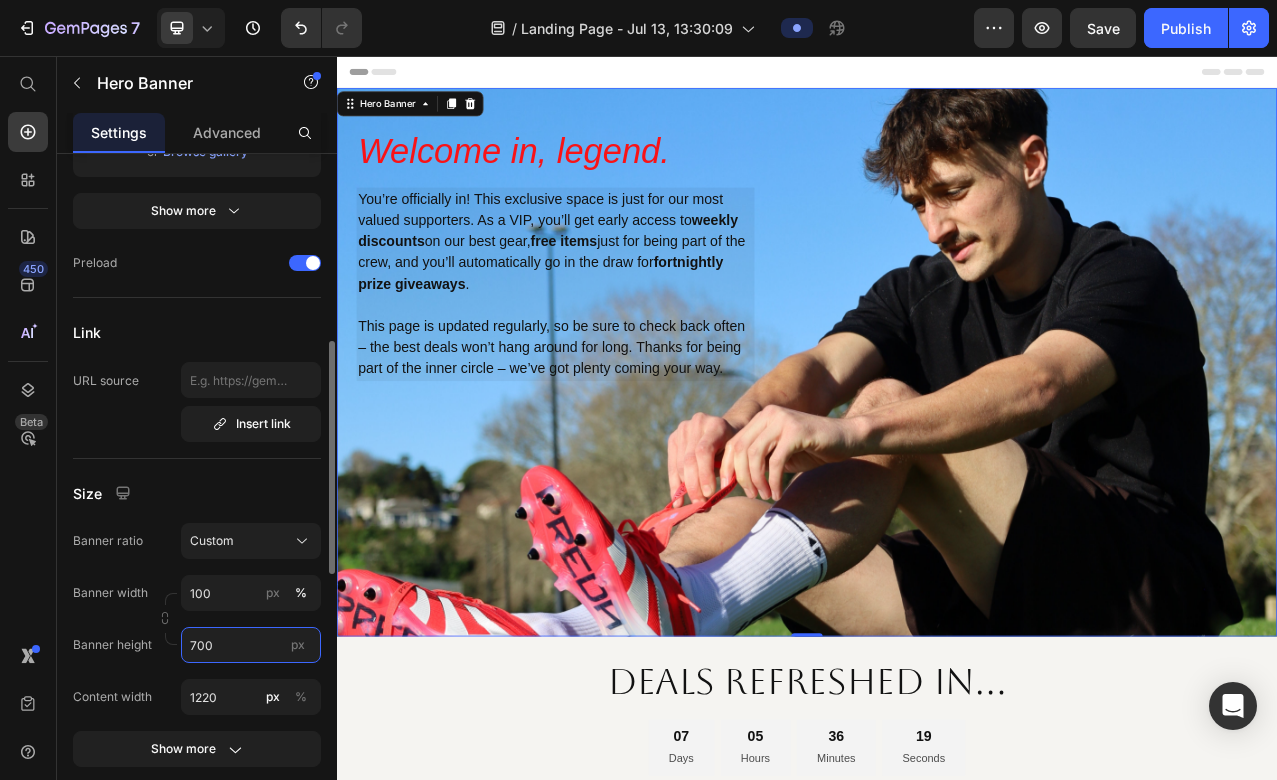 click on "700" at bounding box center (251, 645) 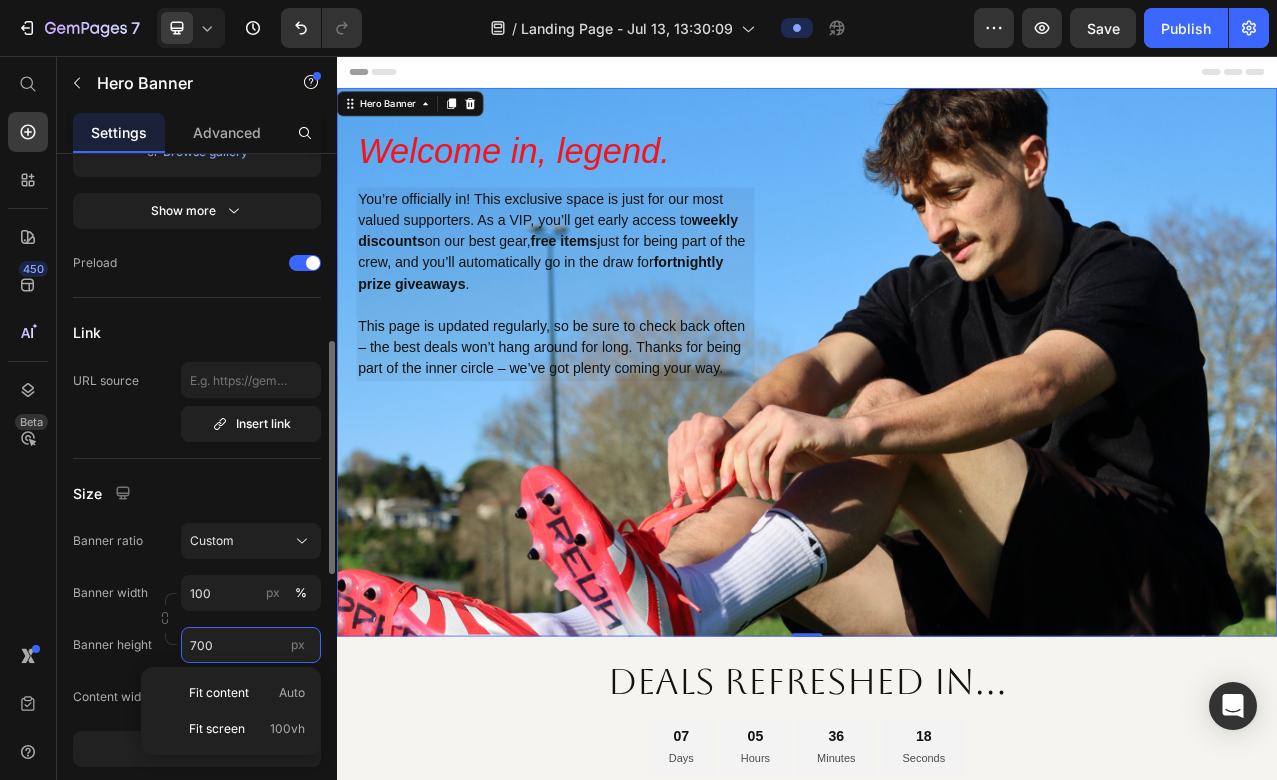 click on "700" at bounding box center (251, 645) 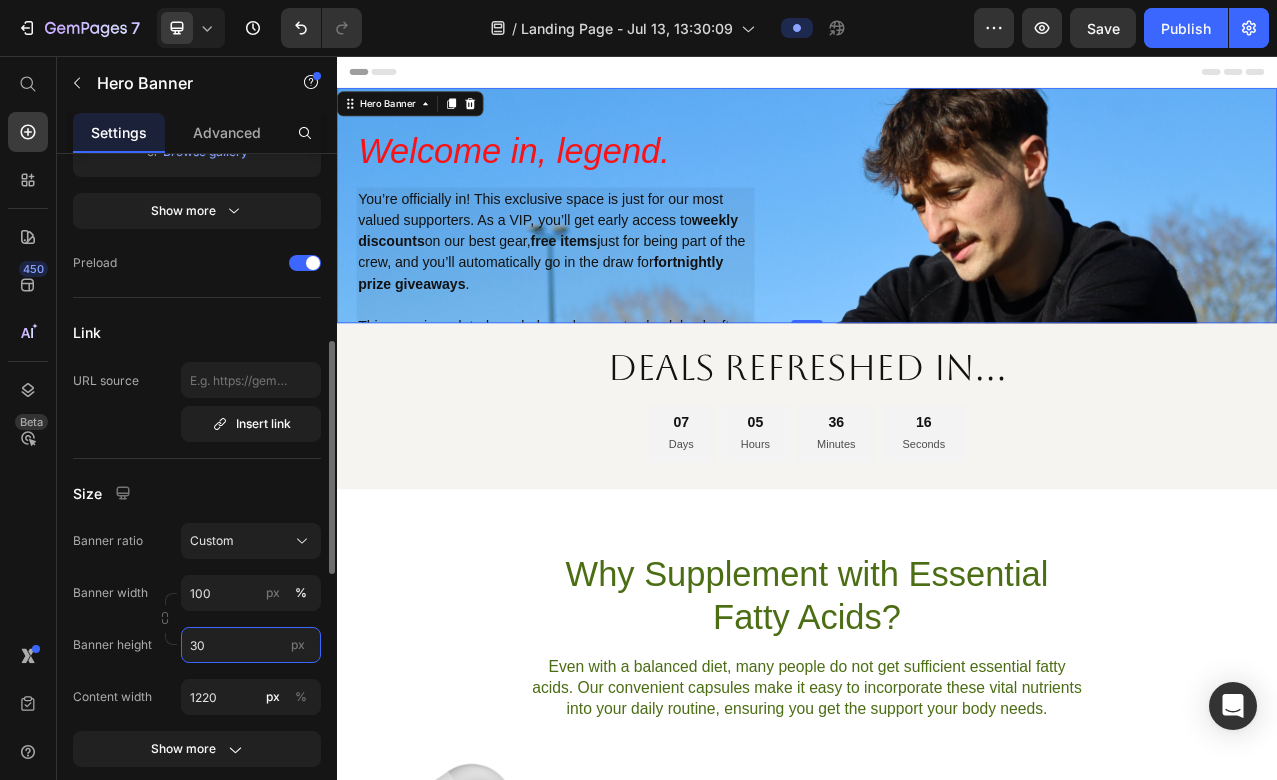 type on "3" 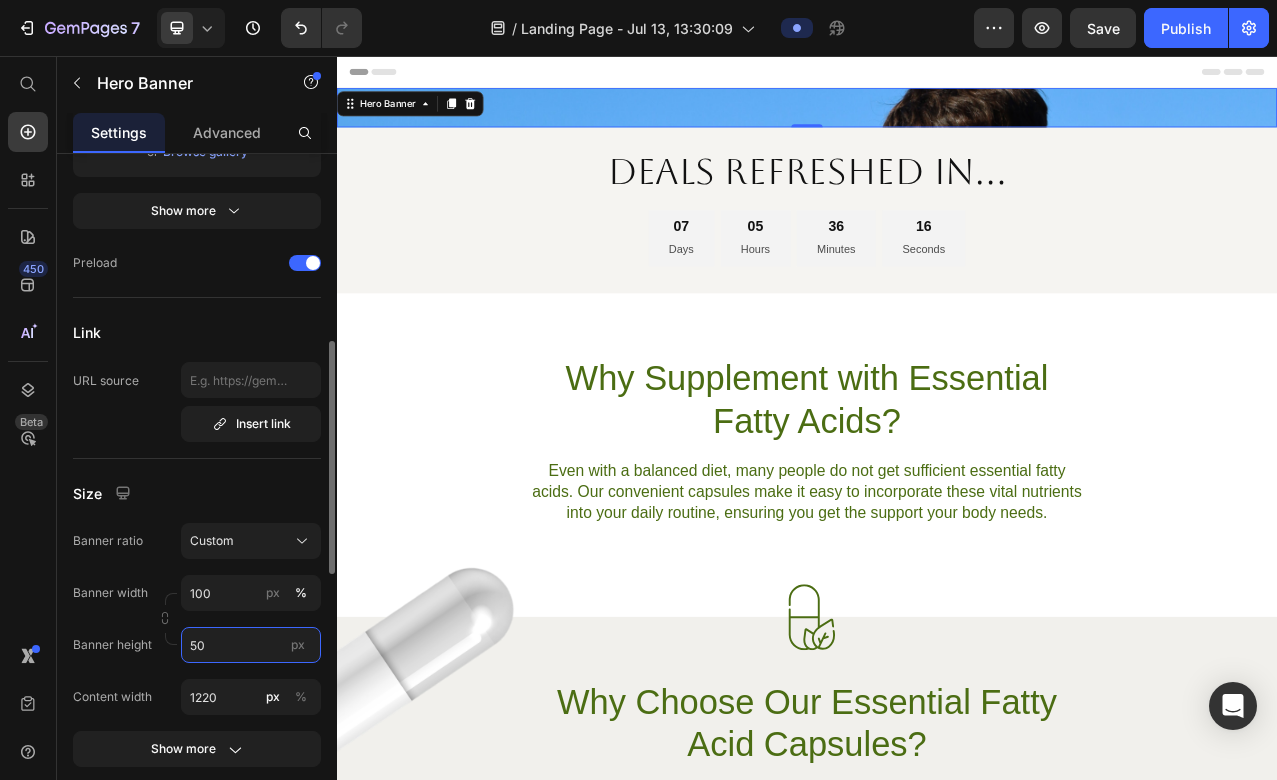 type on "500" 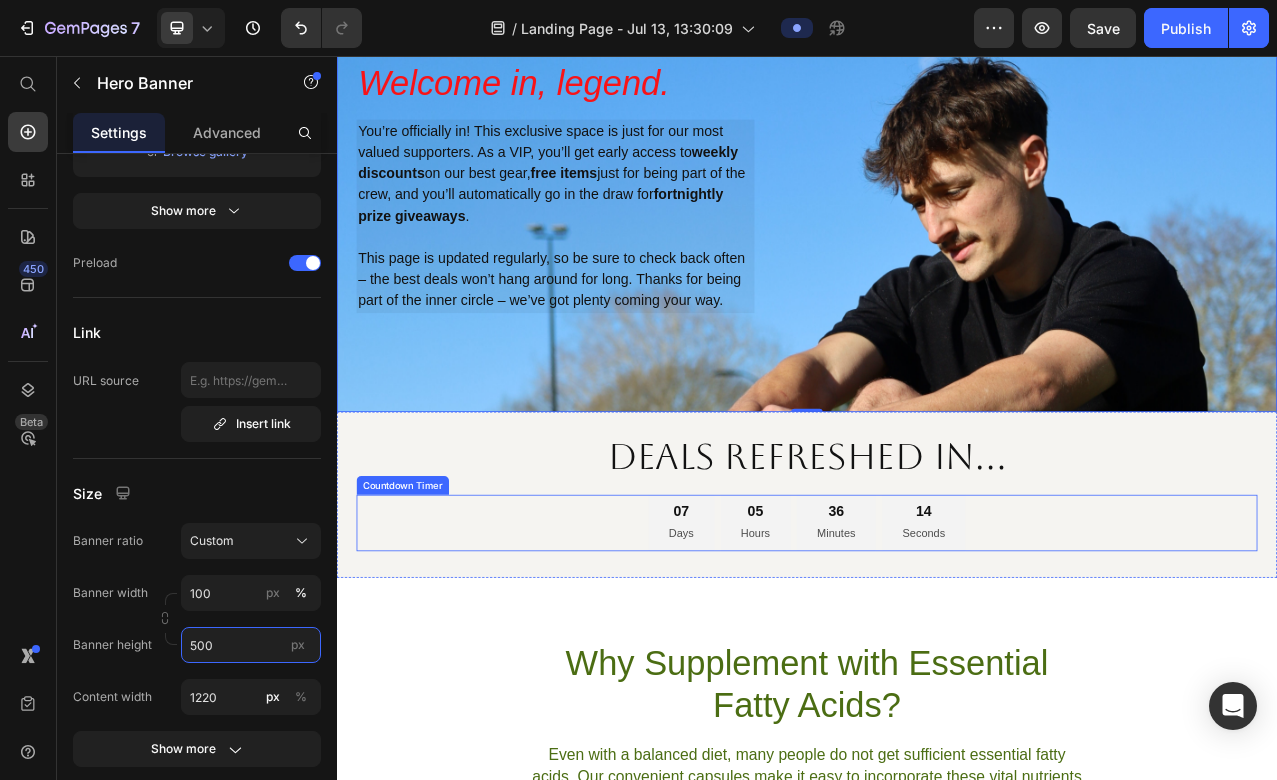 scroll, scrollTop: 0, scrollLeft: 0, axis: both 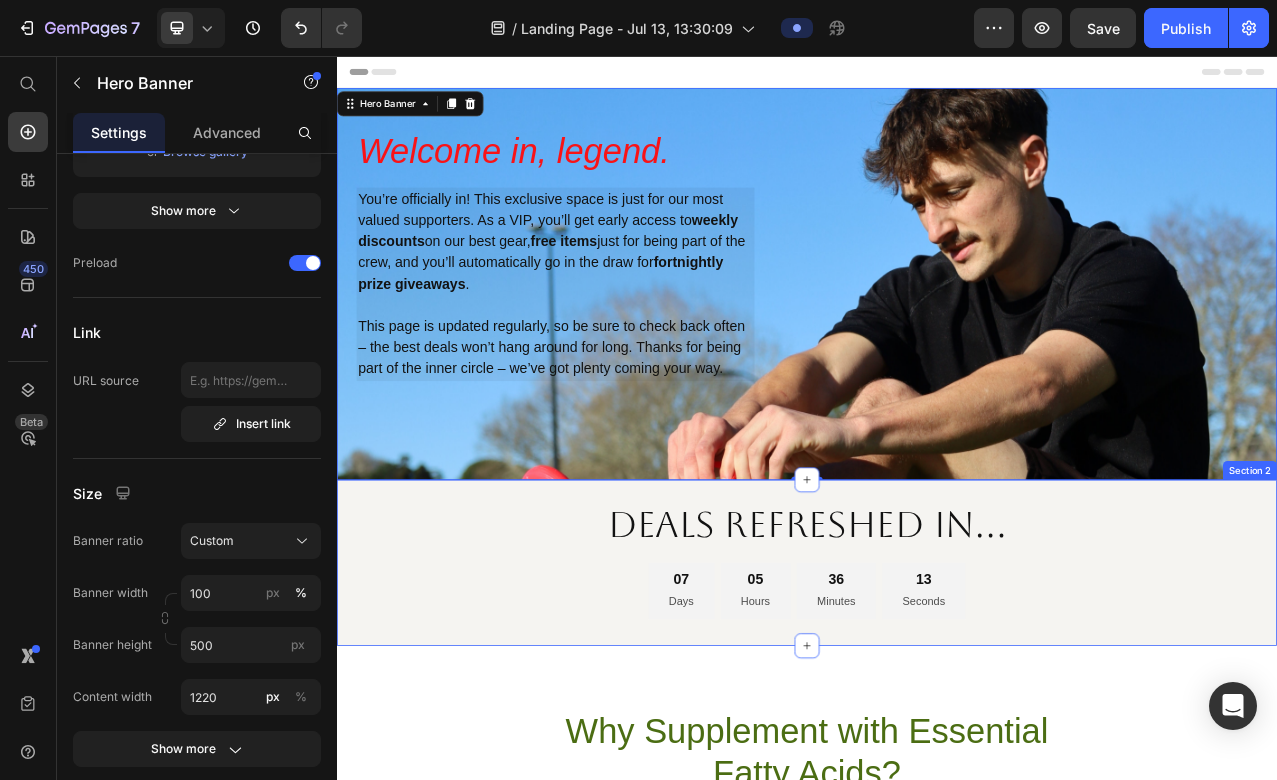 click on "dEALS REFRESHED IN... Heading 07 Days 05 Hours 36 Minutes 13 Seconds Countdown Timer" at bounding box center (937, 699) 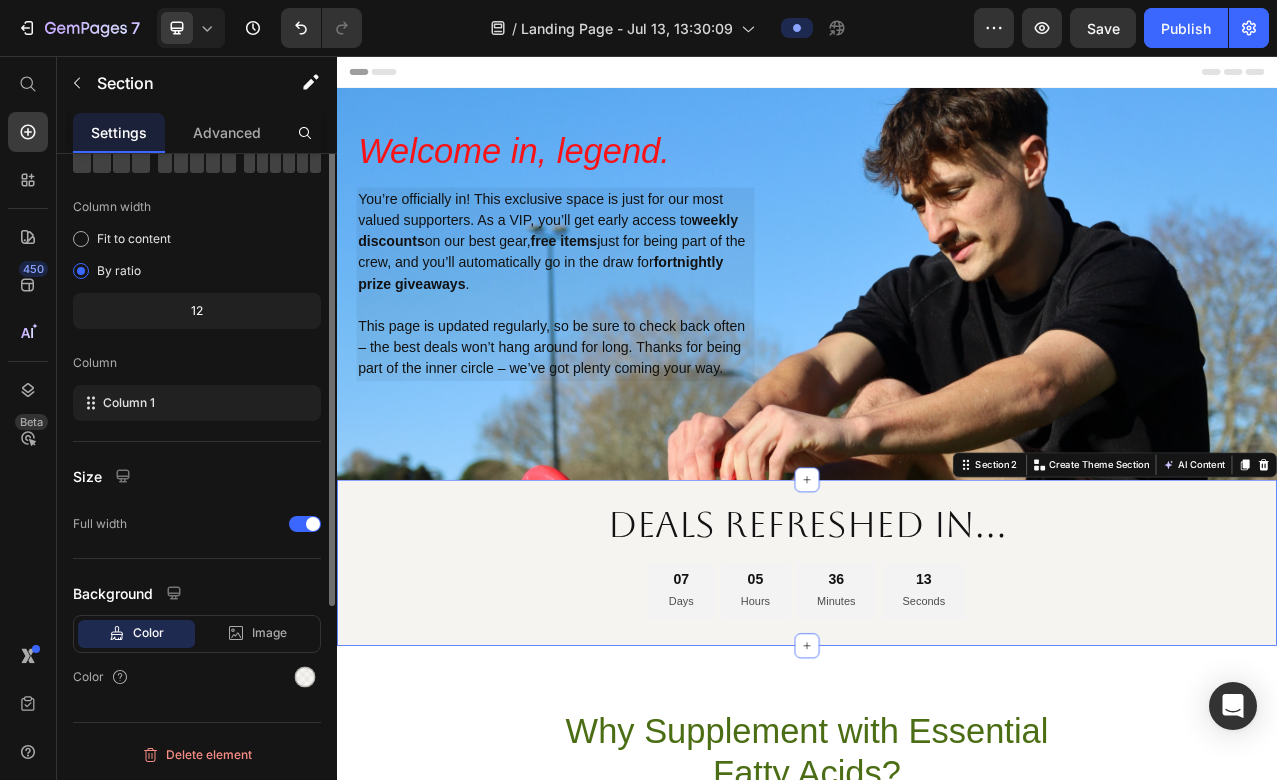 scroll, scrollTop: 0, scrollLeft: 0, axis: both 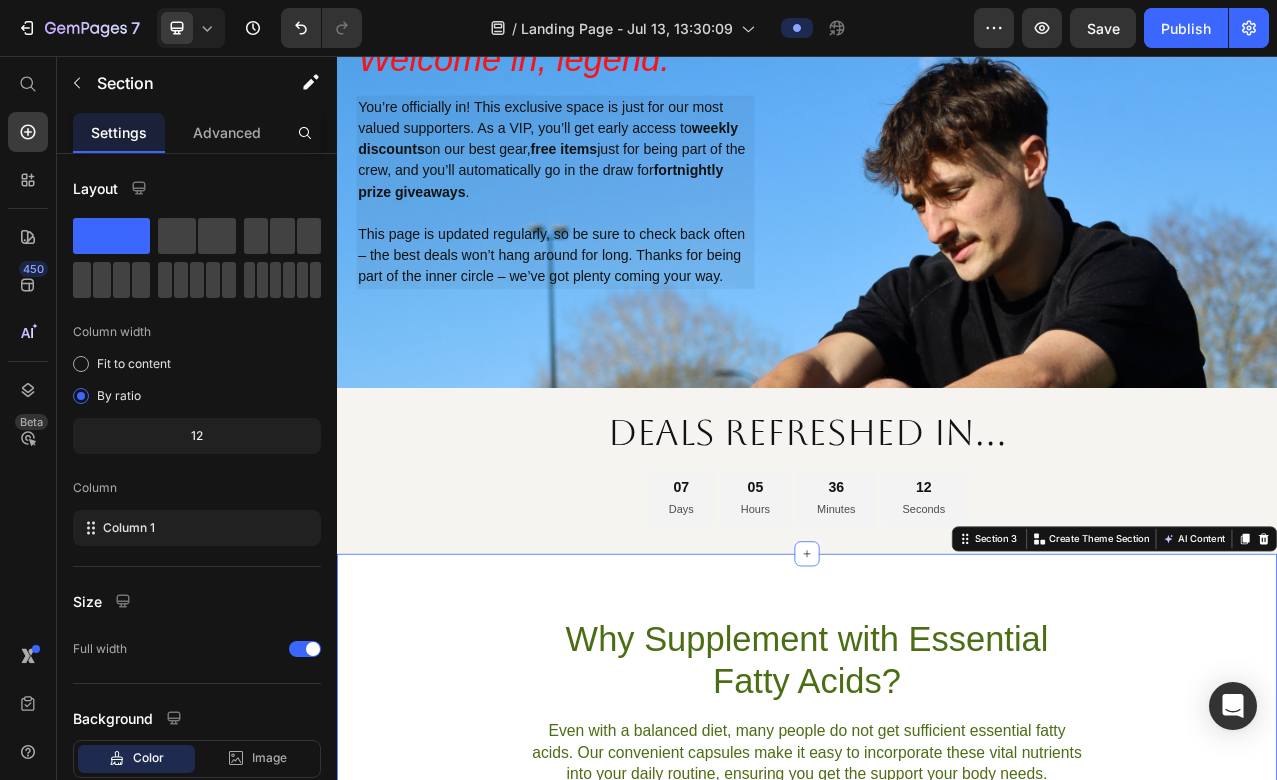 click on "Why Supplement with Essential Fatty Acids? Heading Even with a balanced diet, many people do not get sufficient essential fatty acids. Our convenient capsules make it easy to incorporate these vital nutrients into your daily routine, ensuring you get the support your body needs. Text Block Row Section 3   You can create reusable sections Create Theme Section AI Content Write with GemAI What would you like to describe here? Tone and Voice Persuasive Product EcoGrip Compression Set Show more Generate" at bounding box center [937, 897] 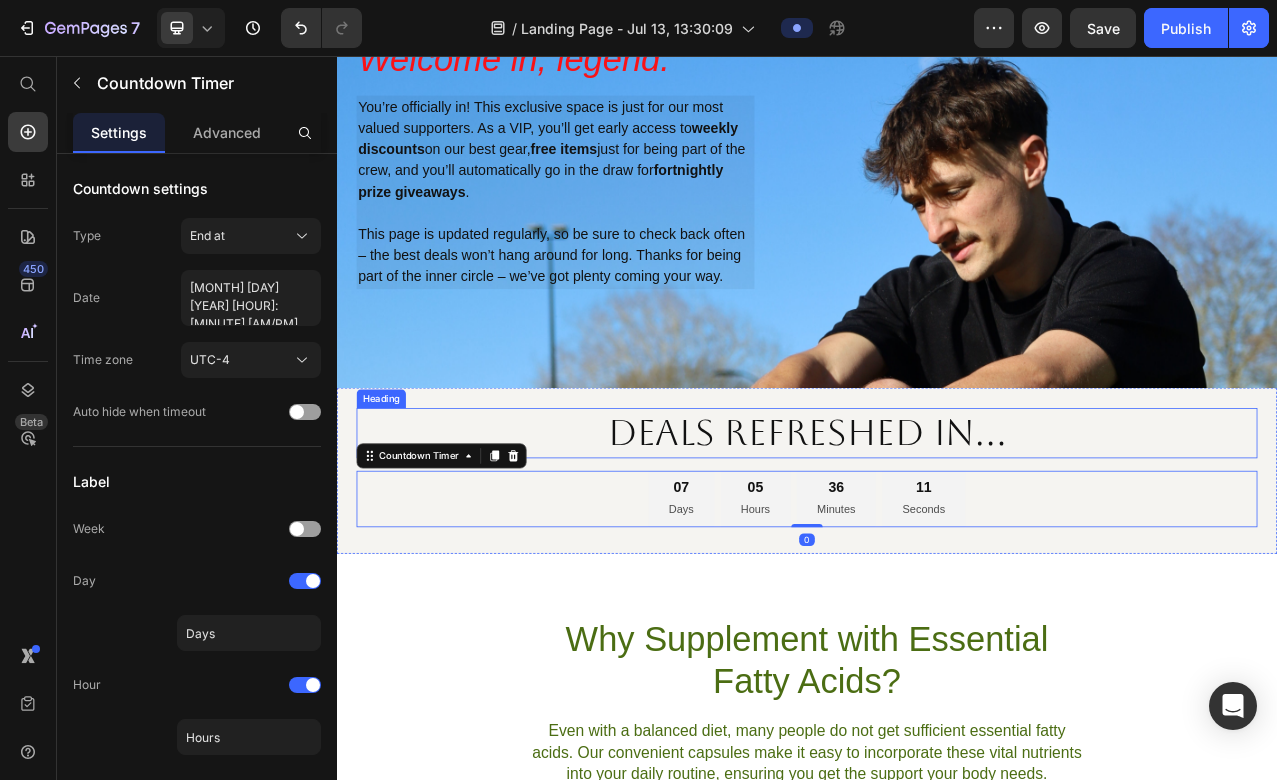 click on "dEALS REFRESHED IN..." at bounding box center [937, 537] 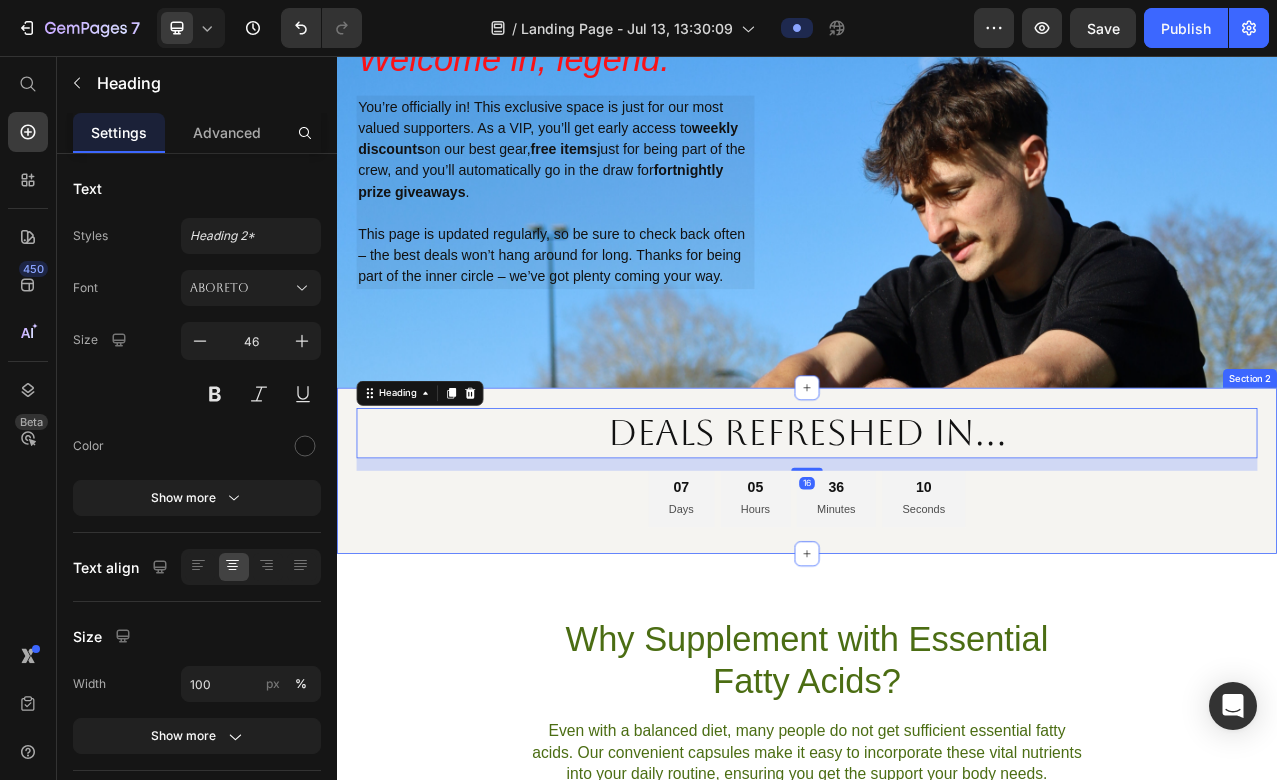 click on "dEALS REFRESHED IN... Heading   16 07 Days 05 Hours 36 Minutes 10 Seconds Countdown Timer Section 2" at bounding box center (937, 585) 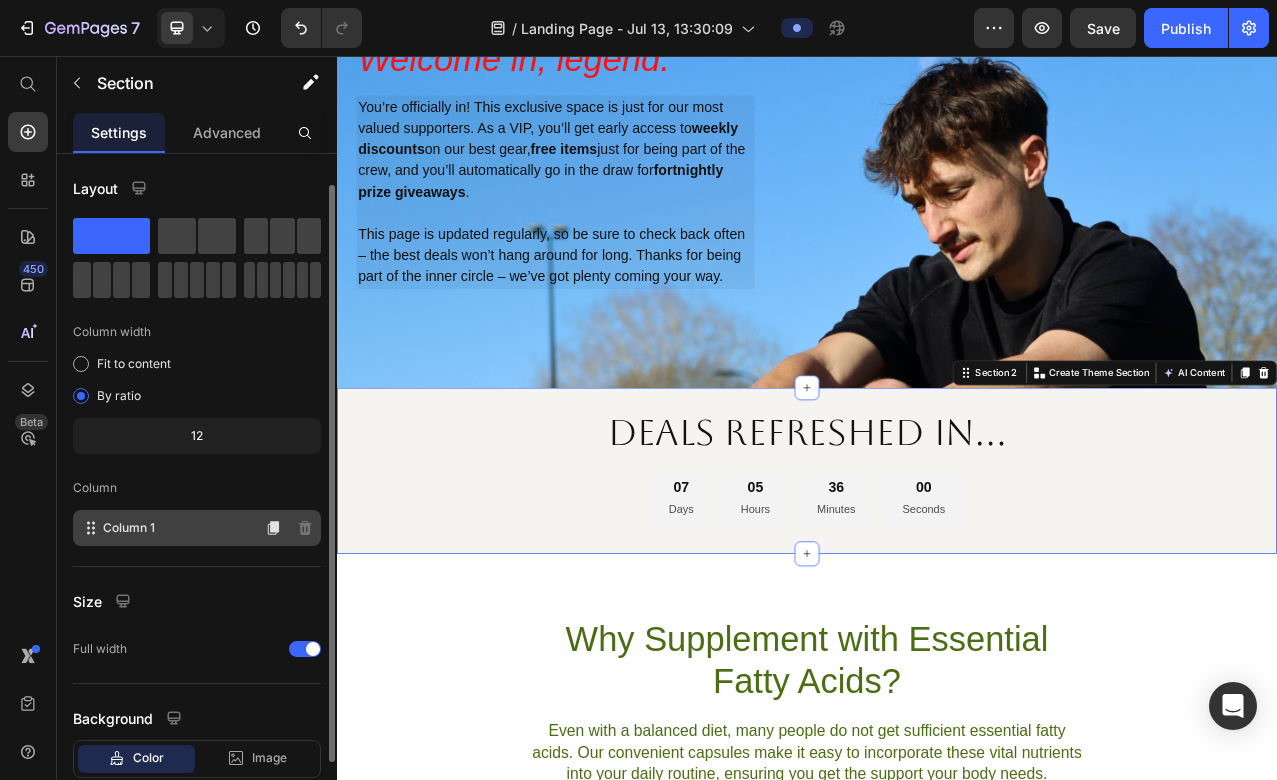 scroll, scrollTop: 125, scrollLeft: 0, axis: vertical 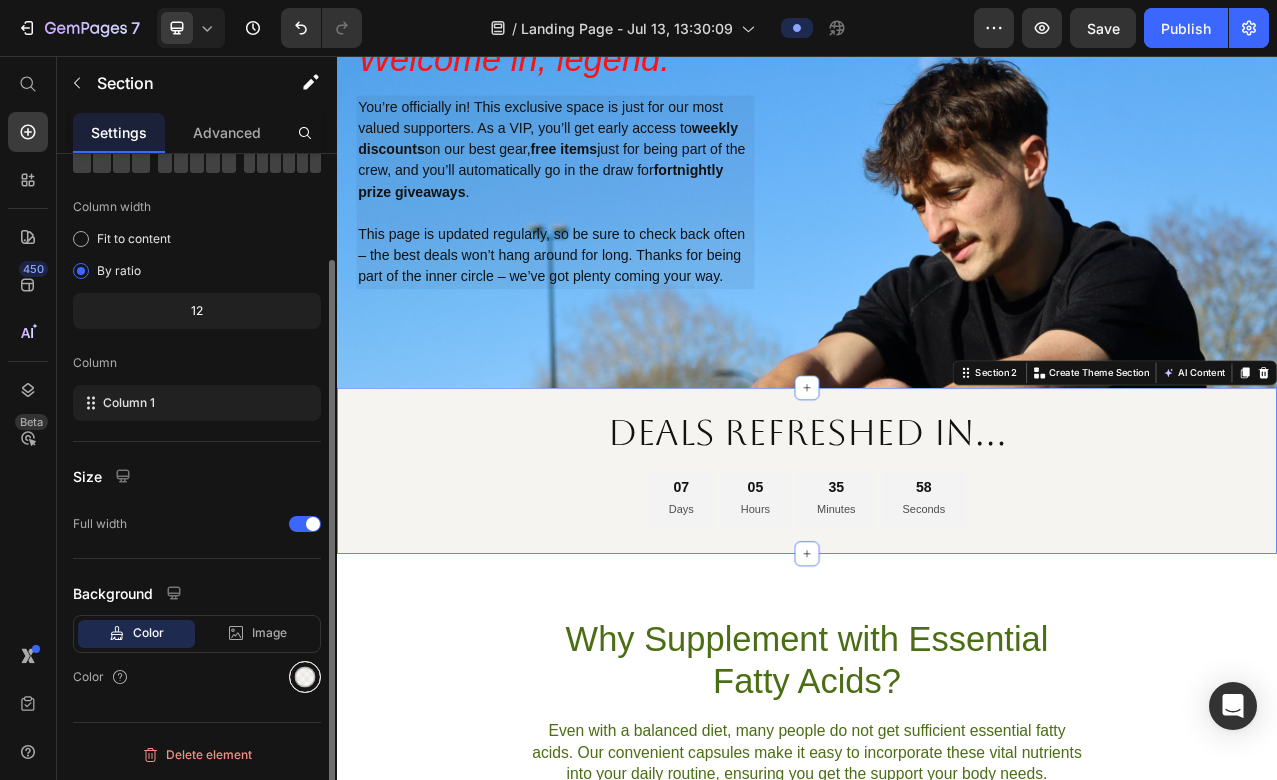 click at bounding box center (305, 677) 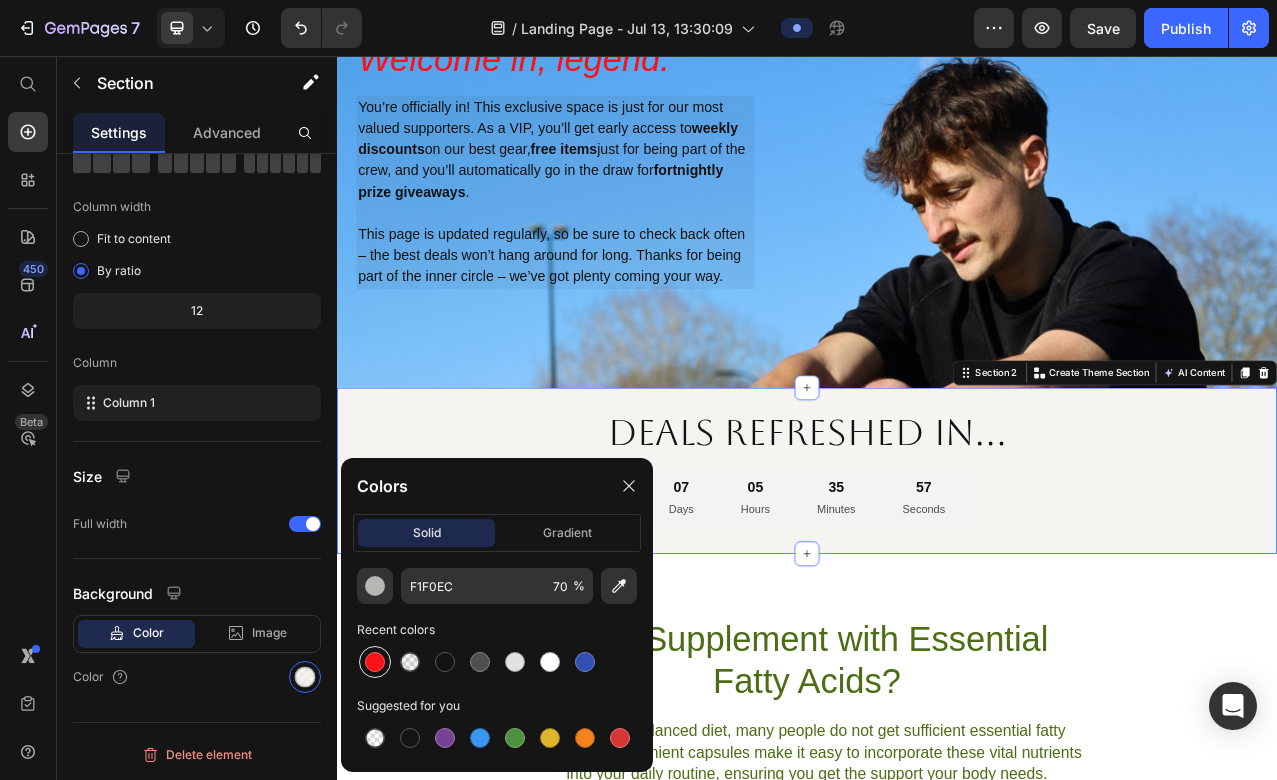 click at bounding box center (375, 662) 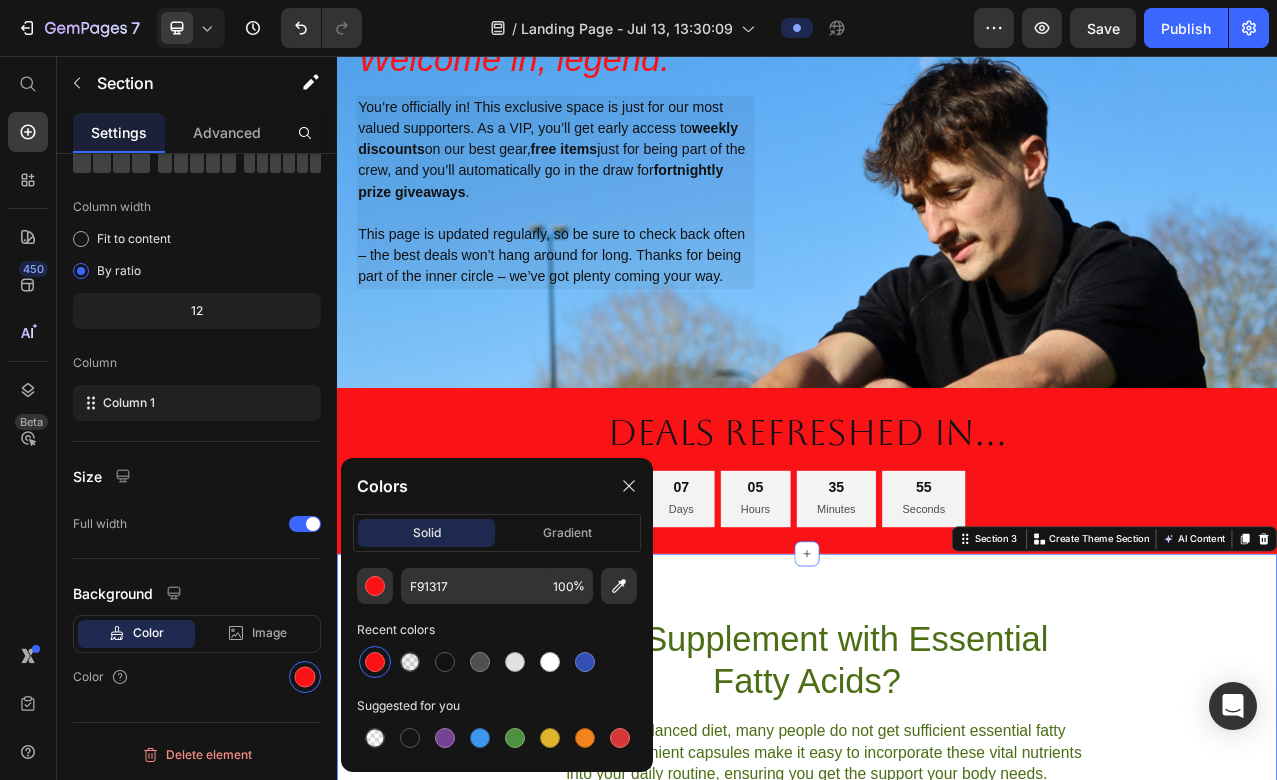 click on "Why Supplement with Essential Fatty Acids? Heading Even with a balanced diet, many people do not get sufficient essential fatty acids. Our convenient capsules make it easy to incorporate these vital nutrients into your daily routine, ensuring you get the support your body needs. Text Block Row Section 3   You can create reusable sections Create Theme Section AI Content Write with GemAI What would you like to describe here? Tone and Voice Persuasive Product EcoGrip Compression Set Show more Generate" at bounding box center [937, 897] 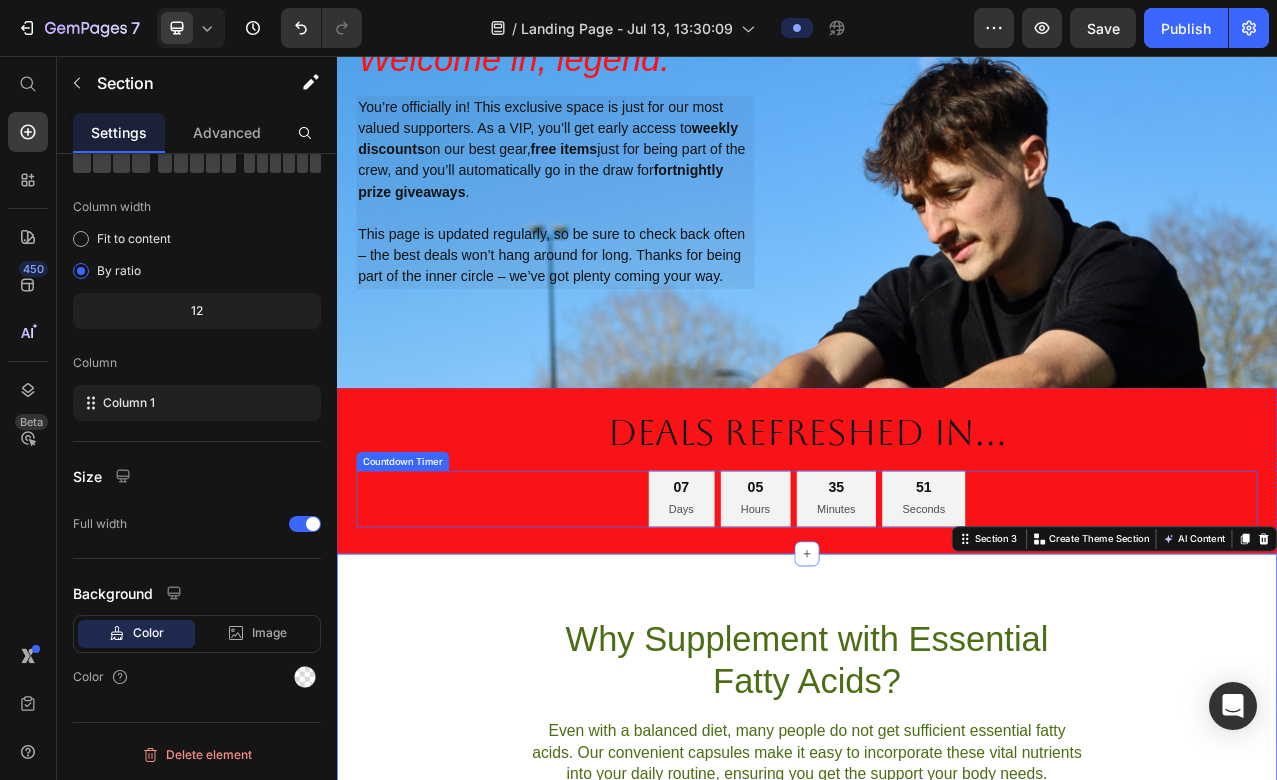 click on "07 Days 05 Hours 35 Minutes 51 Seconds" at bounding box center [937, 621] 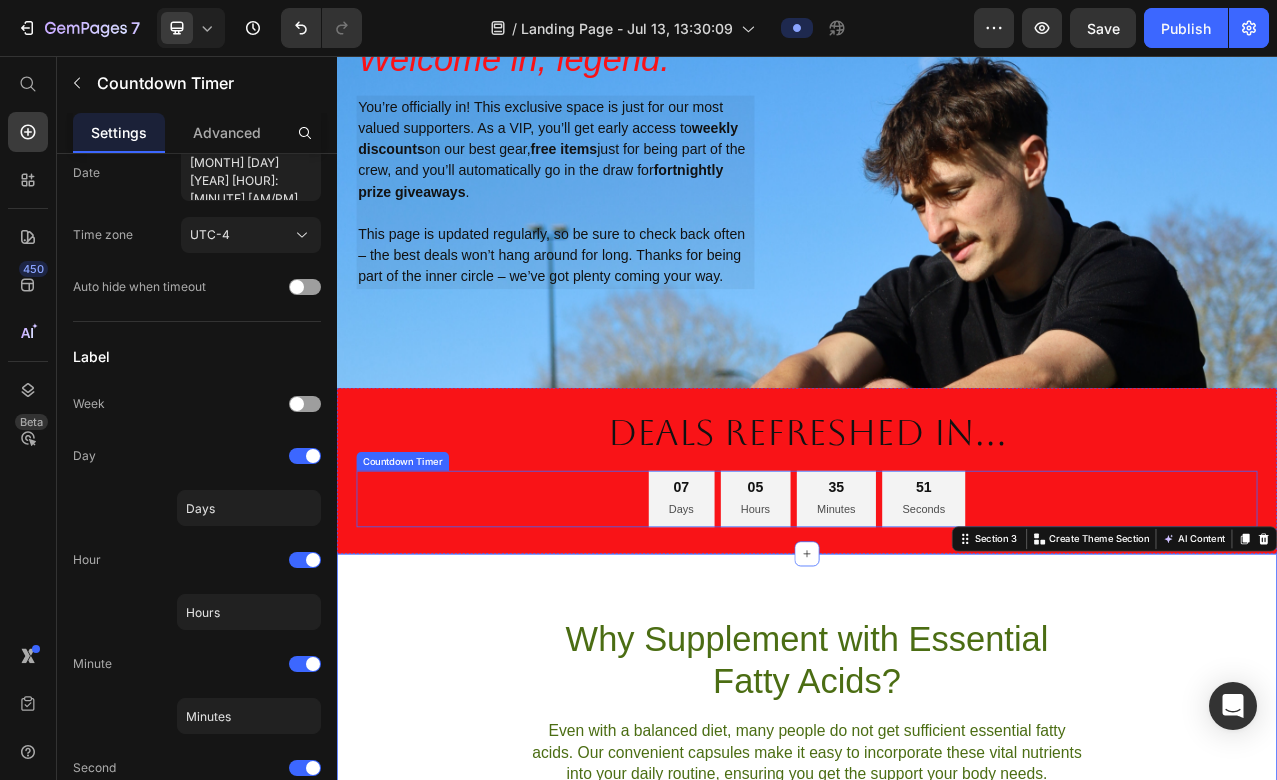 scroll, scrollTop: 0, scrollLeft: 0, axis: both 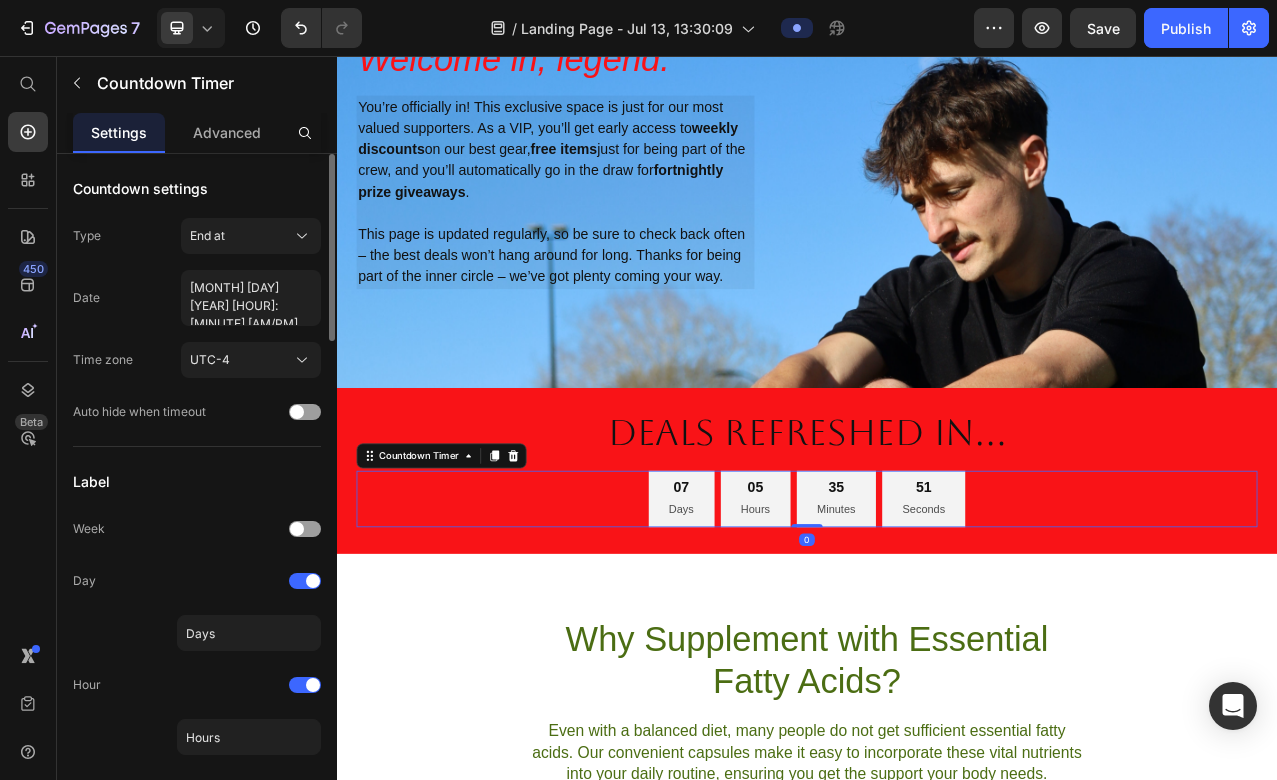 click on "Days" at bounding box center (777, 634) 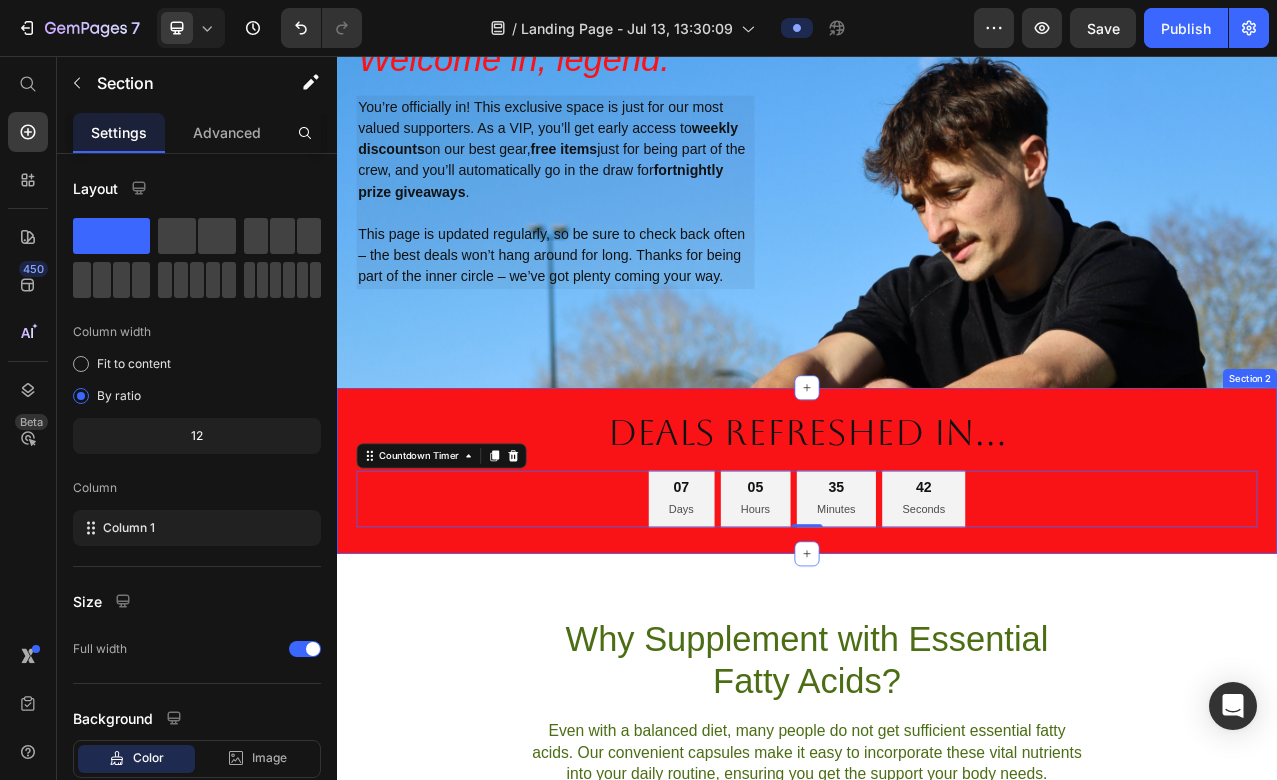 click on "dEALS REFRESHED IN... Heading 07 Days 05 Hours 35 Minutes 42 Seconds Countdown Timer   0 Section 2" at bounding box center [937, 585] 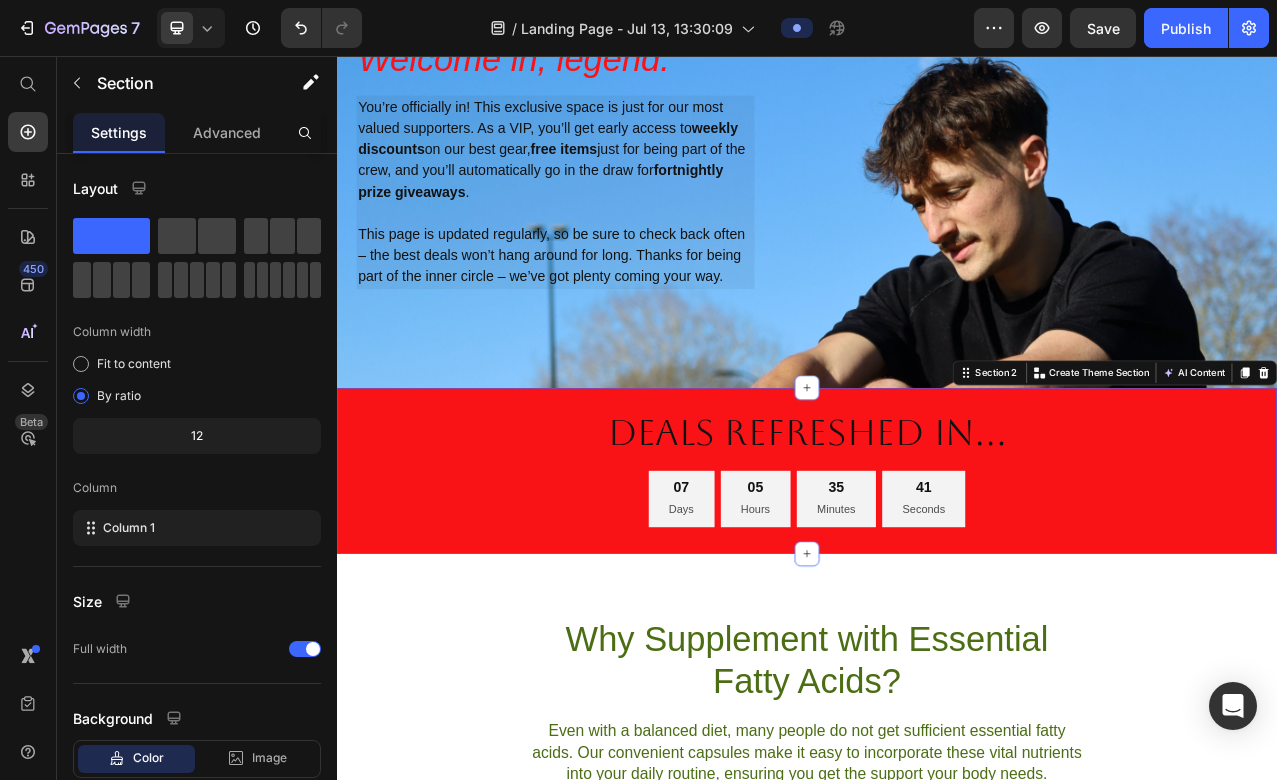 click on "dEALS REFRESHED IN... Heading 07 Days 05 Hours 35 Minutes 41 Seconds Countdown Timer Section 2   You can create reusable sections Create Theme Section AI Content Write with GemAI What would you like to describe here? Tone and Voice Persuasive Product EcoGrip Compression Set Show more Generate" at bounding box center (937, 585) 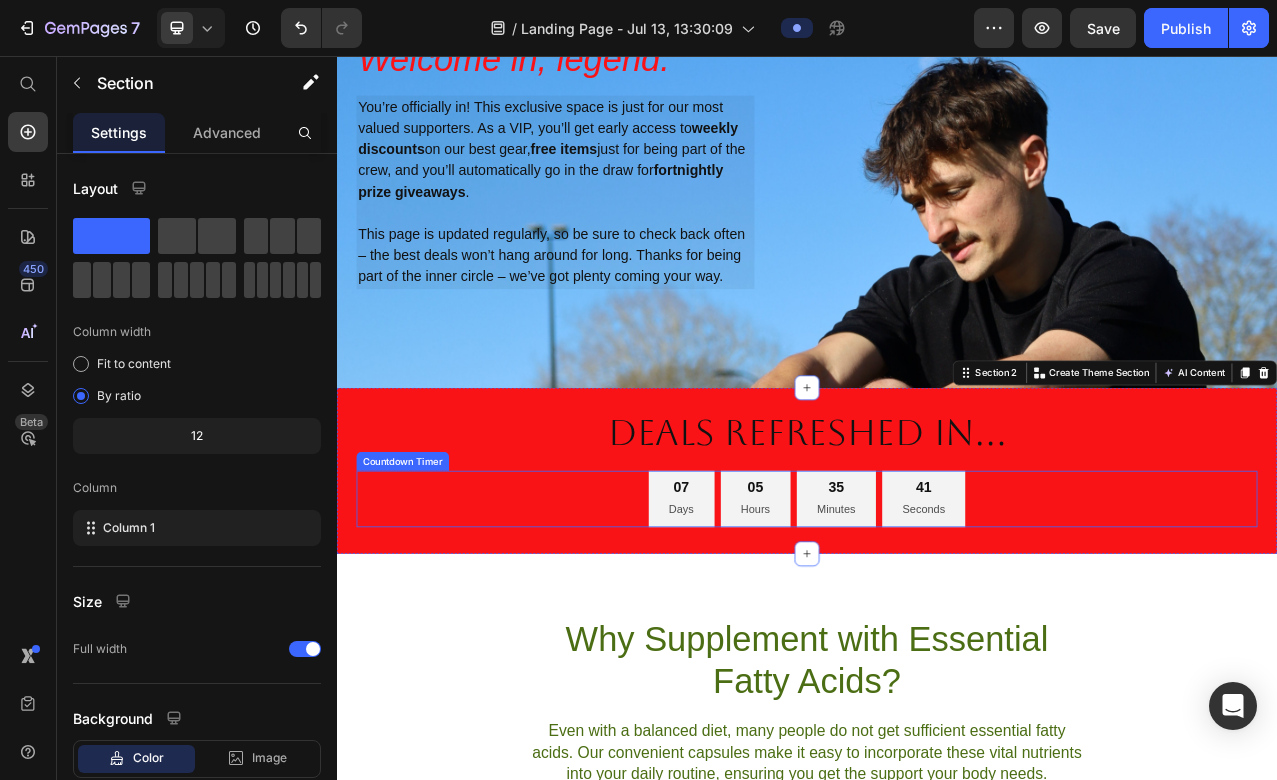 click on "07 Days" at bounding box center (777, 621) 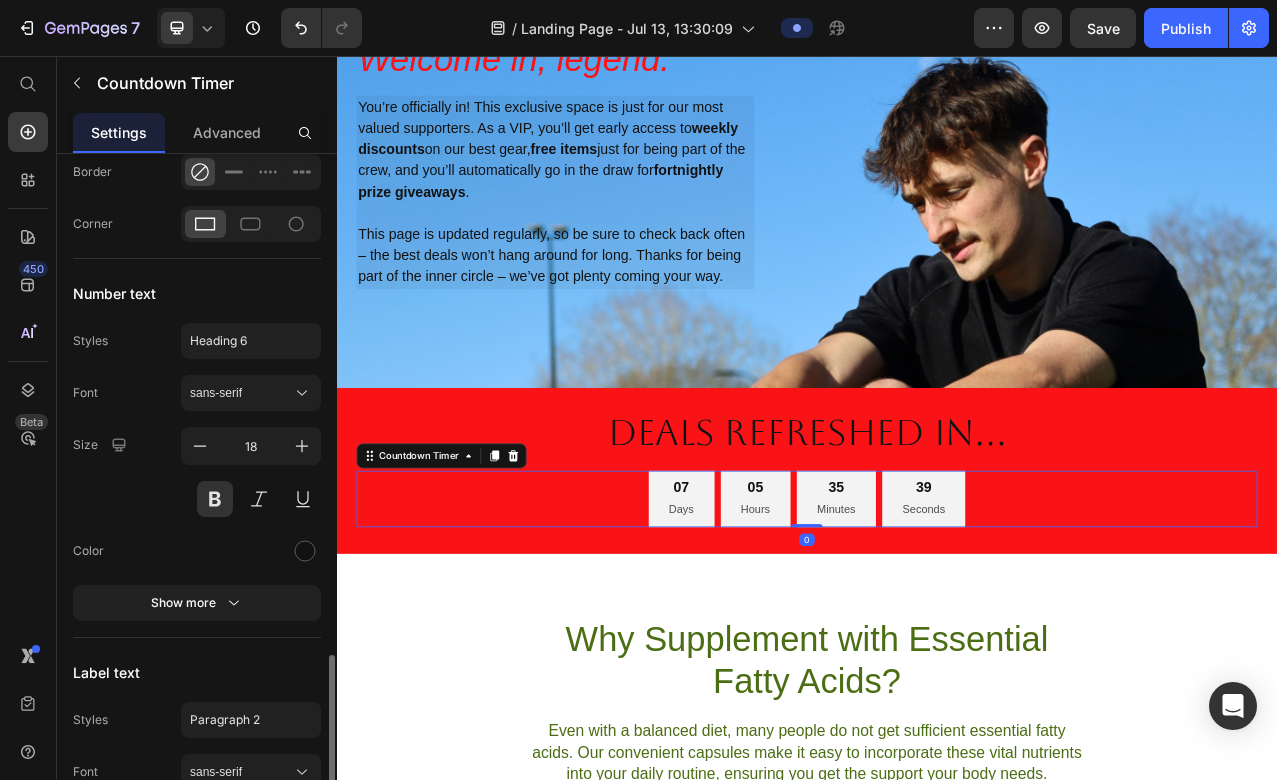 scroll, scrollTop: 1810, scrollLeft: 0, axis: vertical 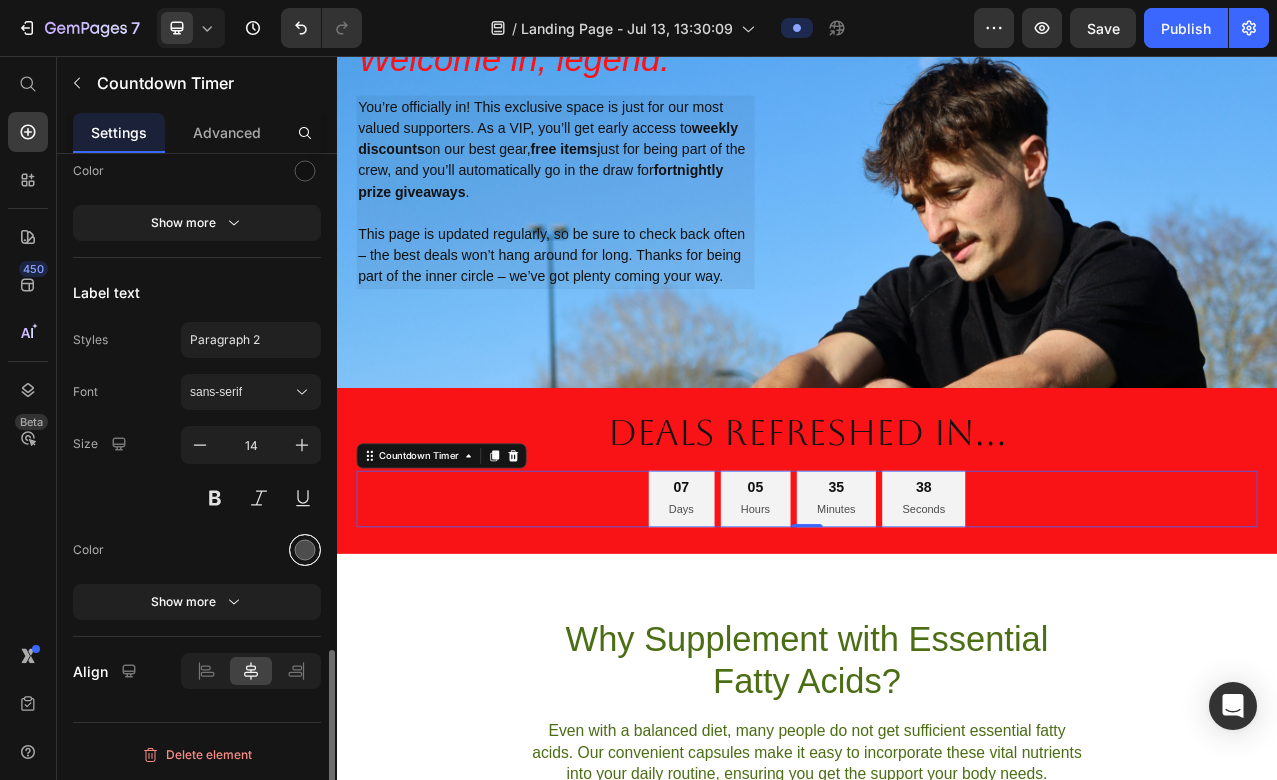 click at bounding box center (305, 550) 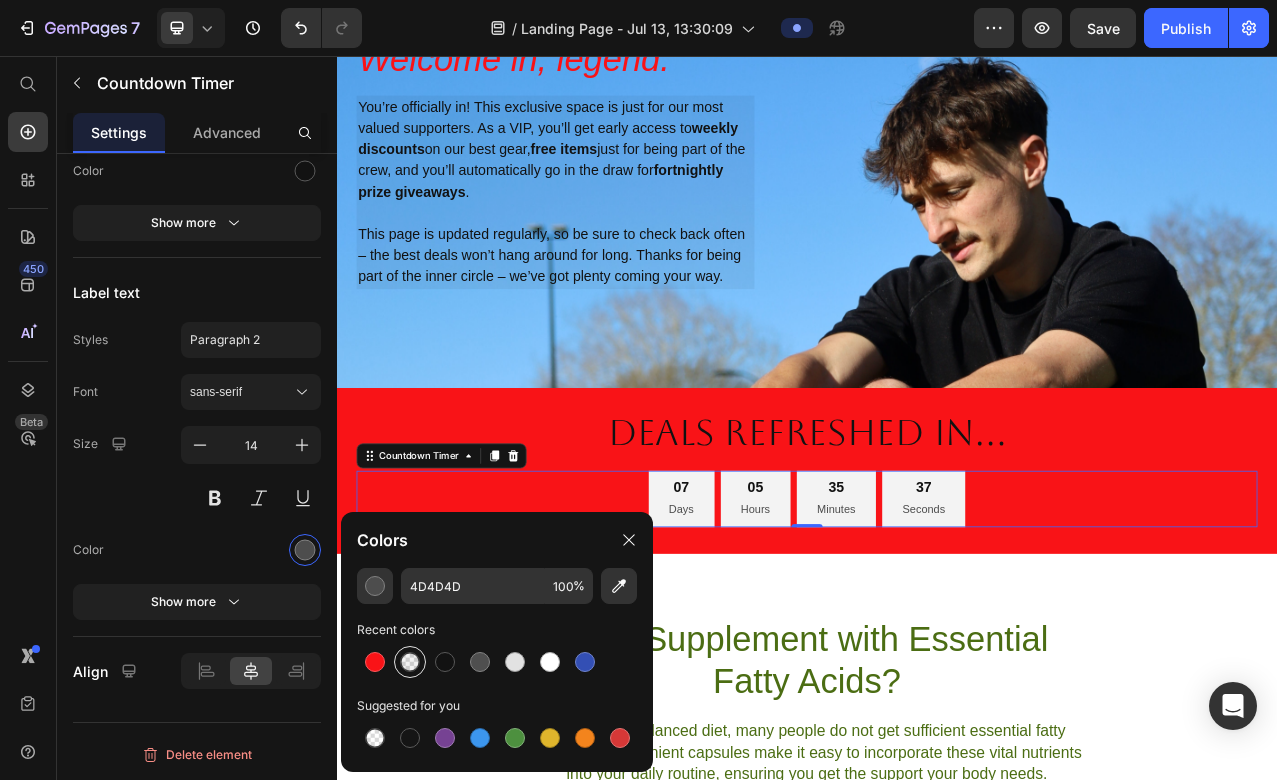 click at bounding box center (410, 662) 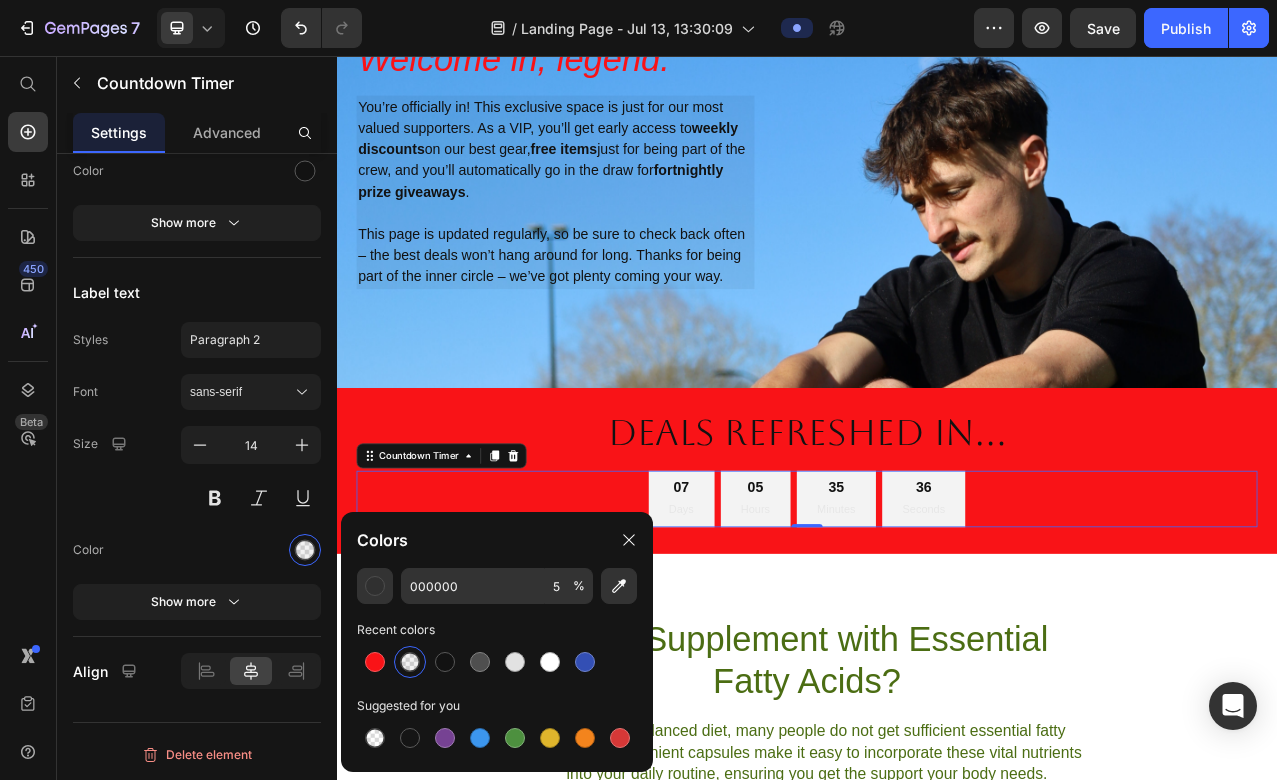 click at bounding box center (410, 662) 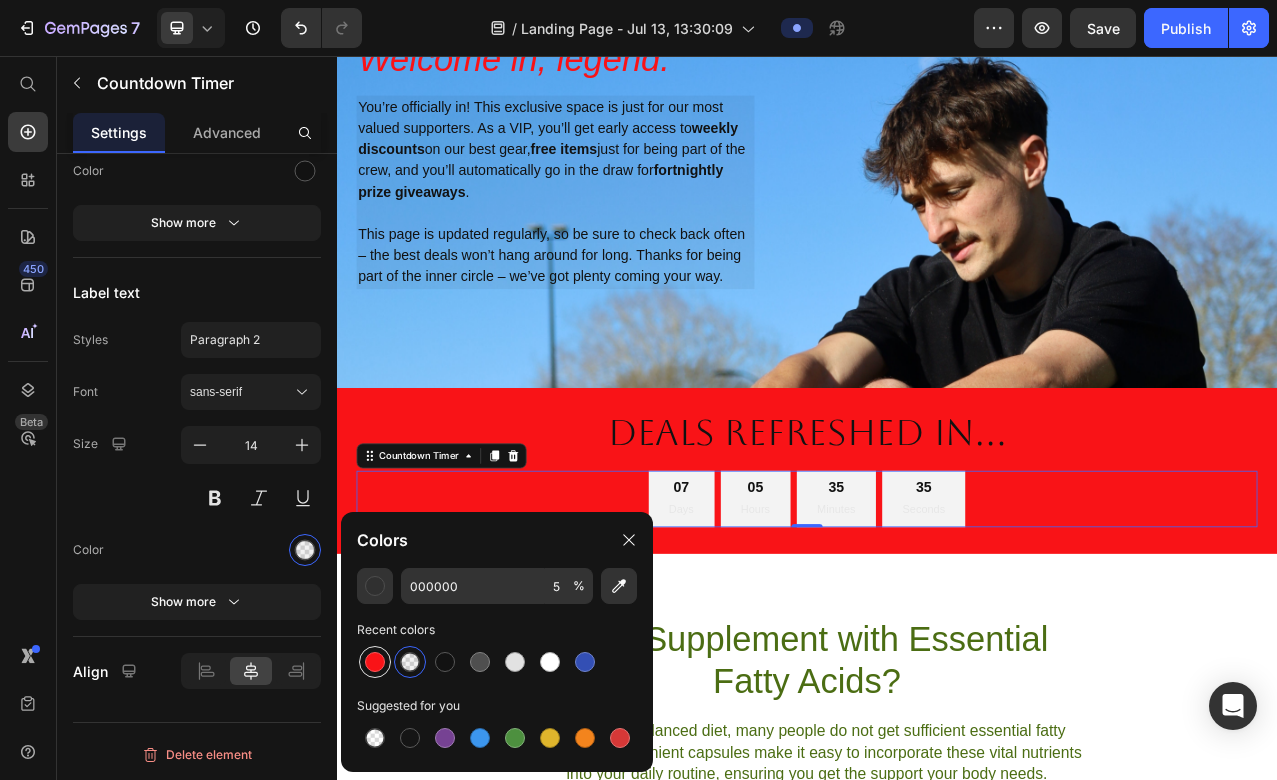 click at bounding box center [375, 662] 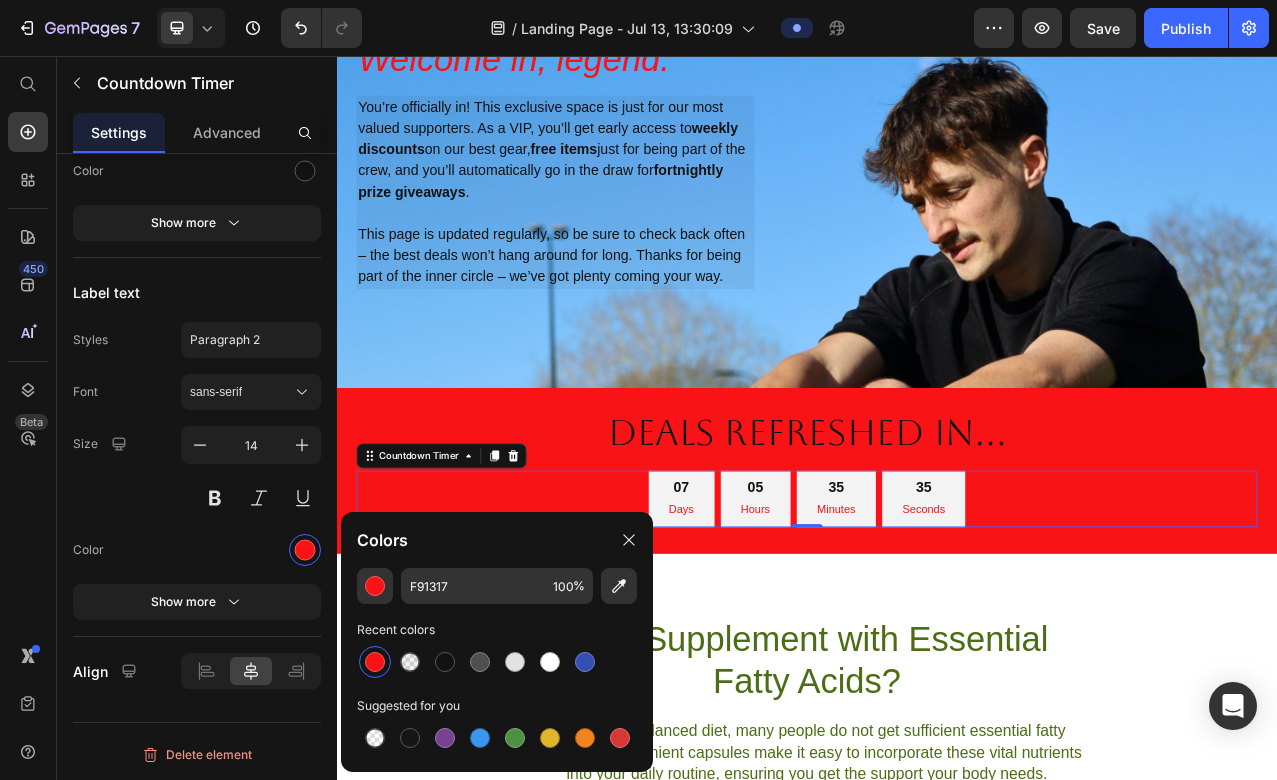 type on "000000" 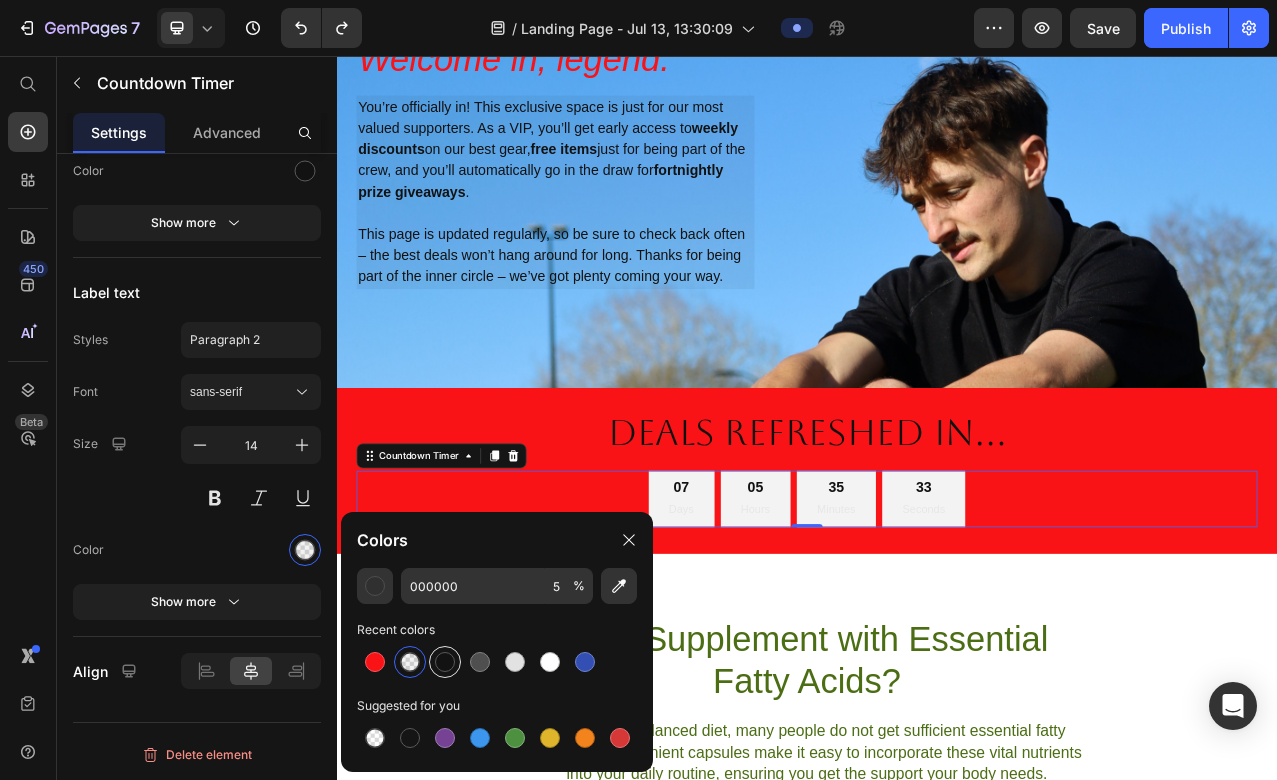 click at bounding box center (445, 662) 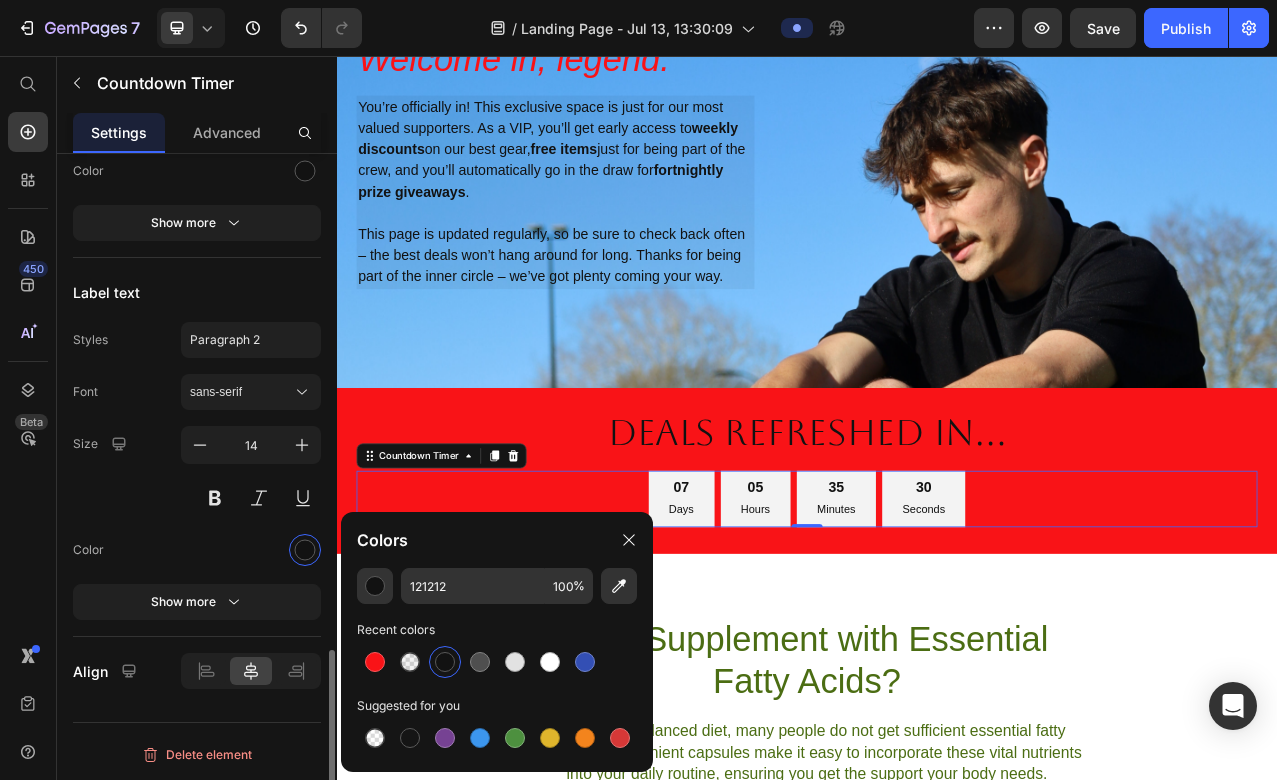 click at bounding box center (251, 550) 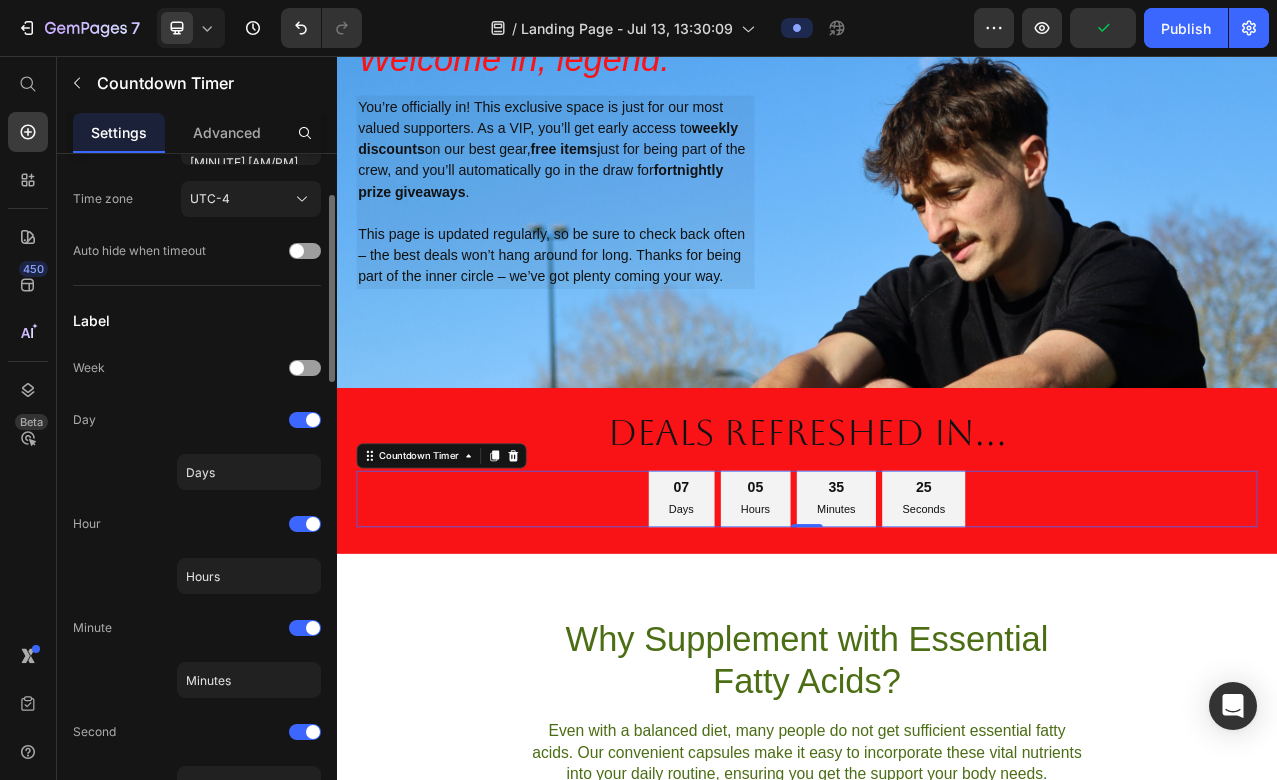 scroll, scrollTop: 0, scrollLeft: 0, axis: both 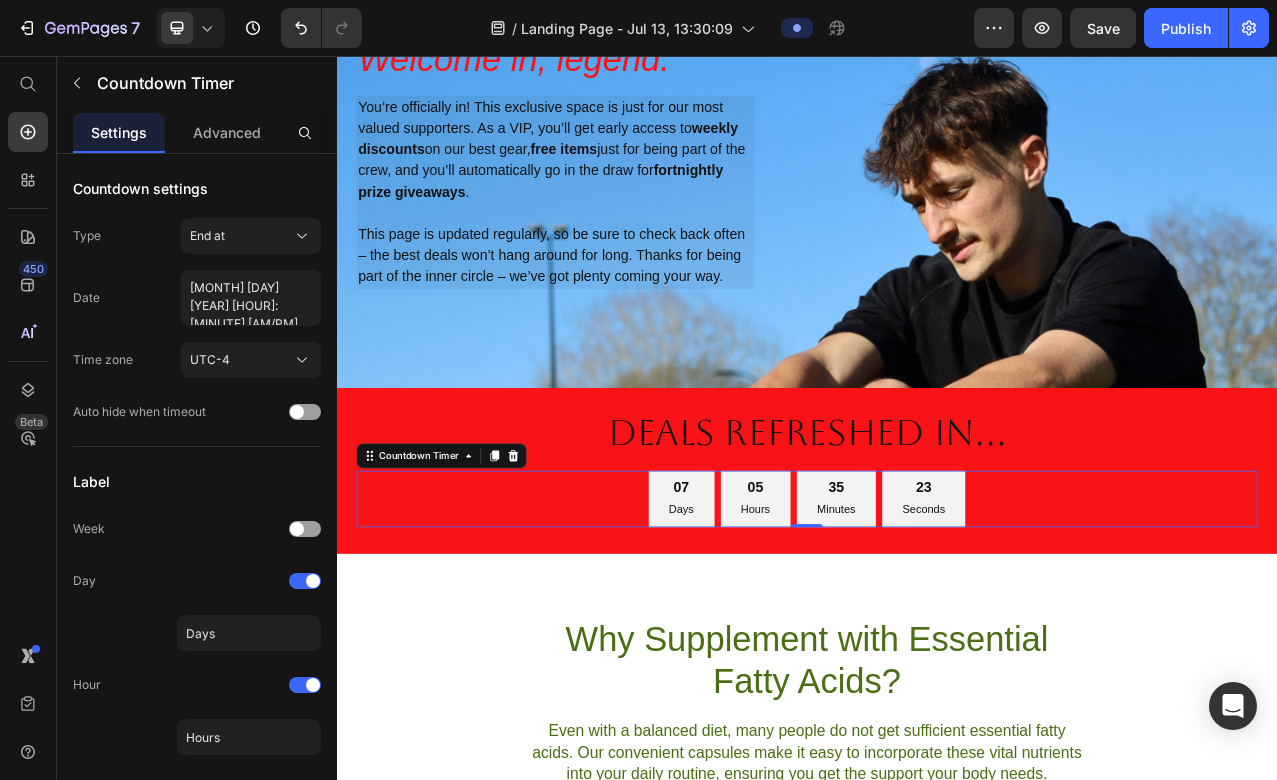 click on "07" at bounding box center [777, 606] 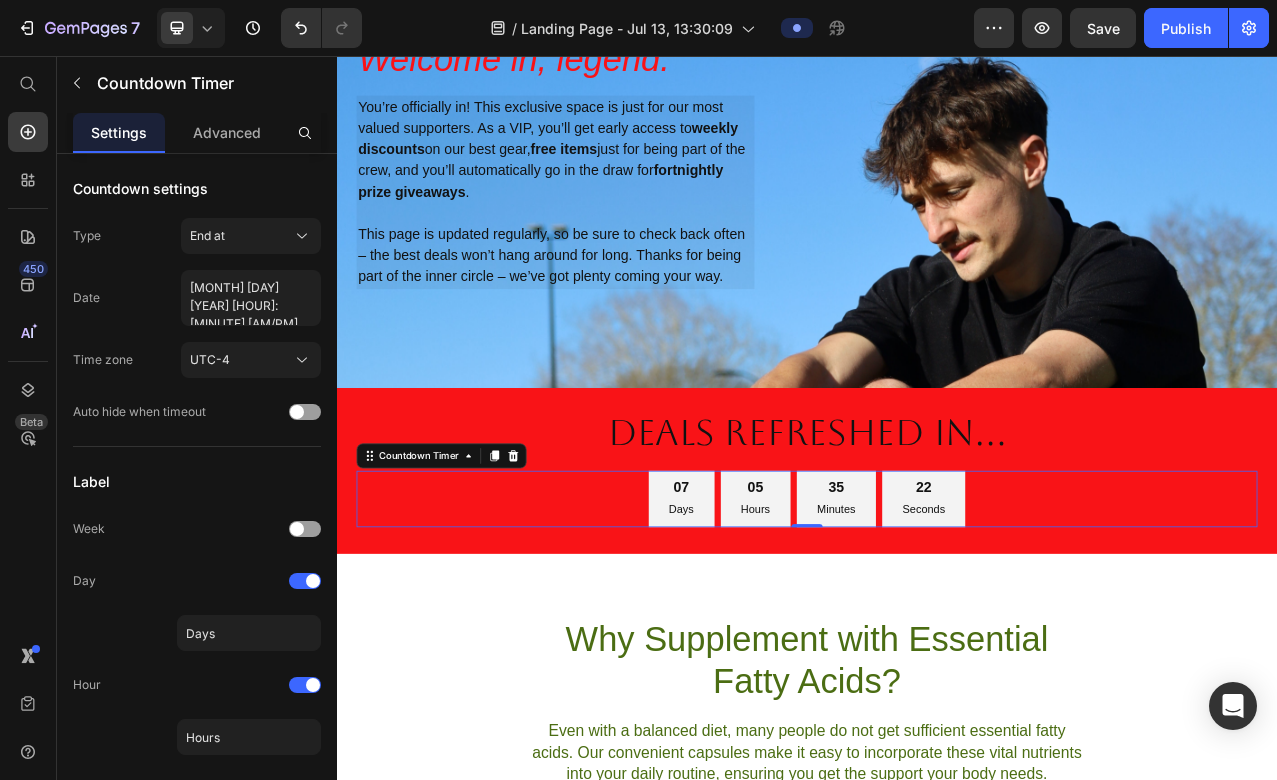 click on "07 Days 05 Hours 35 Minutes 22 Seconds" at bounding box center (937, 621) 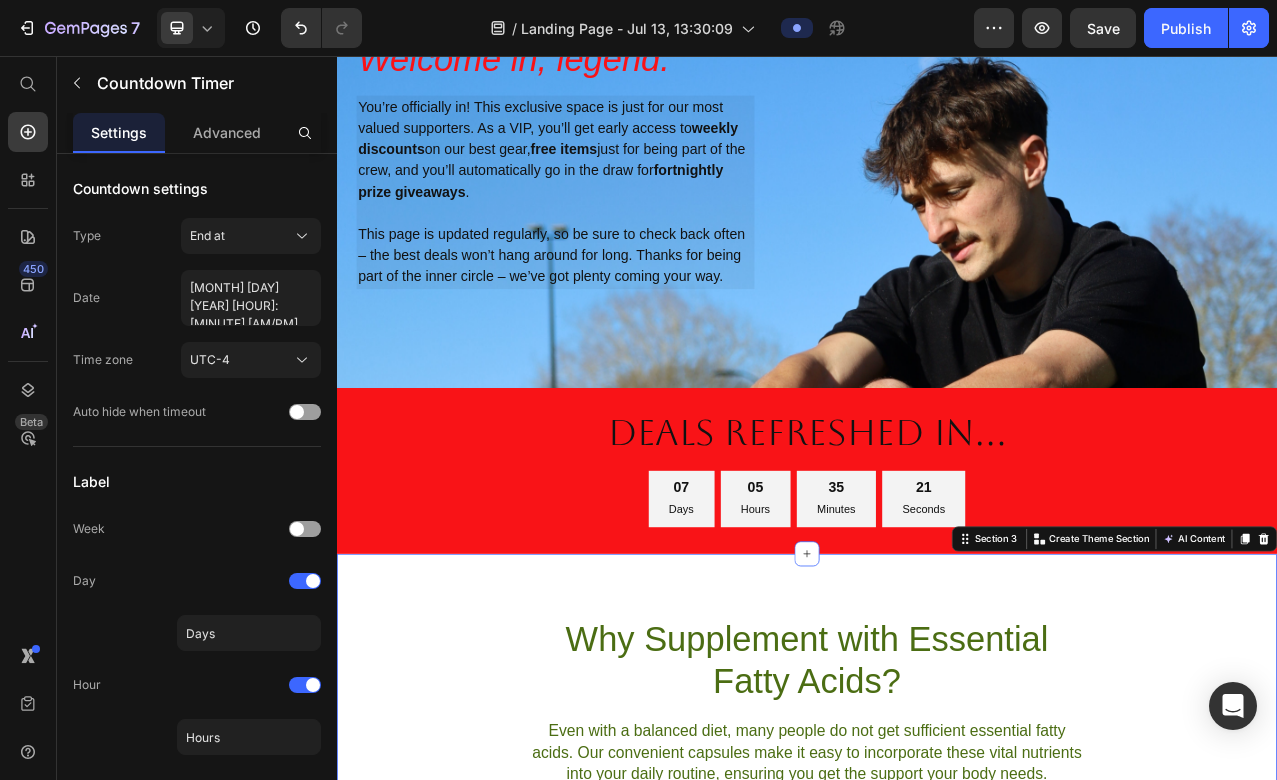 click on "Why Supplement with Essential Fatty Acids? Heading Even with a balanced diet, many people do not get sufficient essential fatty acids. Our convenient capsules make it easy to incorporate these vital nutrients into your daily routine, ensuring you get the support your body needs. Text Block Row Section 3   You can create reusable sections Create Theme Section AI Content Write with GemAI What would you like to describe here? Tone and Voice Persuasive Product EcoGrip Compression Set Show more Generate" at bounding box center [937, 897] 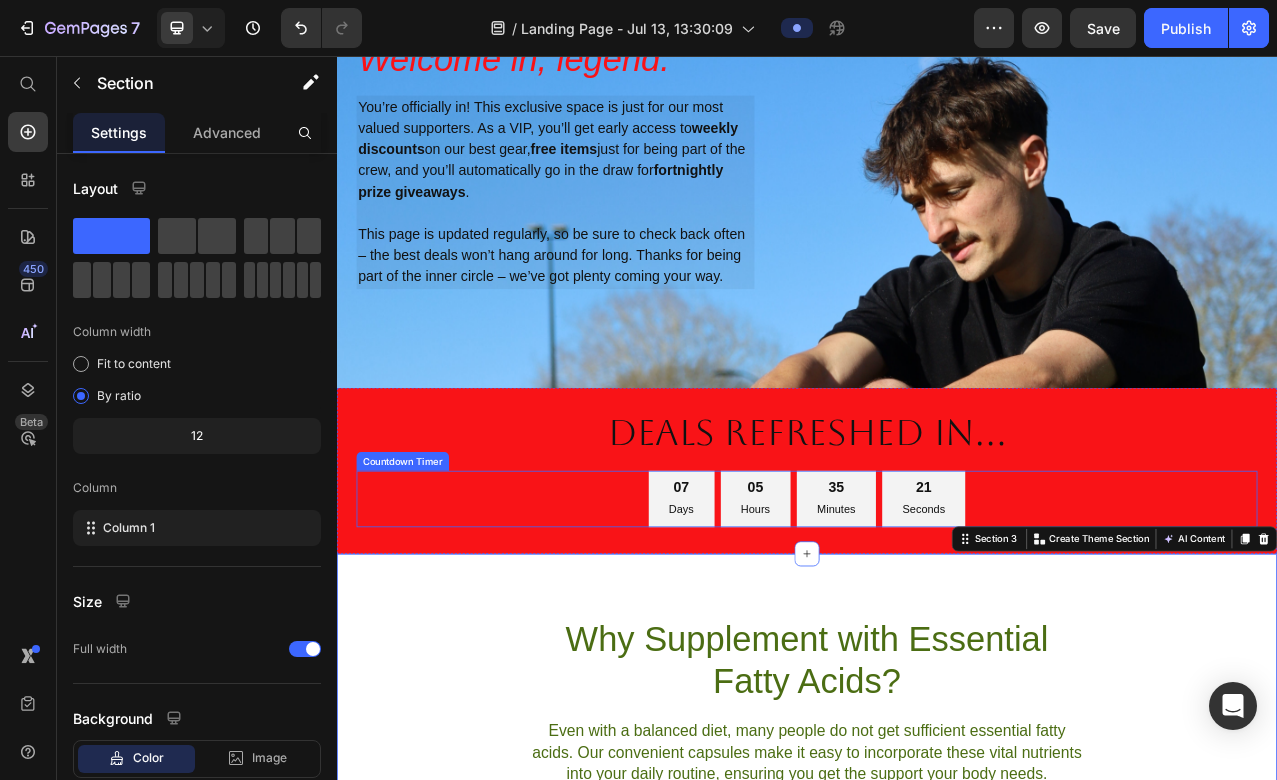 click on "35 Minutes" at bounding box center (974, 621) 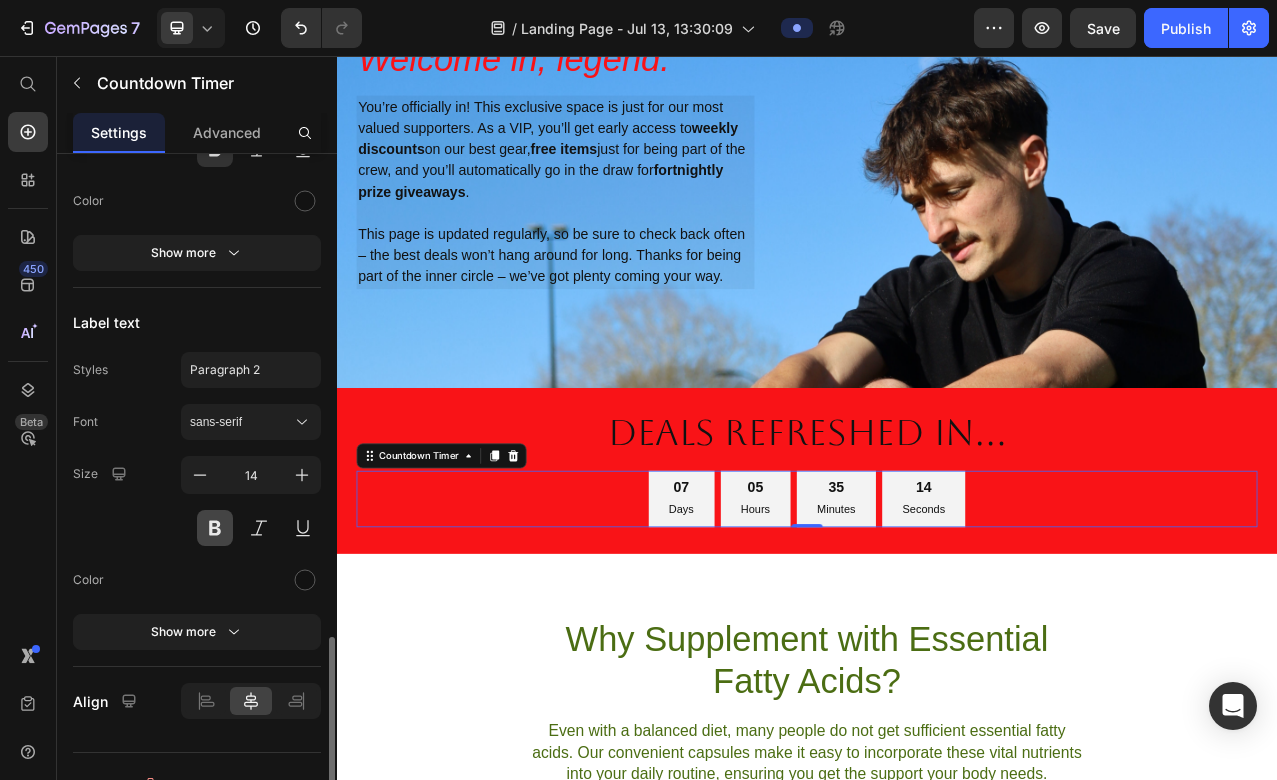 scroll, scrollTop: 1765, scrollLeft: 0, axis: vertical 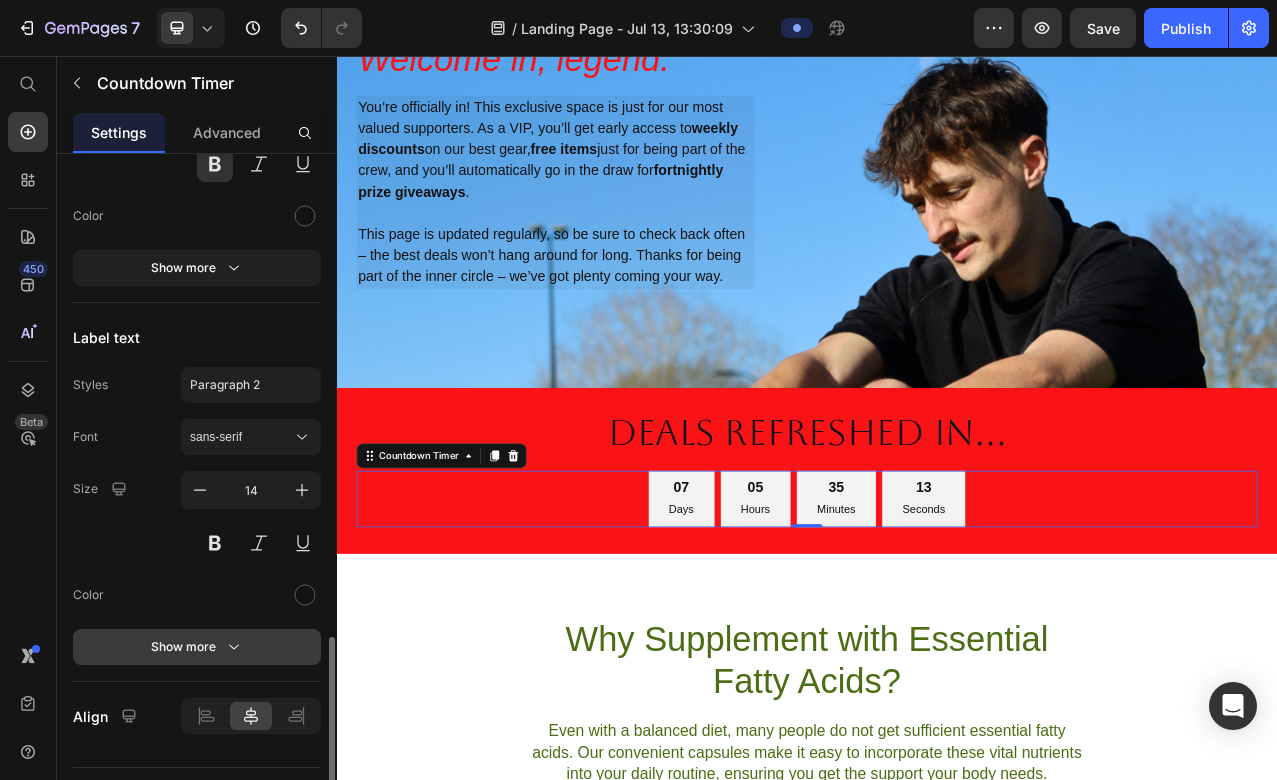 click on "Show more" at bounding box center (197, 647) 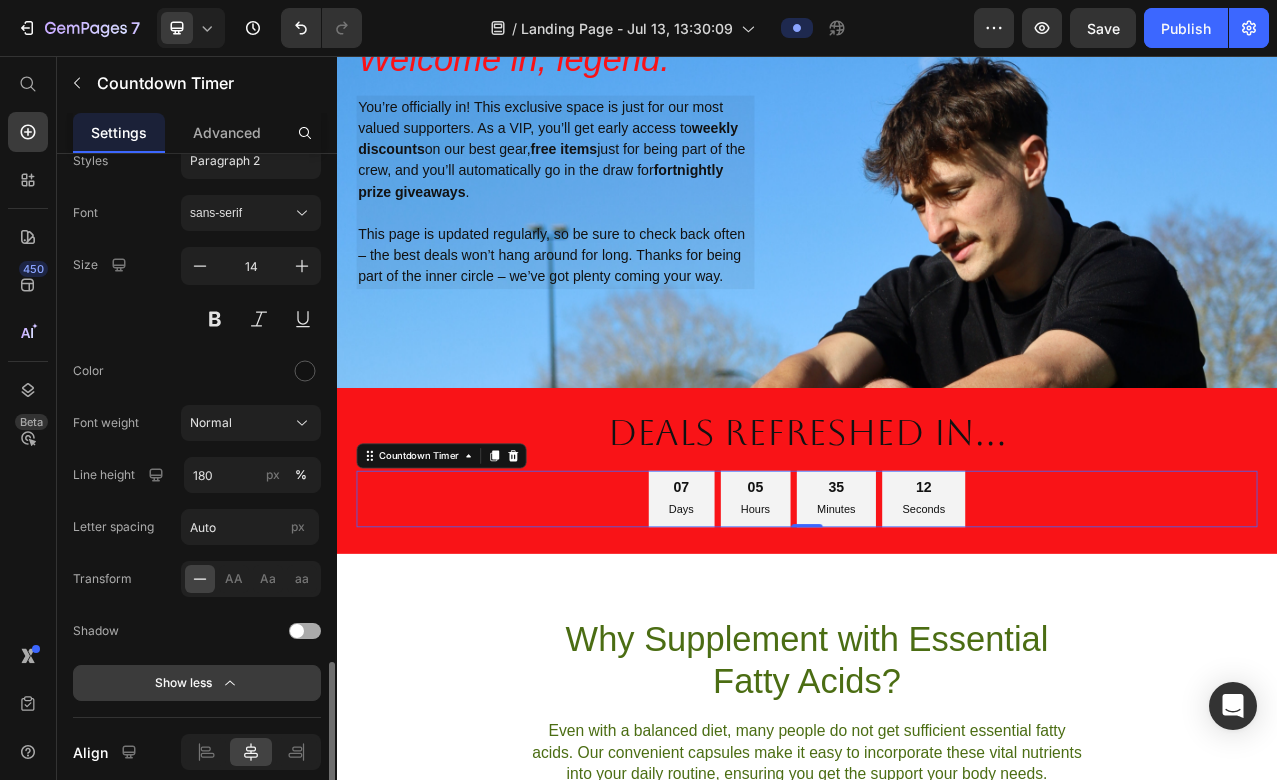 scroll, scrollTop: 2001, scrollLeft: 0, axis: vertical 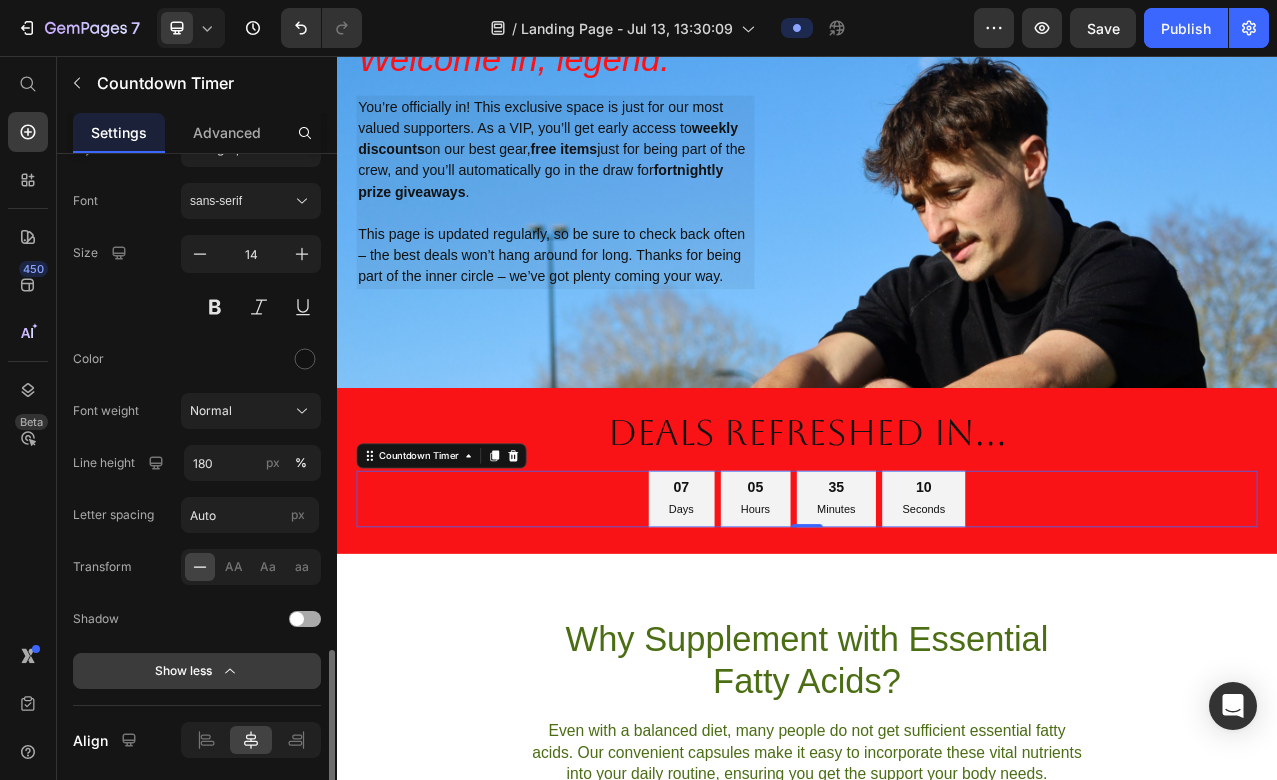 click on "Show less" at bounding box center [197, 671] 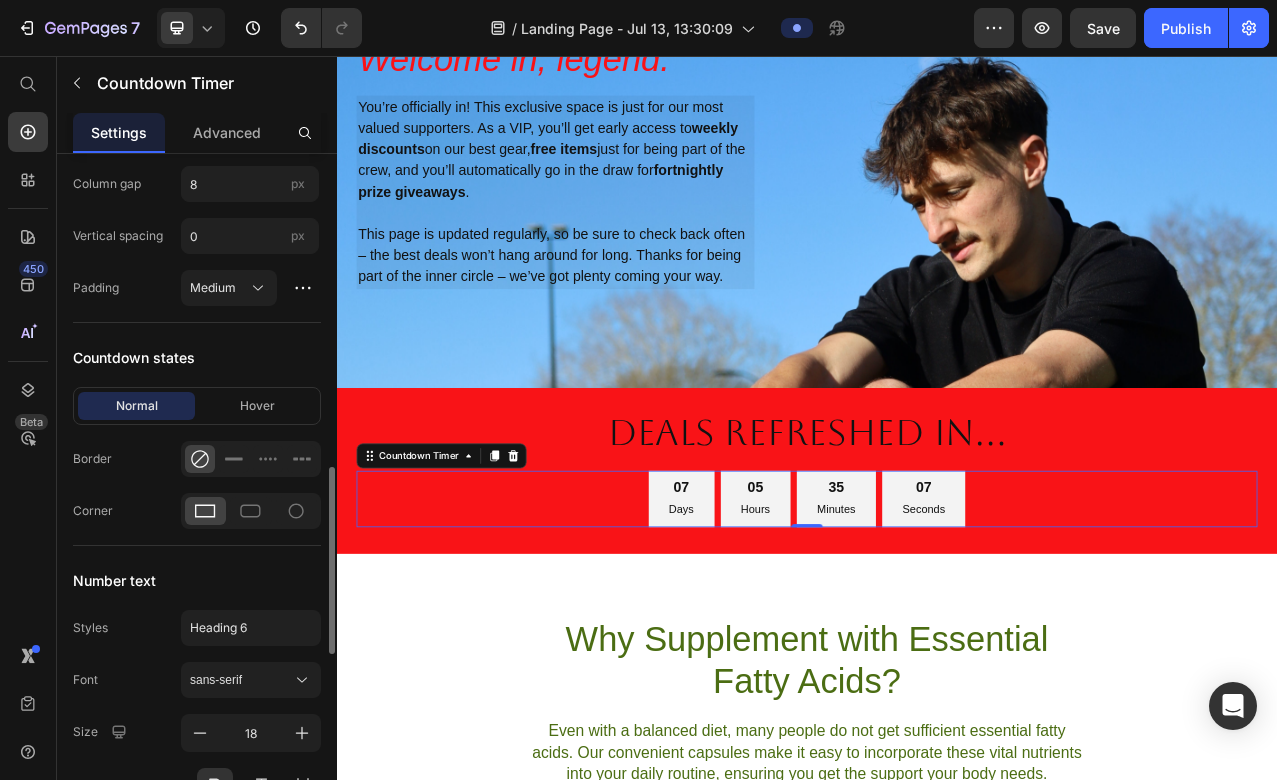 scroll, scrollTop: 1100, scrollLeft: 0, axis: vertical 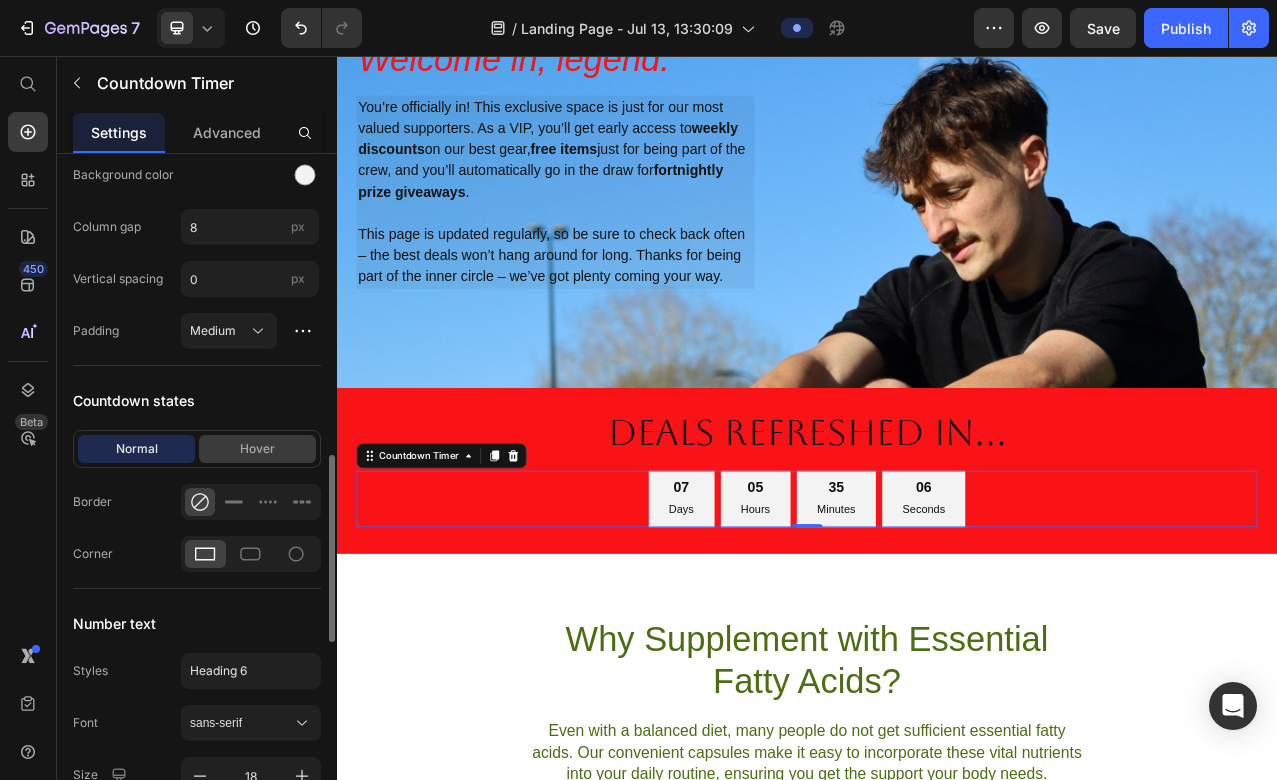 click on "Hover" at bounding box center [257, 449] 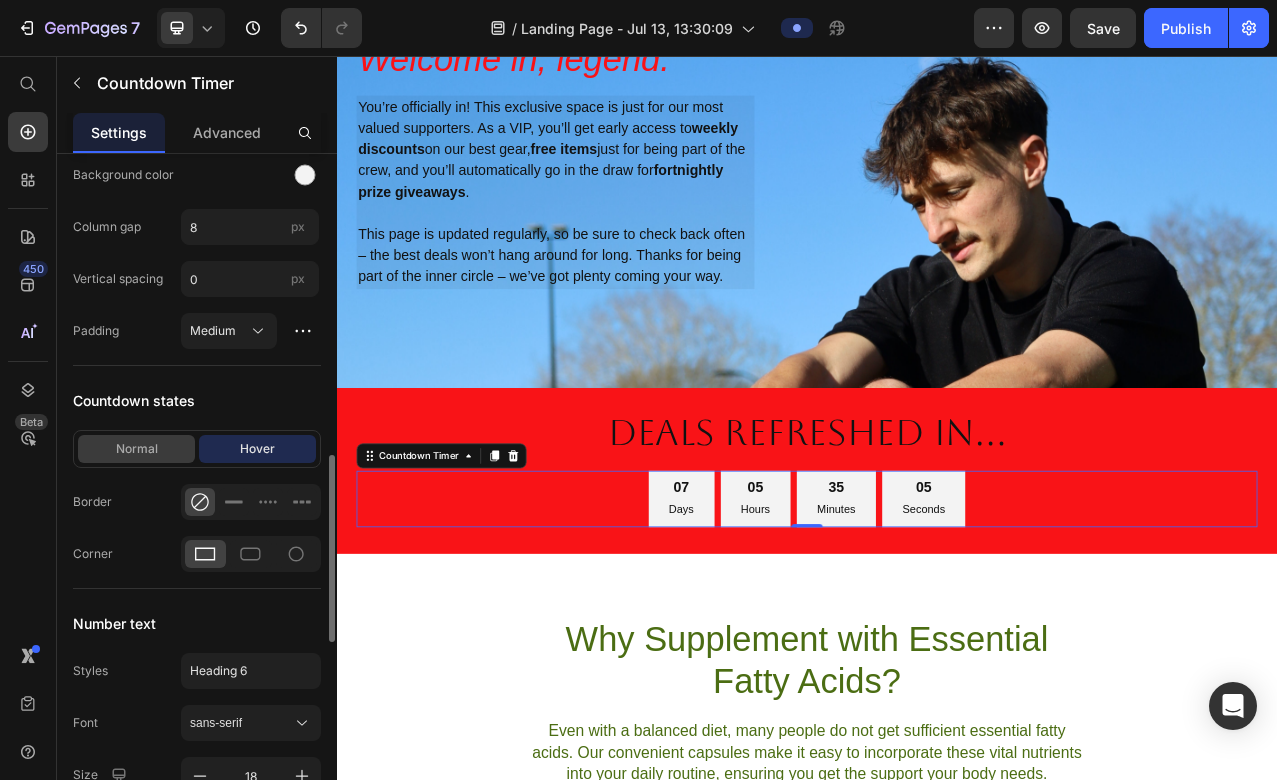 click on "Normal" at bounding box center (136, 449) 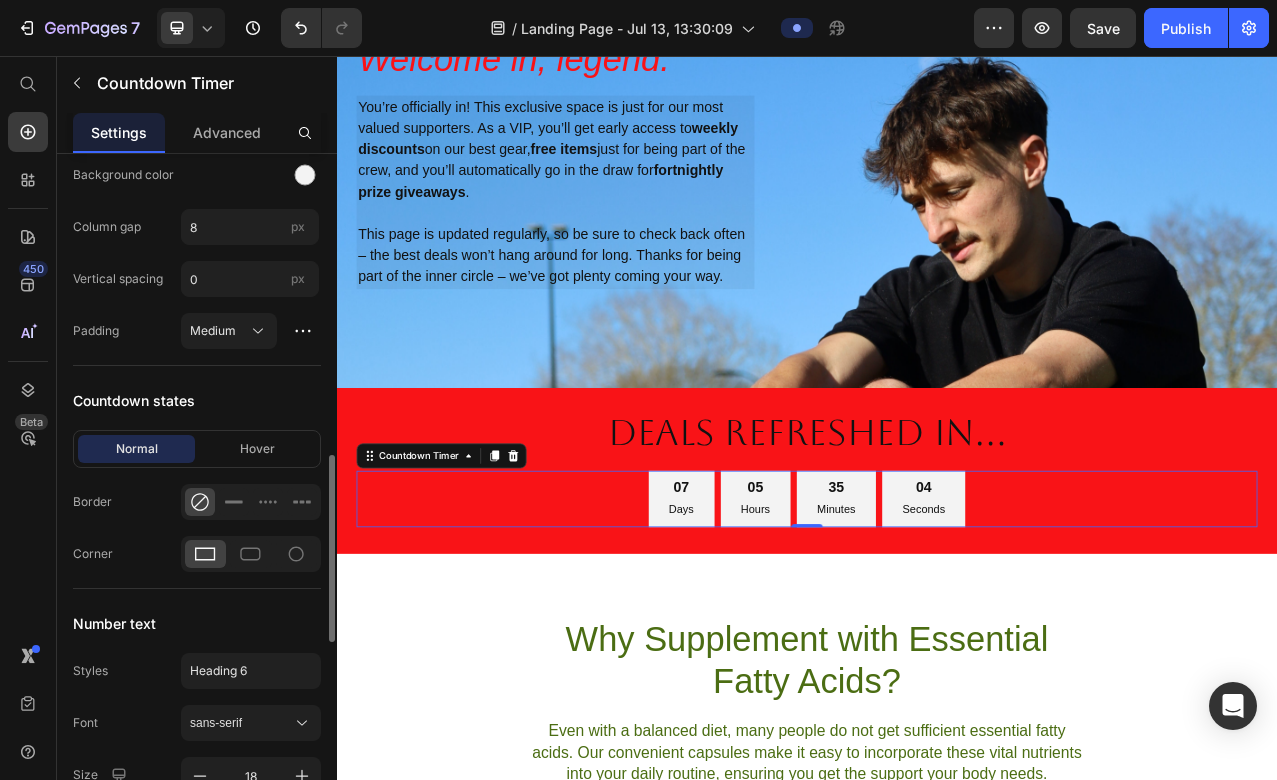click on "Border" at bounding box center (92, 502) 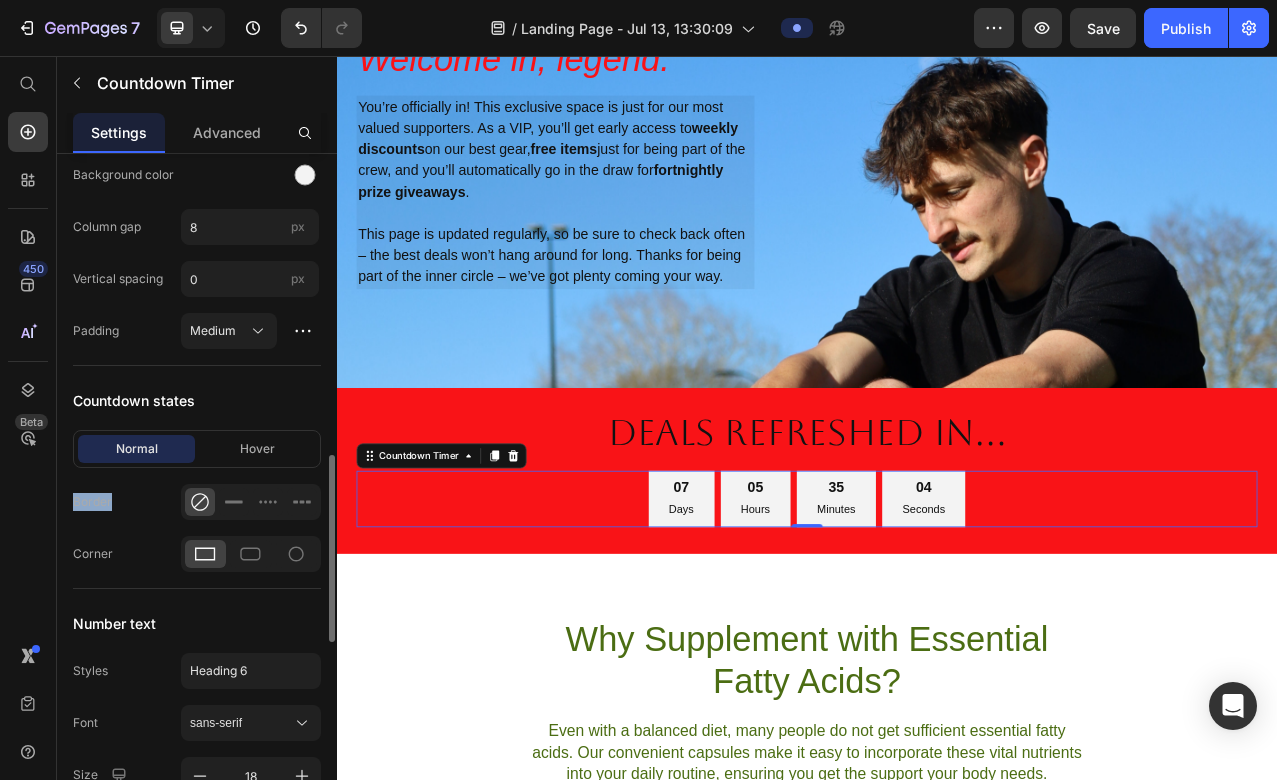 click on "Border" at bounding box center (92, 502) 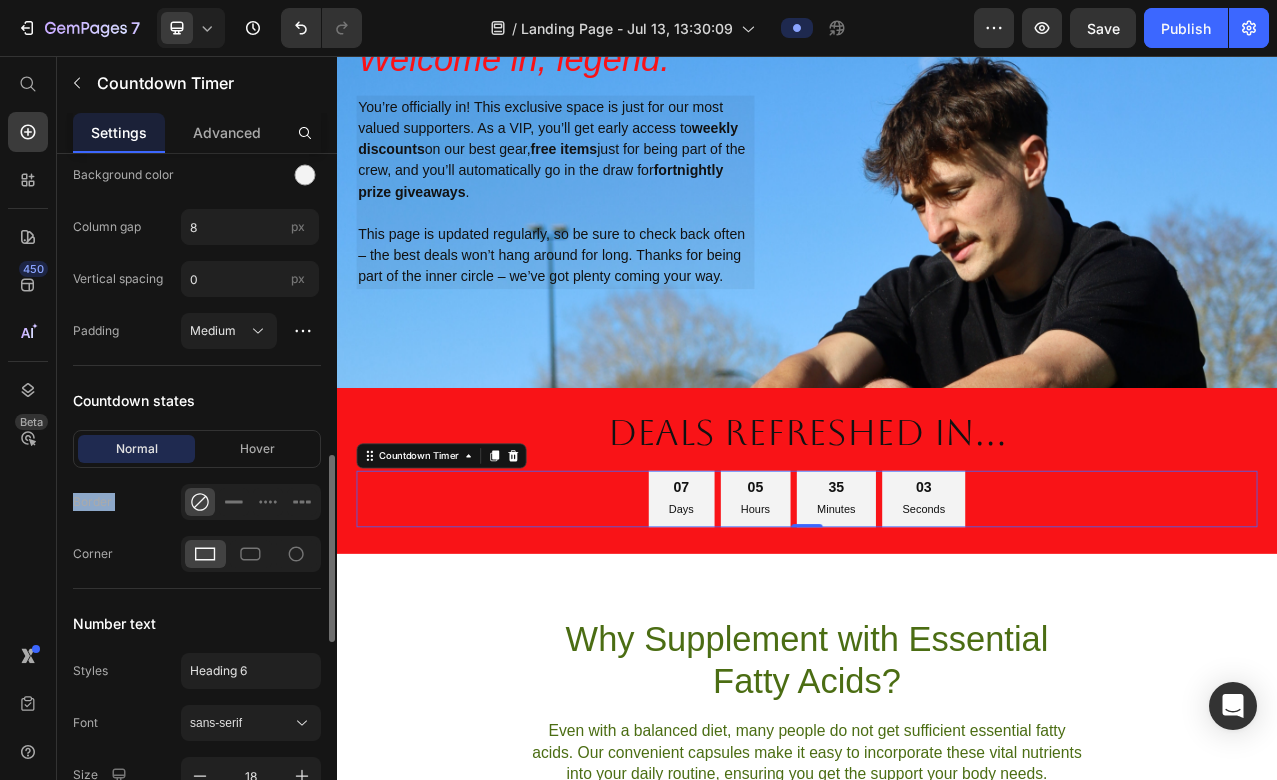 click on "Border" at bounding box center [92, 502] 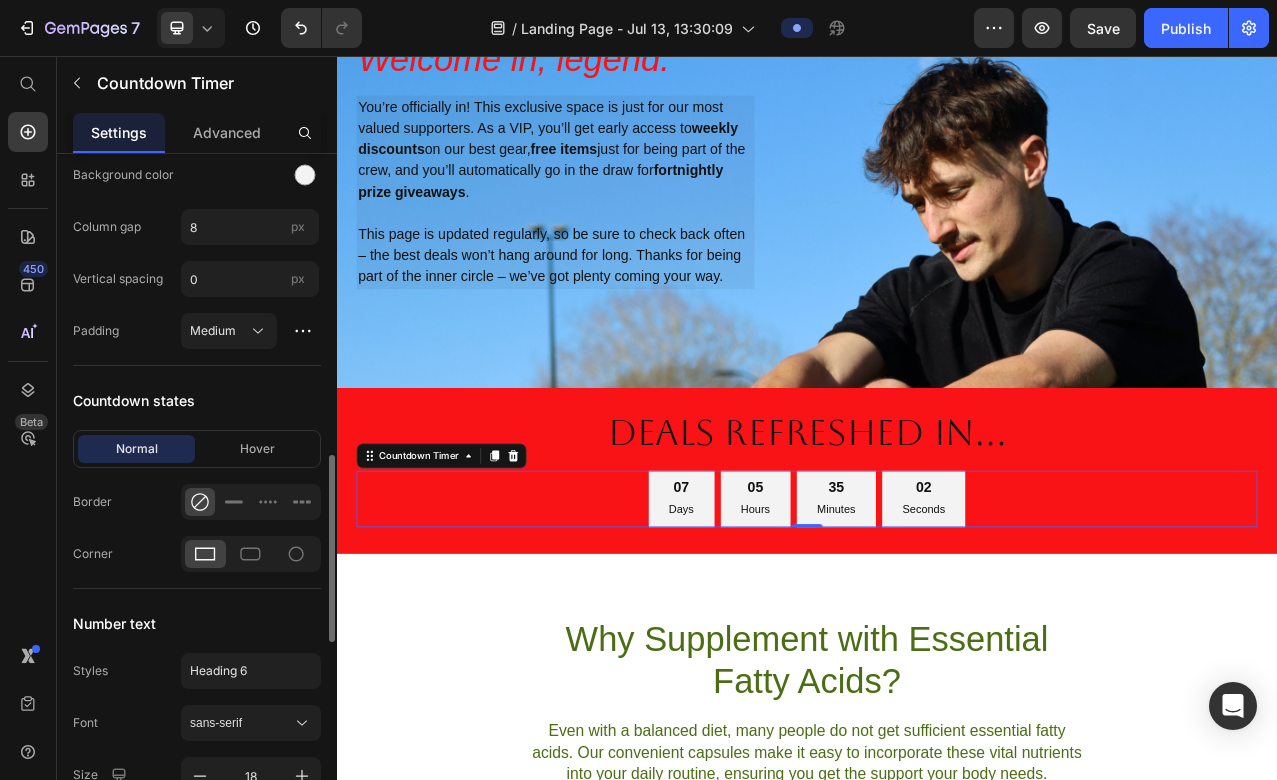 scroll, scrollTop: 1036, scrollLeft: 0, axis: vertical 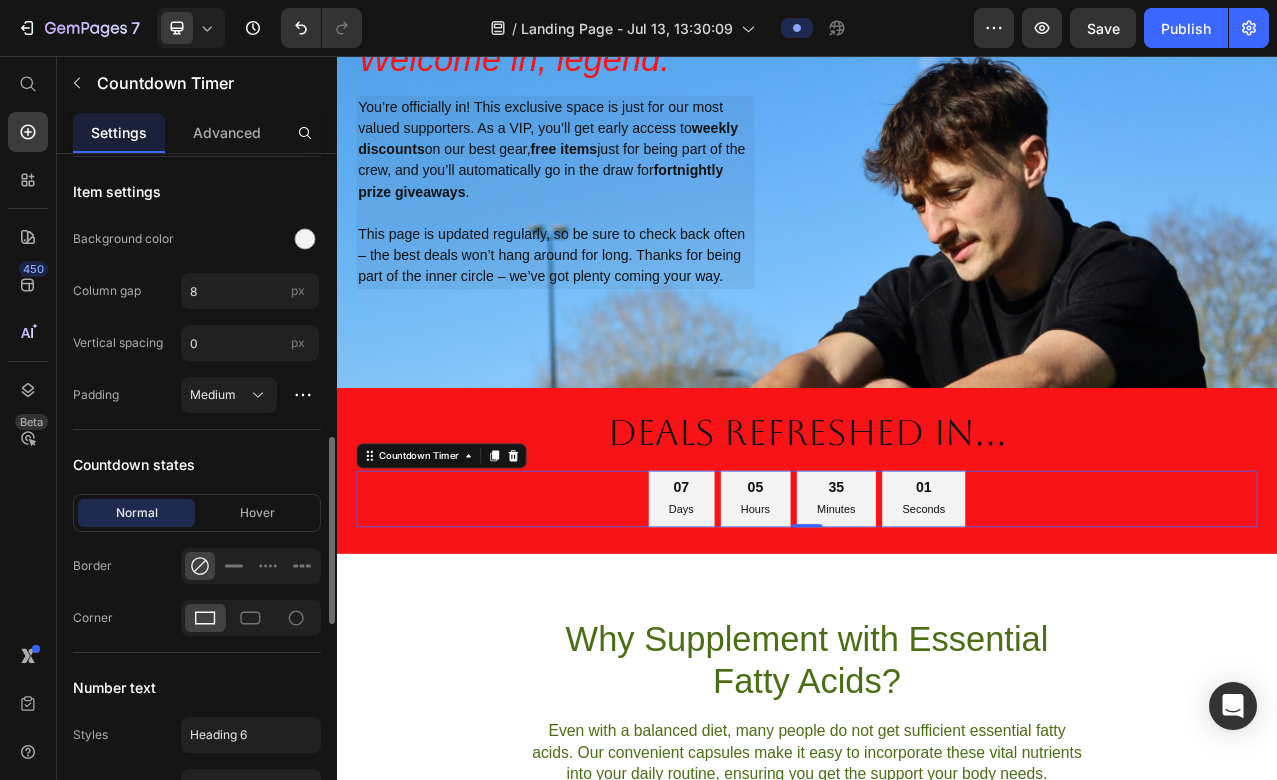 click on "Border" 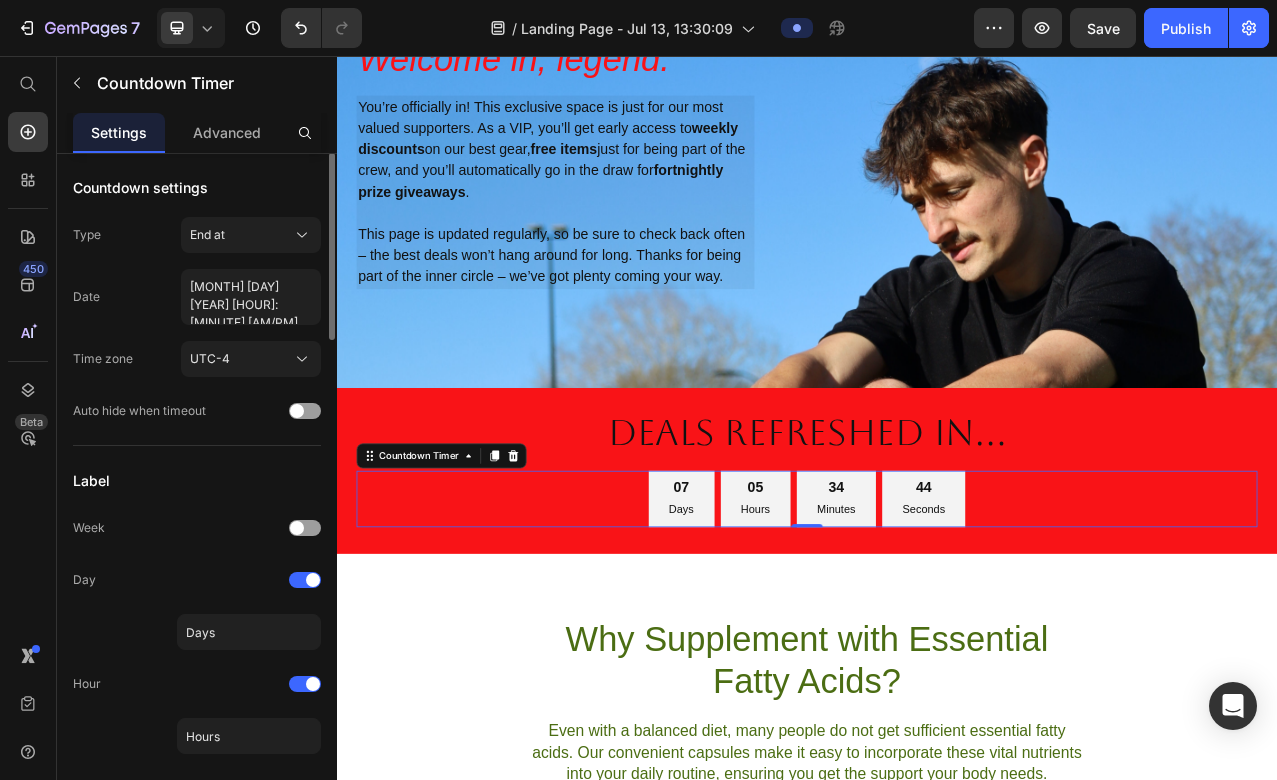 scroll, scrollTop: 0, scrollLeft: 0, axis: both 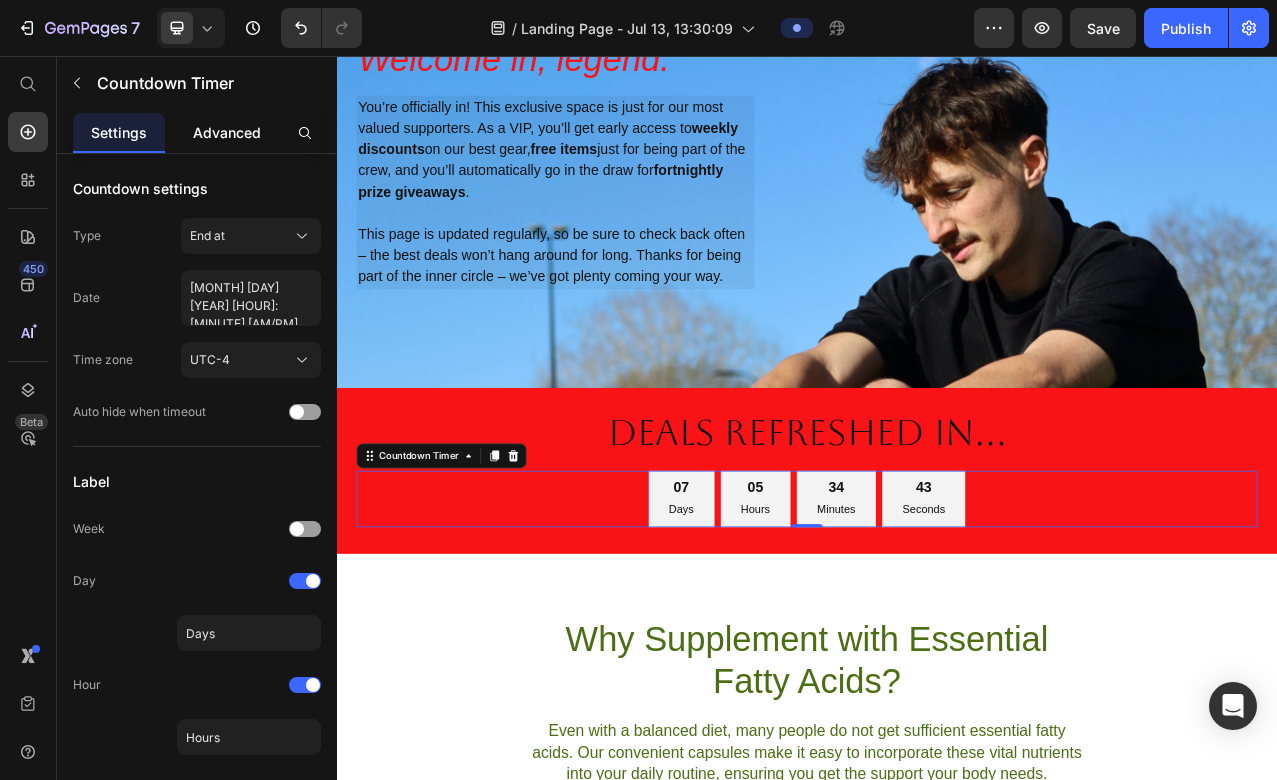 click on "Advanced" at bounding box center [227, 132] 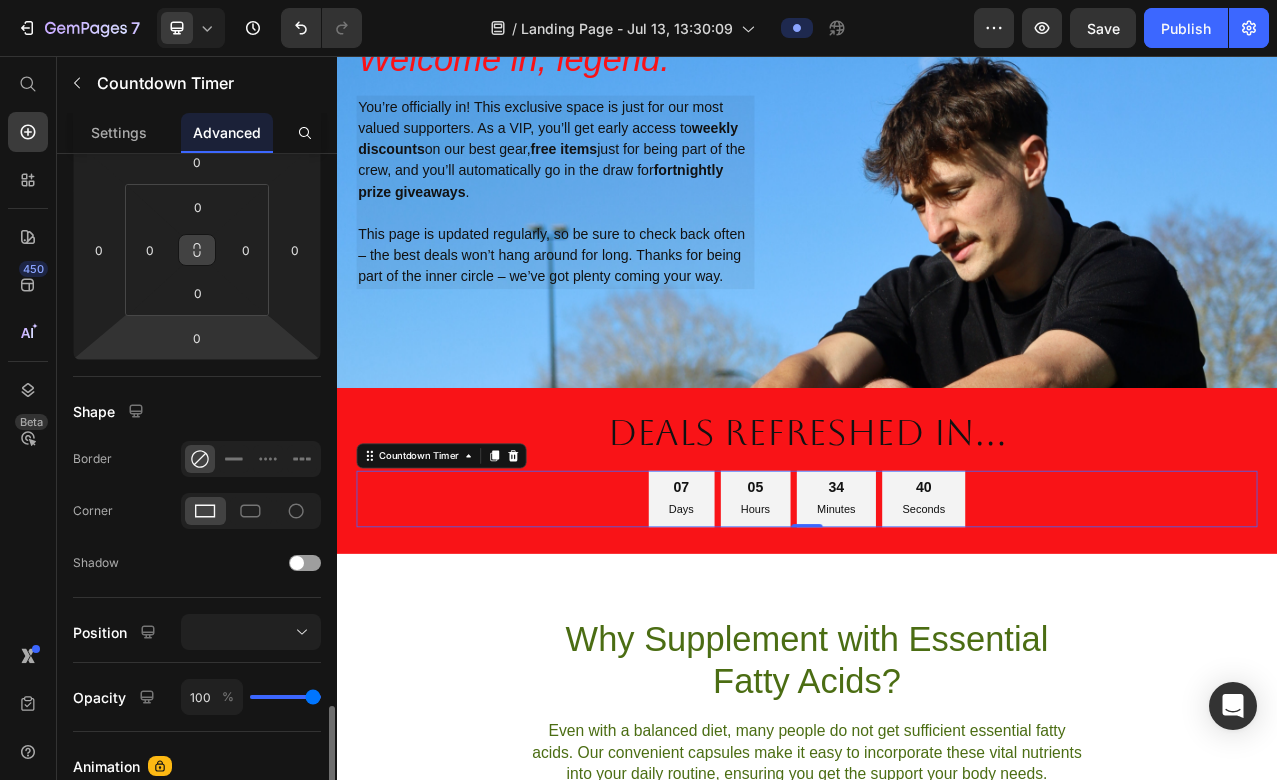 scroll, scrollTop: 172, scrollLeft: 0, axis: vertical 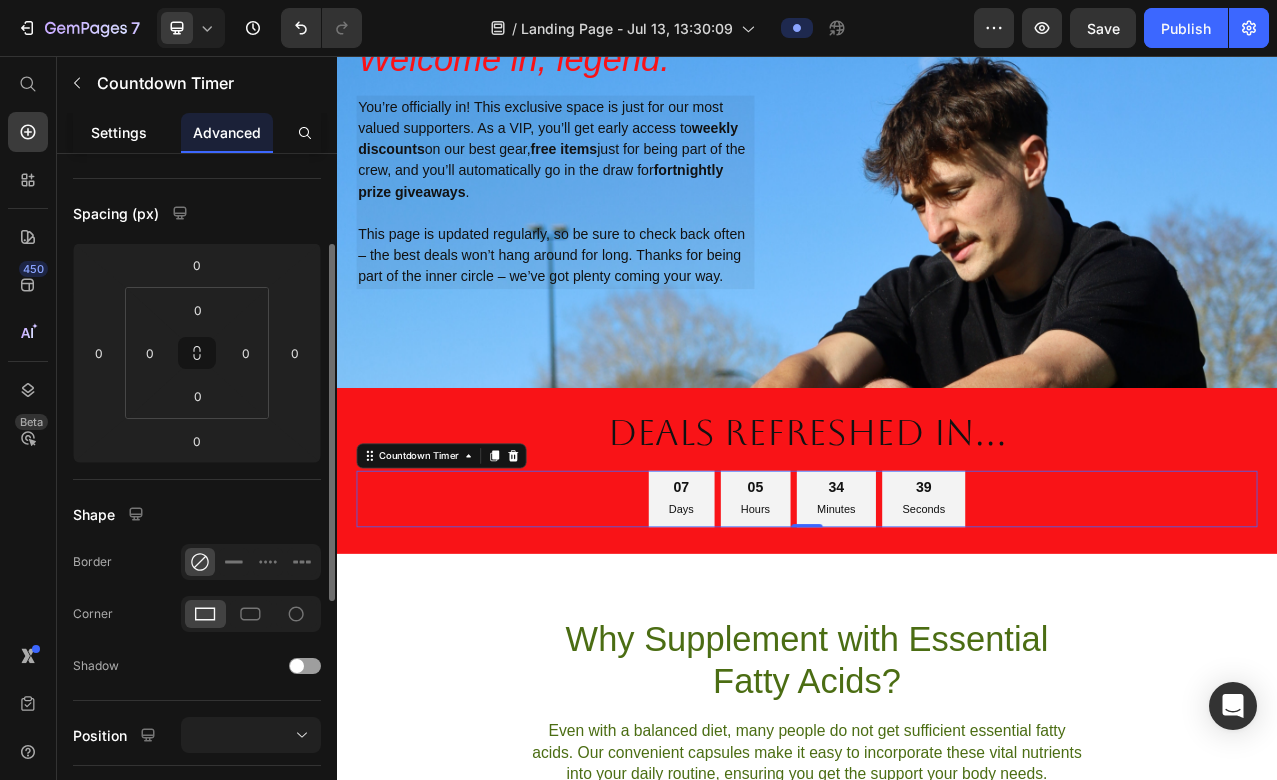 click on "Settings" 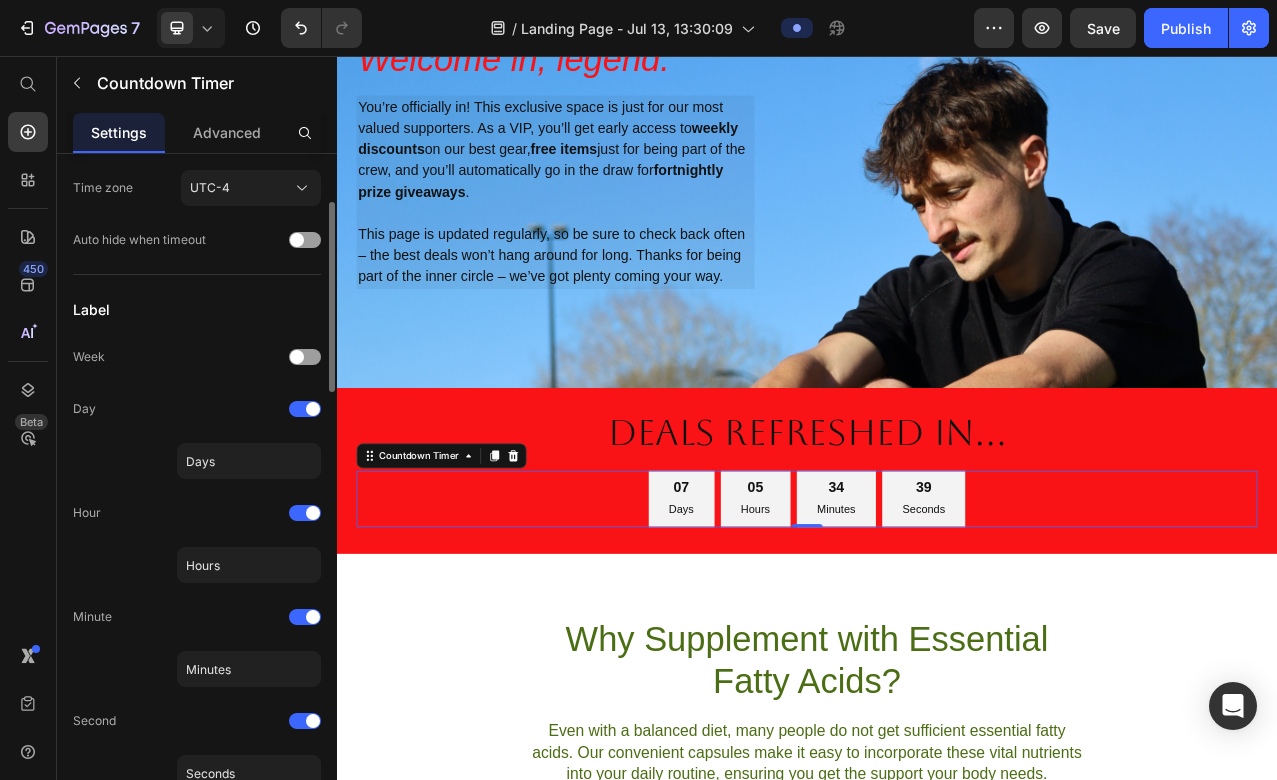 scroll, scrollTop: 0, scrollLeft: 0, axis: both 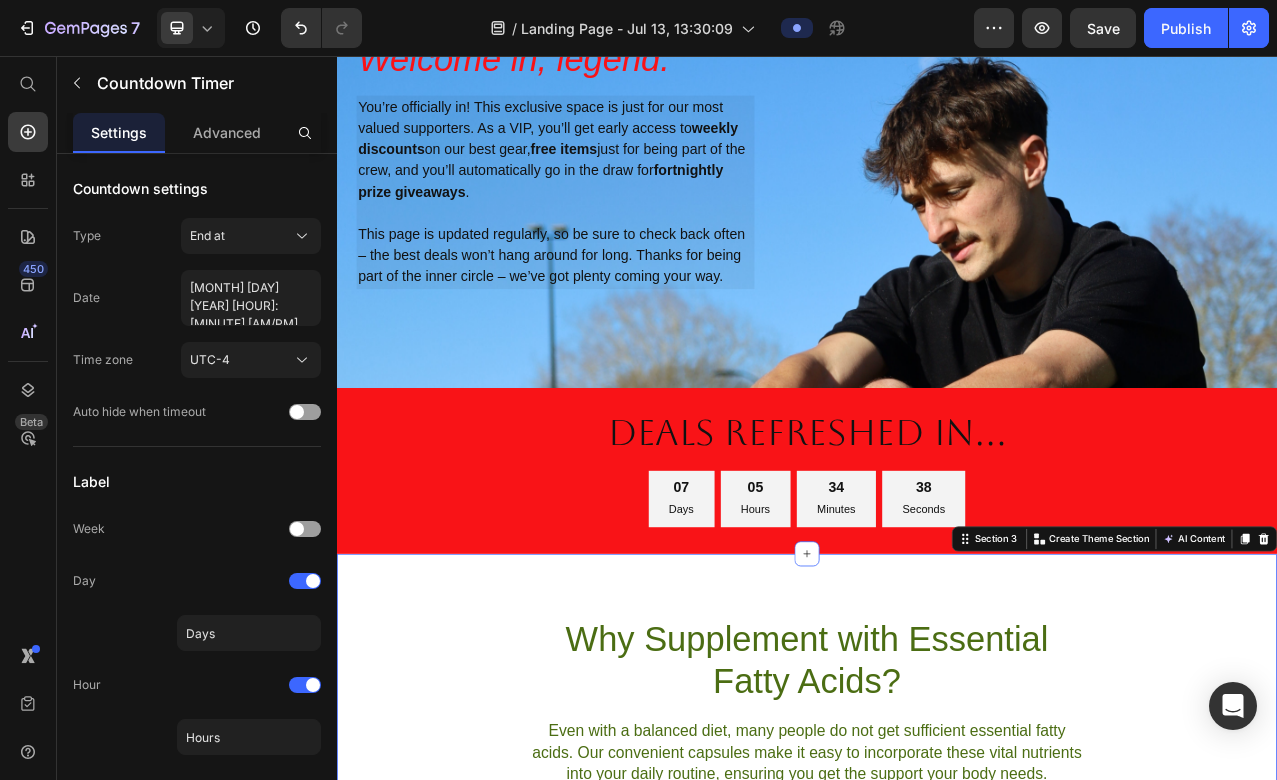 click on "Why Supplement with Essential Fatty Acids? Heading Even with a balanced diet, many people do not get sufficient essential fatty acids. Our convenient capsules make it easy to incorporate these vital nutrients into your daily routine, ensuring you get the support your body needs. Text Block Row Section 3   You can create reusable sections Create Theme Section AI Content Write with GemAI What would you like to describe here? Tone and Voice Persuasive Product EcoGrip Compression Set Show more Generate" at bounding box center (937, 897) 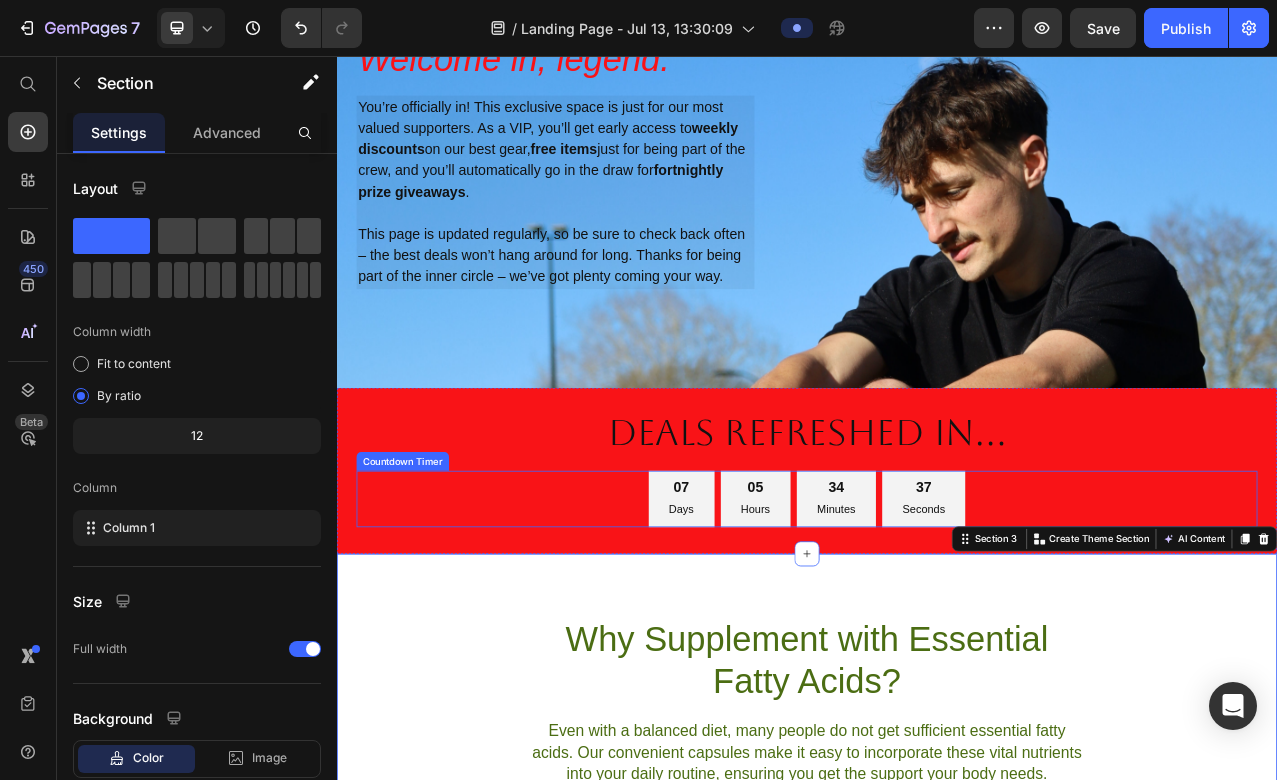 click on "07 Days" at bounding box center [777, 621] 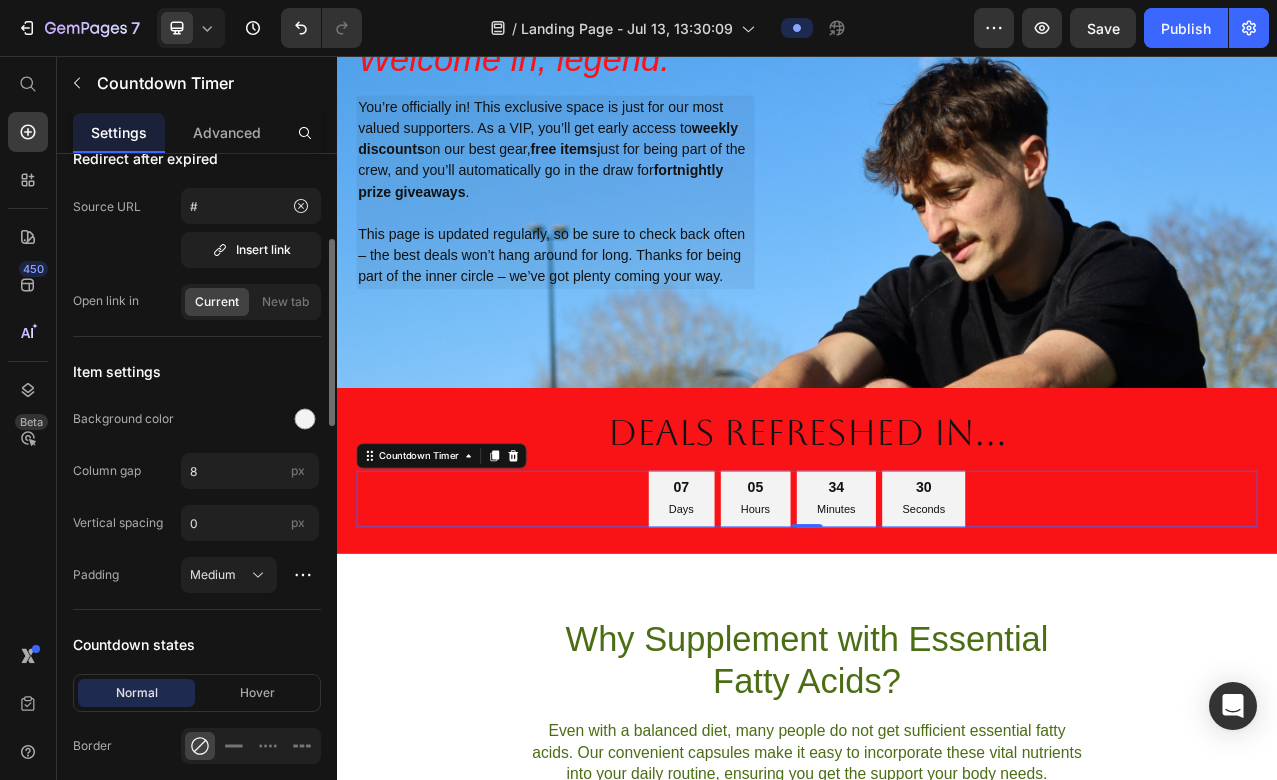 scroll, scrollTop: 857, scrollLeft: 0, axis: vertical 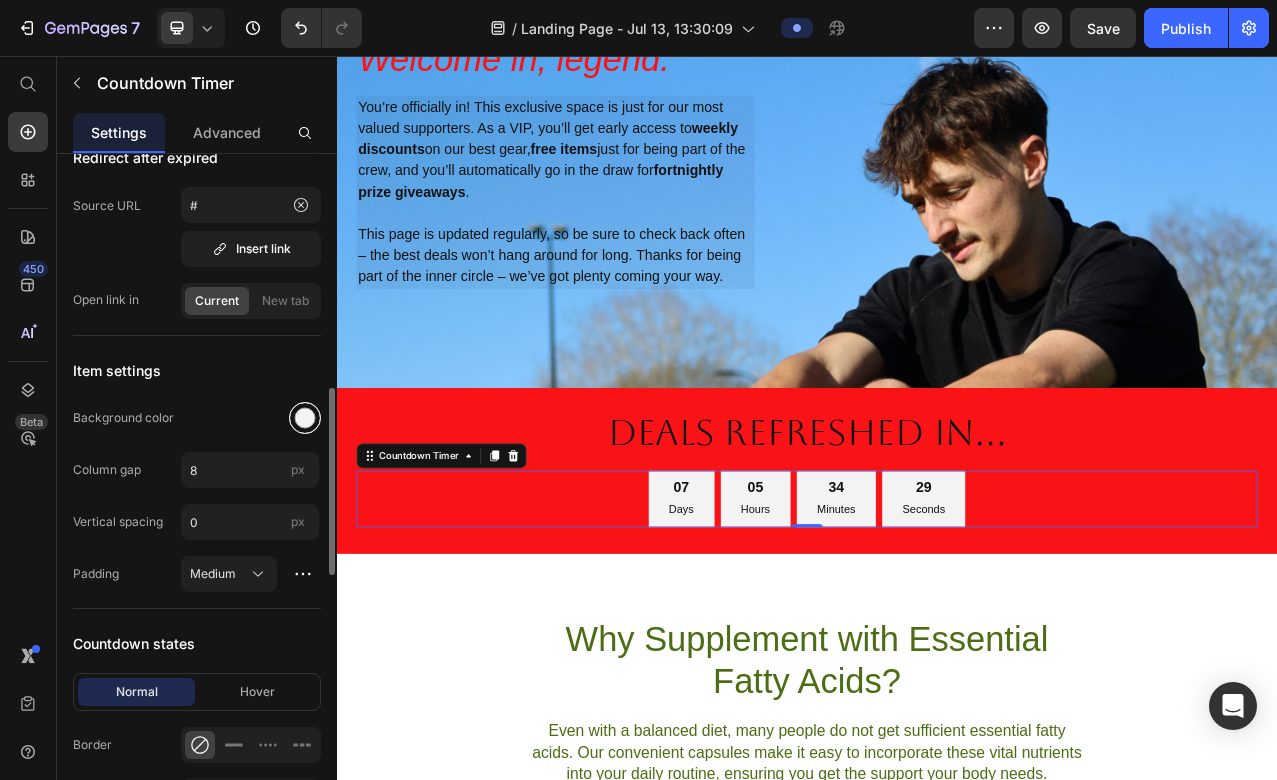 click at bounding box center (305, 418) 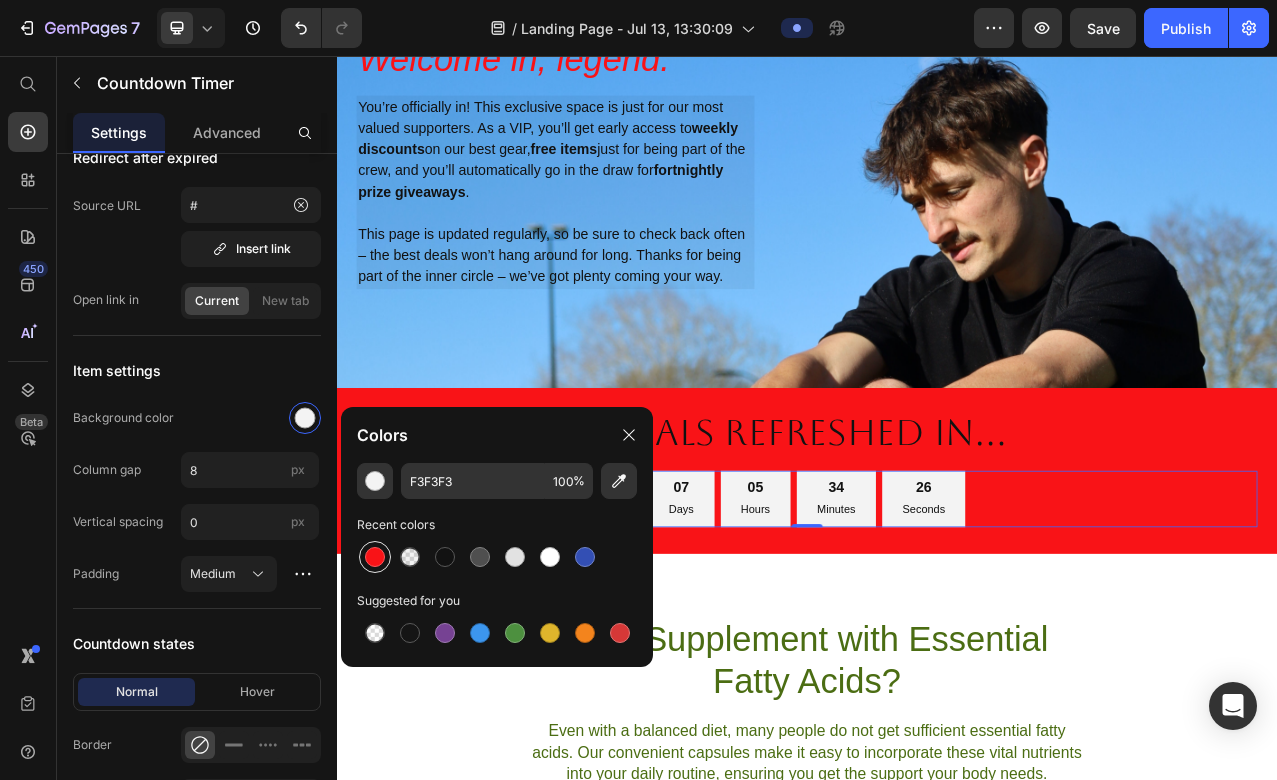 click at bounding box center [375, 557] 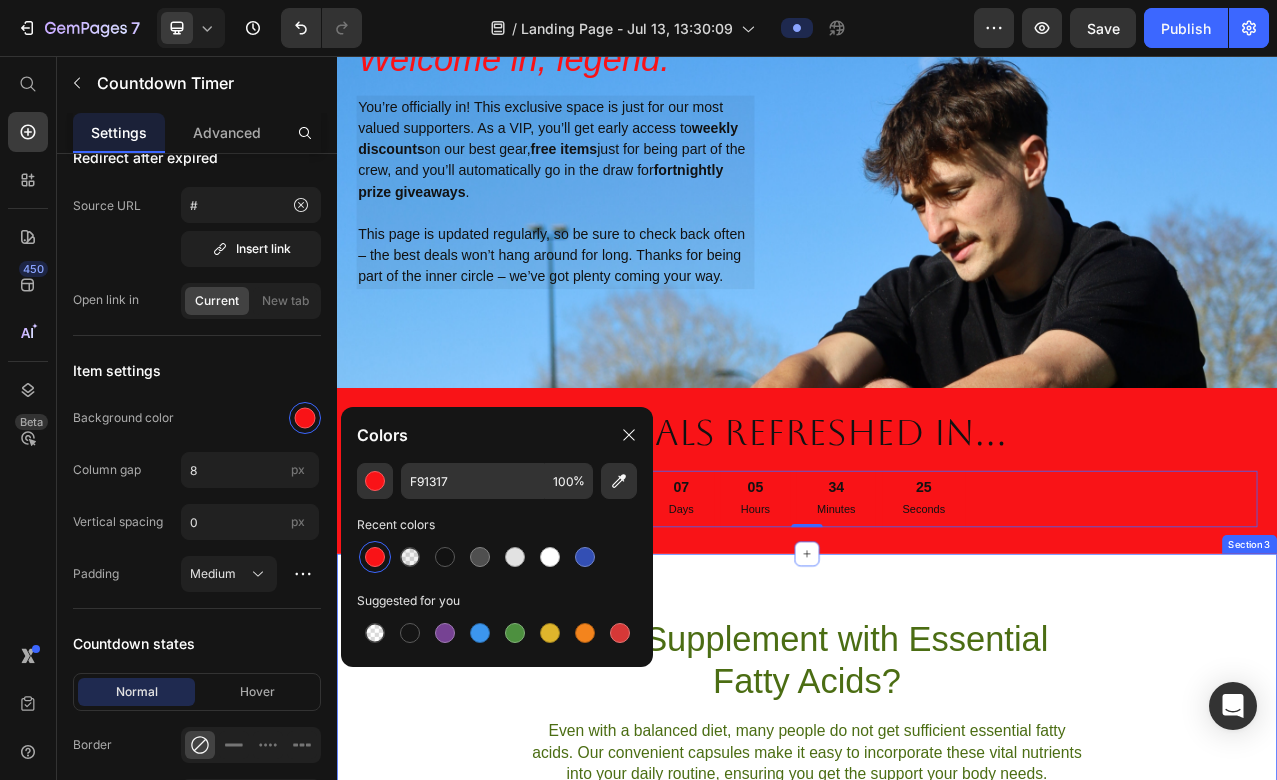 click on "Why Supplement with Essential Fatty Acids? Heading Even with a balanced diet, many people do not get sufficient essential fatty acids. Our convenient capsules make it easy to incorporate these vital nutrients into your daily routine, ensuring you get the support your body needs. Text Block Row Section 3" at bounding box center [937, 897] 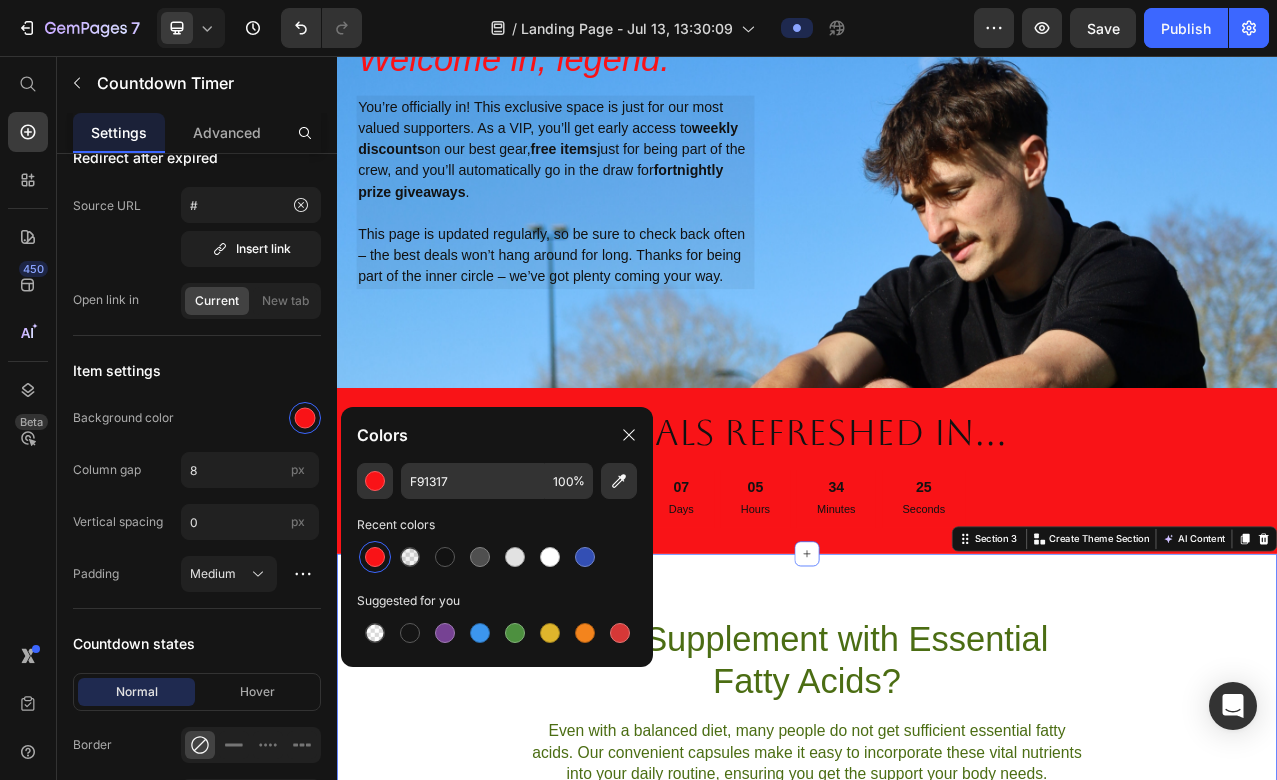 scroll, scrollTop: 0, scrollLeft: 0, axis: both 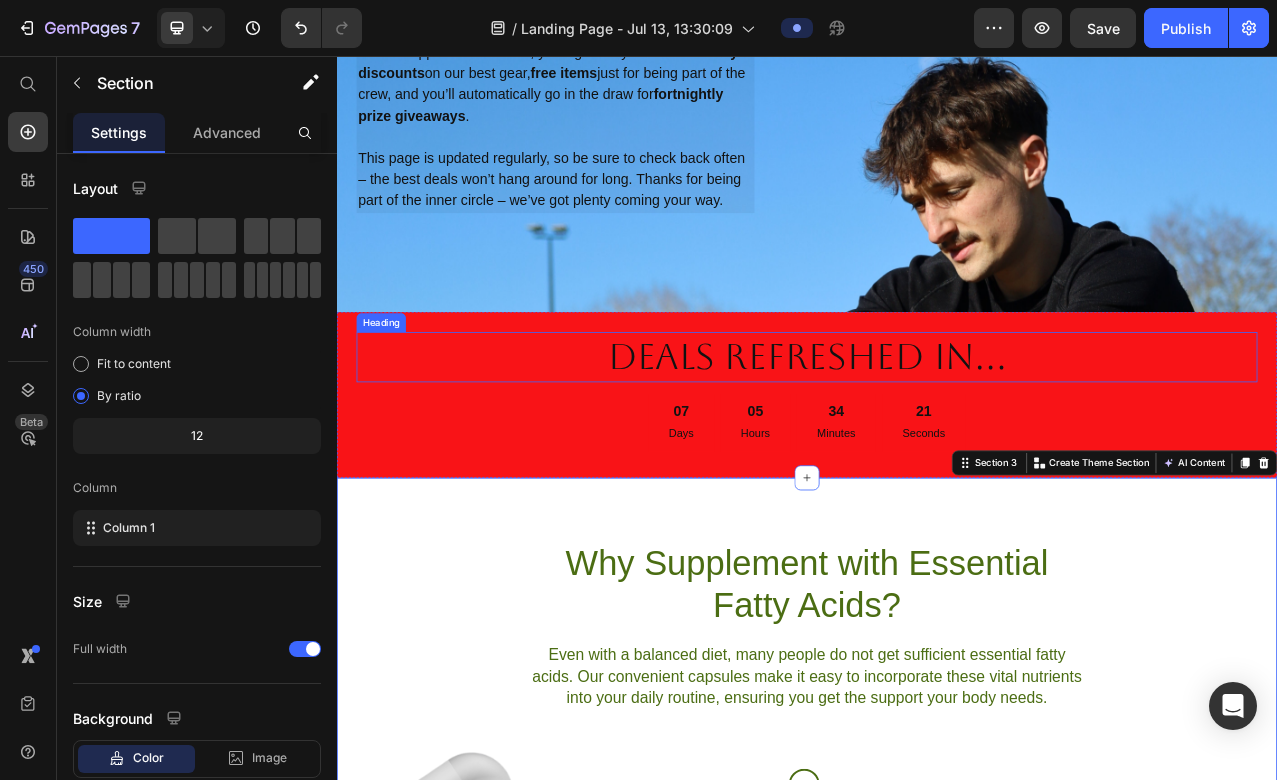 click on "dEALS REFRESHED IN..." at bounding box center [937, 441] 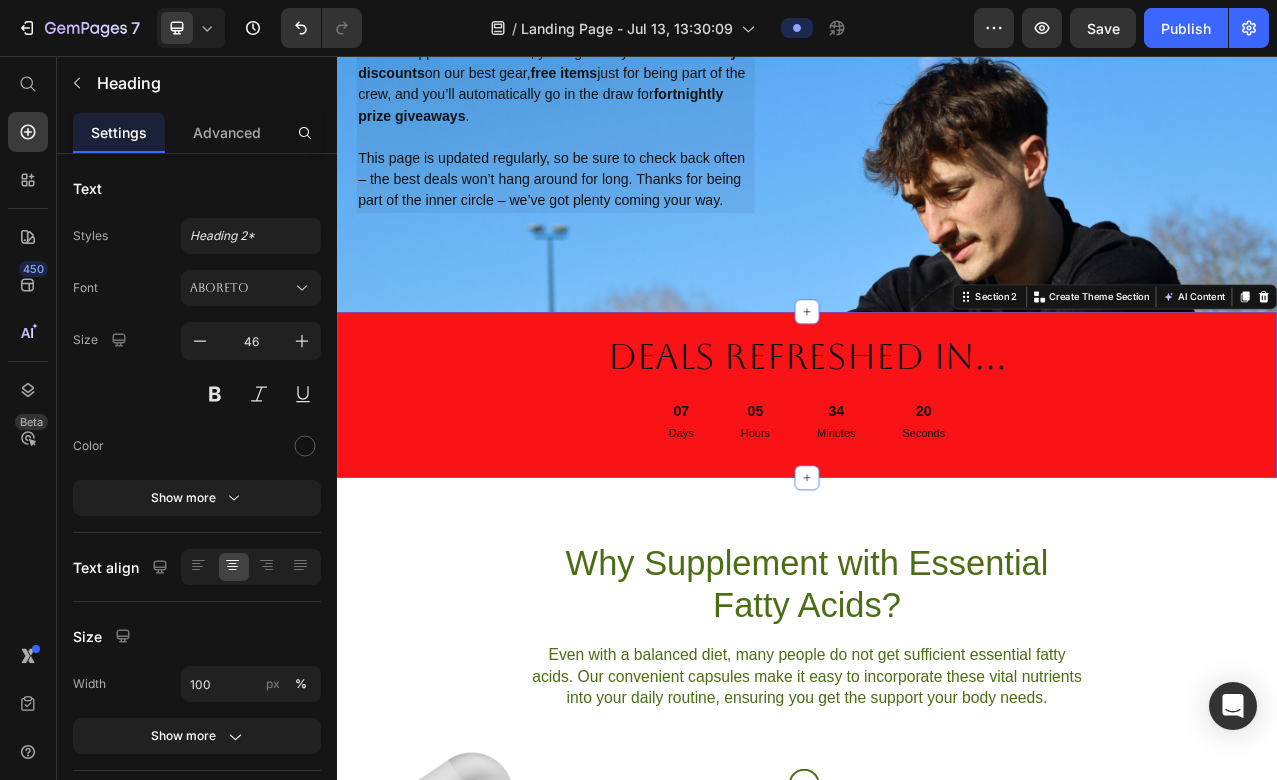 click on "dEALS REFRESHED IN... Heading 07 Days 05 Hours 34 Minutes 20 Seconds Countdown Timer Section 2   You can create reusable sections Create Theme Section AI Content Write with GemAI What would you like to describe here? Tone and Voice Persuasive Product EcoGrip Compression Set Show more Generate" at bounding box center (937, 489) 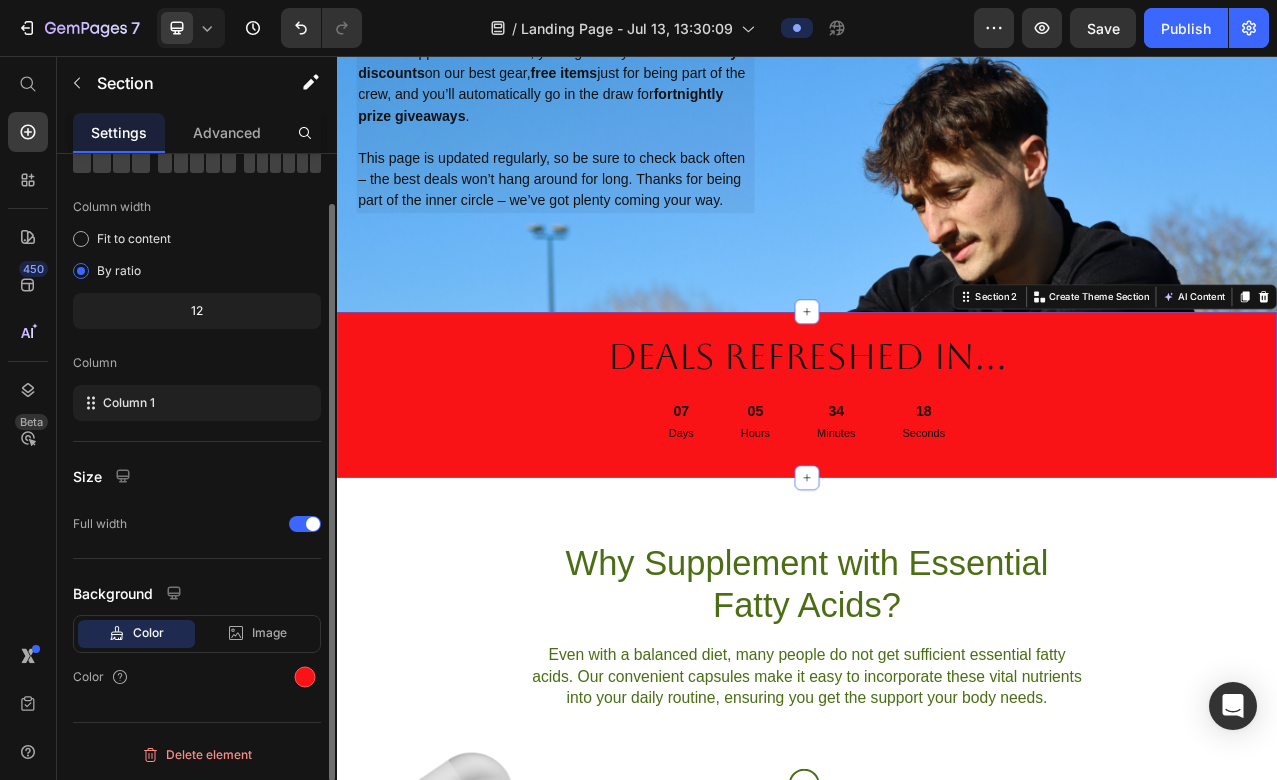 scroll, scrollTop: 123, scrollLeft: 0, axis: vertical 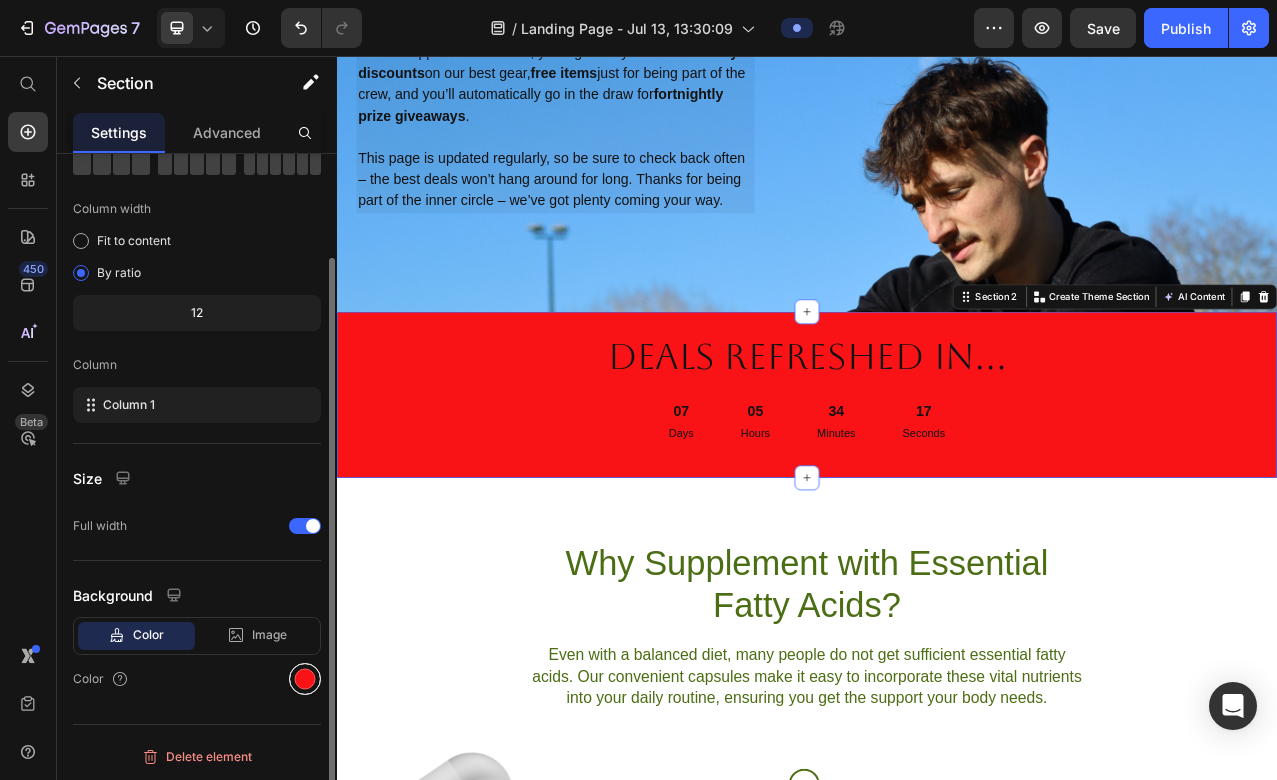 click at bounding box center [305, 679] 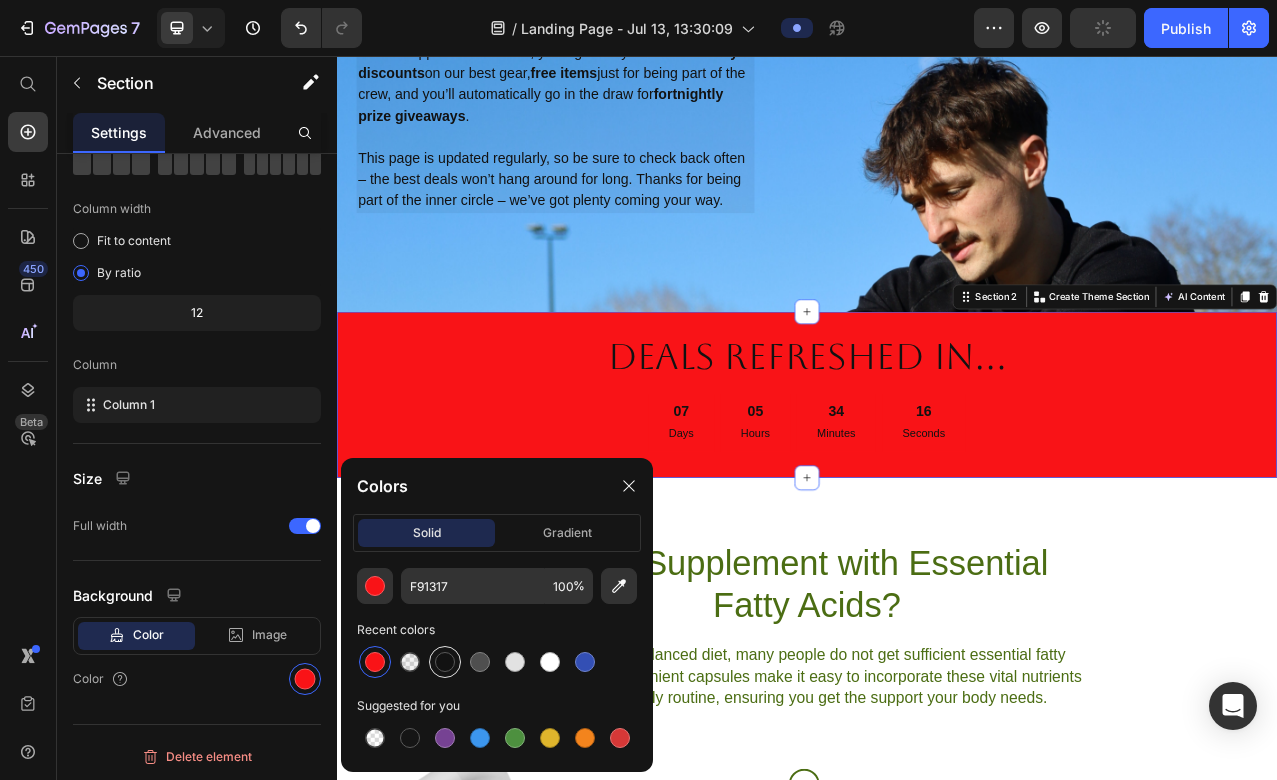 click at bounding box center [445, 662] 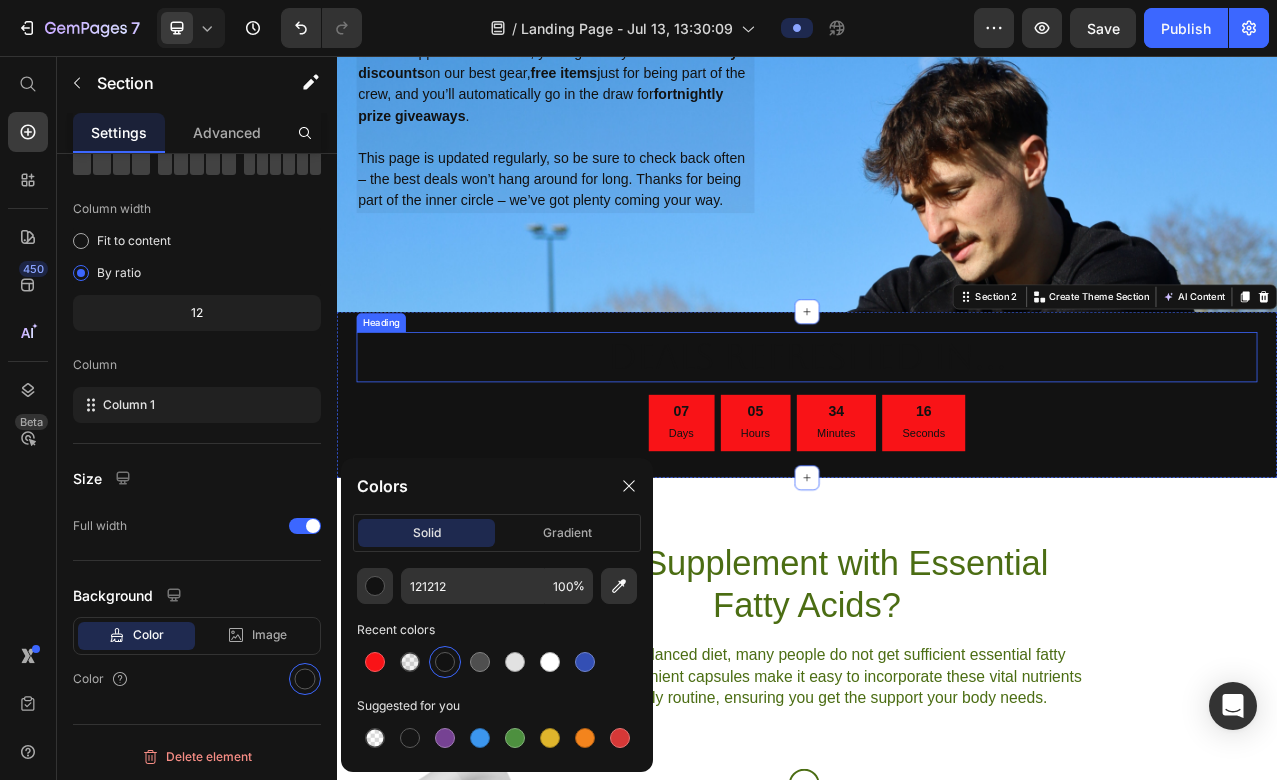 click on "dEALS REFRESHED IN..." at bounding box center [937, 441] 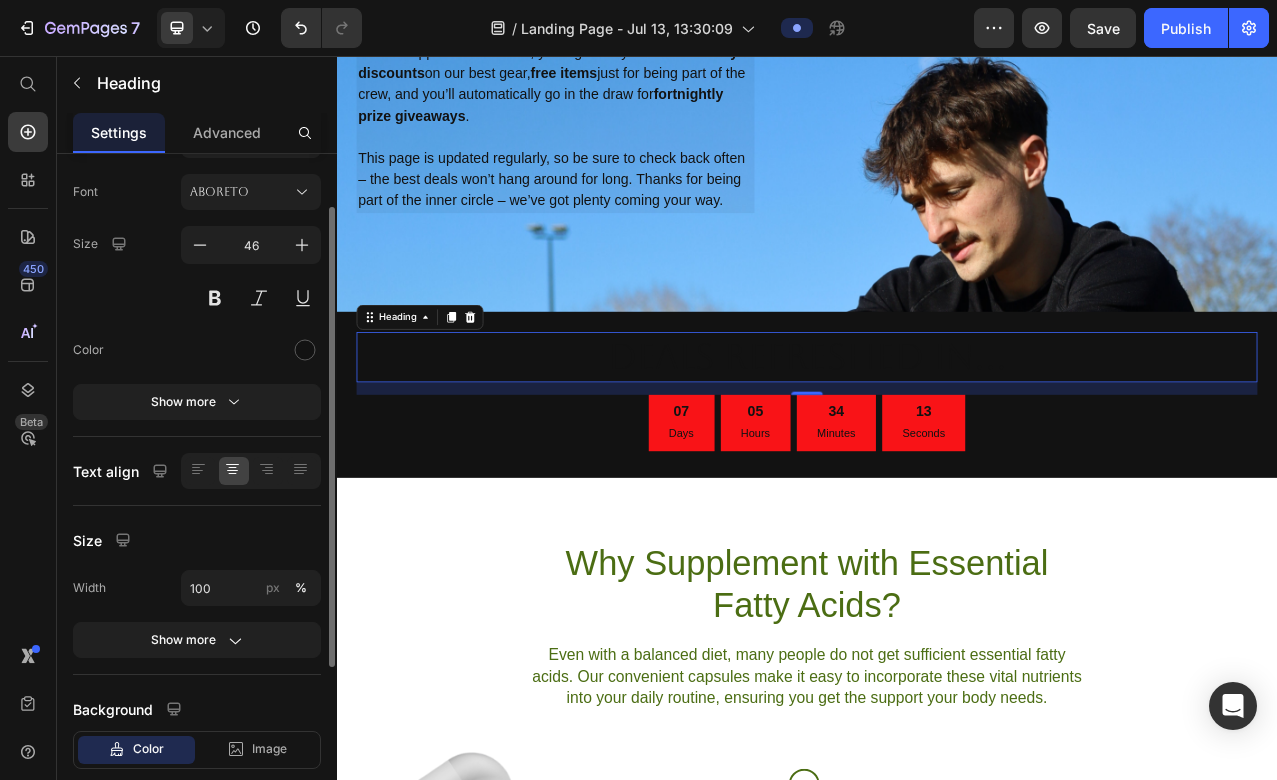 scroll, scrollTop: 89, scrollLeft: 0, axis: vertical 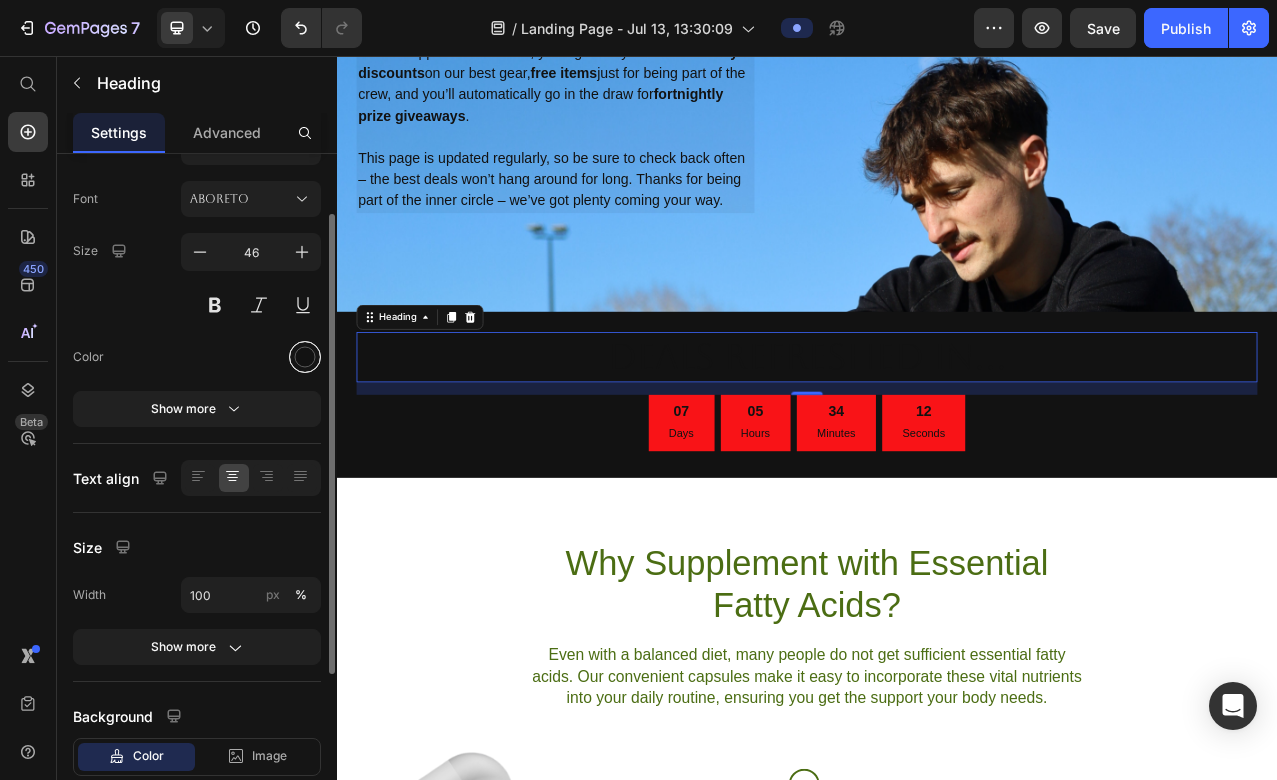 click at bounding box center [305, 357] 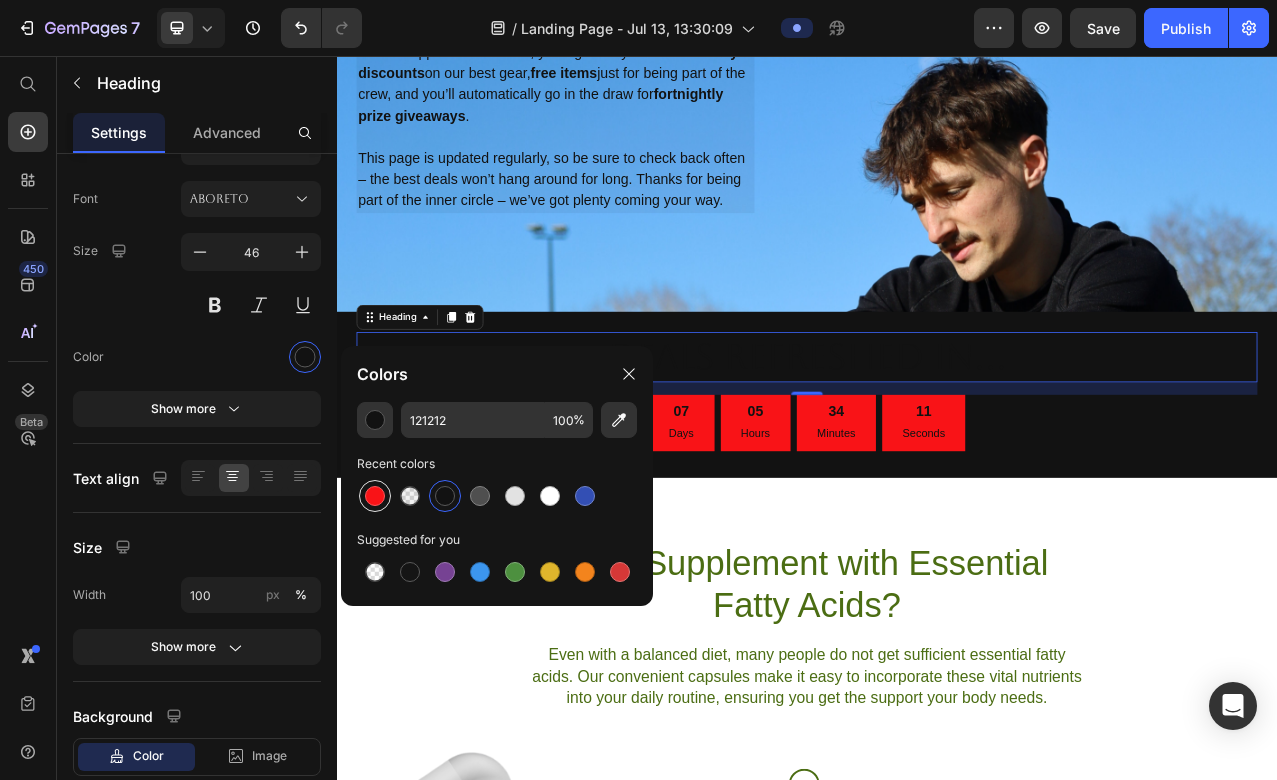 click at bounding box center (375, 496) 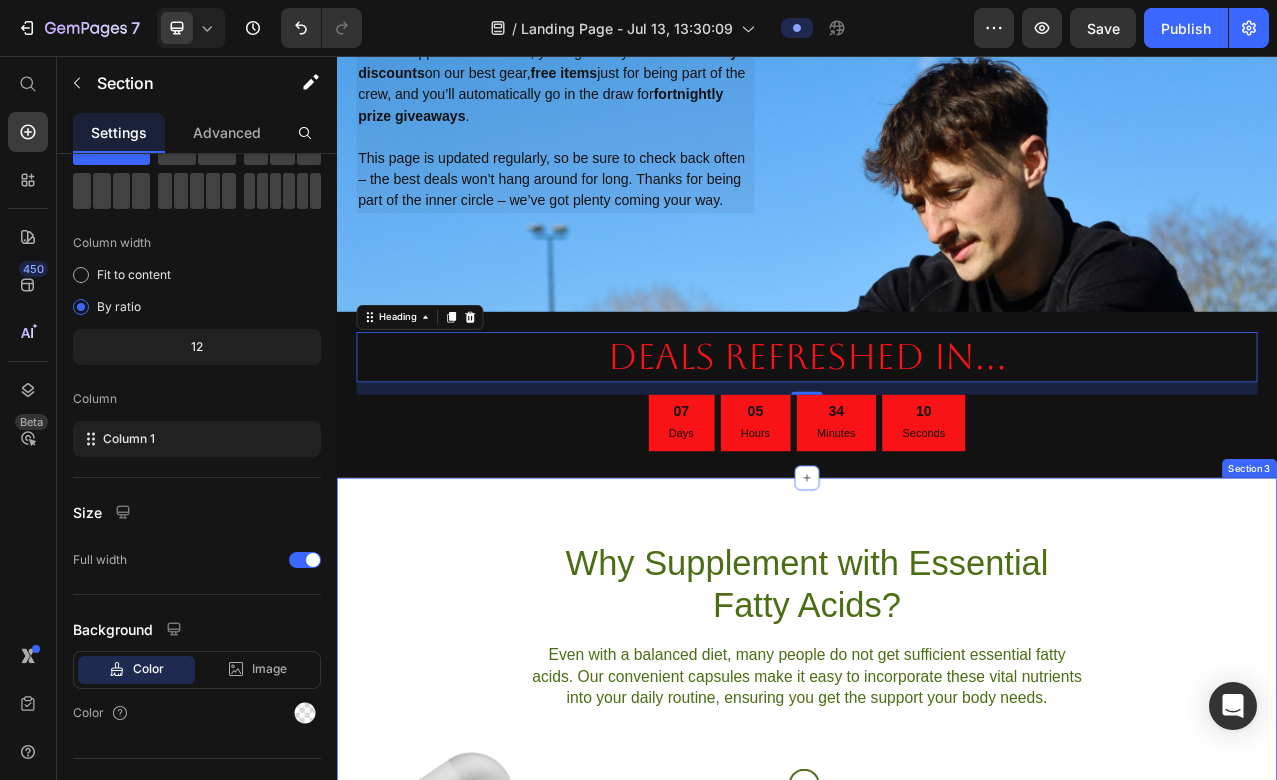 click on "Why Supplement with Essential Fatty Acids? Heading Even with a balanced diet, many people do not get sufficient essential fatty acids. Our convenient capsules make it easy to incorporate these vital nutrients into your daily routine, ensuring you get the support your body needs. Text Block Row Section 3" at bounding box center [937, 801] 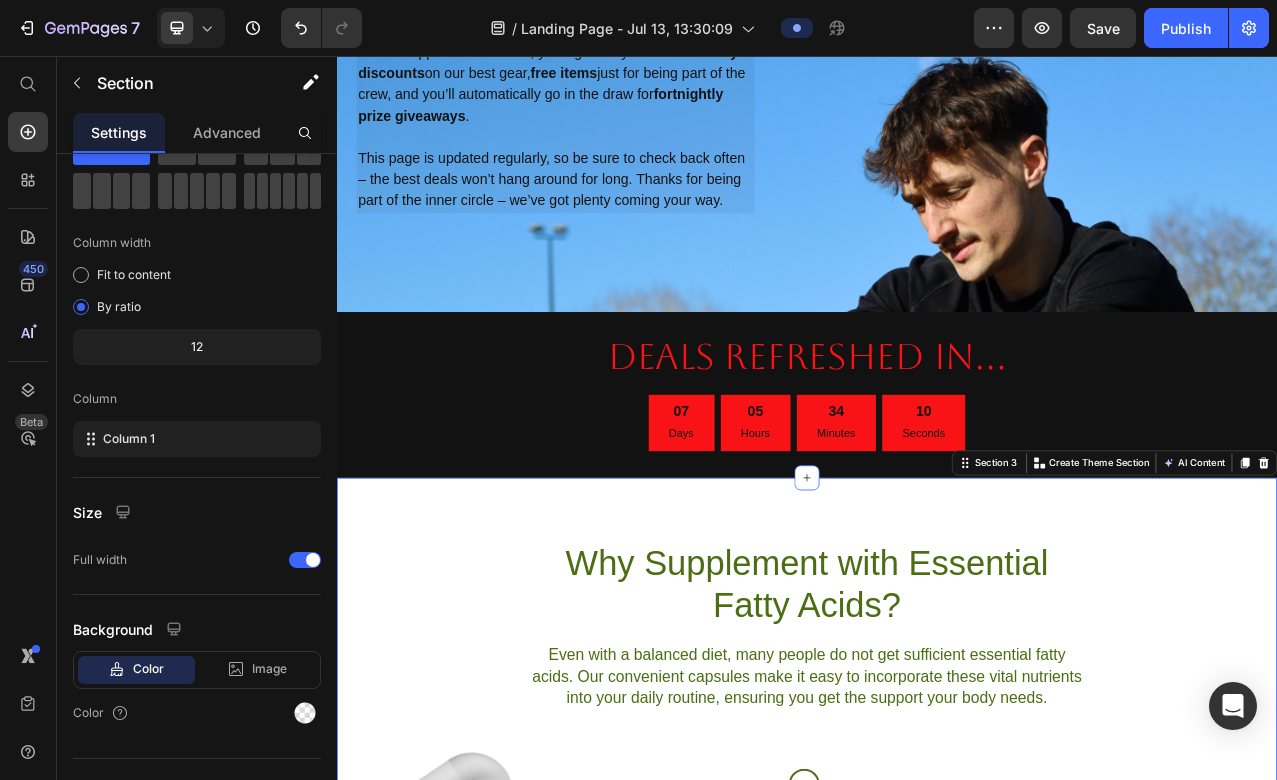 scroll, scrollTop: 0, scrollLeft: 0, axis: both 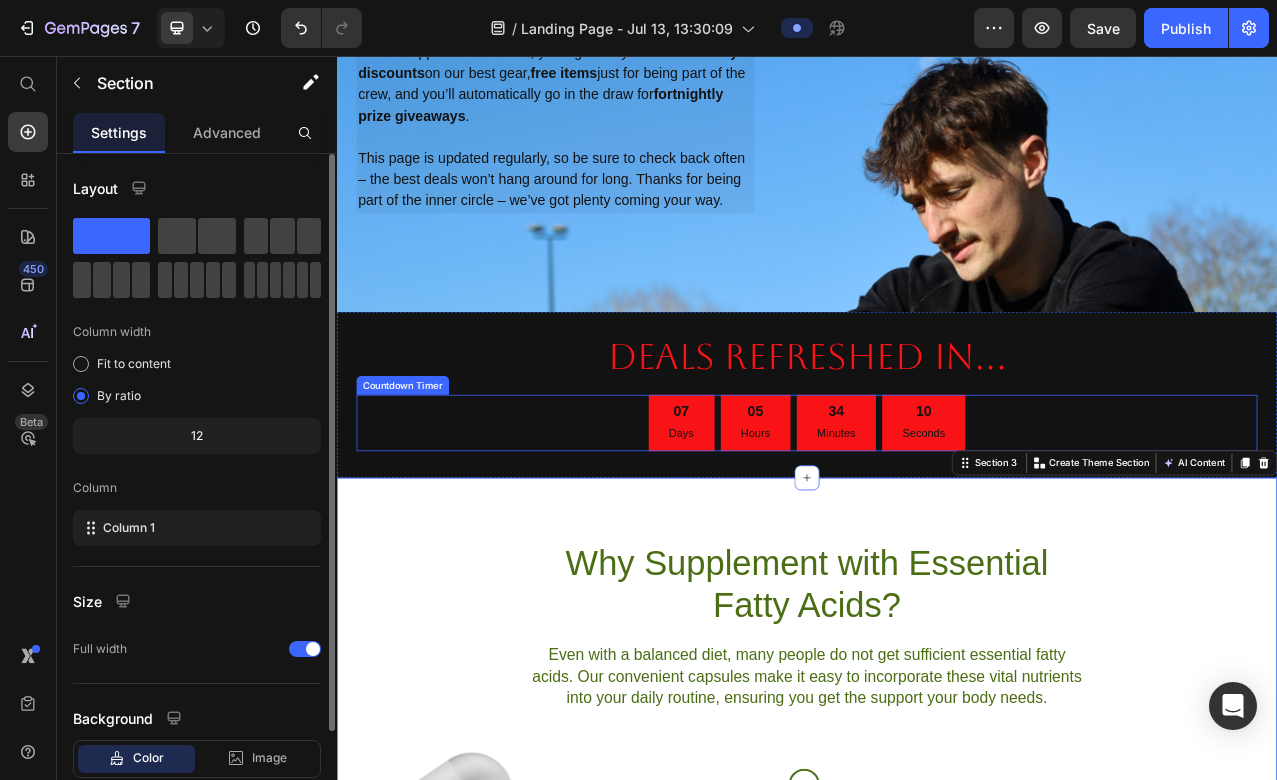 click on "10 Seconds" at bounding box center (1086, 525) 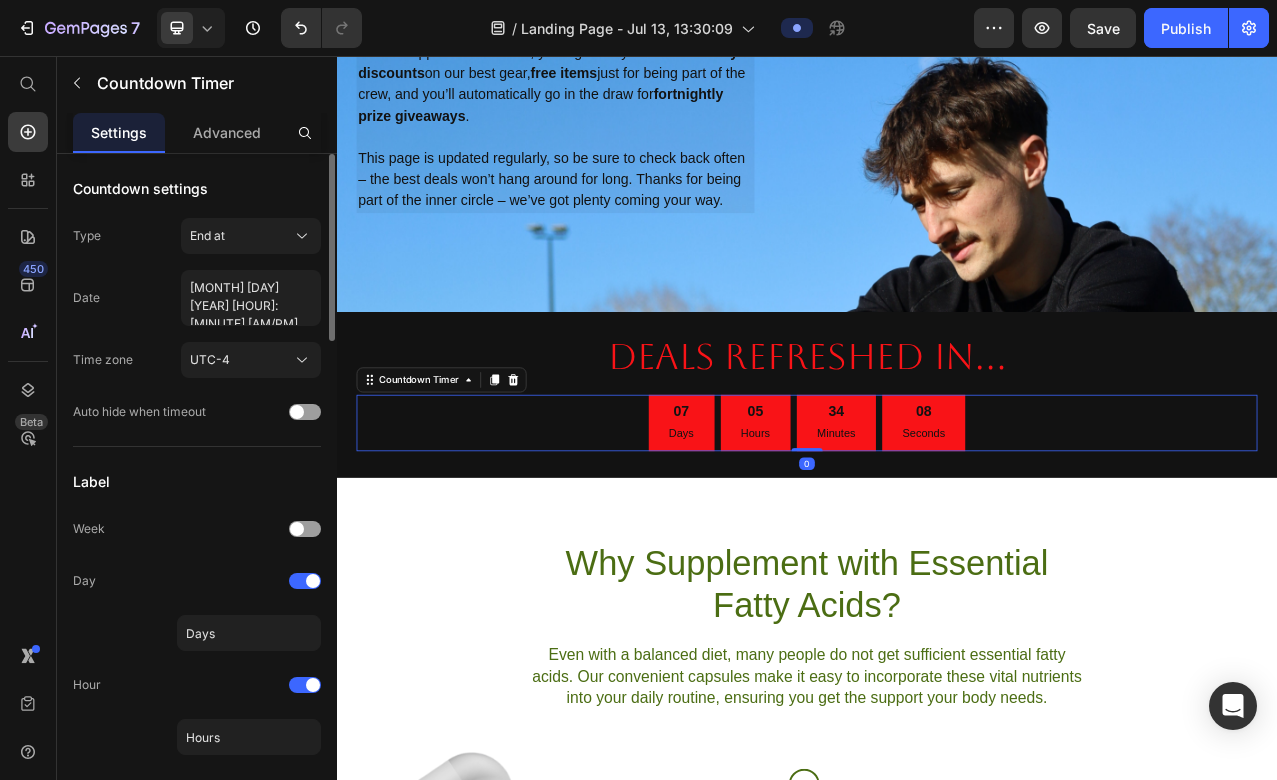 scroll, scrollTop: 1810, scrollLeft: 0, axis: vertical 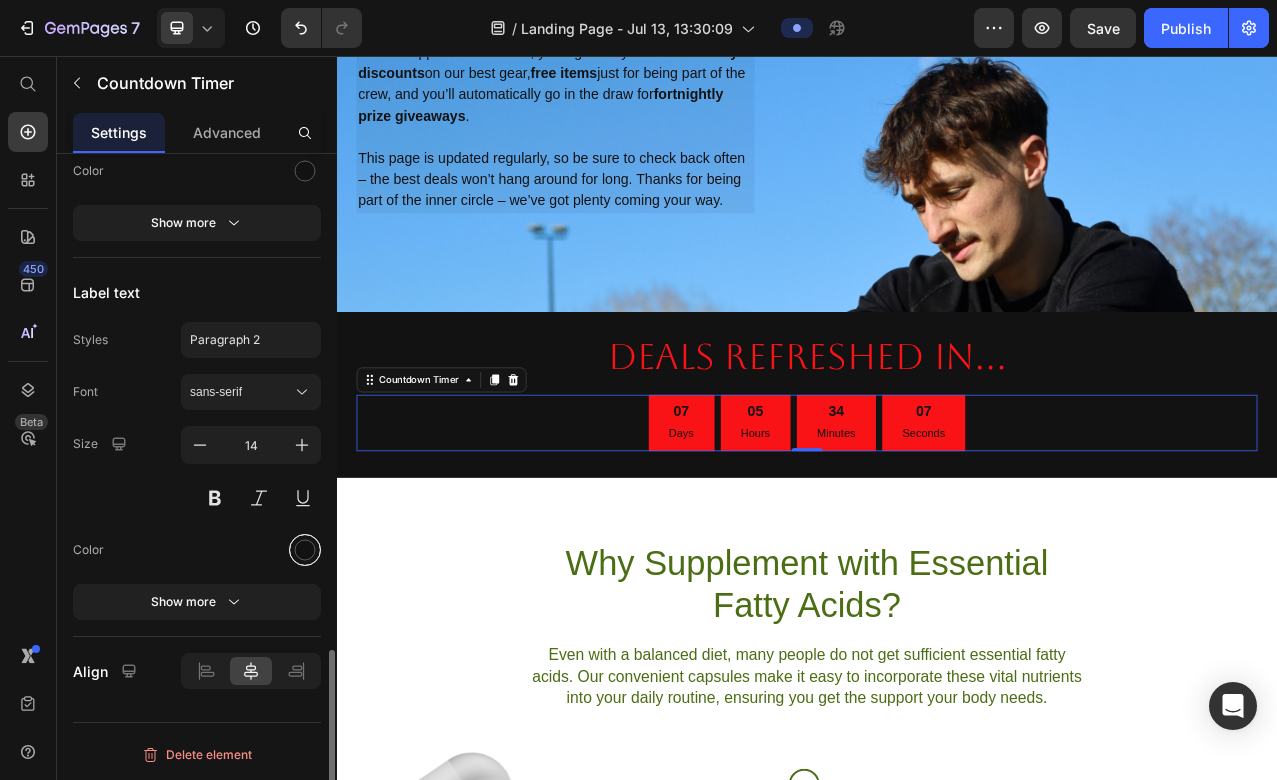click at bounding box center [305, 550] 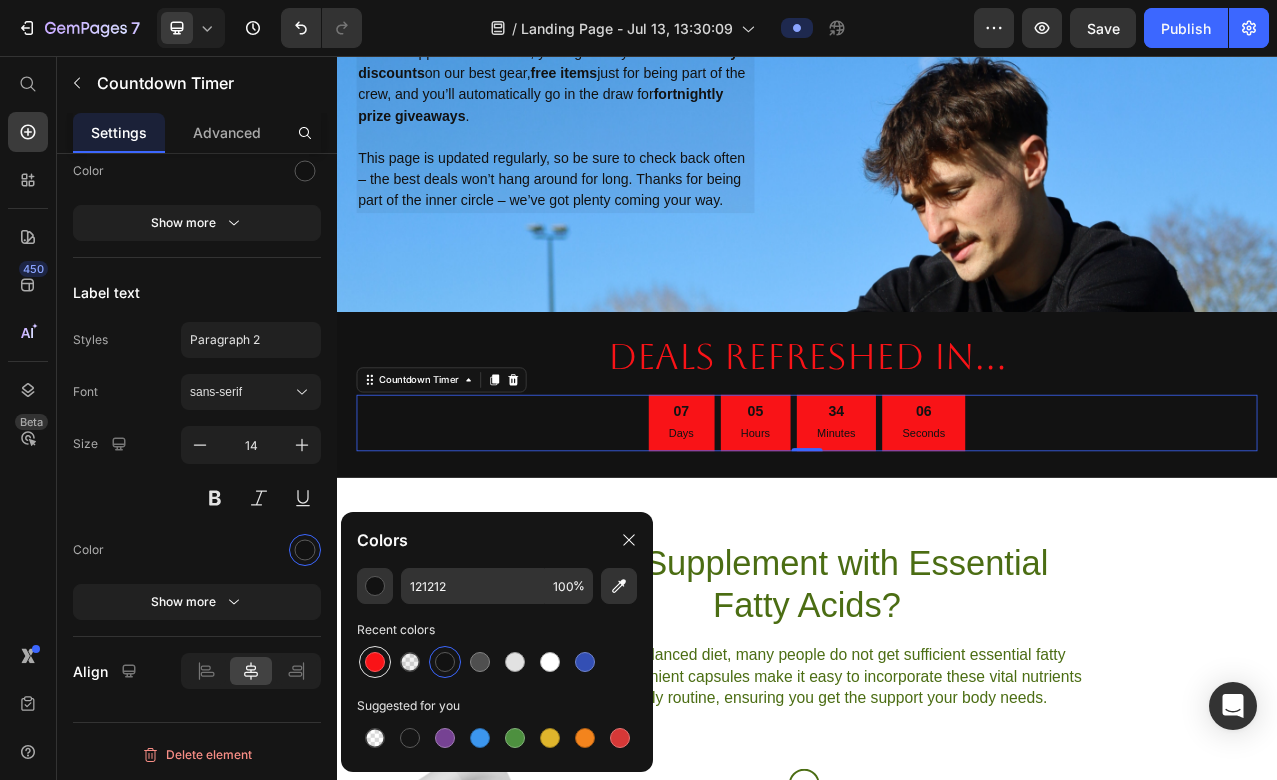 click at bounding box center (375, 662) 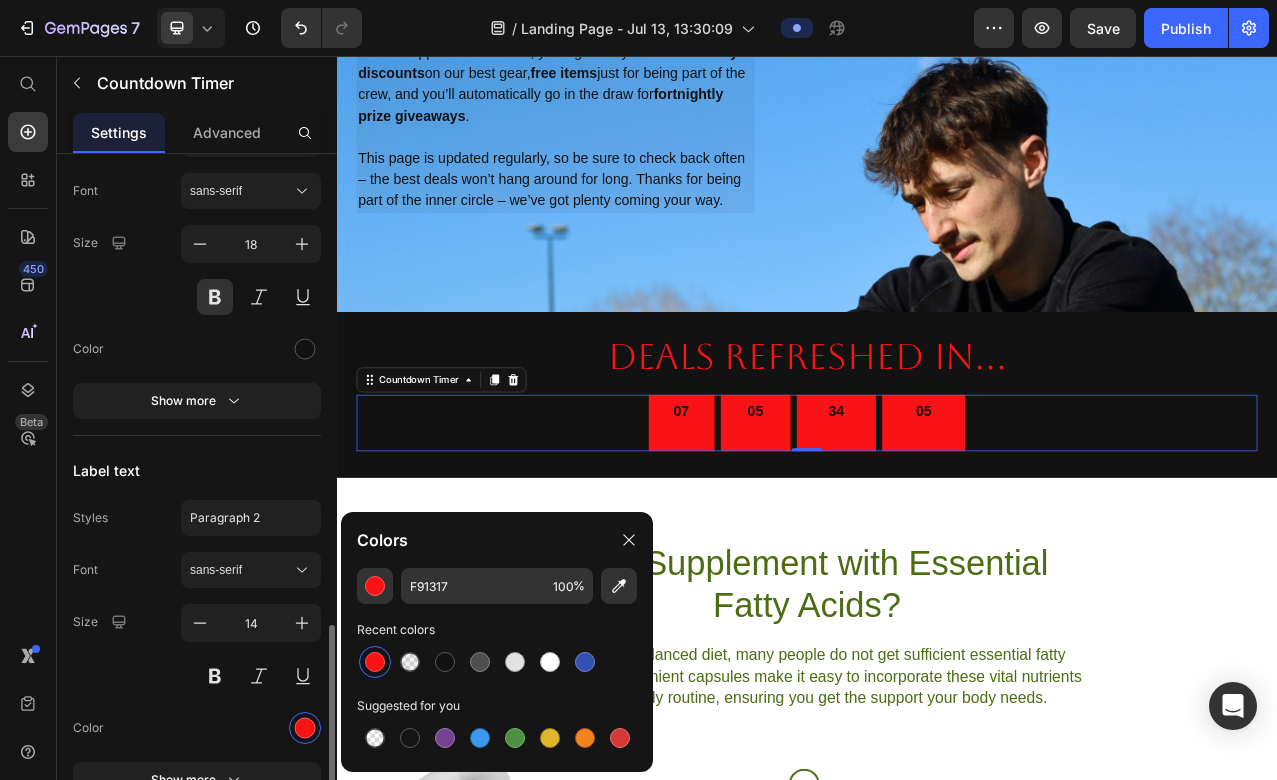 scroll, scrollTop: 1567, scrollLeft: 0, axis: vertical 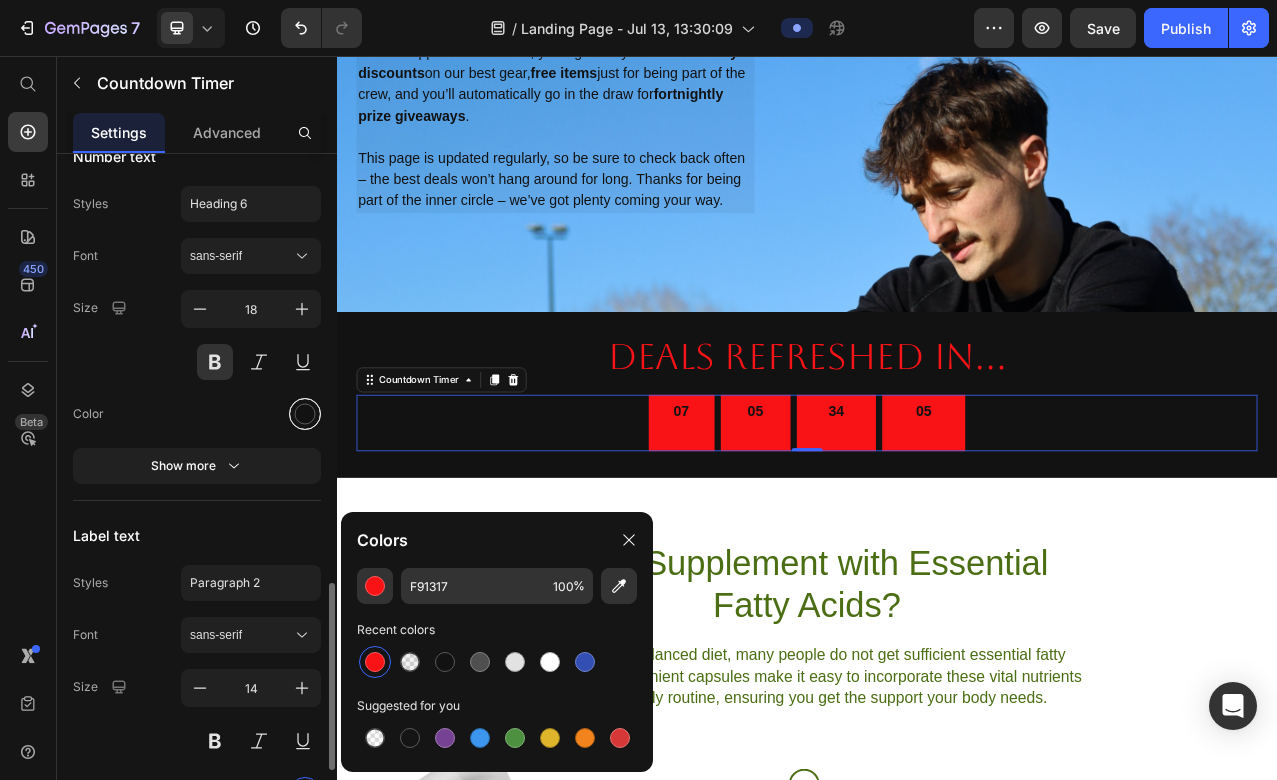 click at bounding box center (305, 414) 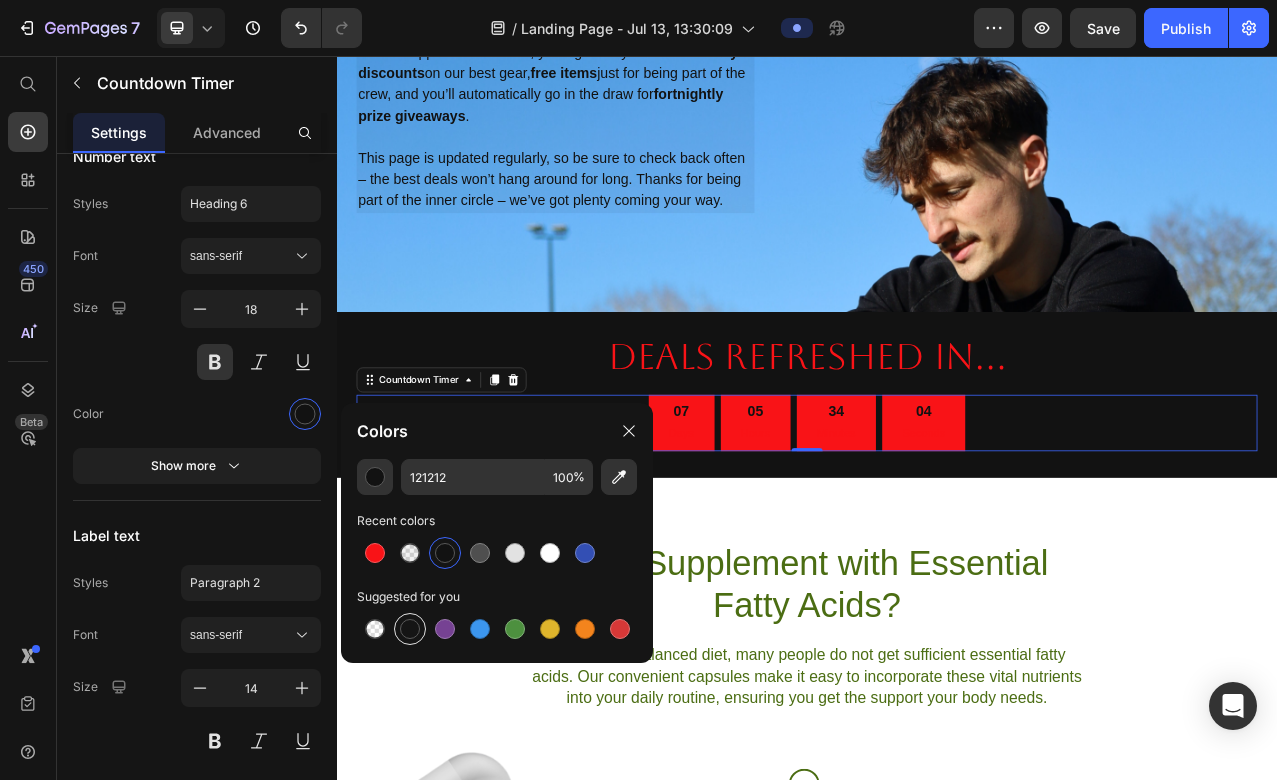 click at bounding box center (410, 629) 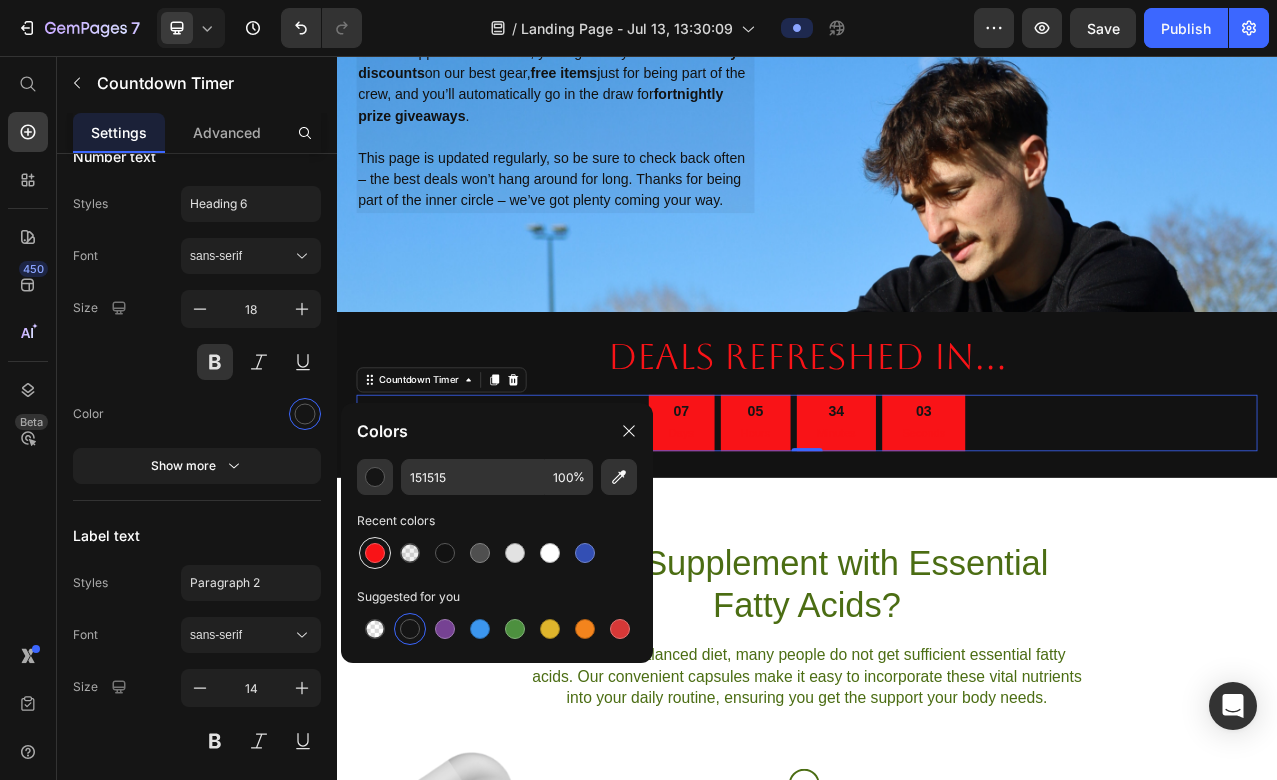 click at bounding box center [375, 553] 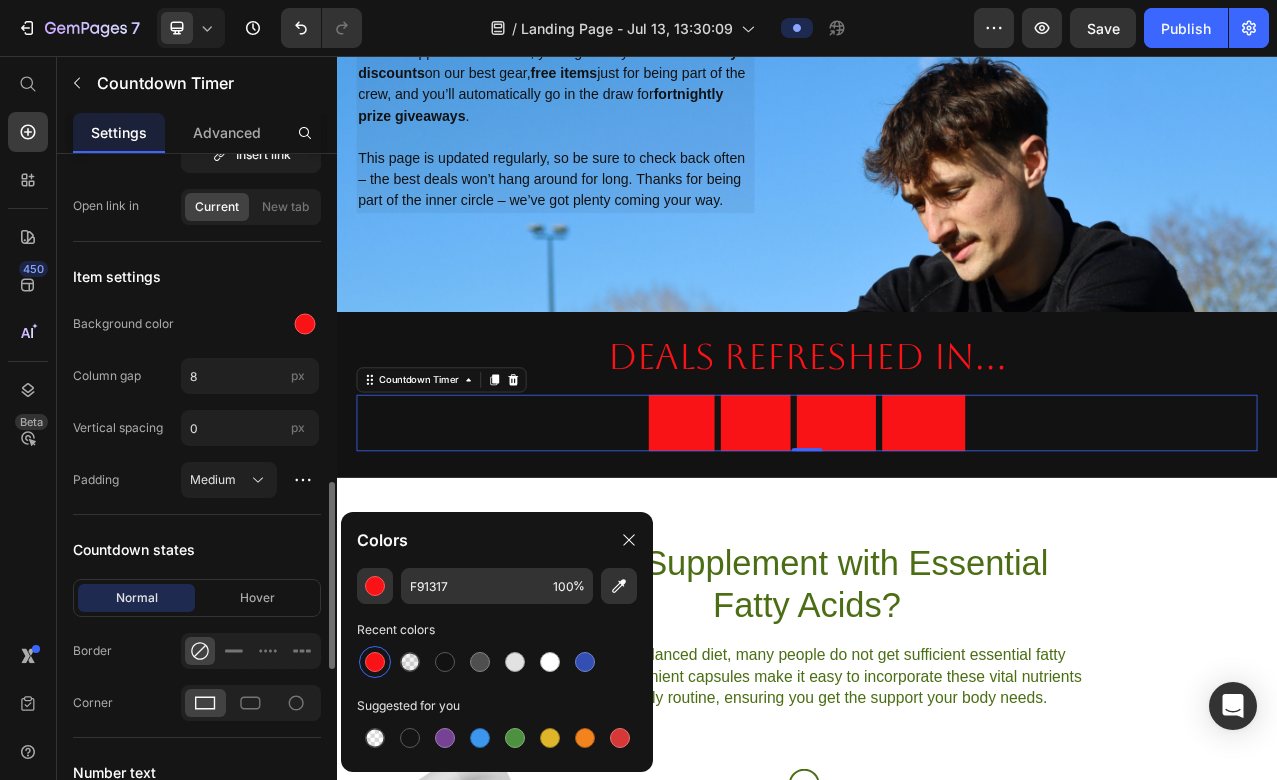scroll, scrollTop: 922, scrollLeft: 0, axis: vertical 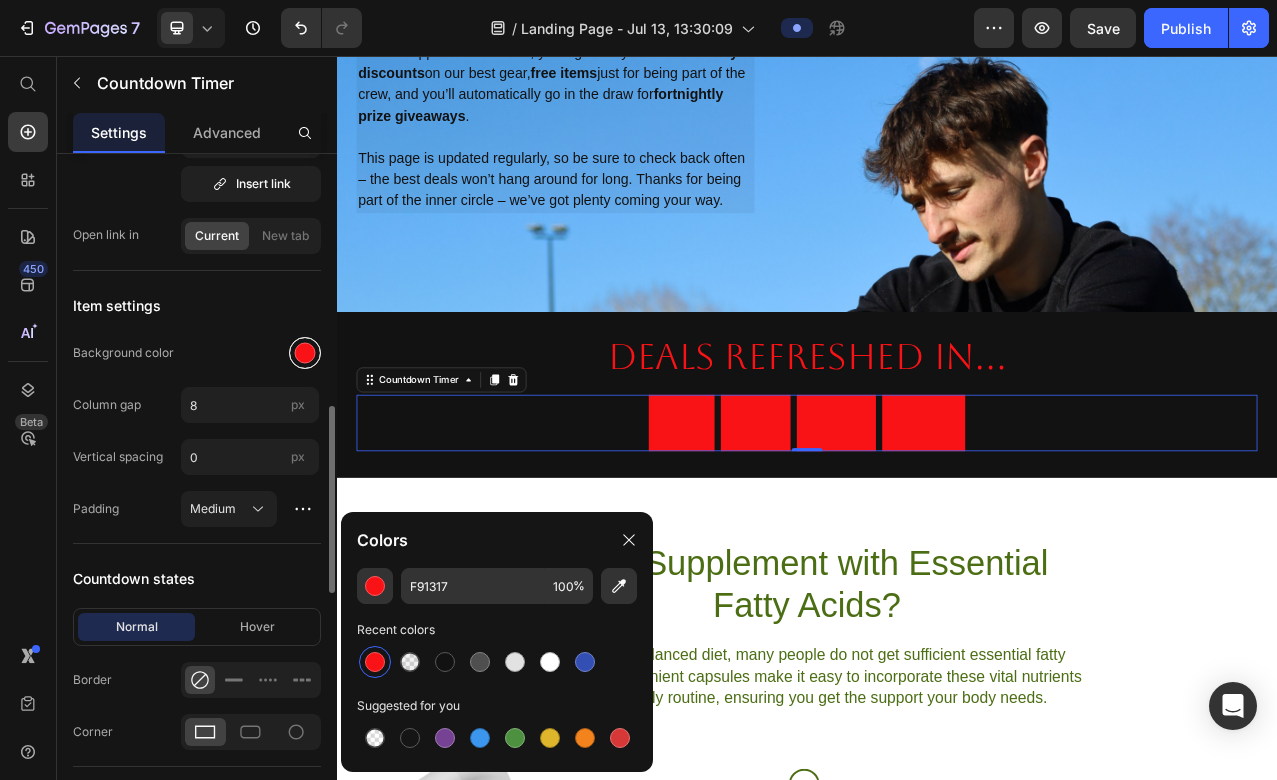 click at bounding box center (305, 353) 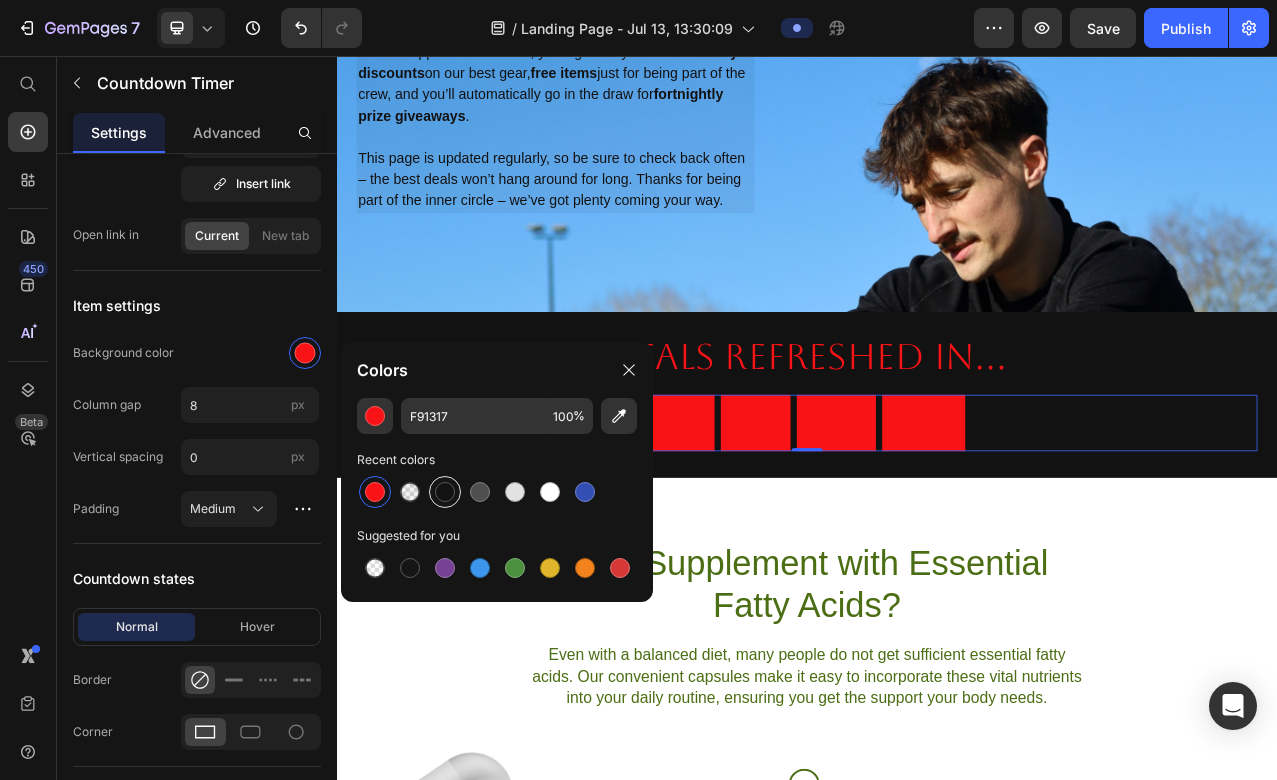 click at bounding box center [445, 492] 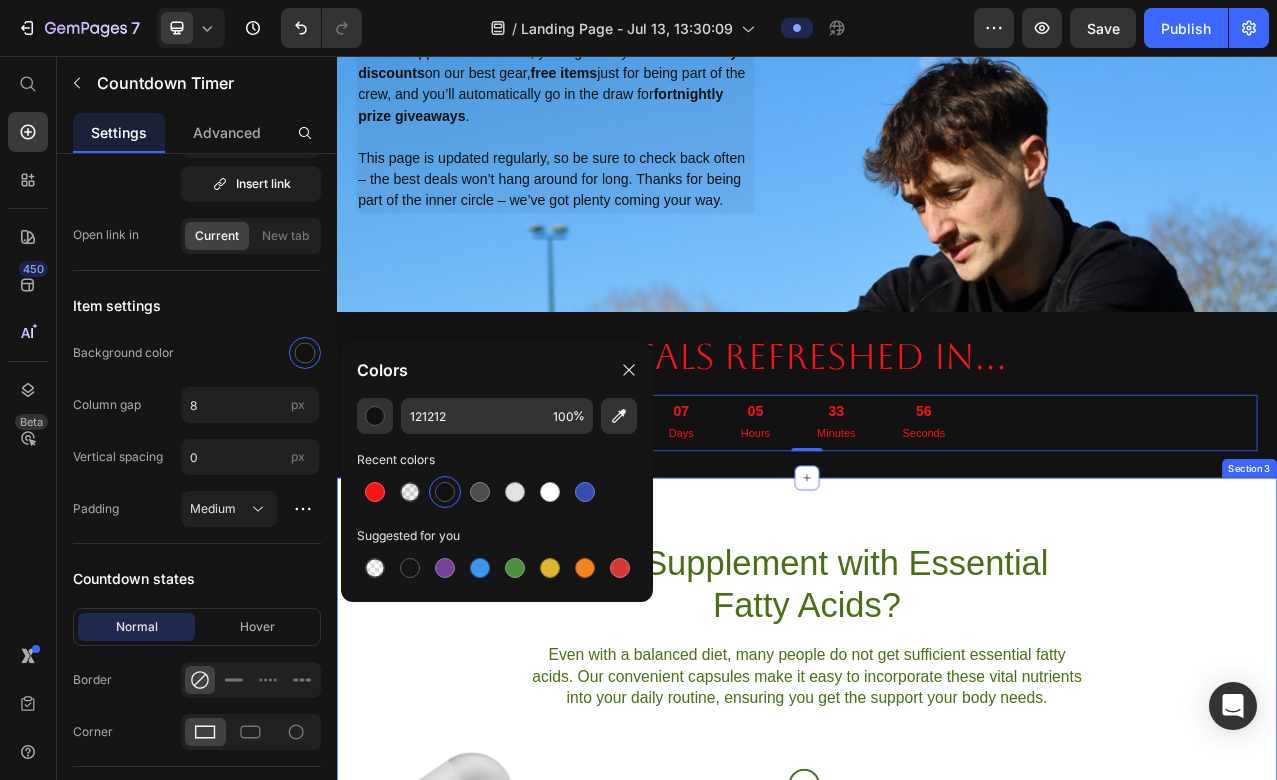 click on "Why Supplement with Essential Fatty Acids? Heading Even with a balanced diet, many people do not get sufficient essential fatty acids. Our convenient capsules make it easy to incorporate these vital nutrients into your daily routine, ensuring you get the support your body needs. Text Block Row Section 3" at bounding box center (937, 801) 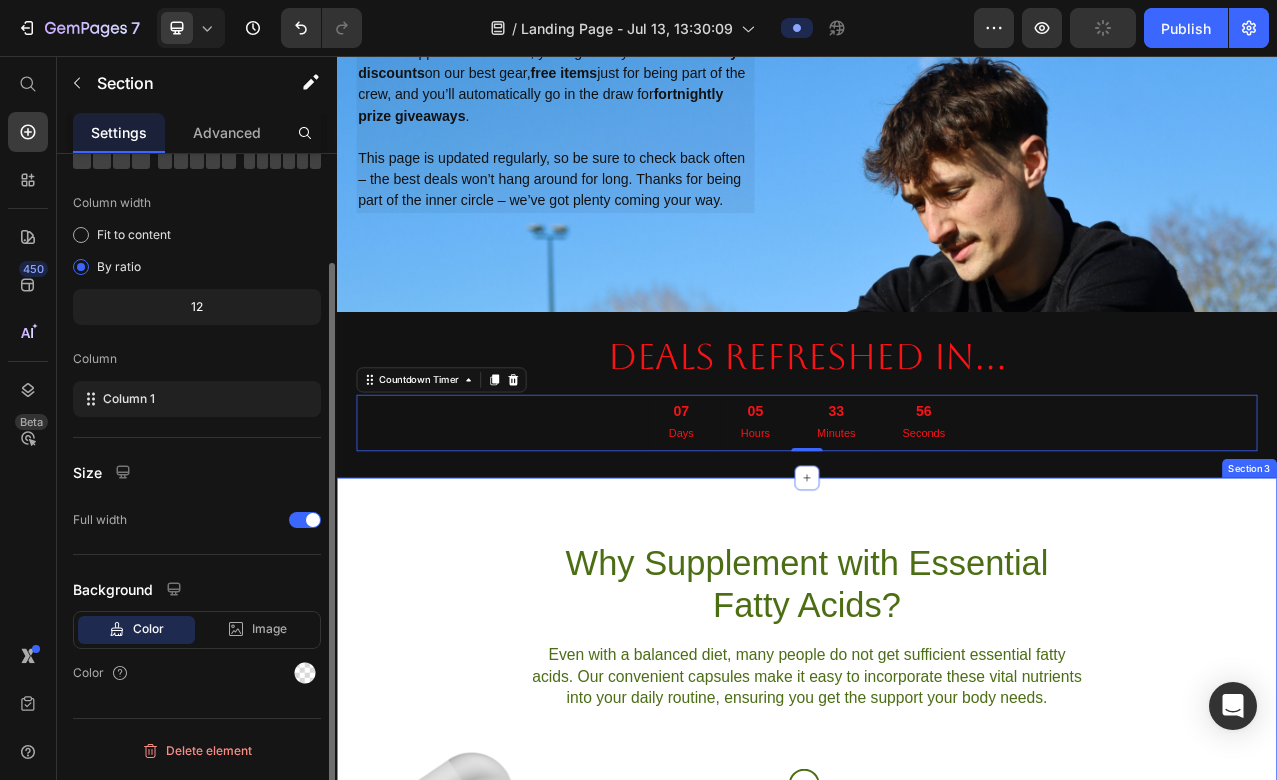 scroll, scrollTop: 0, scrollLeft: 0, axis: both 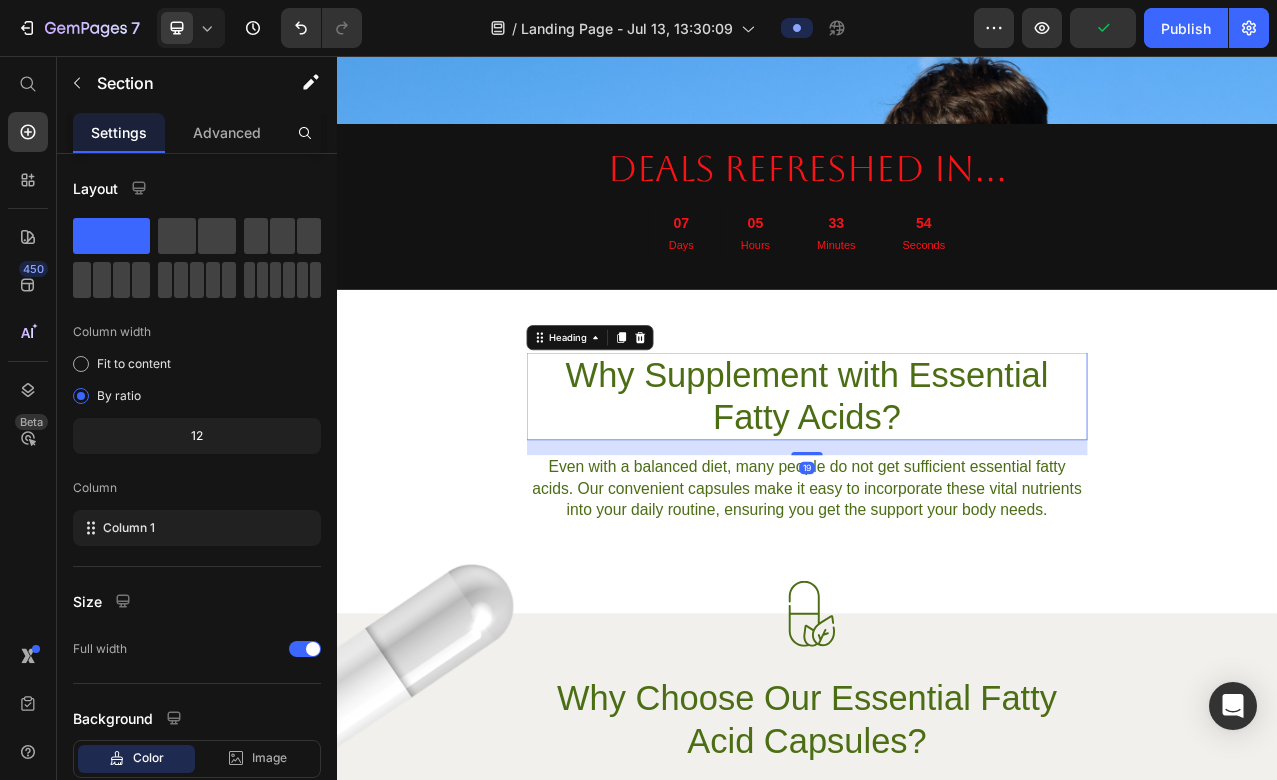 click on "Why Supplement with Essential Fatty Acids?" at bounding box center (937, 491) 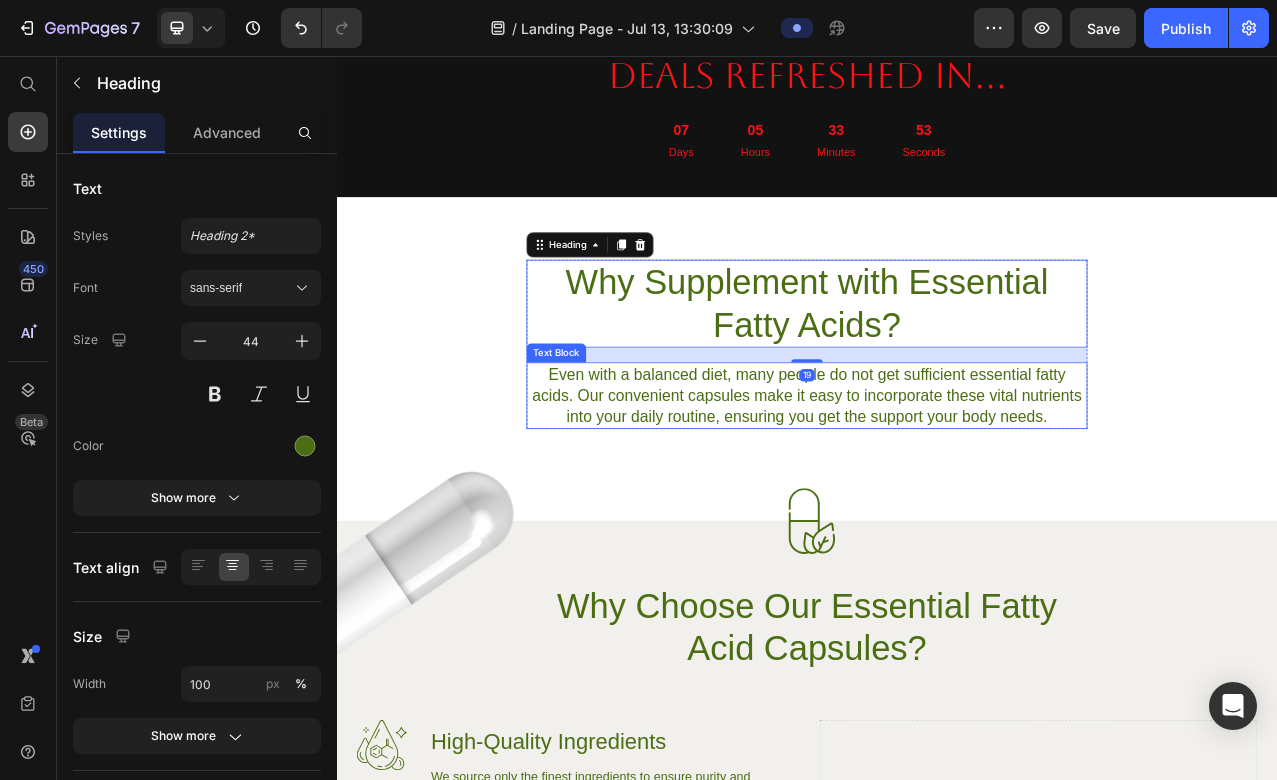 scroll, scrollTop: 564, scrollLeft: 0, axis: vertical 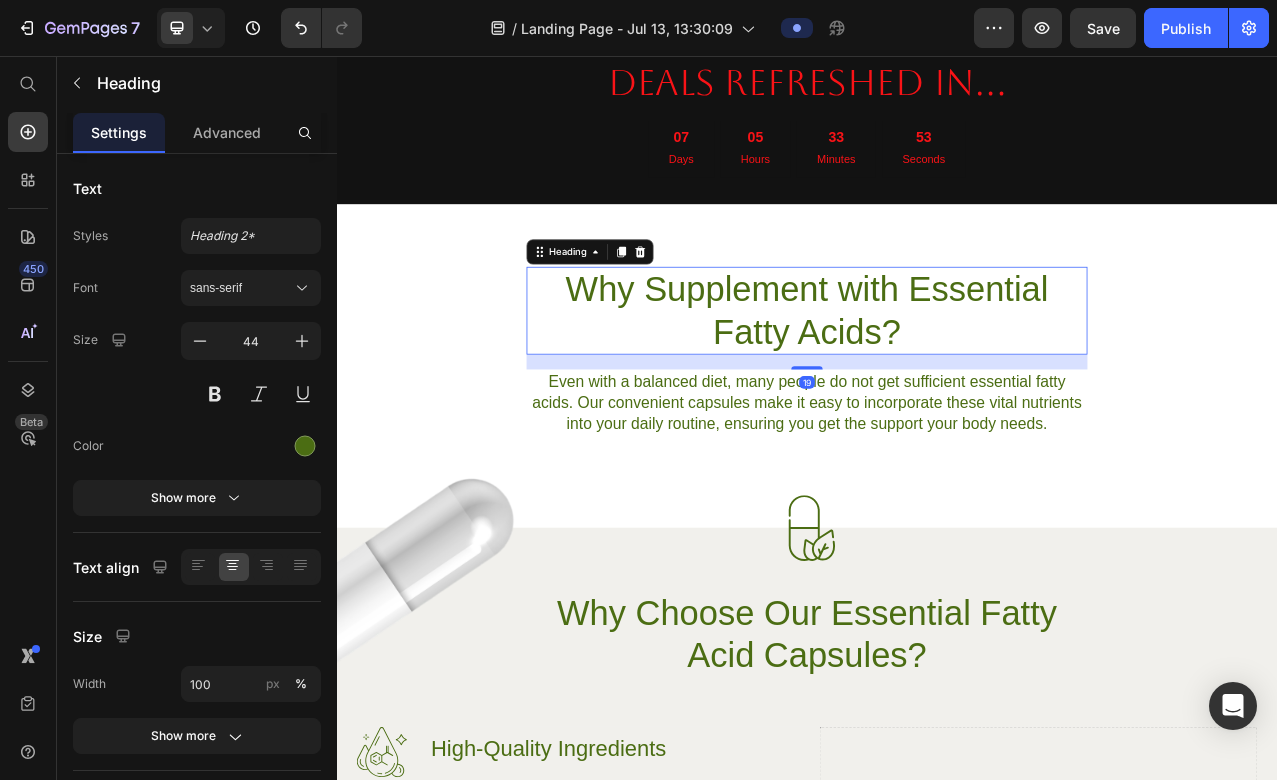 click on "Why Supplement with Essential Fatty Acids?" at bounding box center [937, 381] 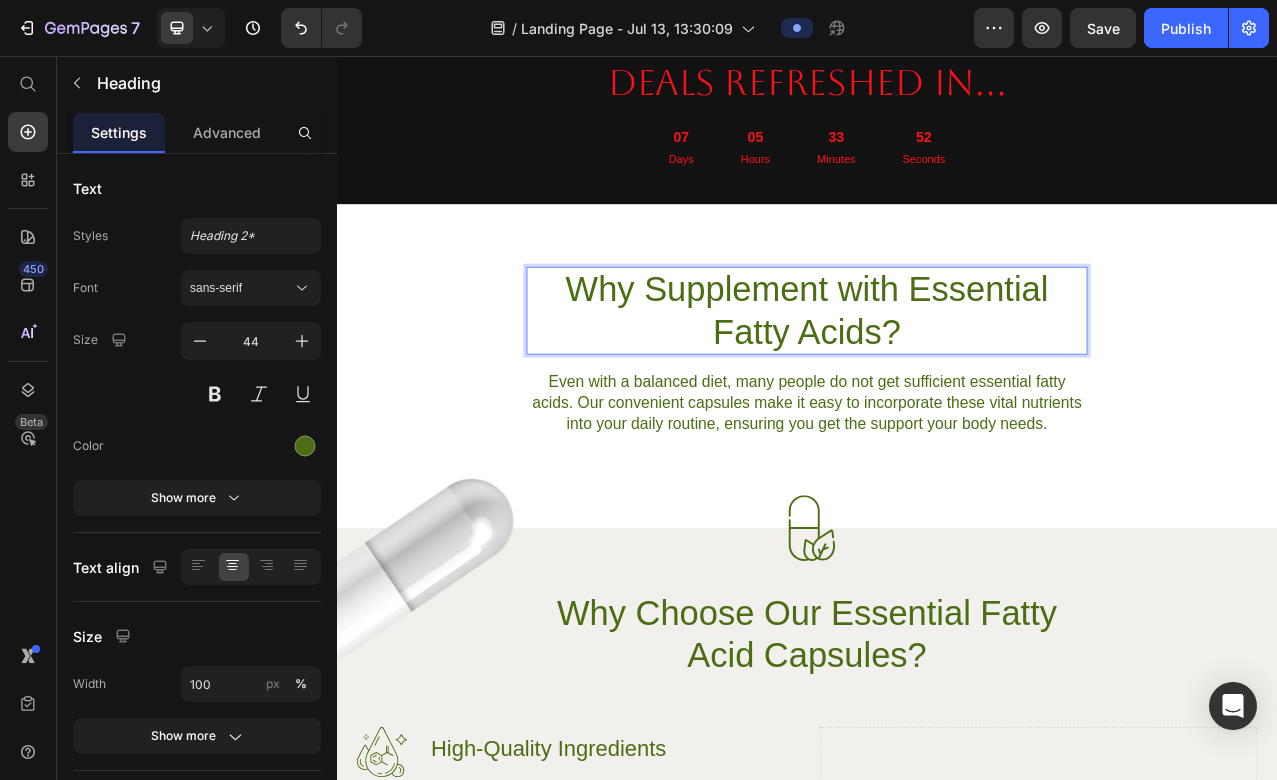 click on "Why Supplement with Essential Fatty Acids?" at bounding box center (937, 381) 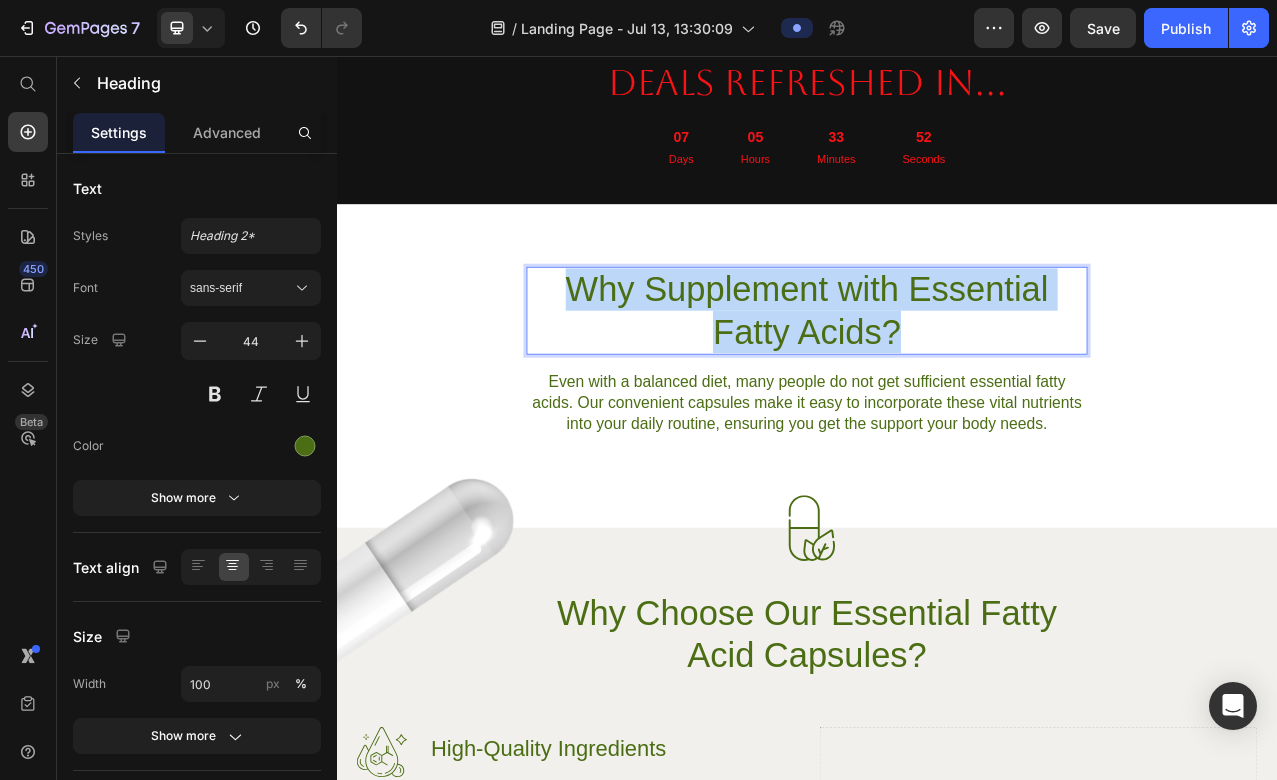 click on "Why Supplement with Essential Fatty Acids?" at bounding box center (937, 381) 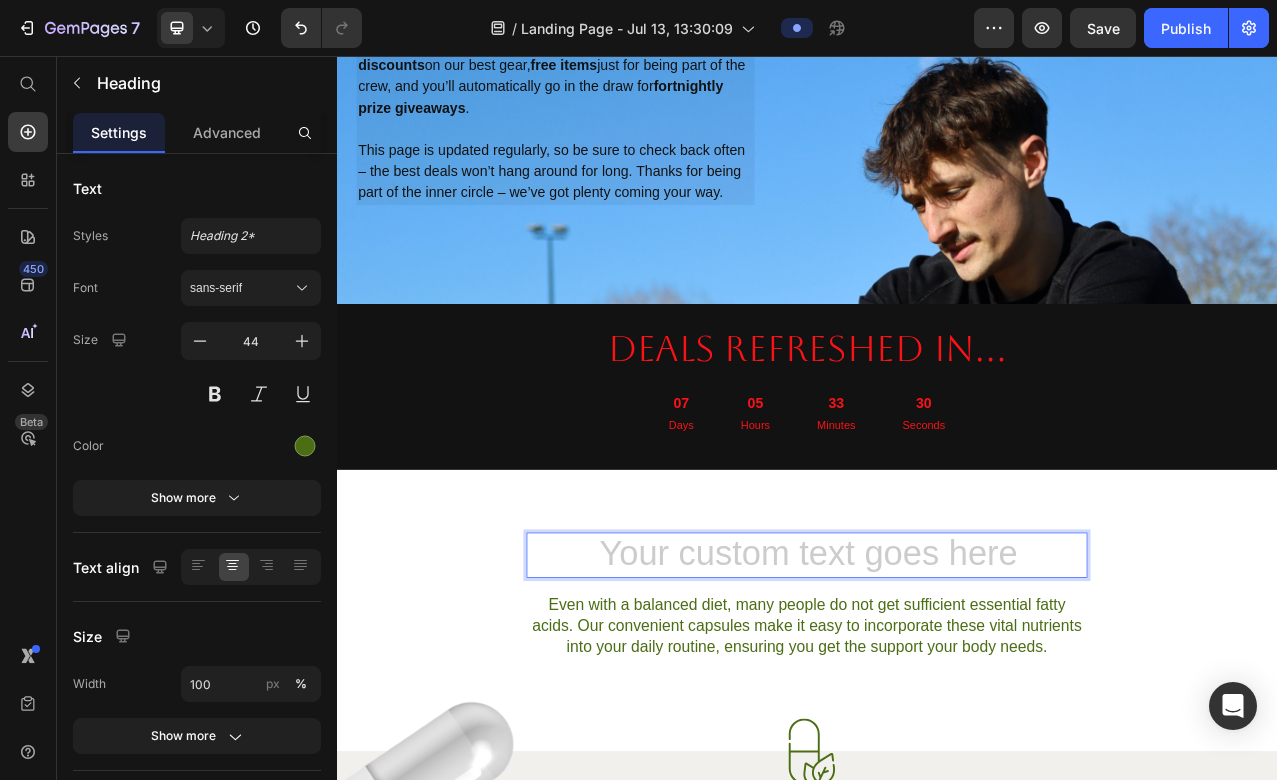 scroll, scrollTop: 226, scrollLeft: 0, axis: vertical 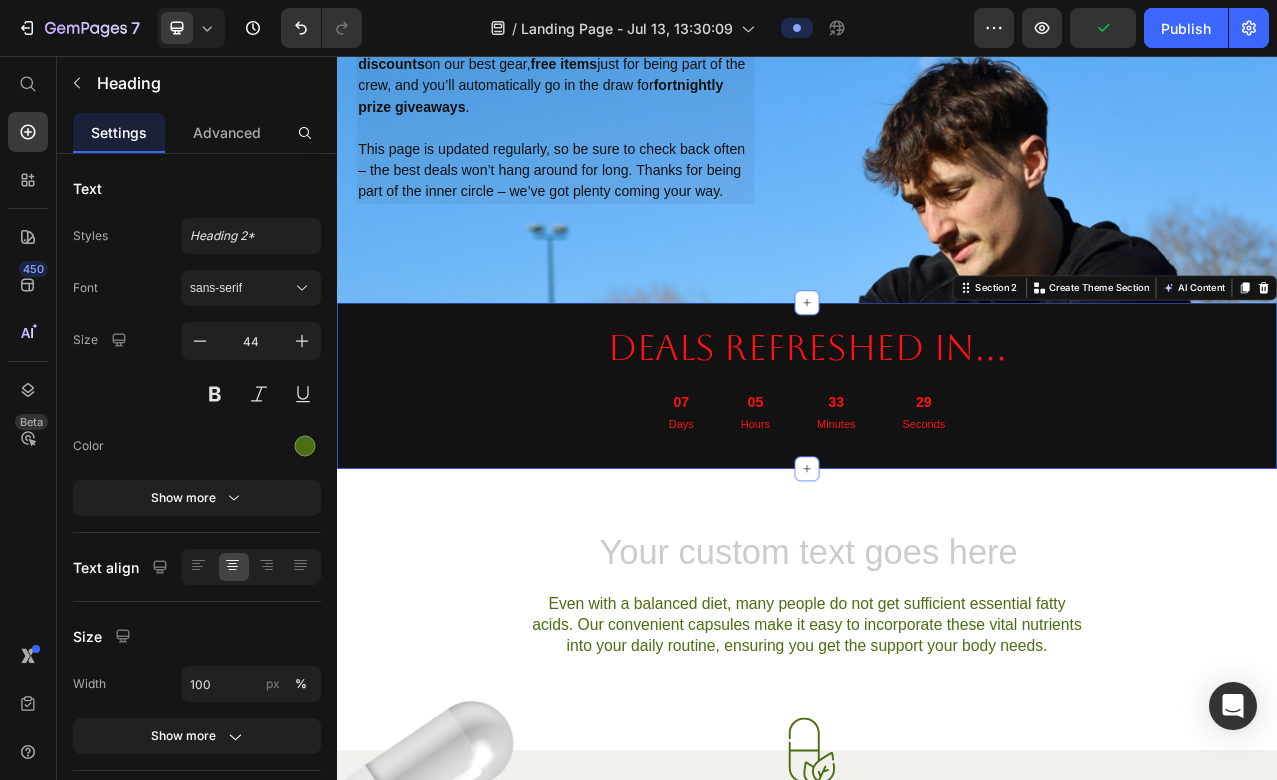 click on "dEALS REFRESHED IN... Heading 07 Days 05 Hours 33 Minutes 29 Seconds Countdown Timer" at bounding box center [937, 473] 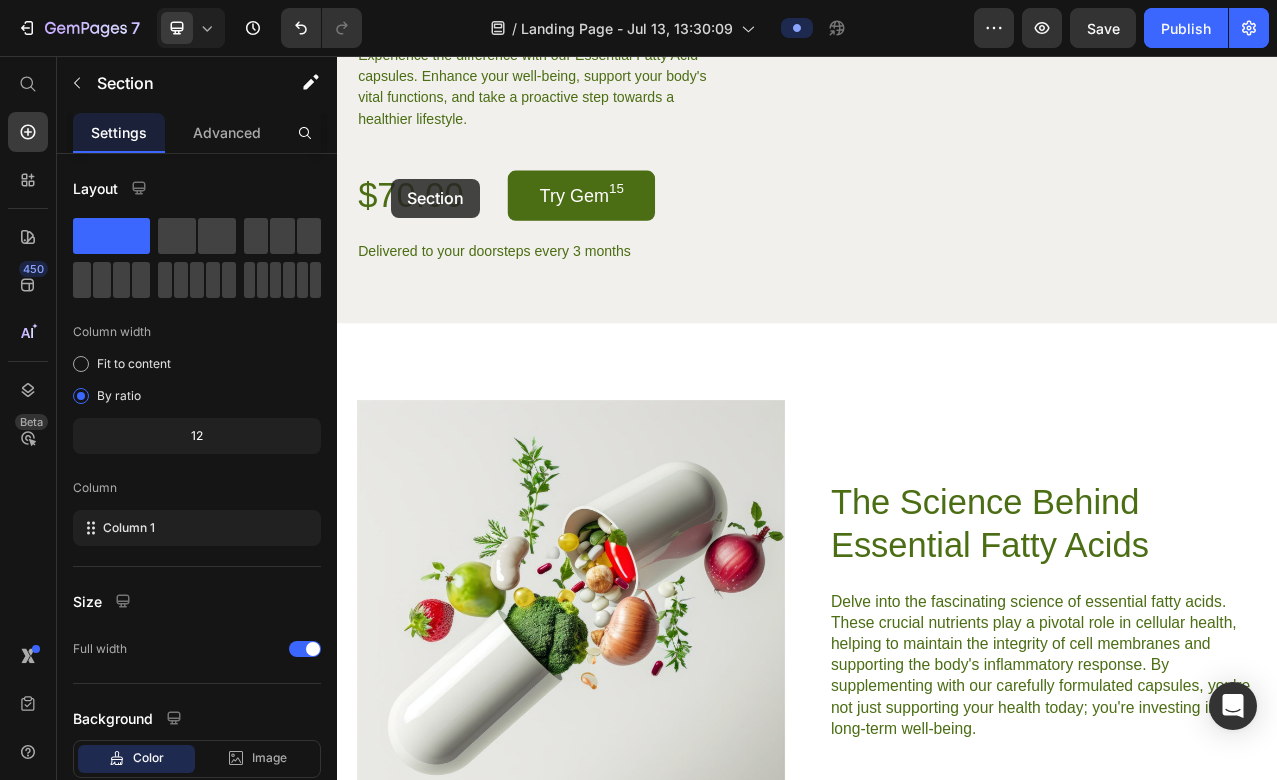 drag, startPoint x: 350, startPoint y: 450, endPoint x: 407, endPoint y: 215, distance: 241.81398 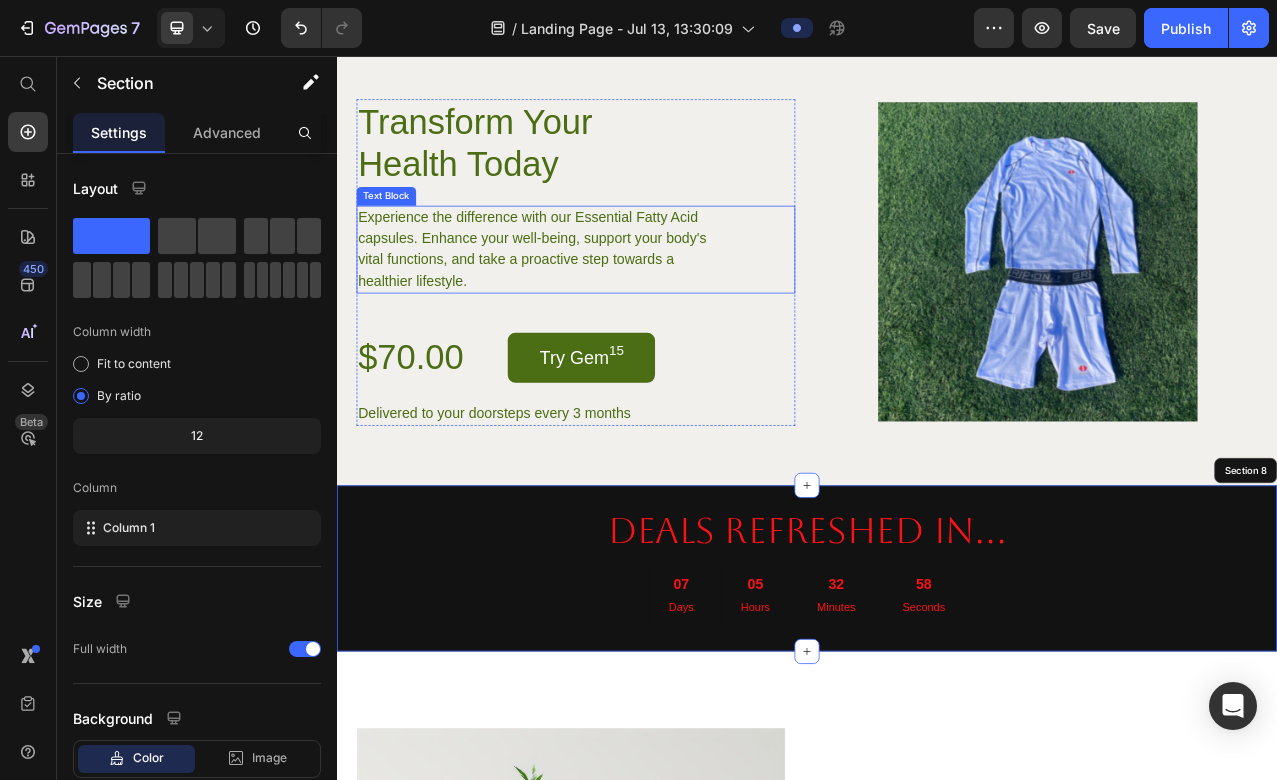 scroll, scrollTop: 3239, scrollLeft: 0, axis: vertical 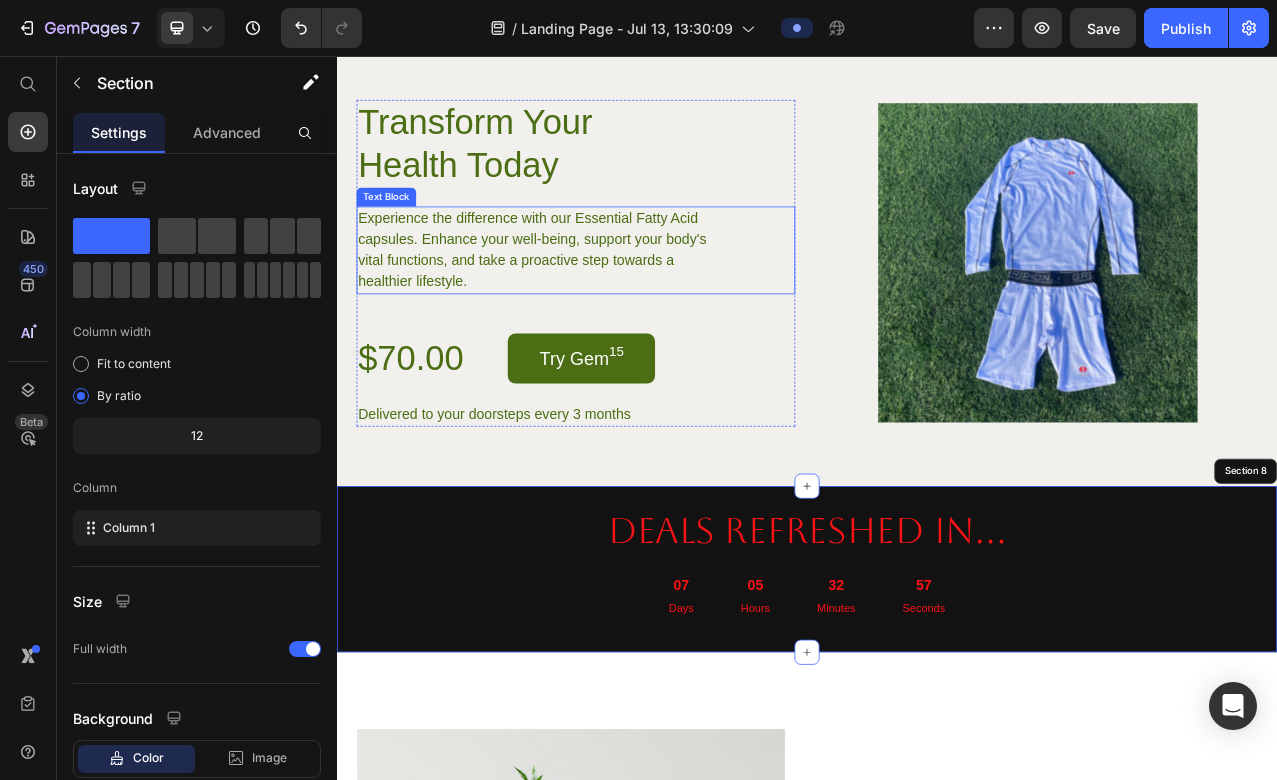 click on "Transform Your Health Today" at bounding box center [642, 168] 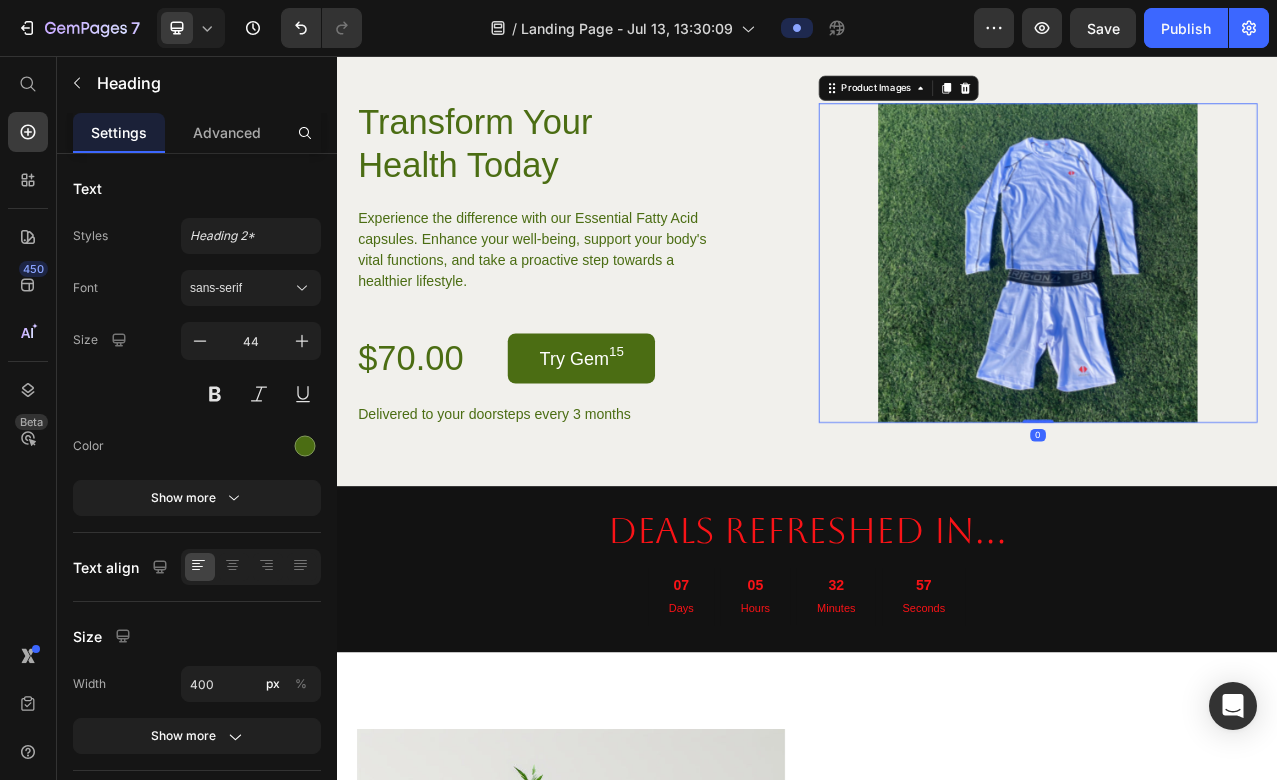 click at bounding box center (1232, 320) 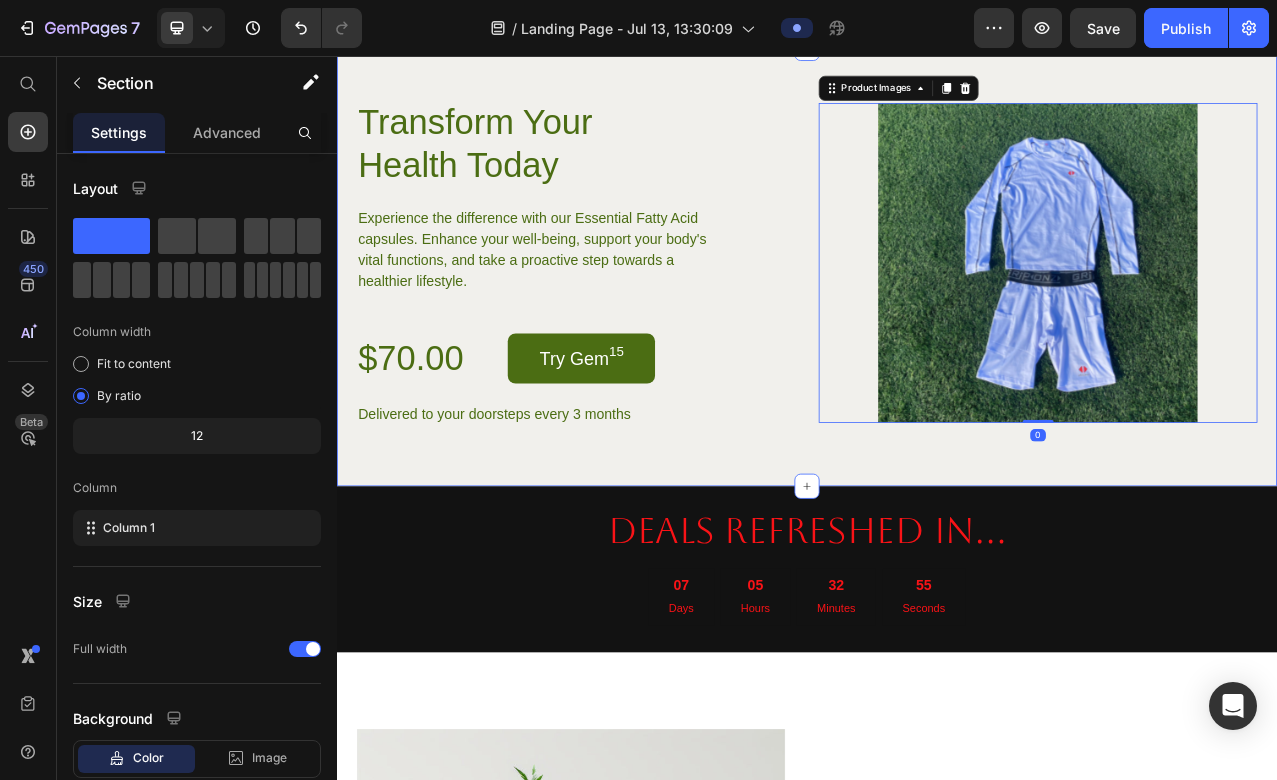 click on "Image Image I've been using these Essential Fatty Acid capsules for a few months now, and I can't believe the difference they've made. My energy levels are up, and I feel sharper and more focused throughout the day. Plus, my skin has never looked better! I highly recommend these capsules to anyone looking to boost their overall health Text Block Marrira Text Block I've been using these Essential Fatty Acid capsules for a few months now, and I can't believe the difference they've made. My energy levels are up, and I feel sharper and more focused throughout the day. Plus, my skin has never looked better! I highly recommend these capsules to anyone looking to boost their overall health Text Block Marrira Text Block Text Block Marrira Text Block Carousel Row Row Section 6" at bounding box center (937, -240) 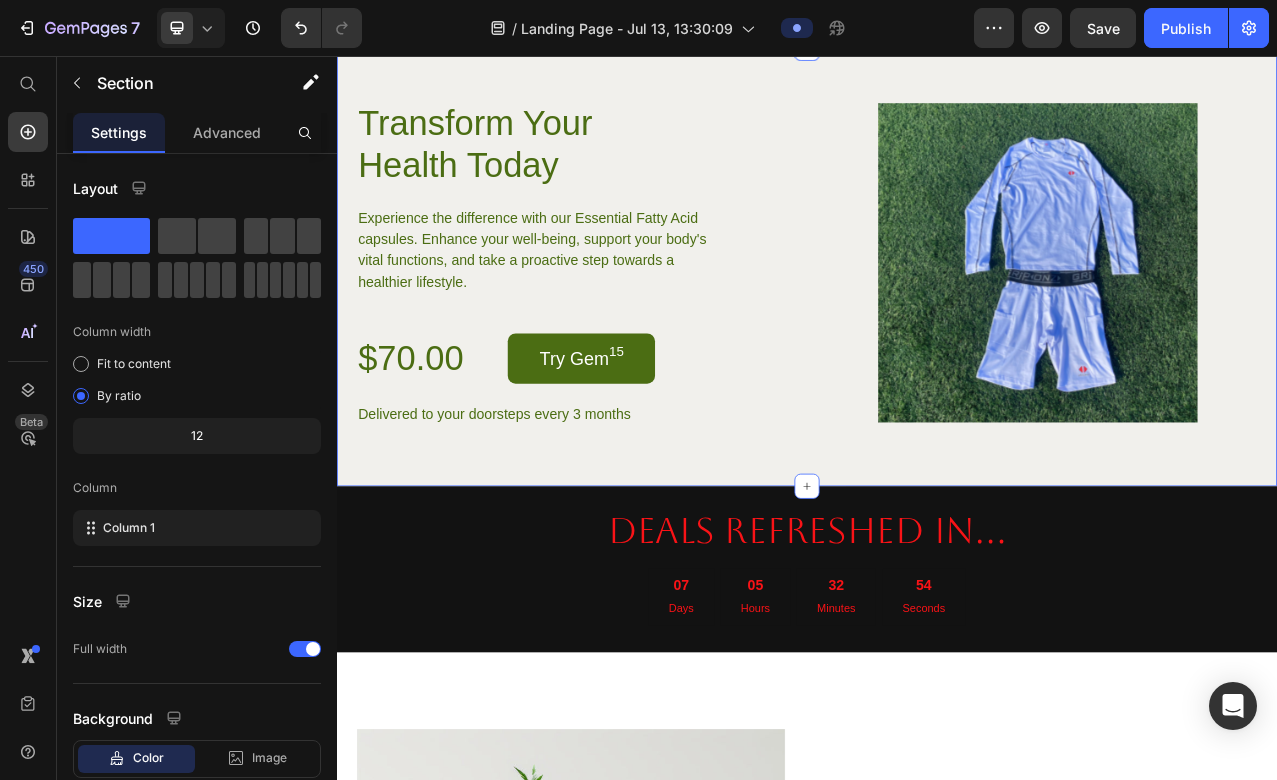 click on "Transform Your Health Today Heading Experience the difference with our Essential Fatty Acid capsules. Enhance your well-being, support your body's vital functions, and take a proactive step towards a healthier lifestyle. Text Block $70.00 Product Price Try Gem 15 Add to Cart Row Delivered to your doorsteps every 3 months Text Block Row Product Images Product Section 7" at bounding box center (937, 325) 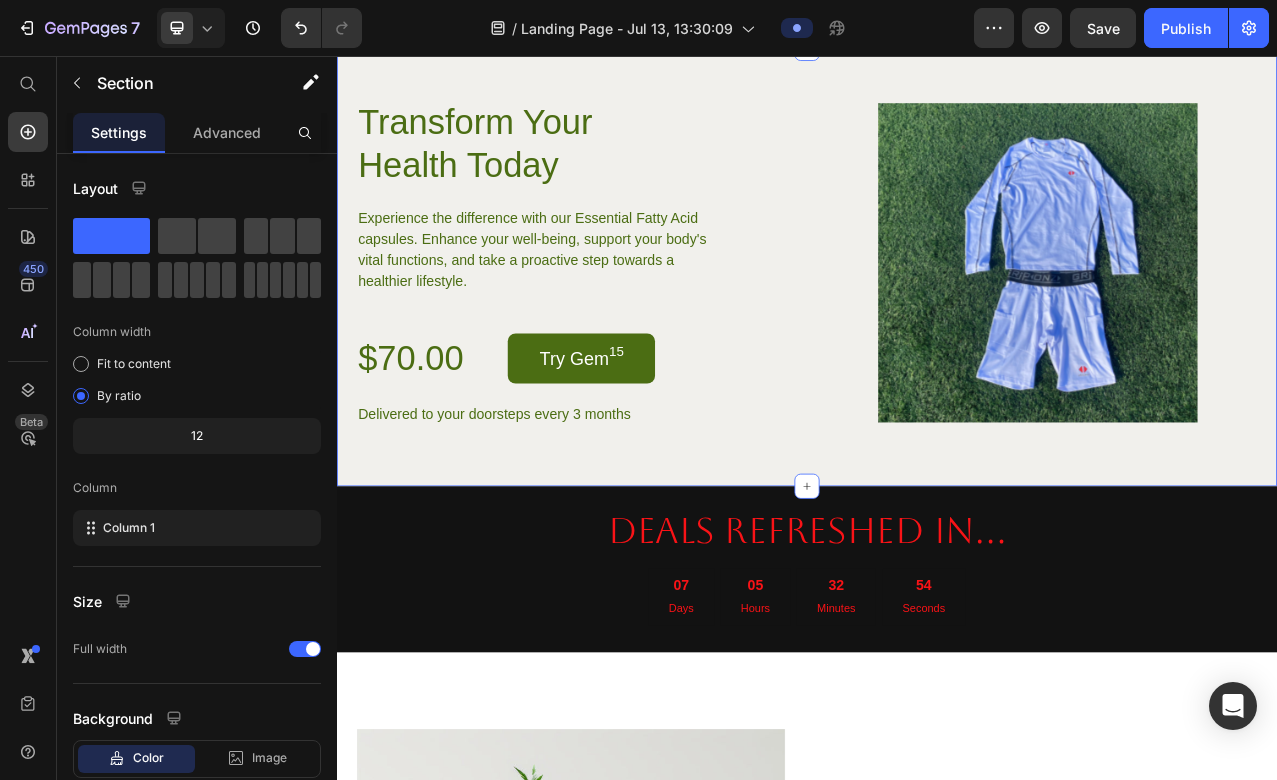 click at bounding box center (1520, 27) 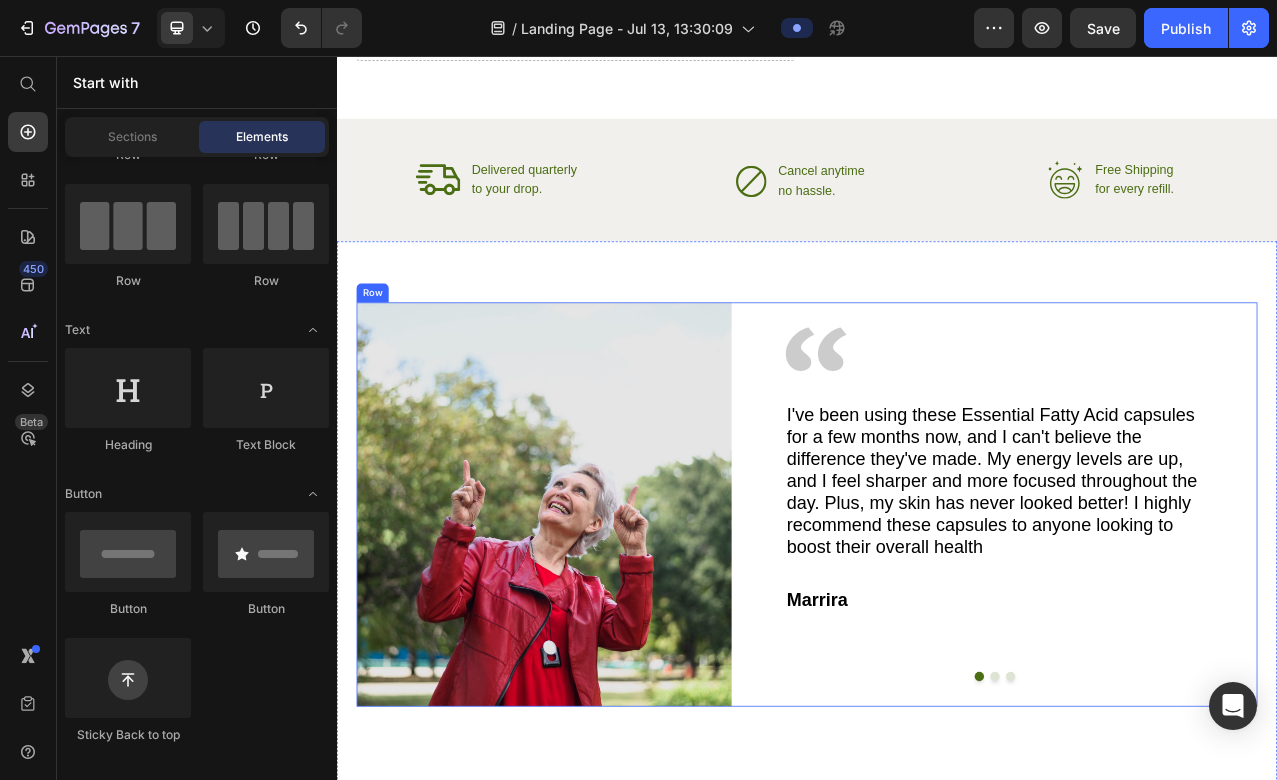 scroll, scrollTop: 2368, scrollLeft: 0, axis: vertical 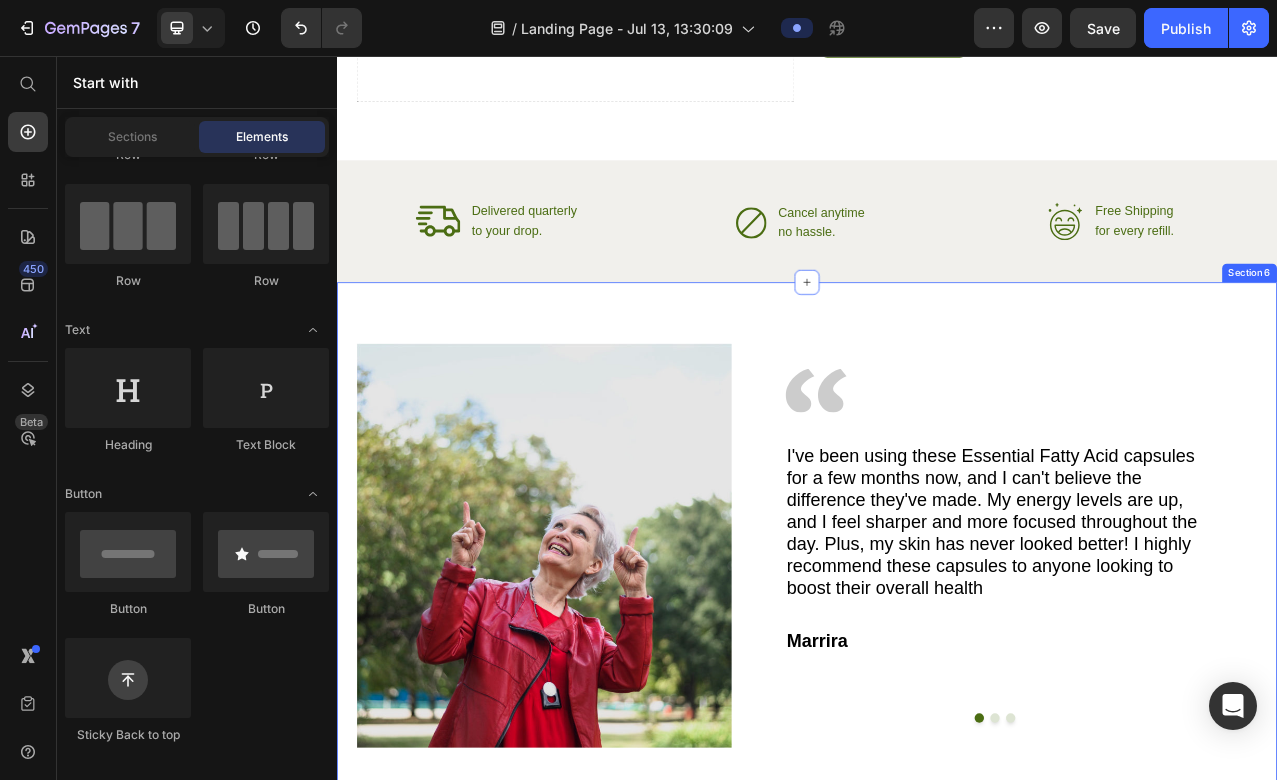 click on "Image Image I've been using these Essential Fatty Acid capsules for a few months now, and I can't believe the difference they've made. My energy levels are up, and I feel sharper and more focused throughout the day. Plus, my skin has never looked better! I highly recommend these capsules to anyone looking to boost their overall health Text Block Marrira Text Block I've been using these Essential Fatty Acid capsules for a few months now, and I can't believe the difference they've made. My energy levels are up, and I feel sharper and more focused throughout the day. Plus, my skin has never looked better! I highly recommend these capsules to anyone looking to boost their overall health Text Block Marrira Text Block Text Block Marrira Text Block Carousel Row Row Section 6" at bounding box center (937, 691) 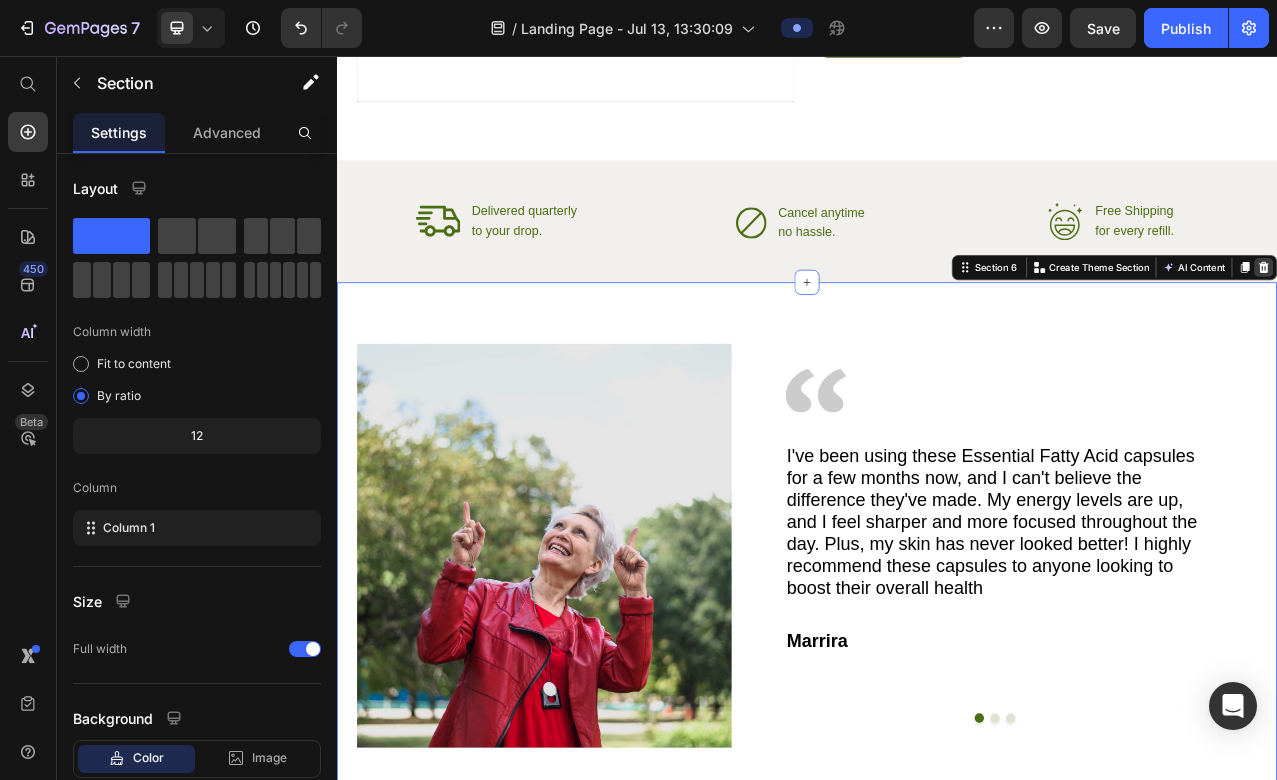 click 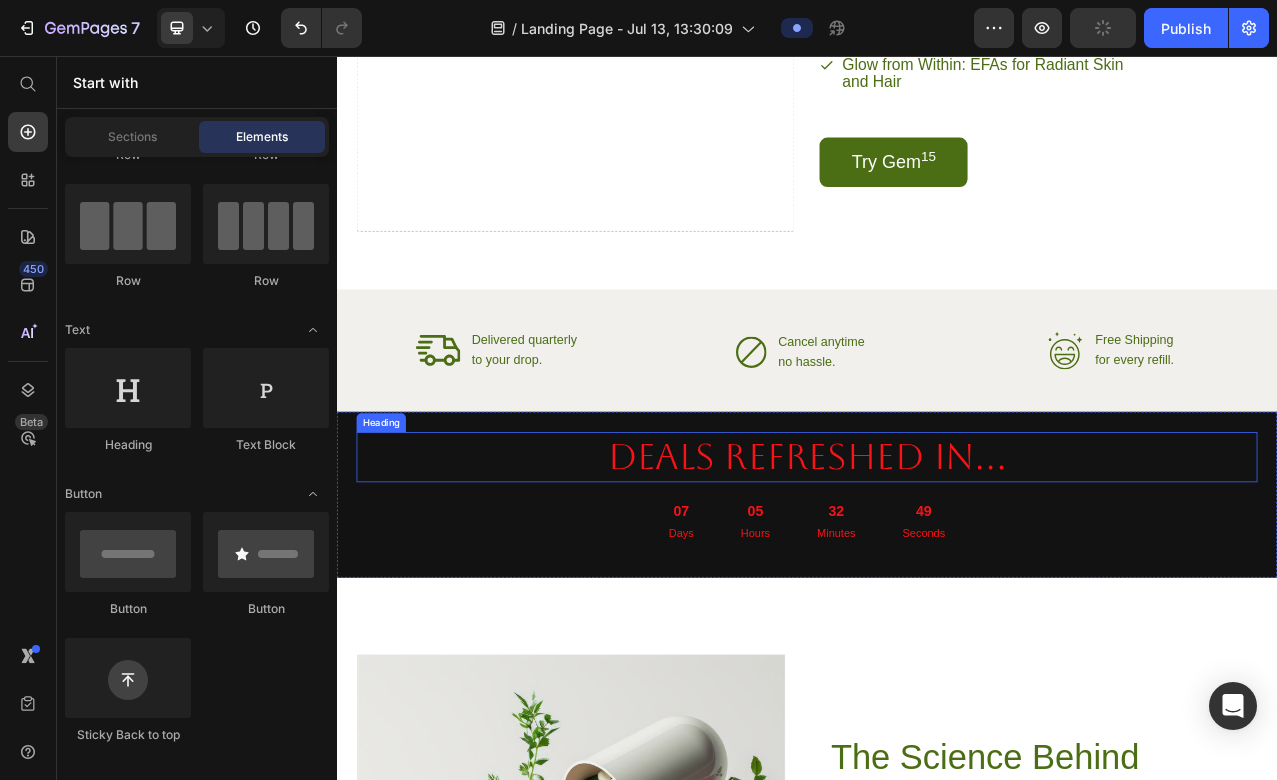 scroll, scrollTop: 2201, scrollLeft: 0, axis: vertical 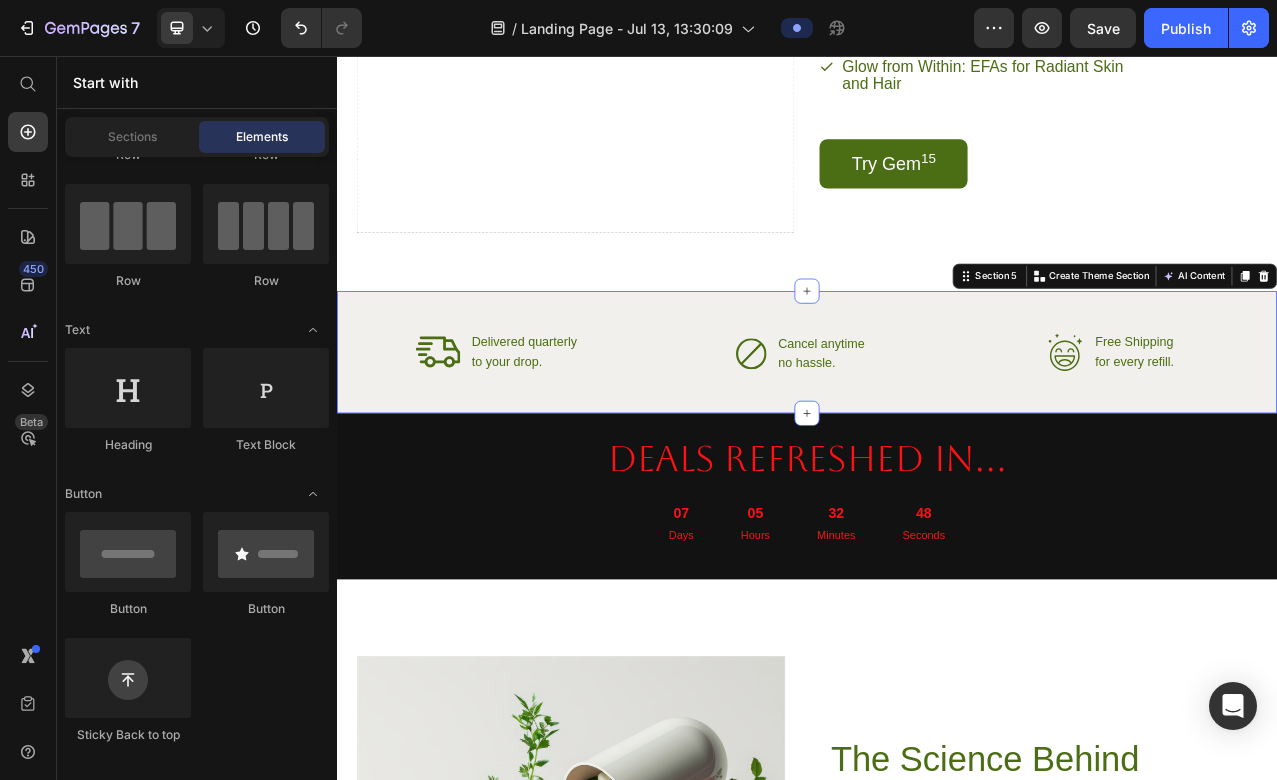 click on "Icon Delivered quarterly Text Block to your drop. Text Block Advanced List
Icon Cancel anytime Text Block no hassle. Text Block Advanced List Row
Icon Free Shipping Text Block for every refill. Text Block Advanced List Row Section 5   You can create reusable sections Create Theme Section AI Content Write with GemAI What would you like to describe here? Tone and Voice Persuasive Product EcoGrip Compression Set Show more Generate" at bounding box center (937, 434) 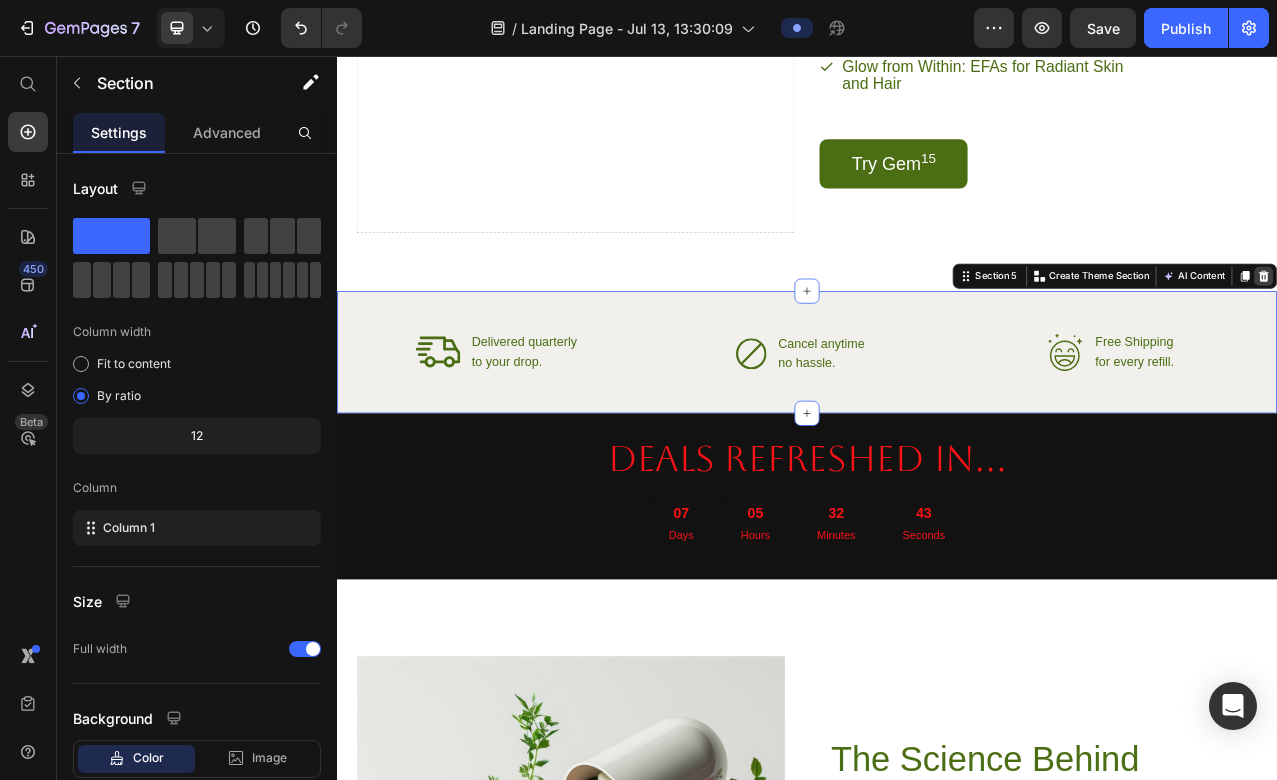 click 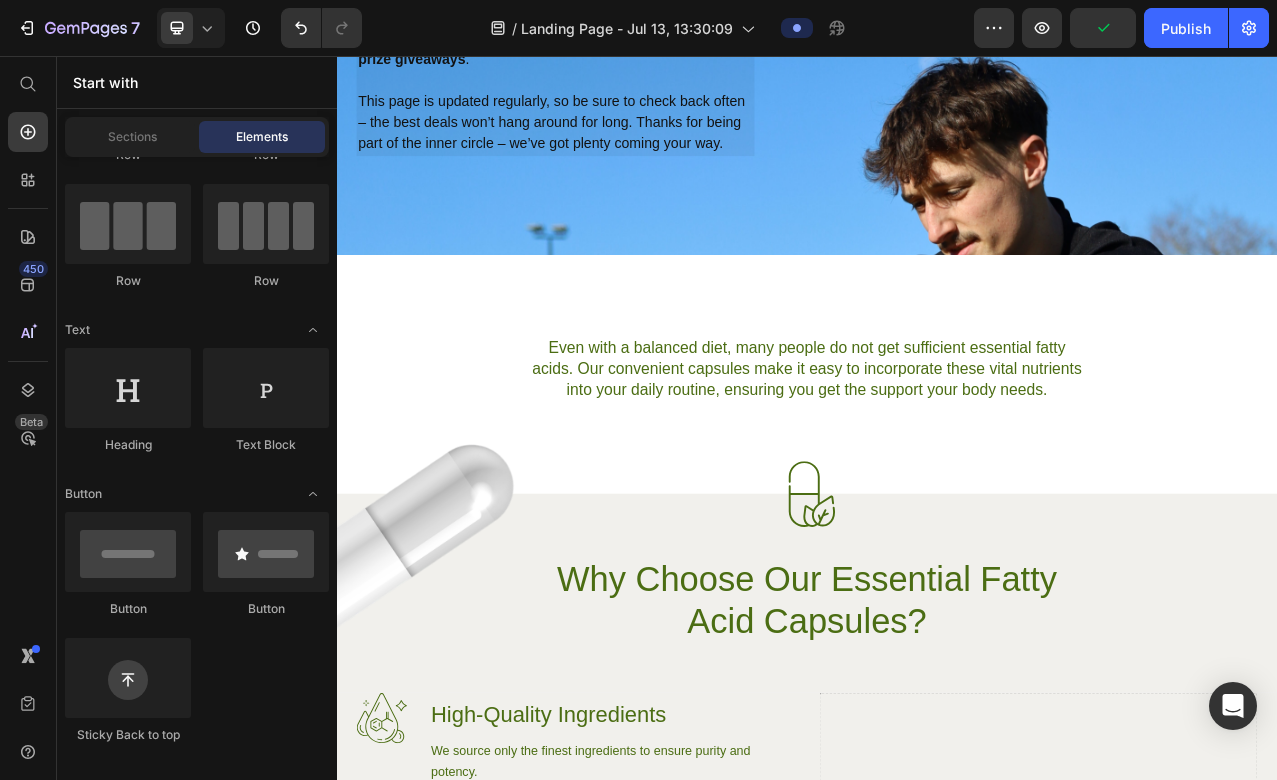scroll, scrollTop: 0, scrollLeft: 0, axis: both 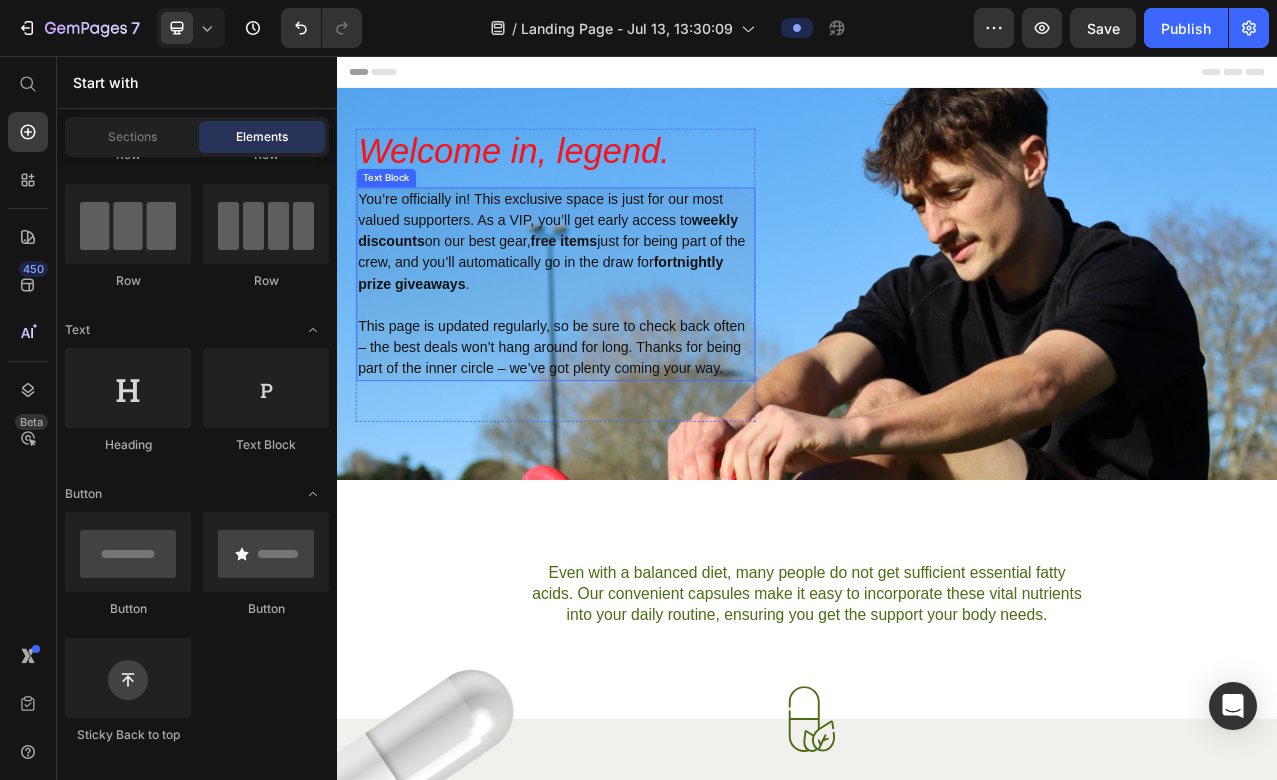 click on "You’re officially in! This exclusive space is just for our most valued supporters. As a VIP, you’ll get early access to  weekly discounts  on our best gear,  free items  just for being part of the crew, and you’ll automatically go in the draw for  fortnightly prize giveaways ." at bounding box center (616, 293) 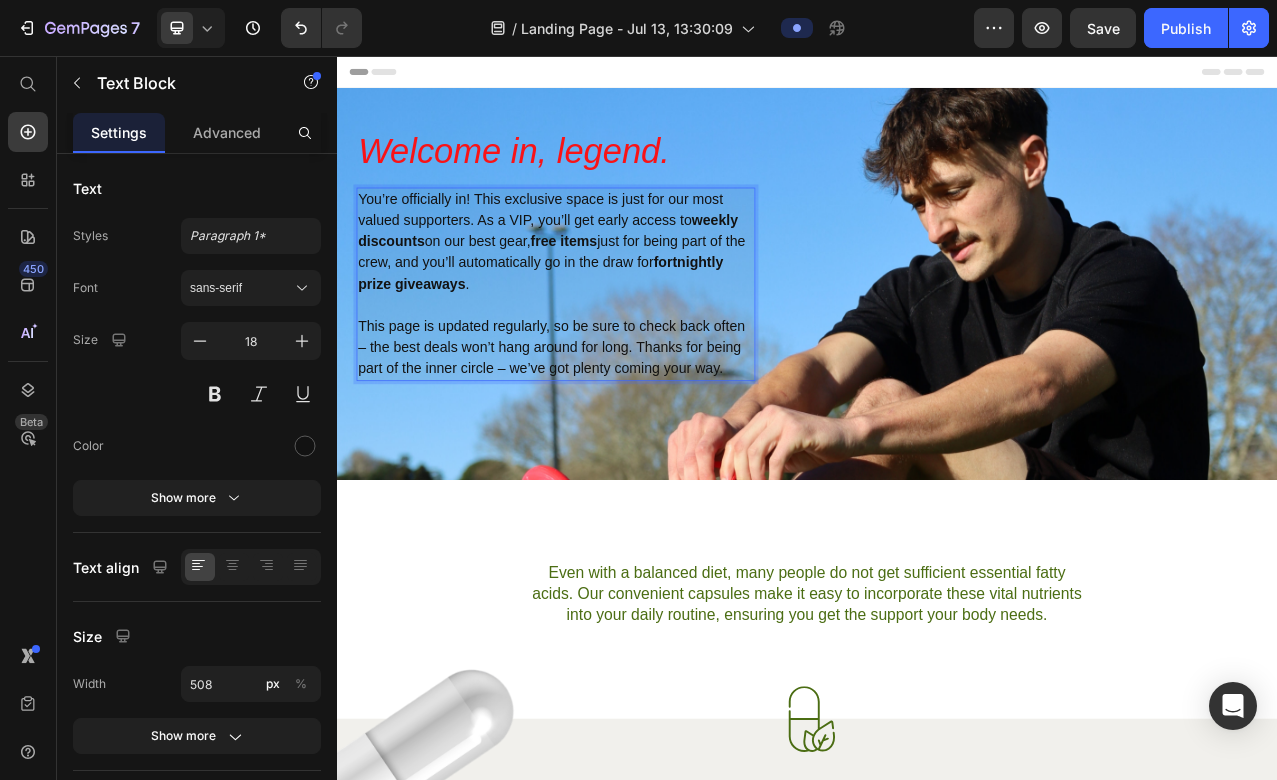 click on "You’re officially in! This exclusive space is just for our most valued supporters. As a VIP, you’ll get early access to  weekly discounts  on our best gear,  free items  just for being part of the crew, and you’ll automatically go in the draw for  fortnightly prize giveaways ." at bounding box center [616, 293] 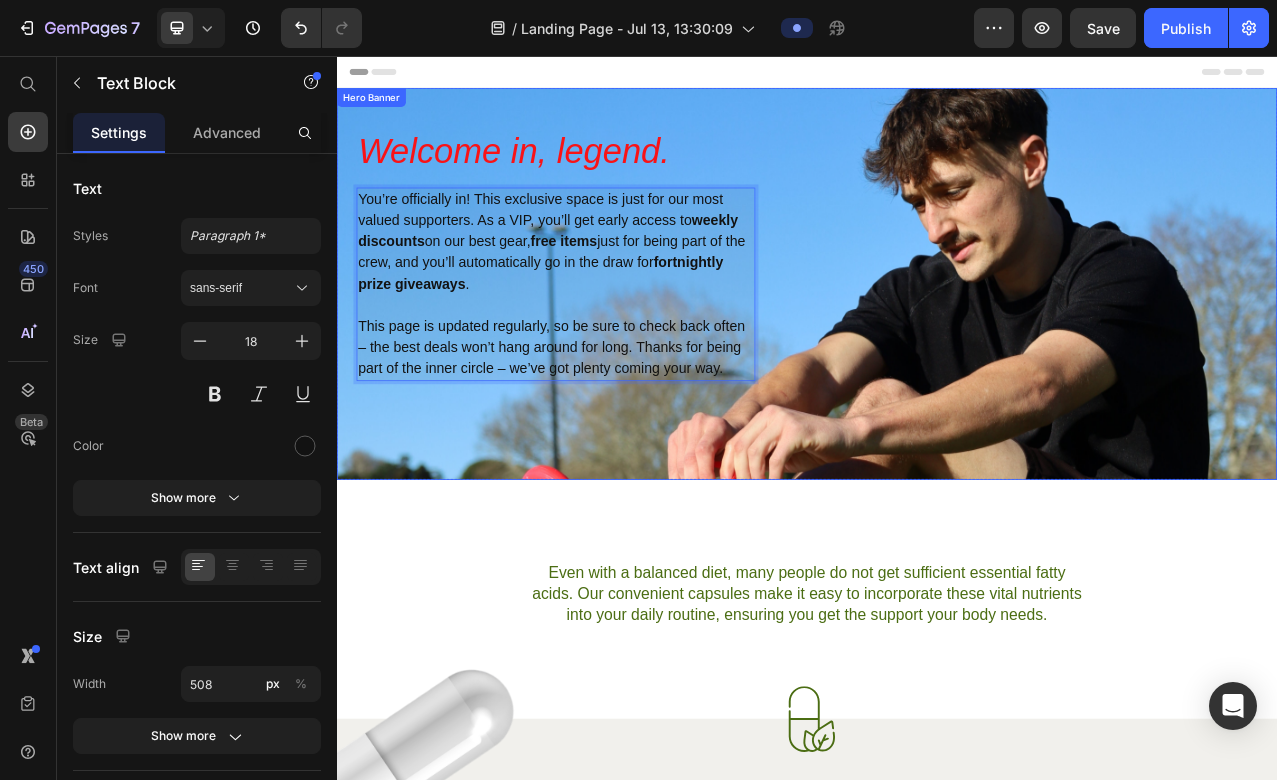 click at bounding box center (937, 518) 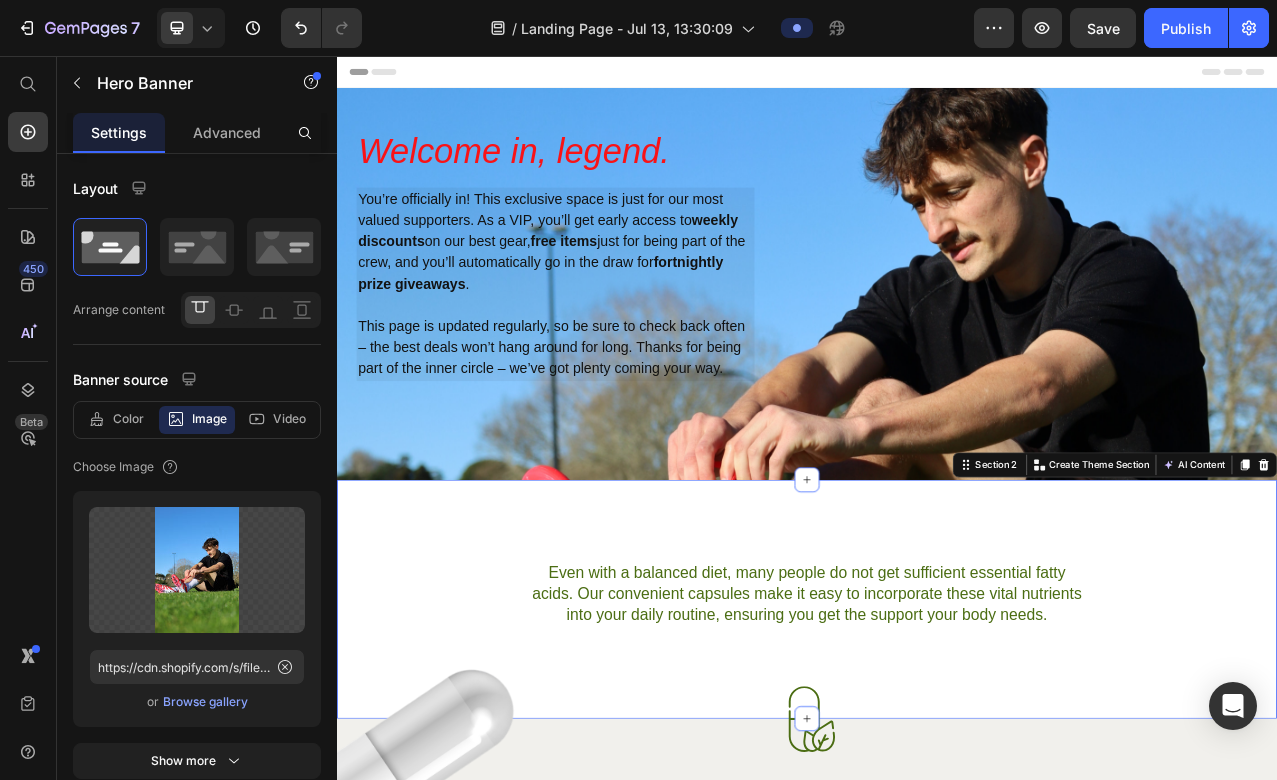 click on "Heading Even with a balanced diet, many people do not get sufficient essential fatty acids. Our convenient capsules make it easy to incorporate these vital nutrients into your daily routine, ensuring you get the support your body needs. Text Block Row Section 2   You can create reusable sections Create Theme Section AI Content Write with GemAI What would you like to describe here? Tone and Voice Persuasive Product EcoGrip Compression Set Show more Generate" at bounding box center [937, 749] 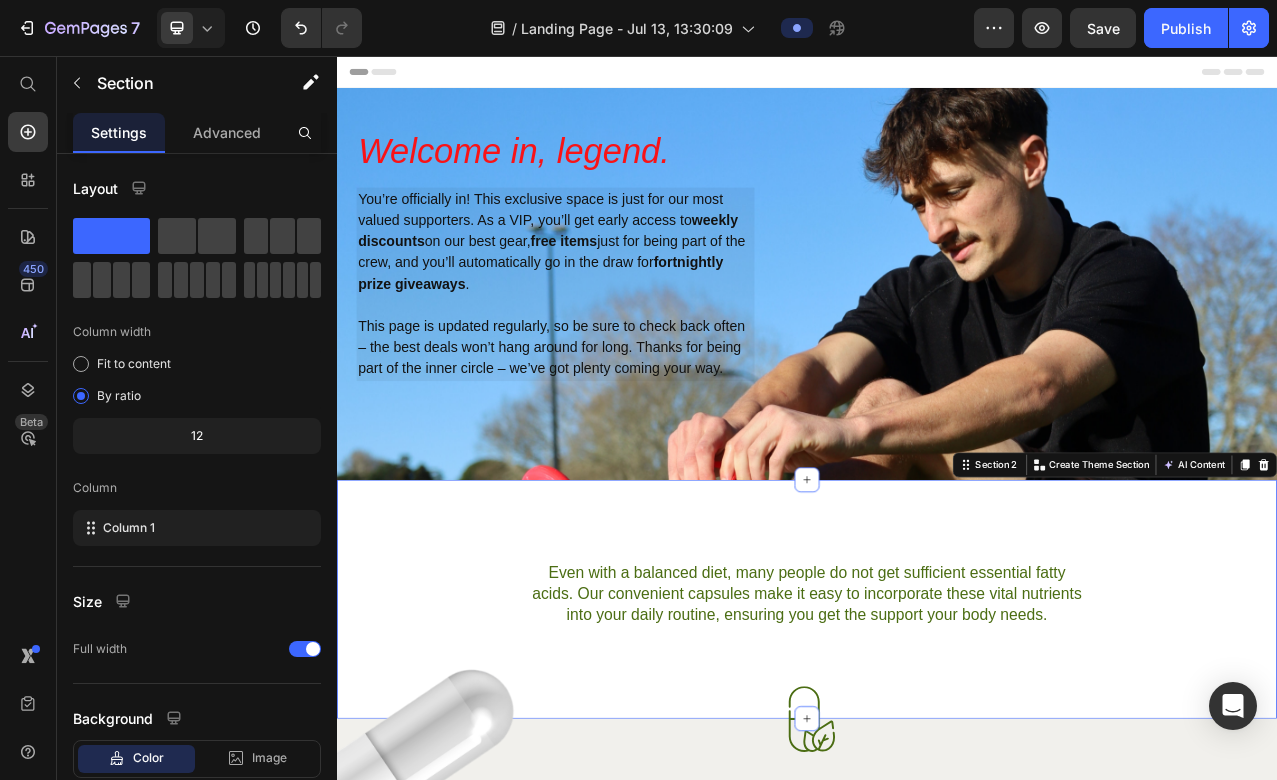 click on "Heading Even with a balanced diet, many people do not get sufficient essential fatty acids. Our convenient capsules make it easy to incorporate these vital nutrients into your daily routine, ensuring you get the support your body needs. Text Block Row" at bounding box center (937, 731) 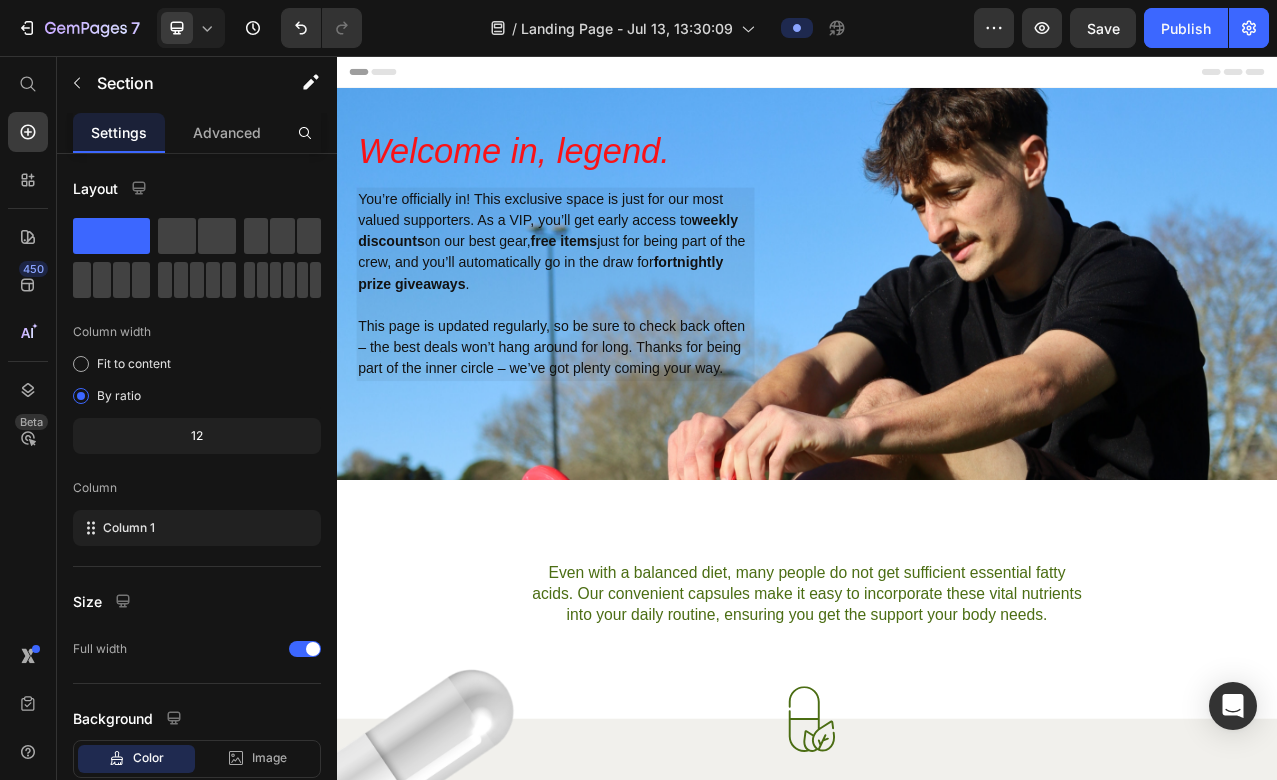 scroll, scrollTop: 88, scrollLeft: 0, axis: vertical 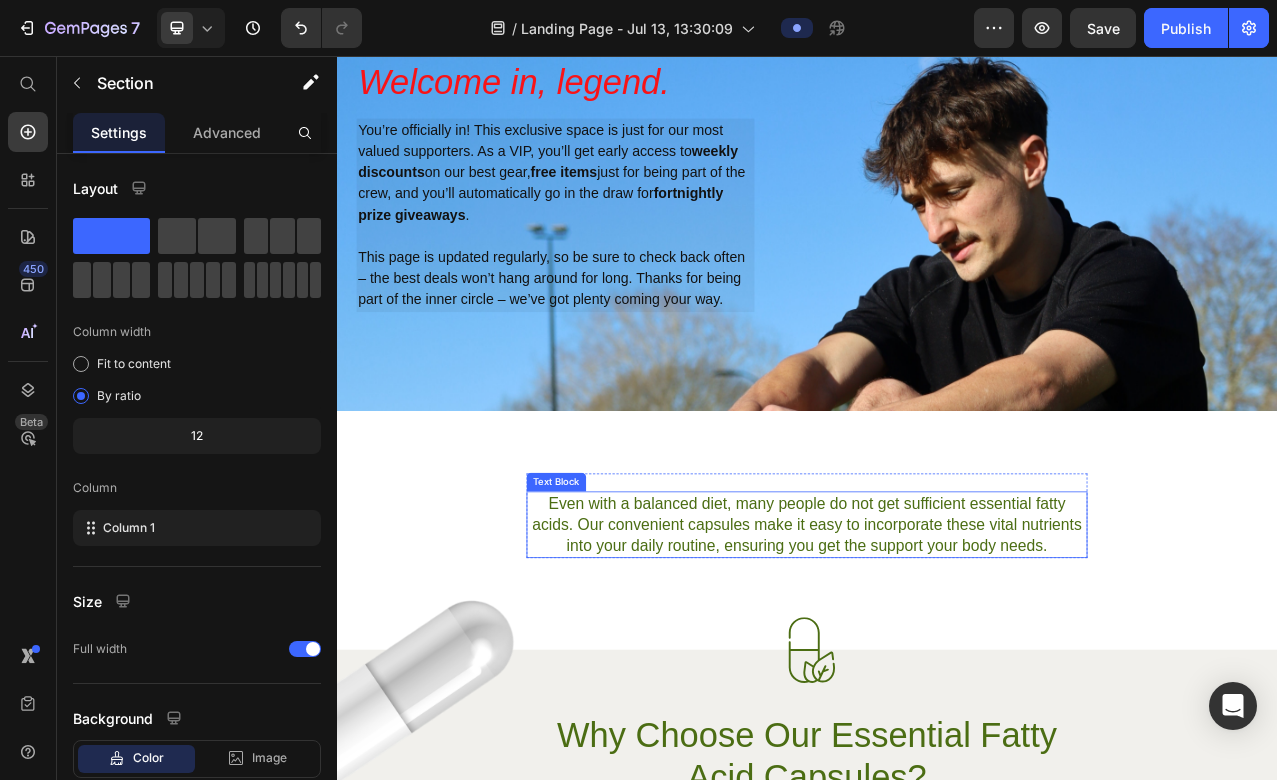 click on "Even with a balanced diet, many people do not get sufficient essential fatty acids. Our convenient capsules make it easy to incorporate these vital nutrients into your daily routine, ensuring you get the support your body needs." at bounding box center (937, 654) 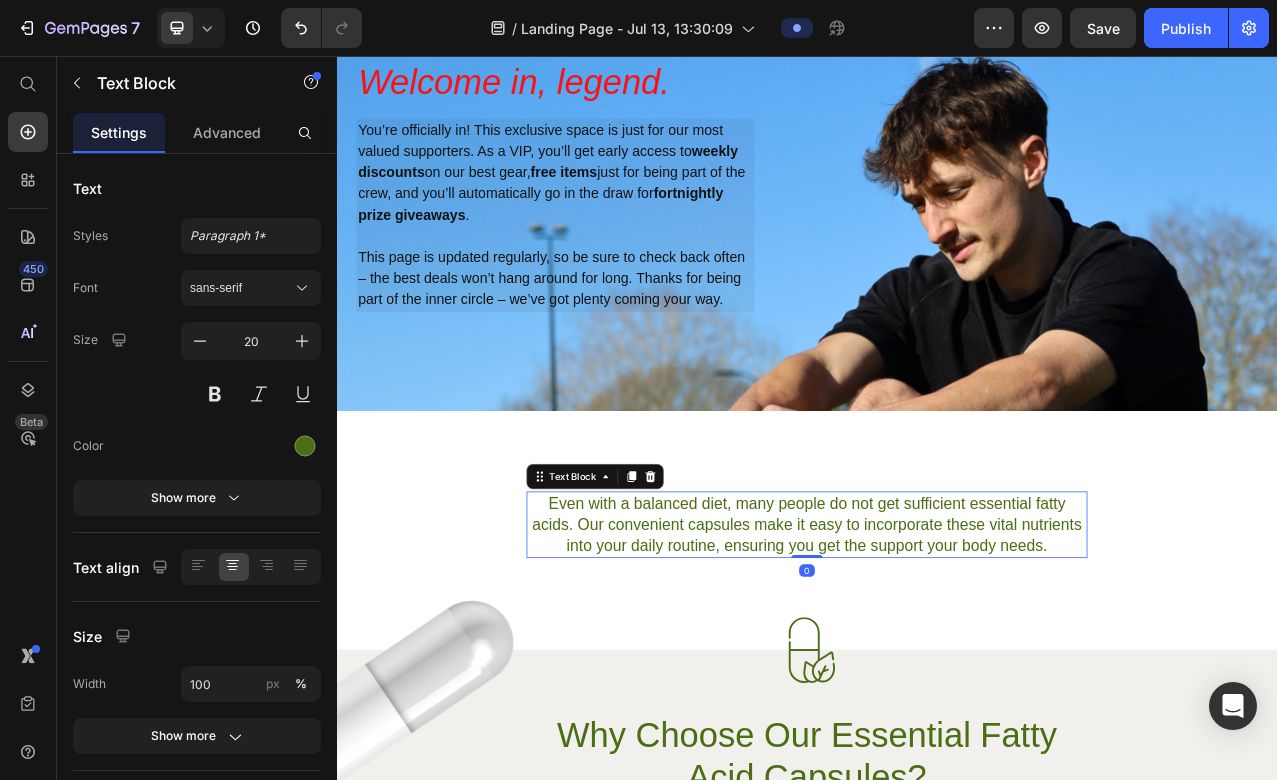 click on "Even with a balanced diet, many people do not get sufficient essential fatty acids. Our convenient capsules make it easy to incorporate these vital nutrients into your daily routine, ensuring you get the support your body needs." at bounding box center [937, 654] 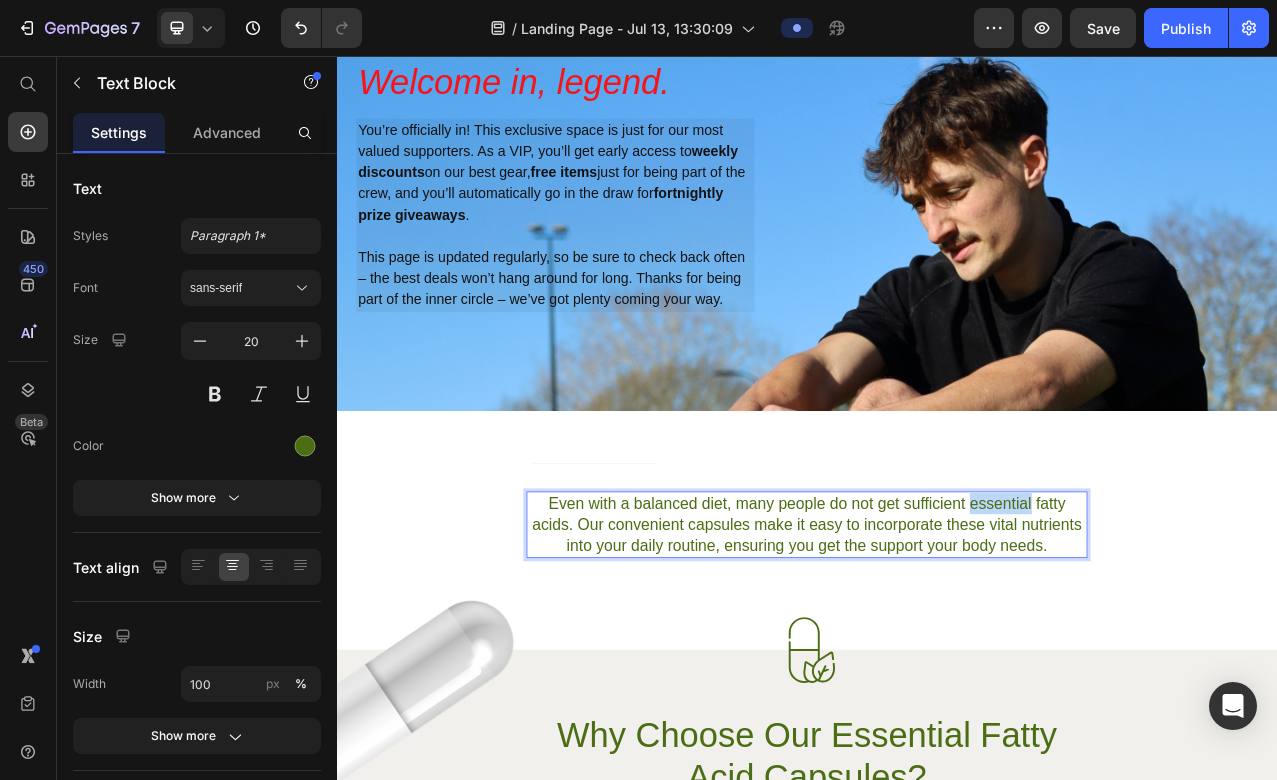 click on "Even with a balanced diet, many people do not get sufficient essential fatty acids. Our convenient capsules make it easy to incorporate these vital nutrients into your daily routine, ensuring you get the support your body needs." at bounding box center [937, 654] 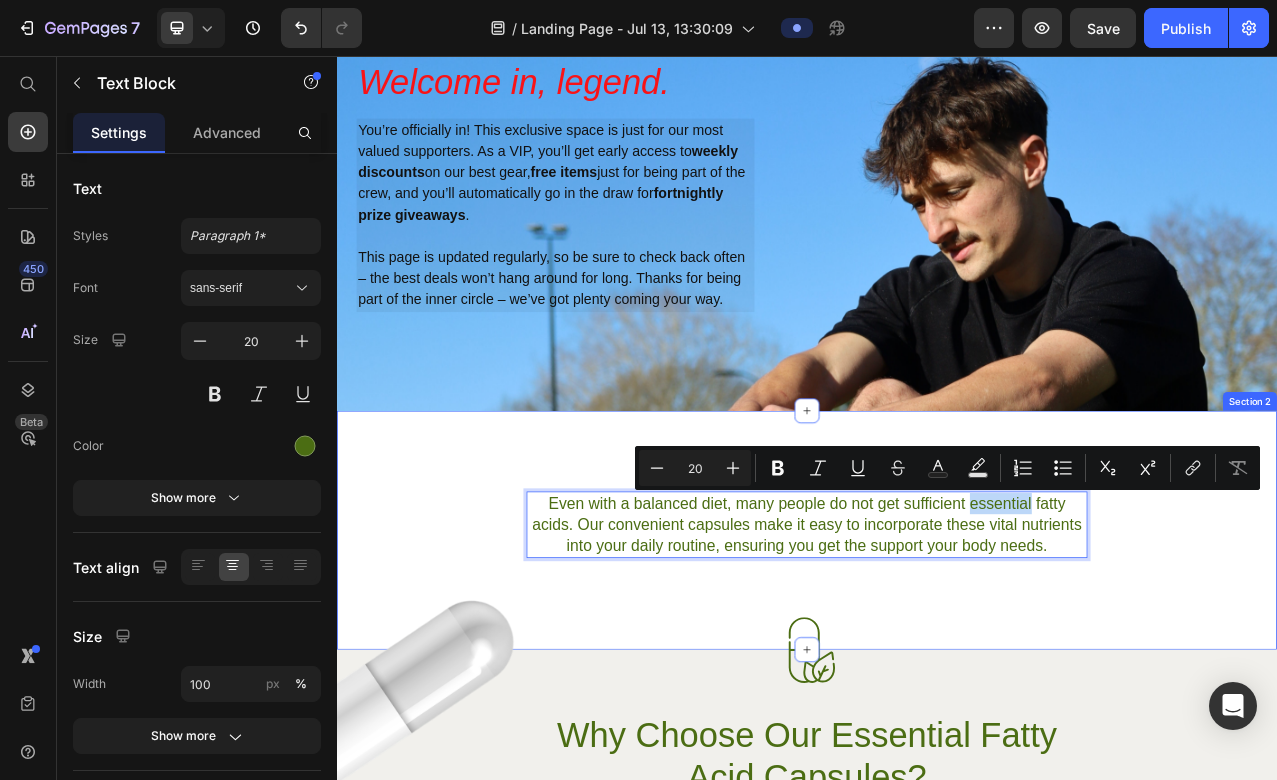 click on "Heading Even with a balanced diet, many people do not get sufficient essential fatty acids. Our convenient capsules make it easy to incorporate these vital nutrients into your daily routine, ensuring you get the support your body needs. Text Block   0 Row" at bounding box center [937, 643] 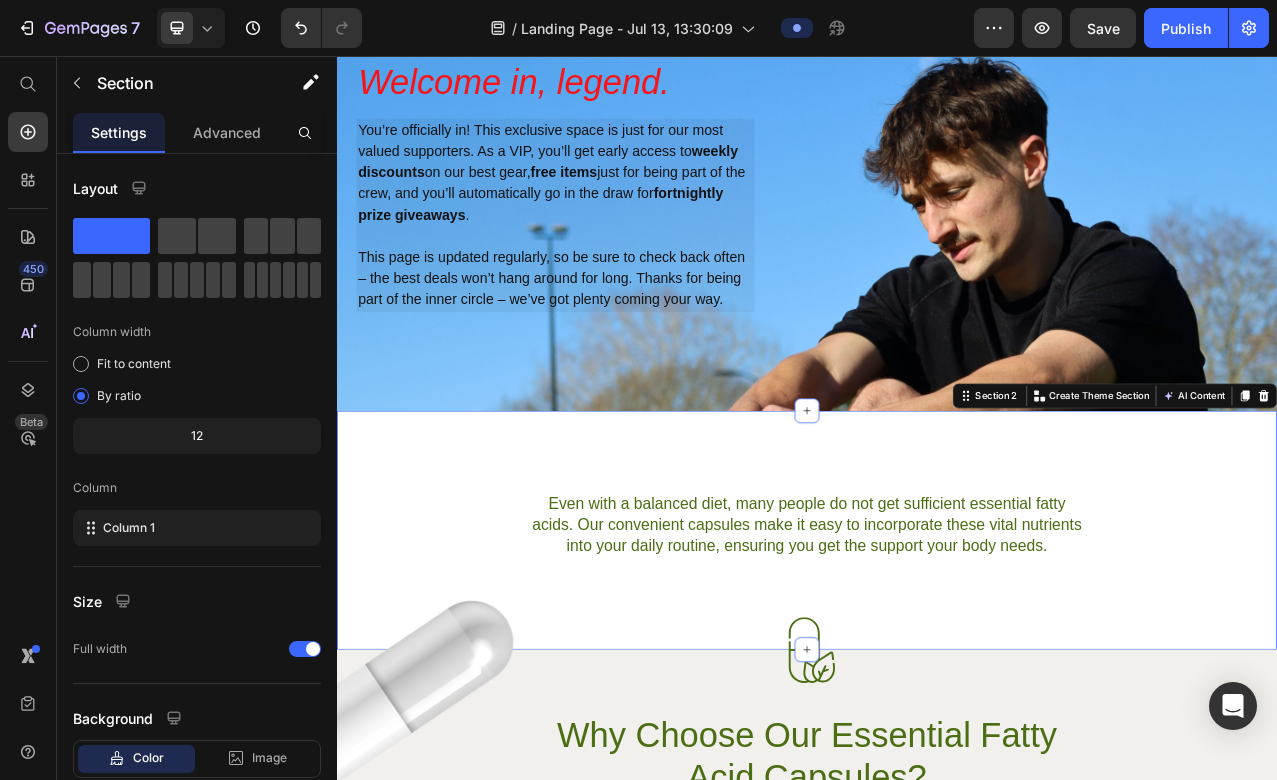 click on "Heading Even with a balanced diet, many people do not get sufficient essential fatty acids. Our convenient capsules make it easy to incorporate these vital nutrients into your daily routine, ensuring you get the support your body needs. Text Block Row Section 2   You can create reusable sections Create Theme Section AI Content Write with GemAI What would you like to describe here? Tone and Voice Persuasive Product EcoGrip Compression Set Show more Generate" at bounding box center [937, 661] 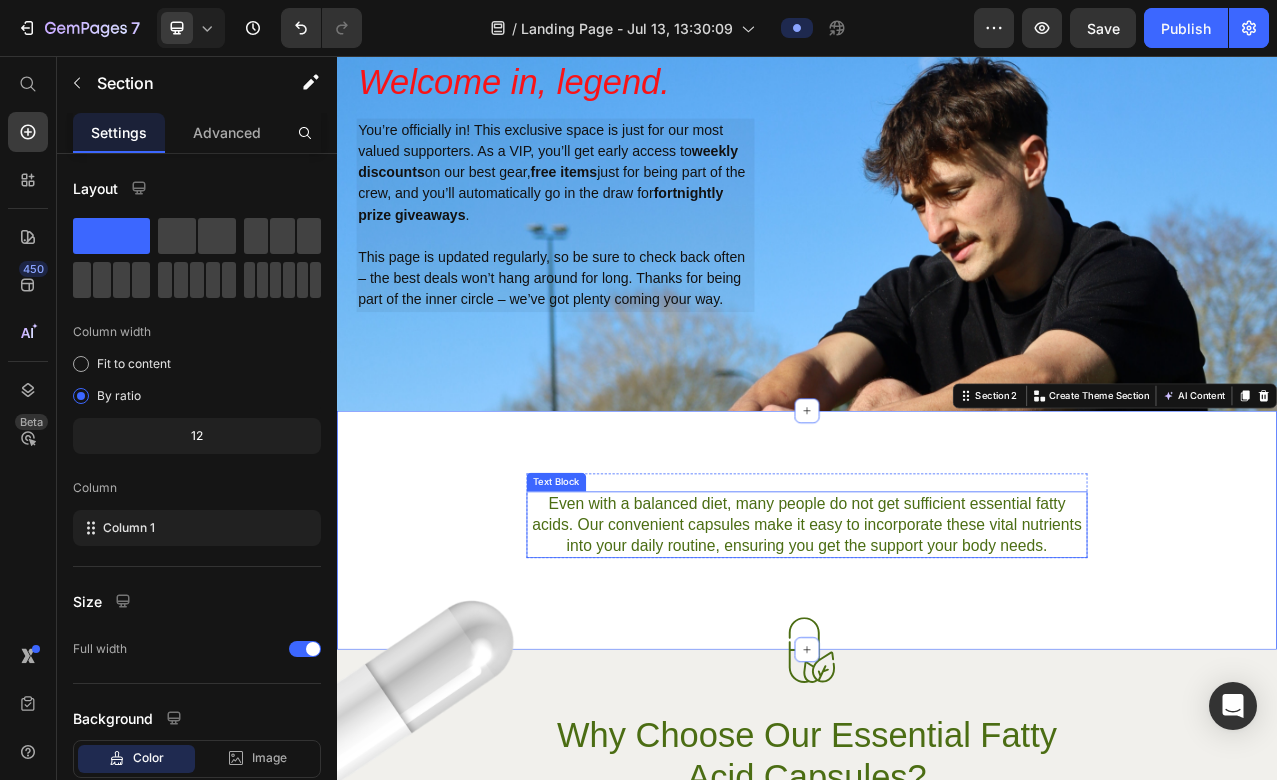 click on "Even with a balanced diet, many people do not get sufficient essential fatty acids. Our convenient capsules make it easy to incorporate these vital nutrients into your daily routine, ensuring you get the support your body needs." at bounding box center [937, 654] 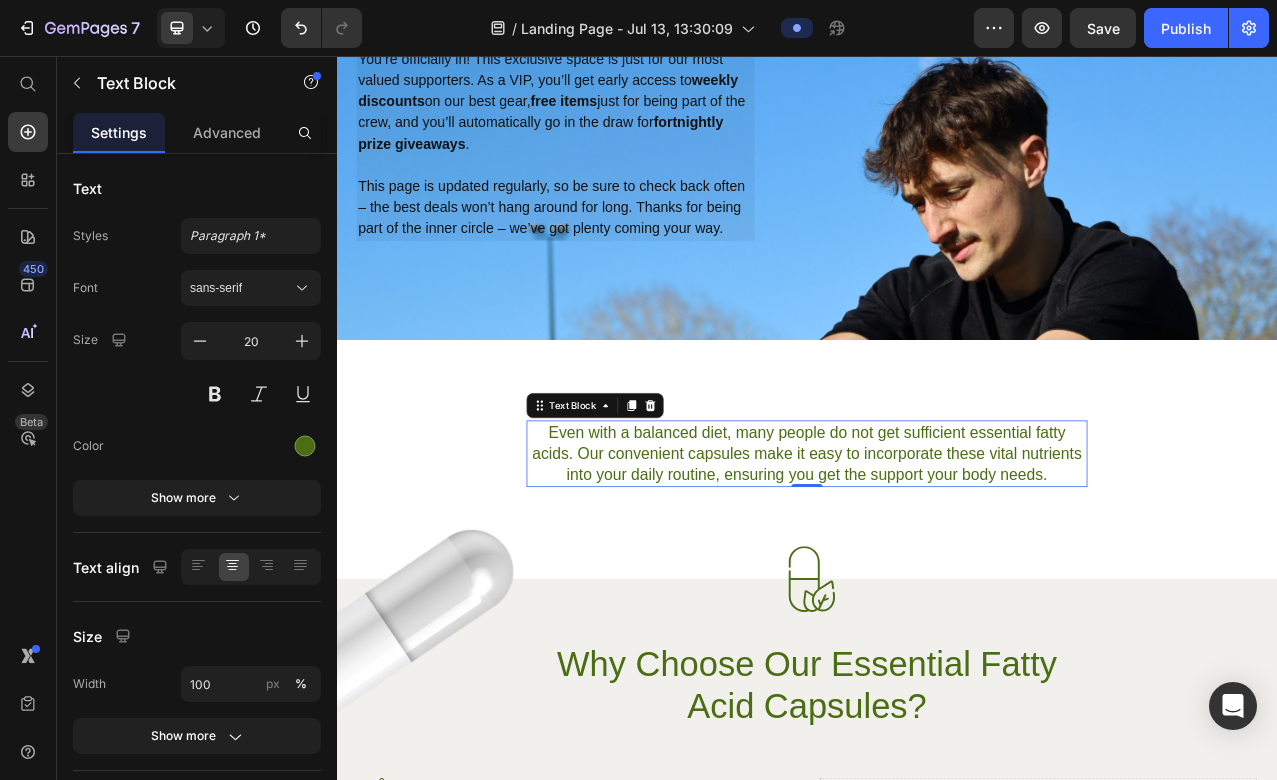 scroll, scrollTop: 229, scrollLeft: 0, axis: vertical 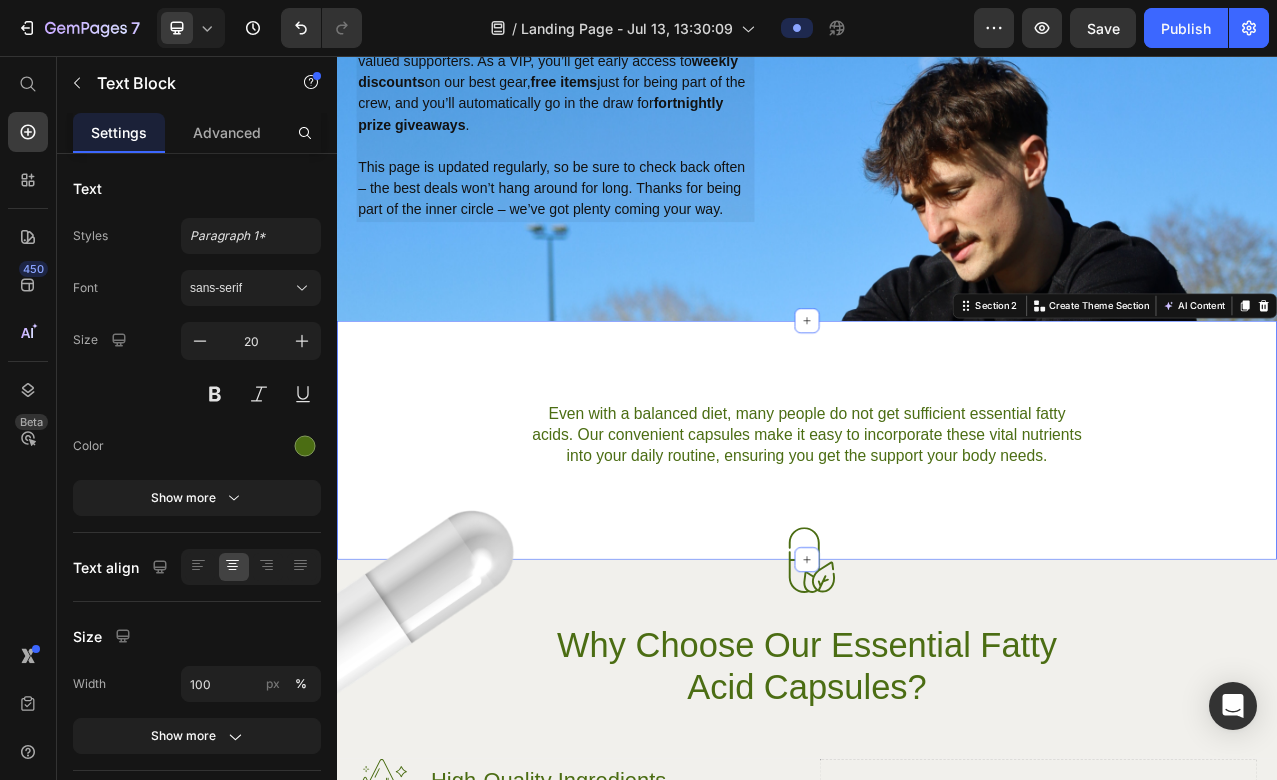 click on "Heading Even with a balanced diet, many people do not get sufficient essential fatty acids. Our convenient capsules make it easy to incorporate these vital nutrients into your daily routine, ensuring you get the support your body needs. Text Block Row Section 2   You can create reusable sections Create Theme Section AI Content Write with GemAI What would you like to describe here? Tone and Voice Persuasive Product EcoGrip Compression Set Show more Generate" at bounding box center (937, 546) 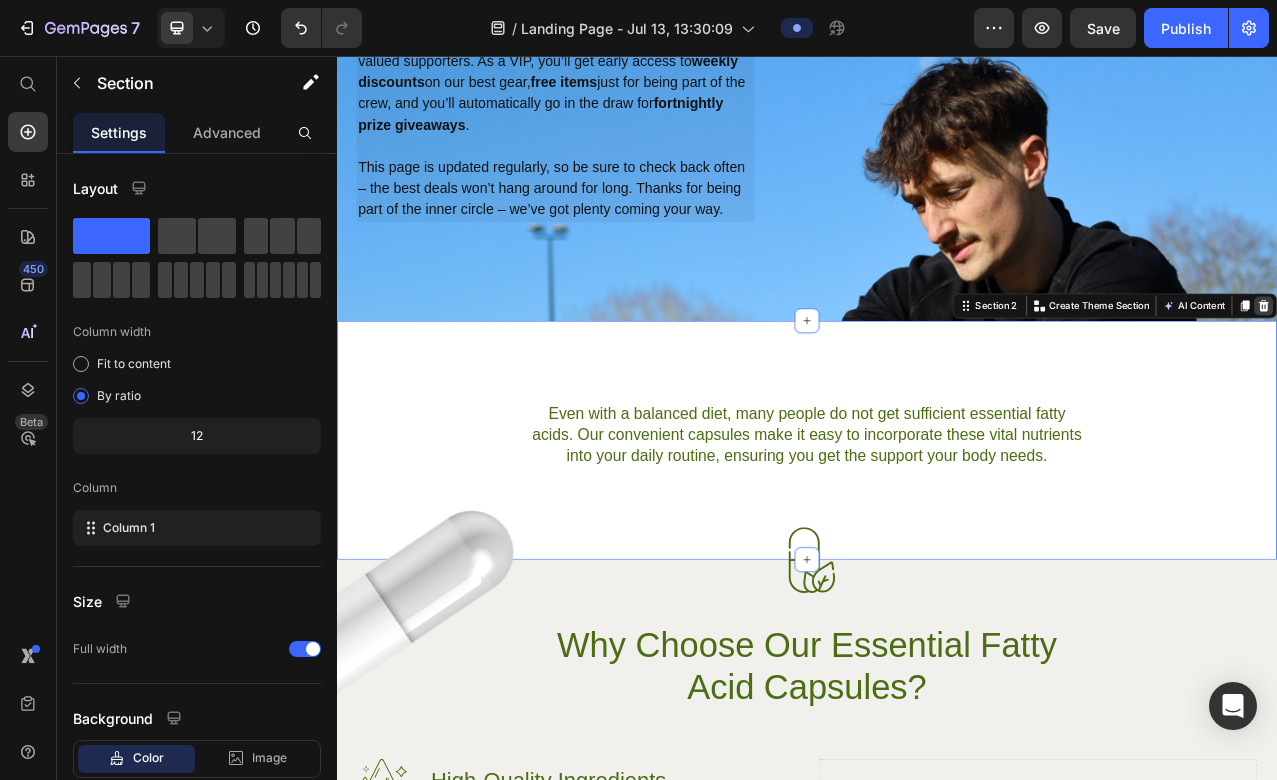 click at bounding box center [1520, 375] 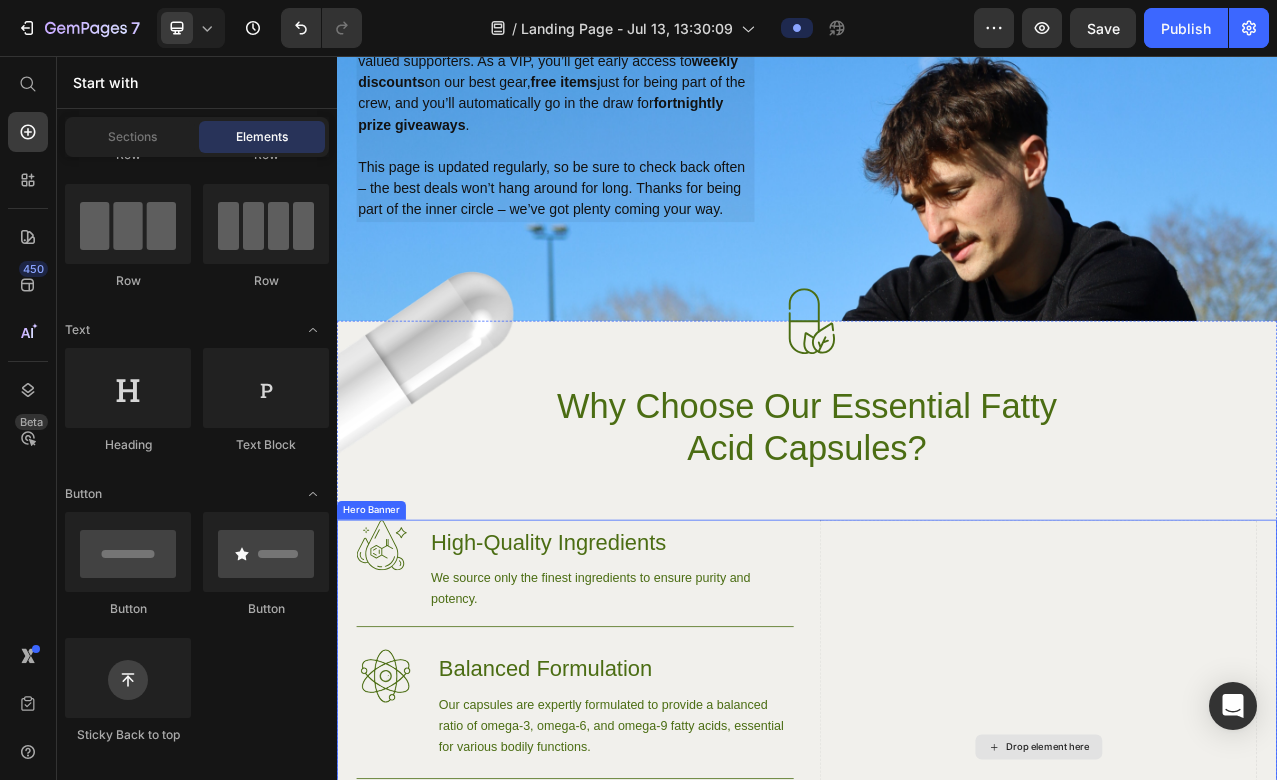 scroll, scrollTop: 0, scrollLeft: 0, axis: both 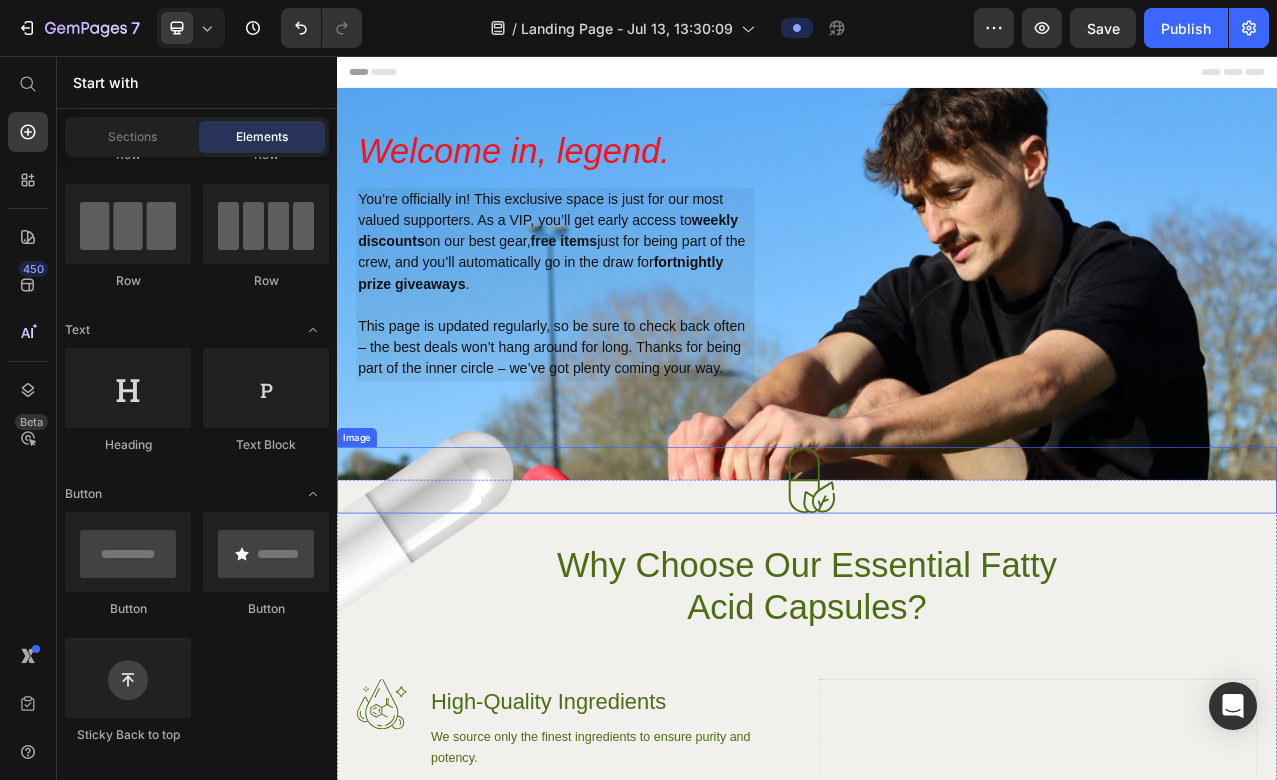 click at bounding box center [937, 597] 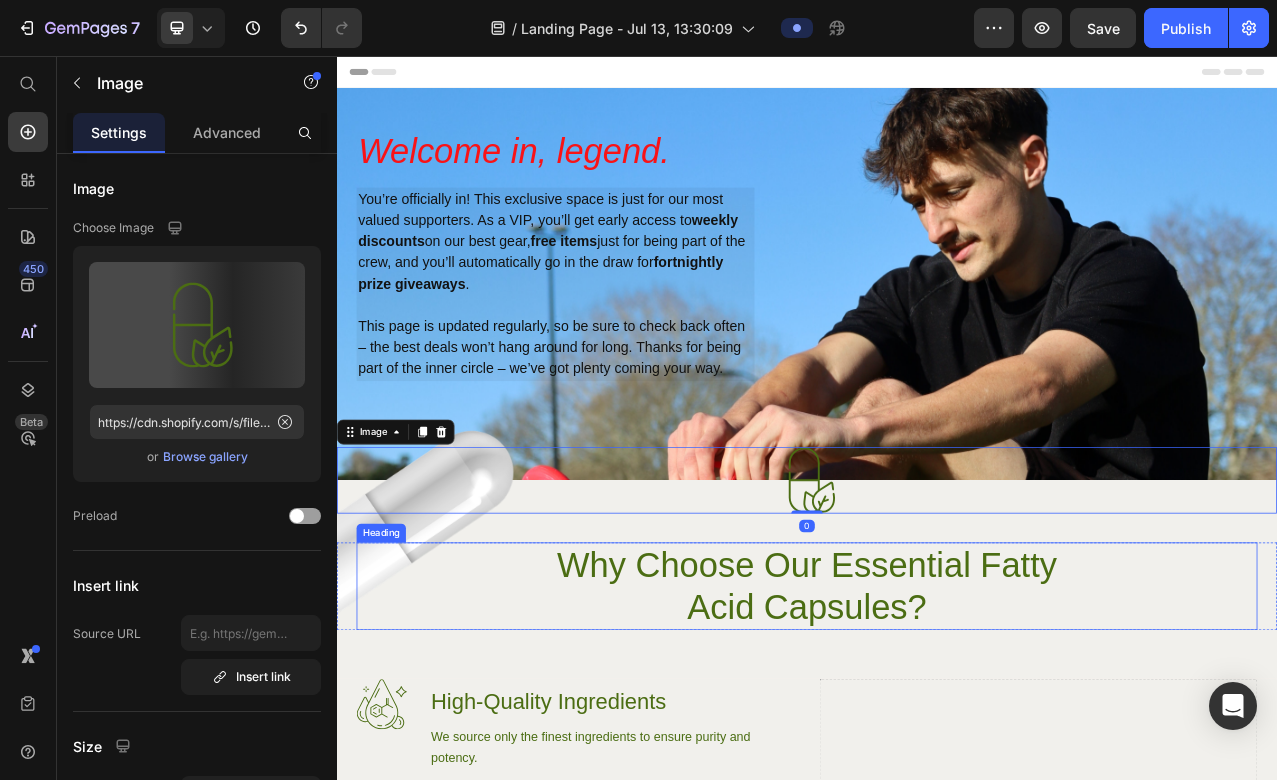 click on "Why Choose Our Essential Fatty Acid Capsules?" at bounding box center [937, 733] 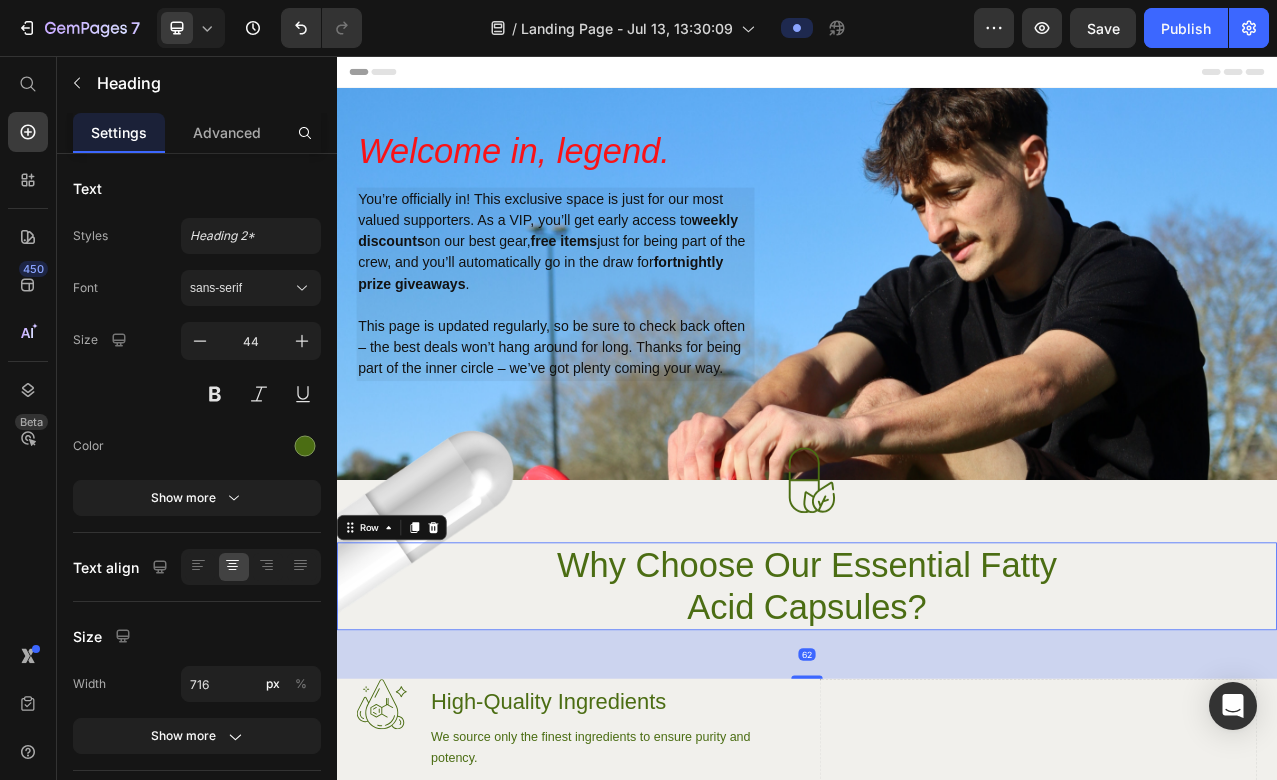 click on "Why Choose Our Essential Fatty Acid Capsules? Heading Row   62" at bounding box center [937, 733] 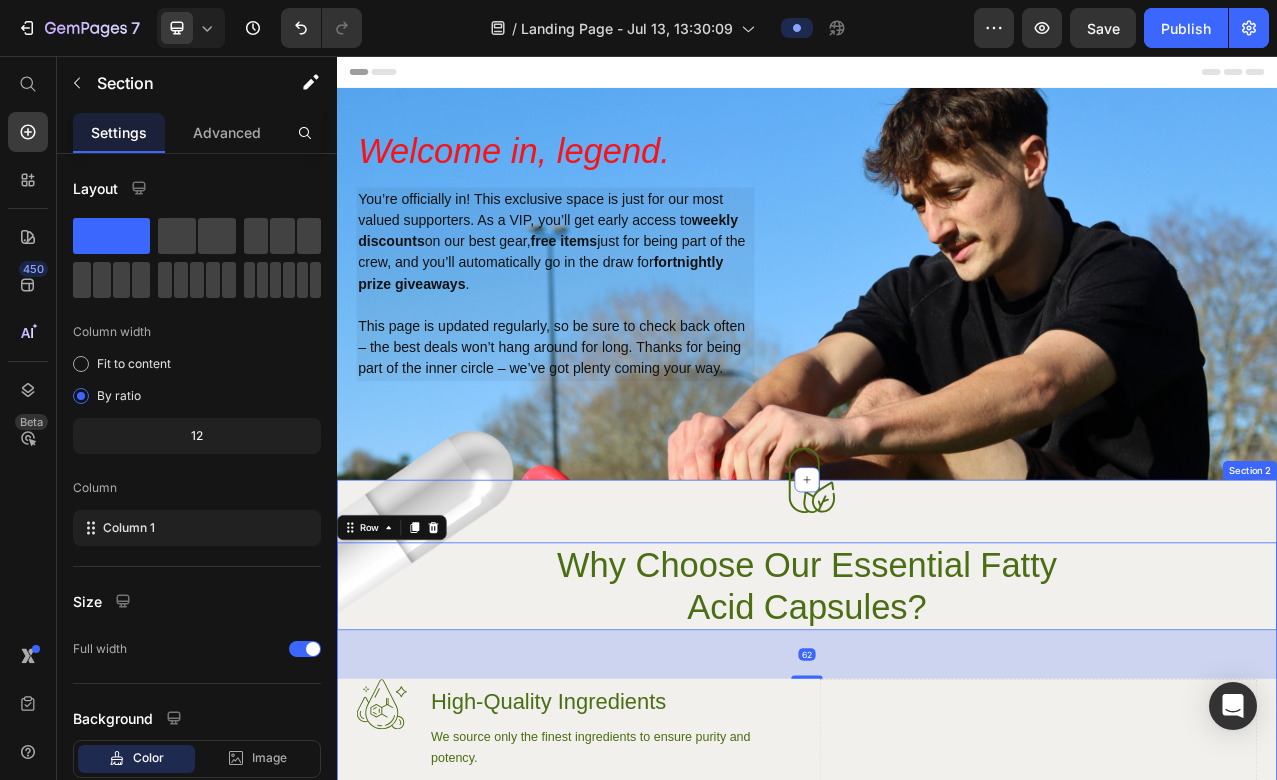 click on "Image Image Why Choose Our Essential Fatty Acid Capsules? Heading Row   62 Image High-Quality Ingredients Heading We source only the finest ingredients to ensure purity and potency. Text Block Row Image Balanced Formulation Heading Our capsules are expertly formulated to provide a balanced ratio of omega-3, omega-6, and omega-9 fatty acids, essential for various bodily functions. Text Block Row Image Bioavailable Heading Each capsule is designed for maximum absorption, ensuring that you get the most out of every dose. Text Block Row Try Gem 15 Button Row
Drop element here Hero Banner Section 2" at bounding box center [937, 1044] 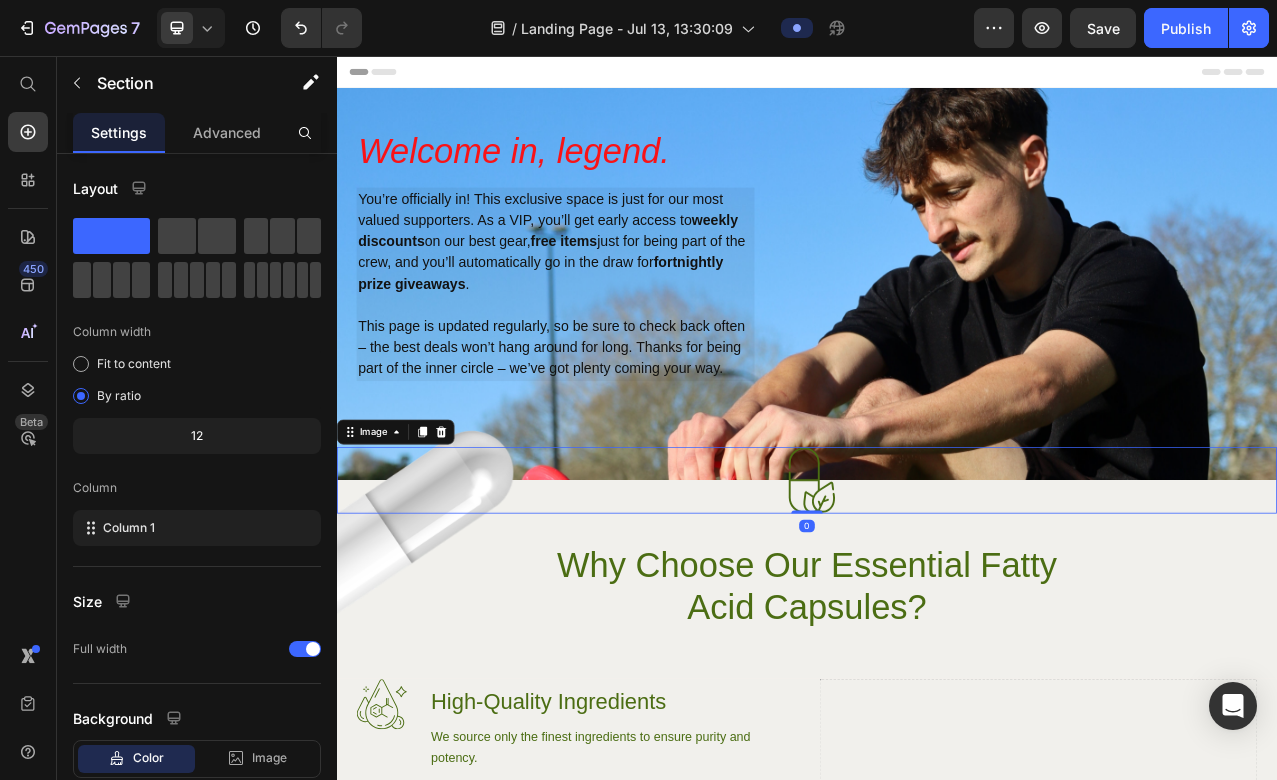 click at bounding box center [937, 597] 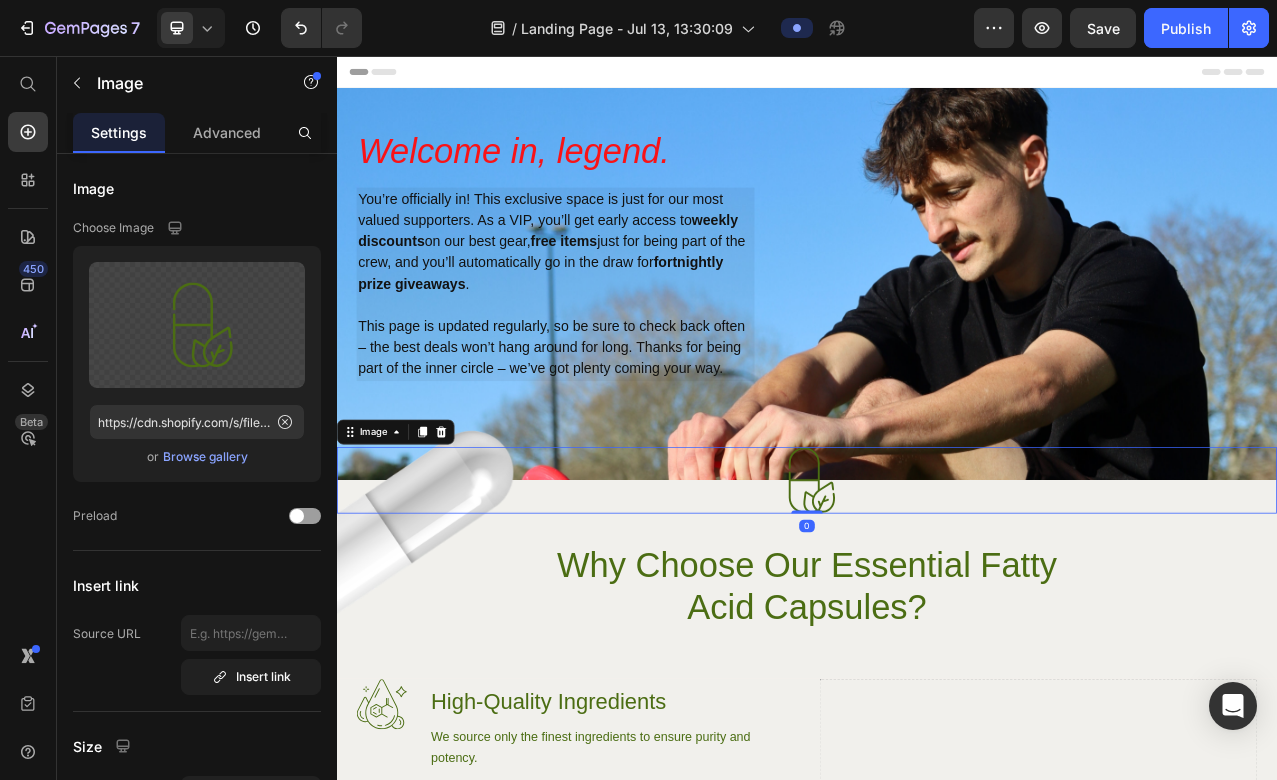 click at bounding box center [937, 597] 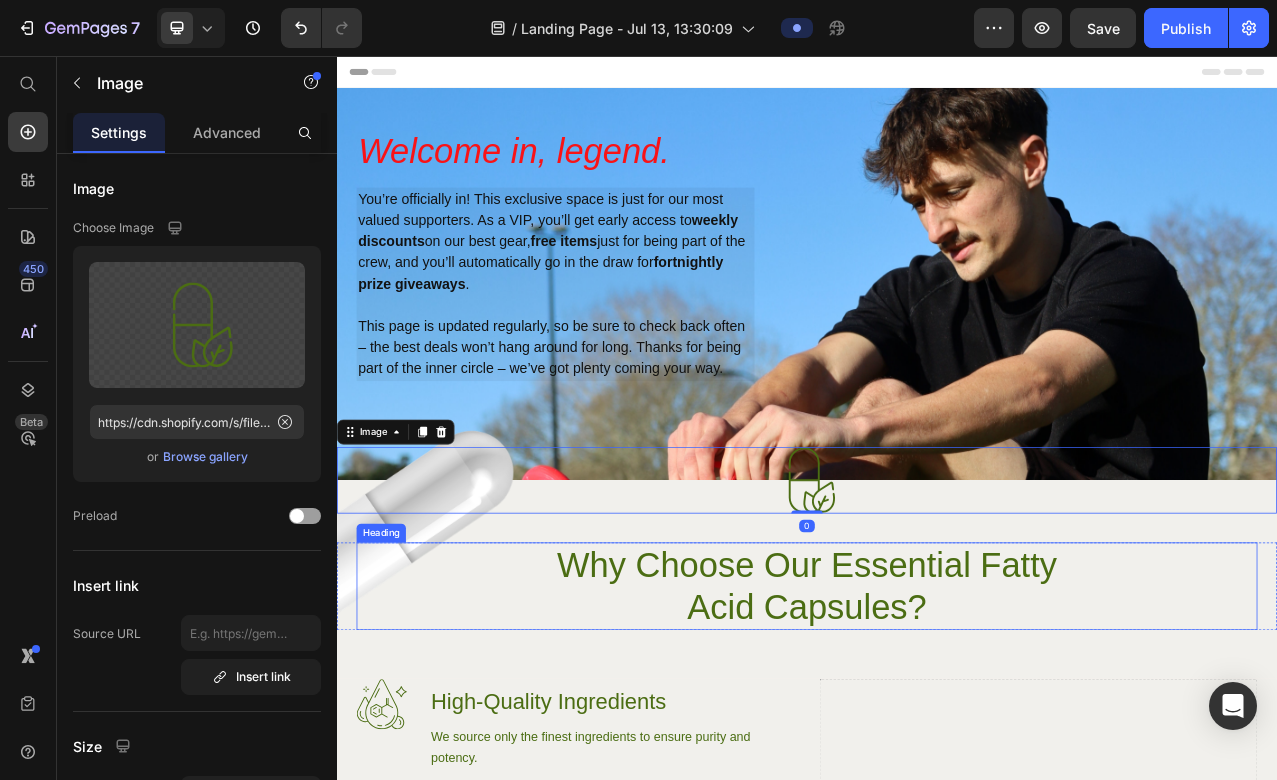 click on "Why Choose Our Essential Fatty Acid Capsules?" at bounding box center [937, 733] 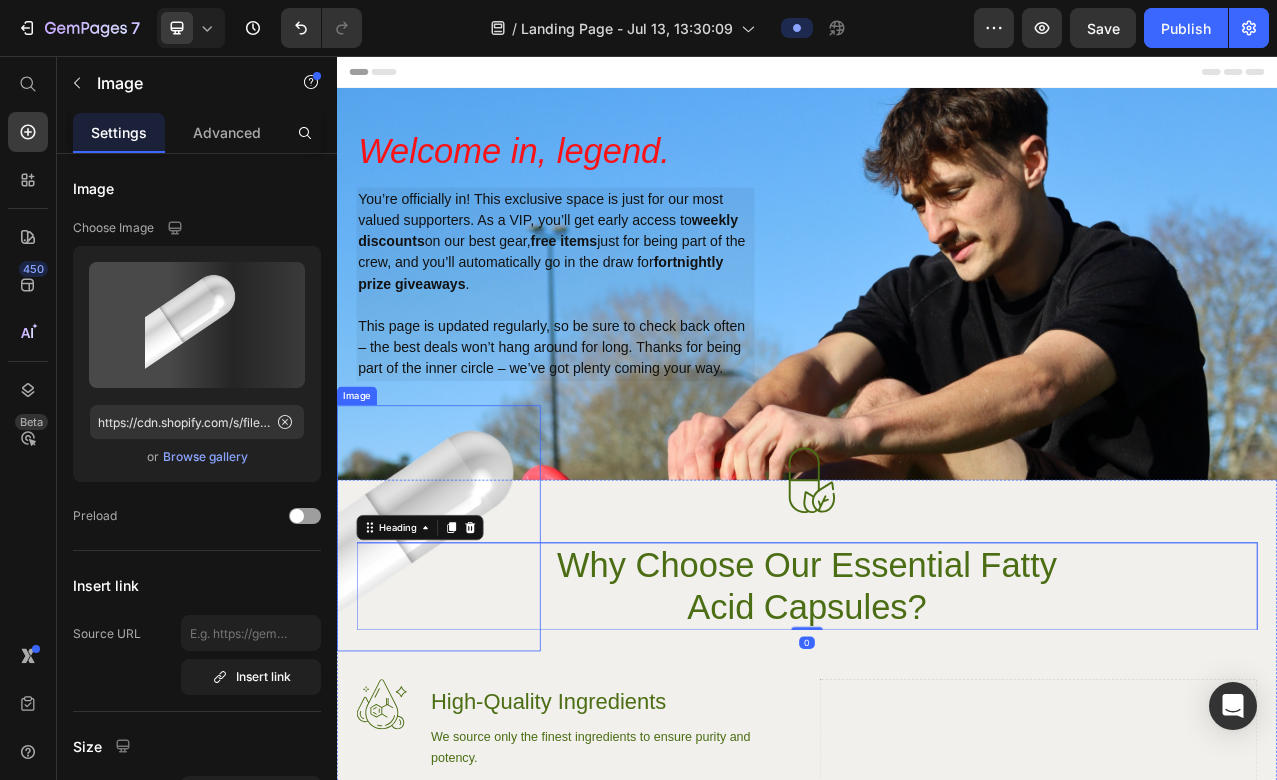 click at bounding box center (467, 659) 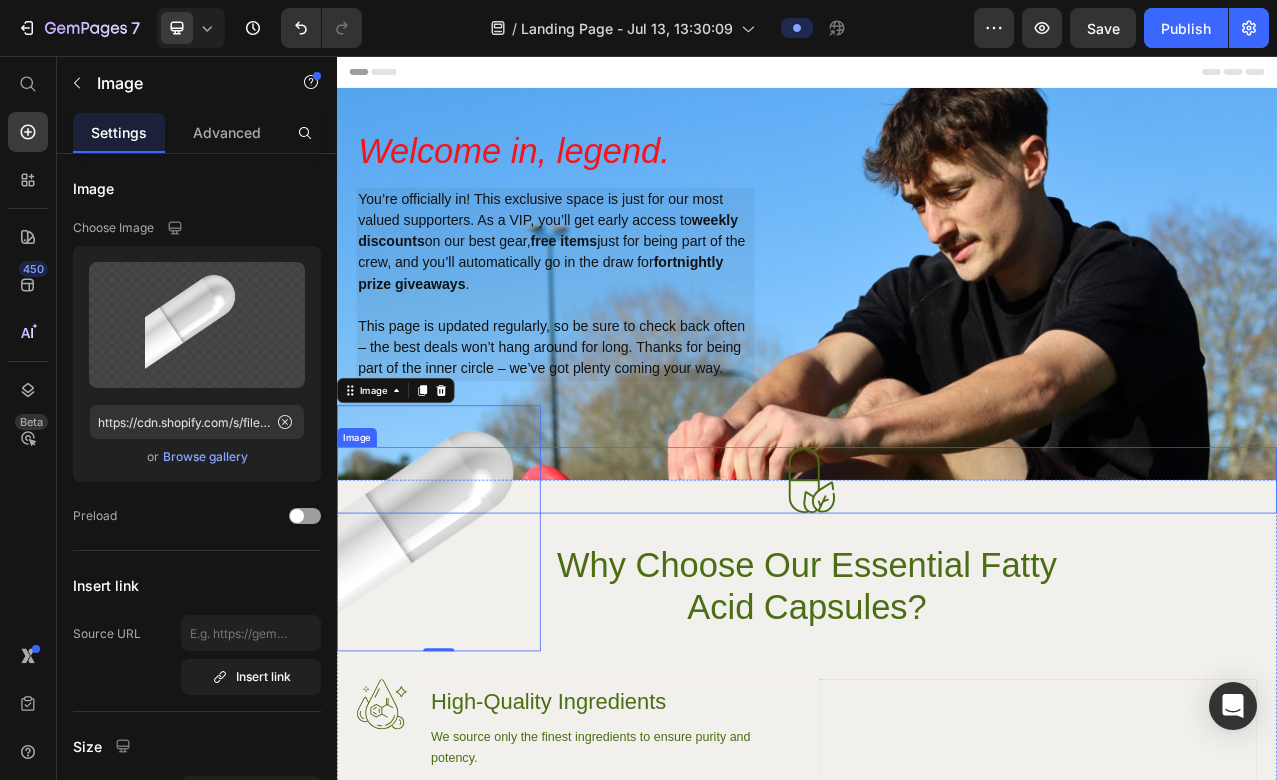 click at bounding box center (937, 597) 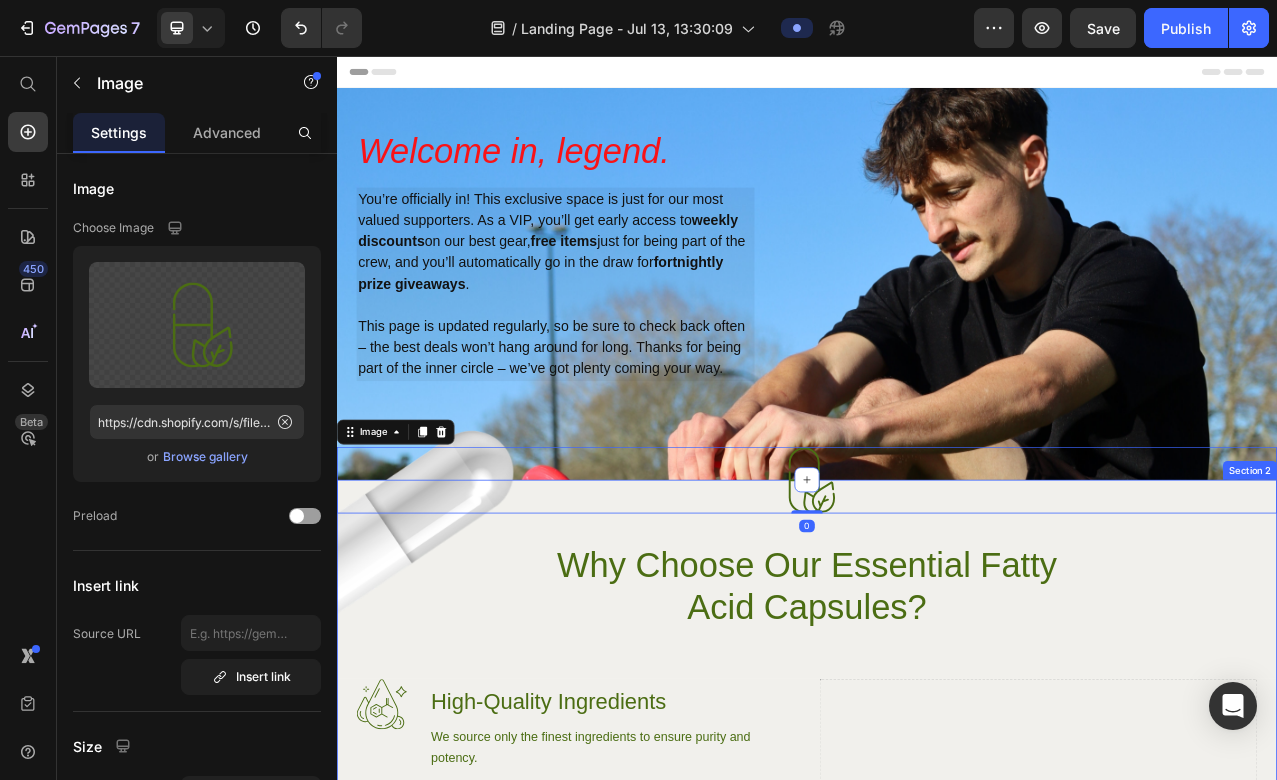 click on "Image   0 Image Why Choose Our Essential Fatty Acid Capsules? Heading Row Image High-Quality Ingredients Heading We source only the finest ingredients to ensure purity and potency. Text Block Row Image Balanced Formulation Heading Our capsules are expertly formulated to provide a balanced ratio of omega-3, omega-6, and omega-9 fatty acids, essential for various bodily functions. Text Block Row Image Bioavailable Heading Each capsule is designed for maximum absorption, ensuring that you get the most out of every dose. Text Block Row Try Gem 15 Button Row
Drop element here Hero Banner" at bounding box center (937, 1084) 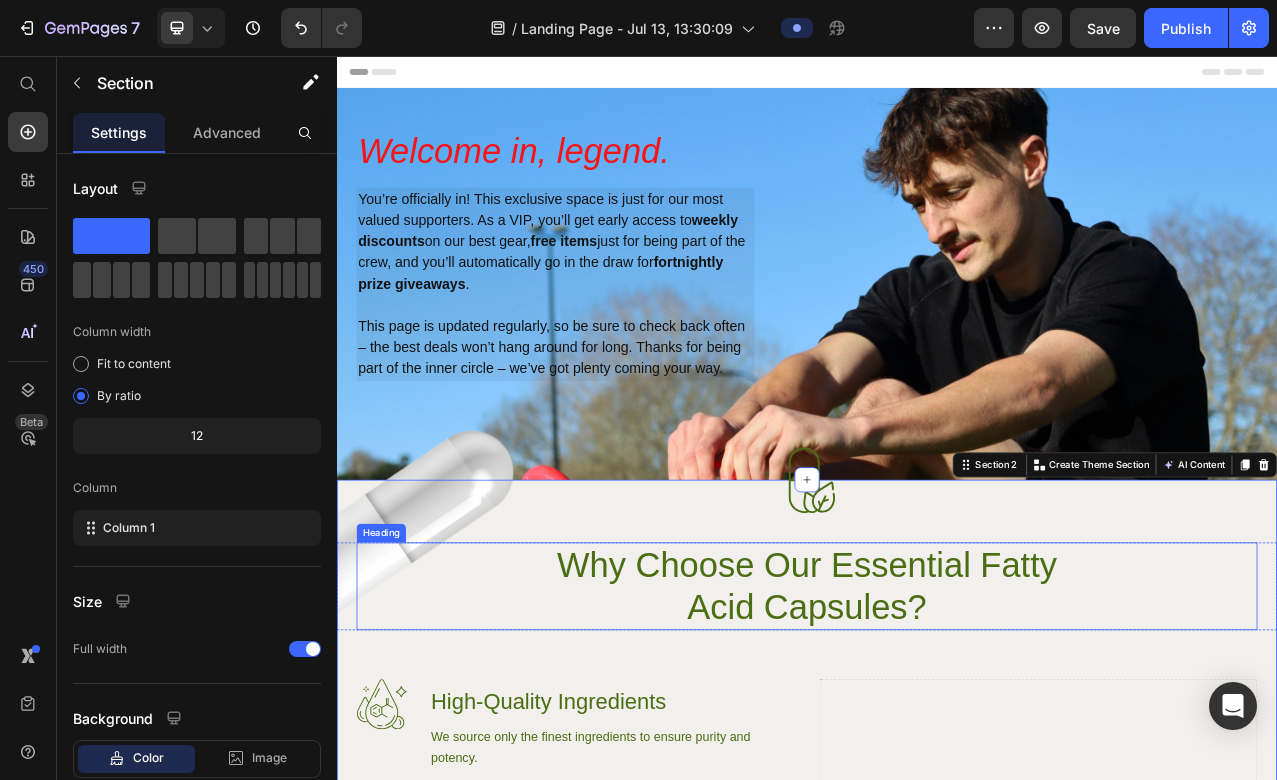 click on "Why Choose Our Essential Fatty Acid Capsules?" at bounding box center [937, 733] 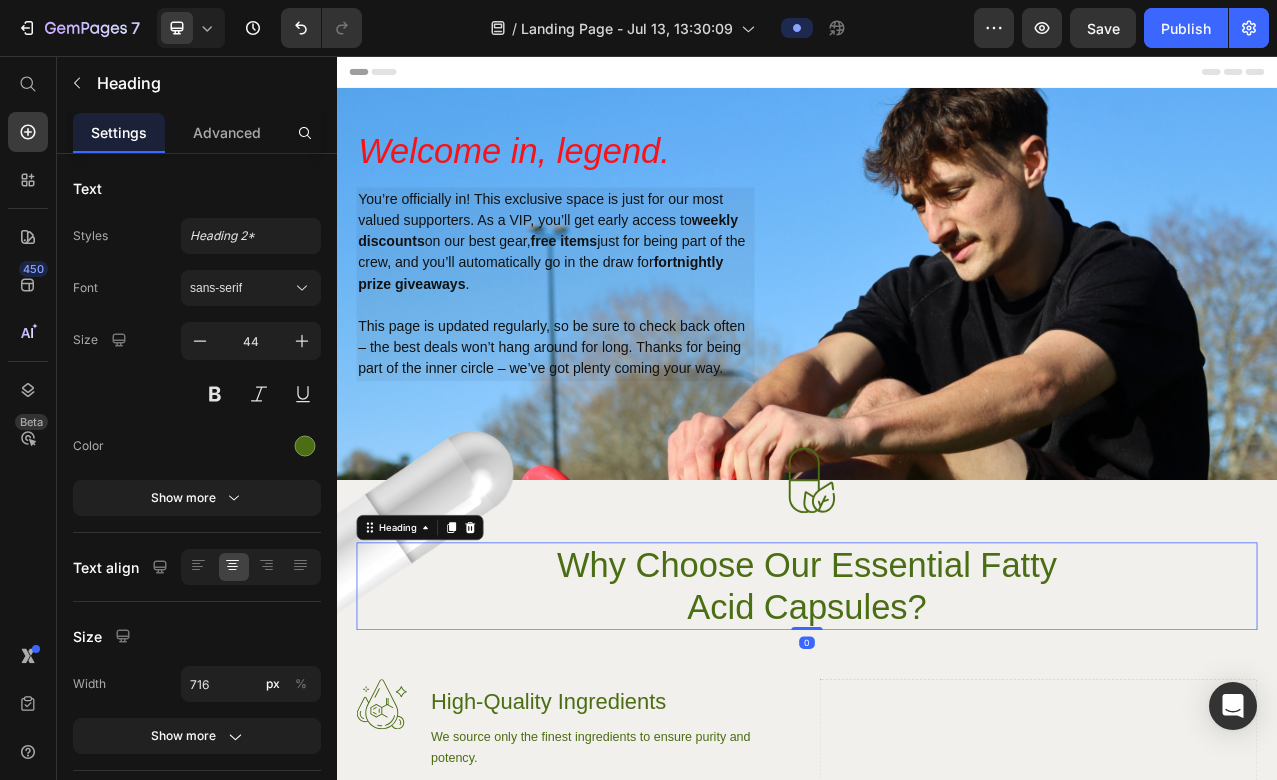 click on "Why Choose Our Essential Fatty Acid Capsules?" at bounding box center [937, 733] 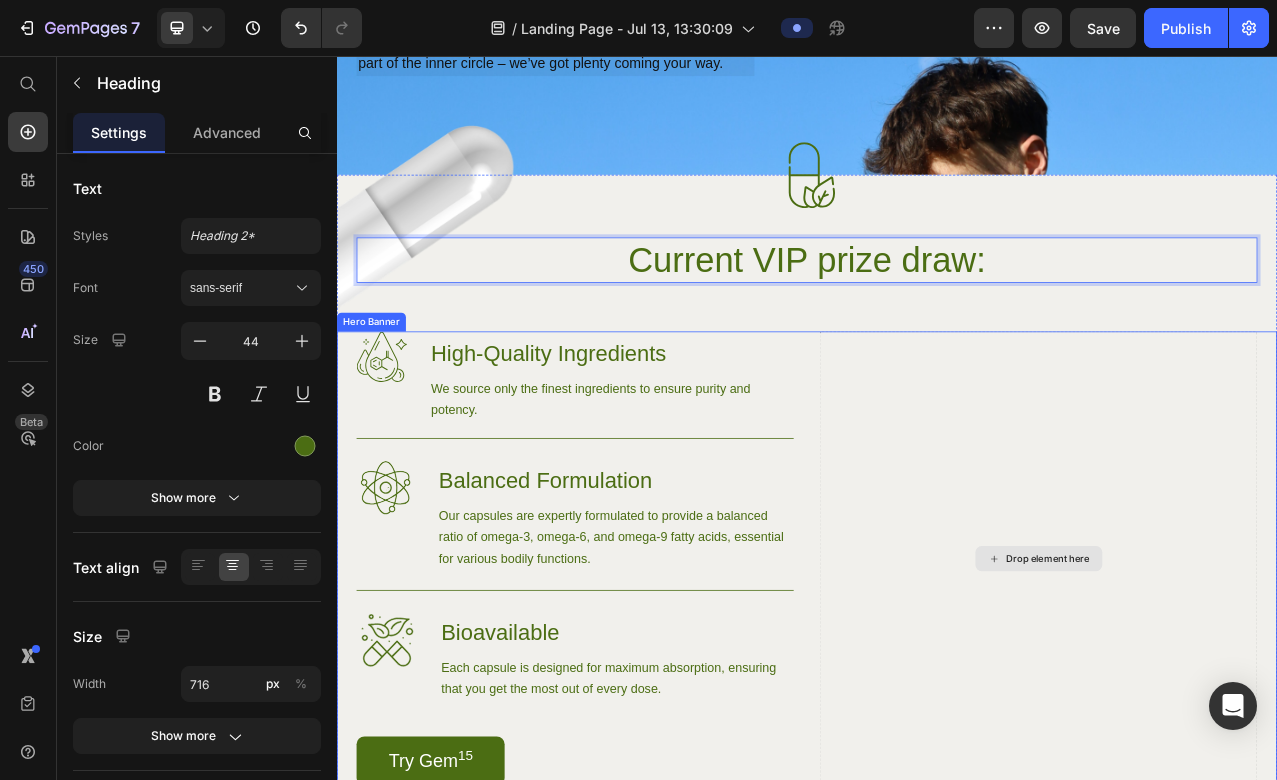 scroll, scrollTop: 391, scrollLeft: 0, axis: vertical 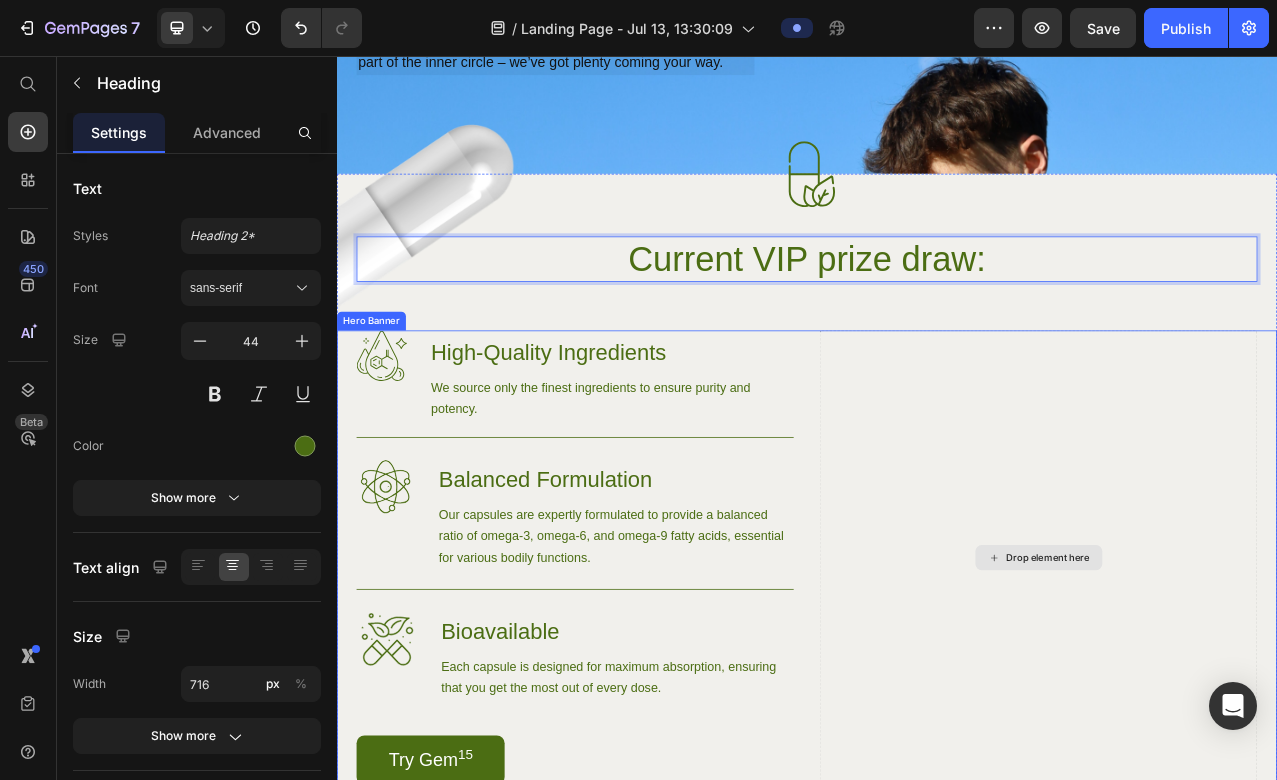 click on "Drop element here" at bounding box center (1232, 696) 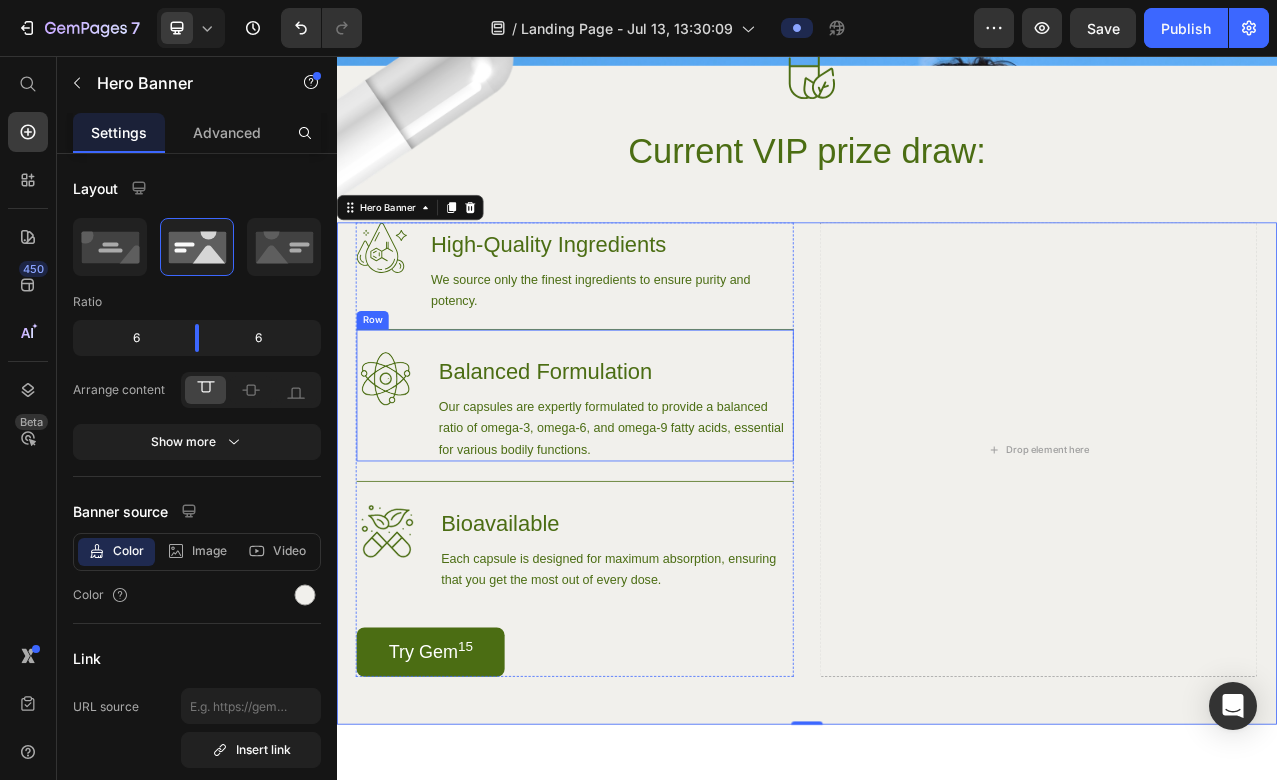 scroll, scrollTop: 747, scrollLeft: 0, axis: vertical 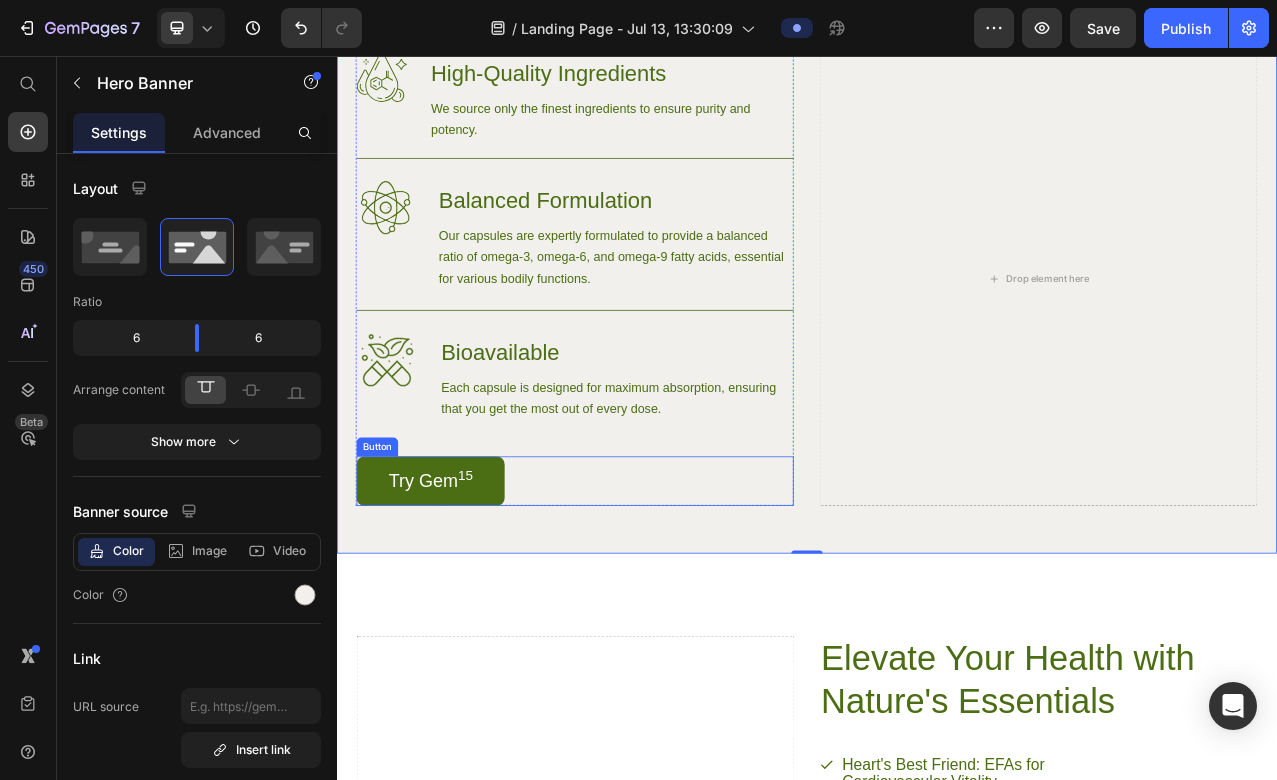 click on "Try Gem 15" at bounding box center [456, 598] 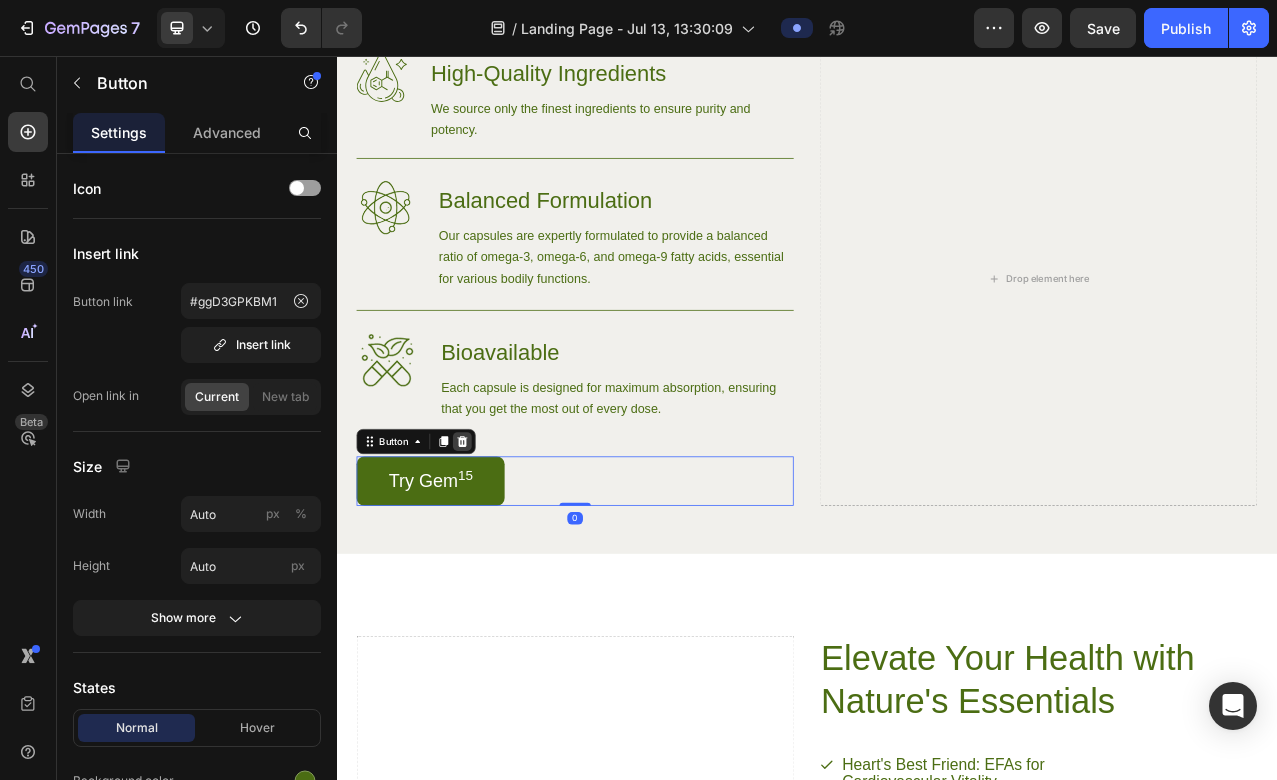 click 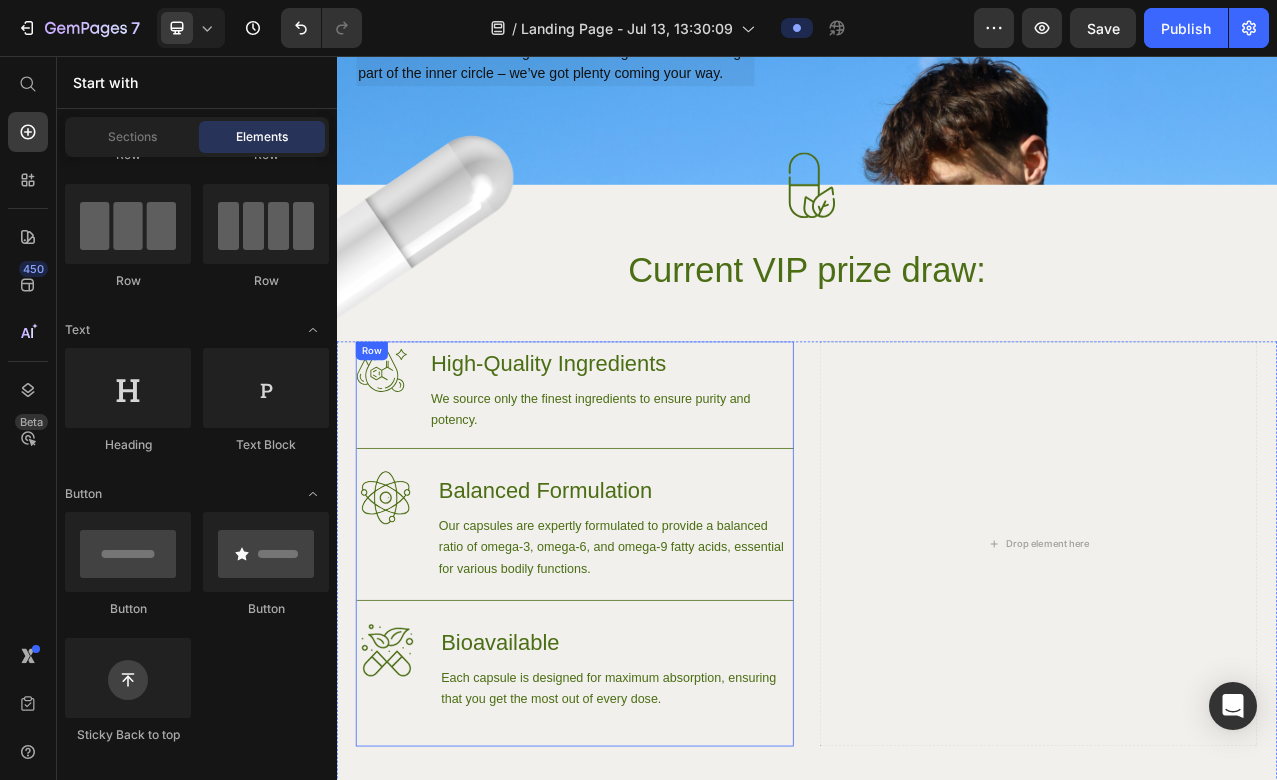 scroll, scrollTop: 378, scrollLeft: 0, axis: vertical 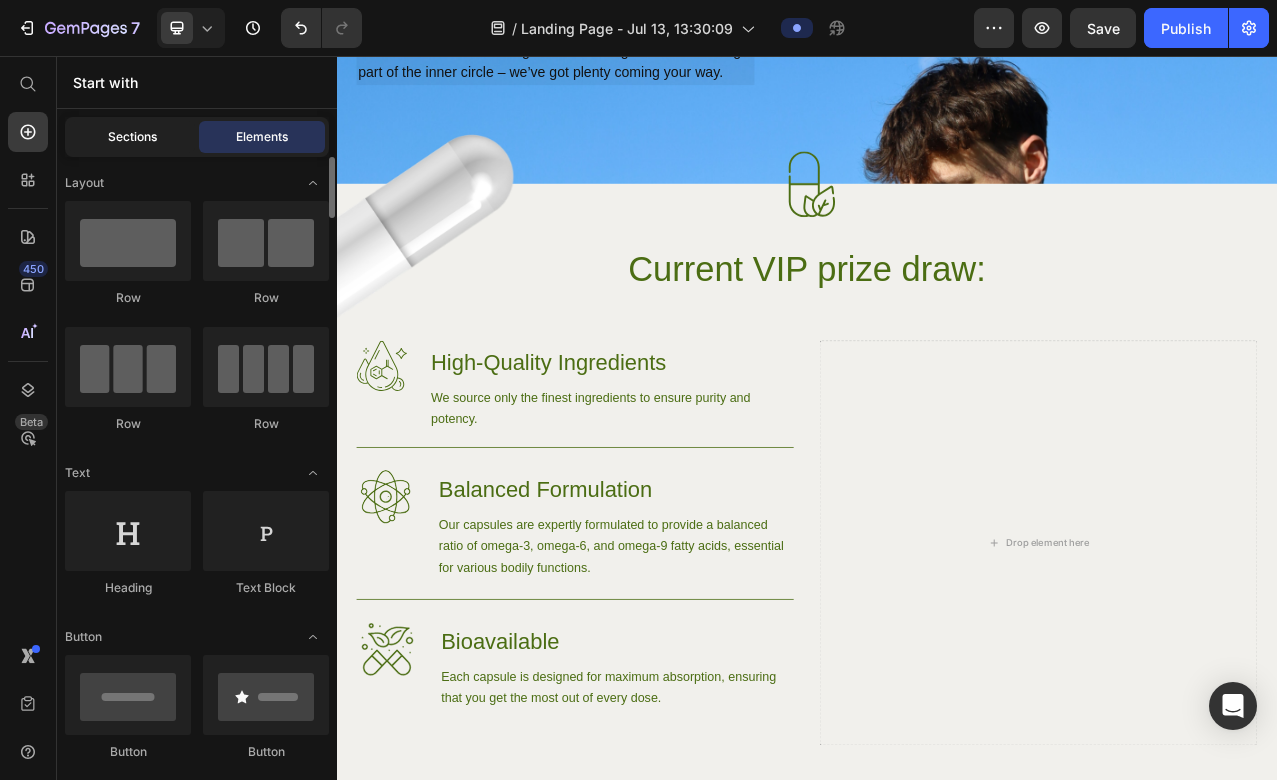 click on "Sections" at bounding box center [132, 137] 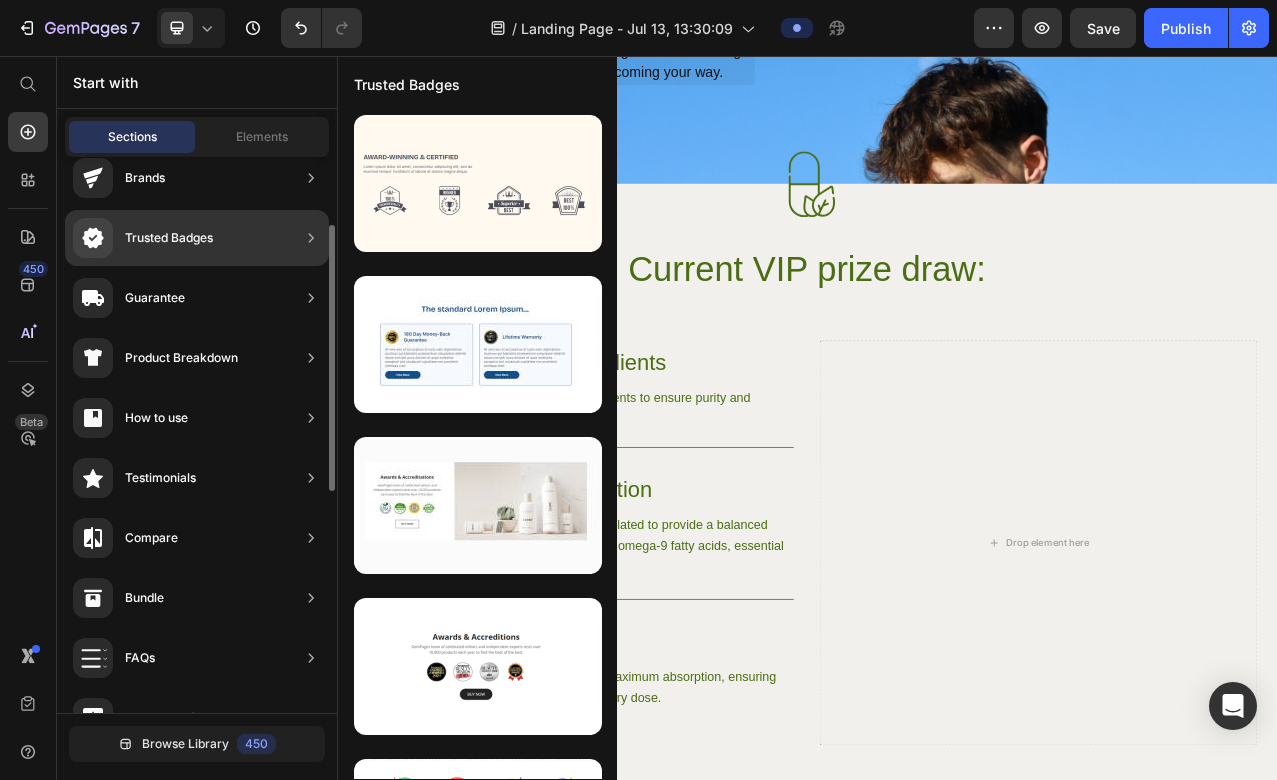 scroll, scrollTop: 0, scrollLeft: 0, axis: both 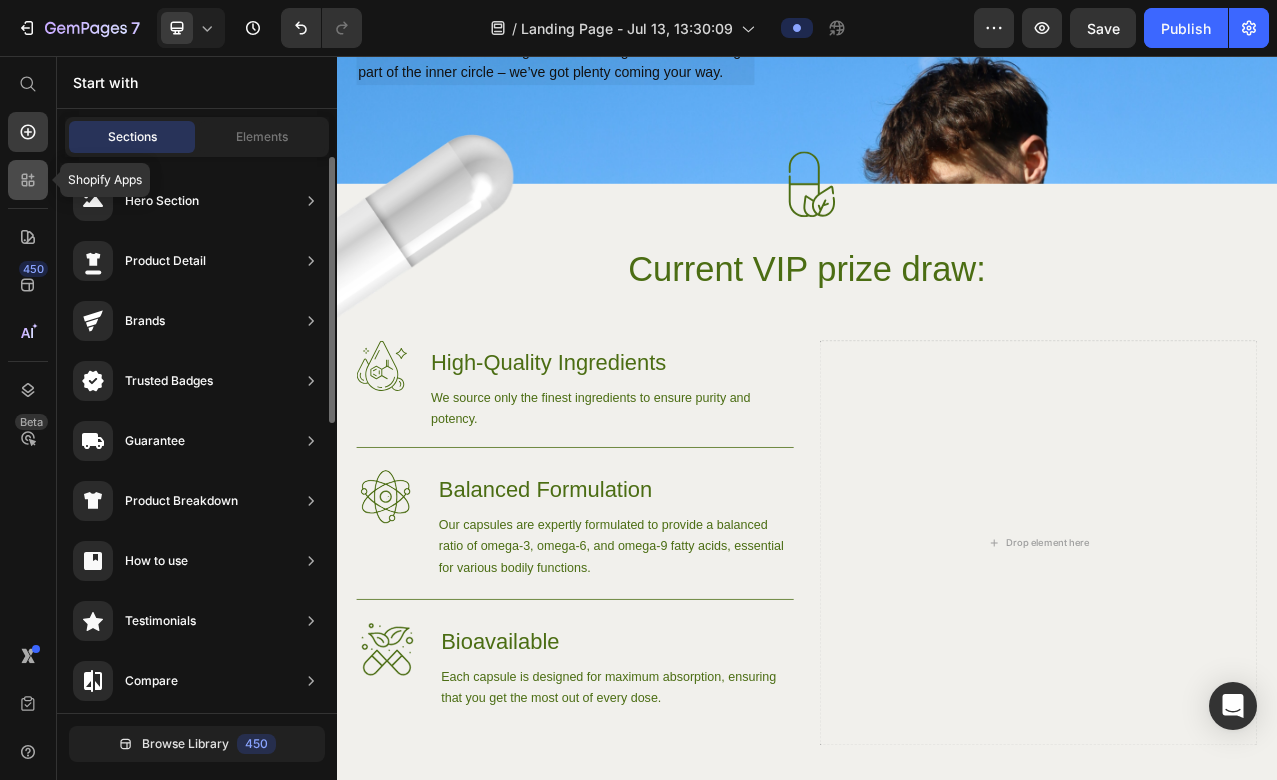 click 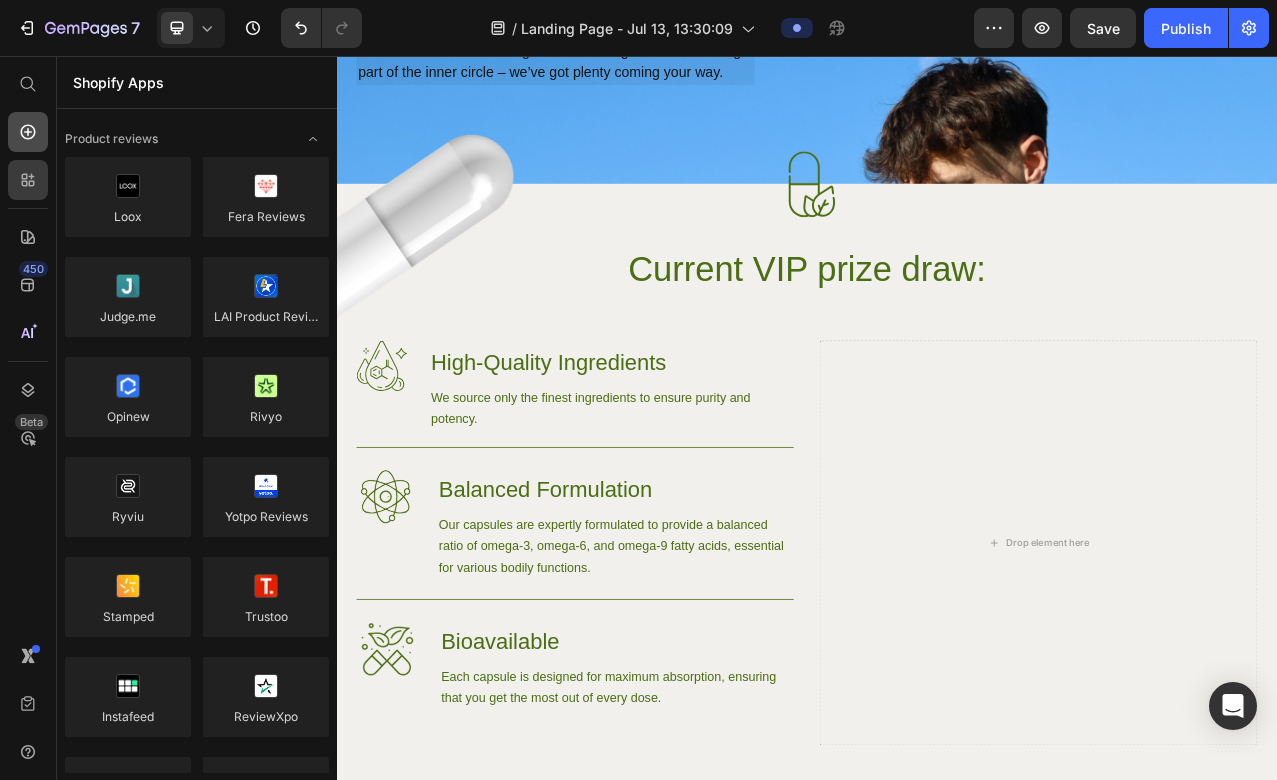 click 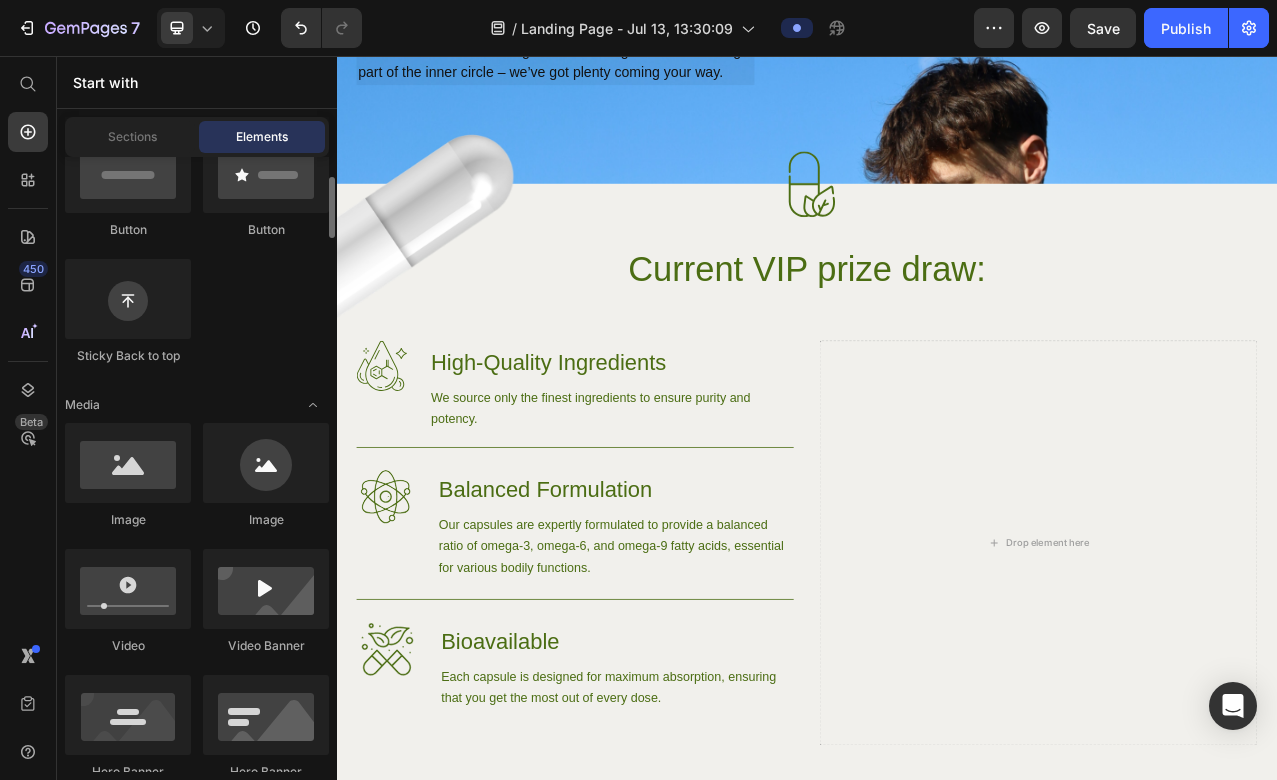 scroll, scrollTop: 556, scrollLeft: 0, axis: vertical 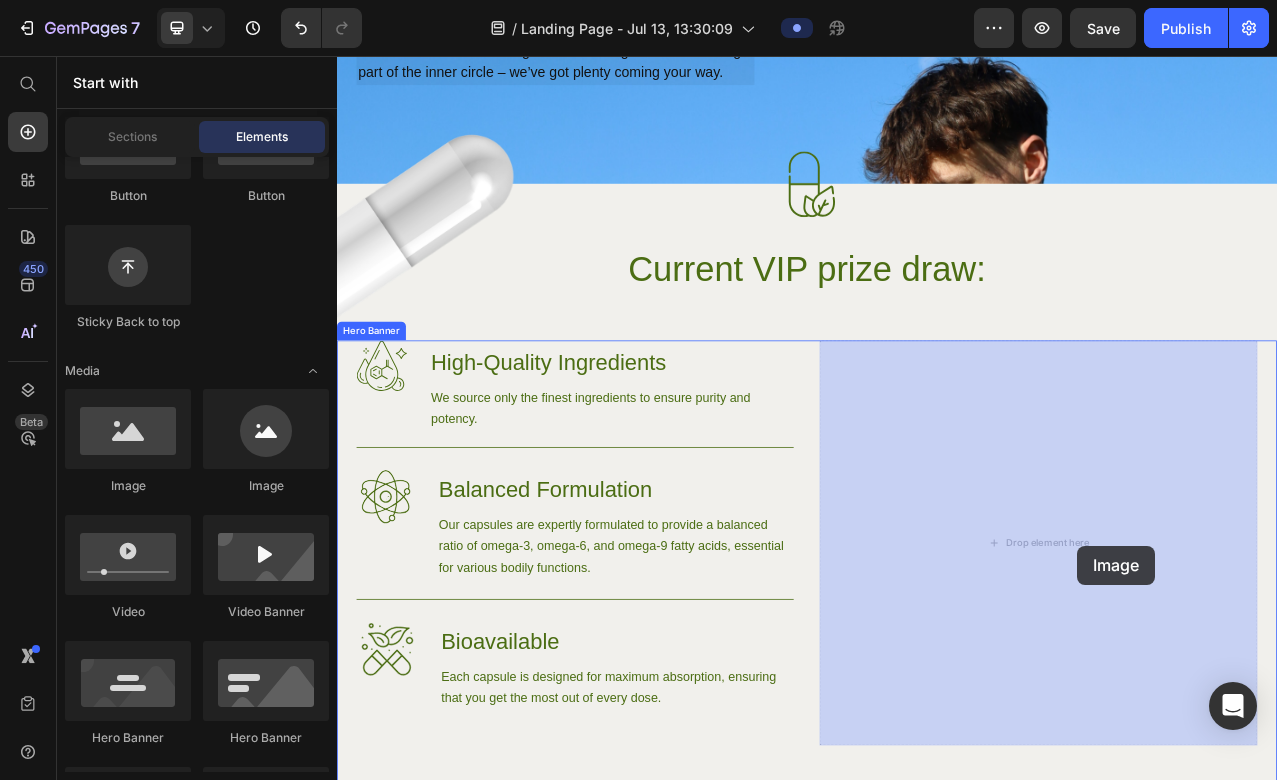 drag, startPoint x: 476, startPoint y: 479, endPoint x: 1271, endPoint y: 683, distance: 820.75635 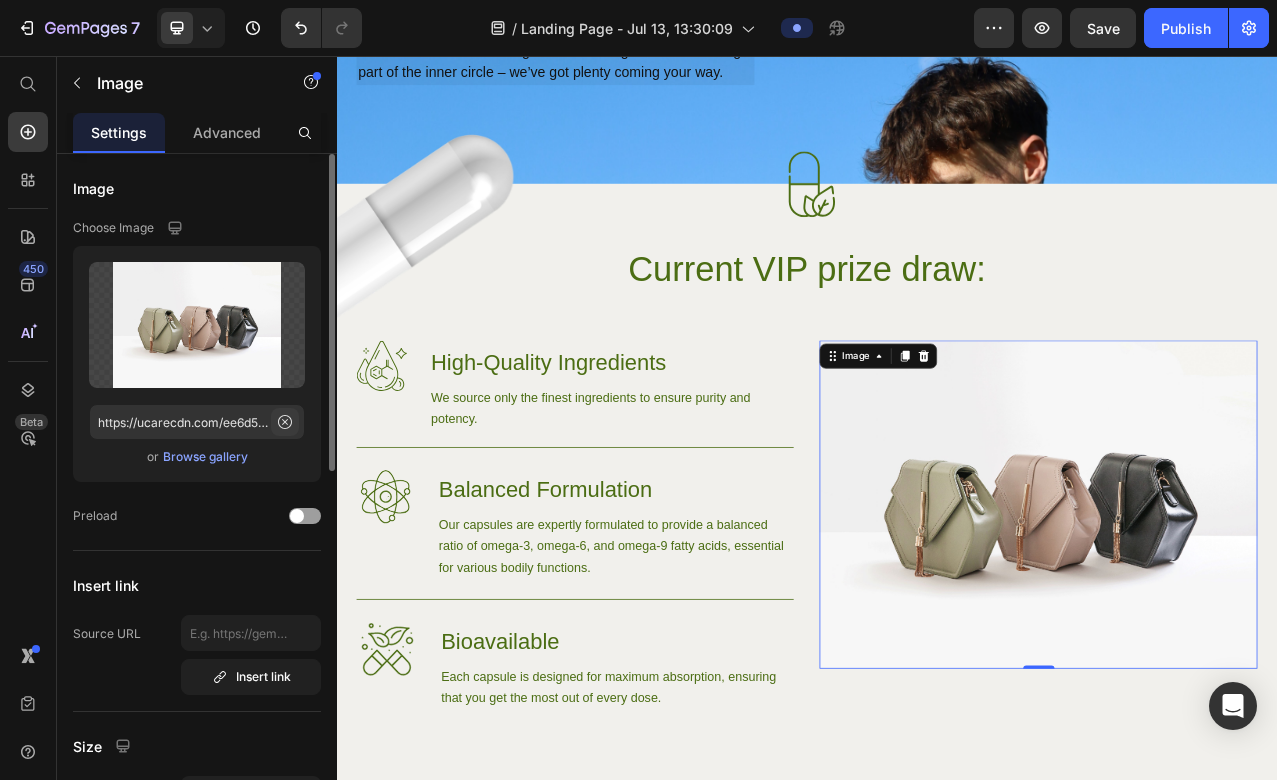 click 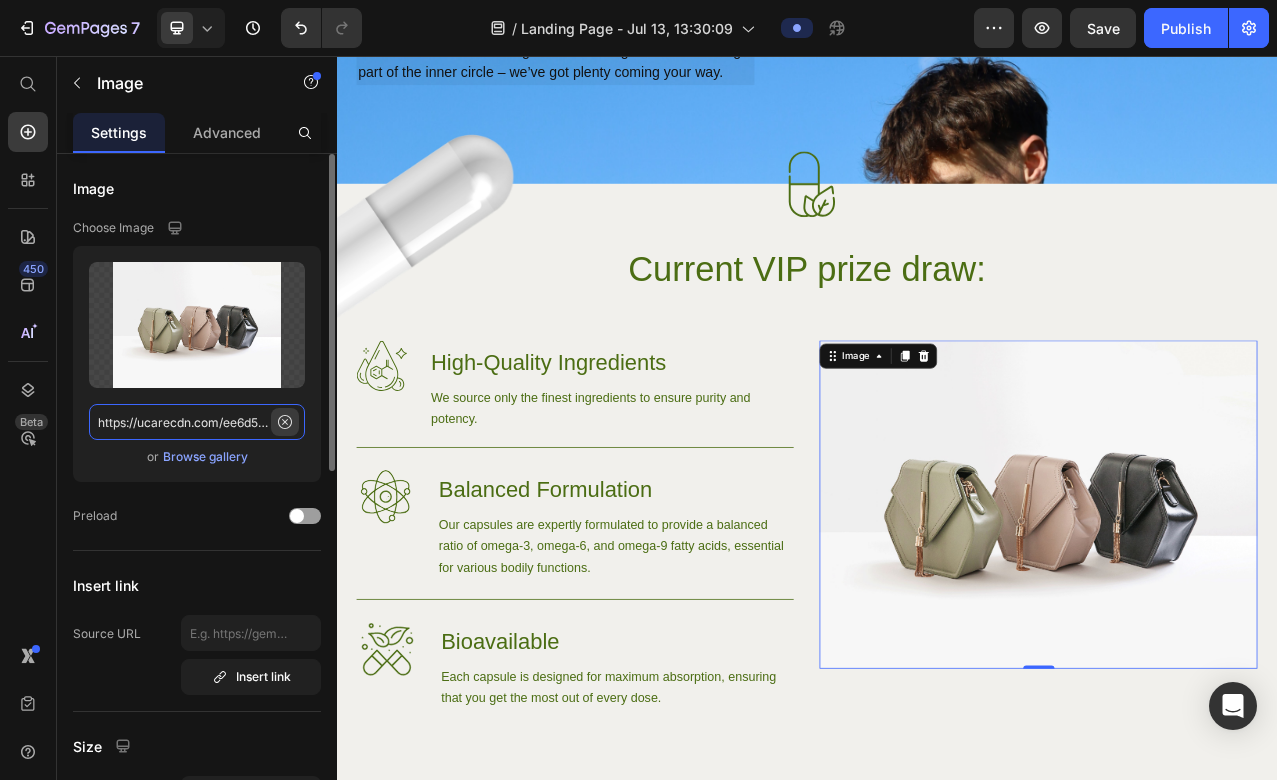 type 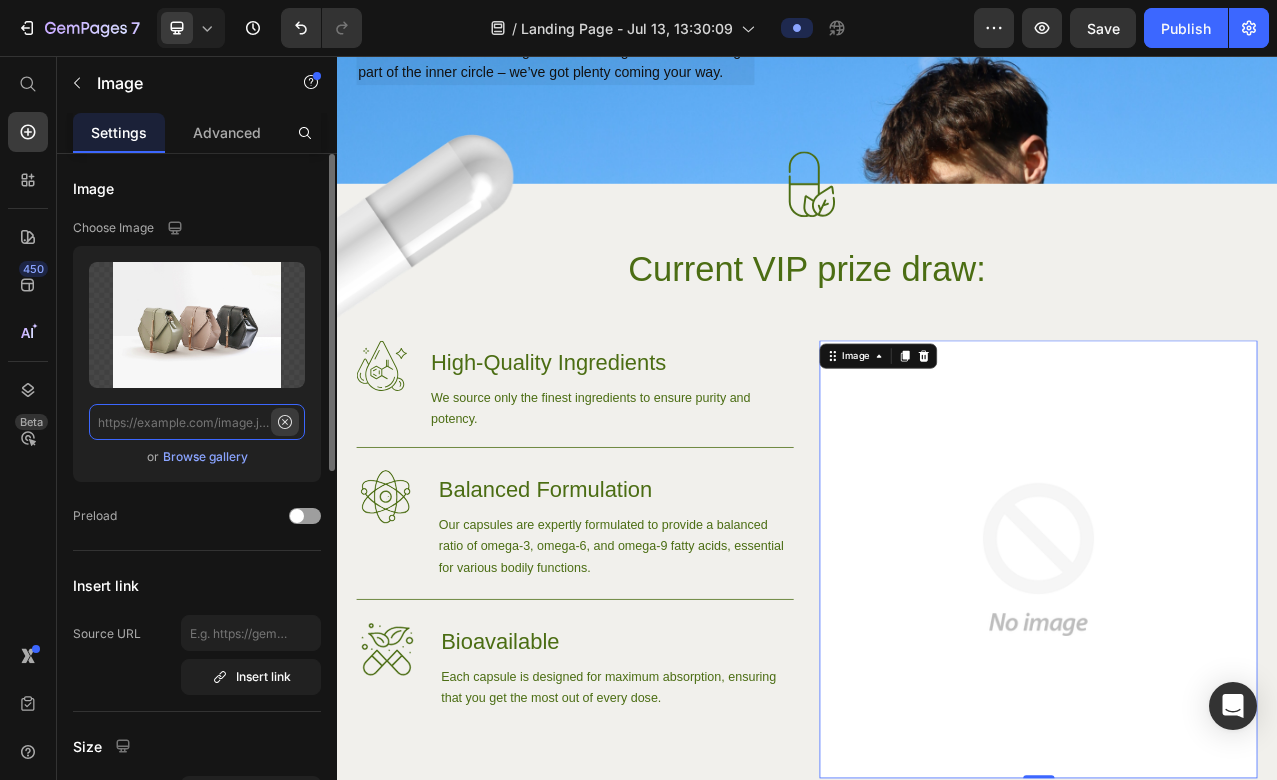 scroll, scrollTop: 0, scrollLeft: 0, axis: both 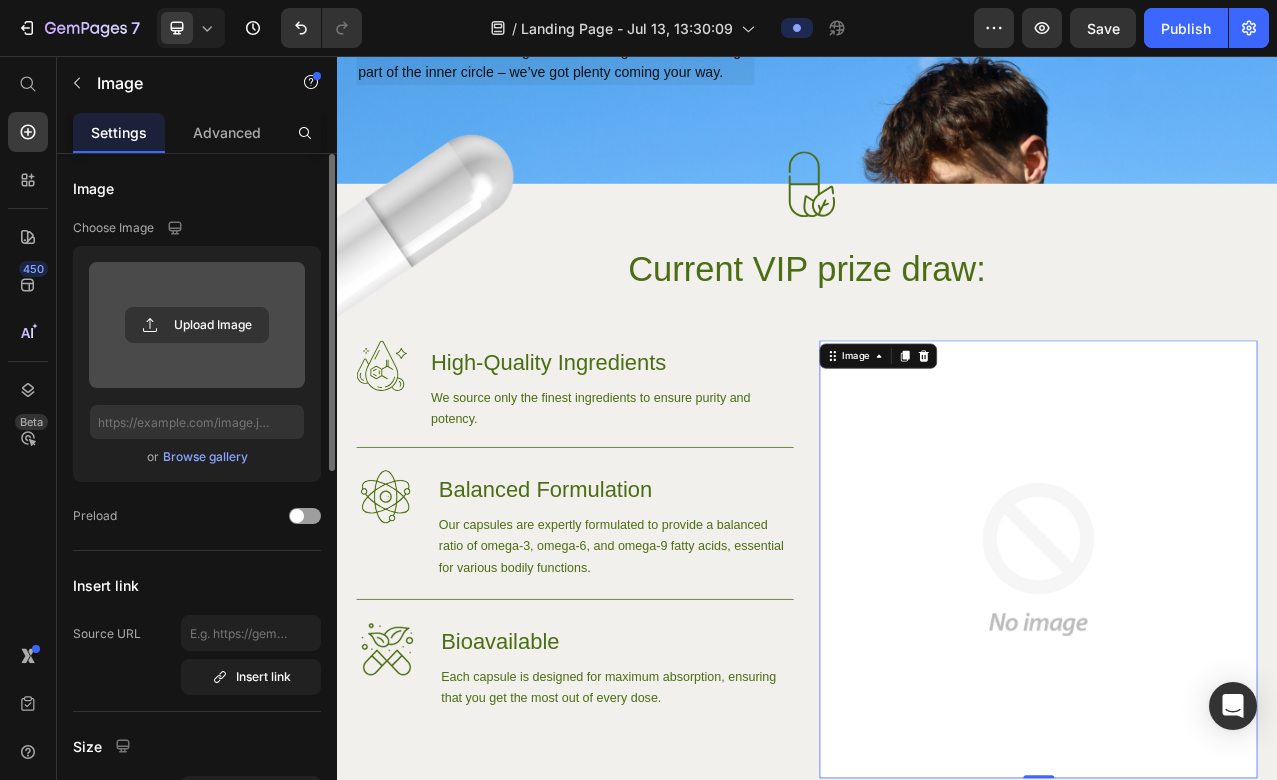 click at bounding box center [197, 325] 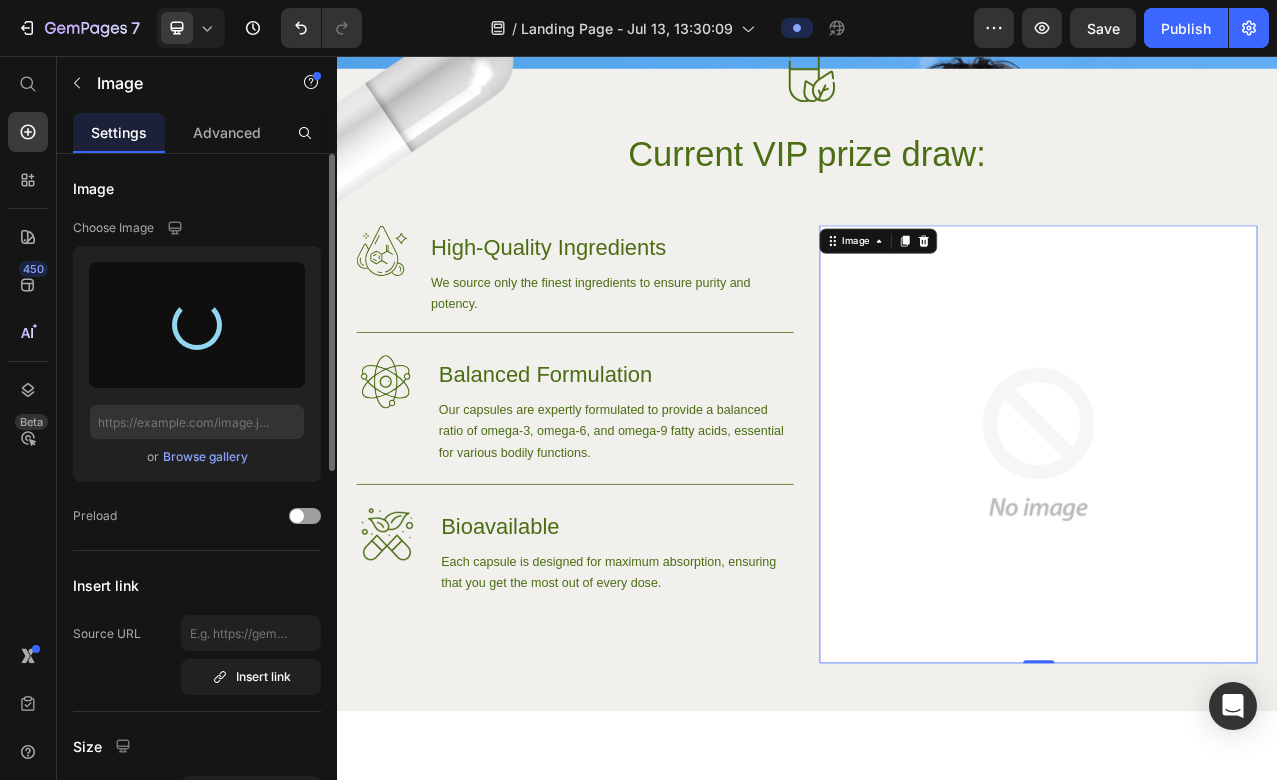 scroll, scrollTop: 530, scrollLeft: 0, axis: vertical 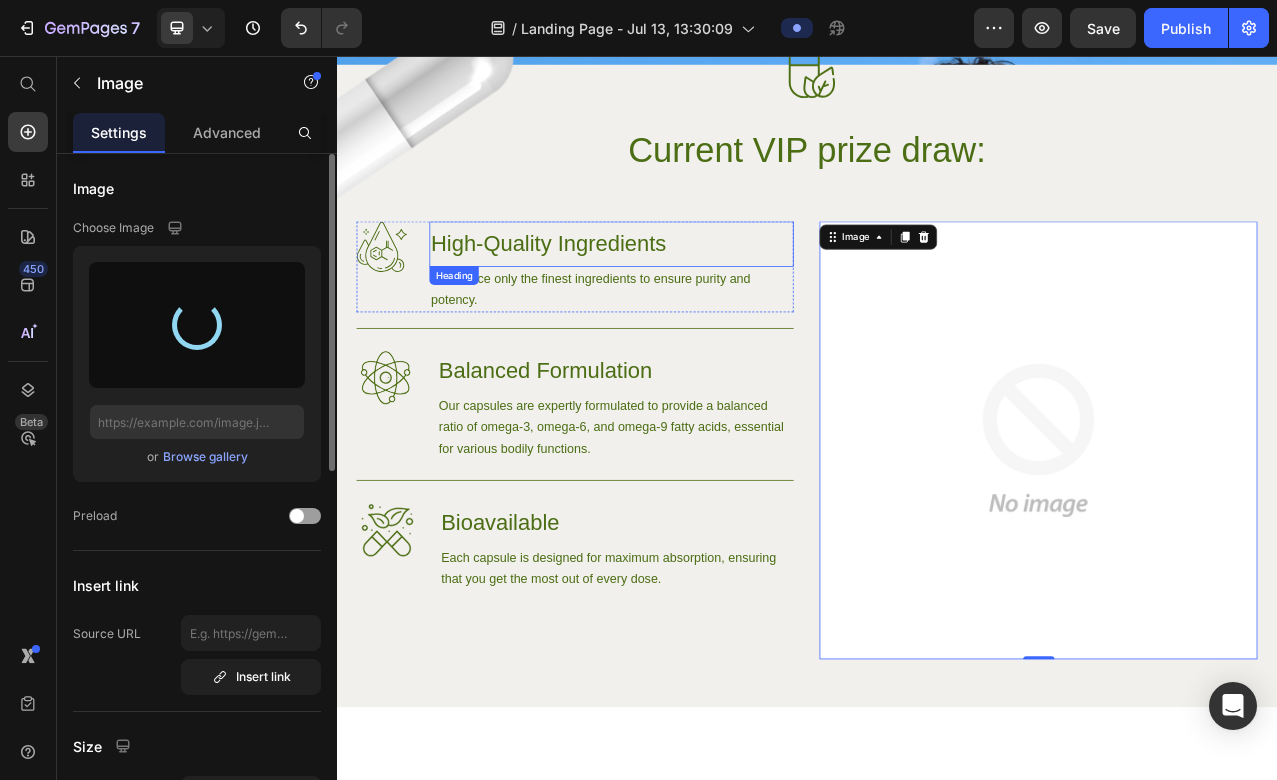 click on "High-Quality Ingredients" at bounding box center (687, 296) 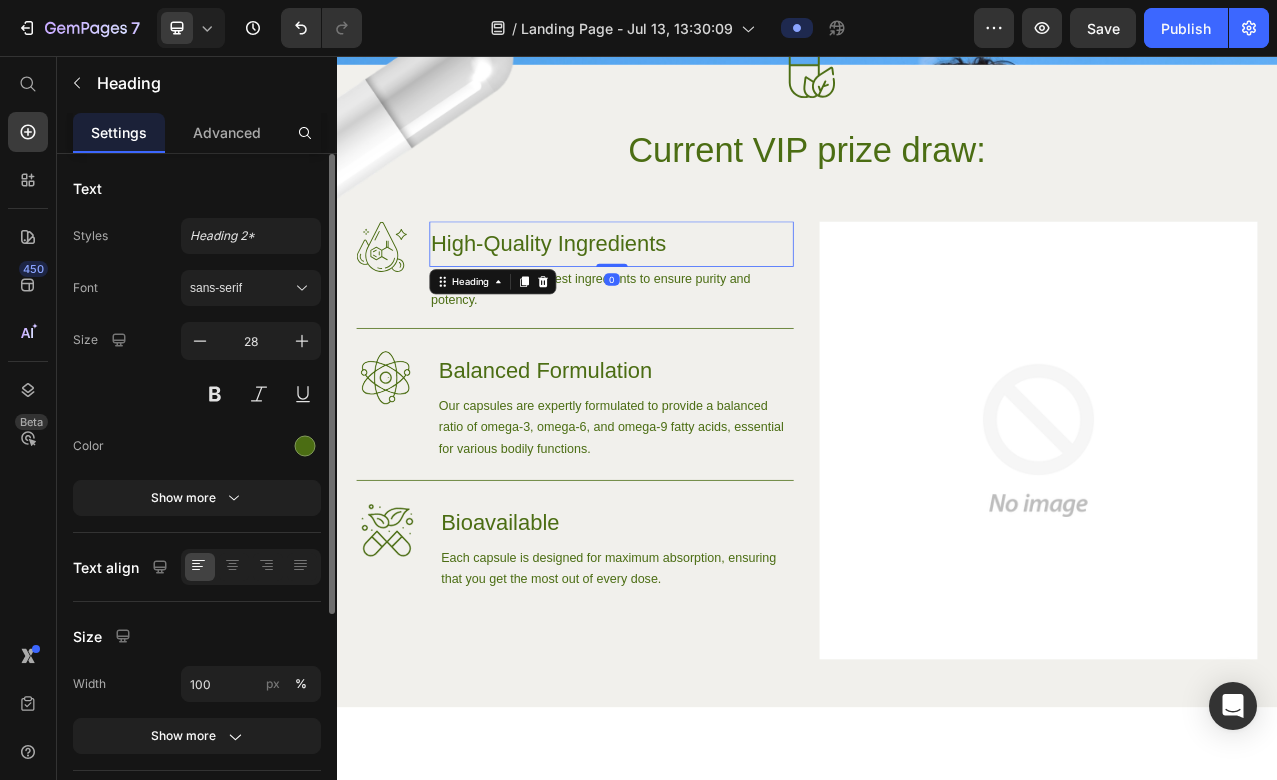 click on "High-Quality Ingredients" at bounding box center (687, 296) 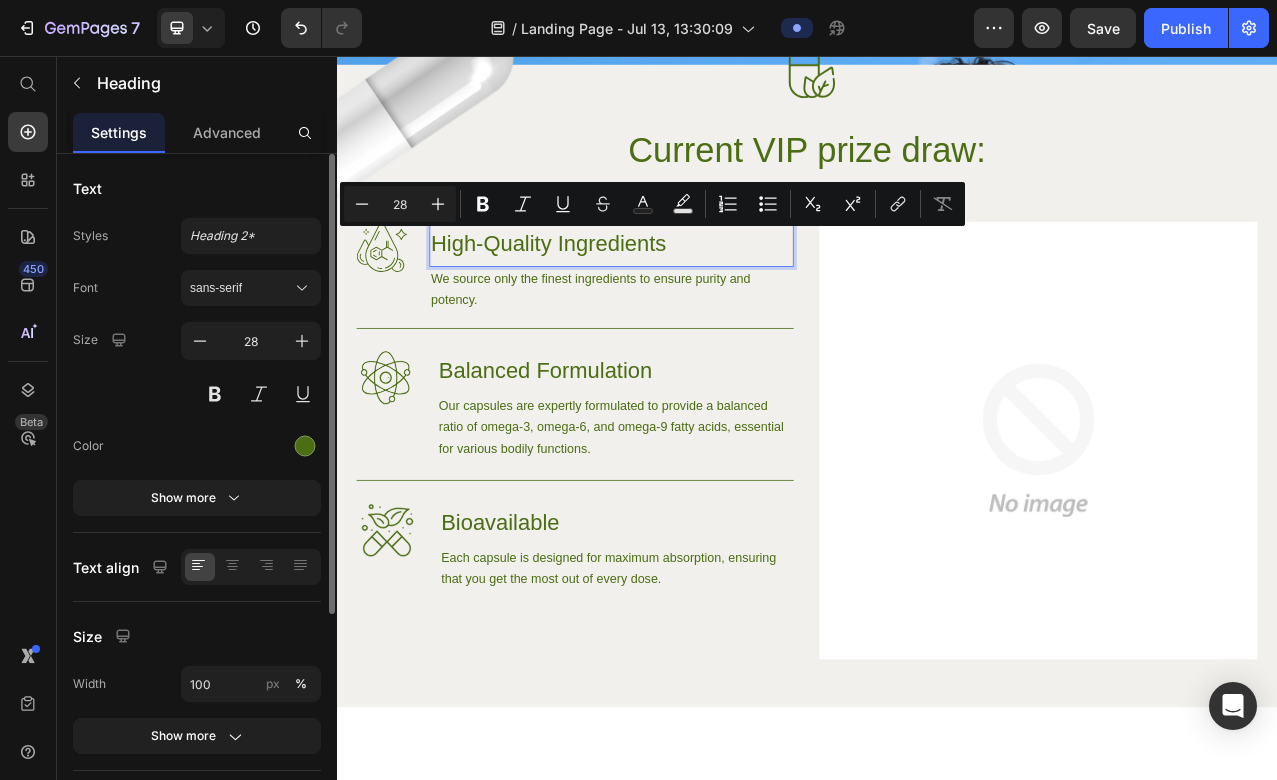 click on "High-Quality Ingredients" at bounding box center (687, 296) 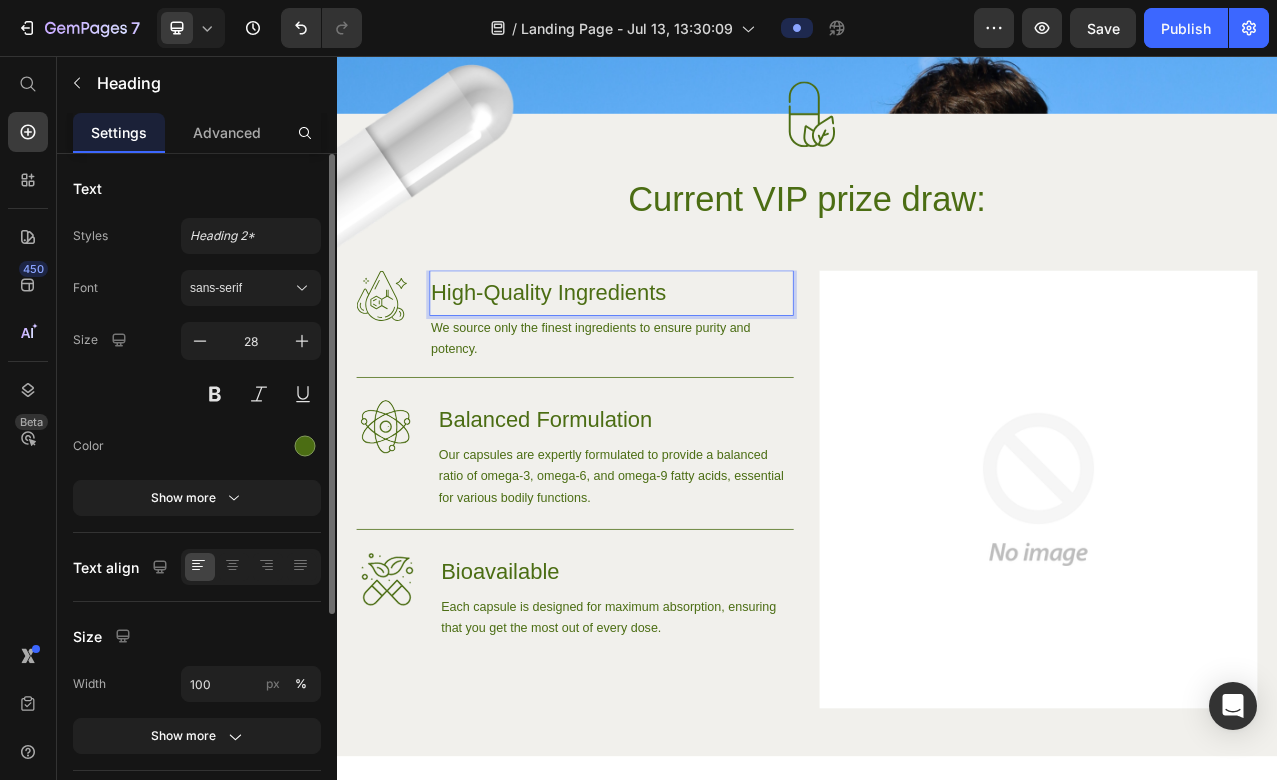 scroll, scrollTop: 463, scrollLeft: 0, axis: vertical 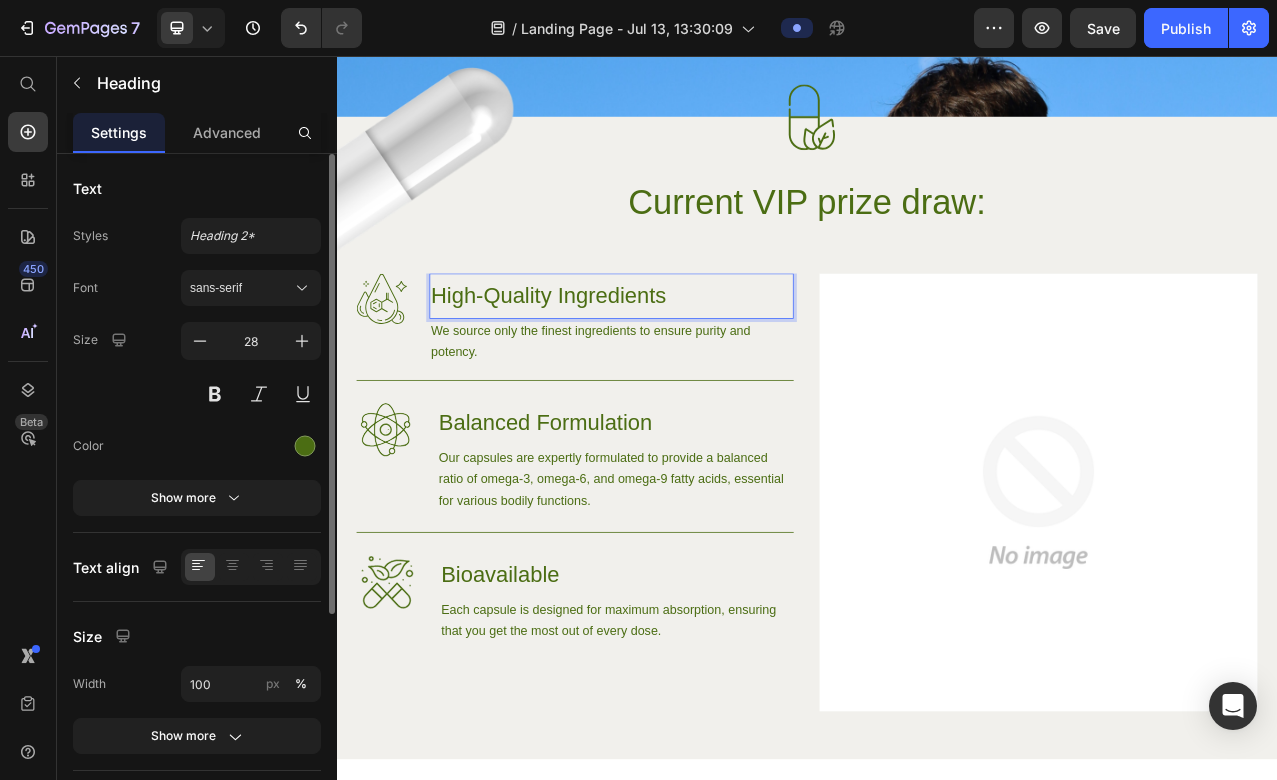 click at bounding box center (1232, 613) 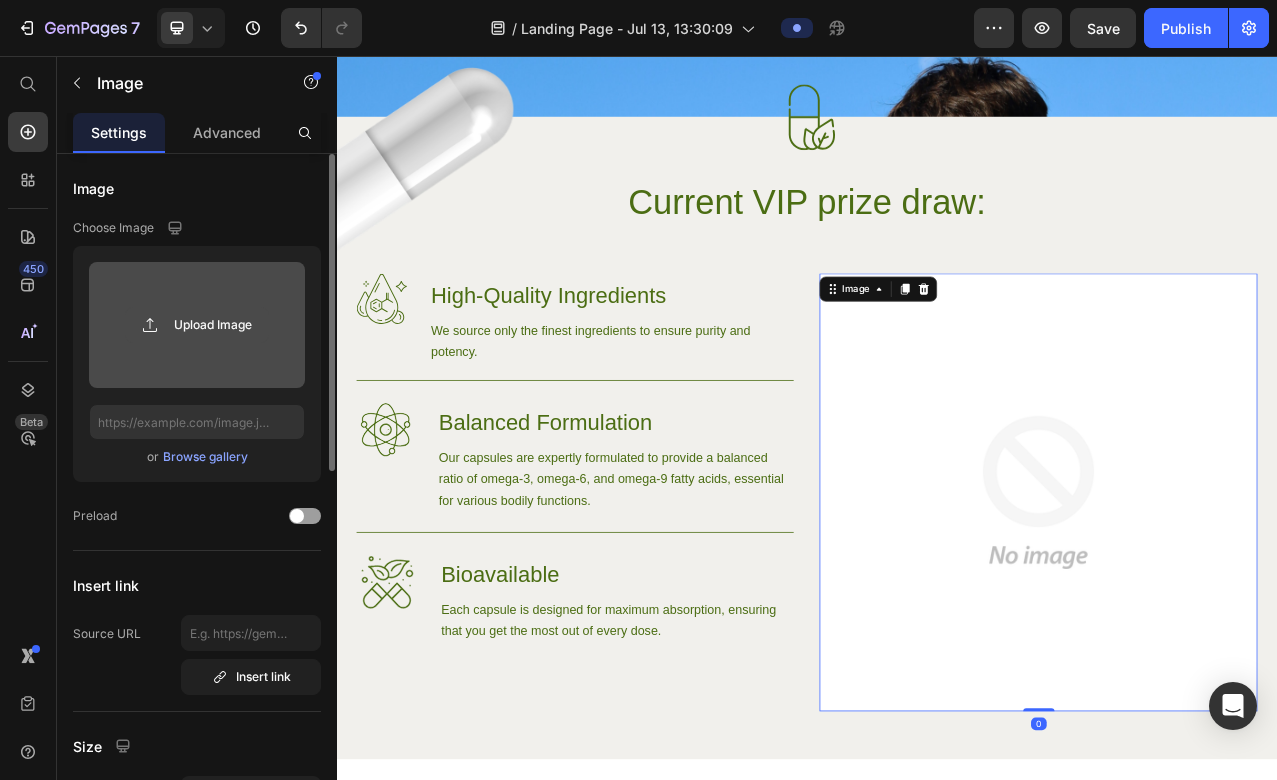 click 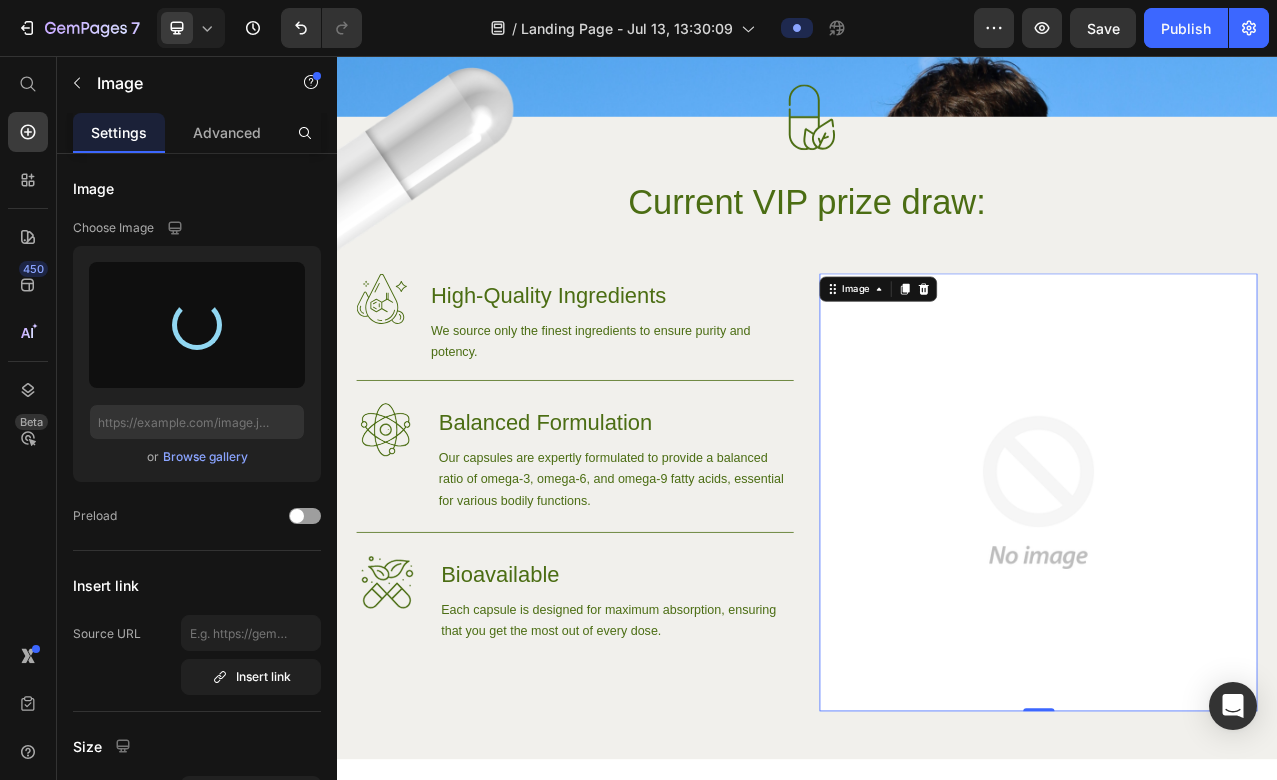 type on "https://cdn.shopify.com/s/files/1/0556/1519/3364/files/gempages_575191045852103792-5b882a59-e3ad-427d-ac59-08f344280ef8.jpg" 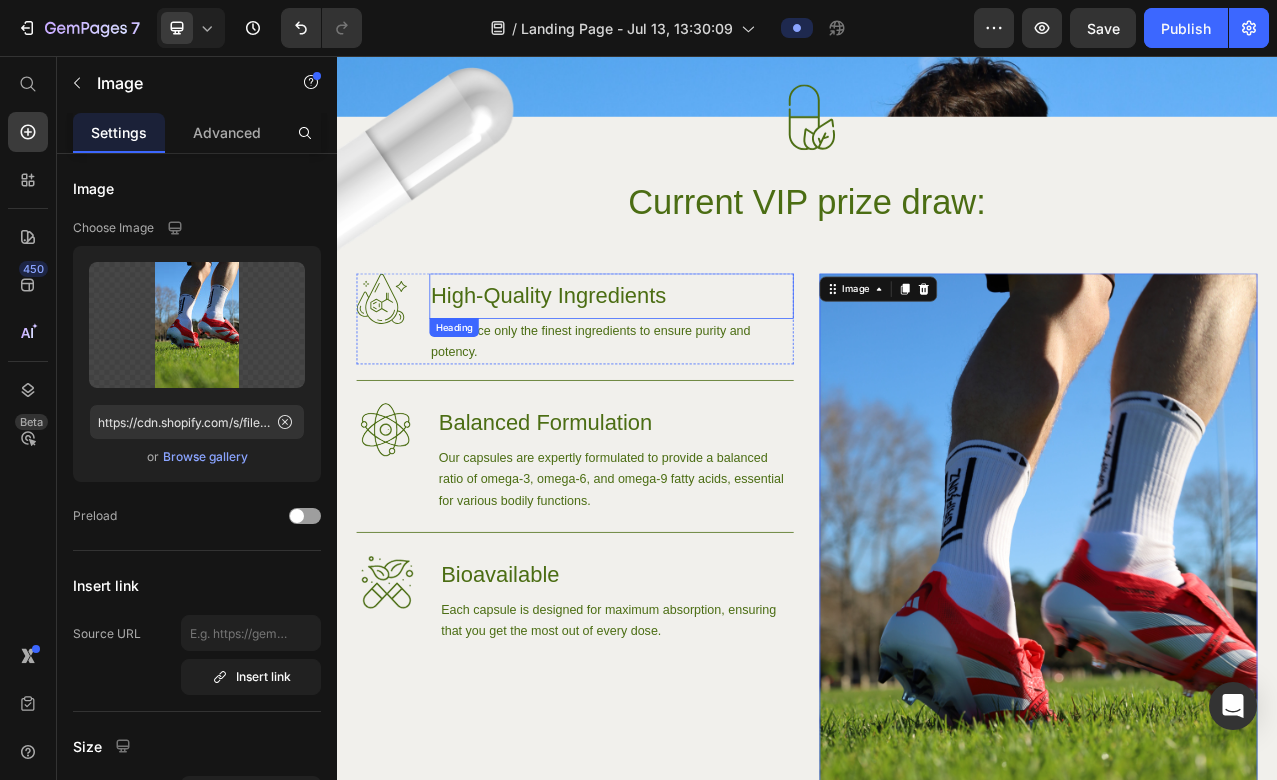 click on "High-Quality Ingredients" at bounding box center [687, 363] 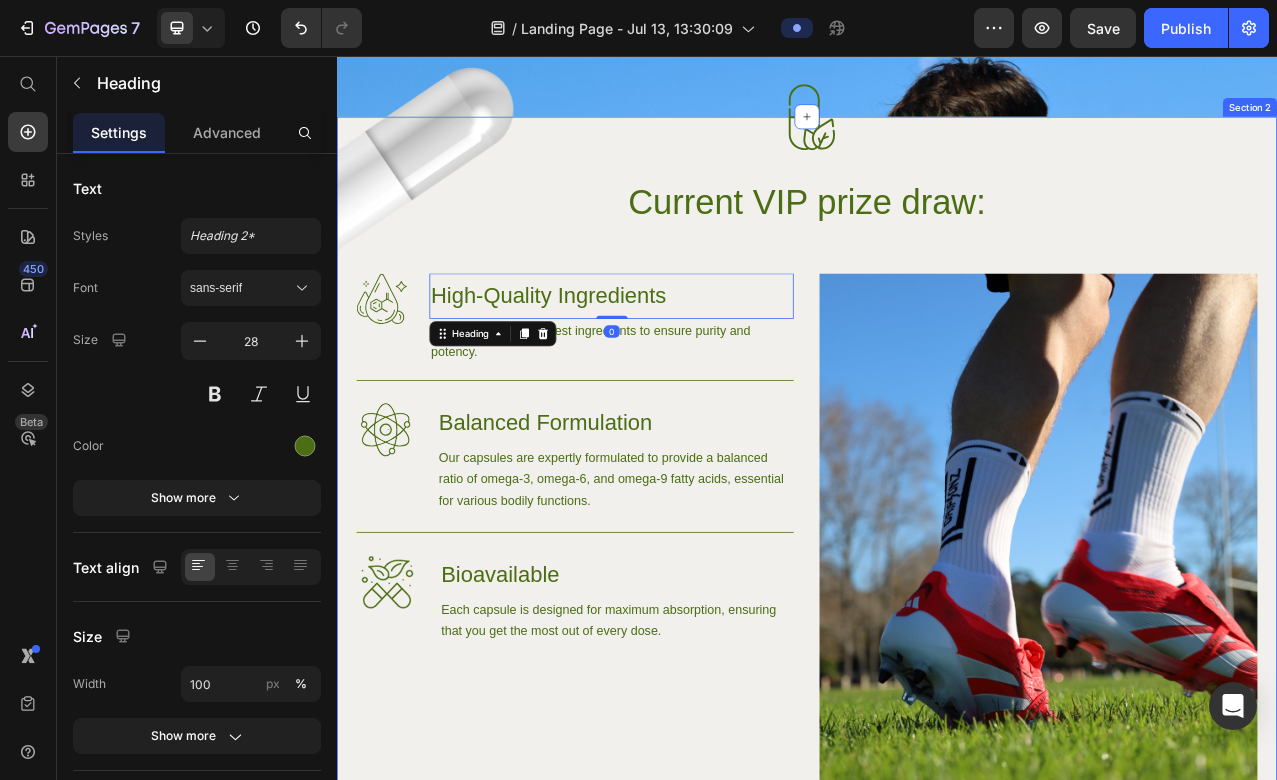 click on "Image Image Current VIP prize draw: Heading Row Image High-Quality Ingredients Heading   0 We source only the finest ingredients to ensure purity and potency. Text Block Row Image Balanced Formulation Heading Our capsules are expertly formulated to provide a balanced ratio of omega-3, omega-6, and omega-9 fatty acids, essential for various bodily functions. Text Block Row Image Bioavailable Heading Each capsule is designed for maximum absorption, ensuring that you get the most out of every dose. Text Block Row Row Image Hero Banner" at bounding box center (937, 724) 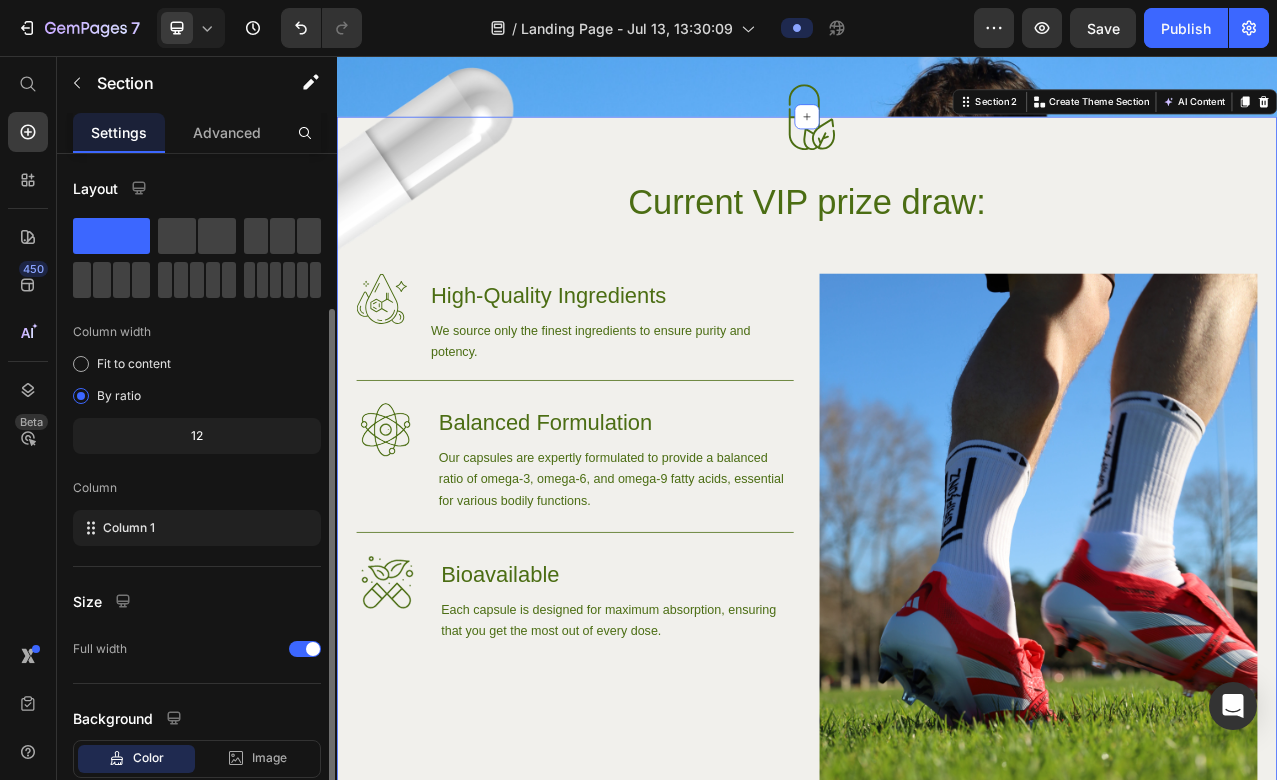 scroll, scrollTop: 125, scrollLeft: 0, axis: vertical 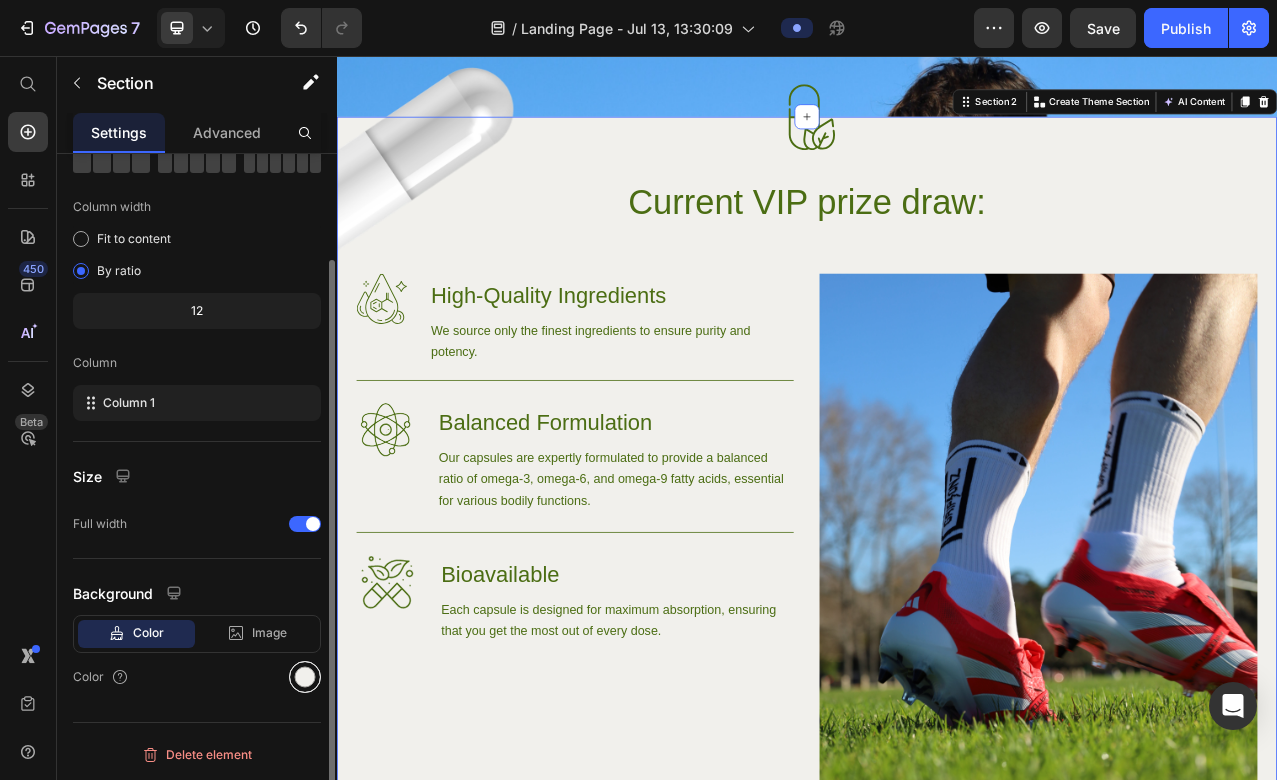 click at bounding box center [305, 677] 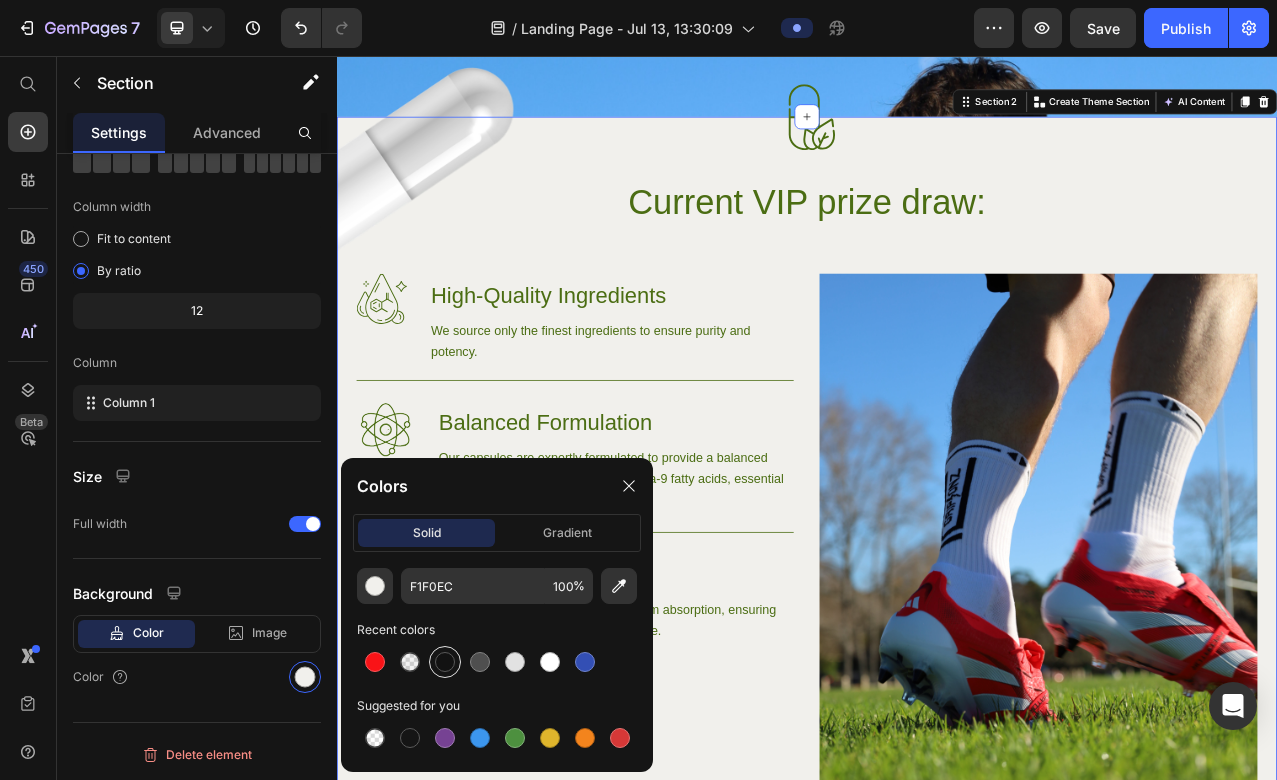 click at bounding box center [445, 662] 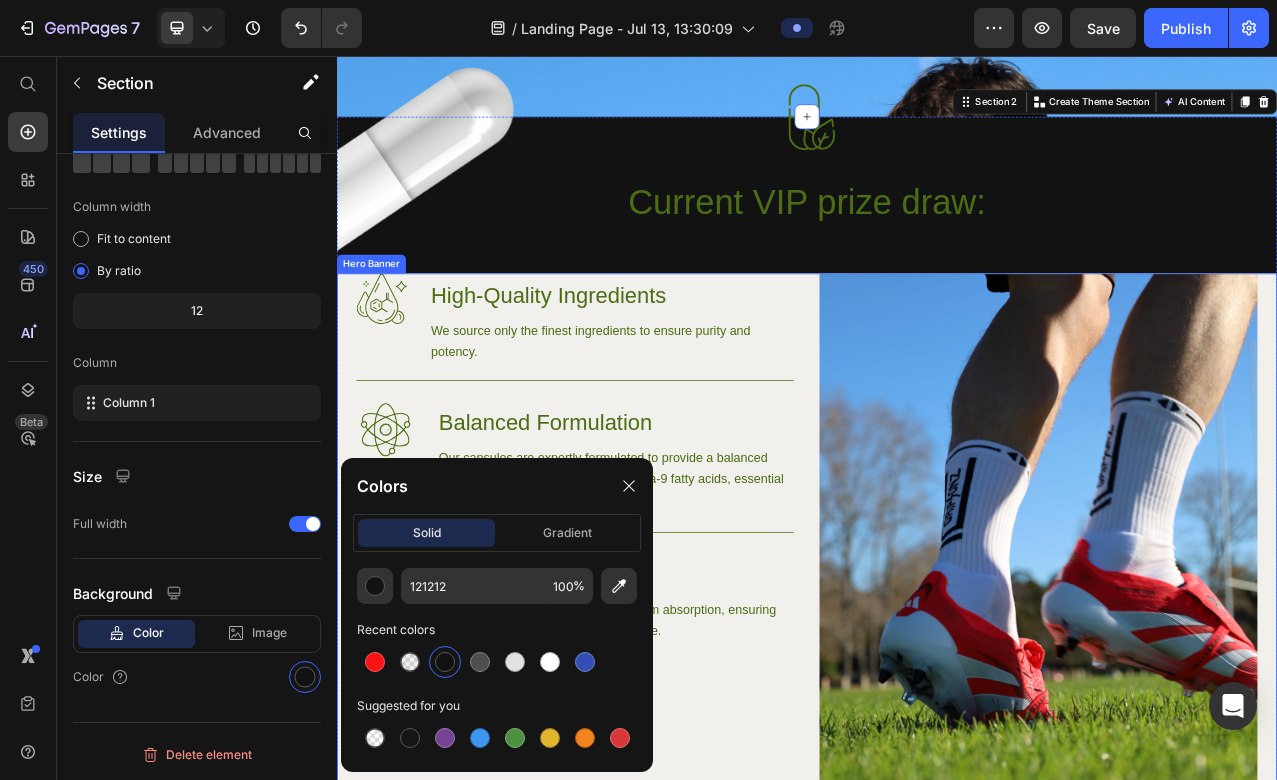 click on "Image High-Quality Ingredients Heading We source only the finest ingredients to ensure purity and potency. Text Block Row Image Balanced Formulation Heading Our capsules are expertly formulated to provide a balanced ratio of omega-3, omega-6, and omega-9 fatty acids, essential for various bodily functions. Text Block Row Image Bioavailable Heading Each capsule is designed for maximum absorption, ensuring that you get the most out of every dose. Text Block Row Row Image" at bounding box center (937, 784) 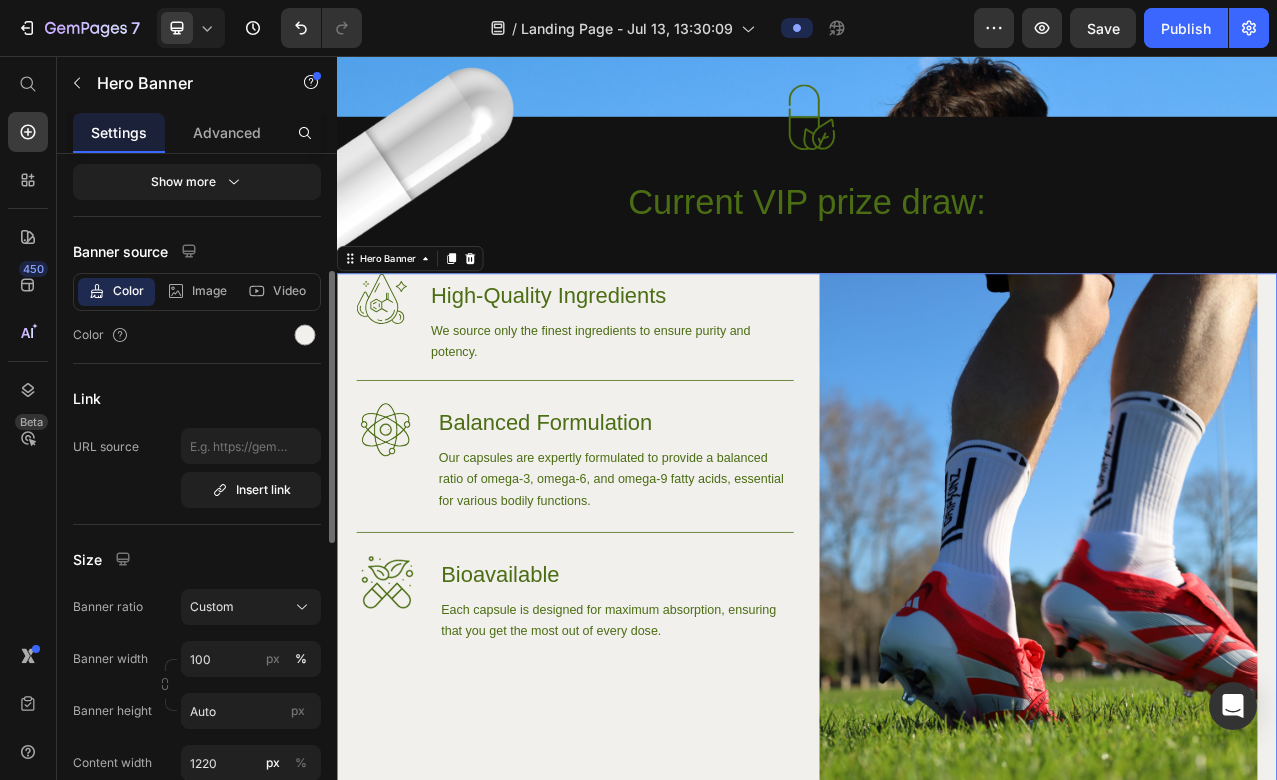 scroll, scrollTop: 230, scrollLeft: 0, axis: vertical 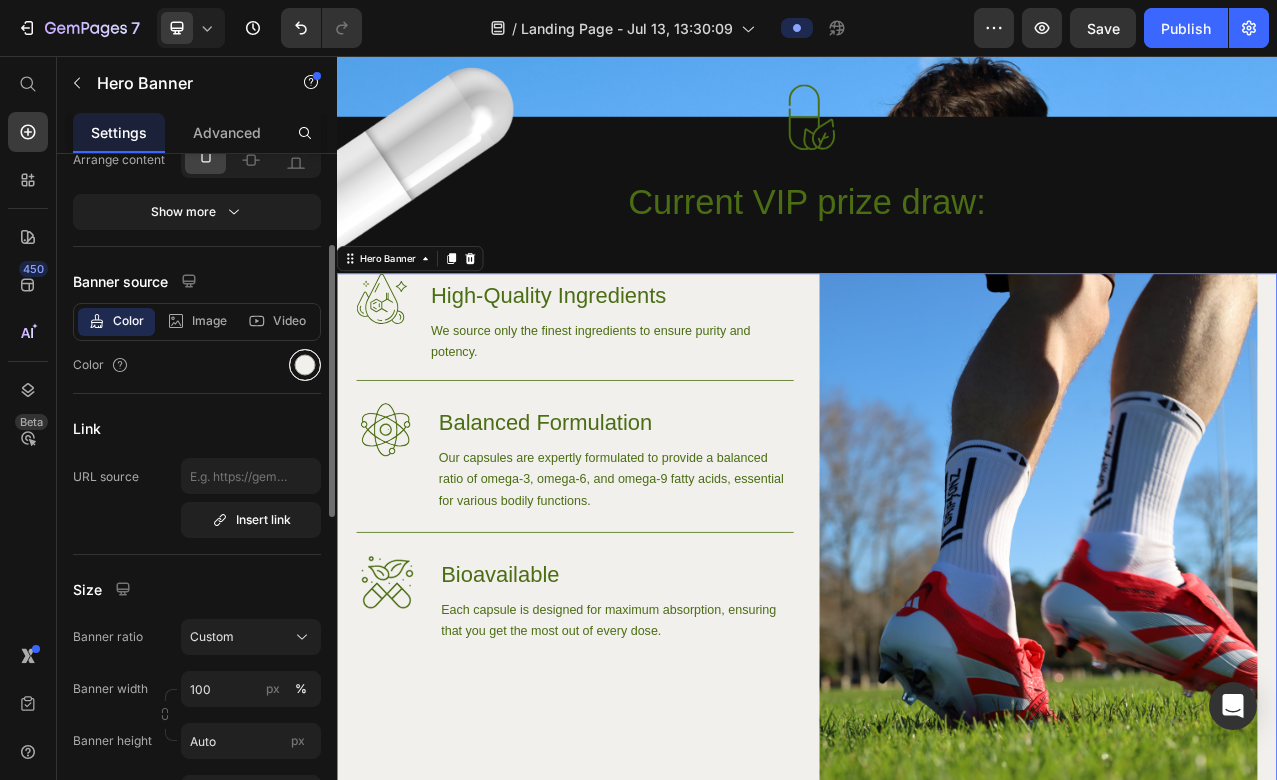 click at bounding box center [305, 365] 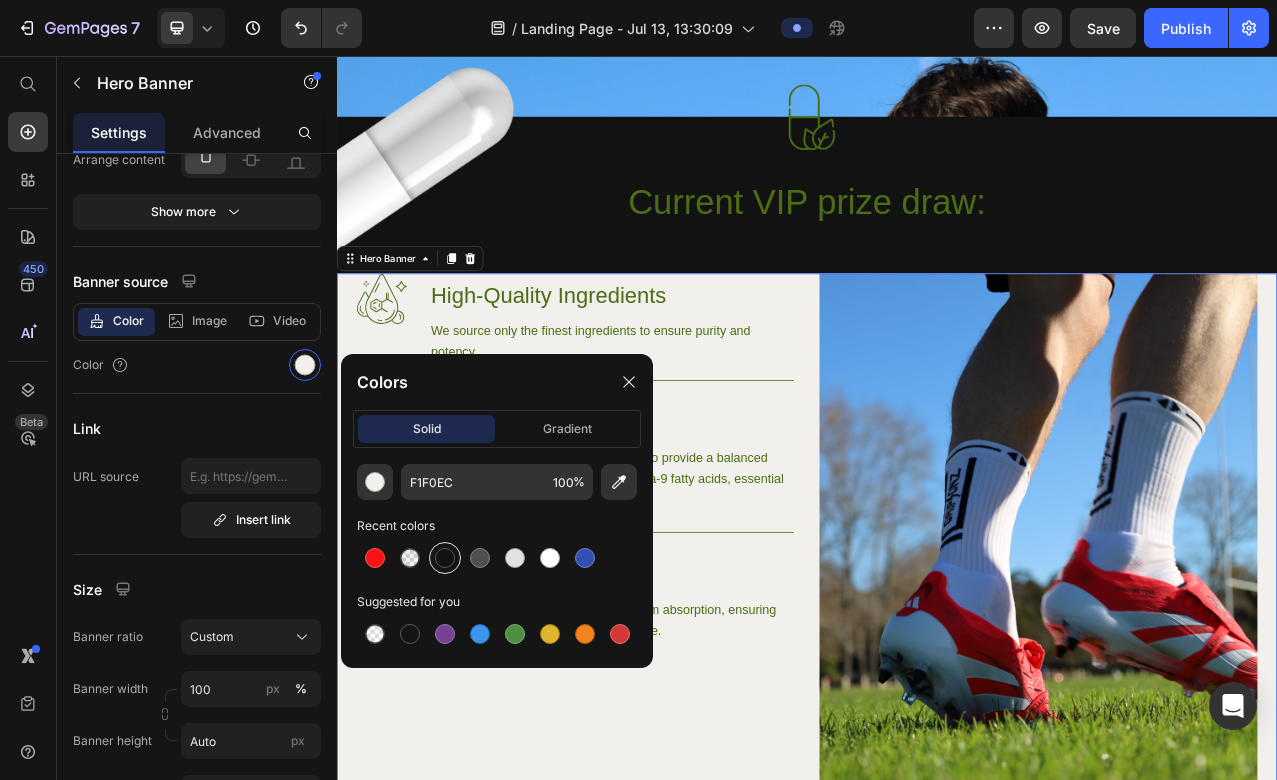 click at bounding box center (445, 558) 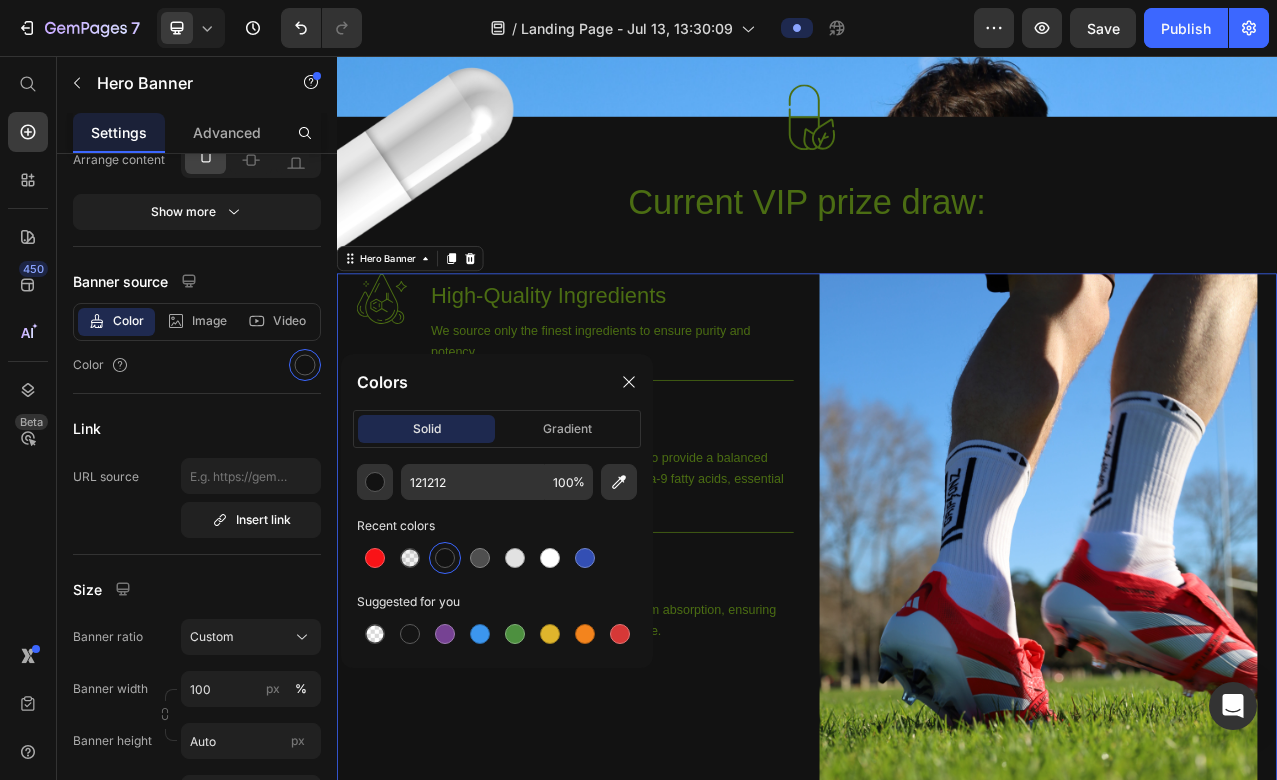 click on "Image High-Quality Ingredients Heading We source only the finest ingredients to ensure purity and potency. Text Block Row Image Balanced Formulation Heading Our capsules are expertly formulated to provide a balanced ratio of omega-3, omega-6, and omega-9 fatty acids, essential for various bodily functions. Text Block Row Image Bioavailable Heading Each capsule is designed for maximum absorption, ensuring that you get the most out of every dose. Text Block Row Row" at bounding box center (641, 753) 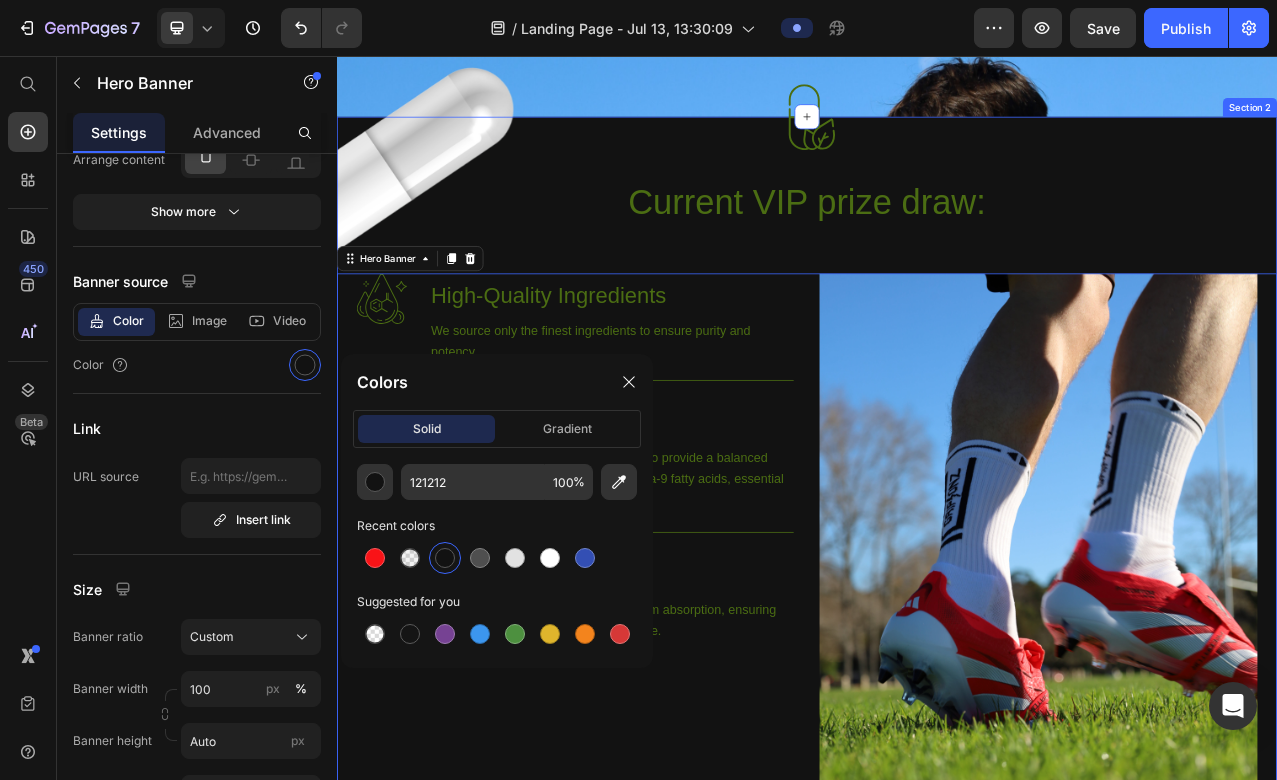 click on "Current VIP prize draw:" at bounding box center (937, 243) 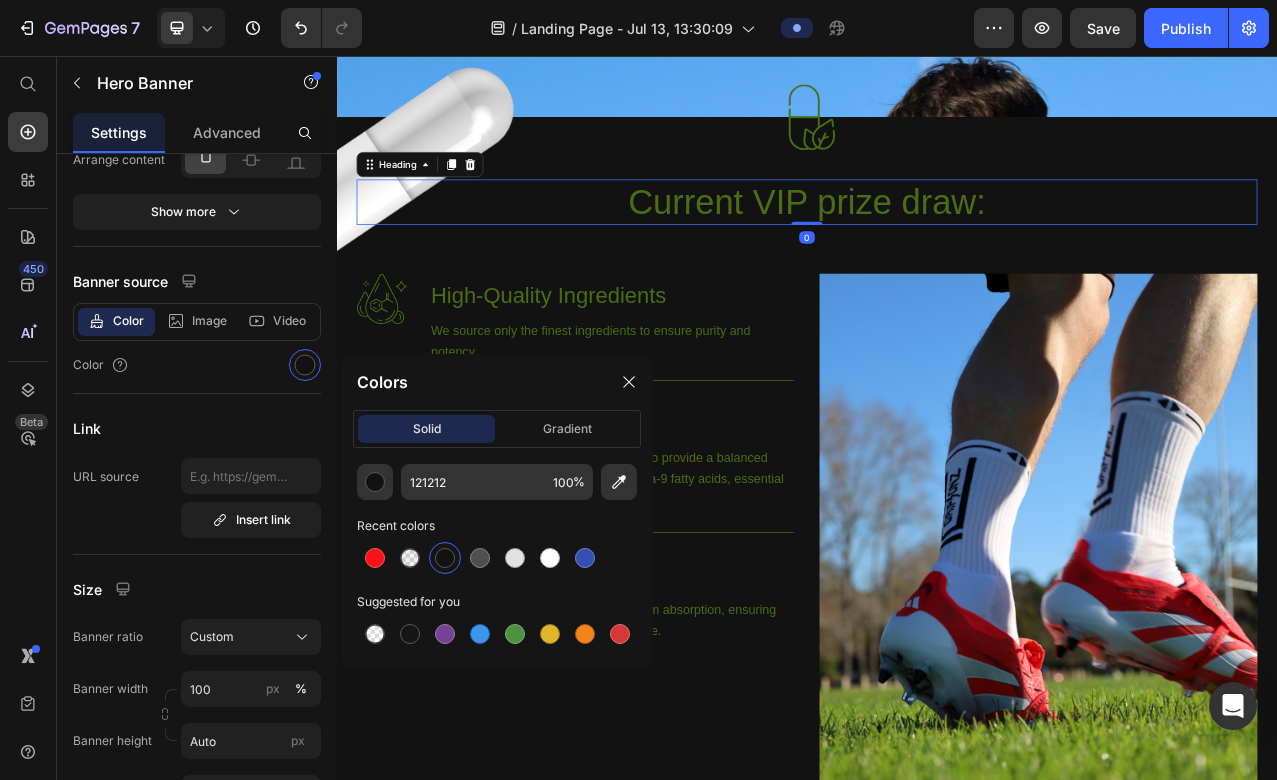 scroll, scrollTop: 0, scrollLeft: 0, axis: both 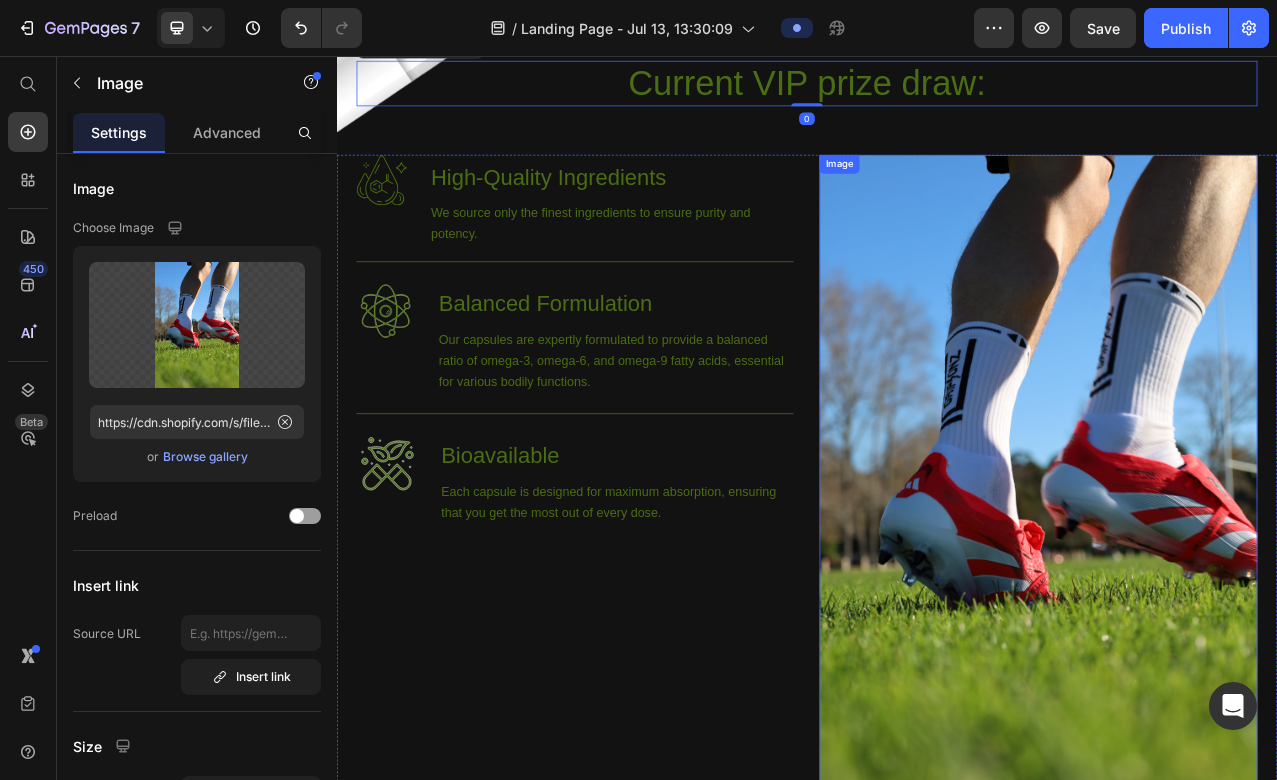 click at bounding box center (1232, 601) 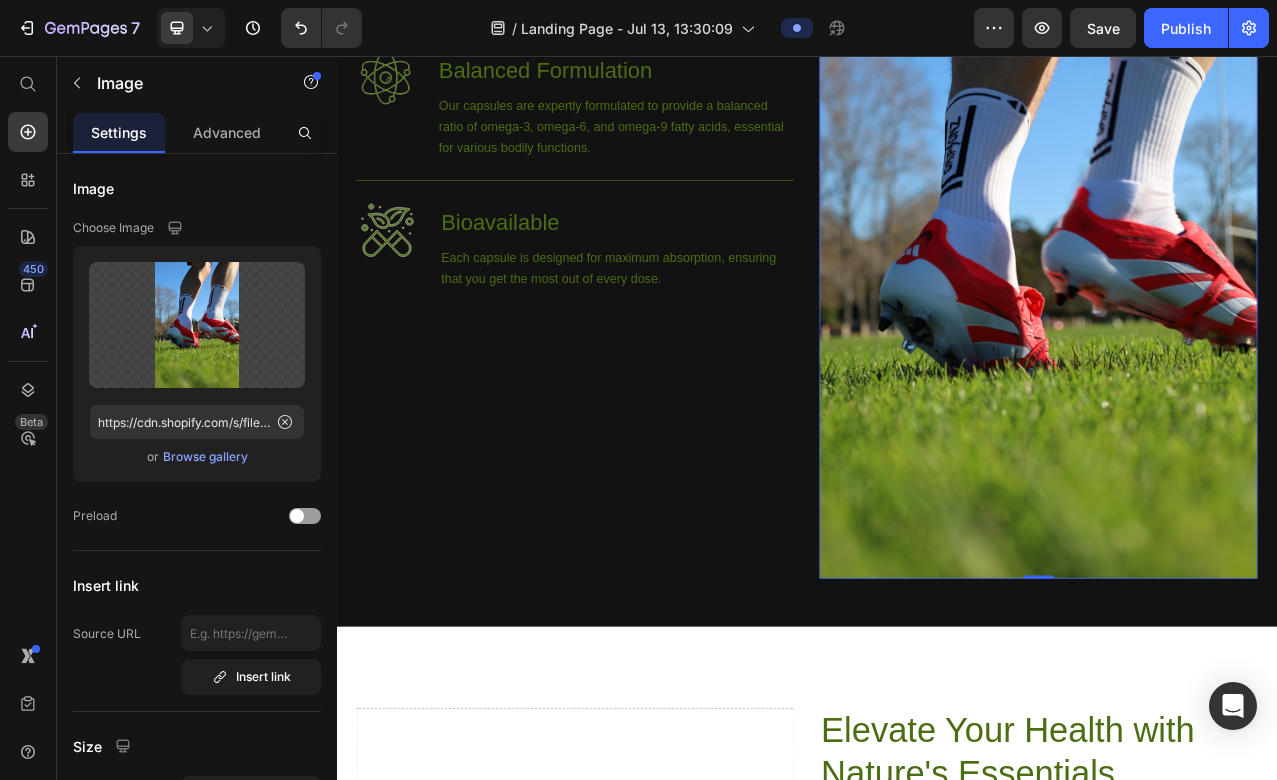 scroll, scrollTop: 911, scrollLeft: 0, axis: vertical 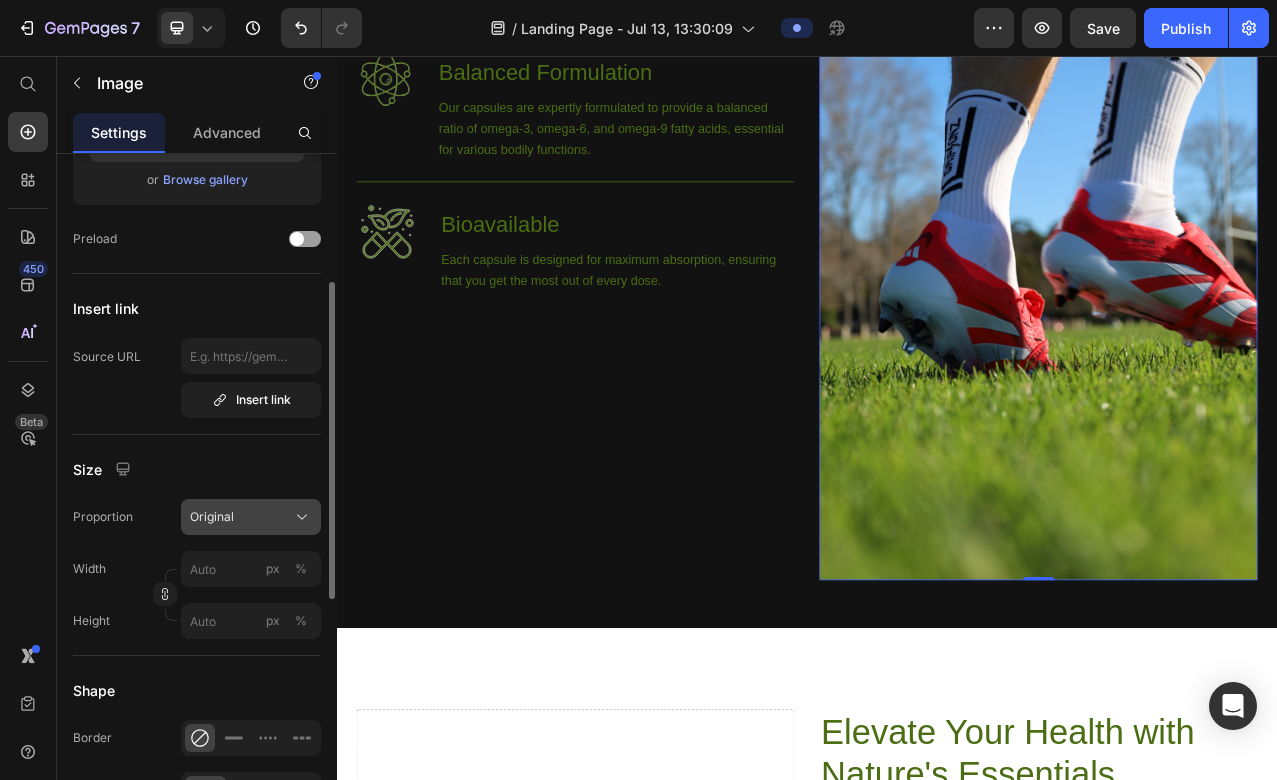 click 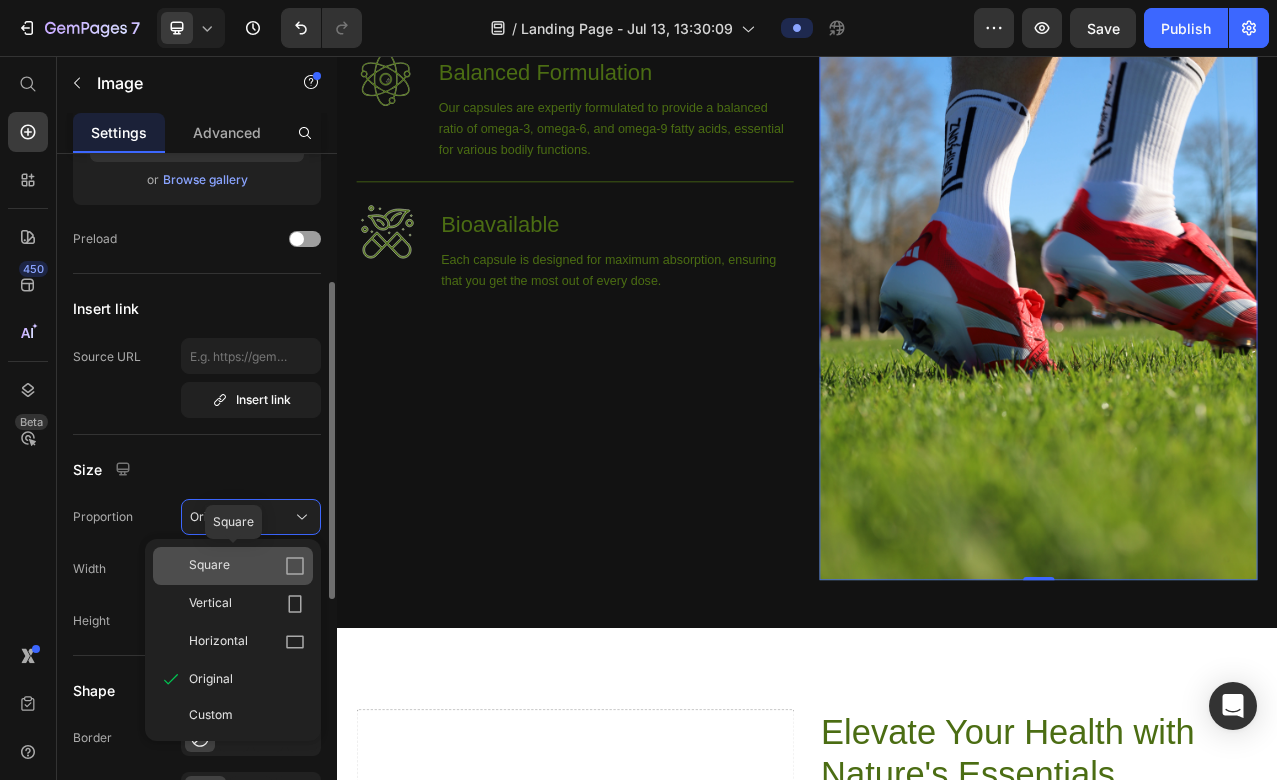 click on "Square" at bounding box center [247, 566] 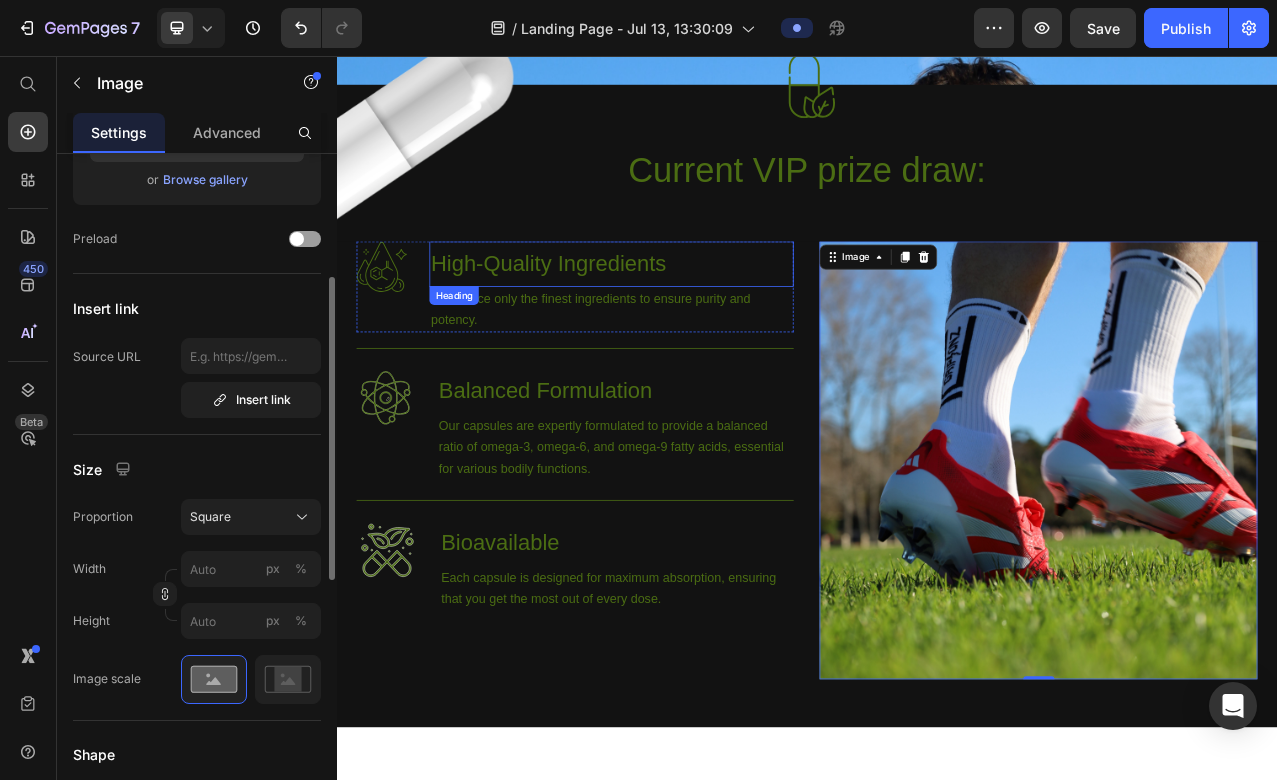 scroll, scrollTop: 406, scrollLeft: 0, axis: vertical 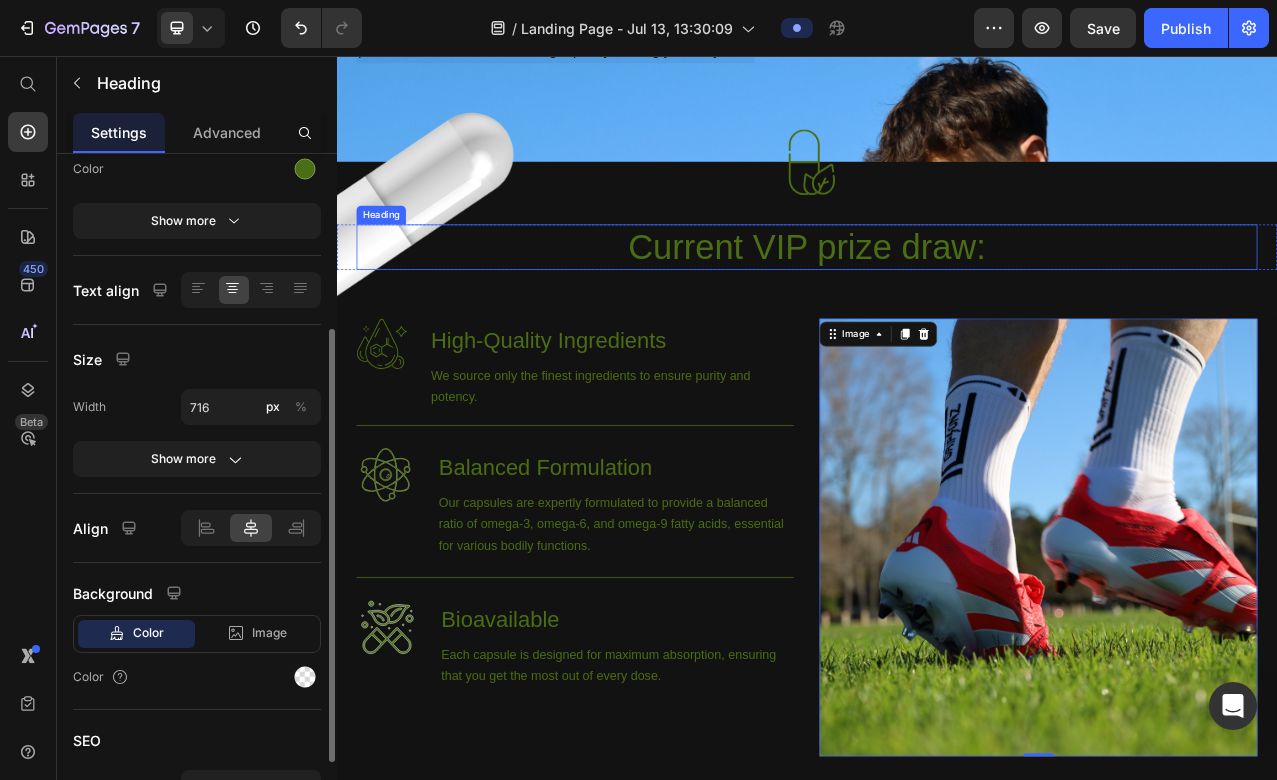 click on "Current VIP prize draw:" at bounding box center (937, 300) 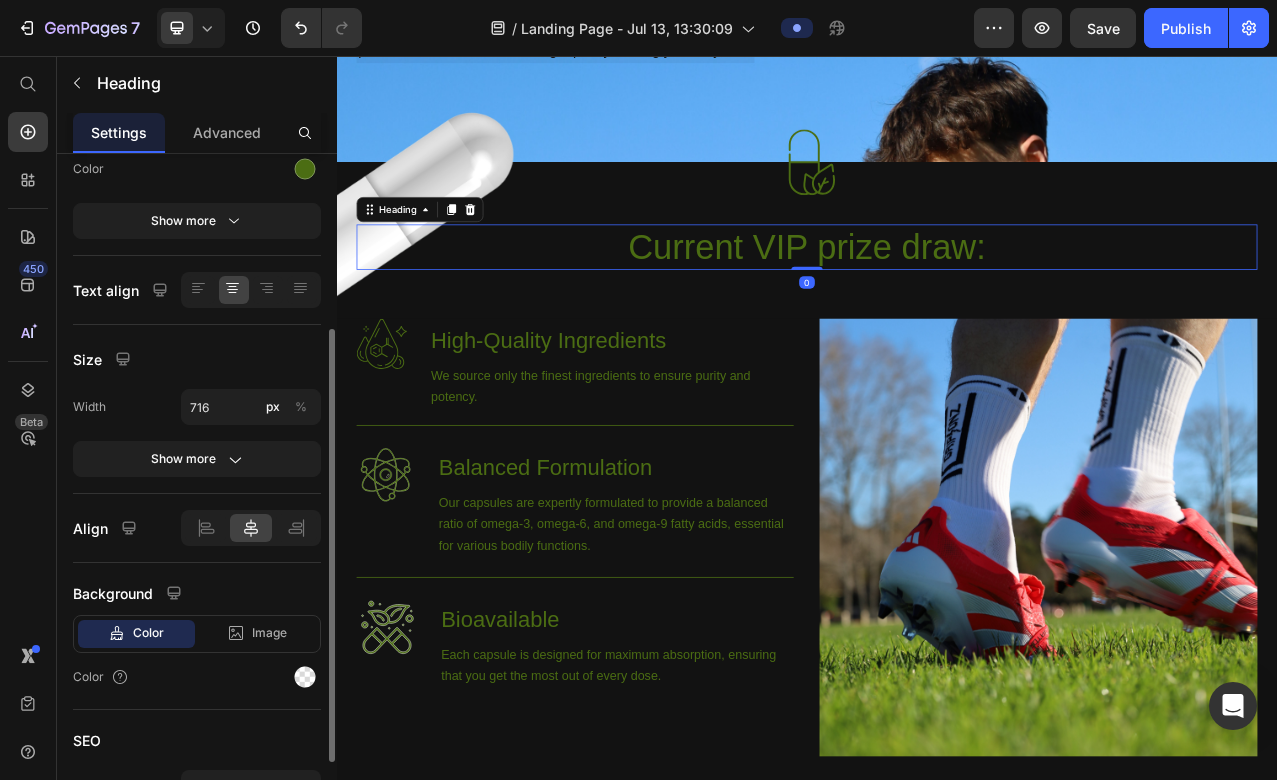 scroll, scrollTop: 0, scrollLeft: 0, axis: both 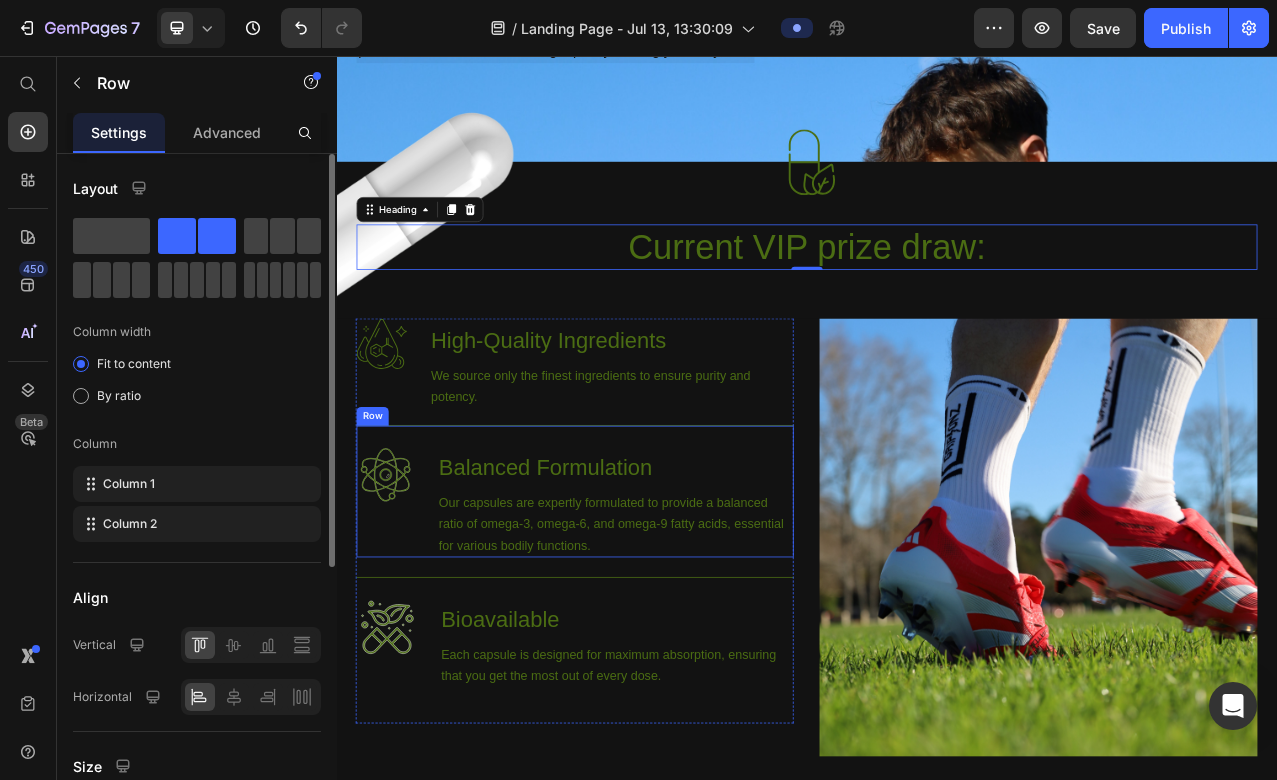 click on "Image Balanced Formulation Heading Our capsules are expertly formulated to provide a balanced ratio of omega-3, omega-6, and omega-9 fatty acids, essential for various bodily functions. Text Block Row" at bounding box center (641, 611) 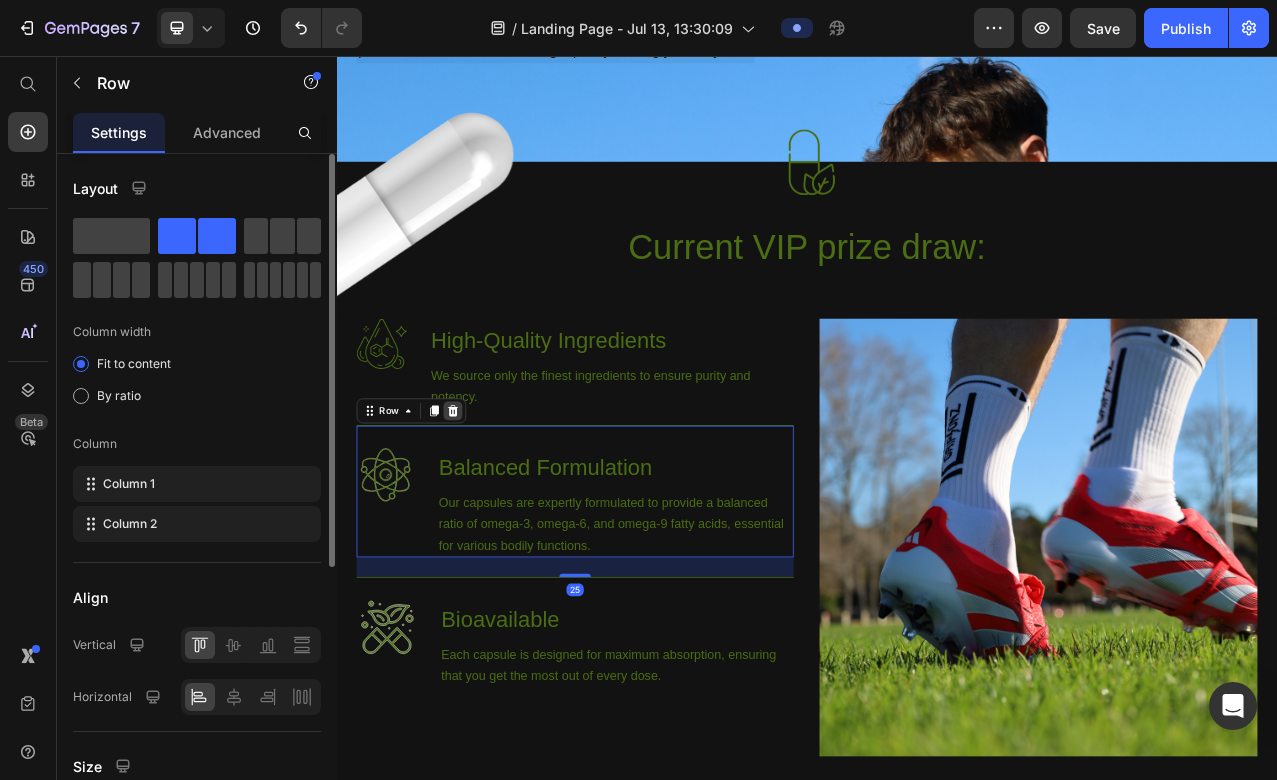 click 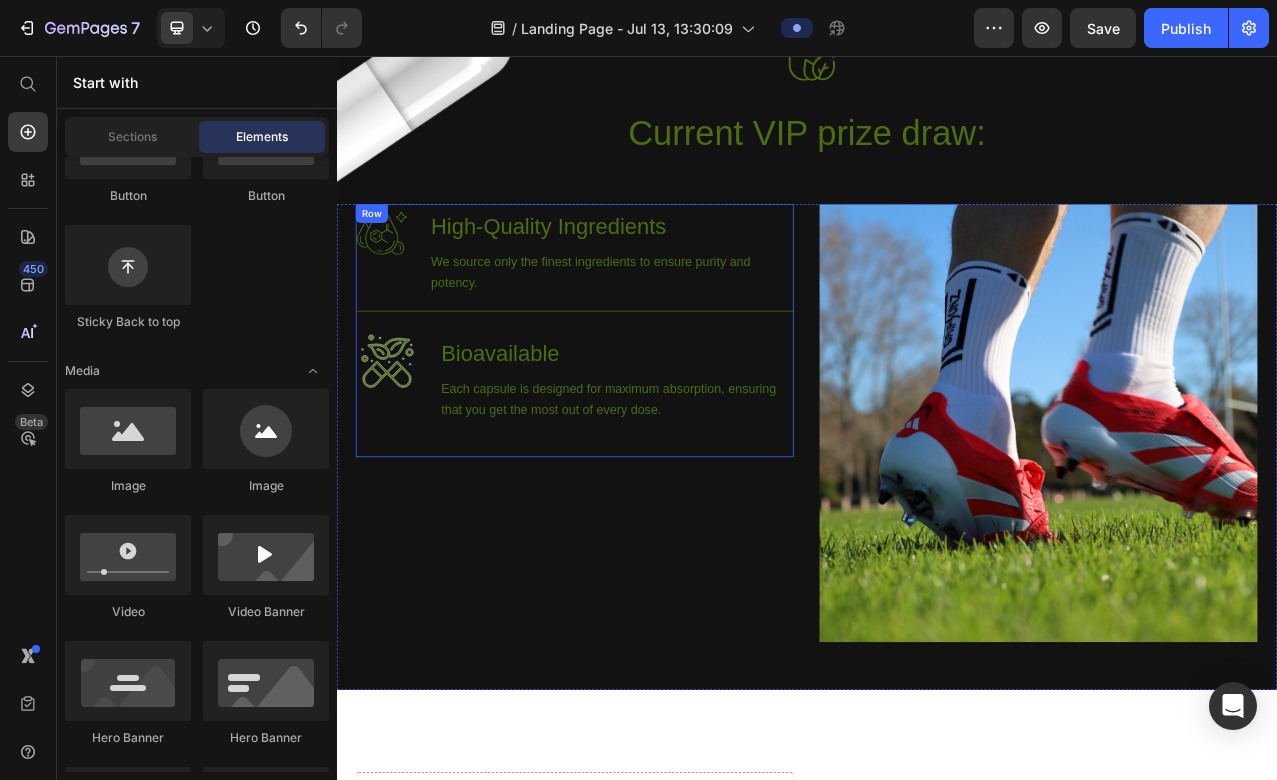 scroll, scrollTop: 556, scrollLeft: 0, axis: vertical 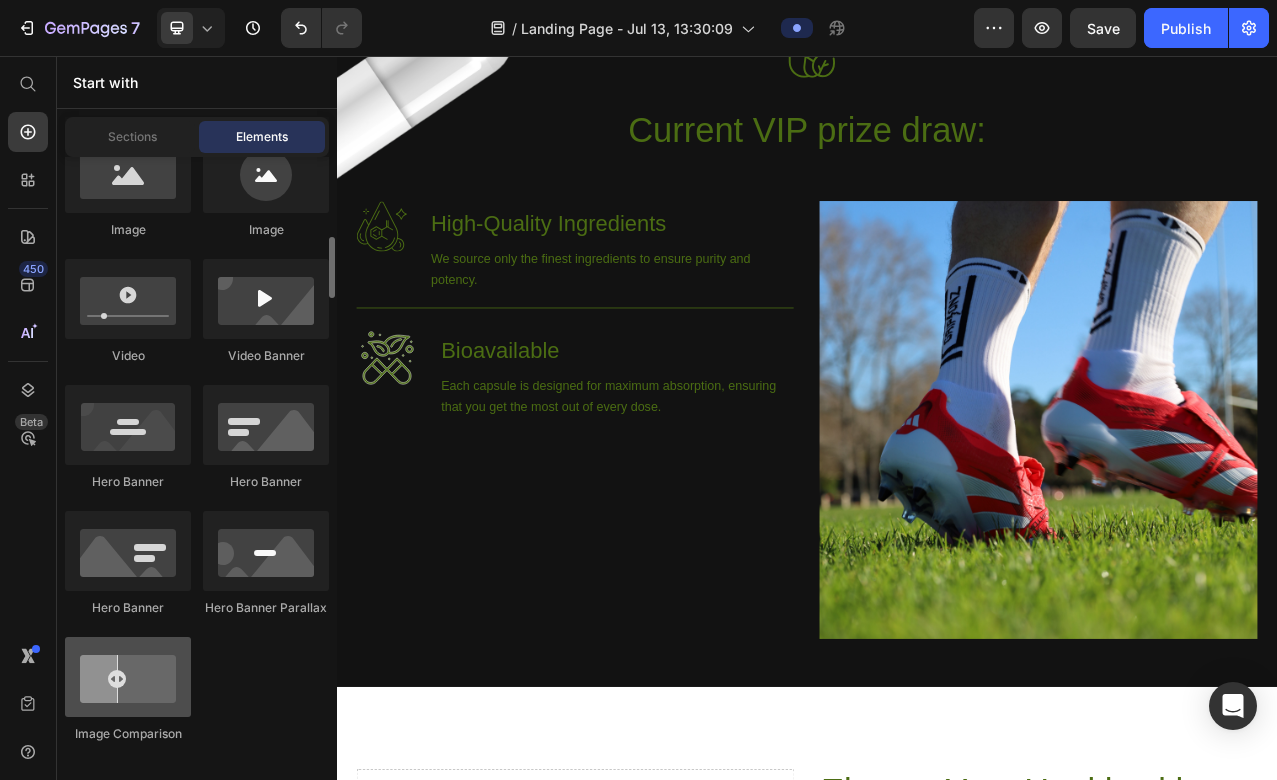 click at bounding box center (128, 677) 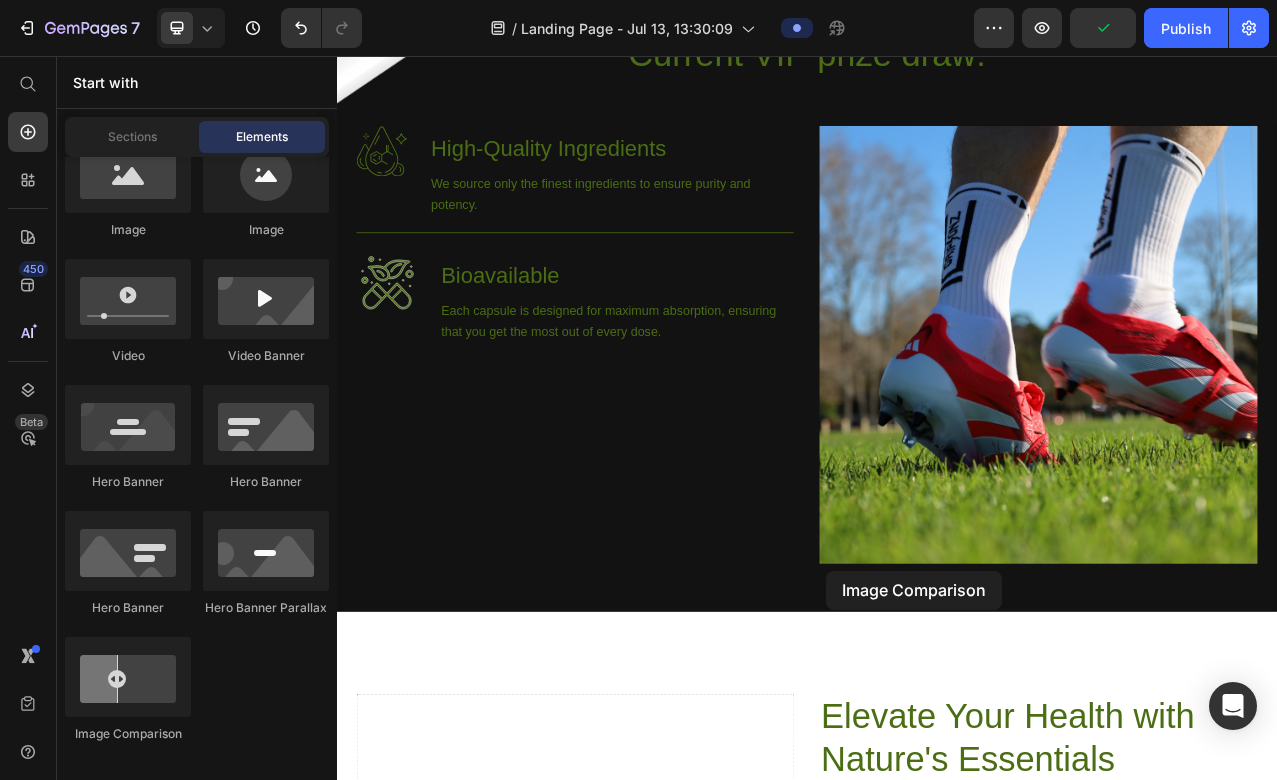 scroll, scrollTop: 684, scrollLeft: 0, axis: vertical 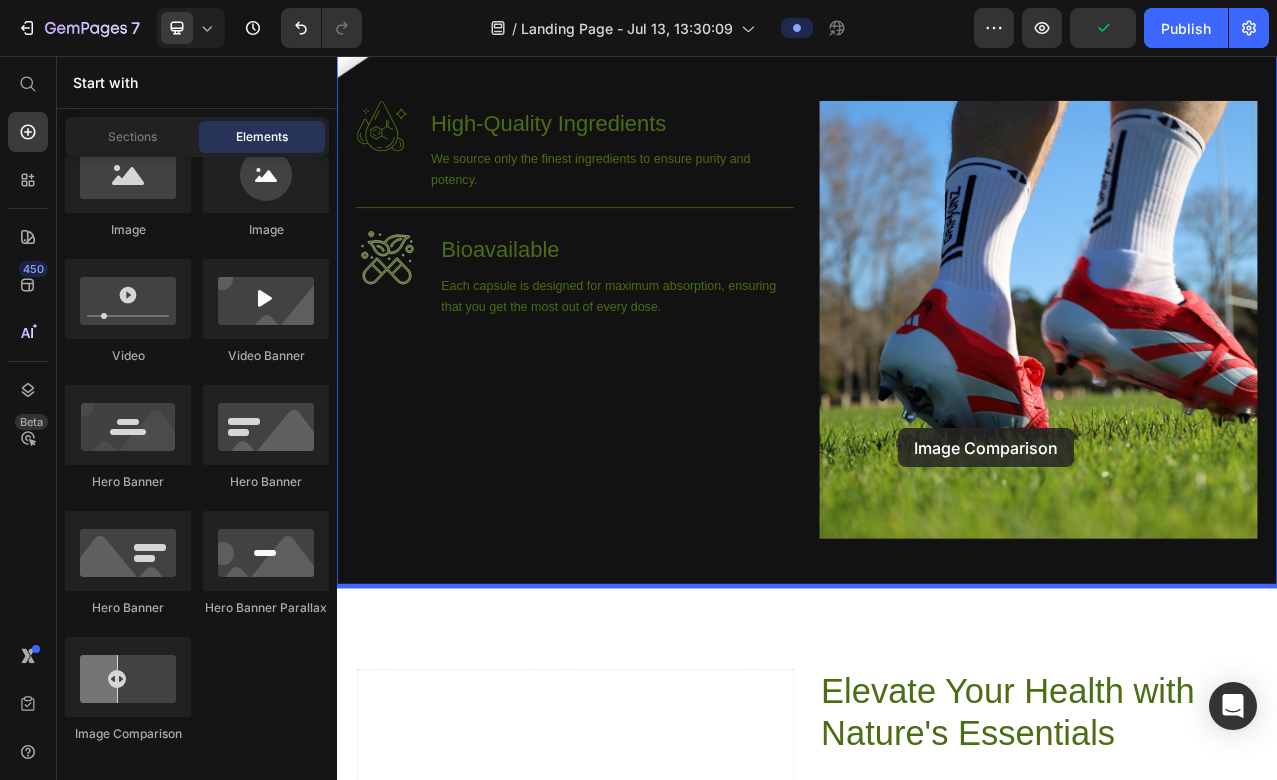 drag, startPoint x: 475, startPoint y: 761, endPoint x: 1053, endPoint y: 530, distance: 622.4508 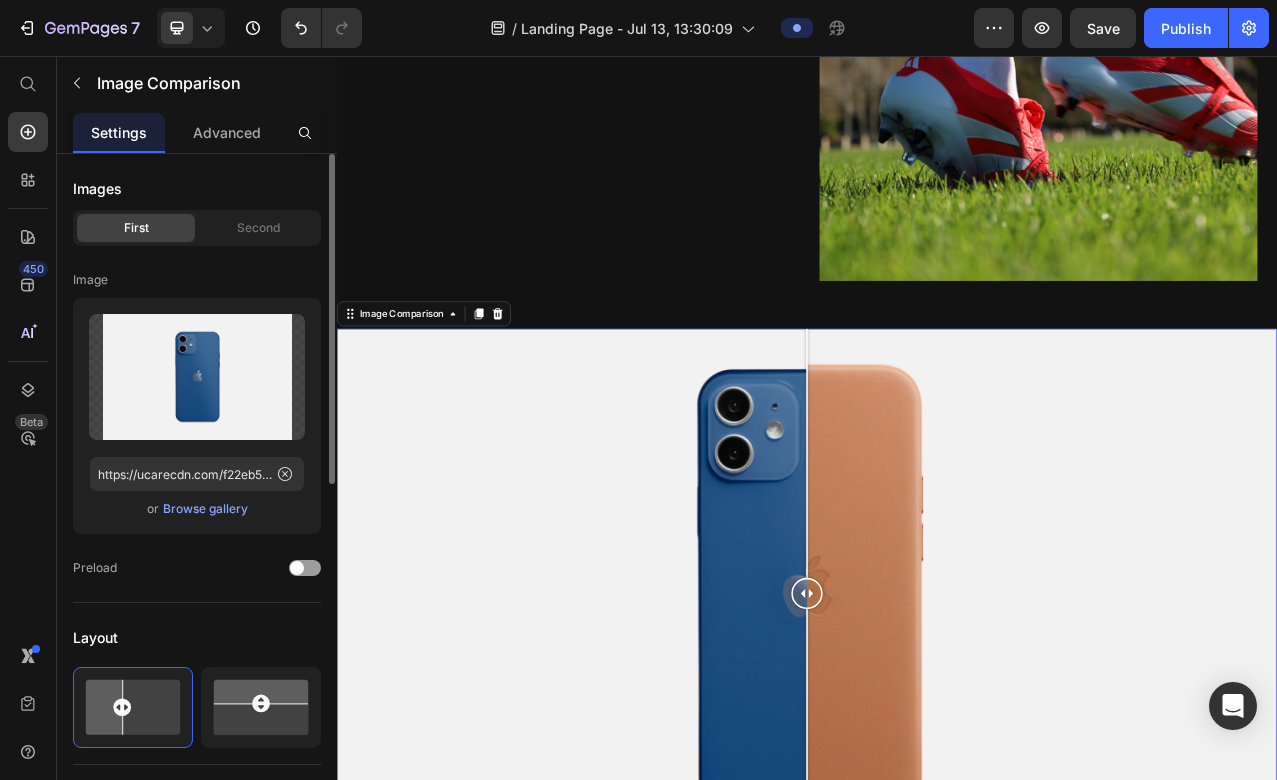 scroll, scrollTop: 1025, scrollLeft: 0, axis: vertical 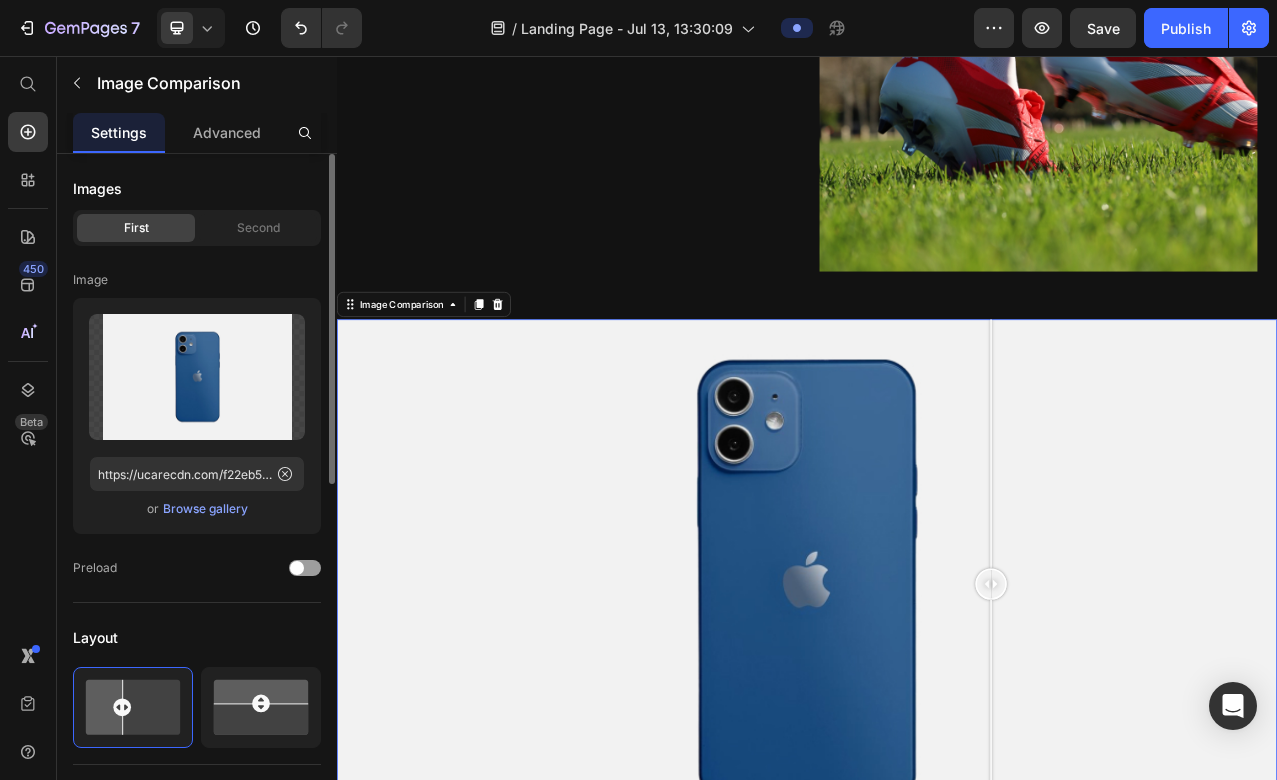 drag, startPoint x: 940, startPoint y: 713, endPoint x: 897, endPoint y: 739, distance: 50.24938 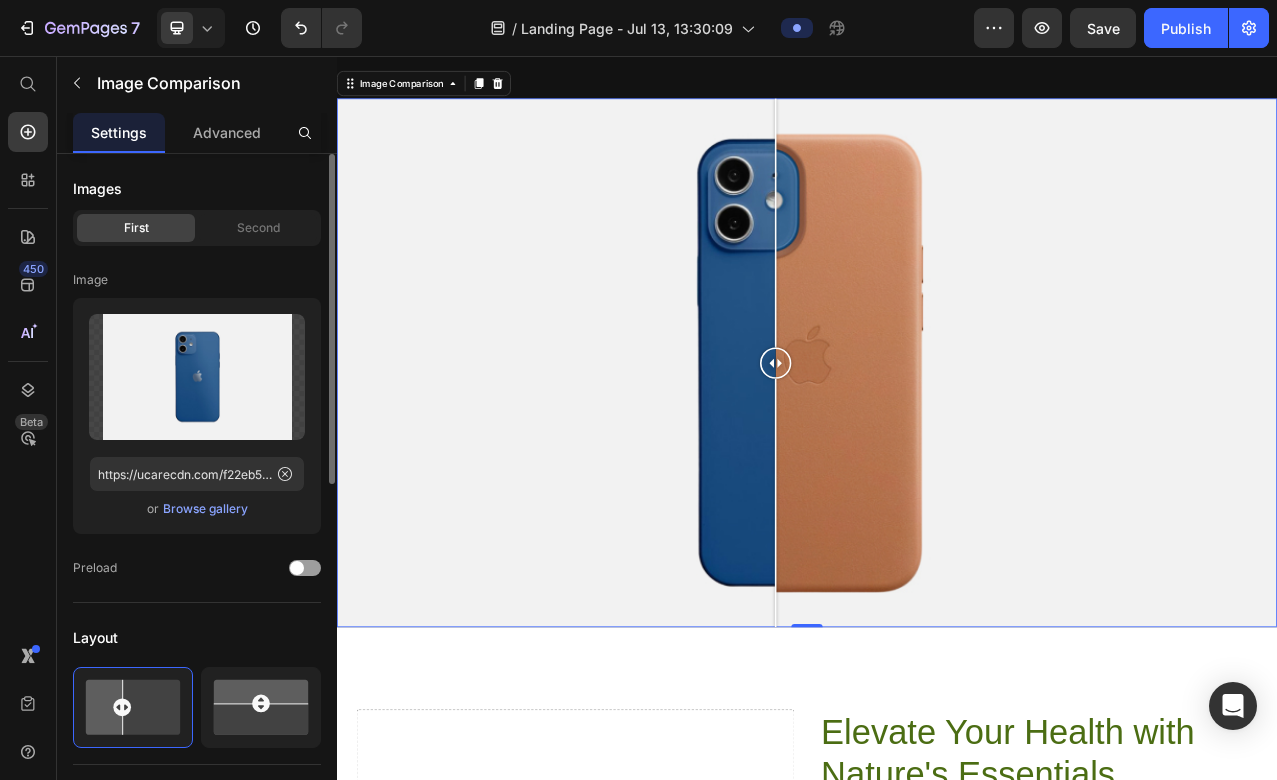 scroll, scrollTop: 1317, scrollLeft: 0, axis: vertical 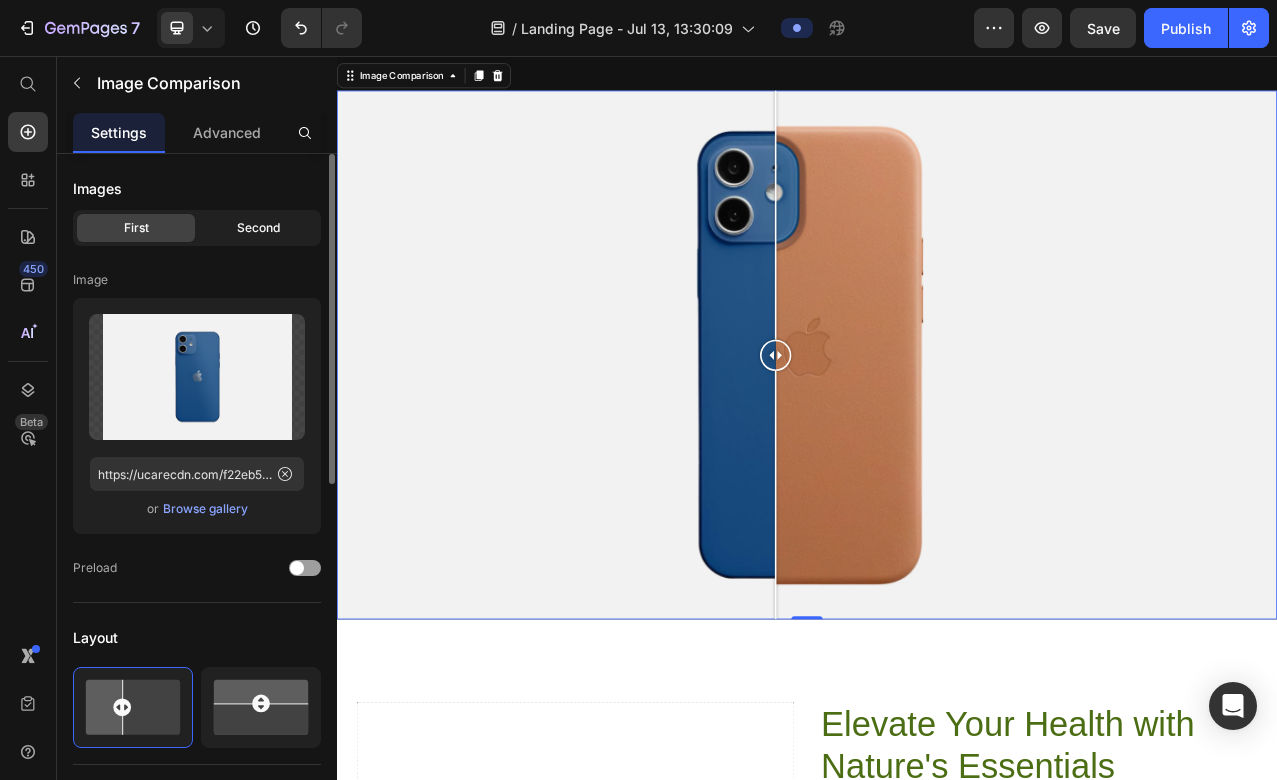click on "Second" 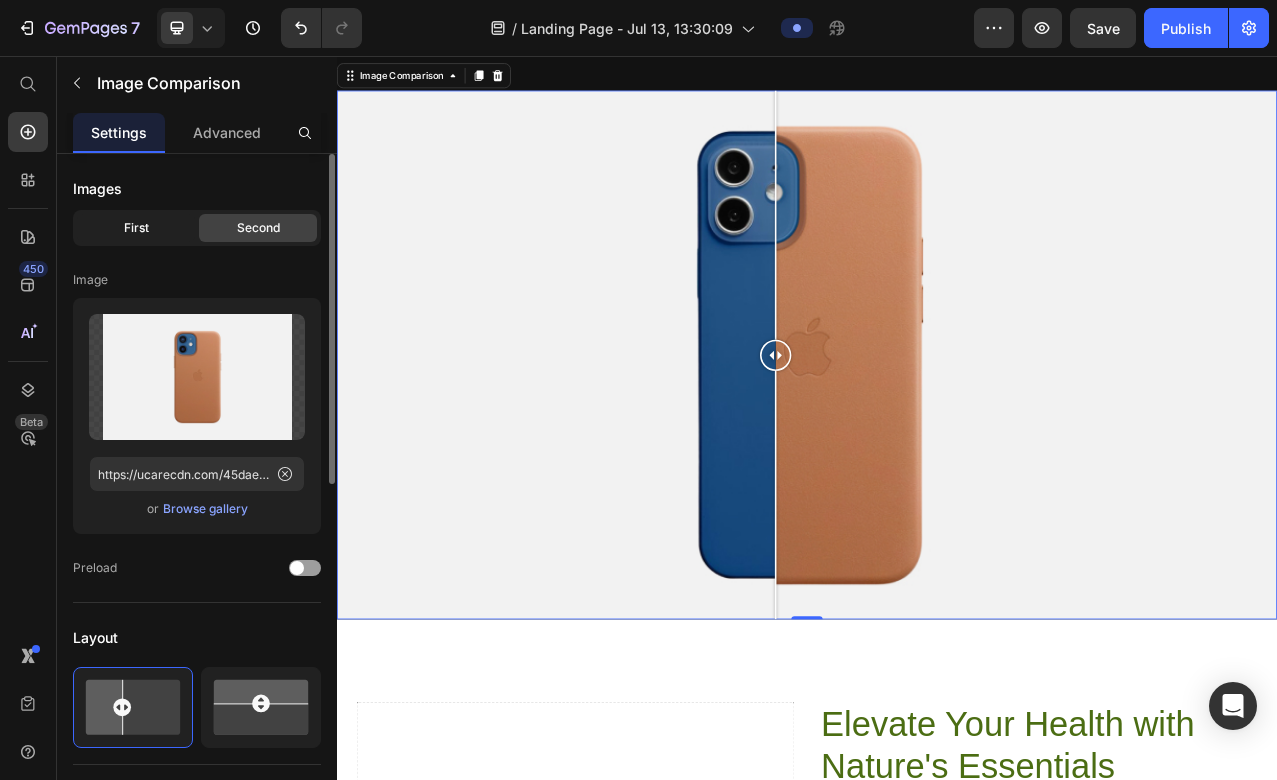 click on "First" 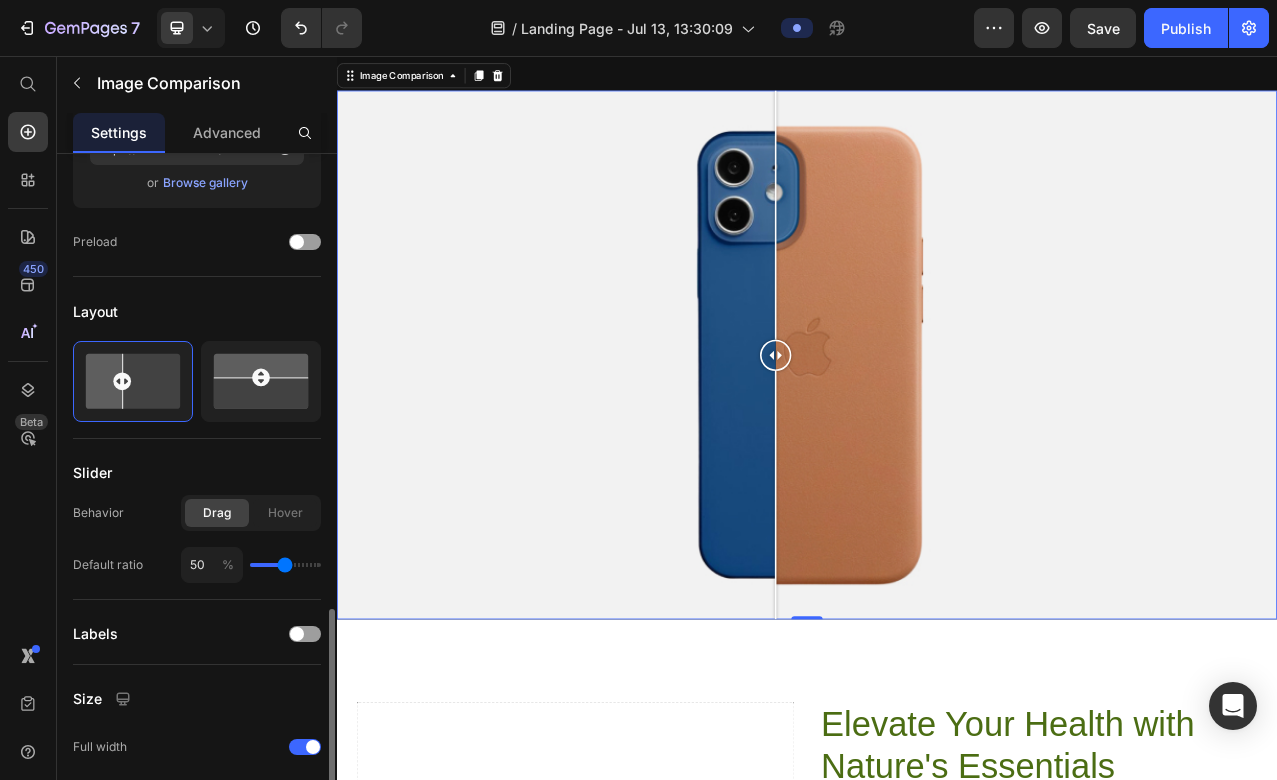 scroll, scrollTop: 0, scrollLeft: 0, axis: both 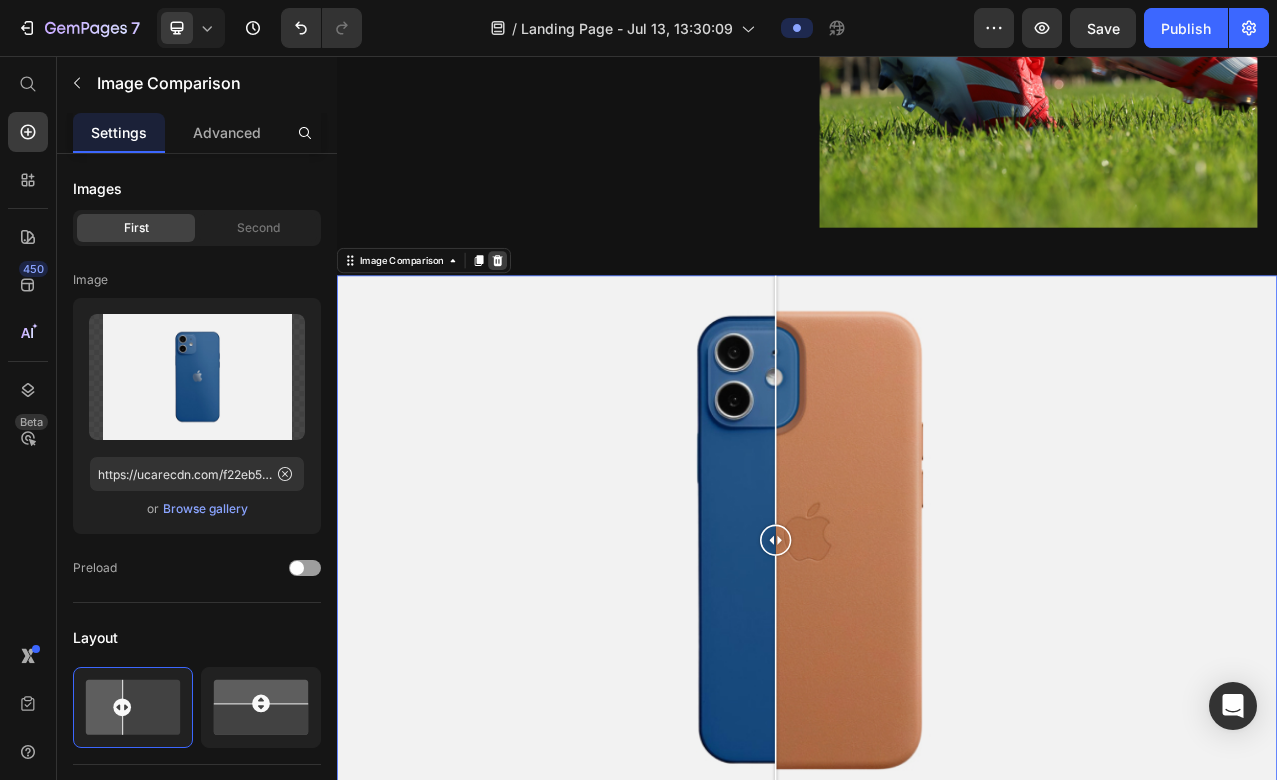 click 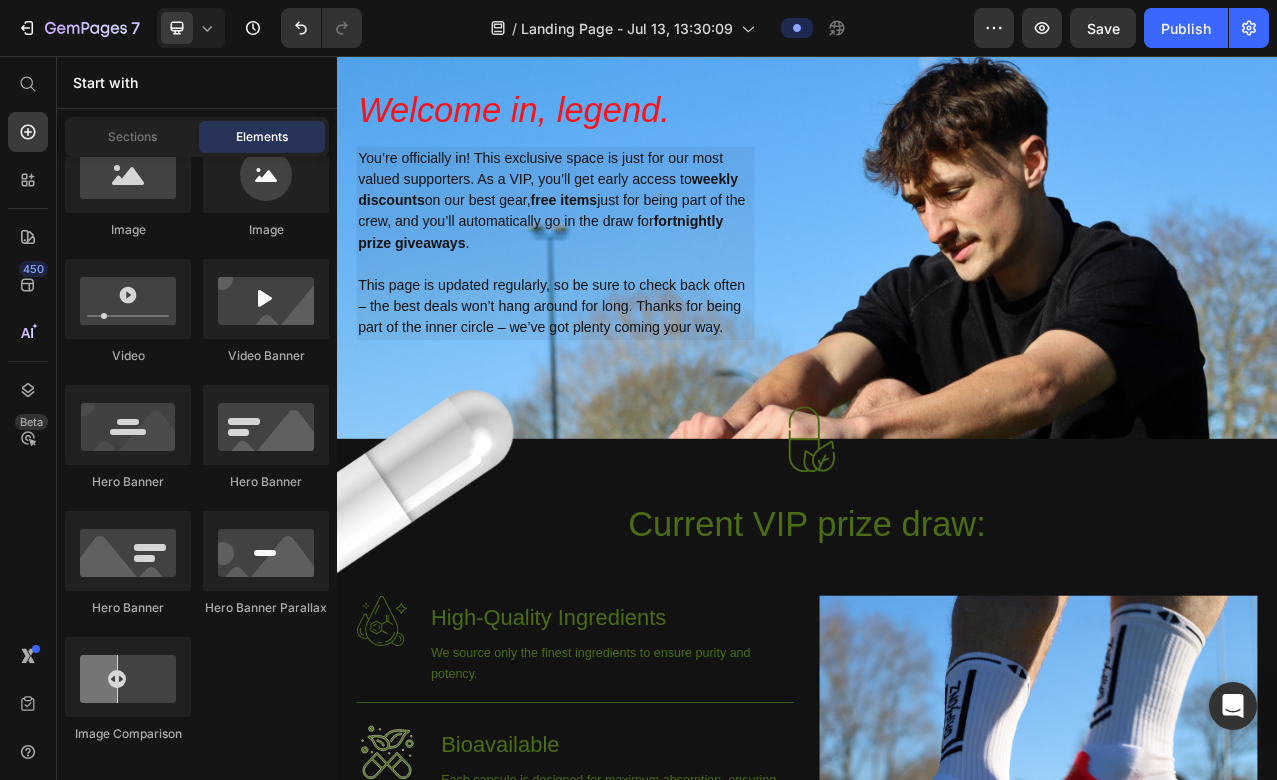 scroll, scrollTop: 81, scrollLeft: 0, axis: vertical 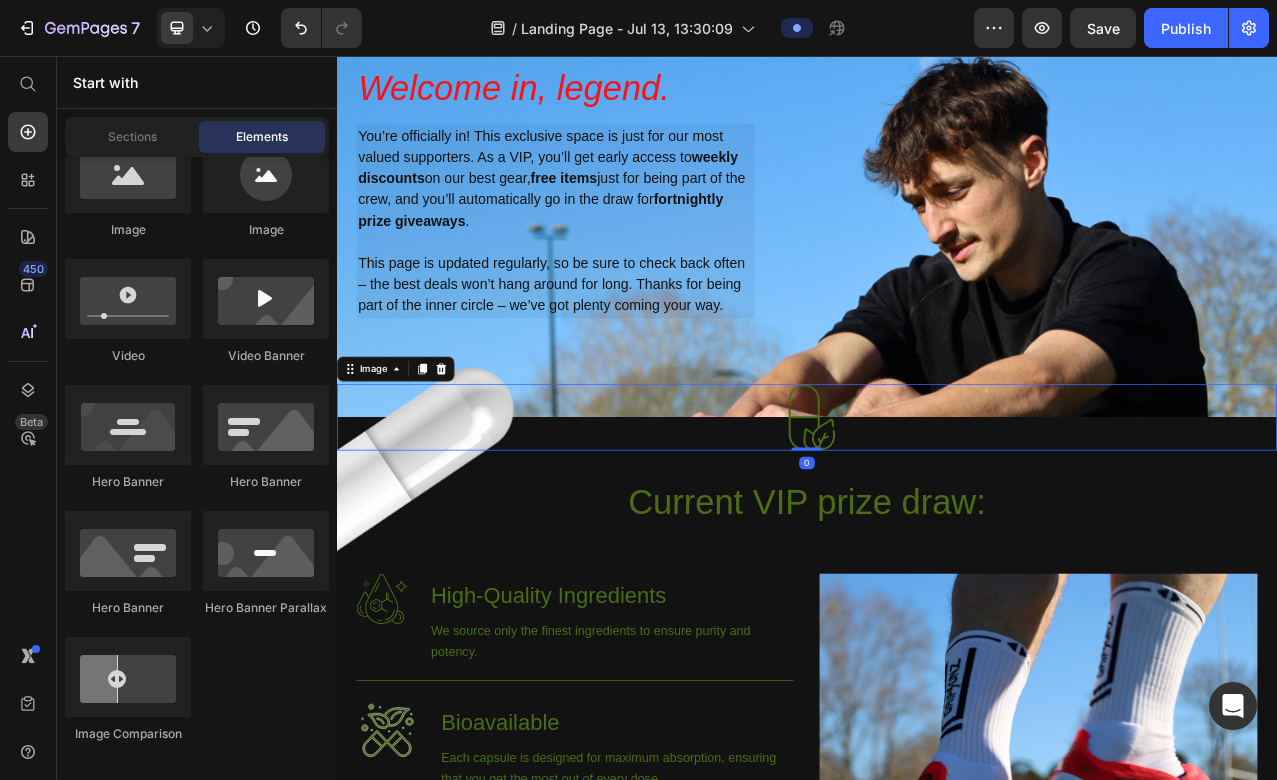 click at bounding box center [937, 516] 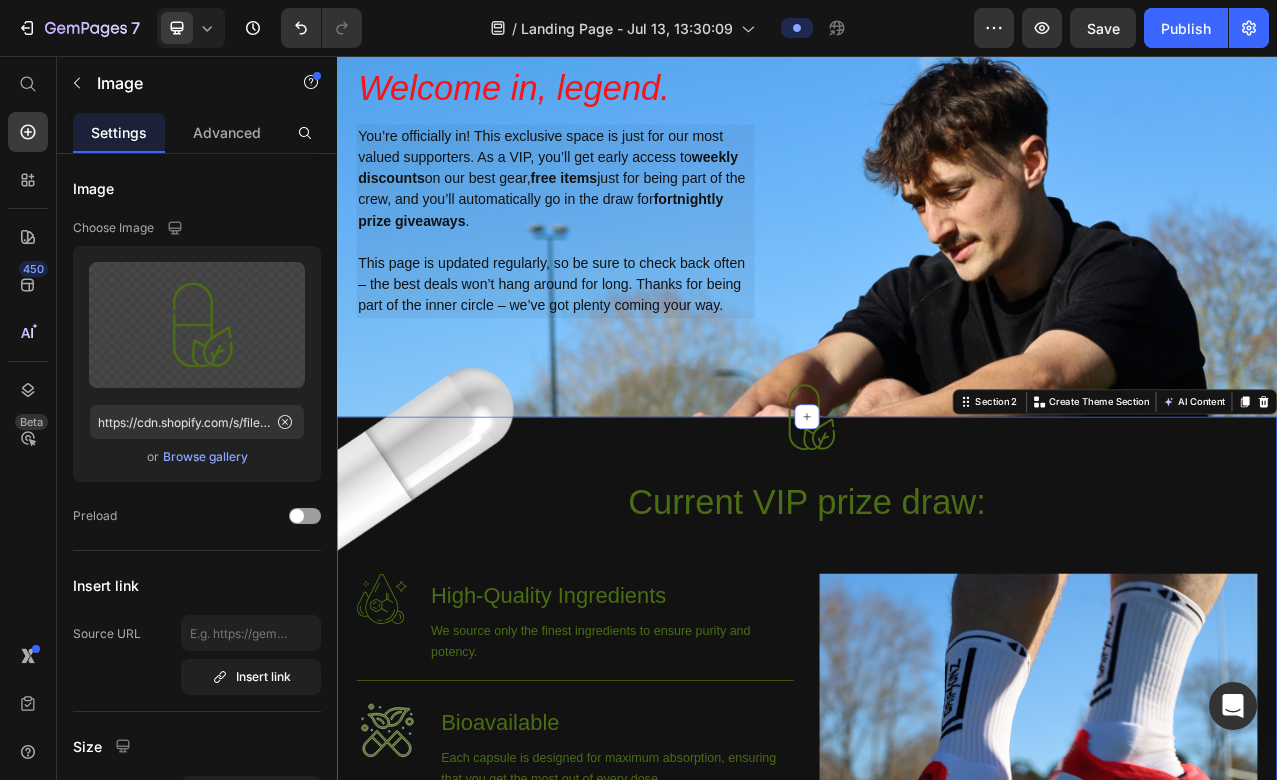 click on "Image Image Current VIP prize draw: Heading Row Image High-Quality Ingredients Heading We source only the finest ingredients to ensure purity and potency. Text Block Row Image Bioavailable Heading Each capsule is designed for maximum absorption, ensuring that you get the most out of every dose. Text Block Row Row Image Hero Banner Section 2   You can create reusable sections Create Theme Section AI Content Write with GemAI What would you like to describe here? Tone and Voice Persuasive Product EcoGrip Compression Set Show more Generate" at bounding box center (937, 926) 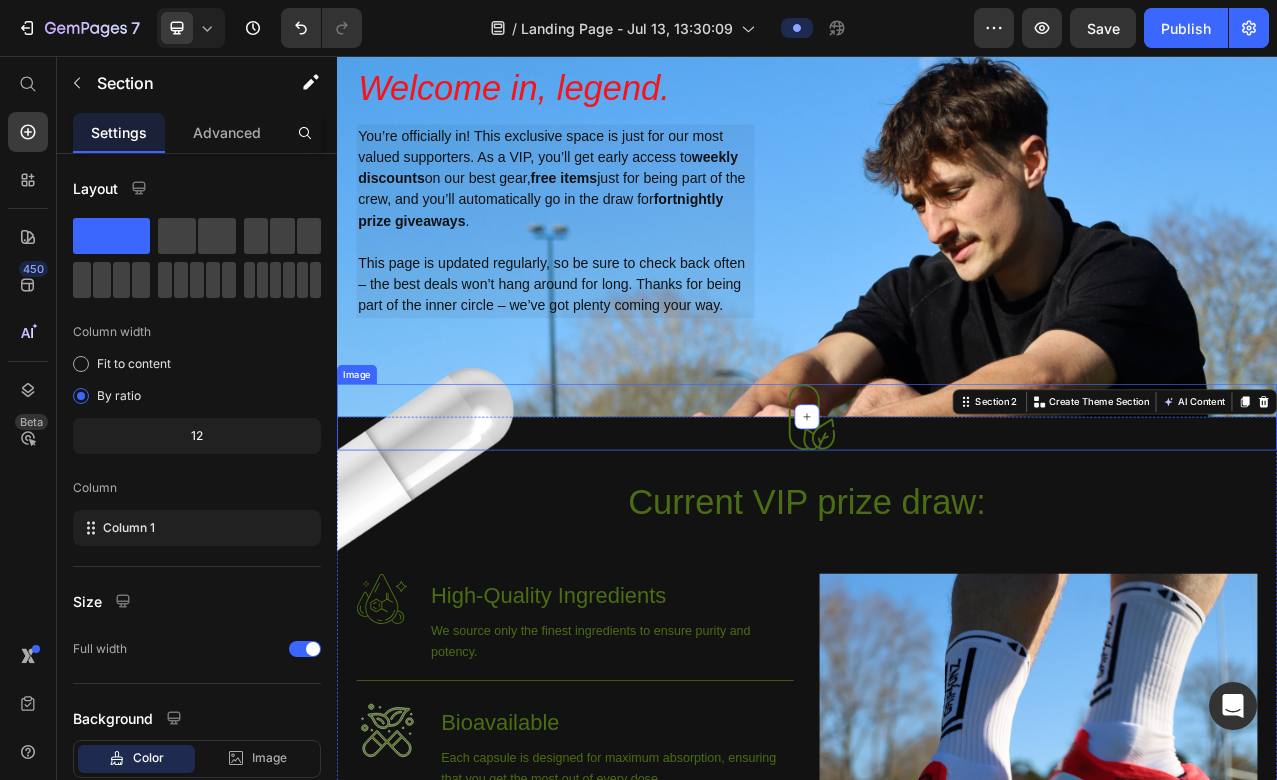 click at bounding box center (937, 516) 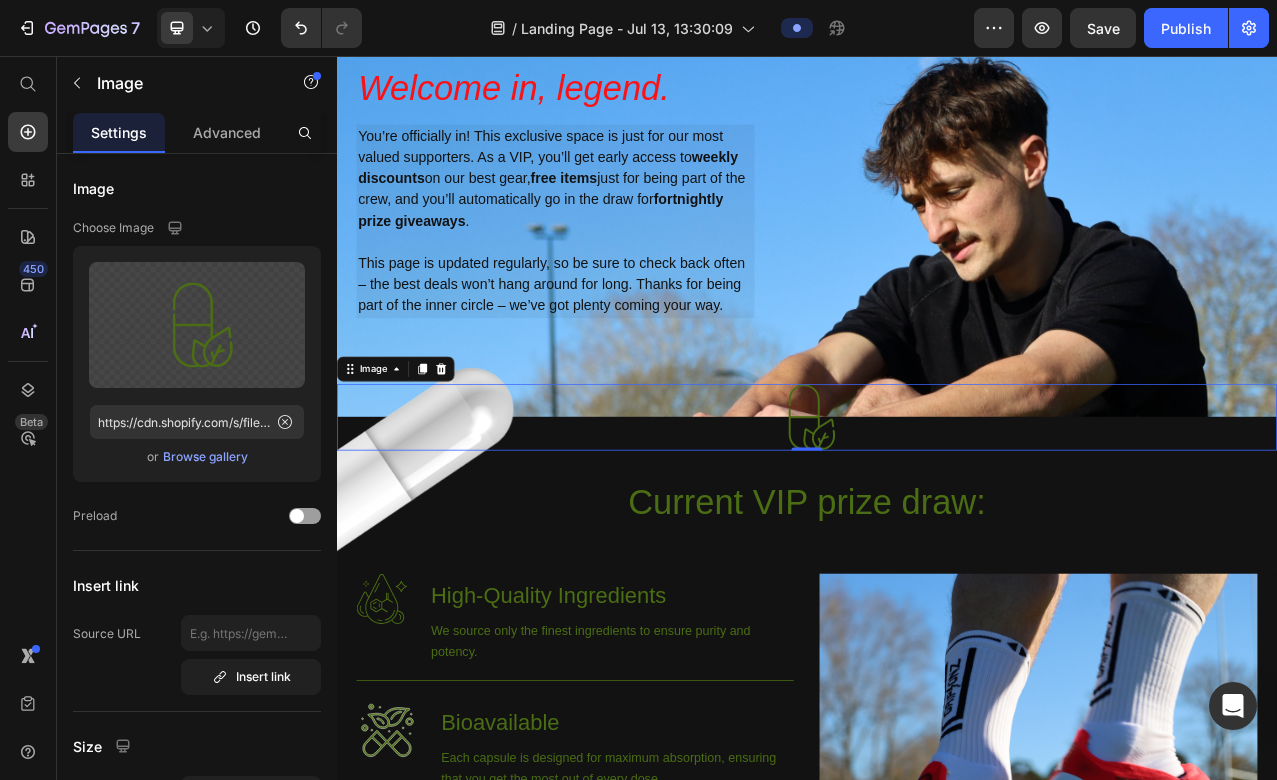 click at bounding box center [937, 516] 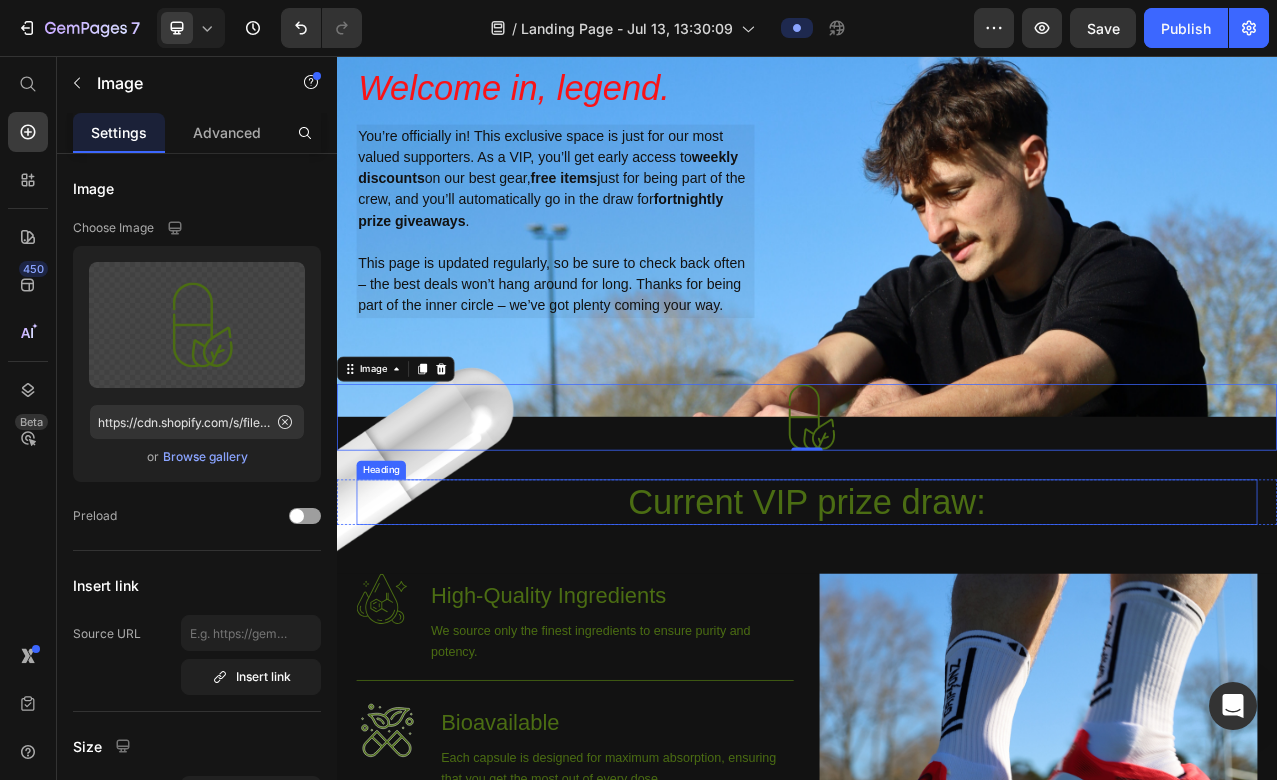 click on "Current VIP prize draw:" at bounding box center (937, 625) 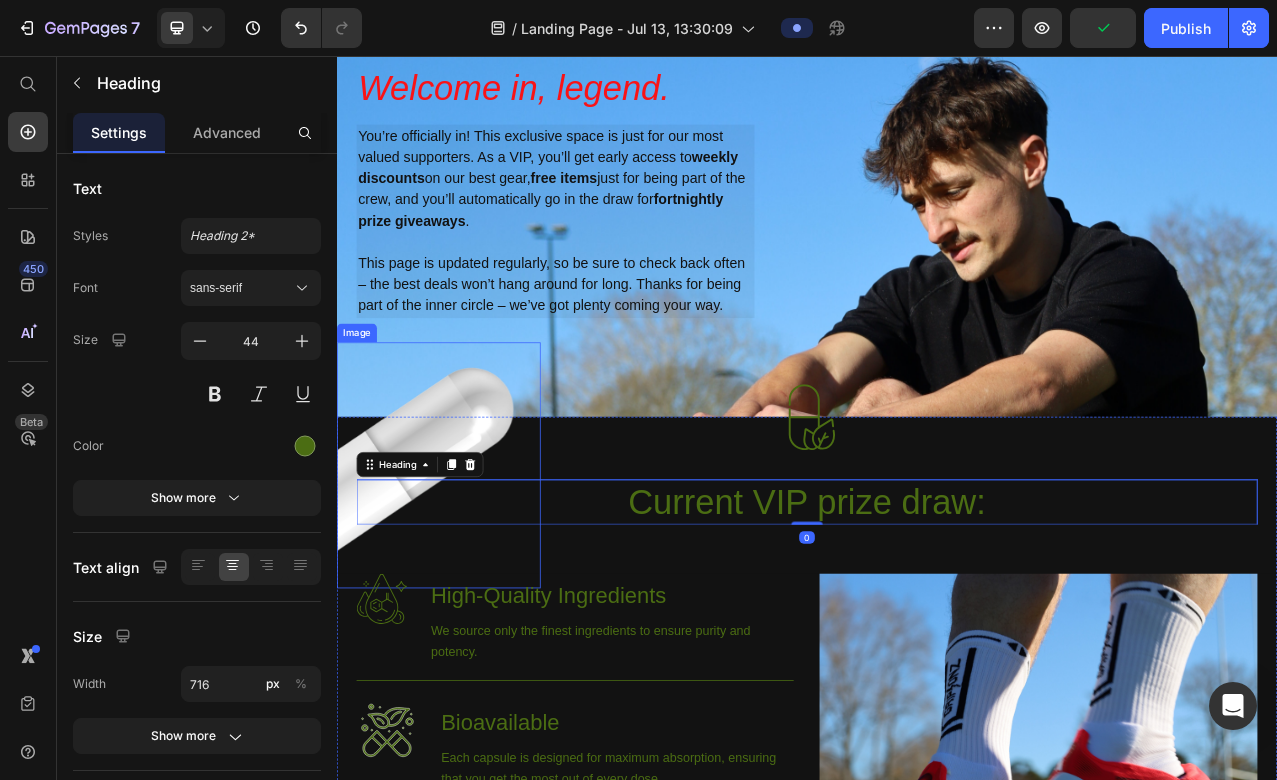 click at bounding box center (467, 578) 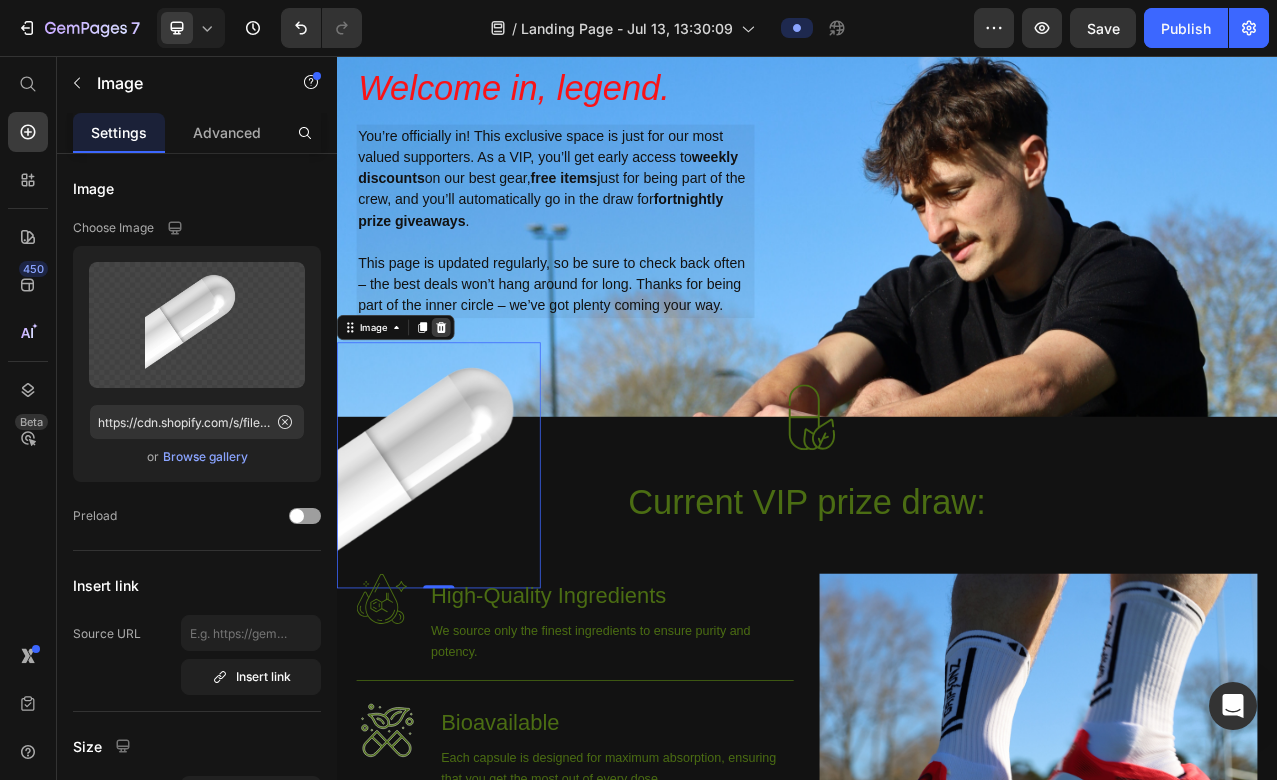 click 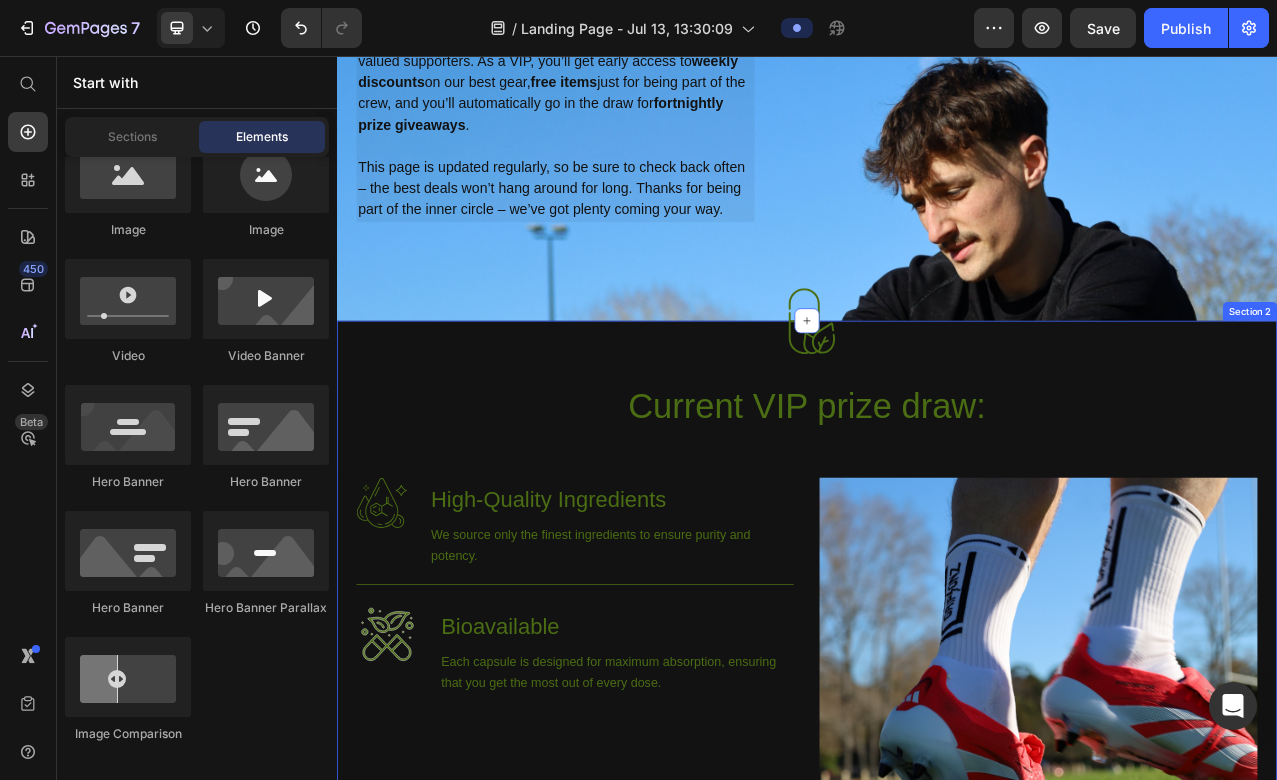 scroll, scrollTop: 0, scrollLeft: 0, axis: both 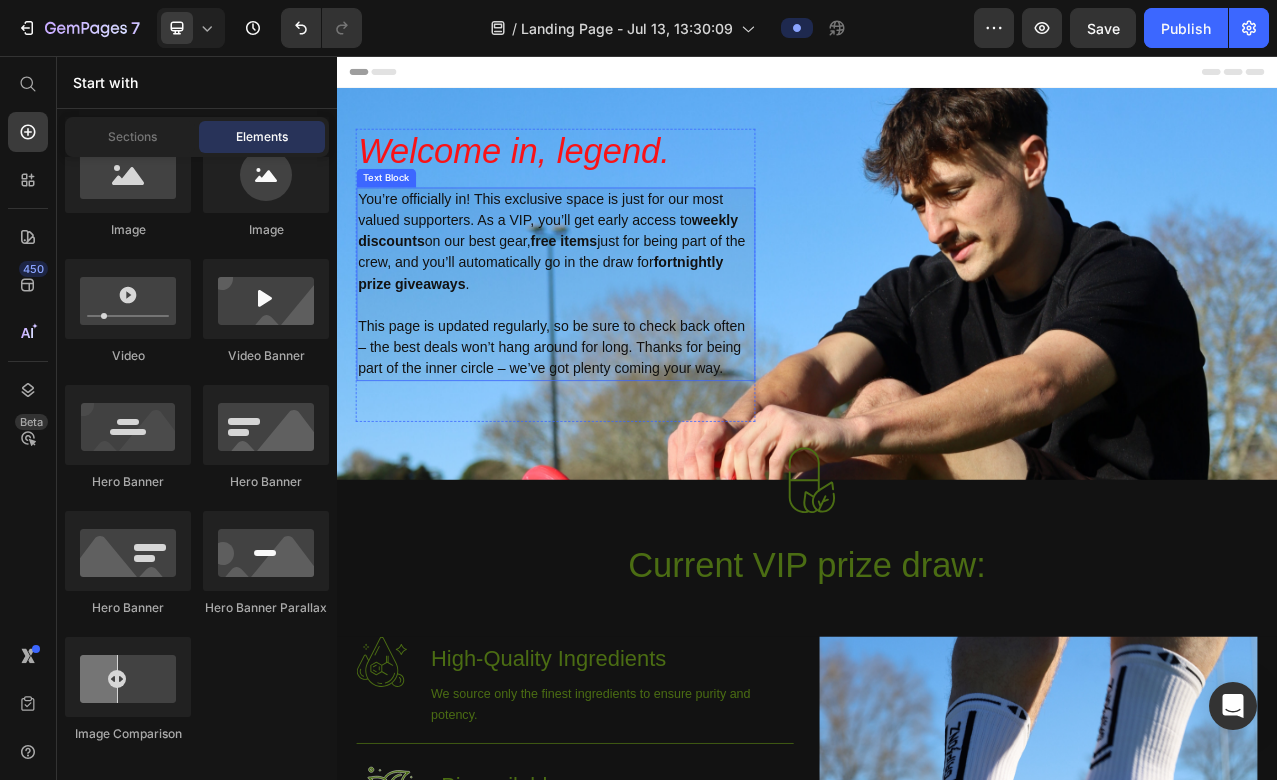 click on "You’re officially in! This exclusive space is just for our most valued supporters. As a VIP, you’ll get early access to  weekly discounts  on our best gear,  free items  just for being part of the crew, and you’ll automatically go in the draw for  fortnightly prize giveaways ." at bounding box center [616, 293] 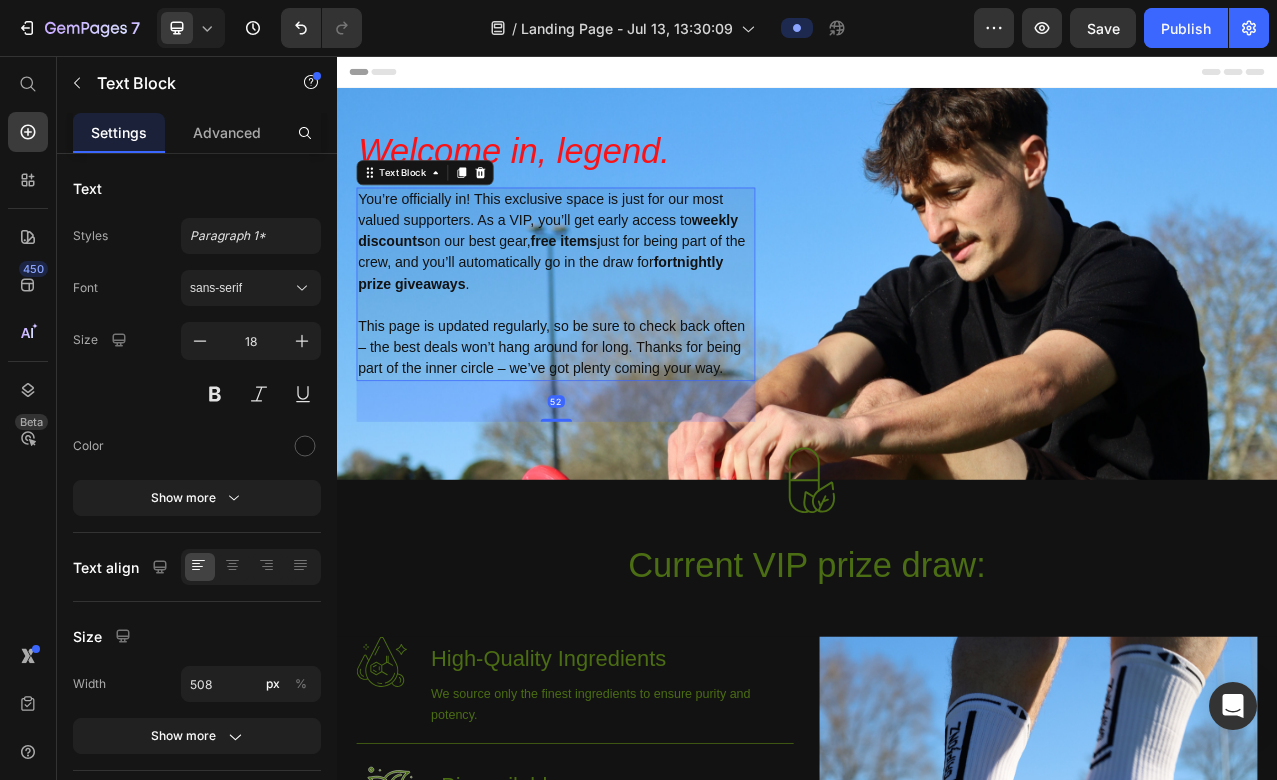 click on "You’re officially in! This exclusive space is just for our most valued supporters. As a VIP, you’ll get early access to  weekly discounts  on our best gear,  free items  just for being part of the crew, and you’ll automatically go in the draw for  fortnightly prize giveaways ." at bounding box center (616, 293) 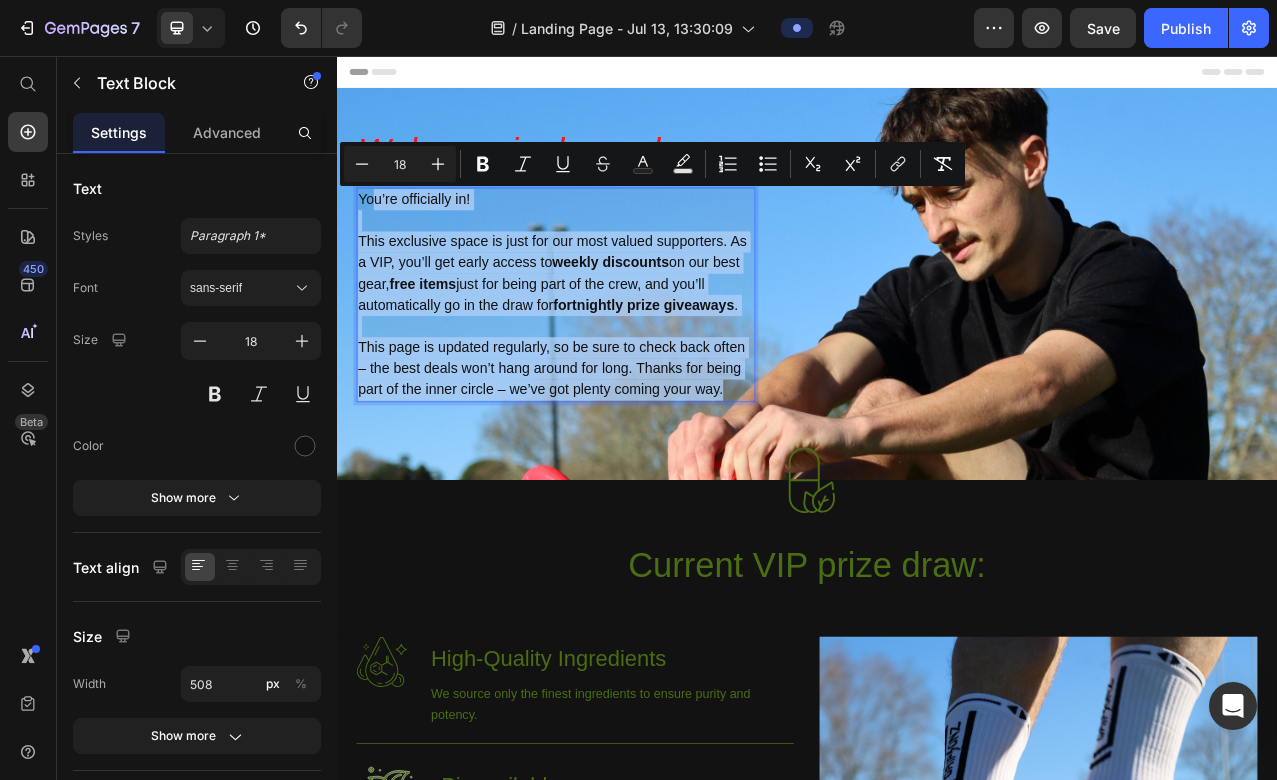 drag, startPoint x: 838, startPoint y: 482, endPoint x: 391, endPoint y: 248, distance: 504.54434 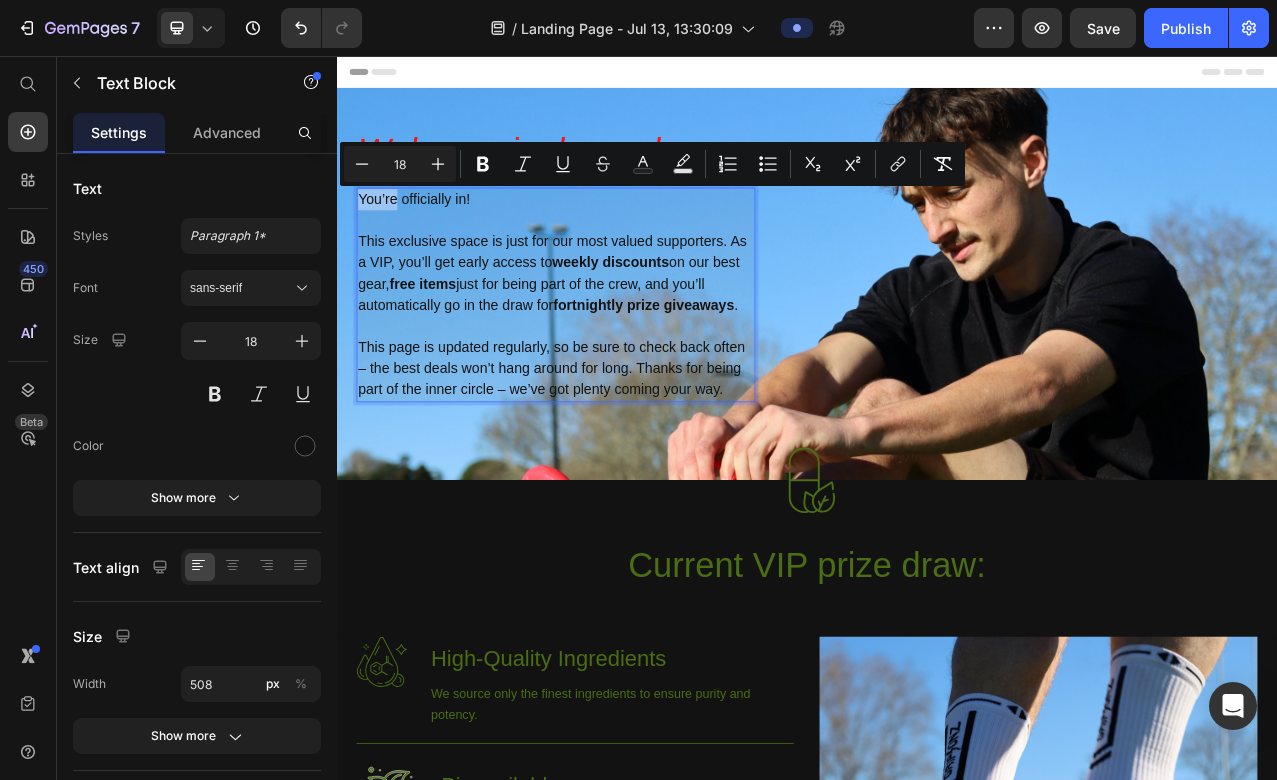 click on "You’re officially in!" at bounding box center (616, 239) 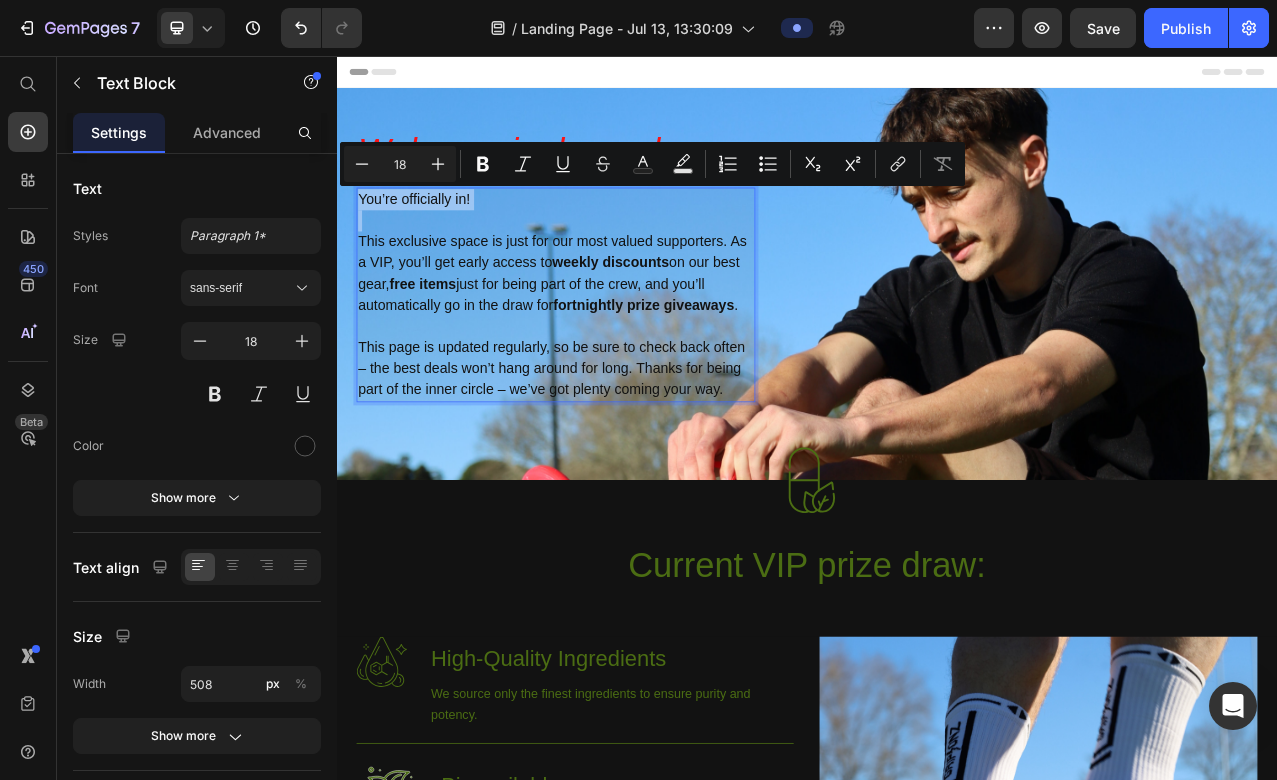 click on "You’re officially in!" at bounding box center (616, 239) 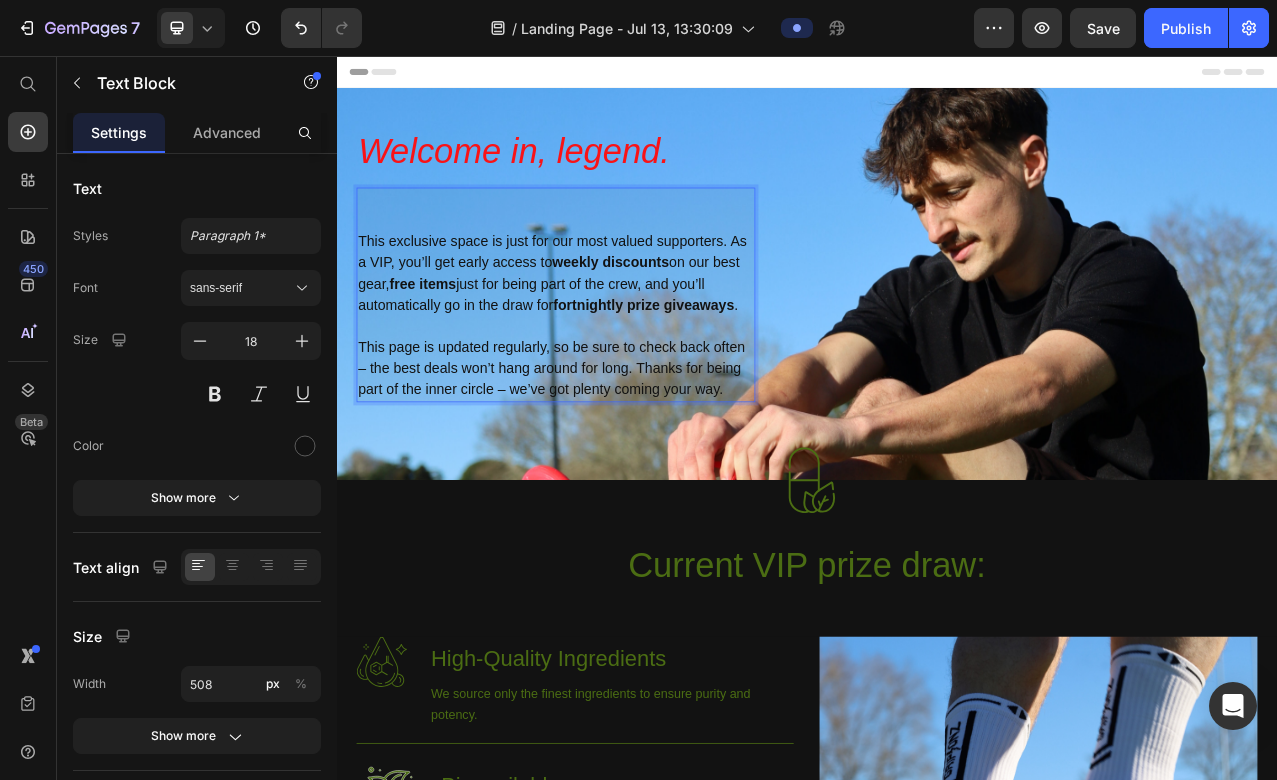 click on "This exclusive space is just for our most valued supporters. As a VIP, you’ll get early access to  weekly discounts  on our best gear,  free items  just for being part of the crew, and you’ll automatically go in the draw for  fortnightly prize giveaways ." at bounding box center [616, 334] 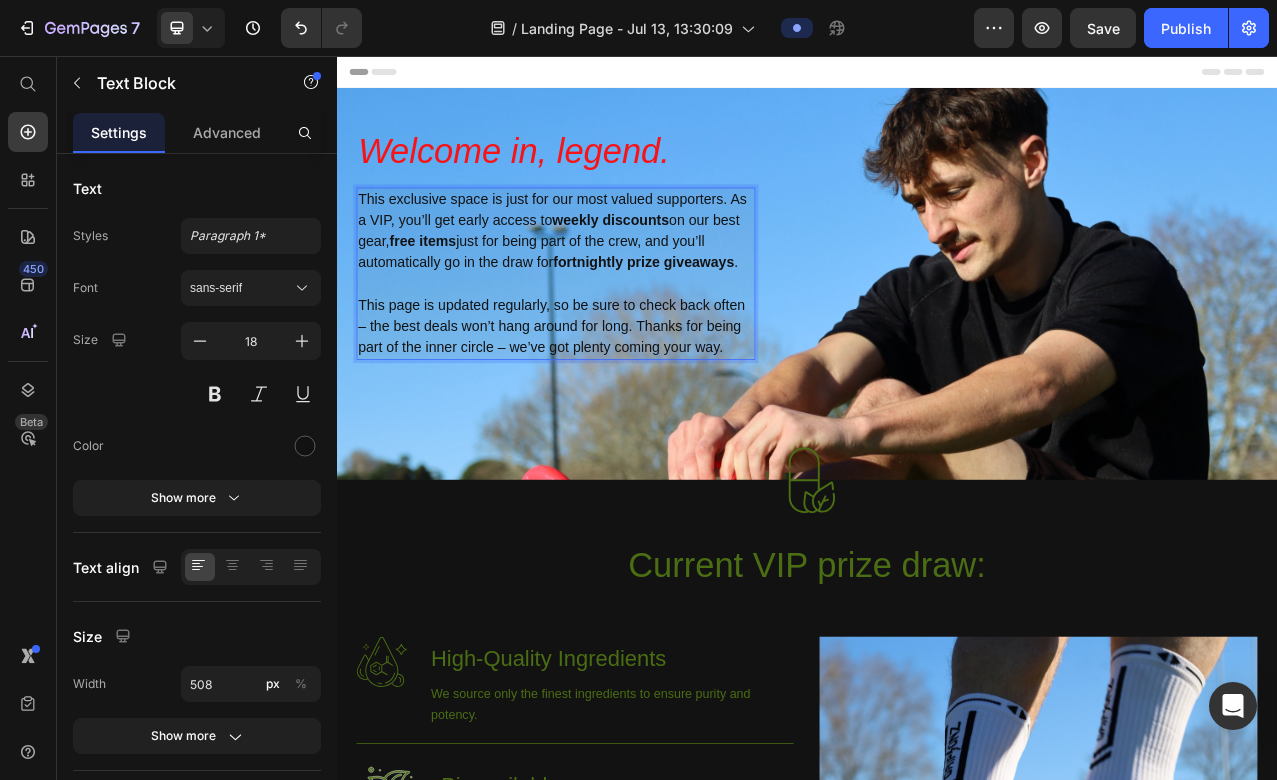 click on "This page is updated regularly, so be sure to check back often – the best deals won’t hang around for long. Thanks for being part of the inner circle – we’ve got plenty coming your way." at bounding box center (616, 401) 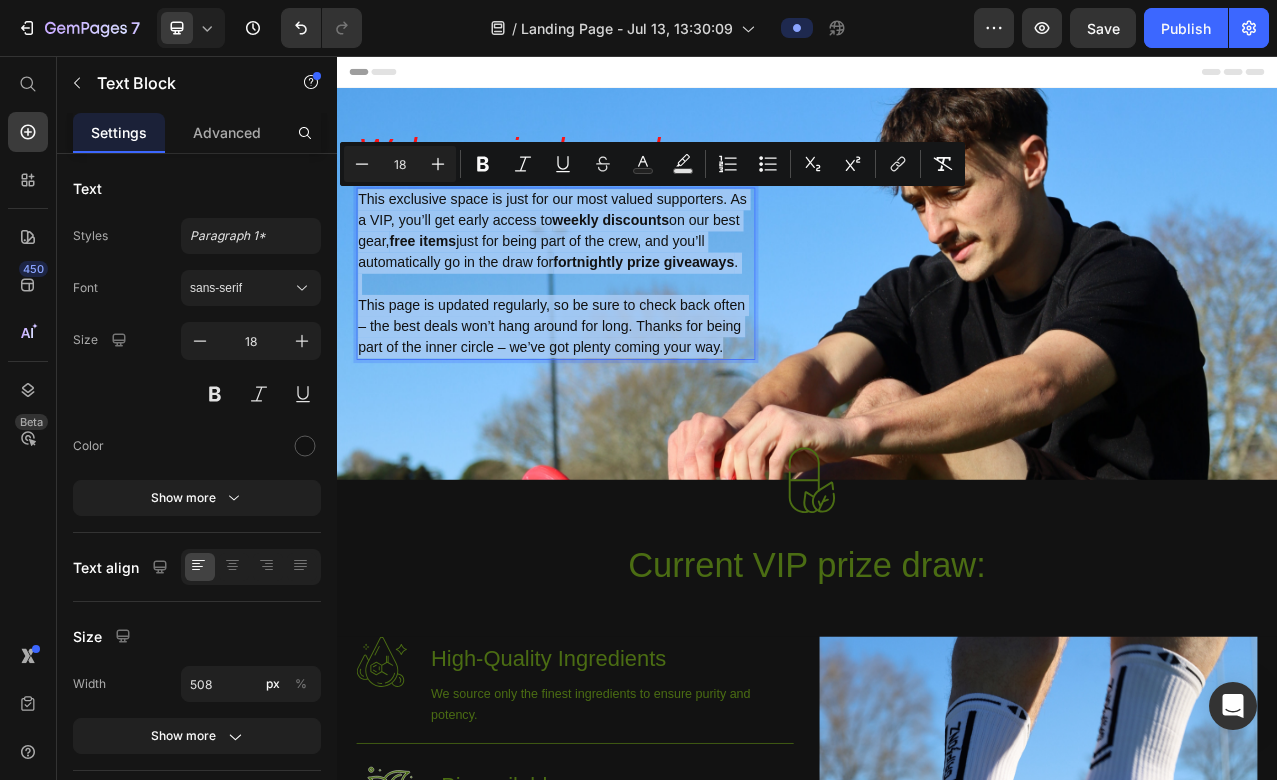drag, startPoint x: 838, startPoint y: 426, endPoint x: 220, endPoint y: 172, distance: 668.1617 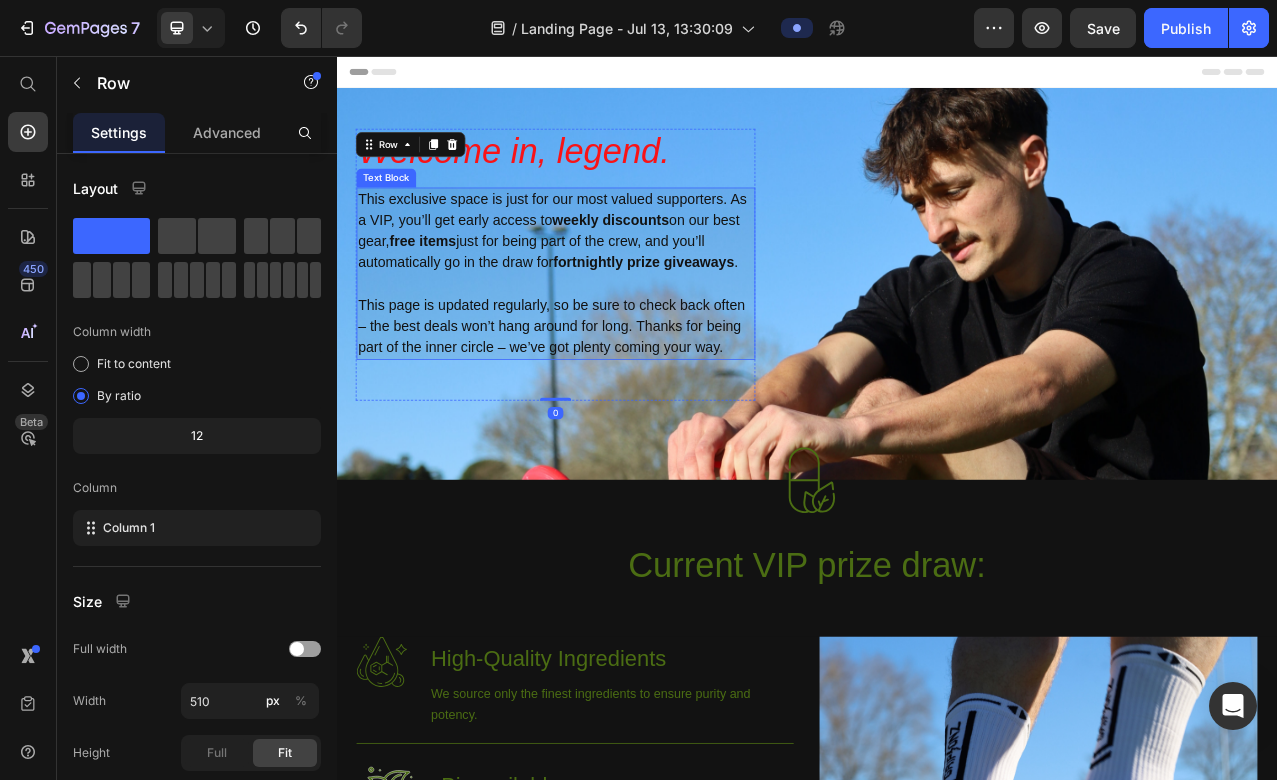 click on "This page is updated regularly, so be sure to check back often – the best deals won’t hang around for long. Thanks for being part of the inner circle – we’ve got plenty coming your way." at bounding box center [616, 401] 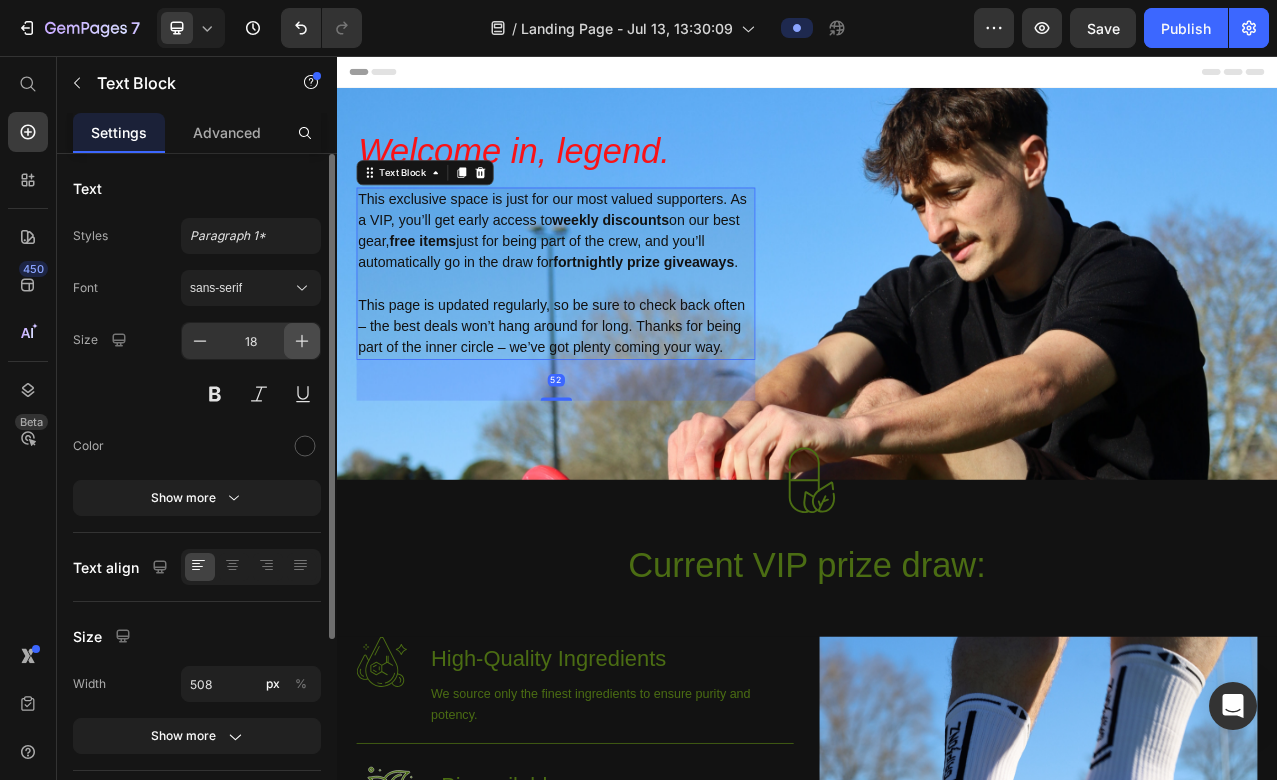 click 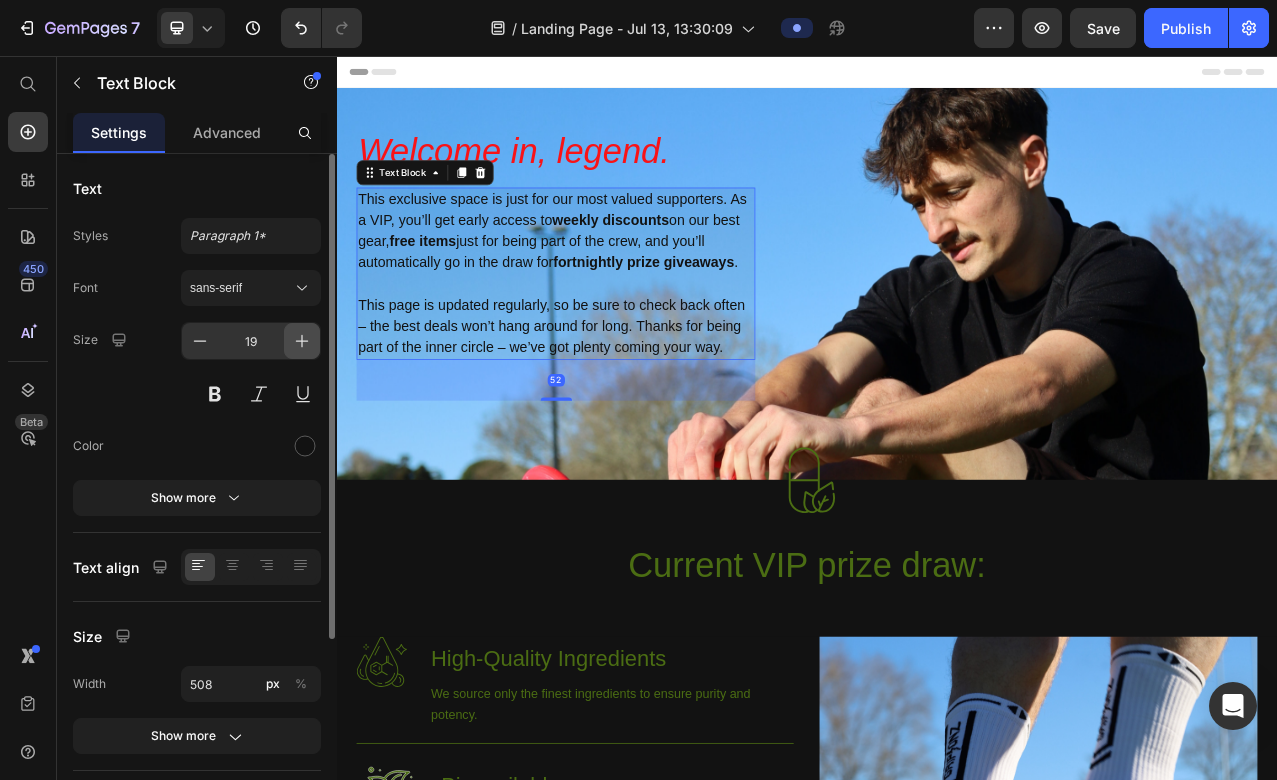 click 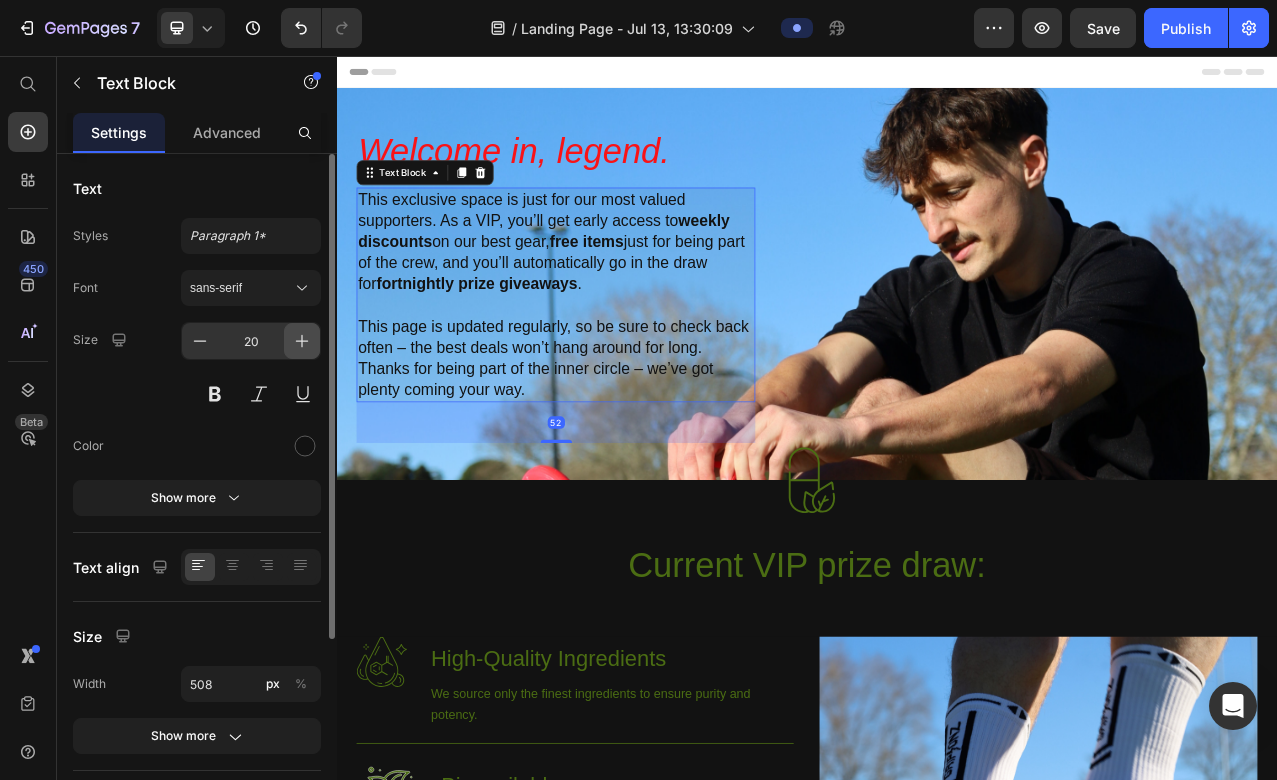 click 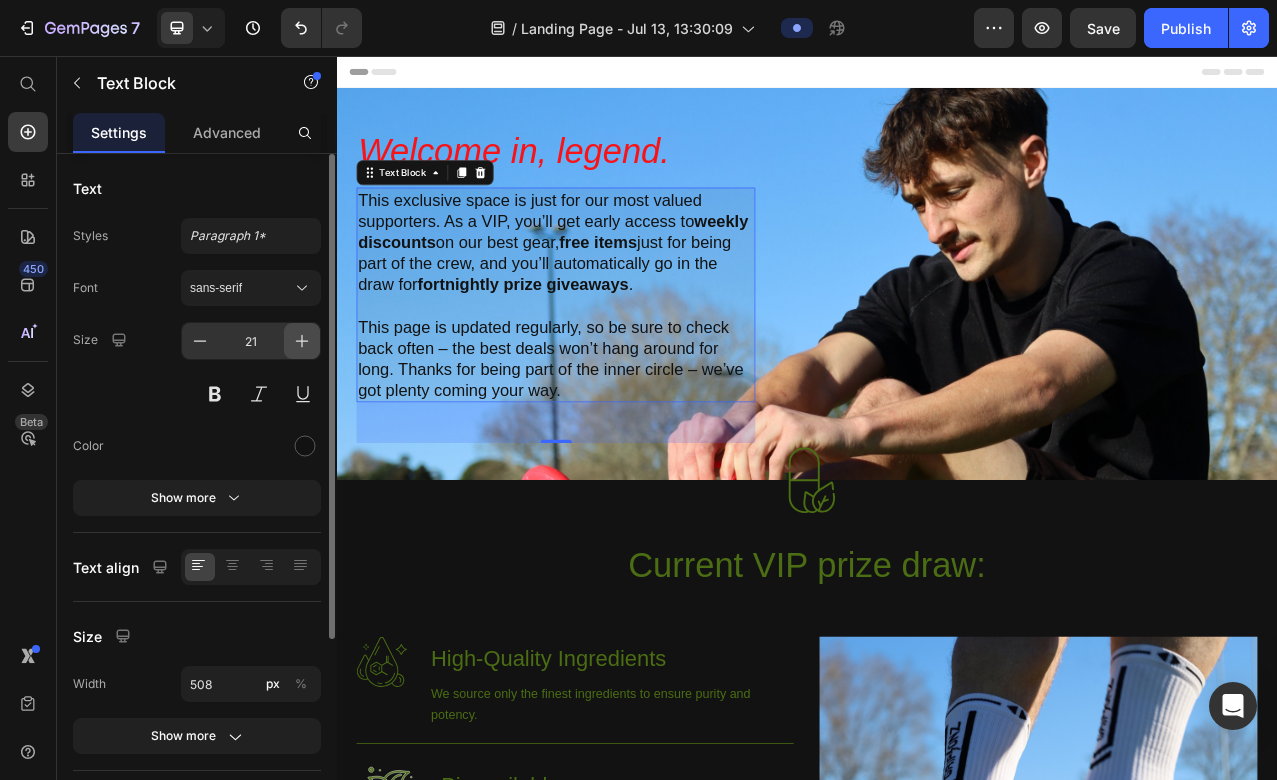 click 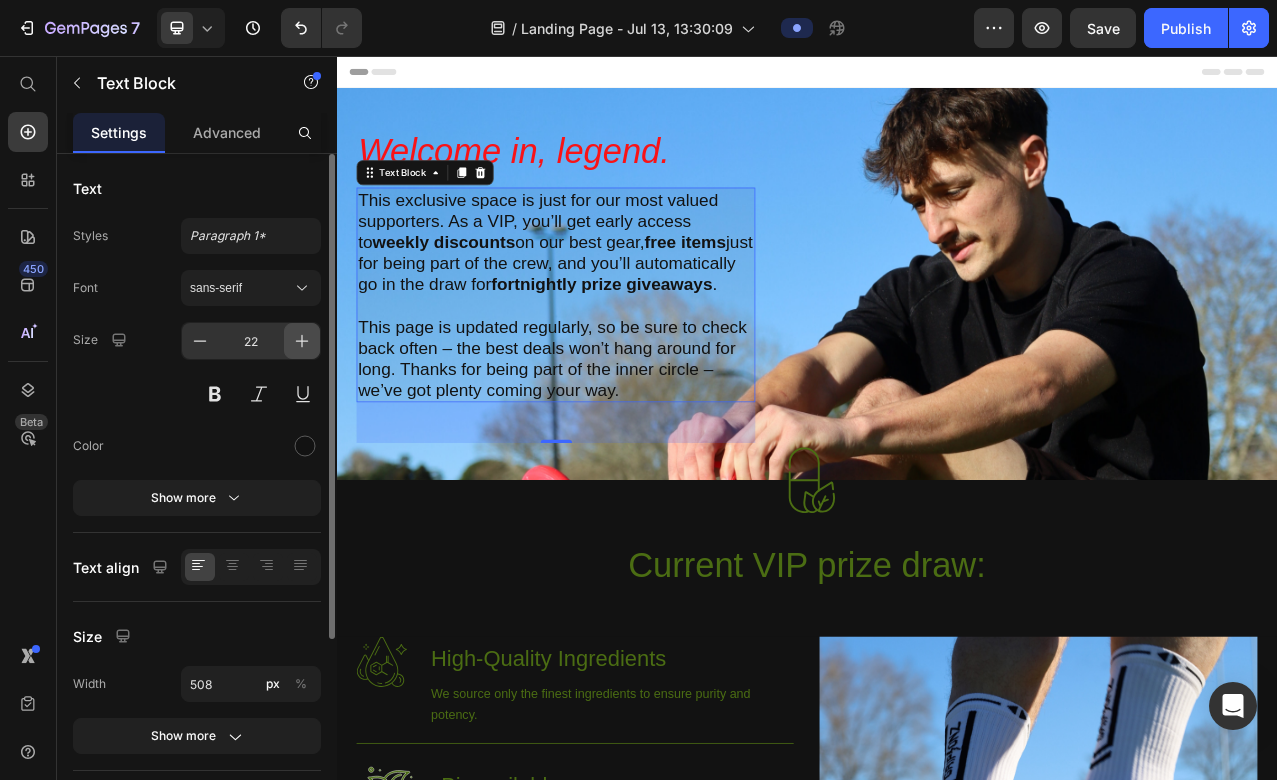 click 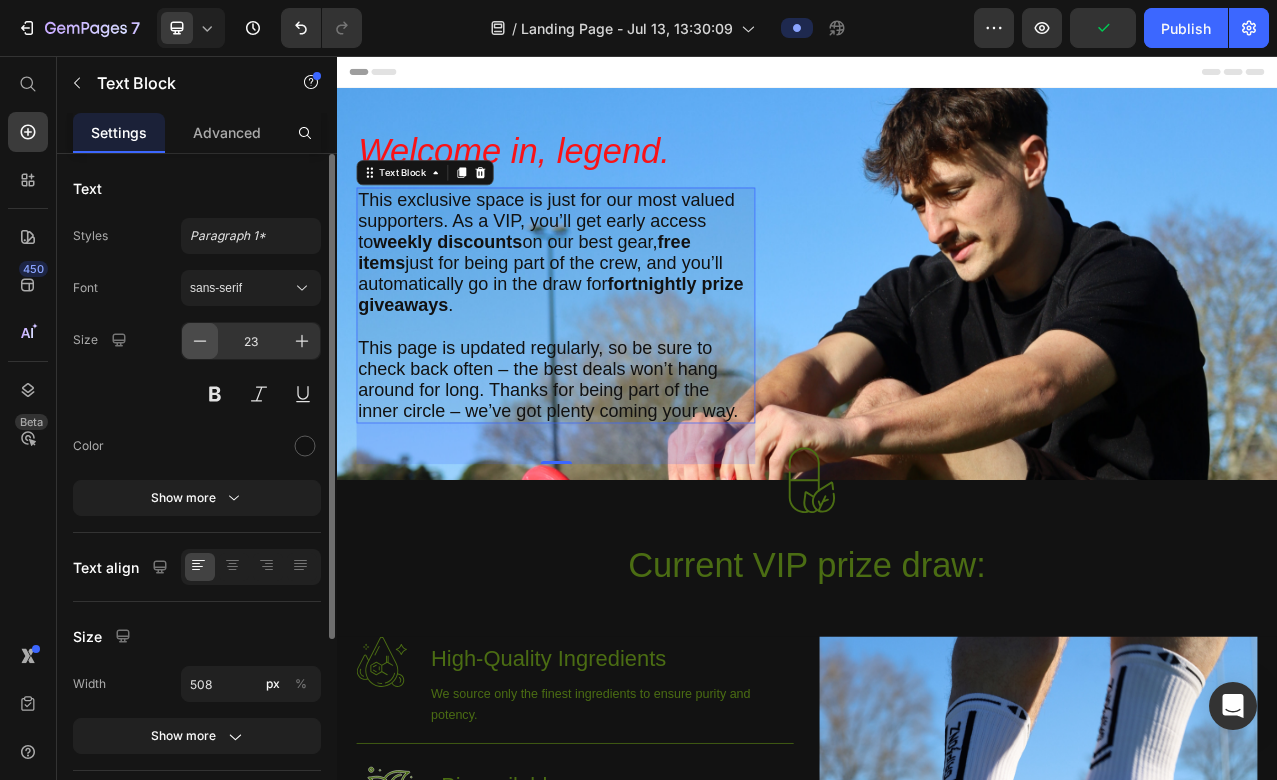click 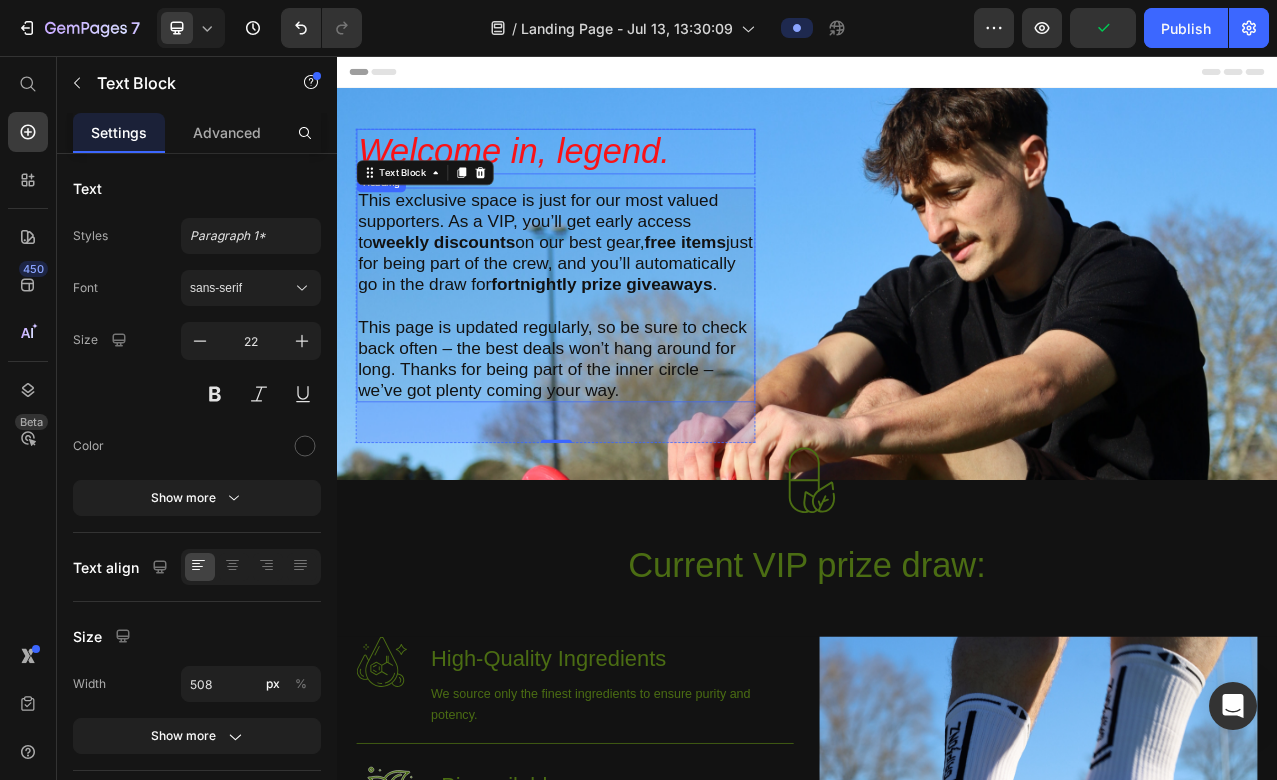 click on "Welcome in, legend." at bounding box center (616, 178) 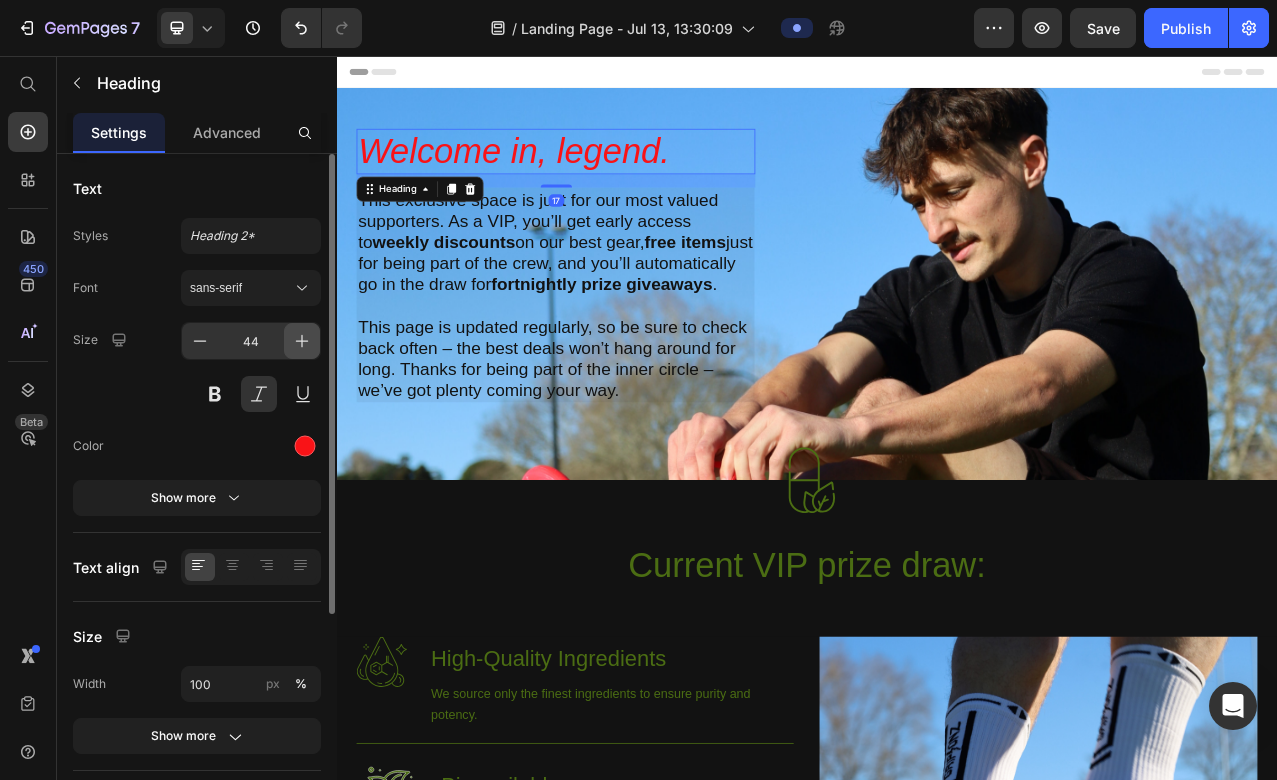 click at bounding box center [302, 341] 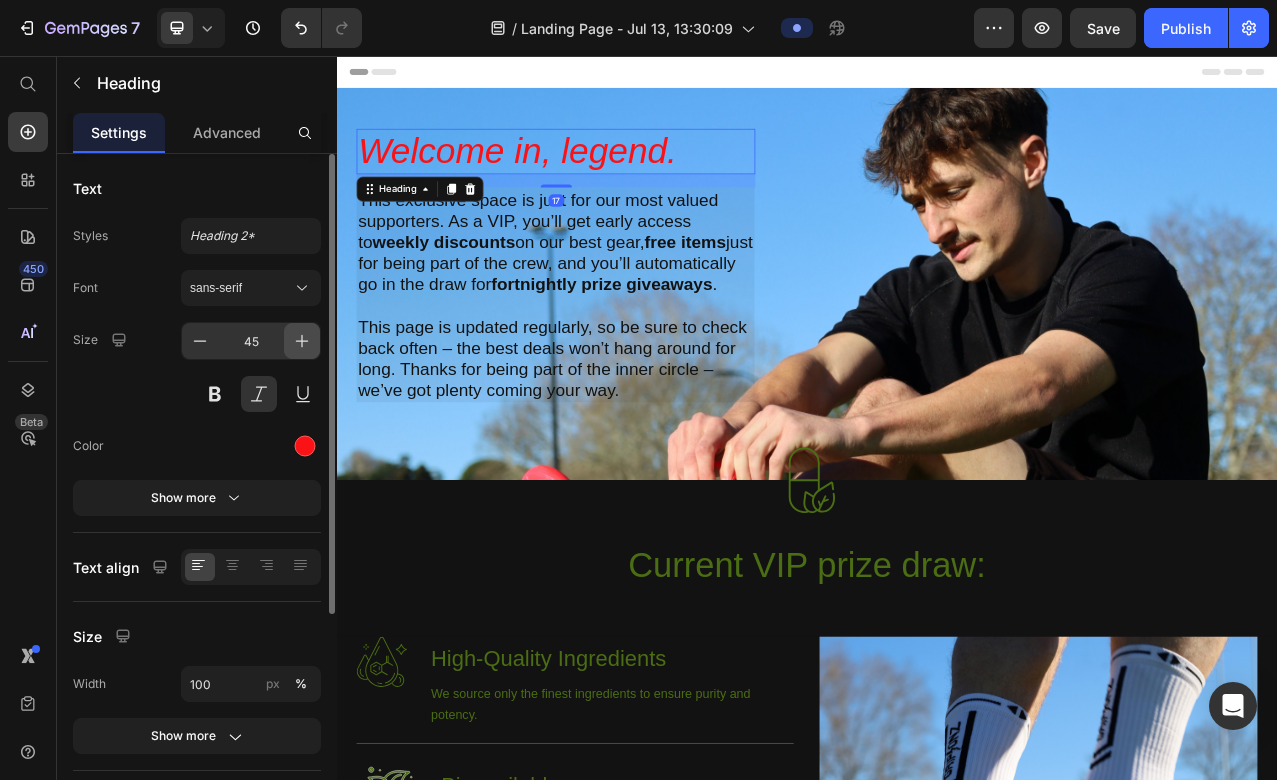 click at bounding box center (302, 341) 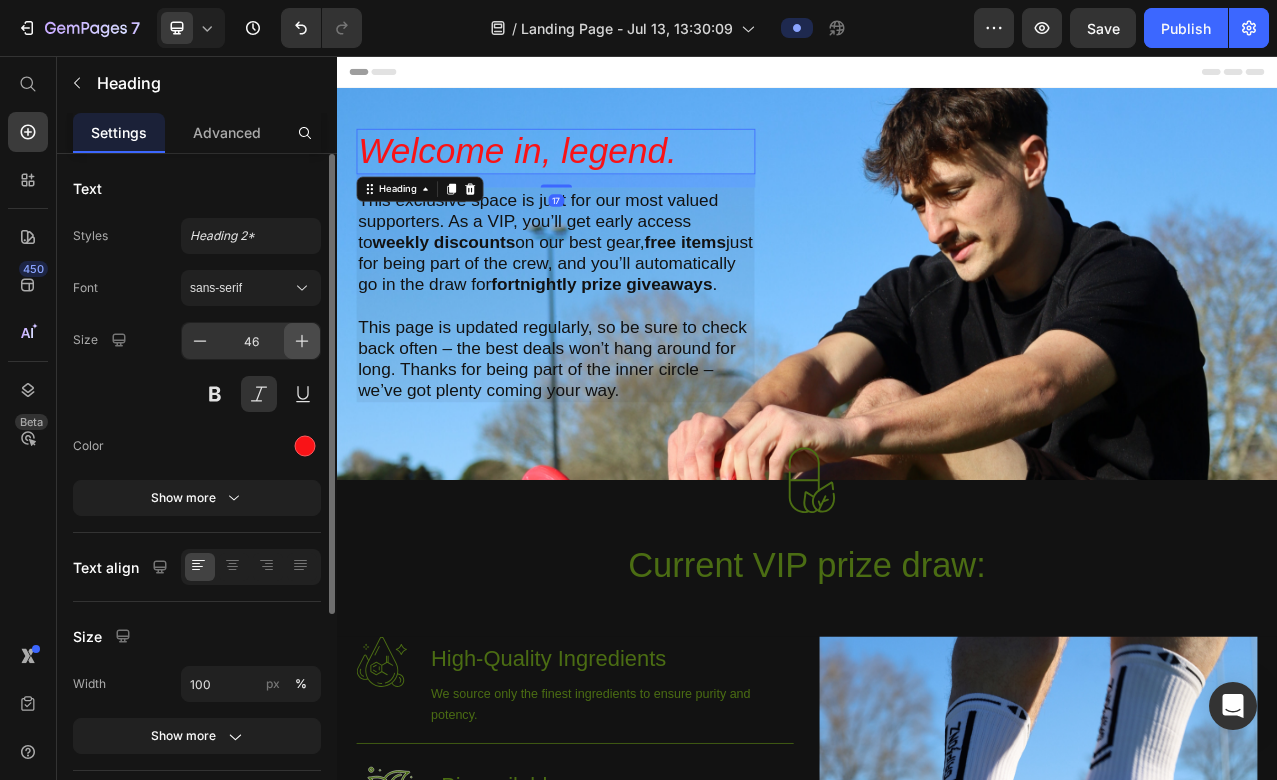 click at bounding box center [302, 341] 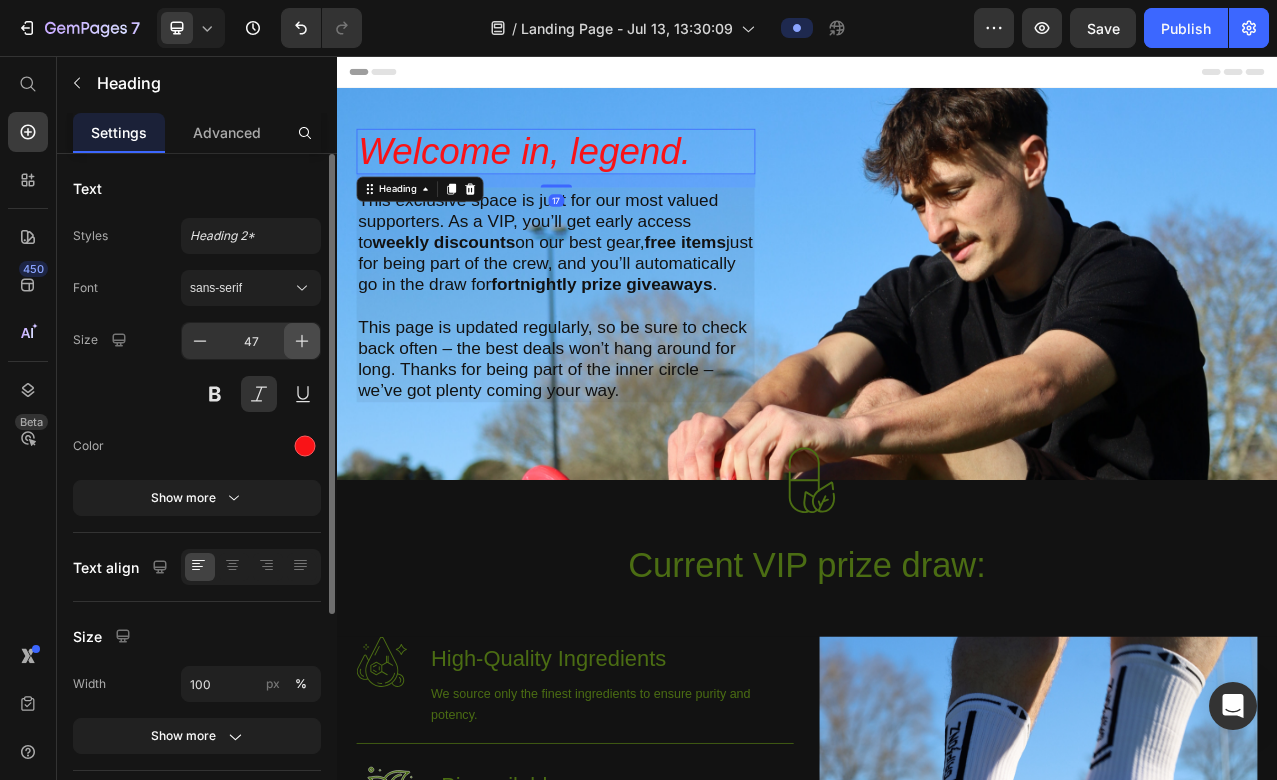 click at bounding box center (302, 341) 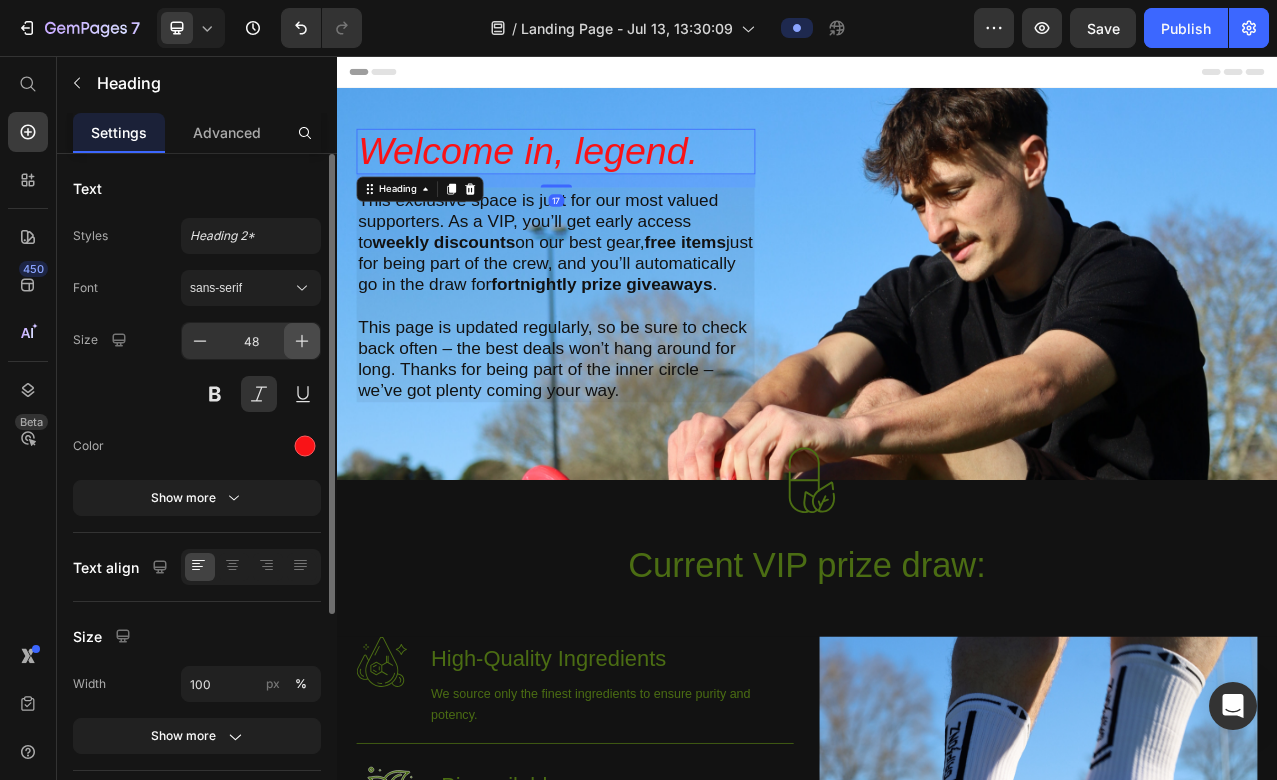 click at bounding box center [302, 341] 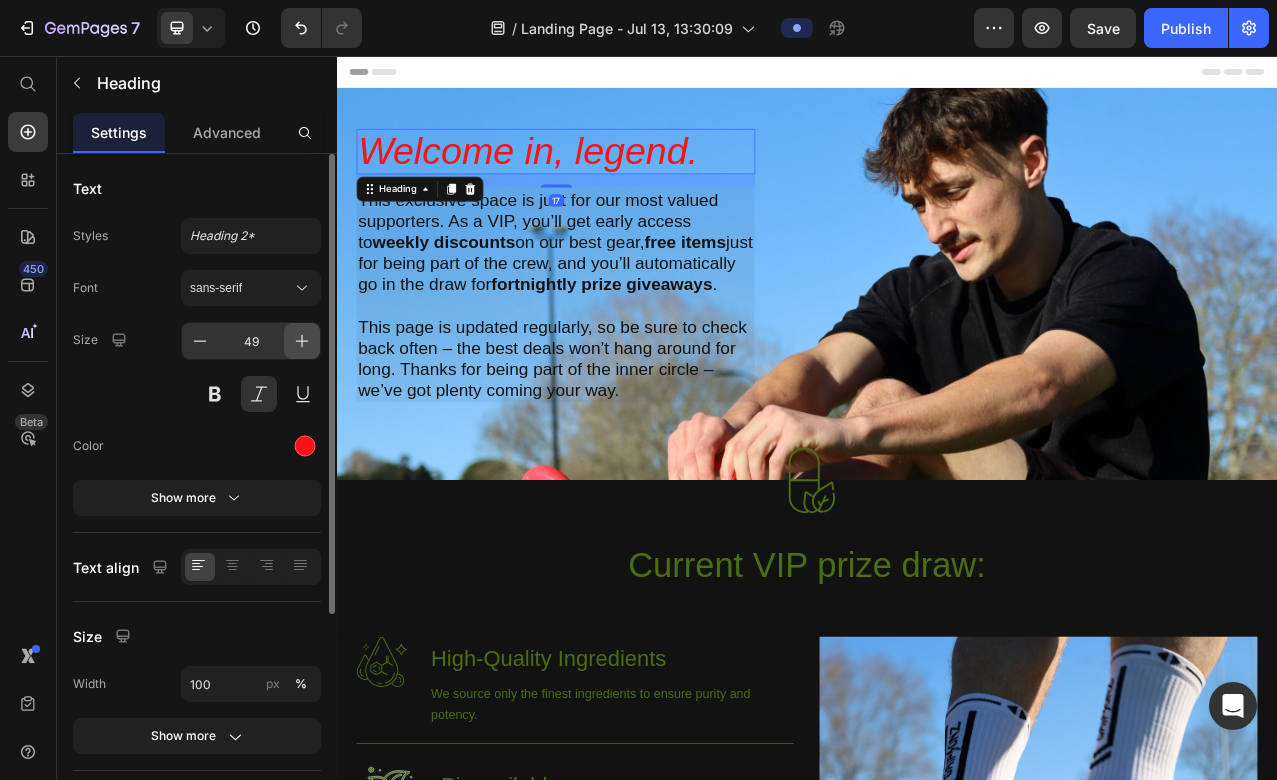 click at bounding box center [302, 341] 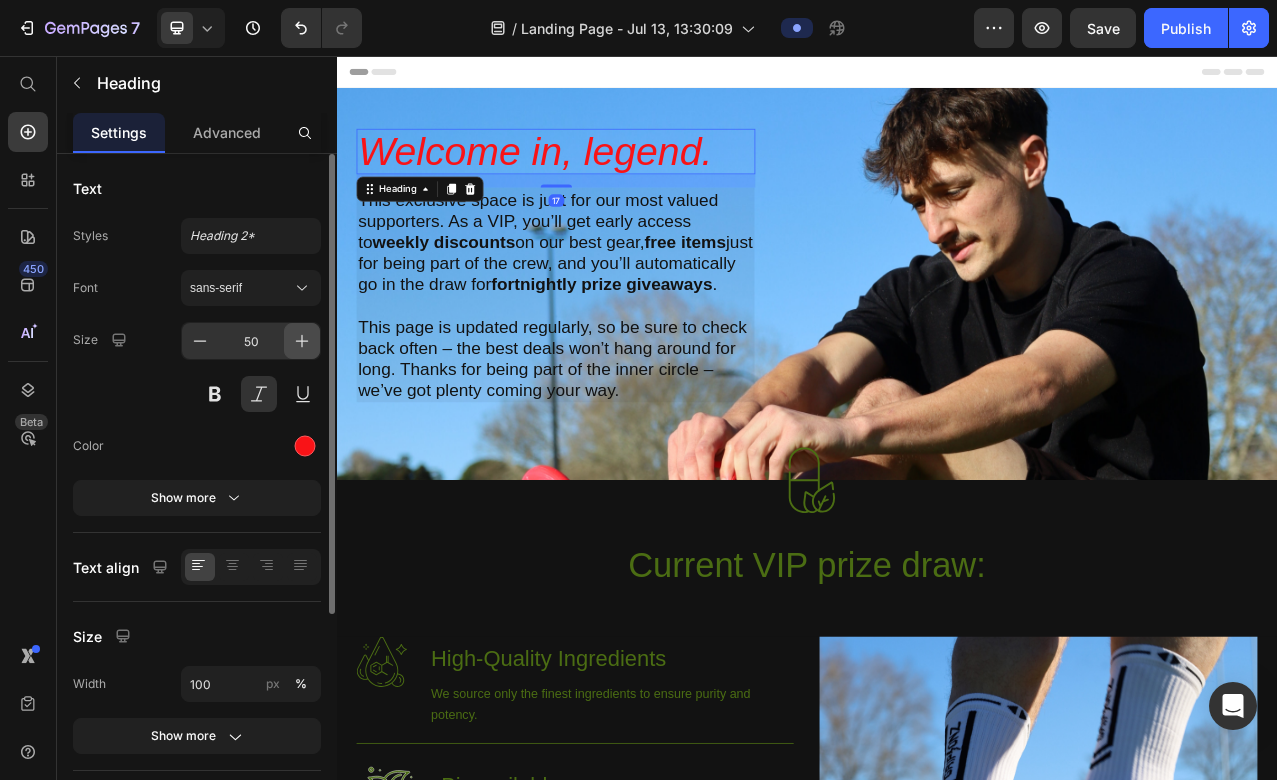 click at bounding box center (302, 341) 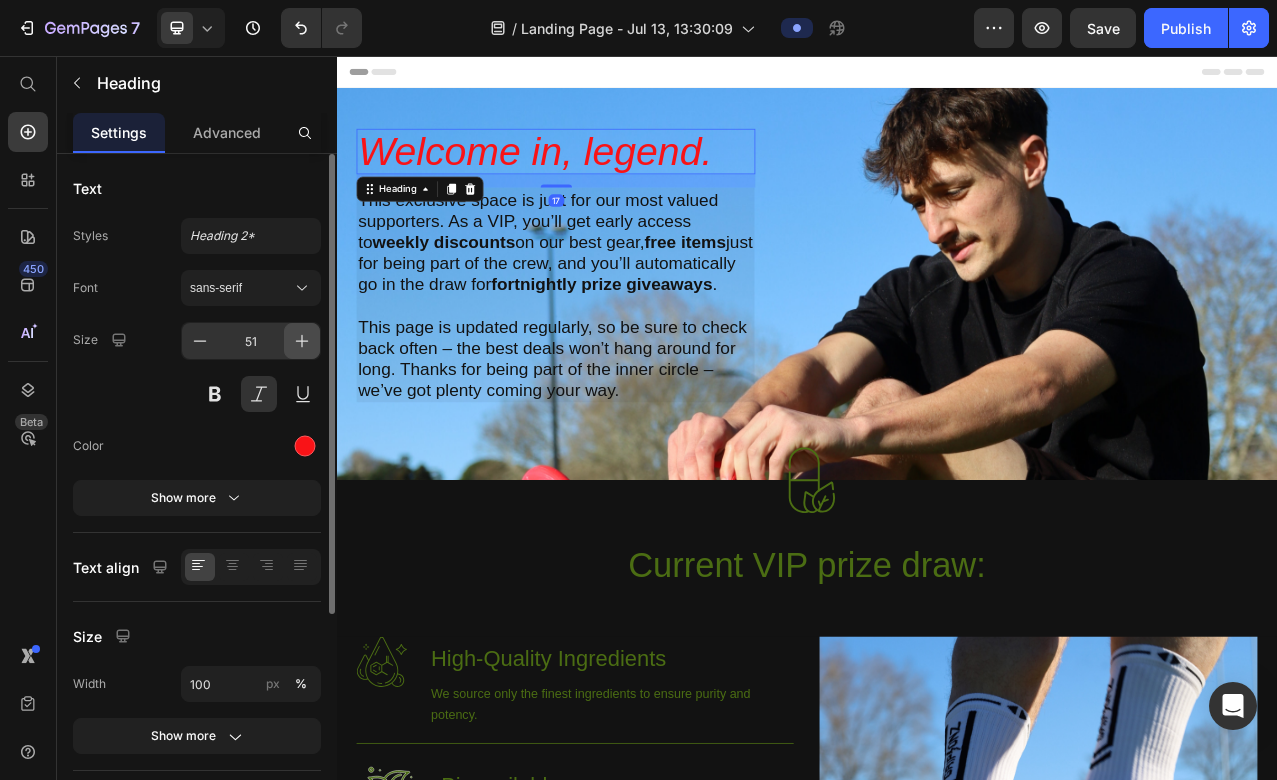 click at bounding box center [302, 341] 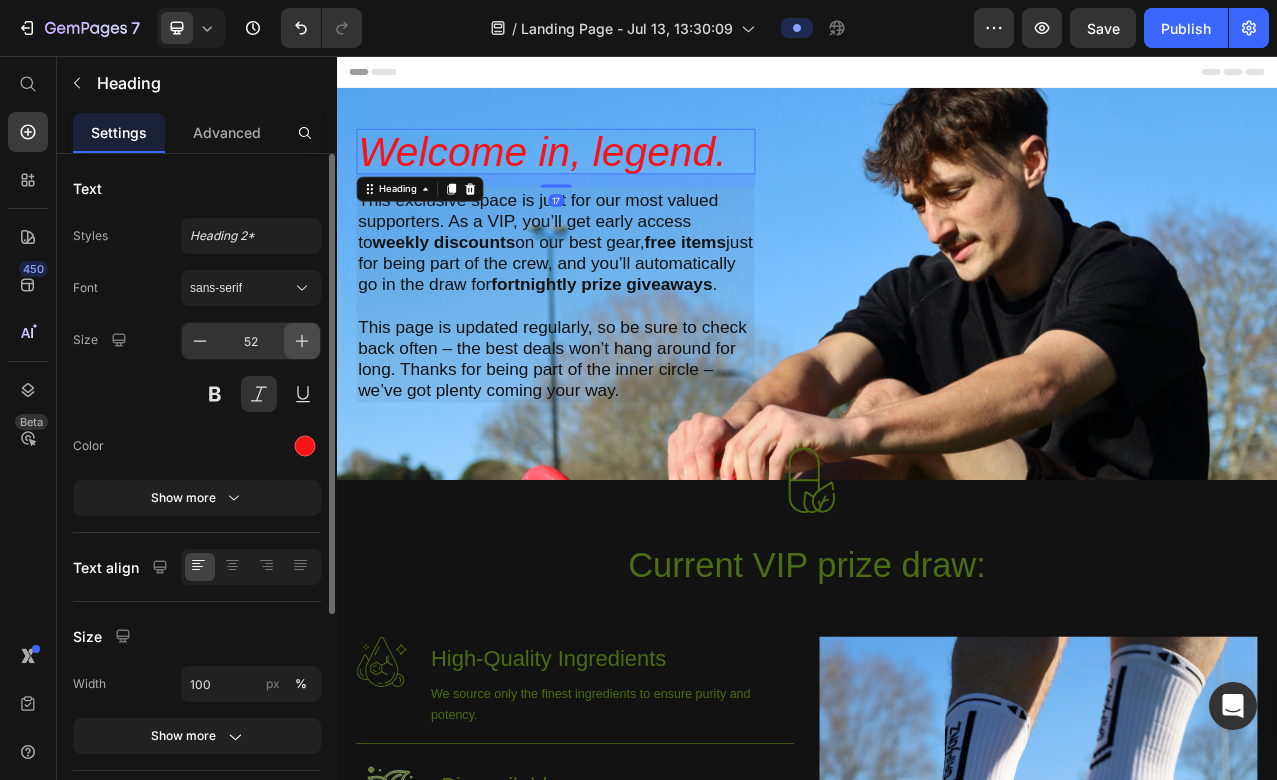 click at bounding box center (302, 341) 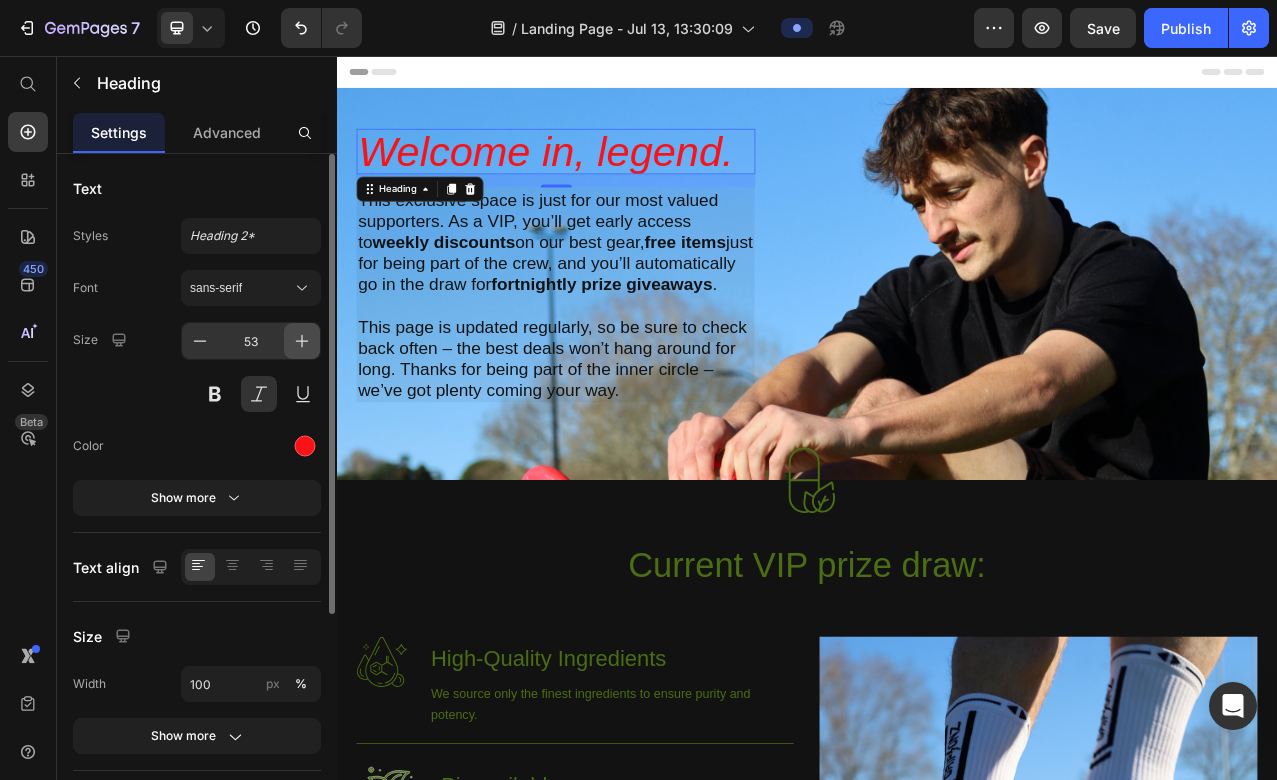 click at bounding box center (302, 341) 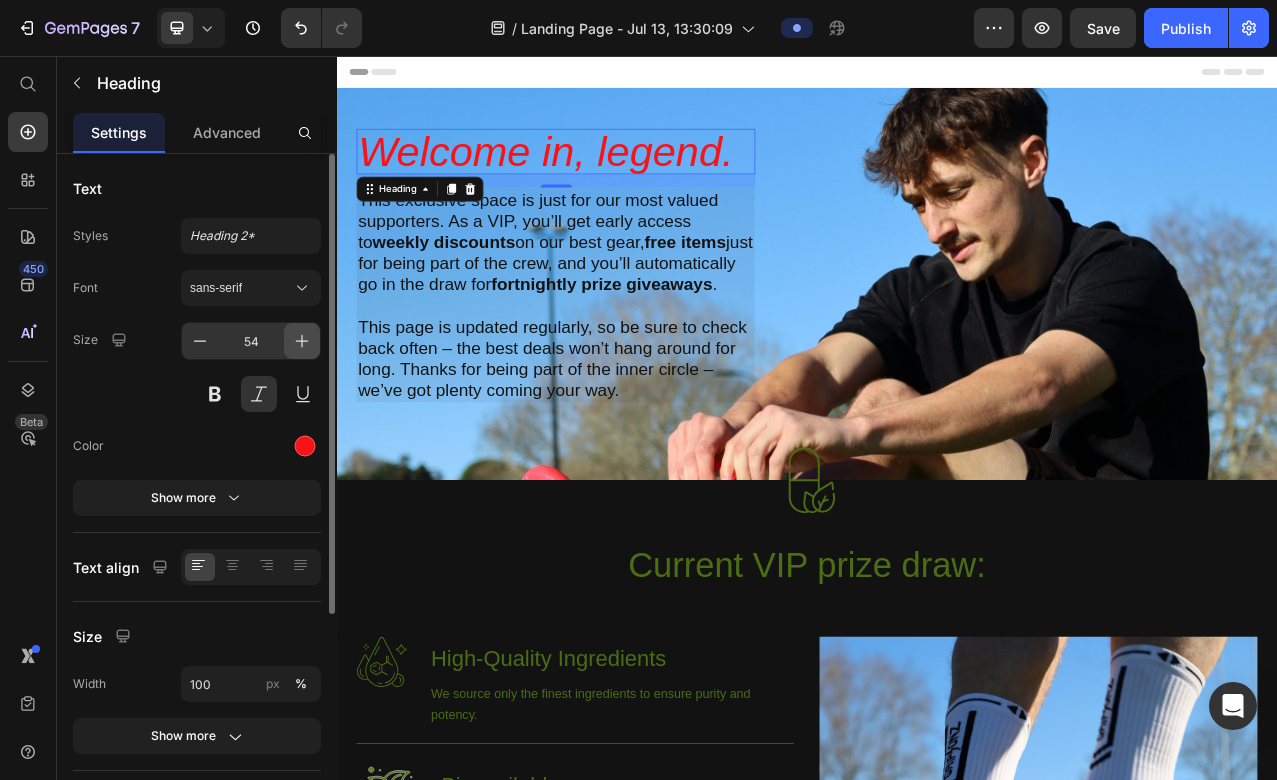 click at bounding box center [302, 341] 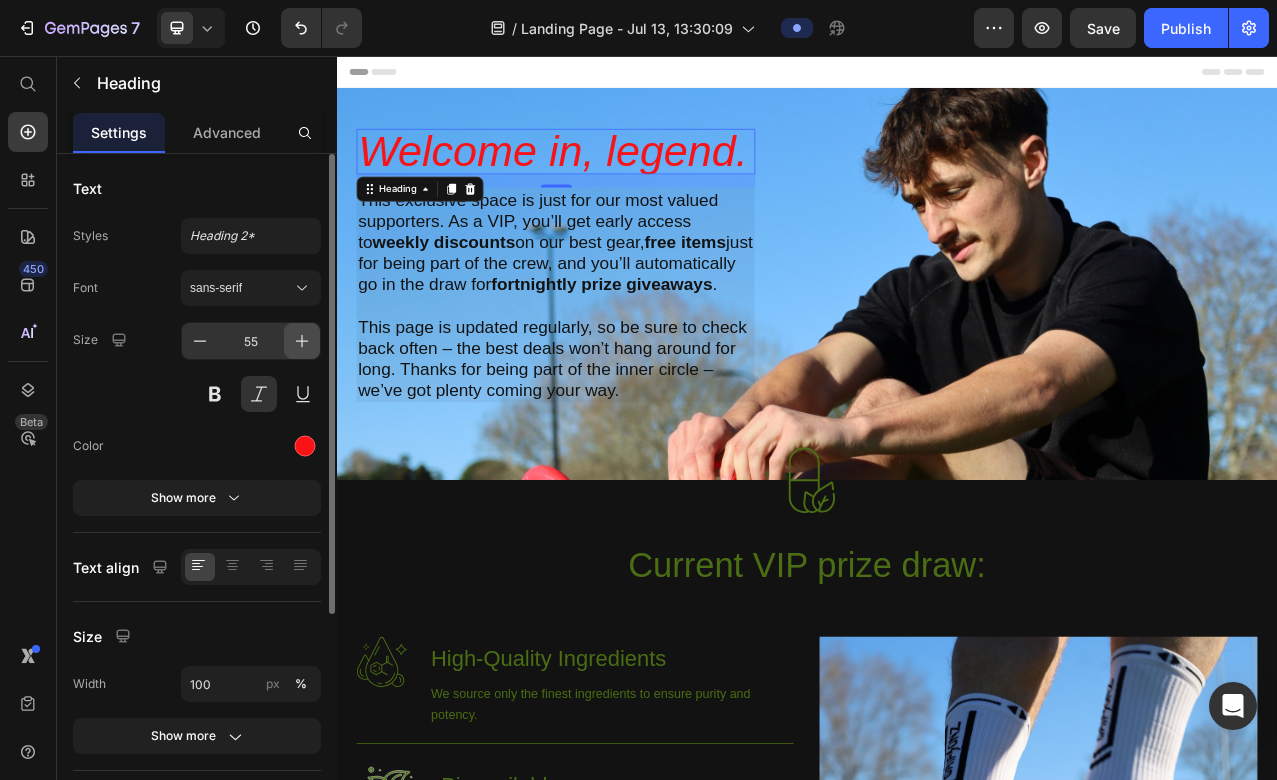 click at bounding box center (302, 341) 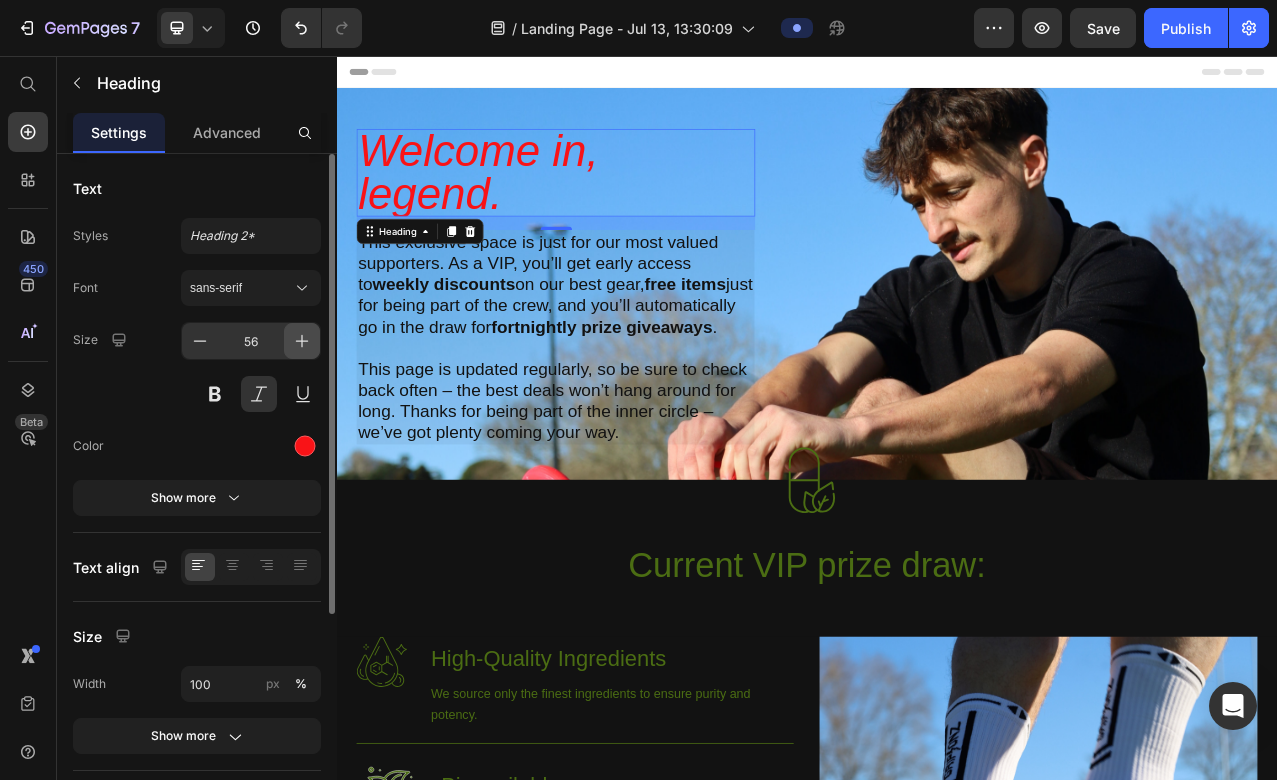 click at bounding box center [302, 341] 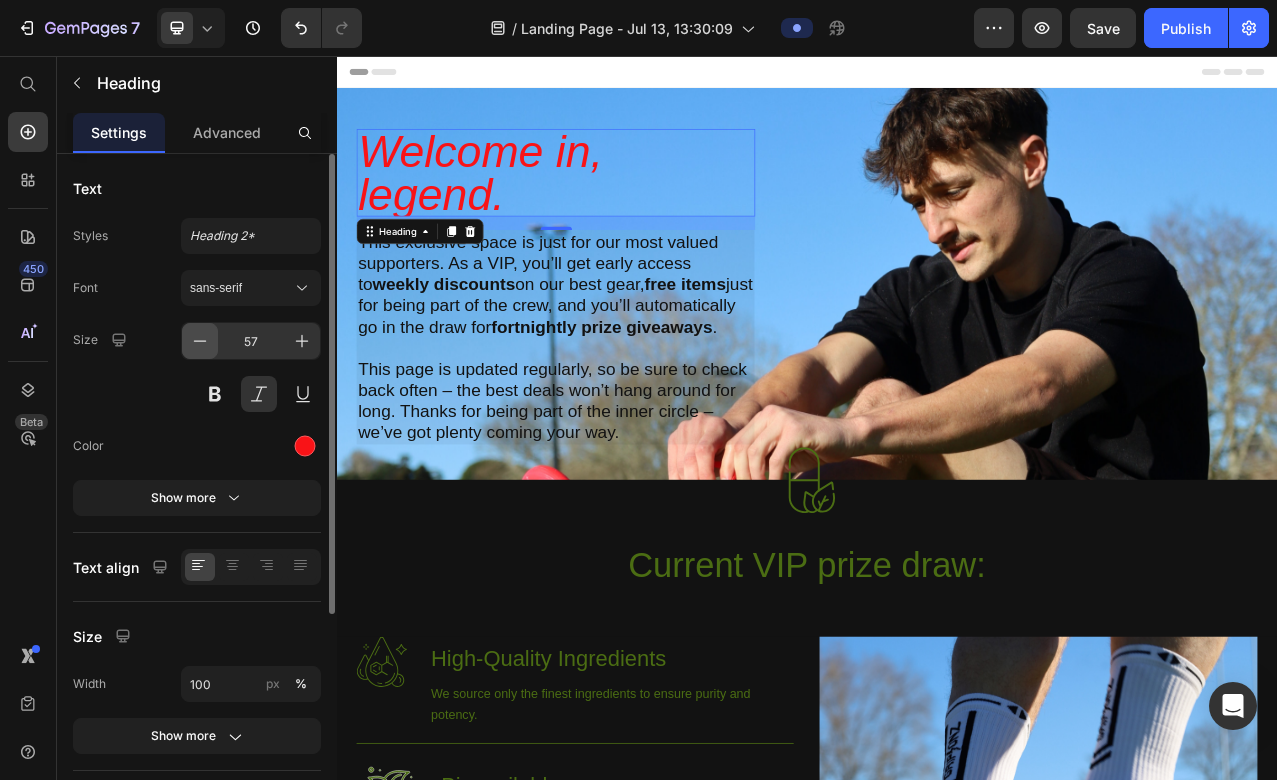 click 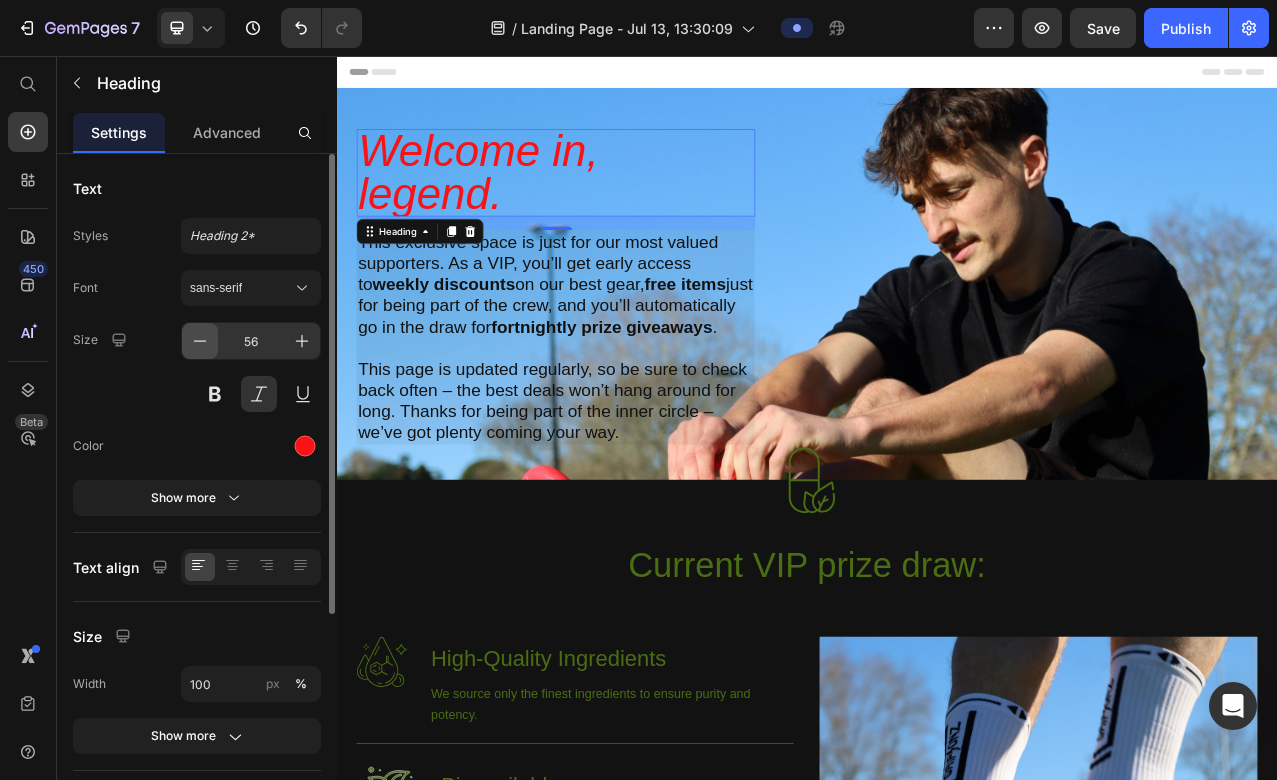 click 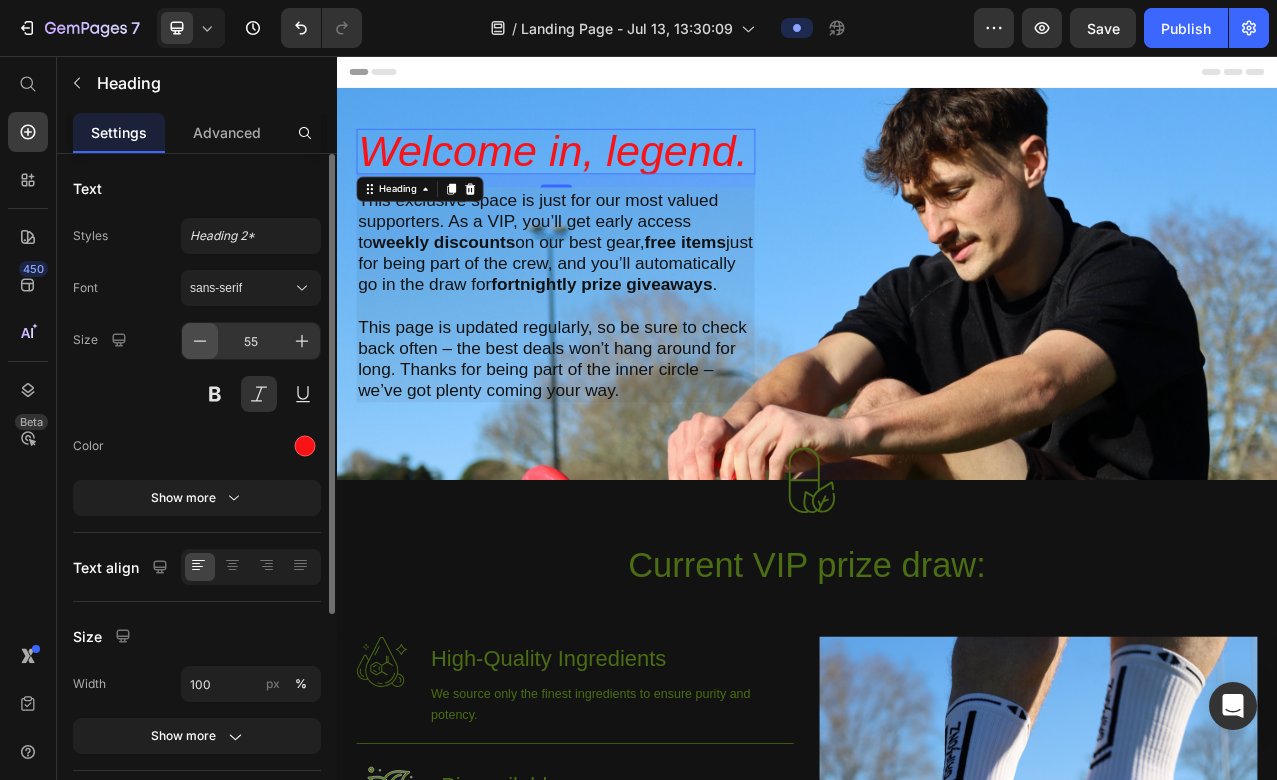 click 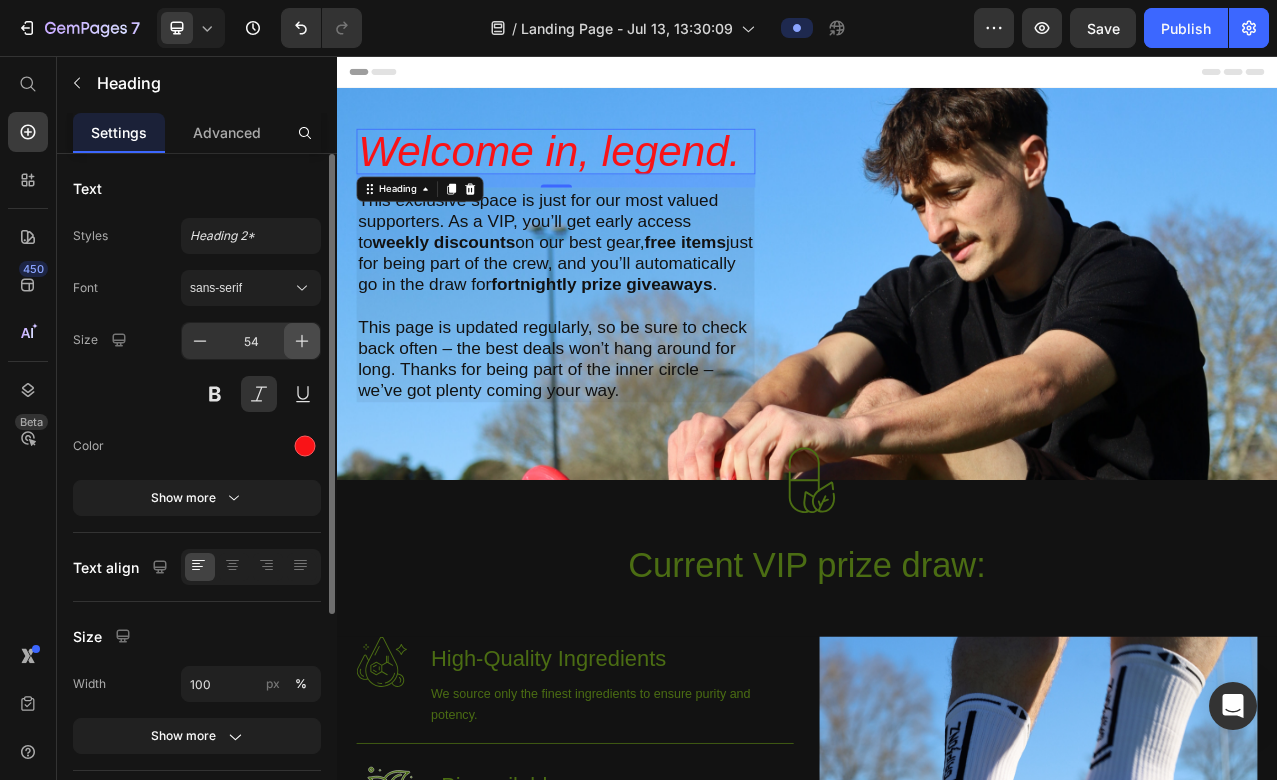 click 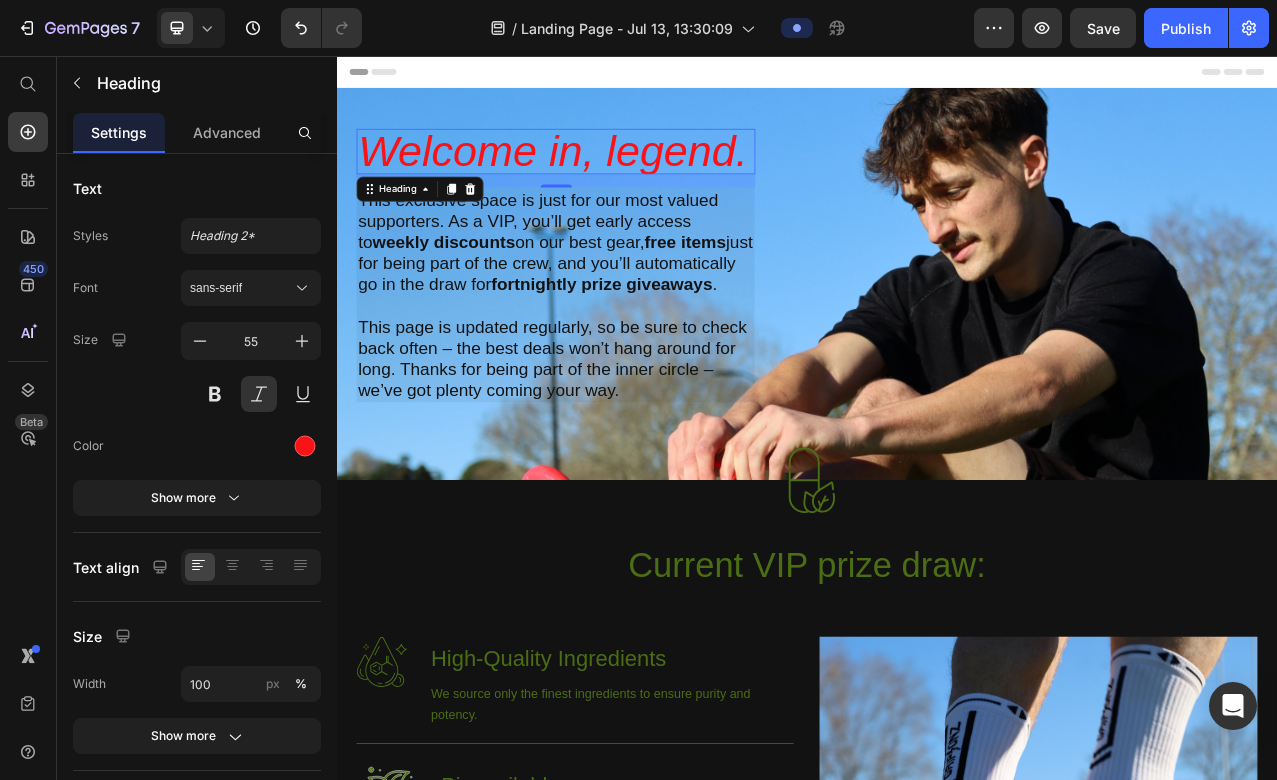 click on "This page is updated regularly, so be sure to check back often – the best deals won’t hang around for long. Thanks for being part of the inner circle – we’ve got plenty coming your way." at bounding box center (616, 442) 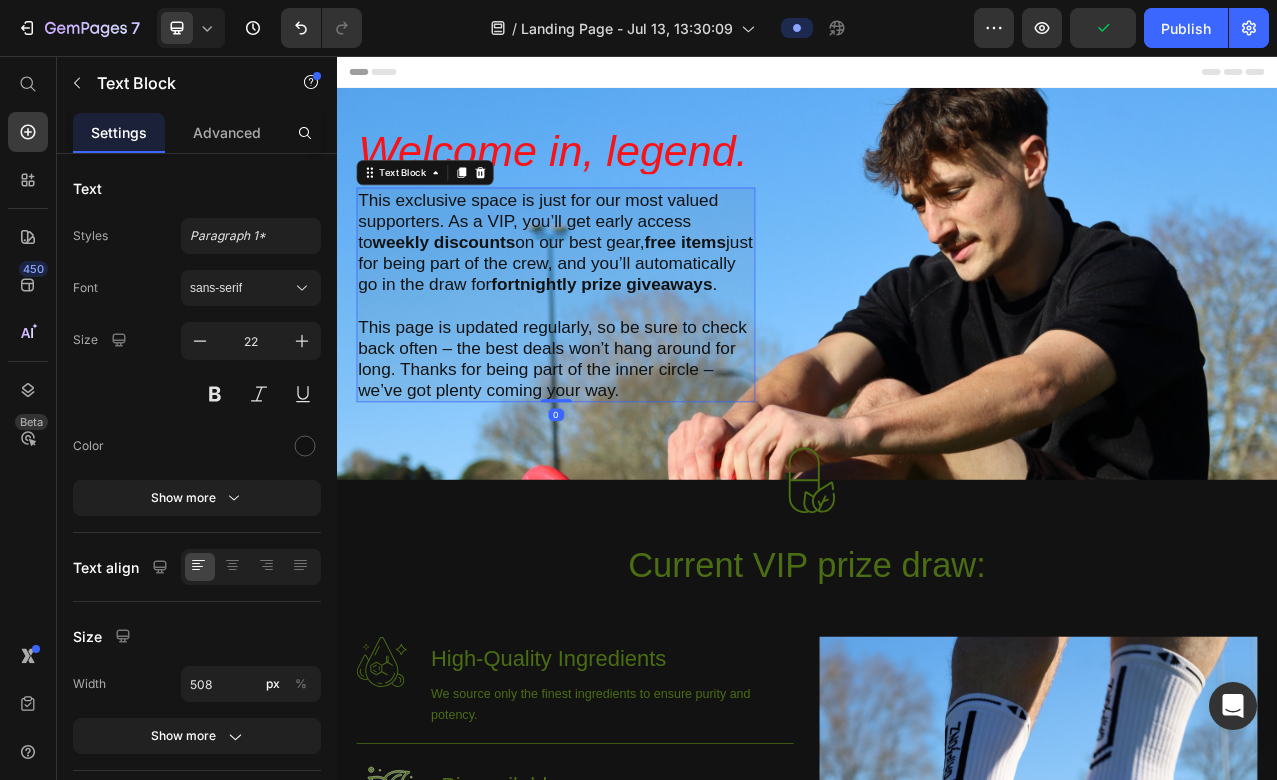 drag, startPoint x: 622, startPoint y: 545, endPoint x: 632, endPoint y: 449, distance: 96.519424 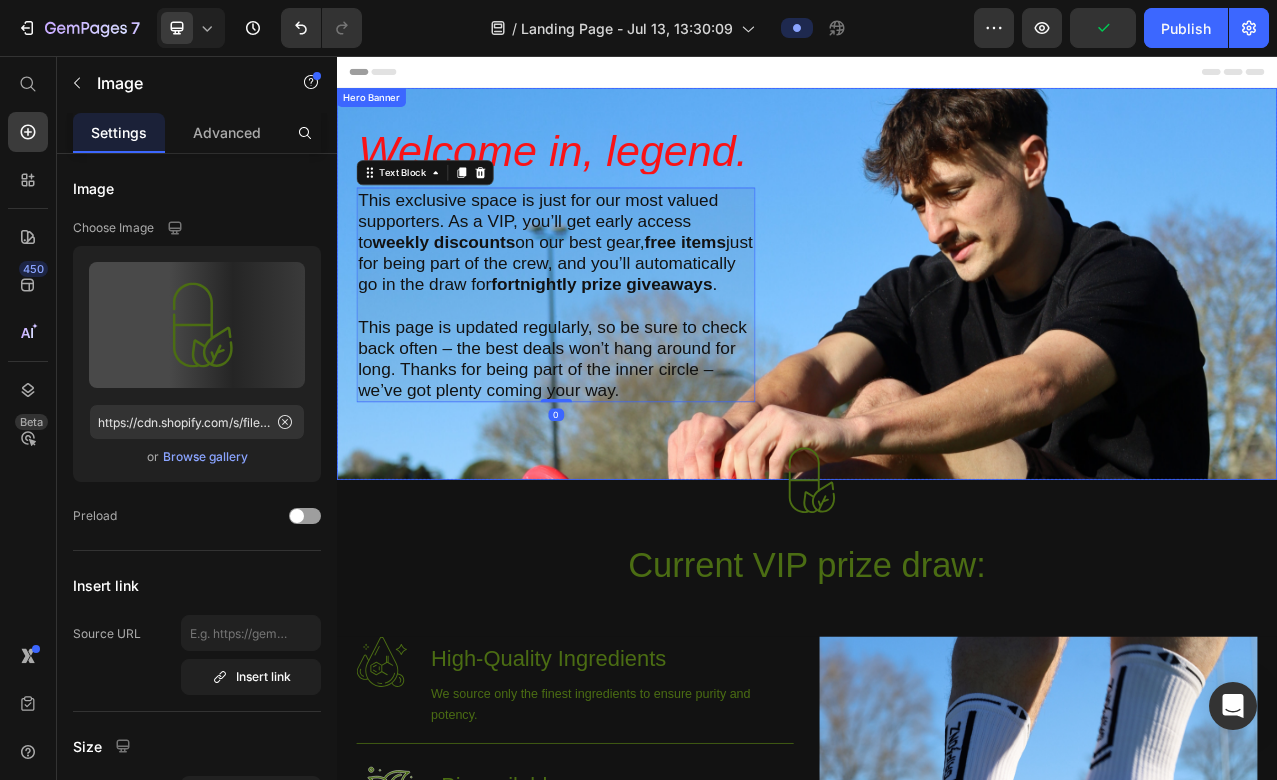 click at bounding box center [937, 597] 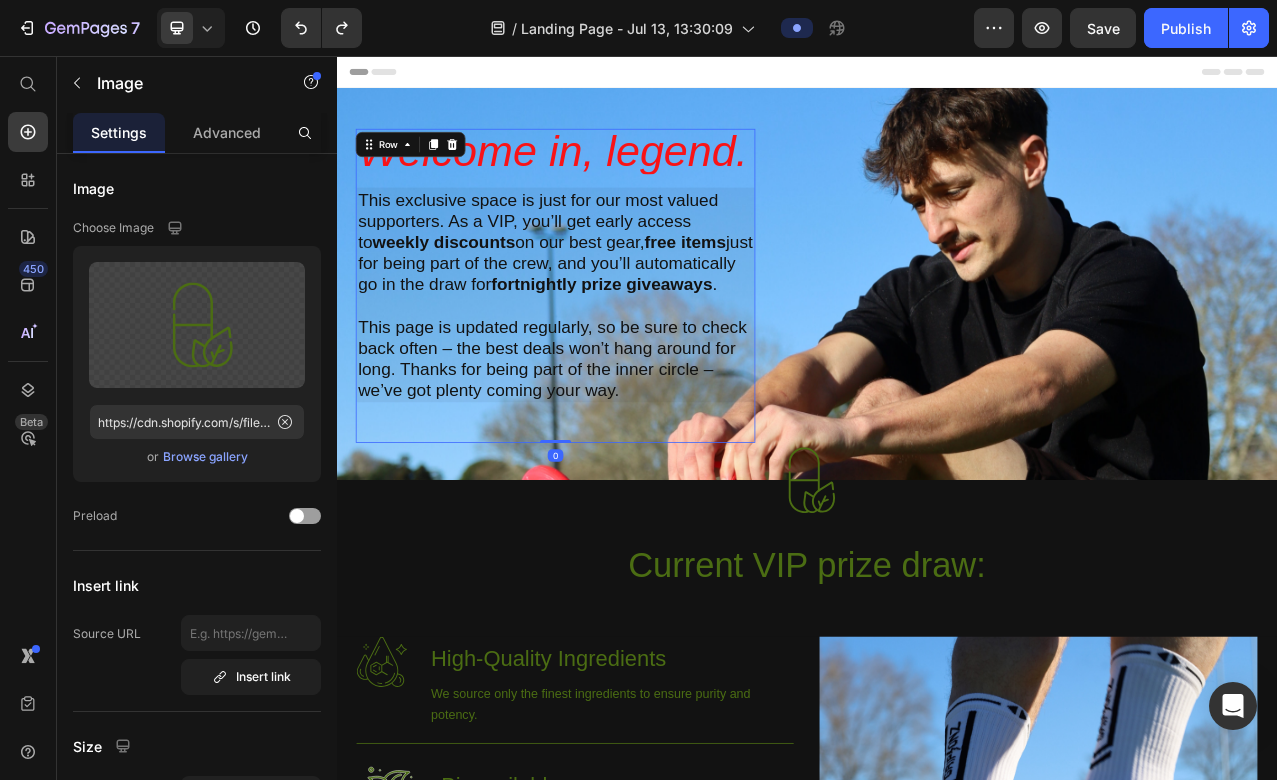 click on "Welcome in, legend. Heading This exclusive space is just for our most valued supporters. As a VIP, you’ll get early access to  weekly discounts  on our best gear,  free items  just for being part of the crew, and you’ll automatically go in the draw for  fortnightly prize giveaways . This page is updated regularly, so be sure to check back often – the best deals won’t hang around for long. Thanks for being part of the inner circle – we’ve got plenty coming your way. Text Block" at bounding box center [616, 349] 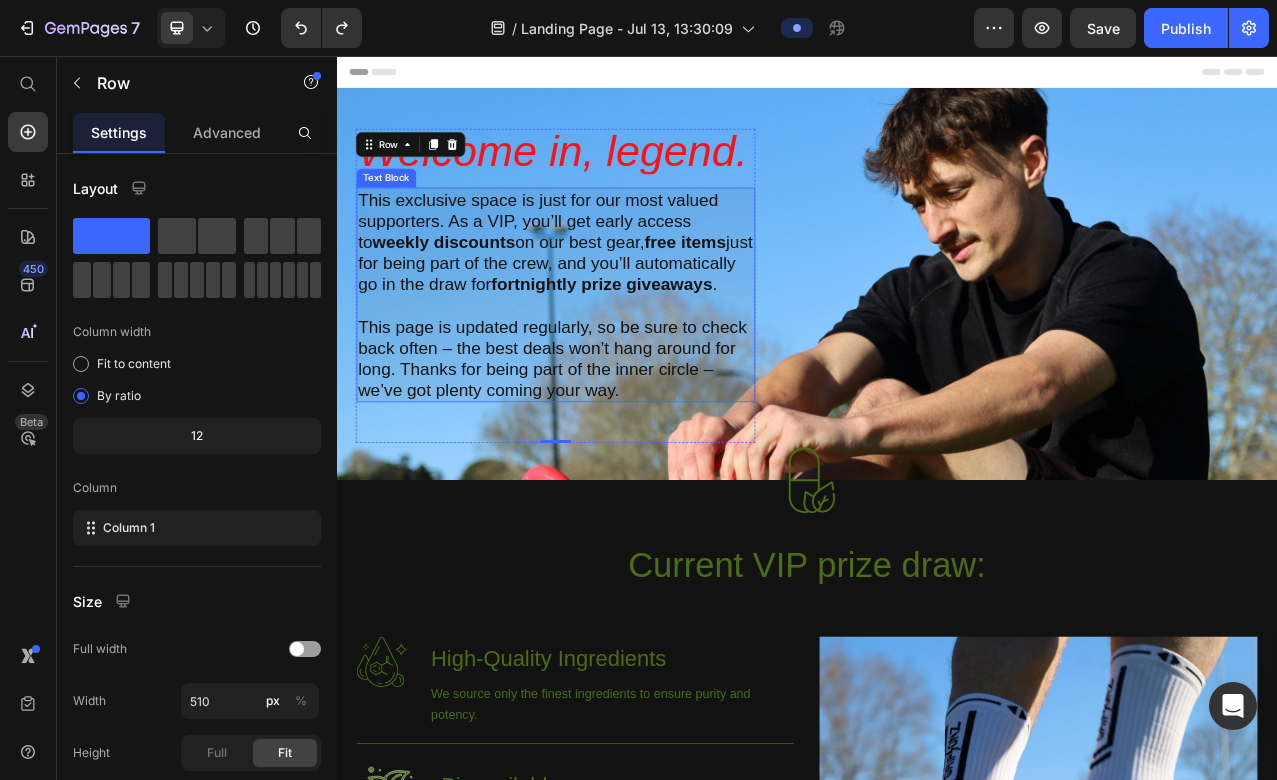 click on "This exclusive space is just for our most valued supporters. As a VIP, you’ll get early access to  weekly discounts  on our best gear,  free items  just for being part of the crew, and you’ll automatically go in the draw for  fortnightly prize giveaways ." at bounding box center (616, 293) 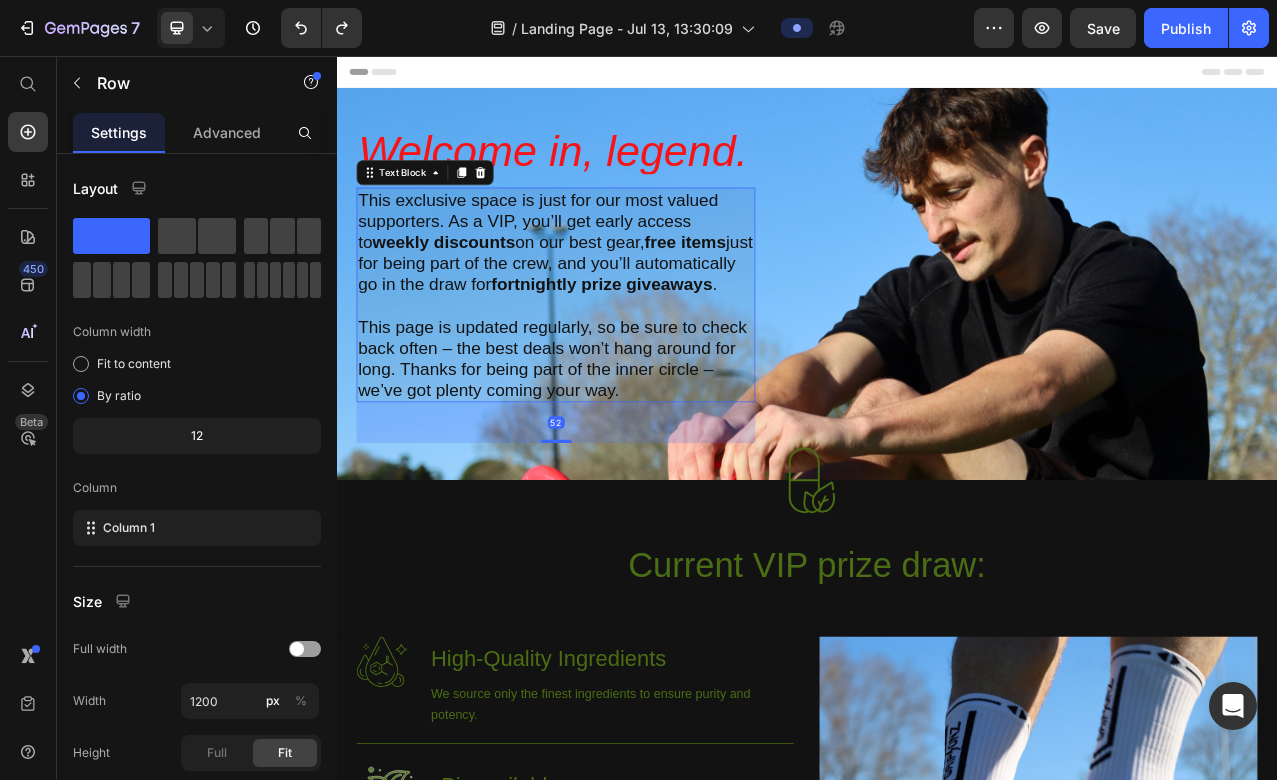 click on "Welcome in, legend. Heading This exclusive space is just for our most valued supporters. As a VIP, you’ll get early access to  weekly discounts  on our best gear,  free items  just for being part of the crew, and you’ll automatically go in the draw for  fortnightly prize giveaways . This page is updated regularly, so be sure to check back often – the best deals won’t hang around for long. Thanks for being part of the inner circle – we’ve got plenty coming your way. Text Block   52 Row" at bounding box center [937, 349] 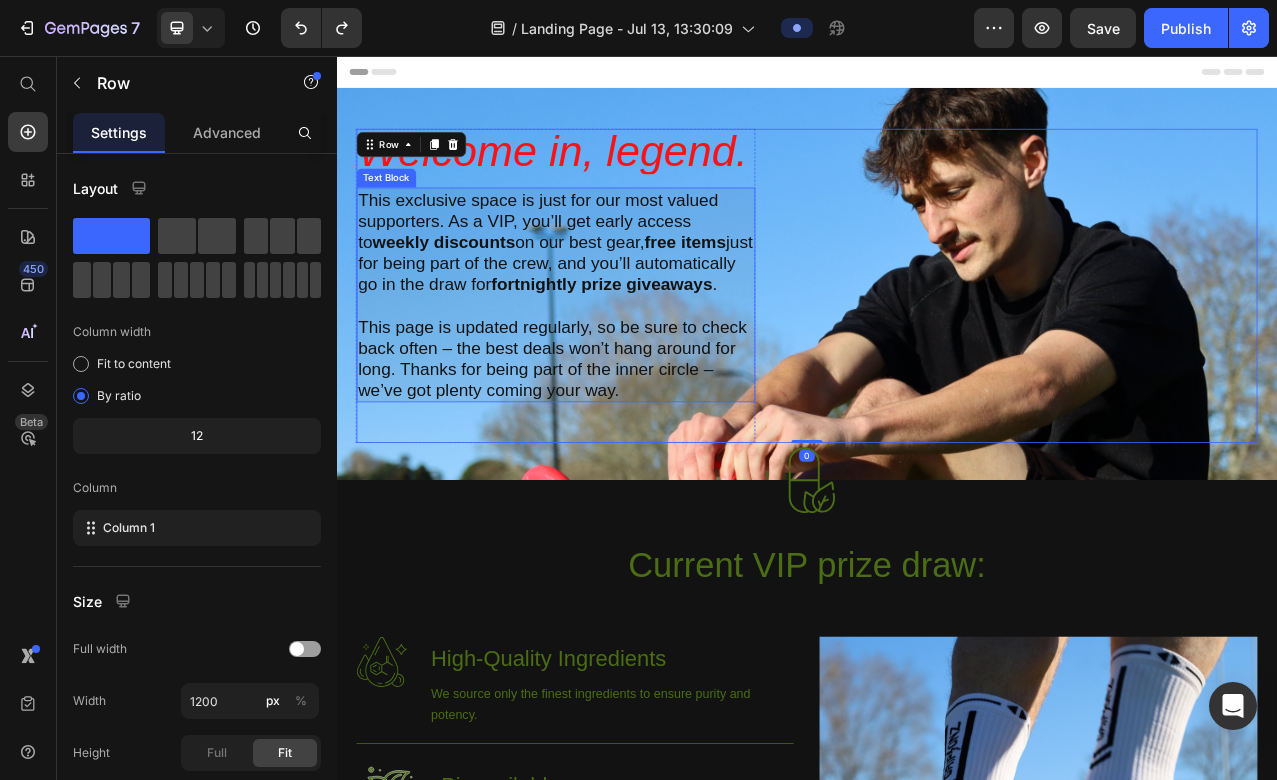 click on "This exclusive space is just for our most valued supporters. As a VIP, you’ll get early access to  weekly discounts  on our best gear,  free items  just for being part of the crew, and you’ll automatically go in the draw for  fortnightly prize giveaways ." at bounding box center [616, 293] 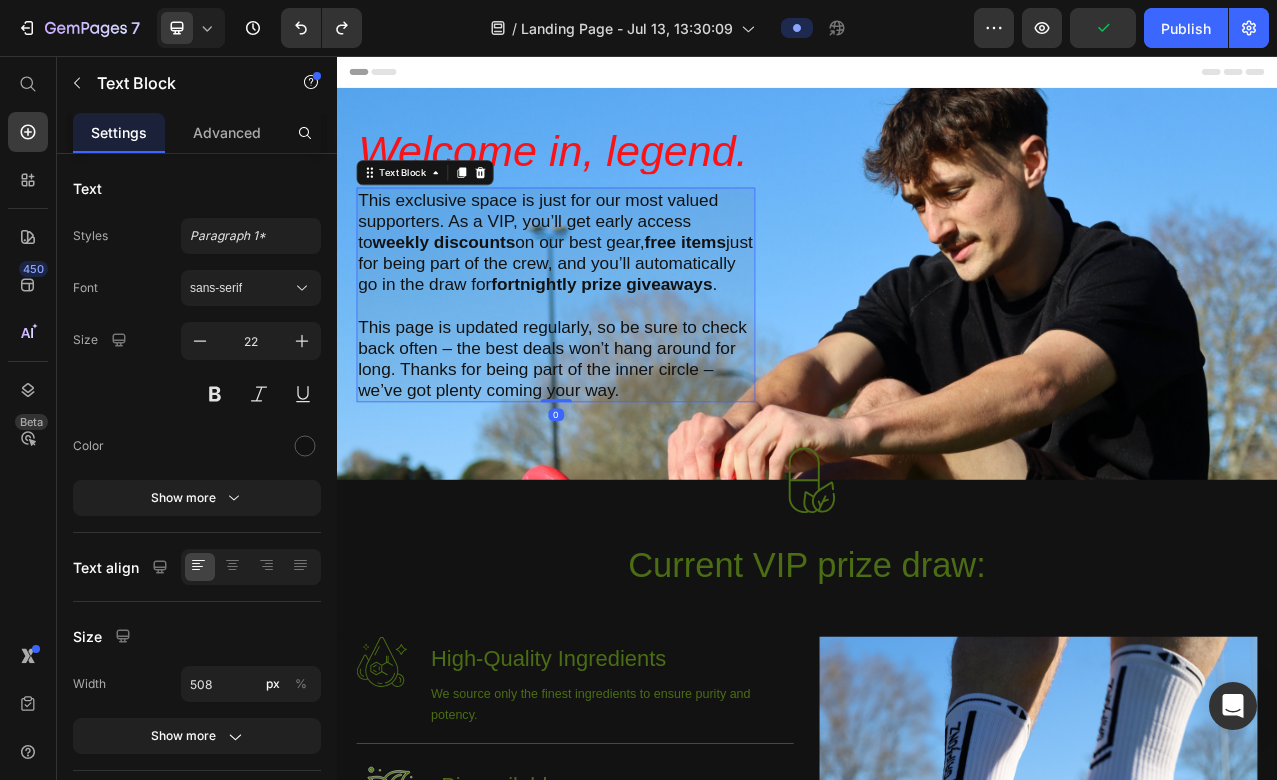 drag, startPoint x: 617, startPoint y: 545, endPoint x: 708, endPoint y: 420, distance: 154.61565 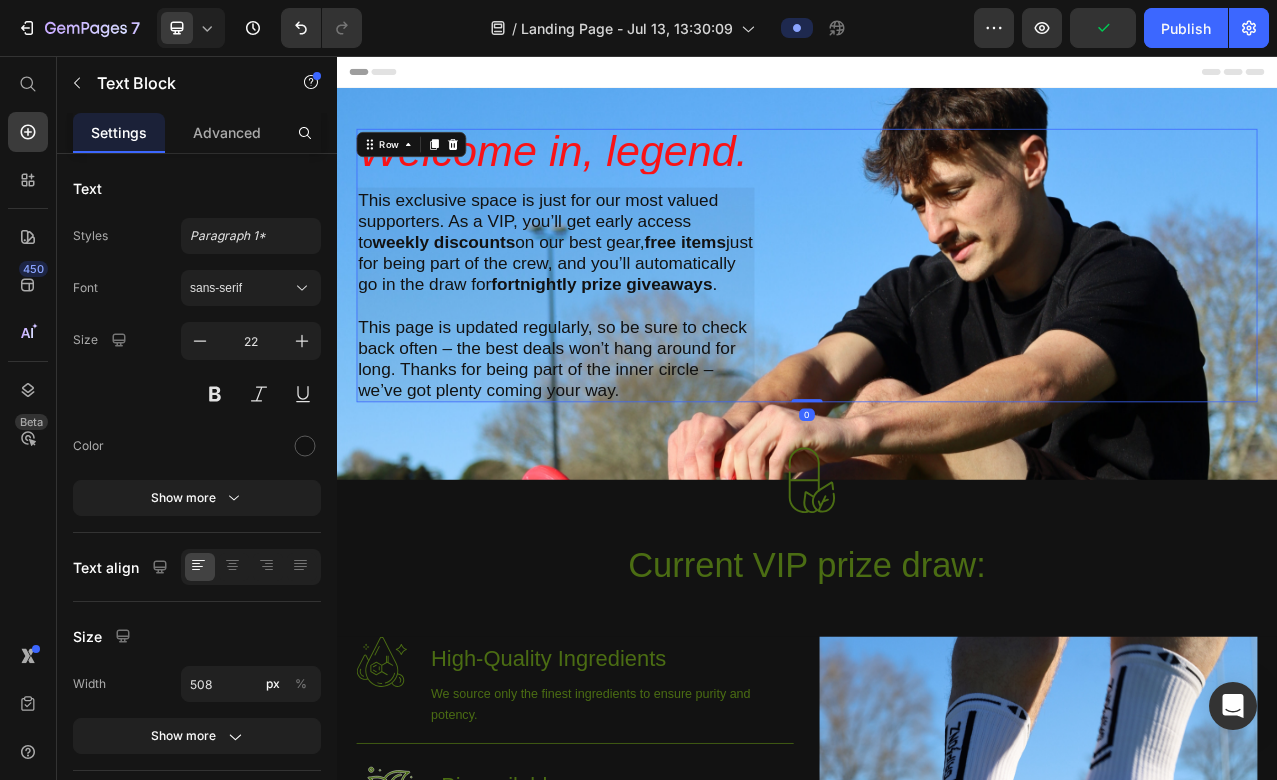 click on "Welcome in, legend. Heading This exclusive space is just for our most valued supporters. As a VIP, you’ll get early access to  weekly discounts  on our best gear,  free items  just for being part of the crew, and you’ll automatically go in the draw for  fortnightly prize giveaways . This page is updated regularly, so be sure to check back often – the best deals won’t hang around for long. Thanks for being part of the inner circle – we’ve got plenty coming your way. Text Block Row" at bounding box center (937, 323) 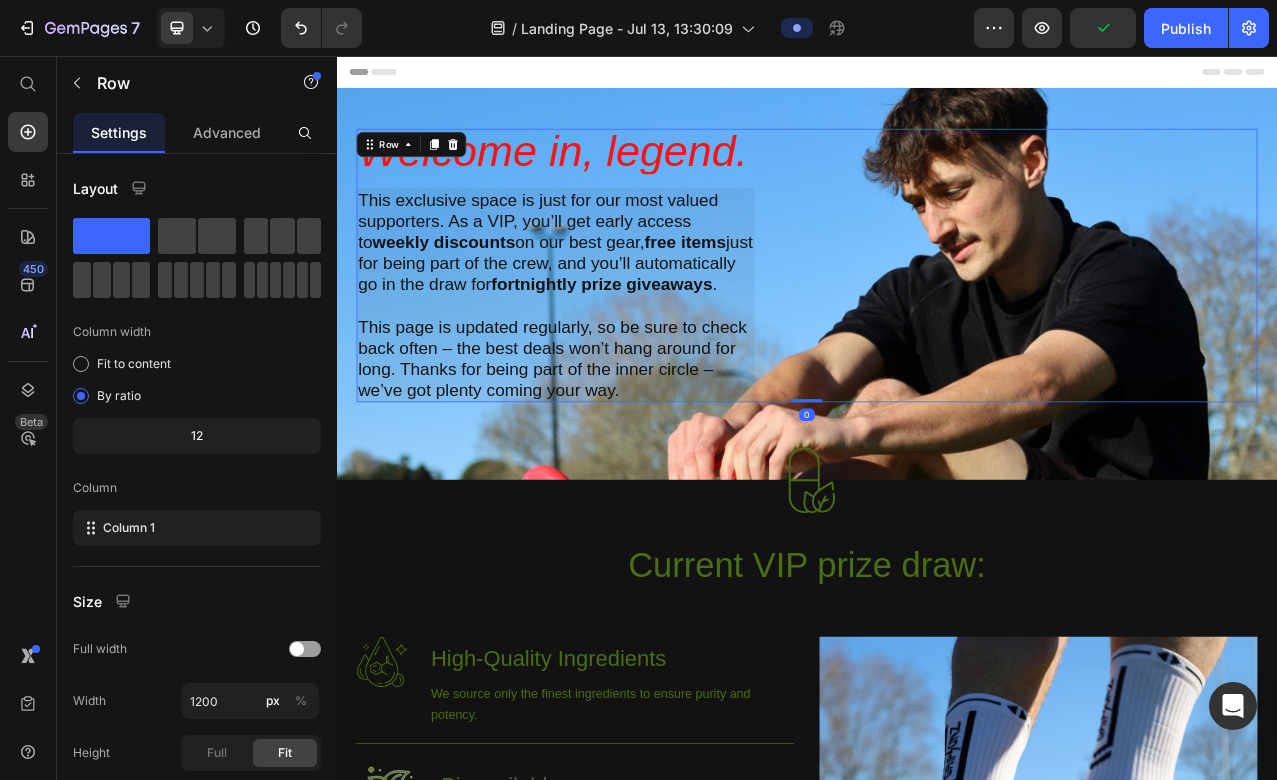 click on "This page is updated regularly, so be sure to check back often – the best deals won’t hang around for long. Thanks for being part of the inner circle – we’ve got plenty coming your way." at bounding box center (616, 442) 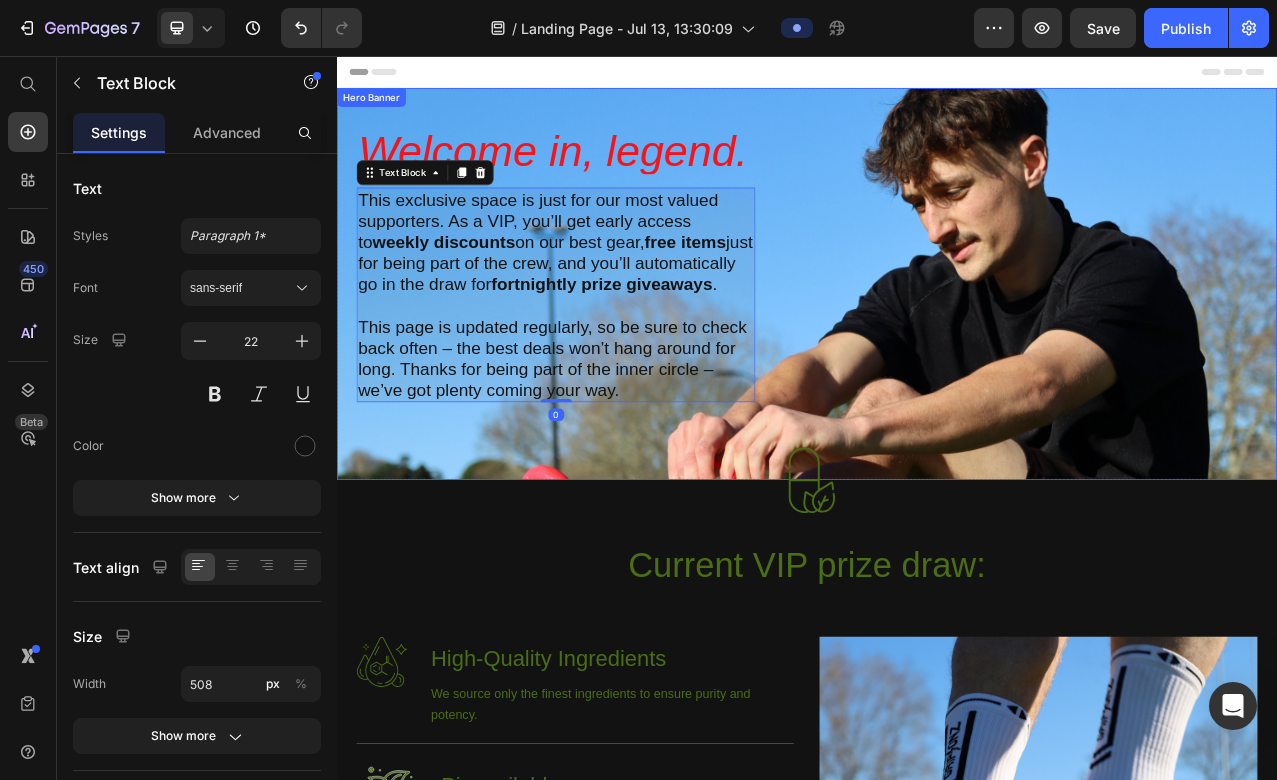 click at bounding box center (937, 518) 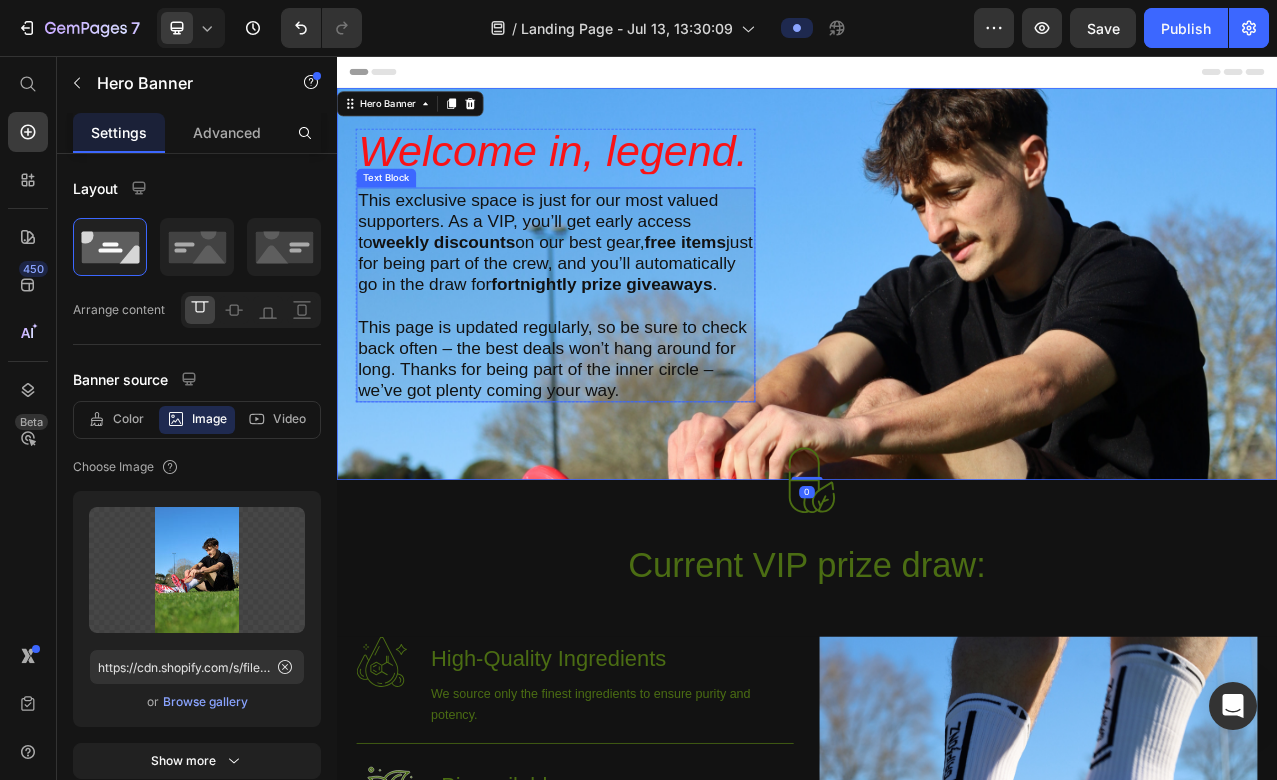 click on "This page is updated regularly, so be sure to check back often – the best deals won’t hang around for long. Thanks for being part of the inner circle – we’ve got plenty coming your way." at bounding box center [616, 442] 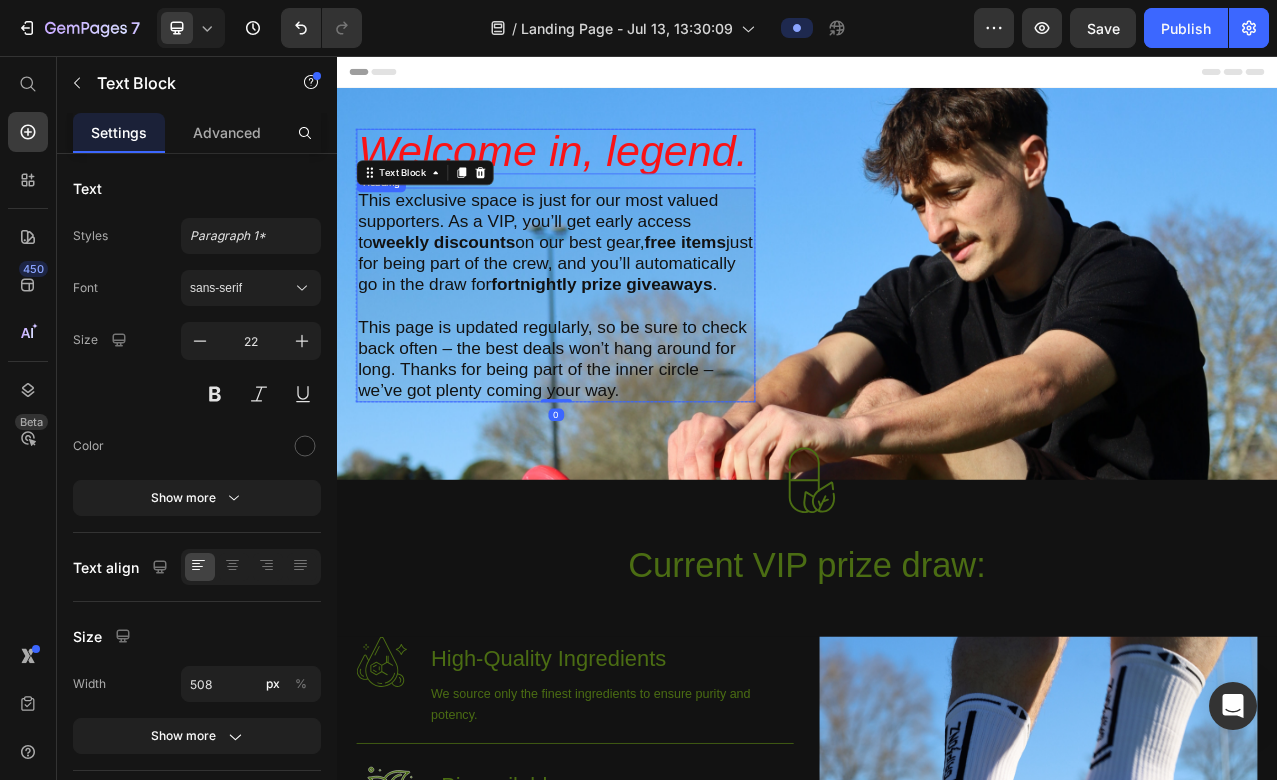 click on "Welcome in, legend." at bounding box center (616, 178) 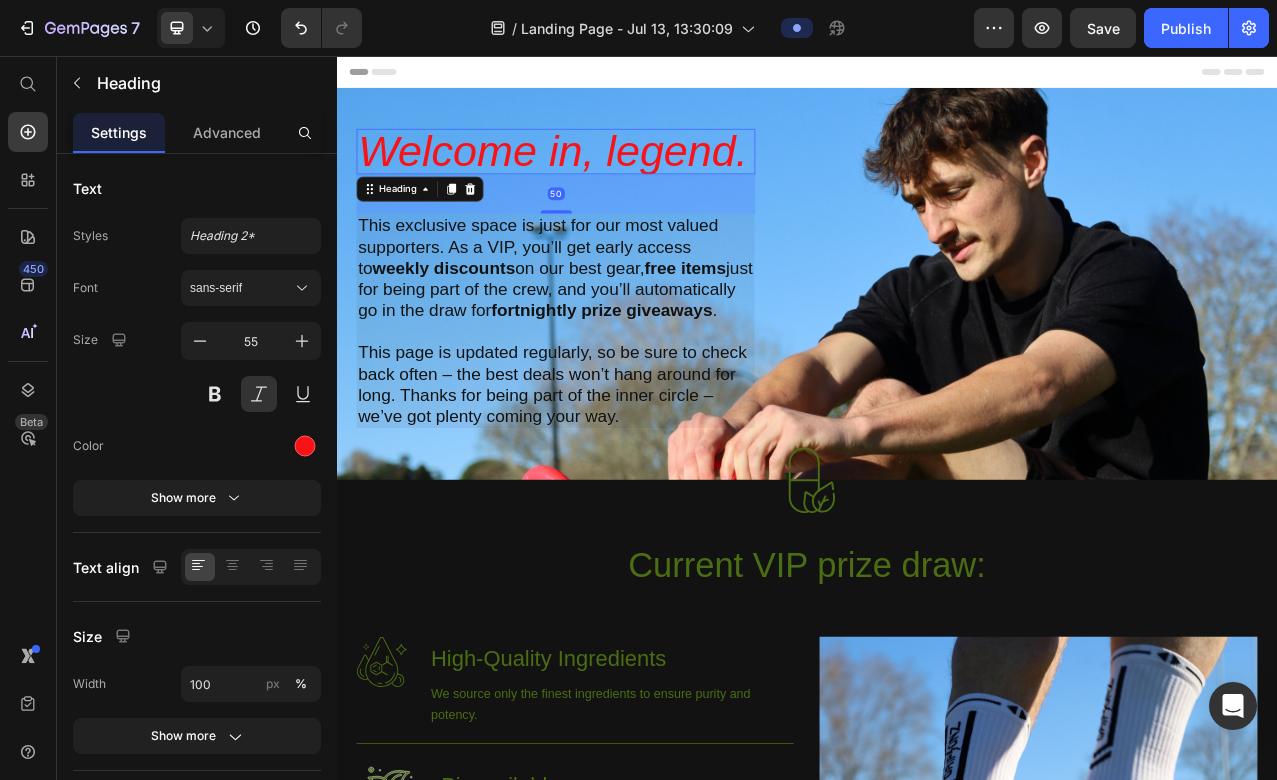 drag, startPoint x: 629, startPoint y: 220, endPoint x: 665, endPoint y: 253, distance: 48.83646 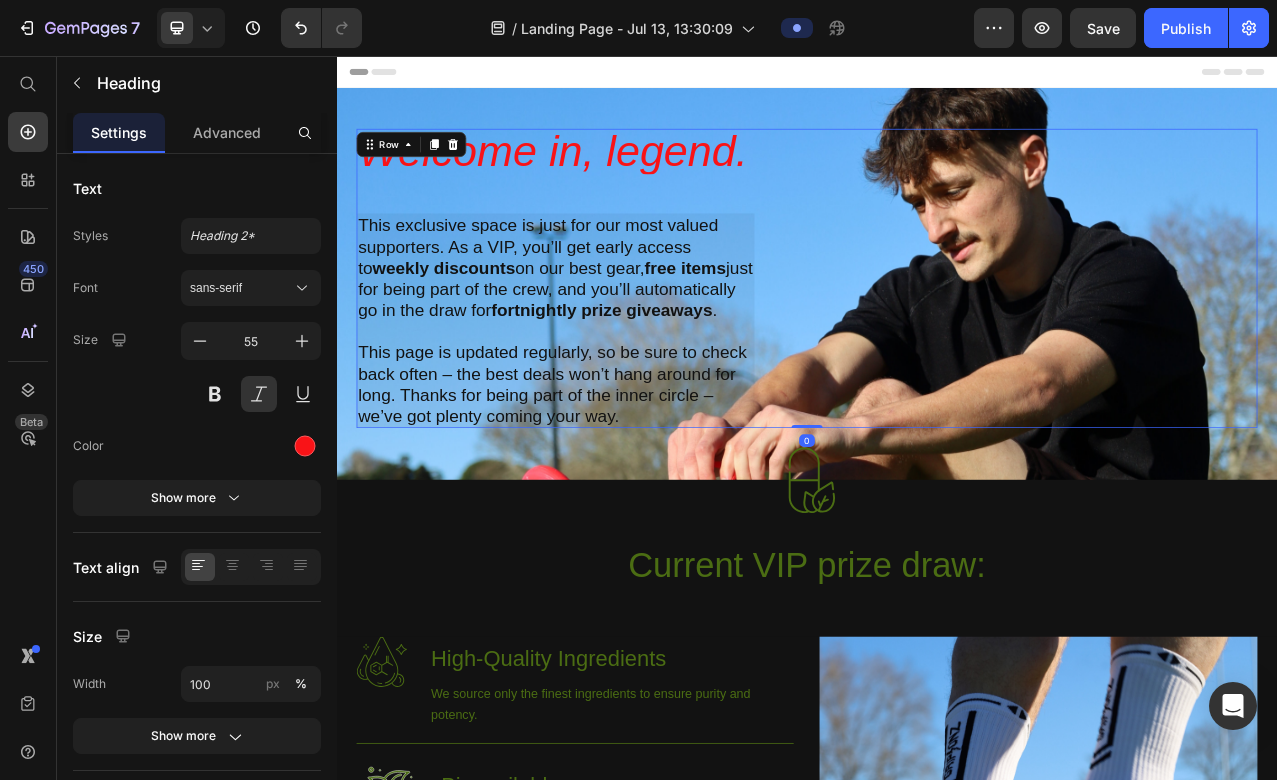 click on "Welcome in, legend. Heading This exclusive space is just for our most valued supporters. As a VIP, you’ll get early access to  weekly discounts  on our best gear,  free items  just for being part of the crew, and you’ll automatically go in the draw for  fortnightly prize giveaways . This page is updated regularly, so be sure to check back often – the best deals won’t hang around for long. Thanks for being part of the inner circle – we’ve got plenty coming your way. Text Block Row" at bounding box center [937, 340] 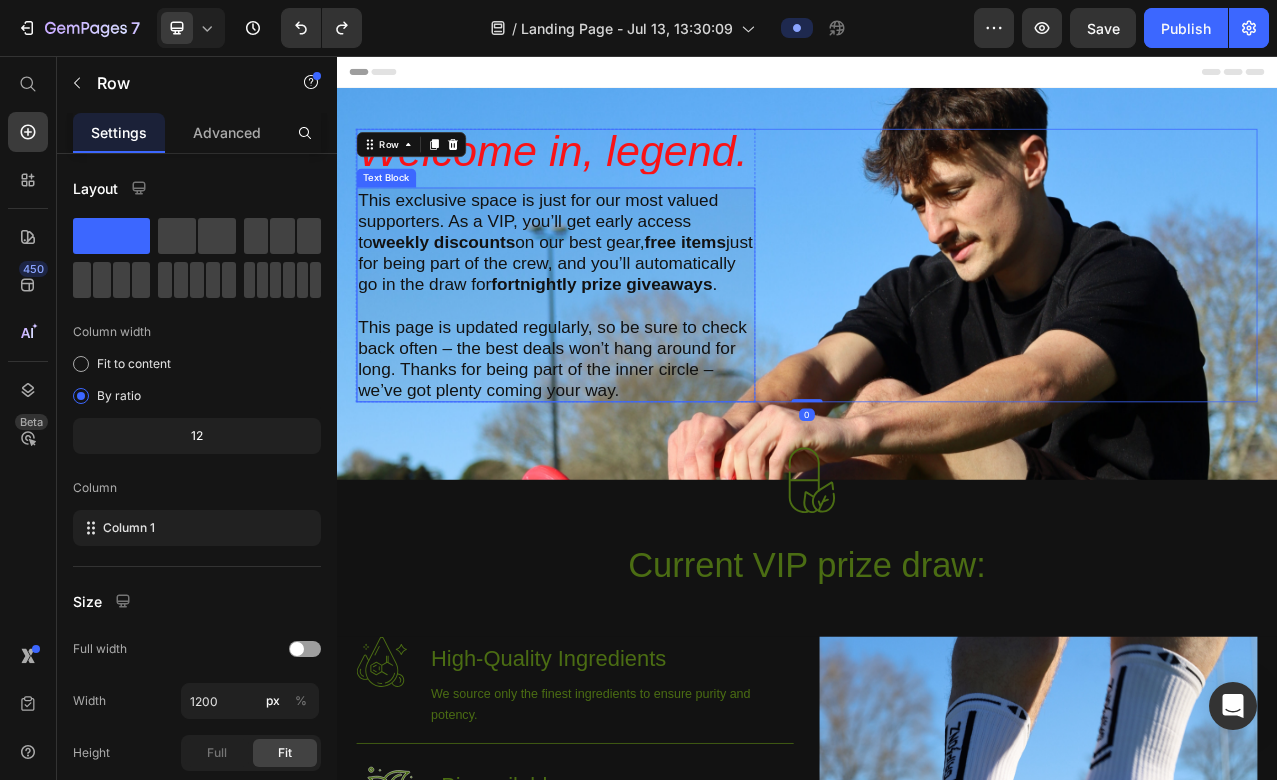 click on "fortnightly prize giveaways" at bounding box center (675, 347) 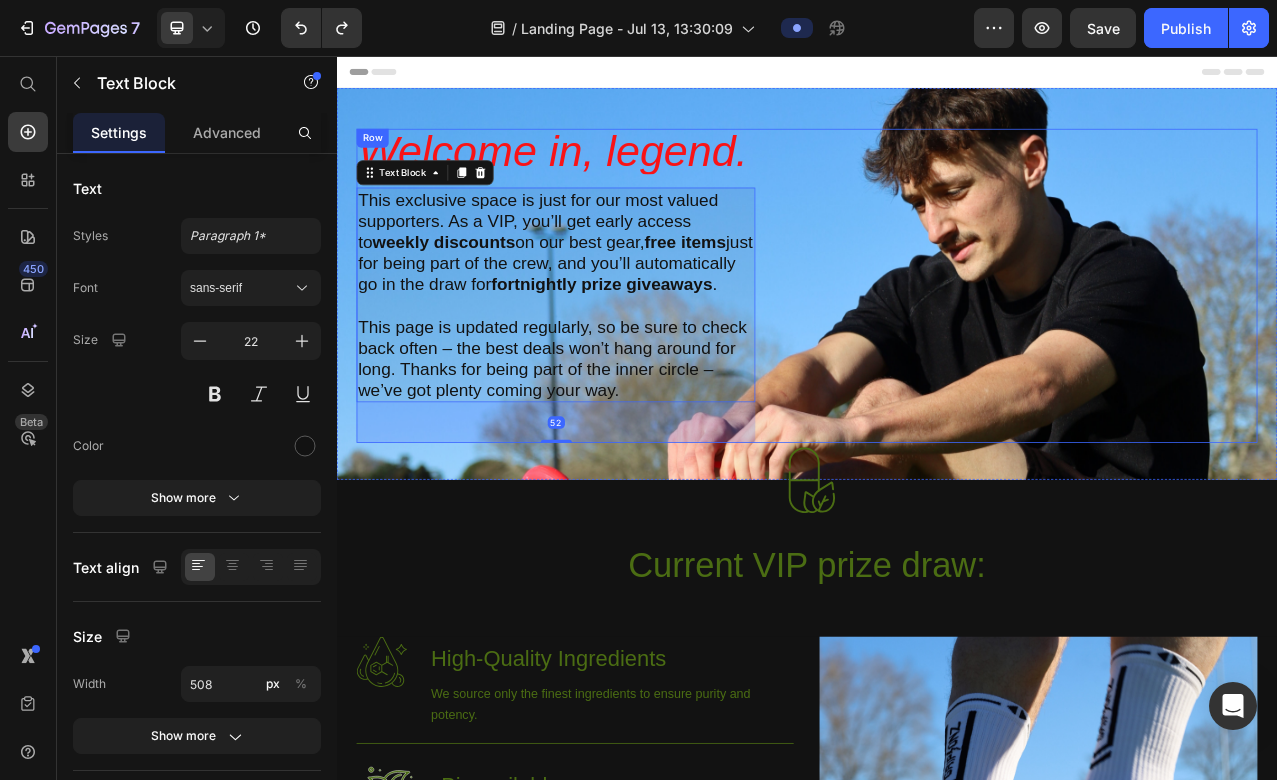 click on "Welcome in, legend. Heading This exclusive space is just for our most valued supporters. As a VIP, you’ll get early access to  weekly discounts  on our best gear,  free items  just for being part of the crew, and you’ll automatically go in the draw for  fortnightly prize giveaways . This page is updated regularly, so be sure to check back often – the best deals won’t hang around for long. Thanks for being part of the inner circle – we’ve got plenty coming your way. Text Block   52 Row" at bounding box center [937, 349] 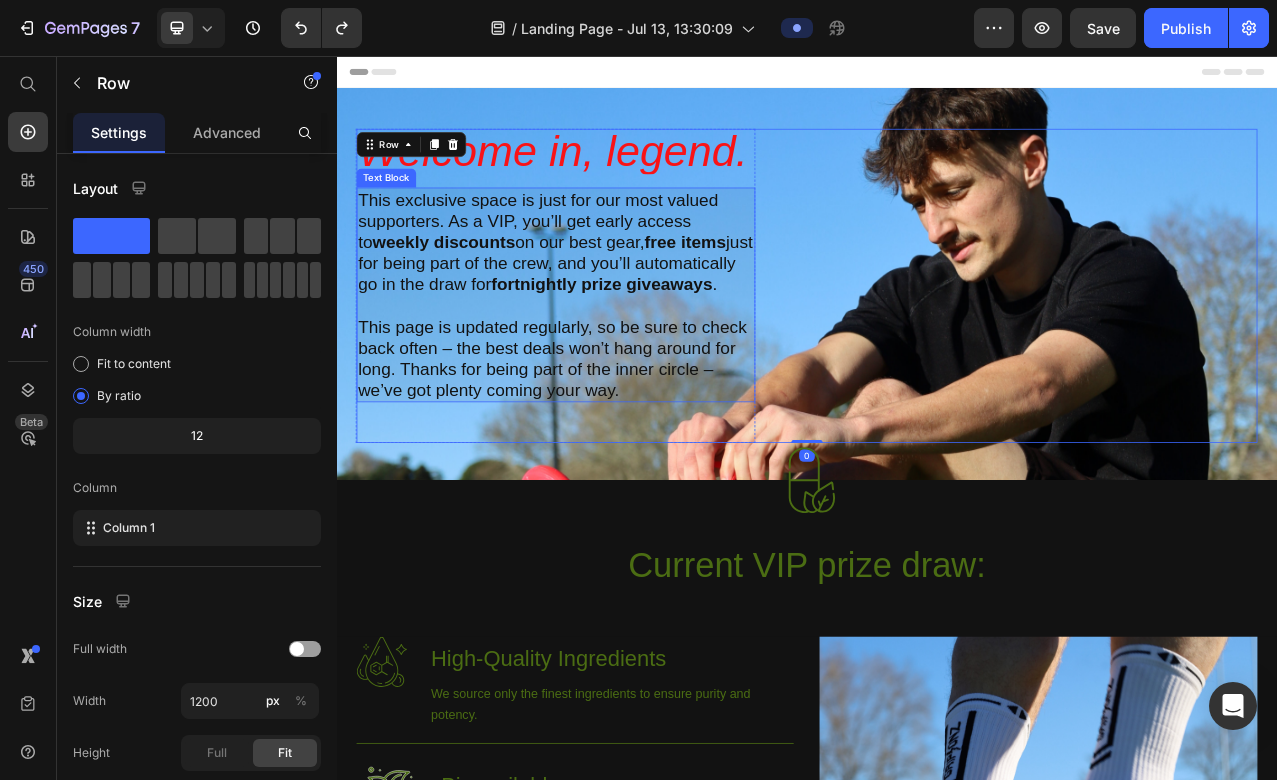 click on "This page is updated regularly, so be sure to check back often – the best deals won’t hang around for long. Thanks for being part of the inner circle – we’ve got plenty coming your way." at bounding box center (616, 442) 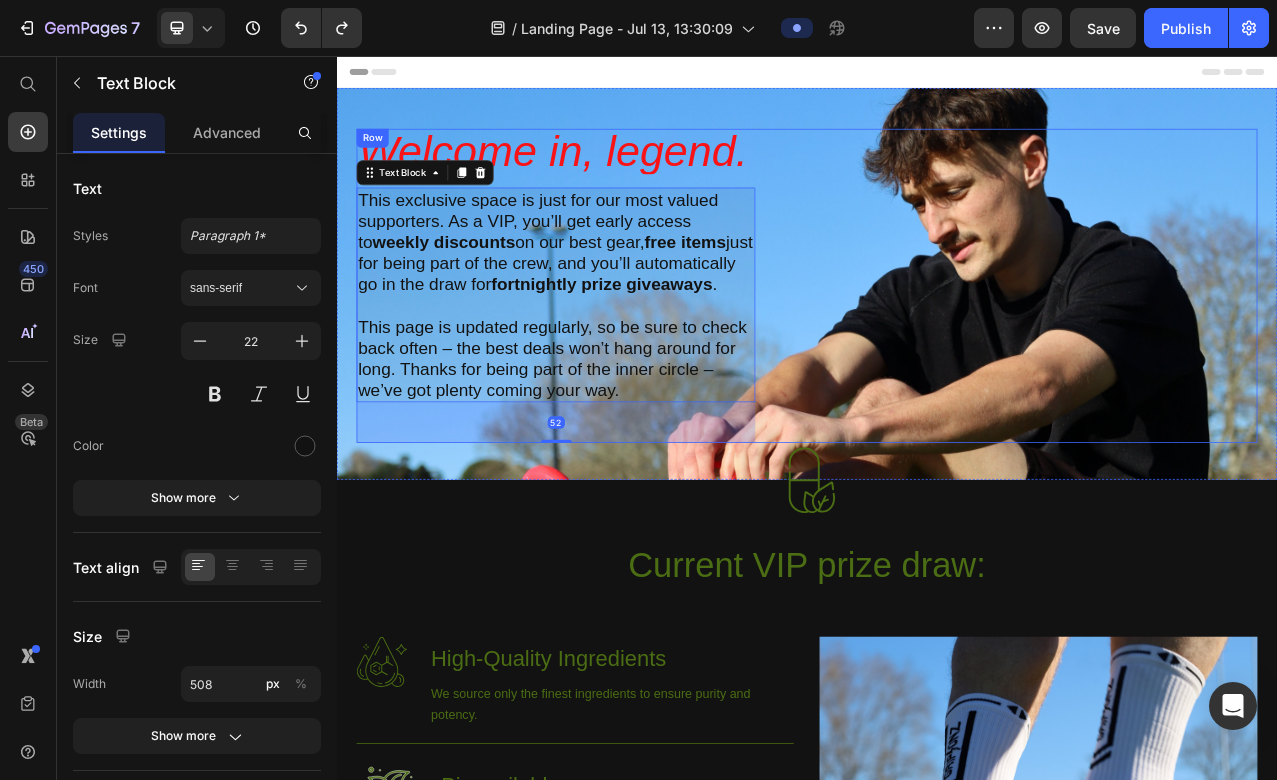 click on "Welcome in, legend. Heading This exclusive space is just for our most valued supporters. As a VIP, you’ll get early access to  weekly discounts  on our best gear,  free items  just for being part of the crew, and you’ll automatically go in the draw for  fortnightly prize giveaways . This page is updated regularly, so be sure to check back often – the best deals won’t hang around for long. Thanks for being part of the inner circle – we’ve got plenty coming your way. Text Block   52 Row" at bounding box center (937, 349) 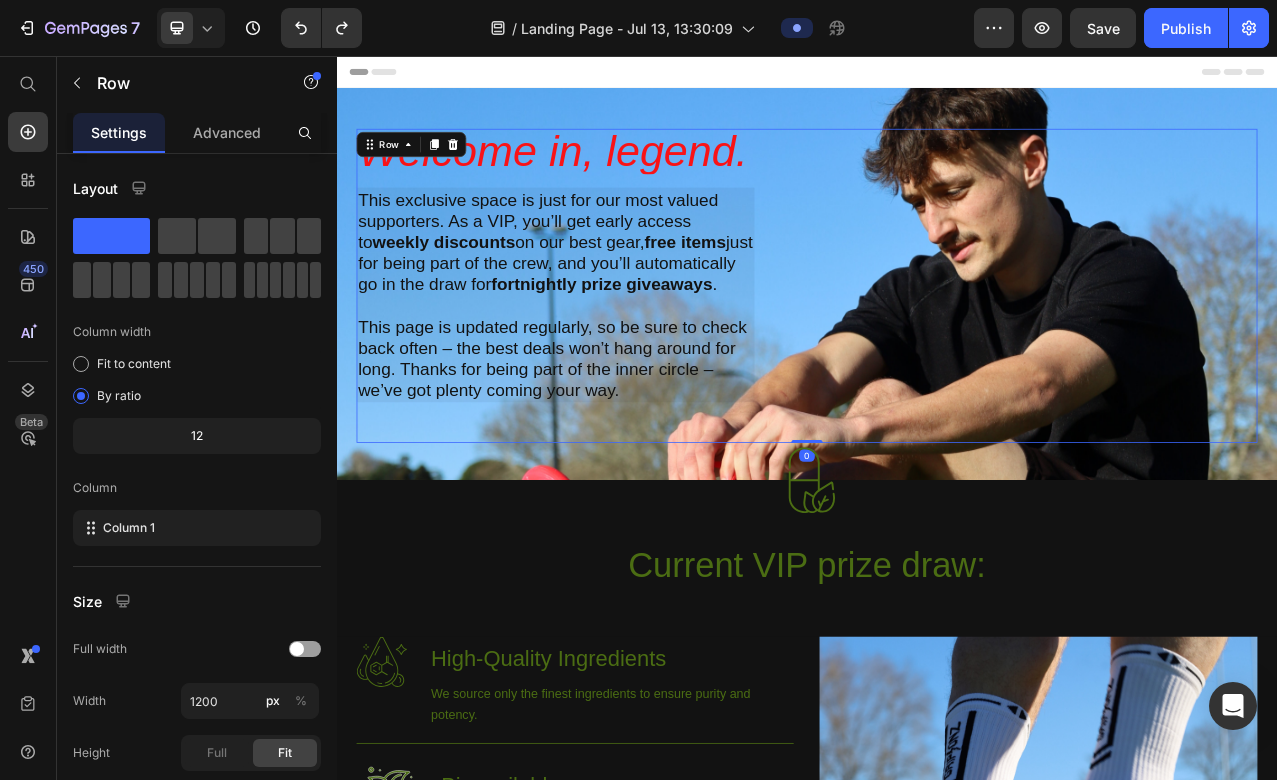drag, startPoint x: 941, startPoint y: 547, endPoint x: 978, endPoint y: 387, distance: 164.22241 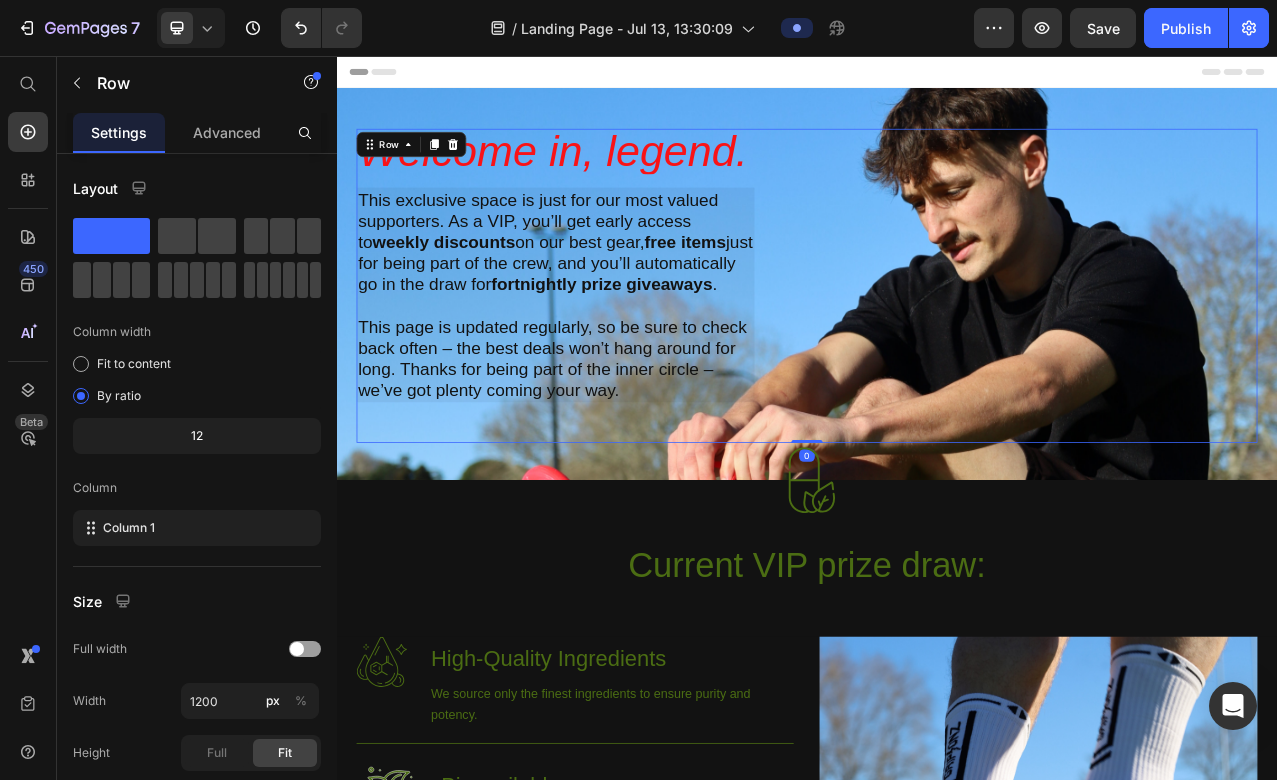 click on "Welcome in, legend. Heading This exclusive space is just for our most valued supporters. As a VIP, you’ll get early access to  weekly discounts  on our best gear,  free items  just for being part of the crew, and you’ll automatically go in the draw for  fortnightly prize giveaways . This page is updated regularly, so be sure to check back often – the best deals won’t hang around for long. Thanks for being part of the inner circle – we’ve got plenty coming your way. Text Block Row" at bounding box center (937, 349) 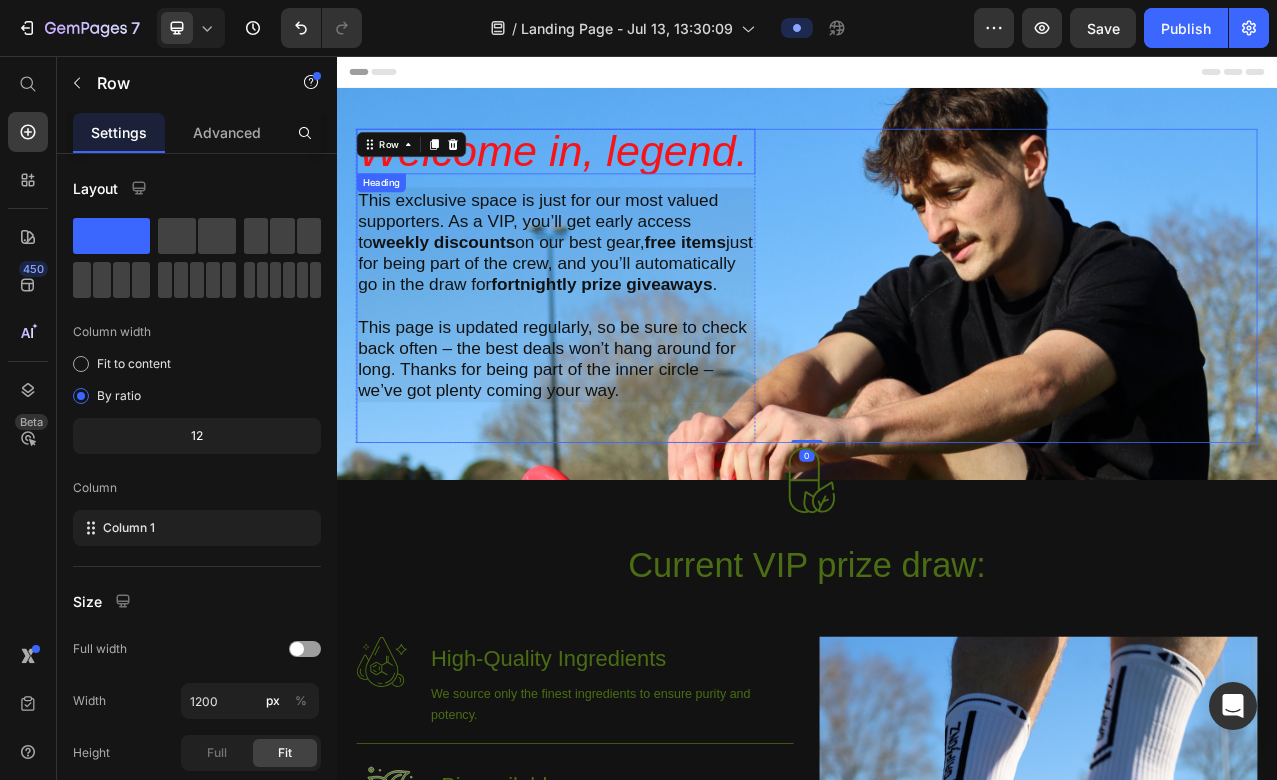 click on "Welcome in, legend." at bounding box center [616, 178] 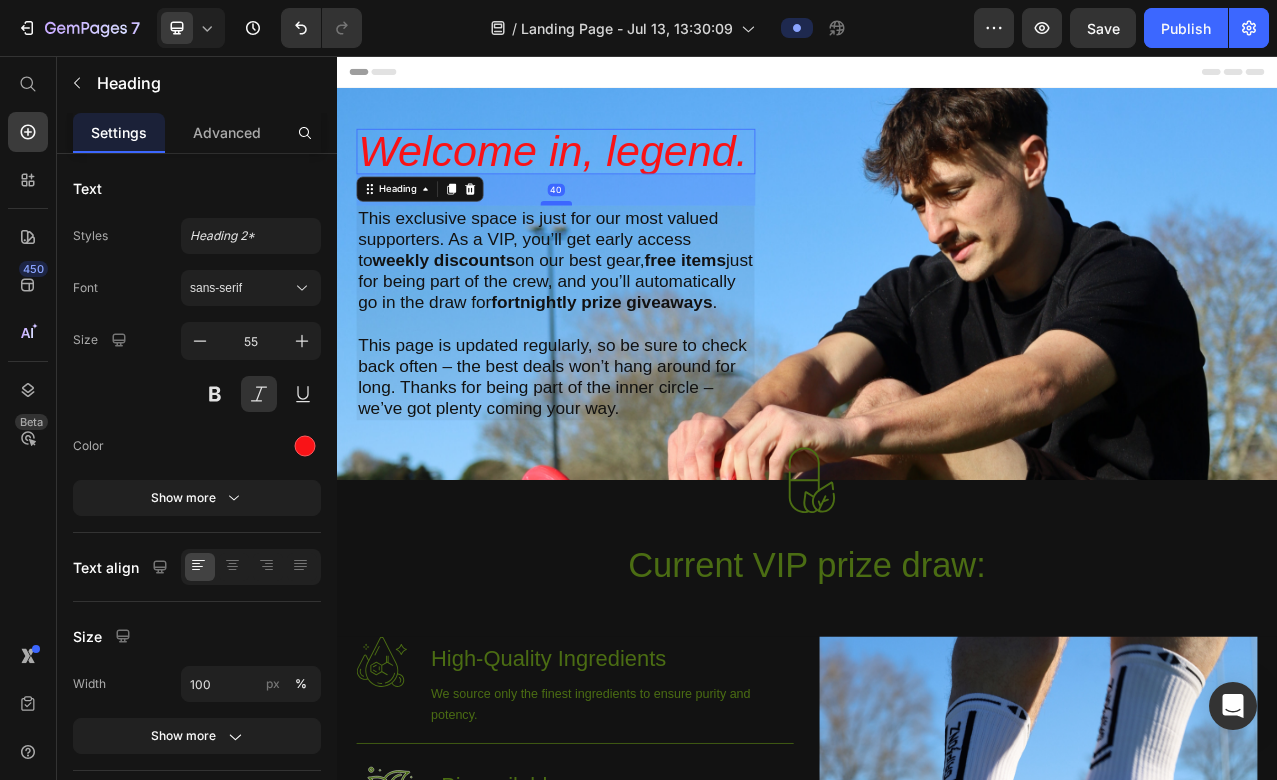 drag, startPoint x: 620, startPoint y: 220, endPoint x: 631, endPoint y: 243, distance: 25.495098 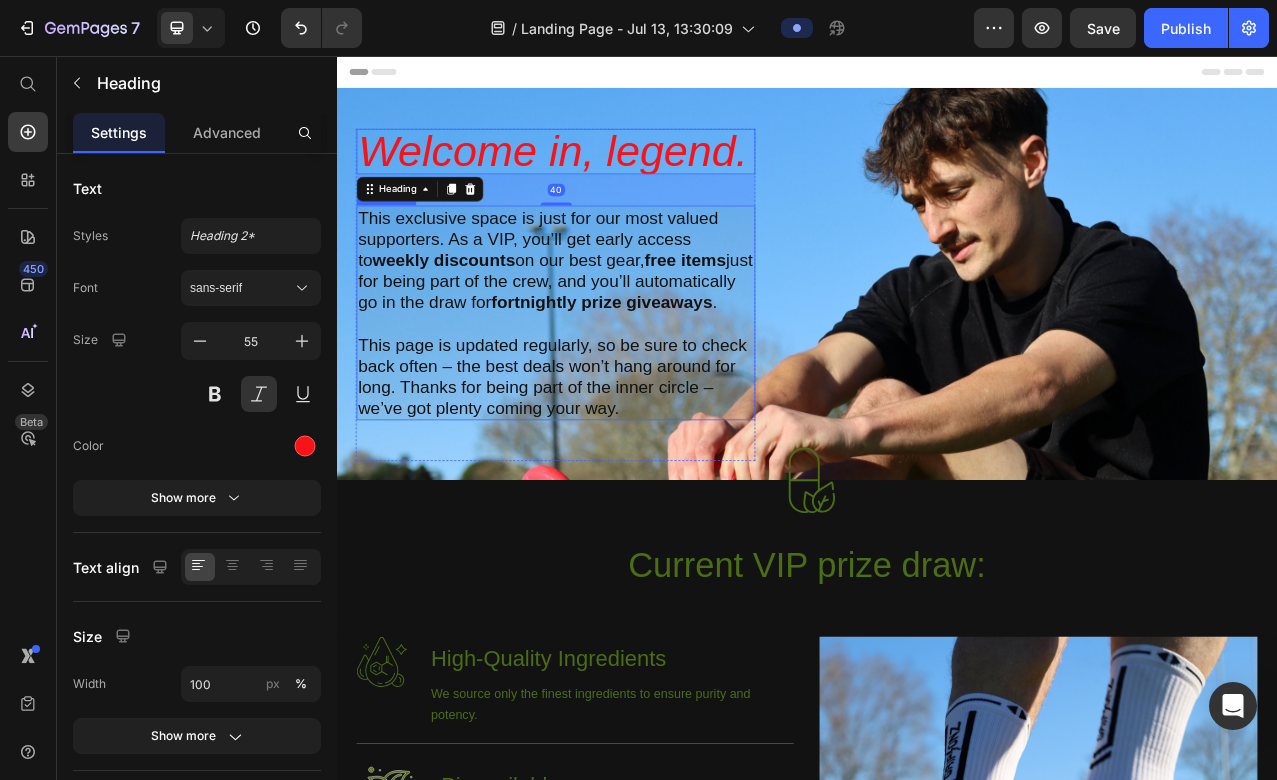 click at bounding box center [616, 397] 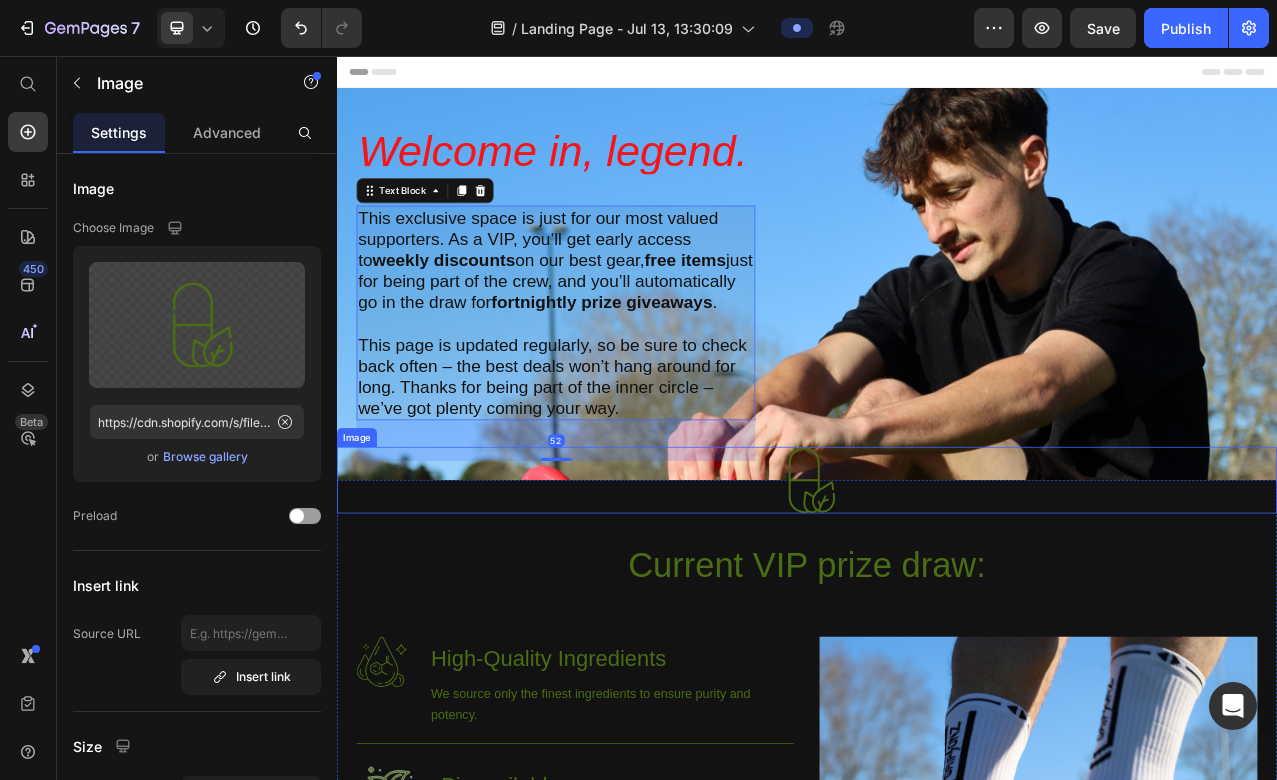 click at bounding box center [937, 597] 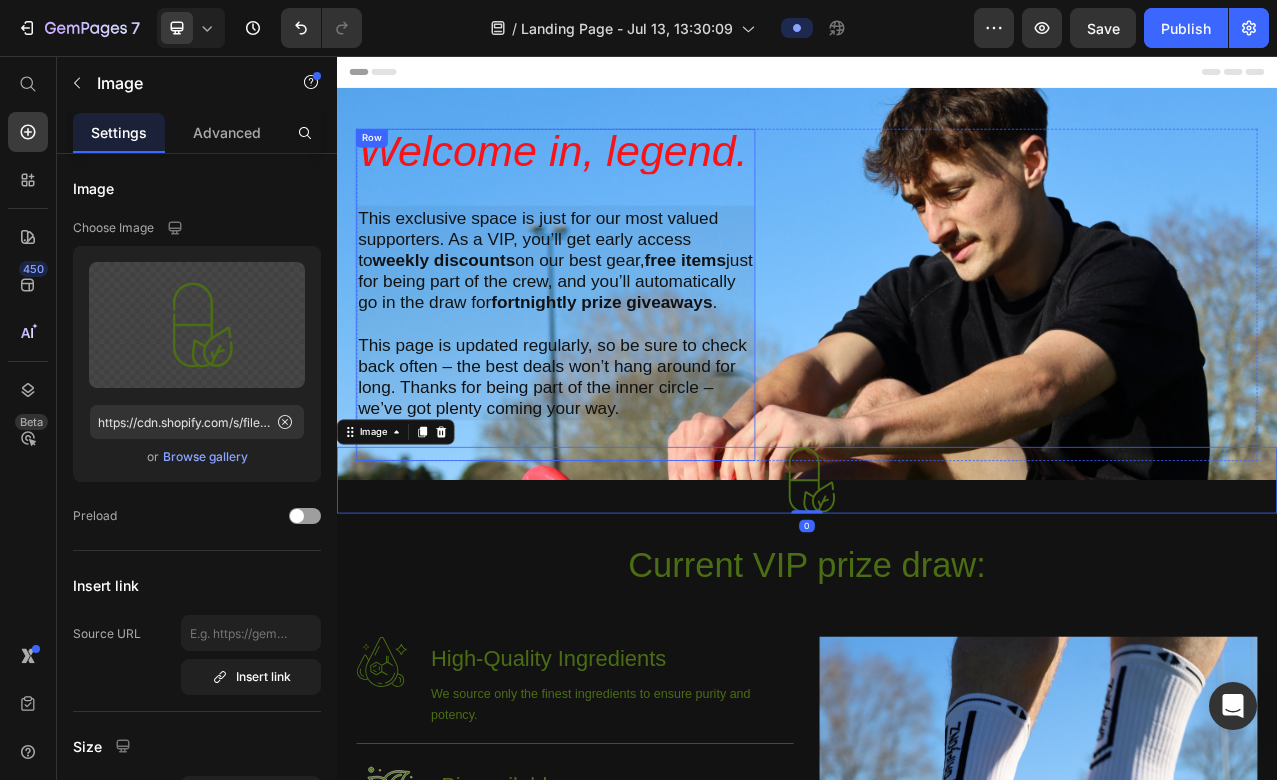 click on "This page is updated regularly, so be sure to check back often – the best deals won’t hang around for long. Thanks for being part of the inner circle – we’ve got plenty coming your way." at bounding box center [616, 465] 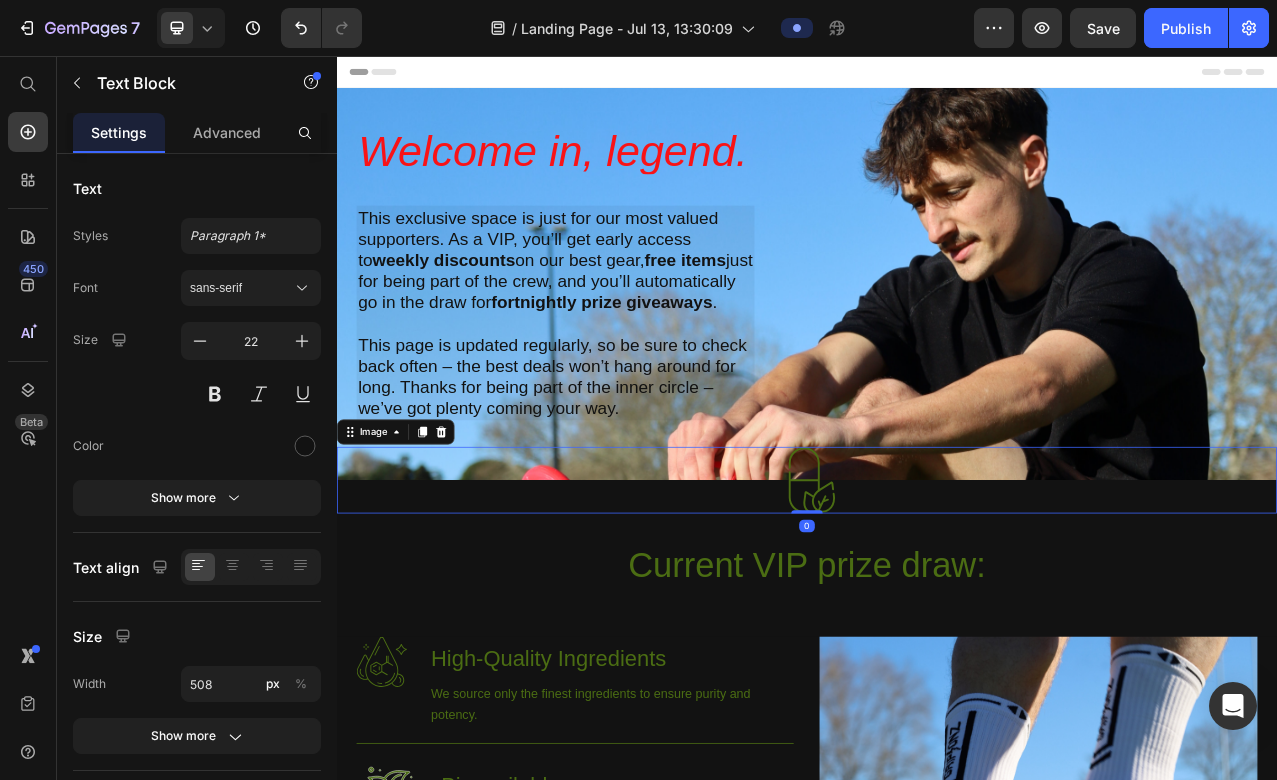 click at bounding box center (937, 597) 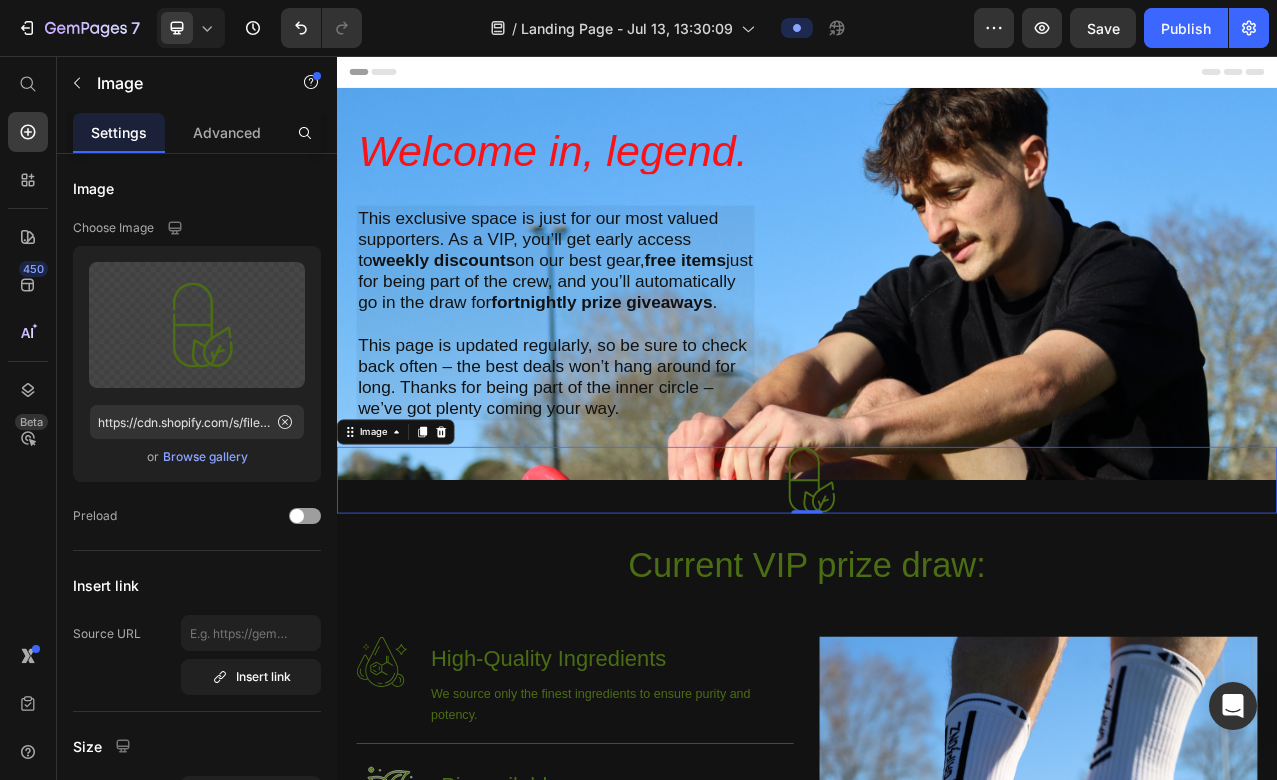 click at bounding box center (937, 597) 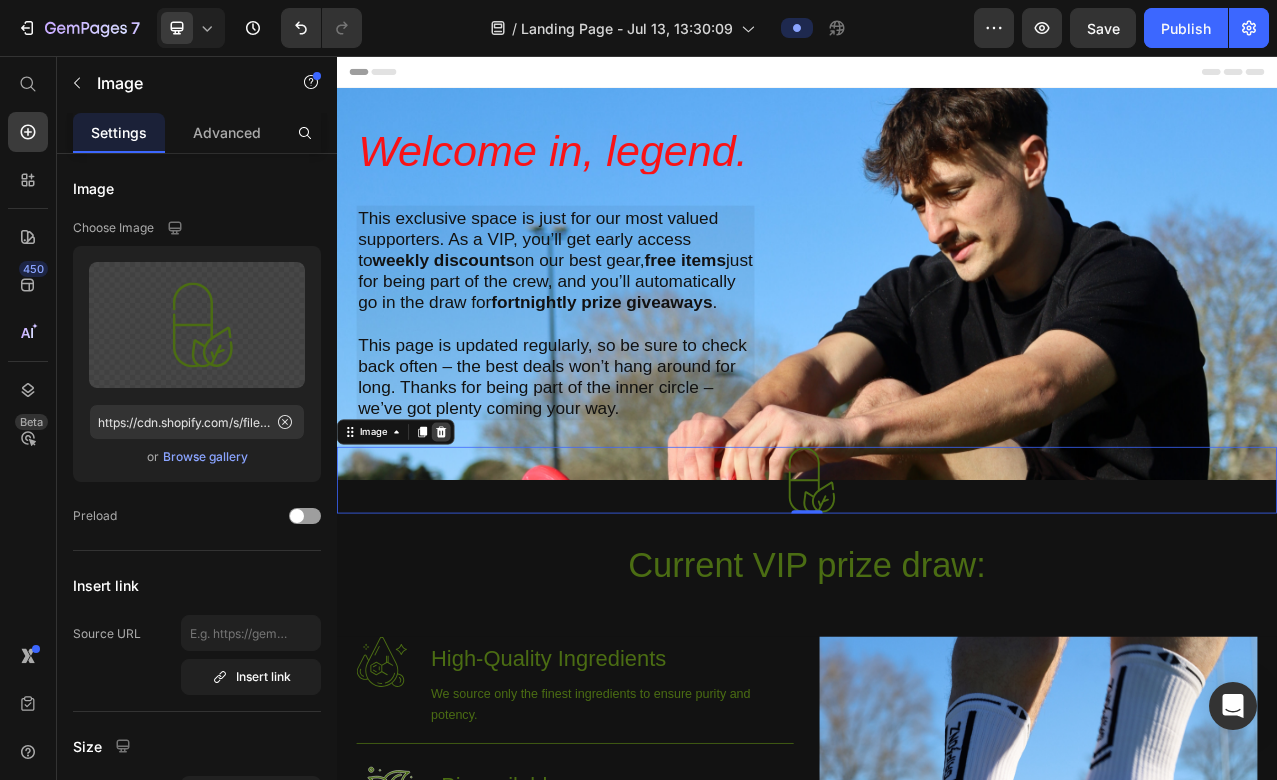 click 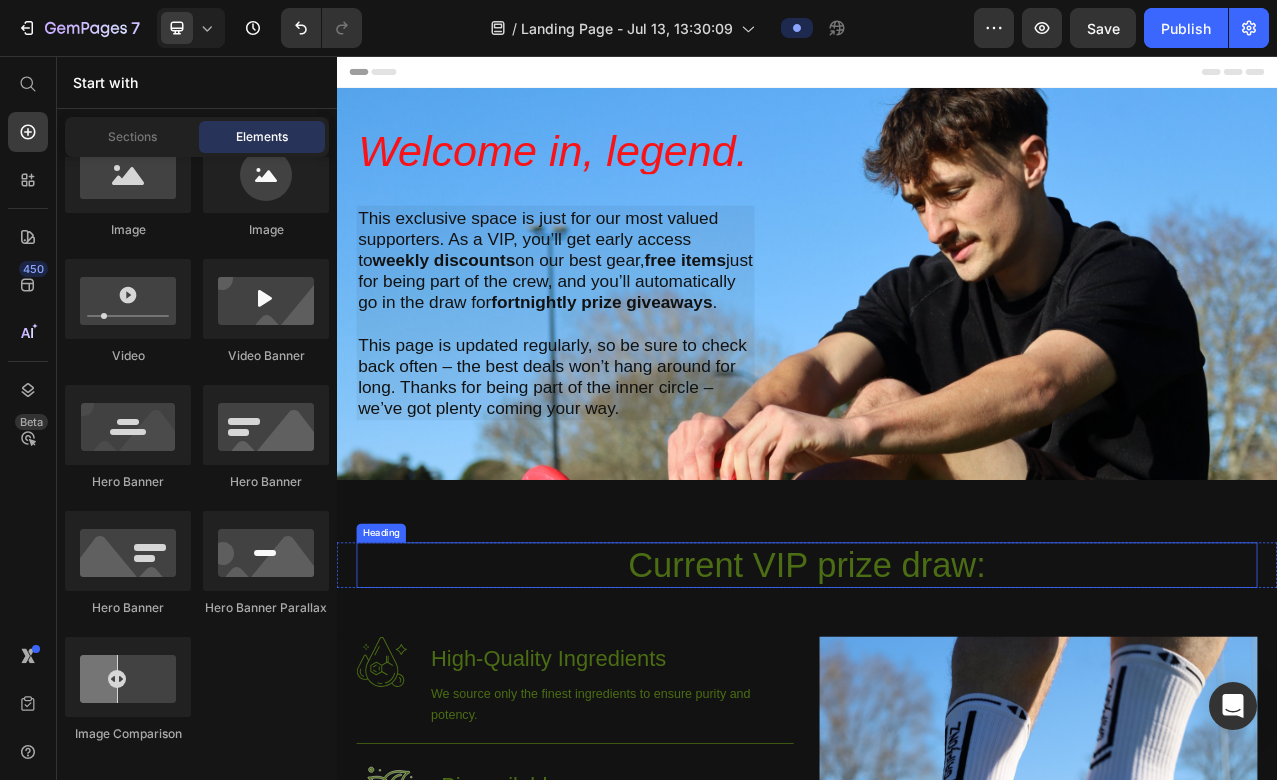 click on "Current VIP prize draw:" at bounding box center (937, 706) 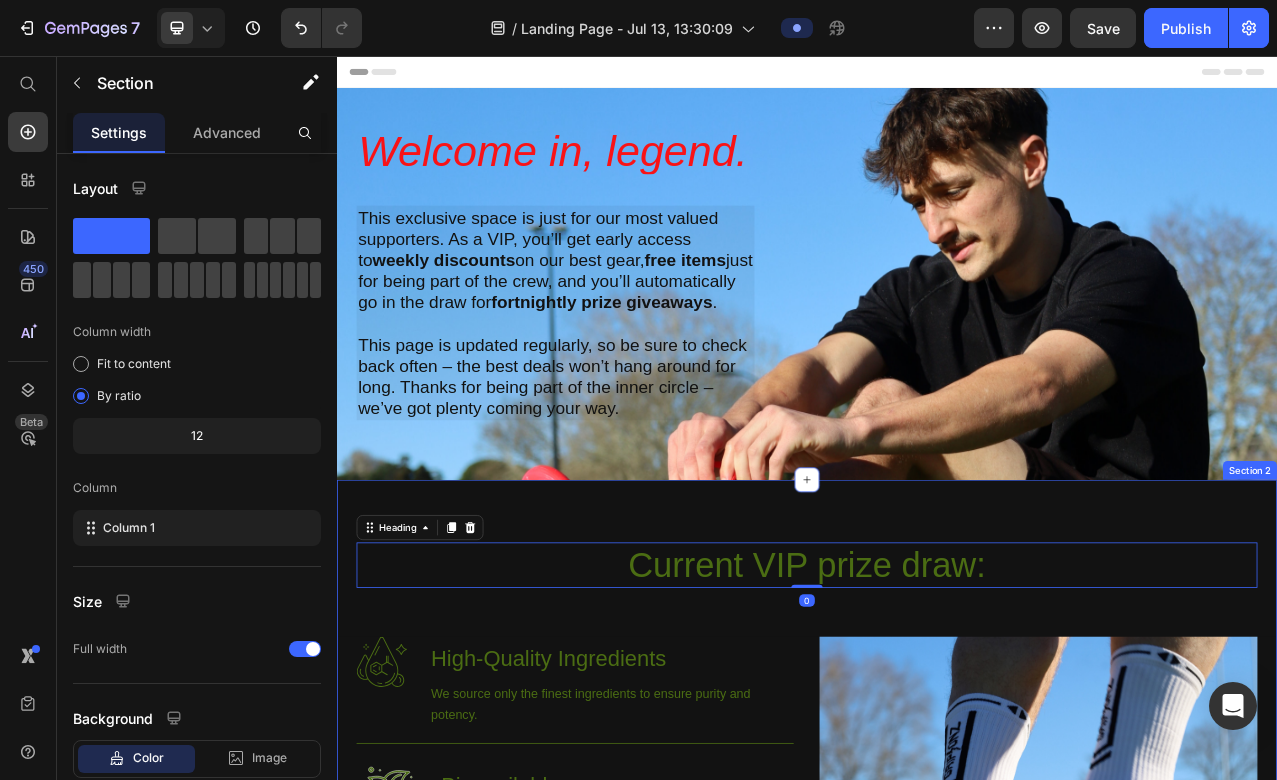 click on "Current VIP prize draw: Heading   0 Row Image High-Quality Ingredients Heading We source only the finest ingredients to ensure purity and potency. Text Block Row Image Bioavailable Heading Each capsule is designed for maximum absorption, ensuring that you get the most out of every dose. Text Block Row Row Image Hero Banner Section 2" at bounding box center (937, 1007) 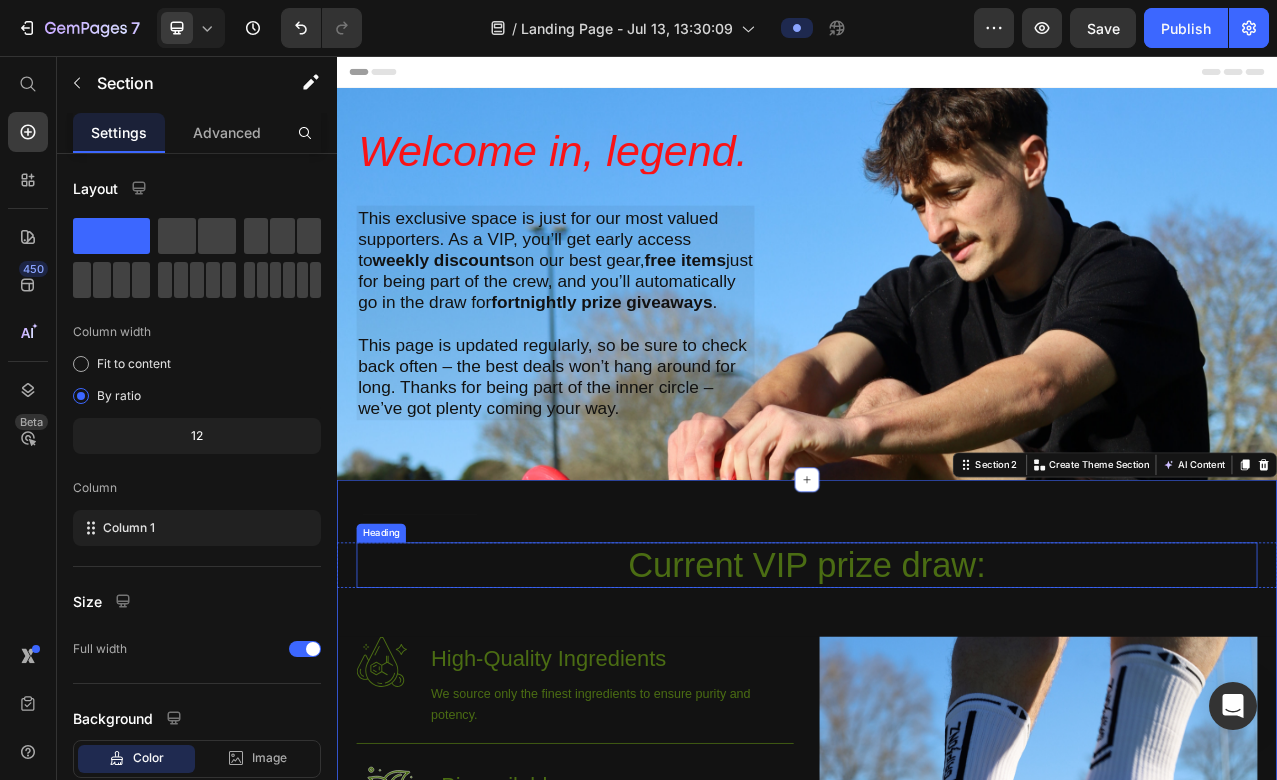 click on "Current VIP prize draw:" at bounding box center [937, 706] 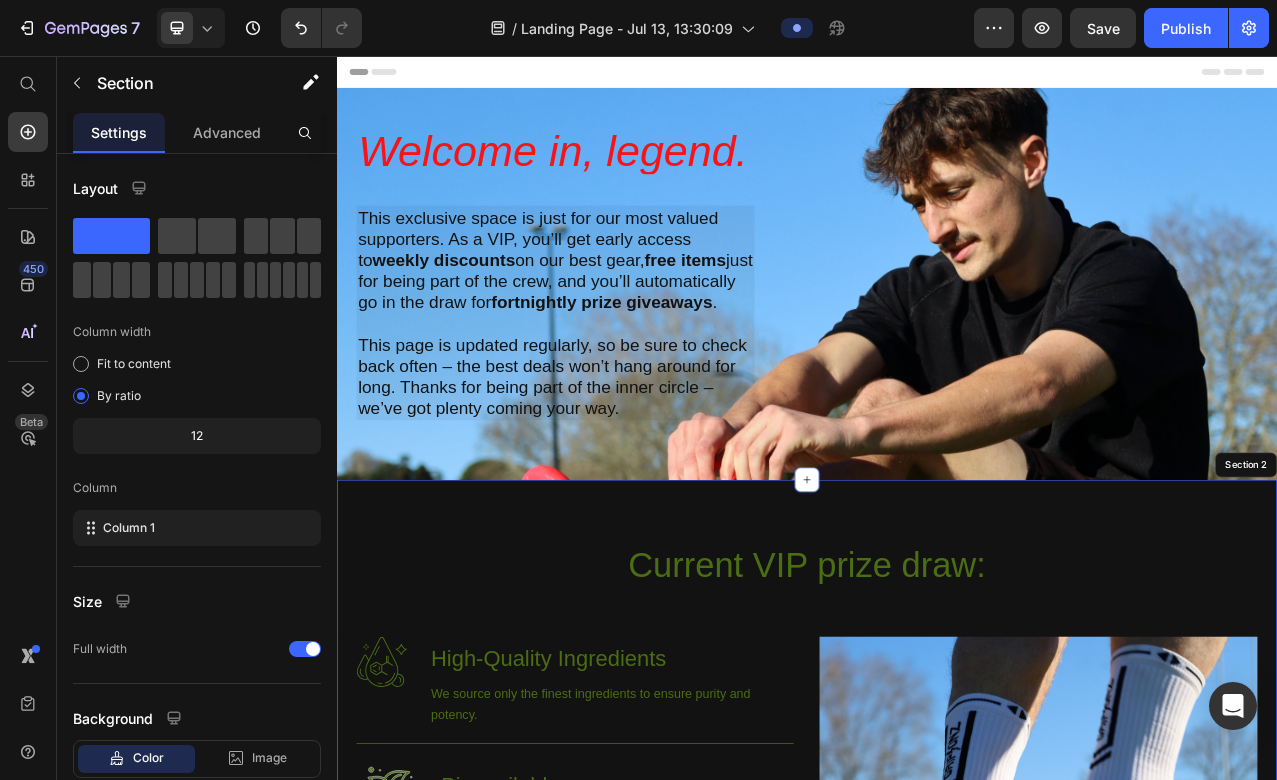 click on "Current VIP prize draw: Heading Row Image High-Quality Ingredients Heading We source only the finest ingredients to ensure purity and potency. Text Block Row Image Bioavailable Heading Each capsule is designed for maximum absorption, ensuring that you get the most out of every dose. Text Block Row Row Image Hero Banner Section 2" at bounding box center (937, 1007) 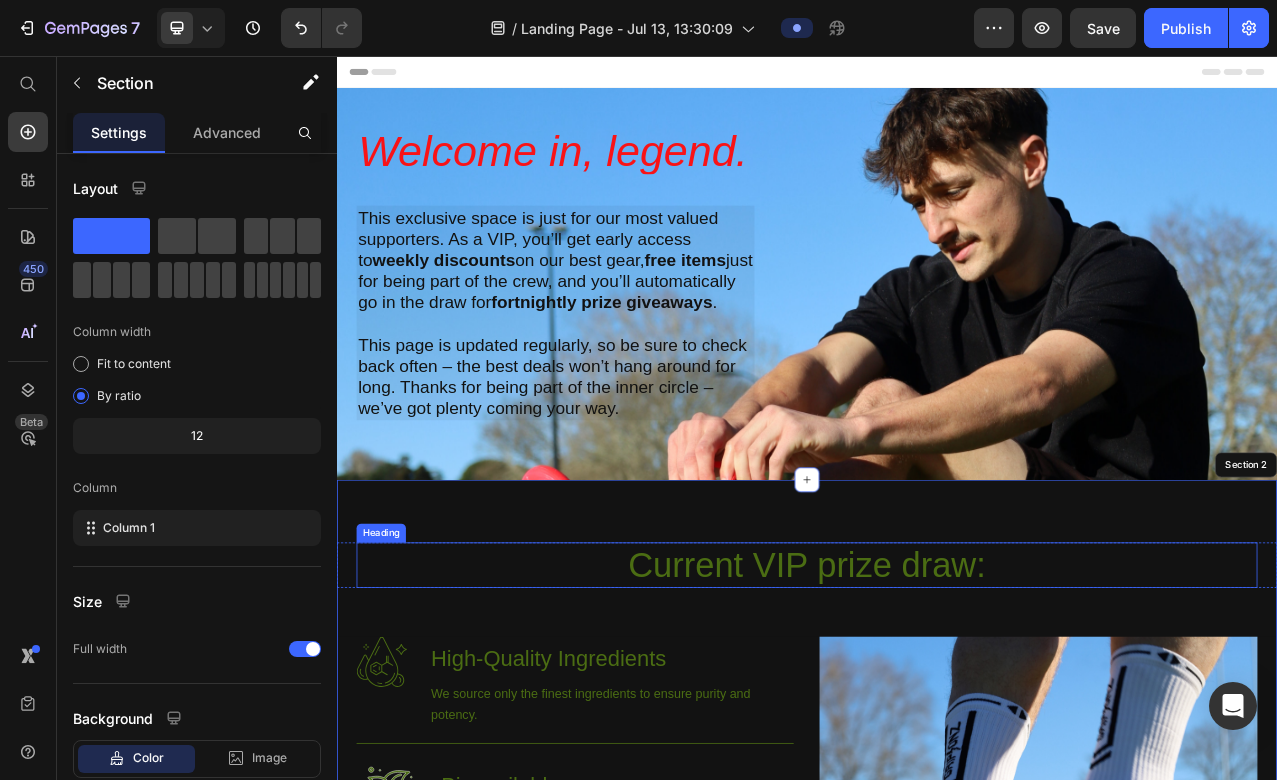 click on "Current VIP prize draw:" at bounding box center (937, 706) 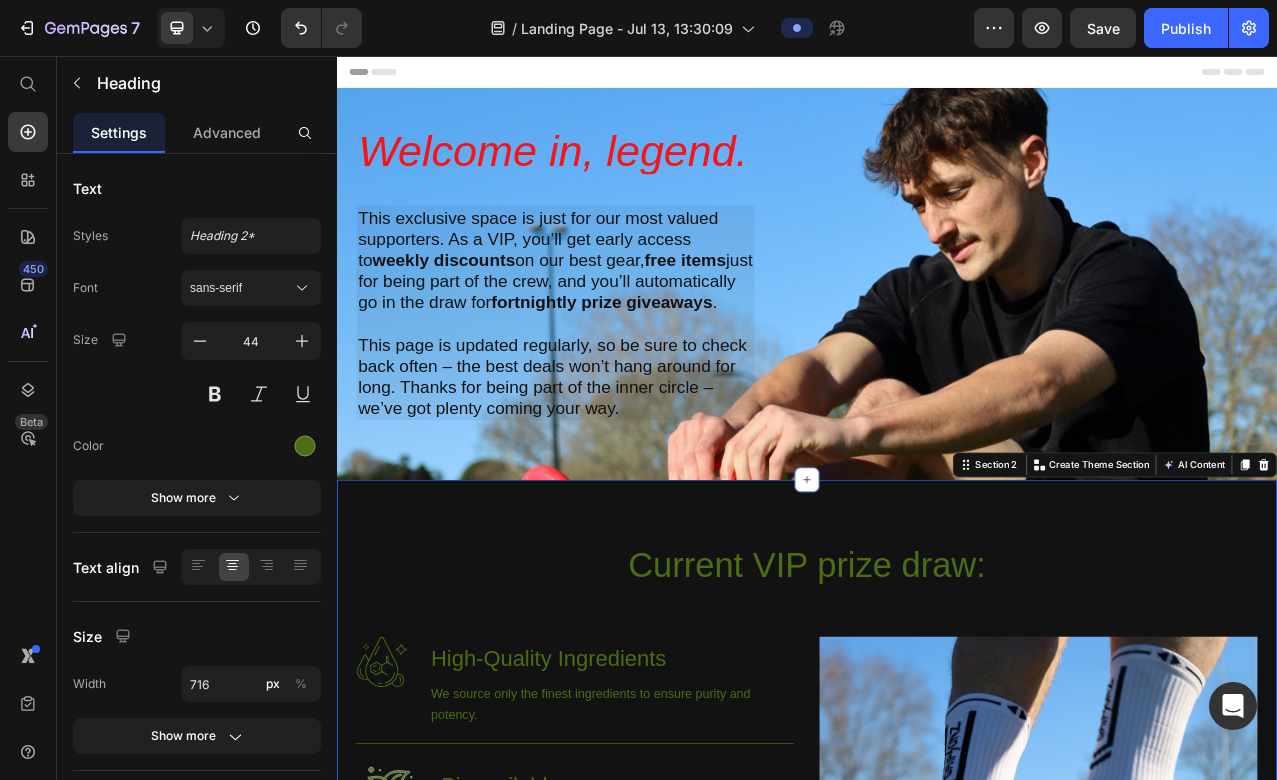 click on "Current VIP prize draw: Heading Row Image High-Quality Ingredients Heading We source only the finest ingredients to ensure purity and potency. Text Block Row Image Bioavailable Heading Each capsule is designed for maximum absorption, ensuring that you get the most out of every dose. Text Block Row Row Image Hero Banner Section 2   You can create reusable sections Create Theme Section AI Content Write with GemAI What would you like to describe here? Tone and Voice Persuasive Product EcoGrip Compression Set Show more Generate" at bounding box center (937, 1007) 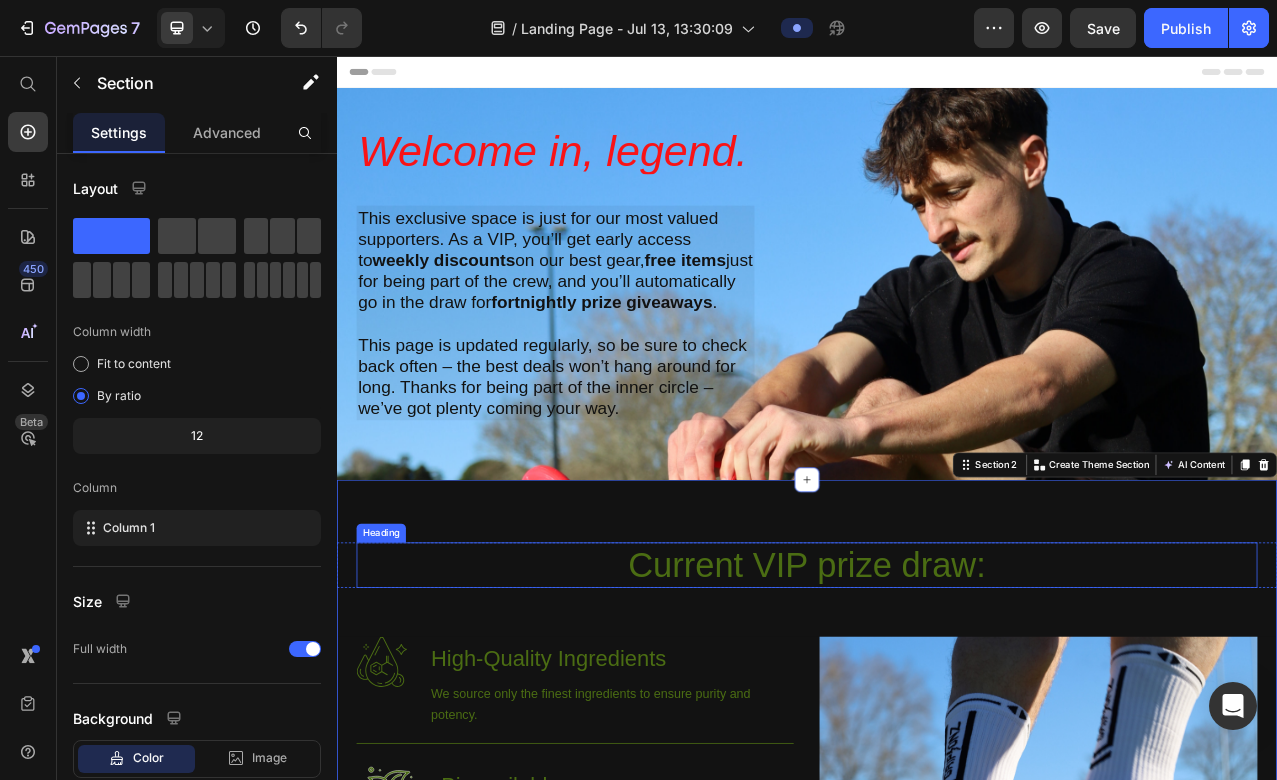 click on "Current VIP prize draw:" at bounding box center (937, 706) 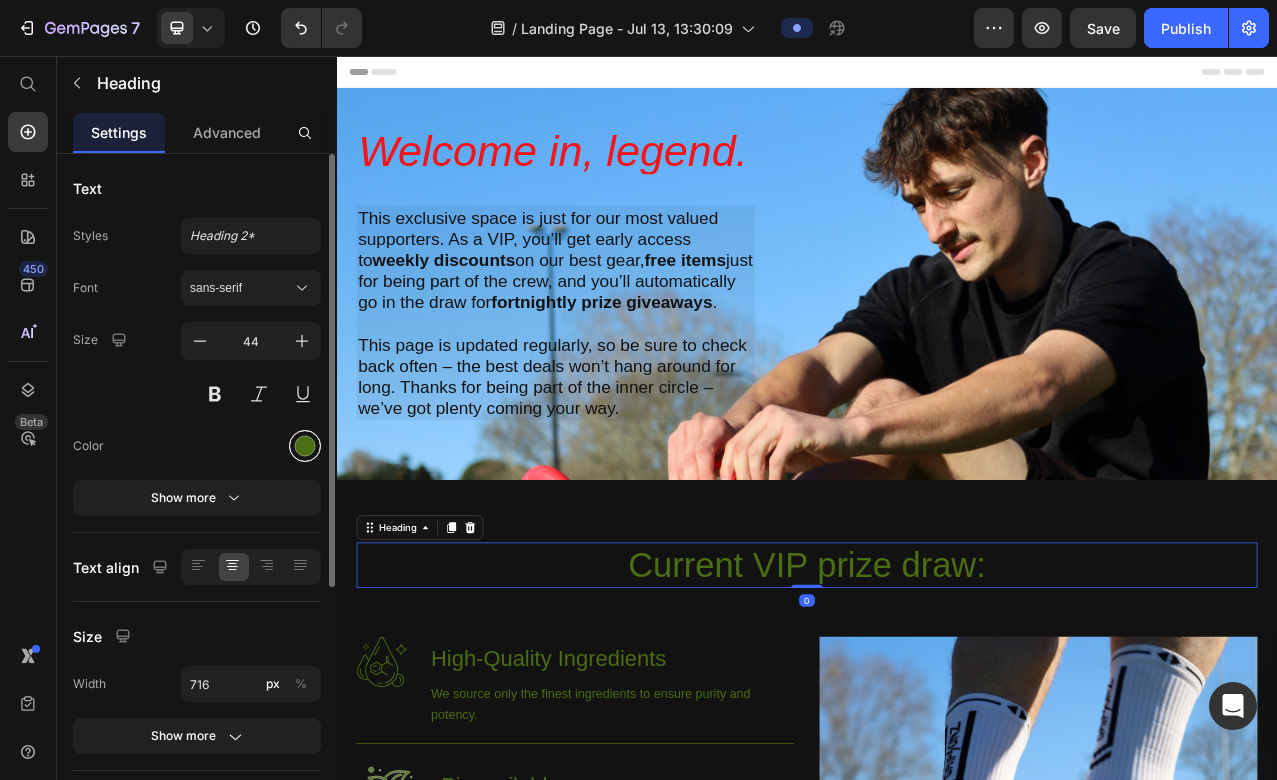 click at bounding box center [305, 446] 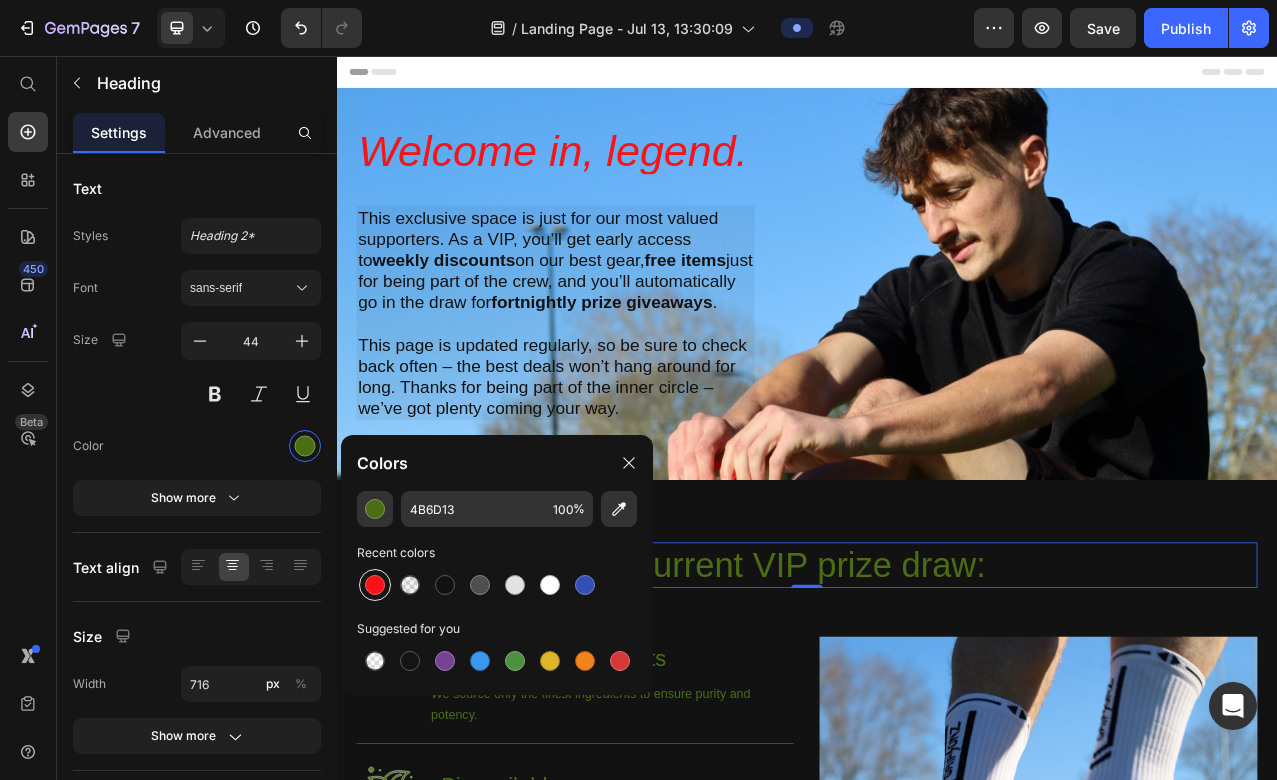 click at bounding box center [375, 585] 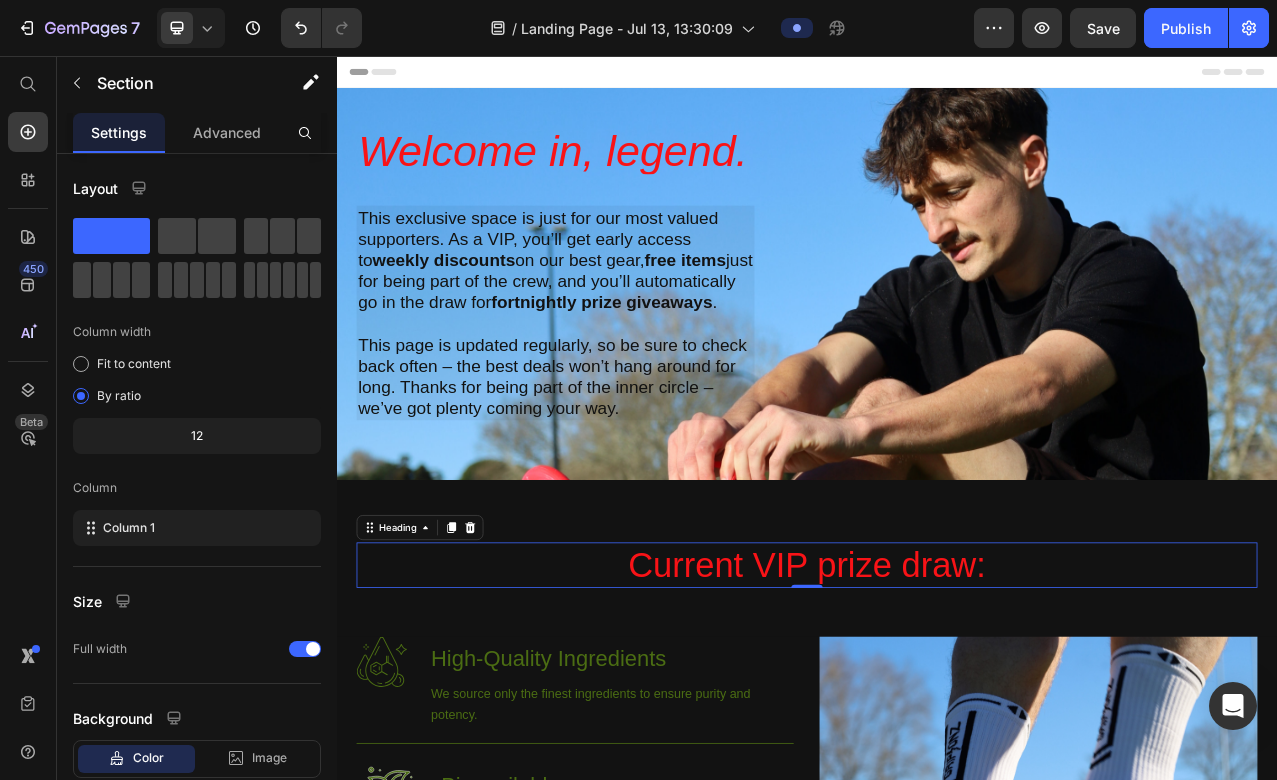 click on "Current VIP prize draw: Heading   0 Row Image High-Quality Ingredients Heading We source only the finest ingredients to ensure purity and potency. Text Block Row Image Bioavailable Heading Each capsule is designed for maximum absorption, ensuring that you get the most out of every dose. Text Block Row Row Image Hero Banner" at bounding box center [937, 1047] 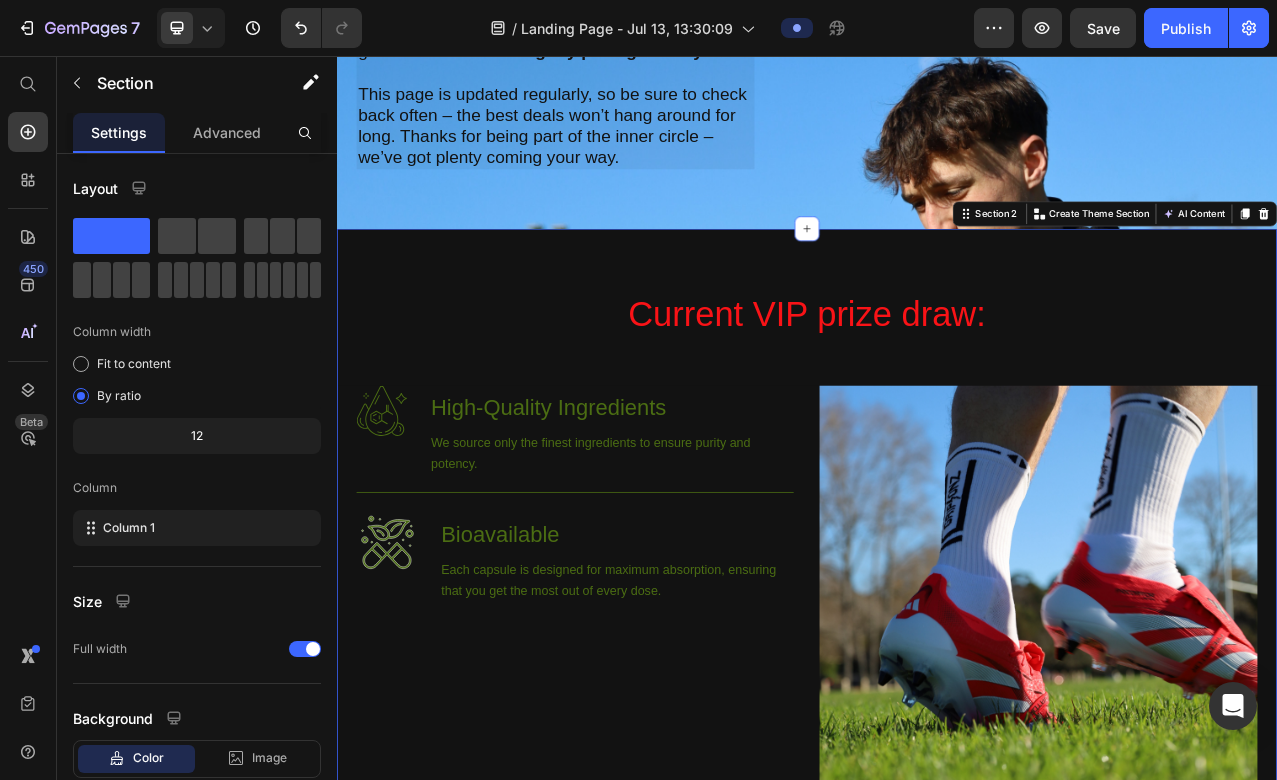 scroll, scrollTop: 322, scrollLeft: 0, axis: vertical 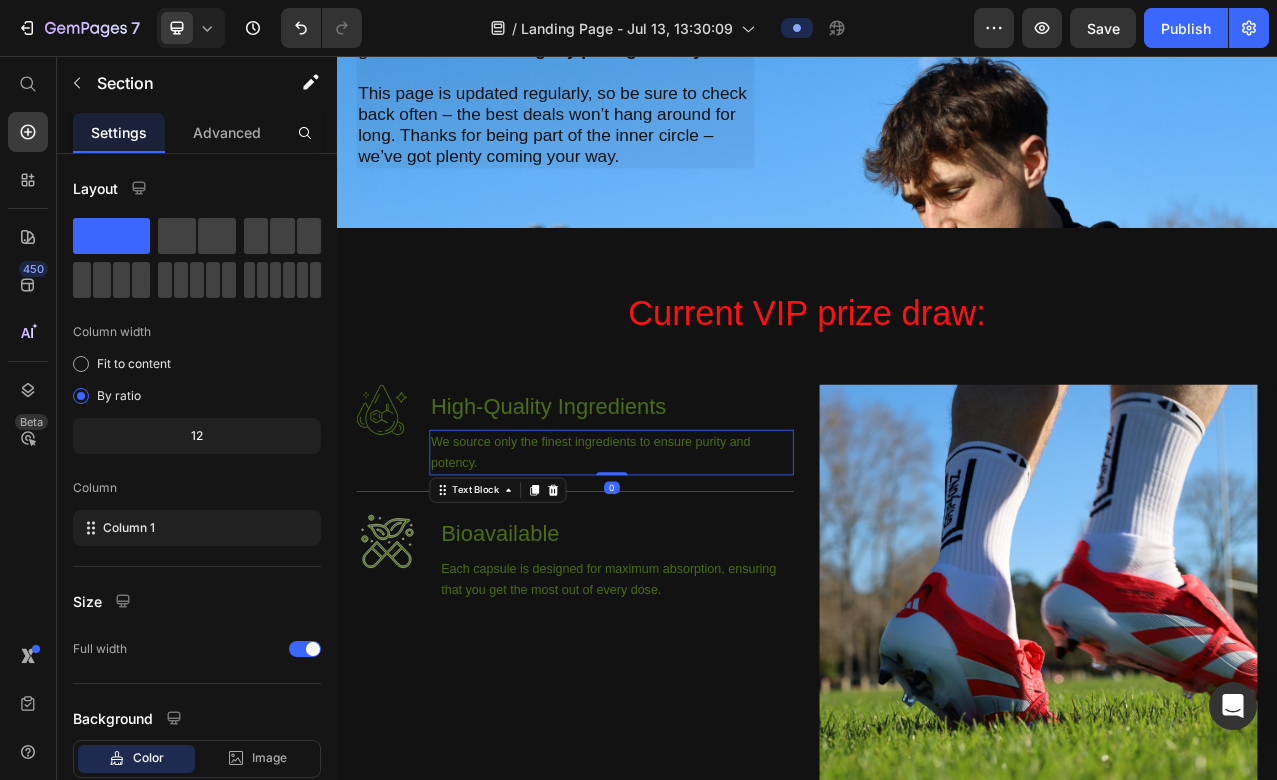 click on "We source only the finest ingredients to ensure purity and potency." at bounding box center (687, 562) 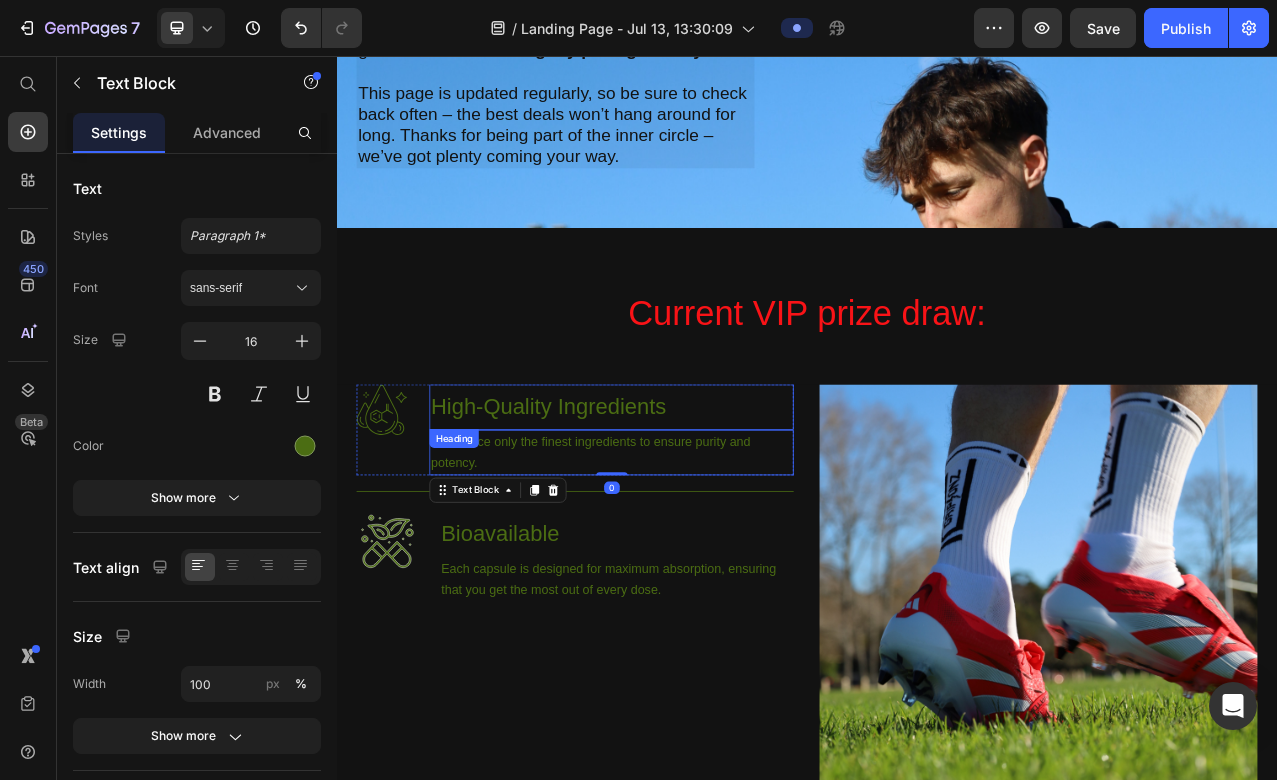 click on "High-Quality Ingredients" at bounding box center (687, 504) 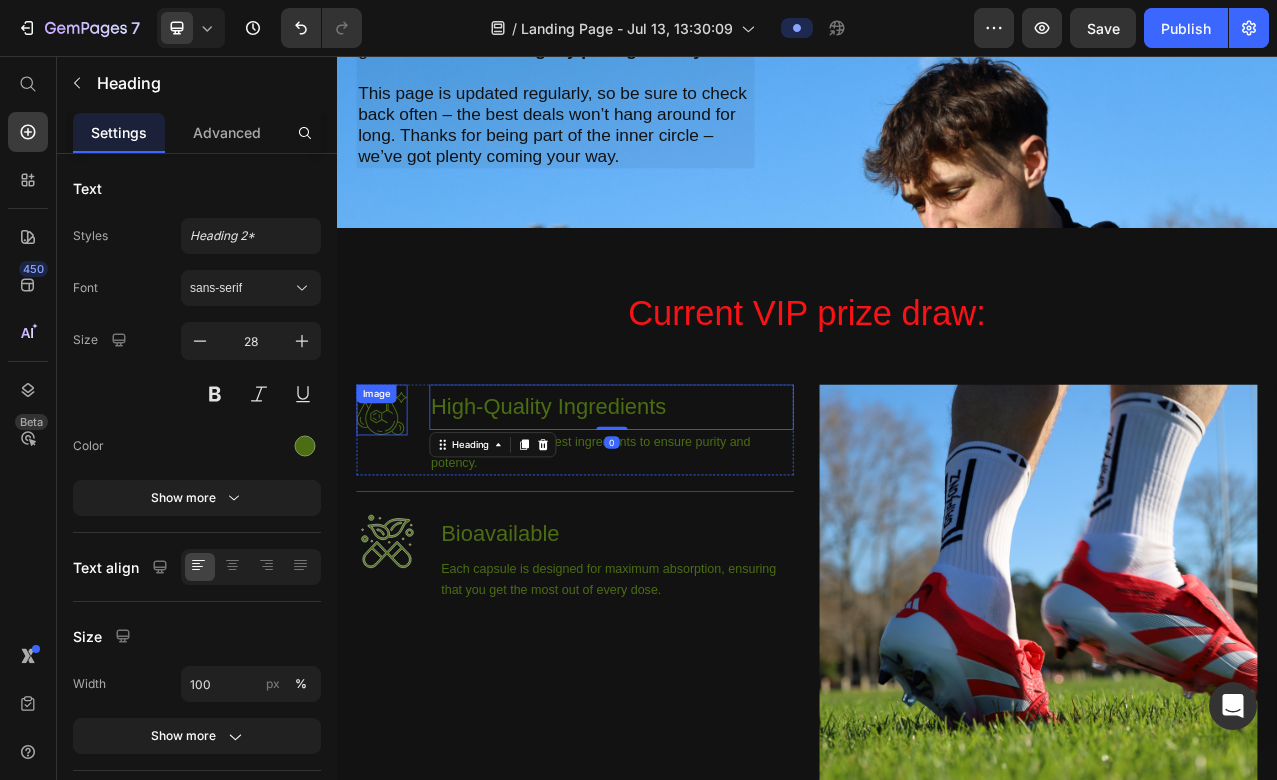 click at bounding box center [394, 507] 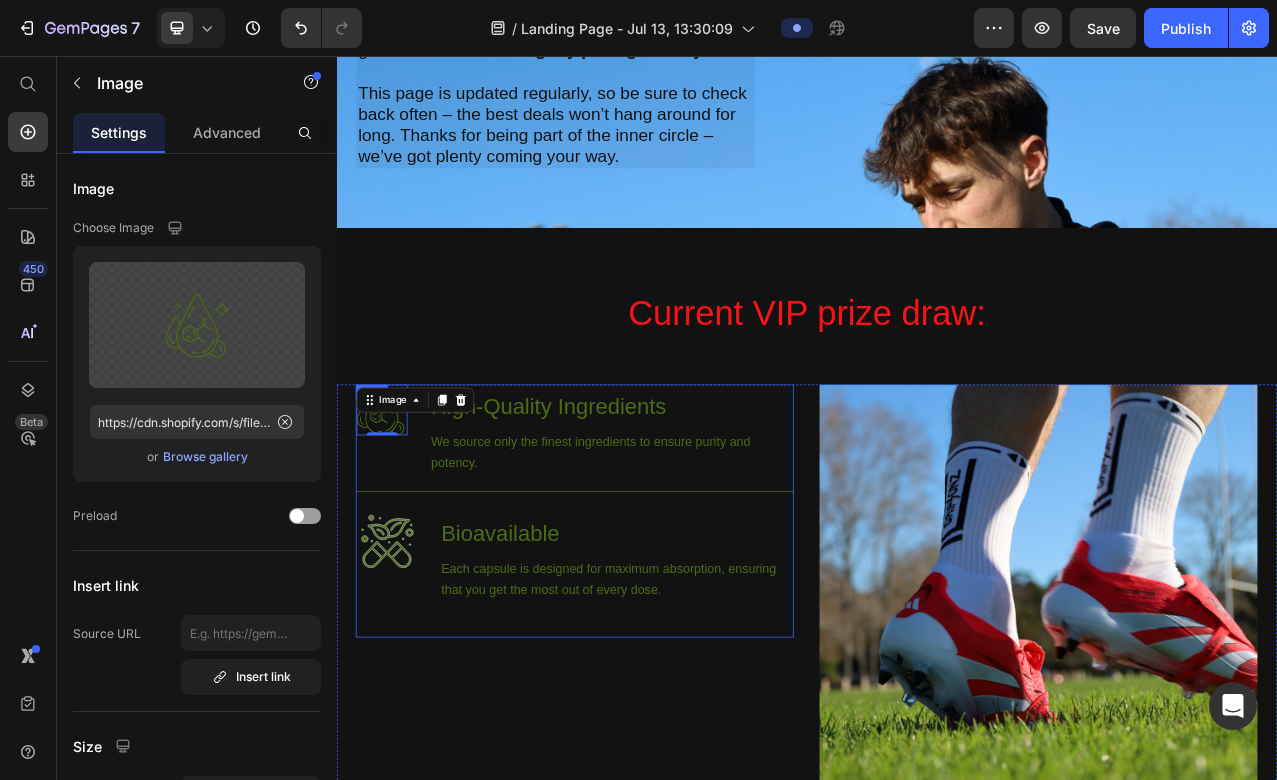 click on "Image   0 High-Quality Ingredients Heading We source only the finest ingredients to ensure purity and potency. Text Block Row Image Bioavailable Heading Each capsule is designed for maximum absorption, ensuring that you get the most out of every dose. Text Block Row" at bounding box center [641, 636] 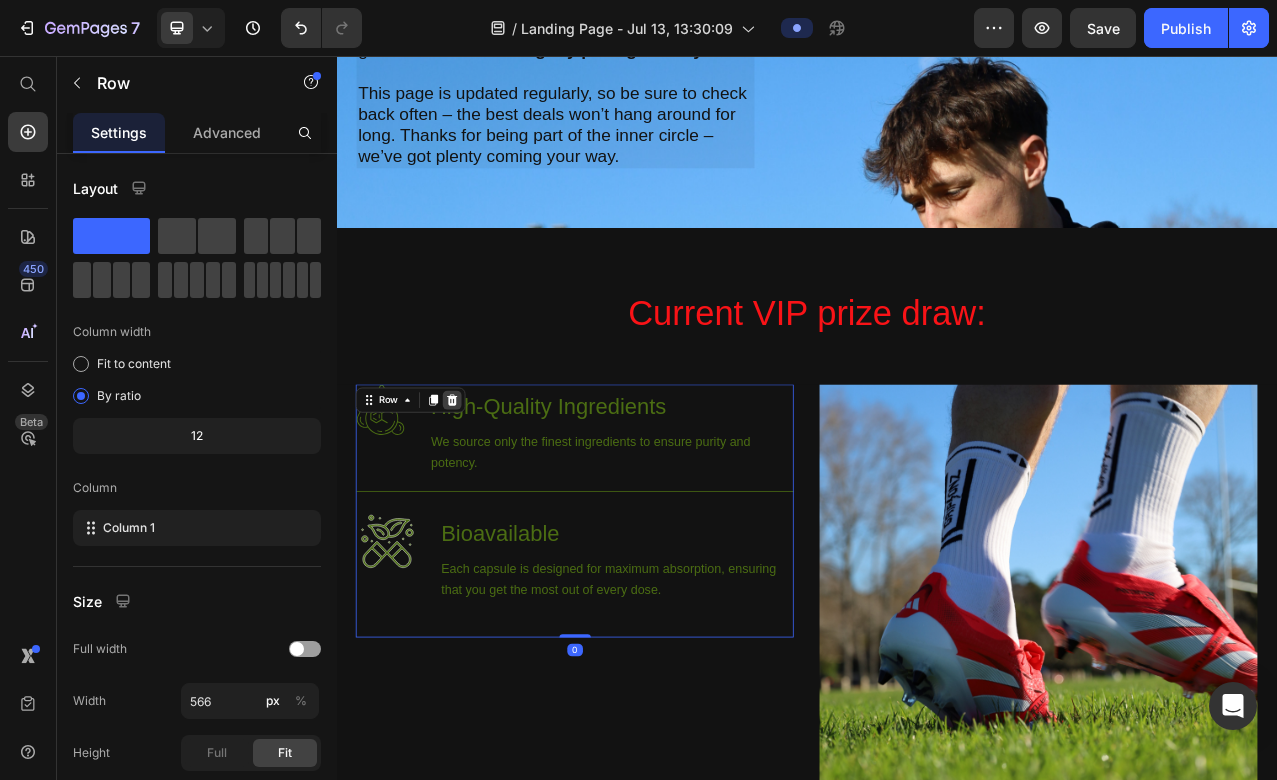 click 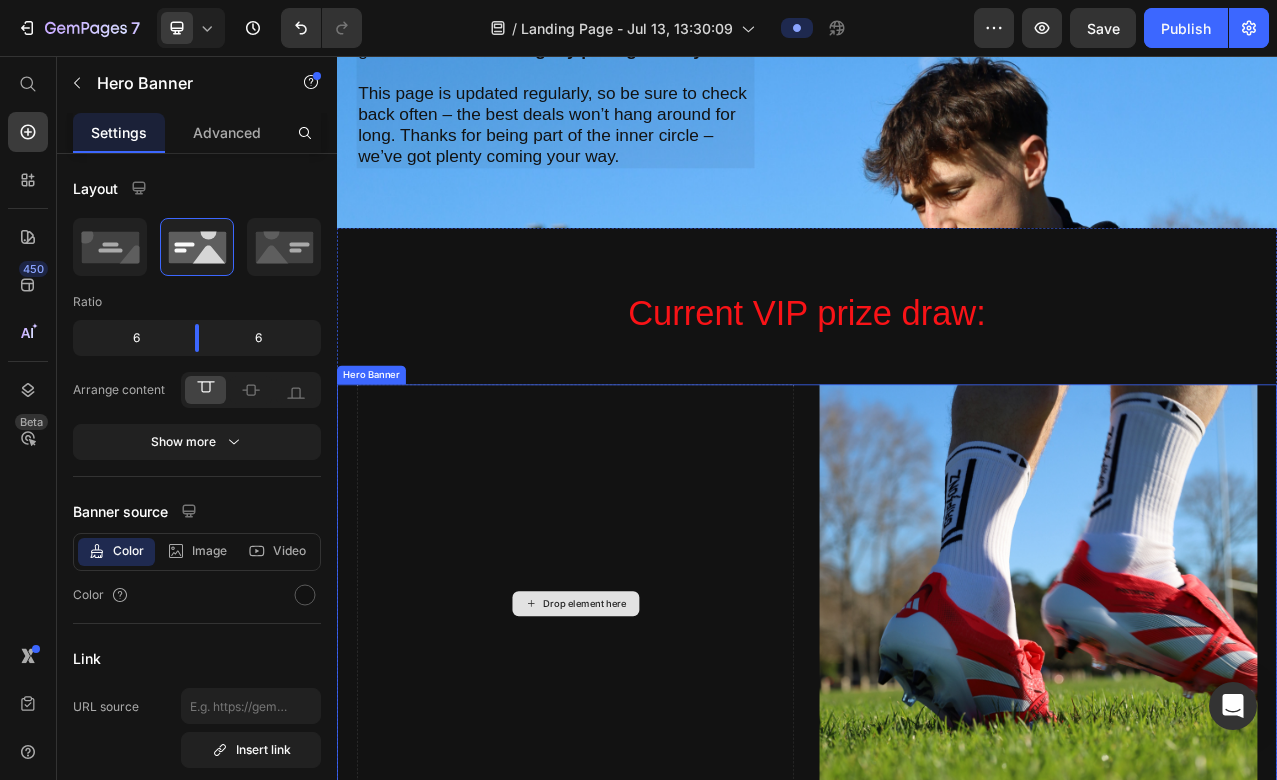 click on "Drop element here" at bounding box center (641, 754) 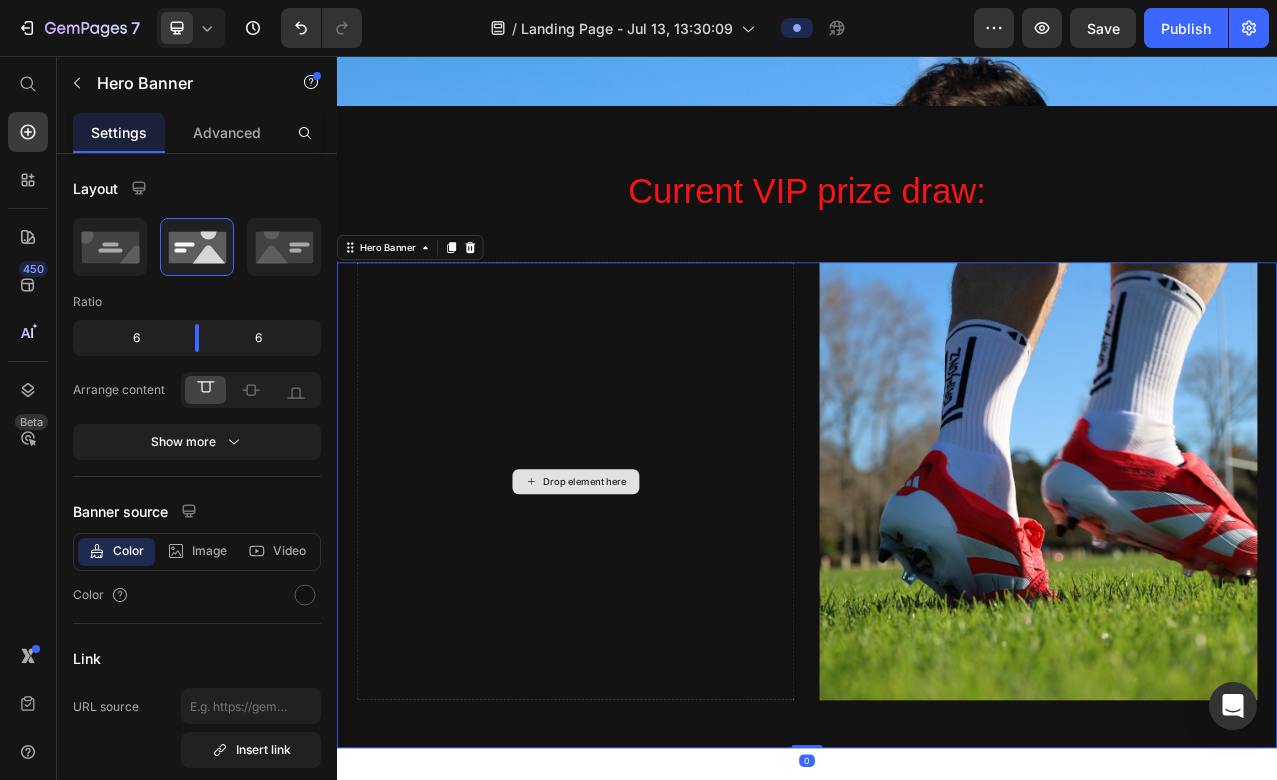 scroll, scrollTop: 479, scrollLeft: 0, axis: vertical 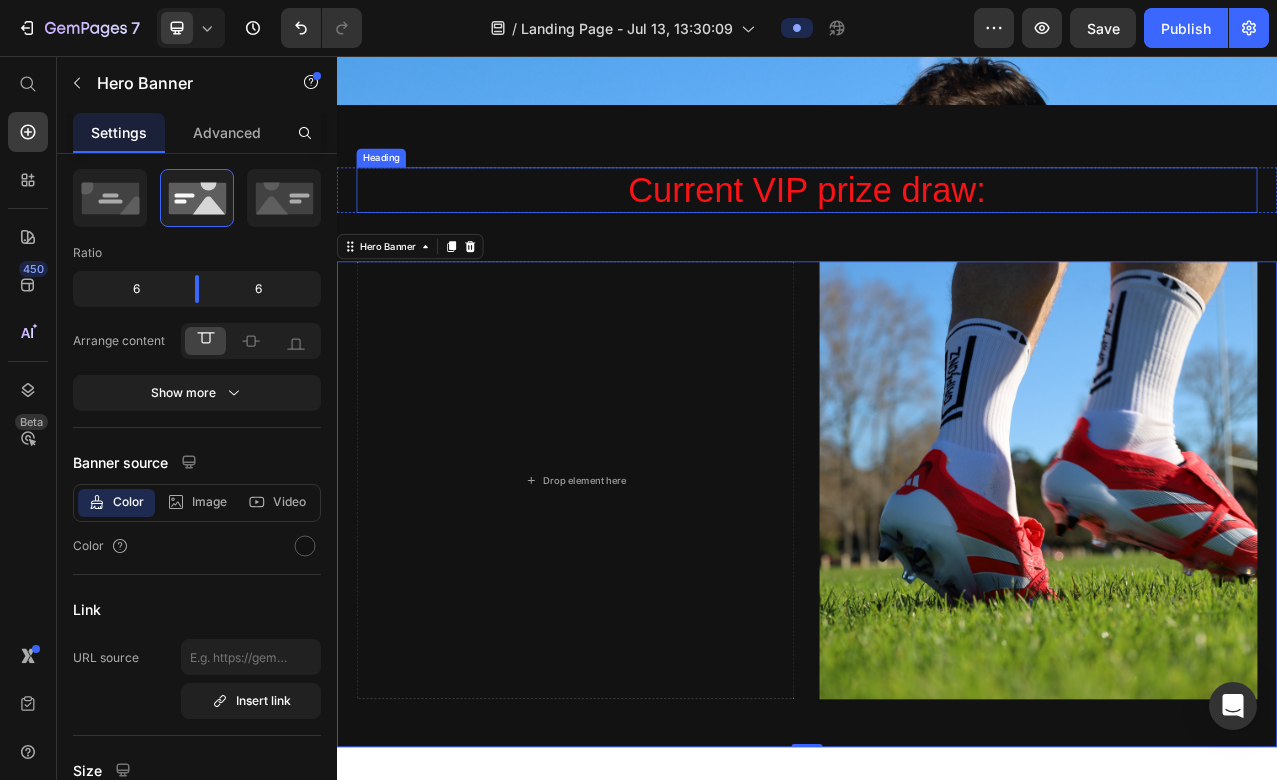 click on "Current VIP prize draw:" at bounding box center (937, 227) 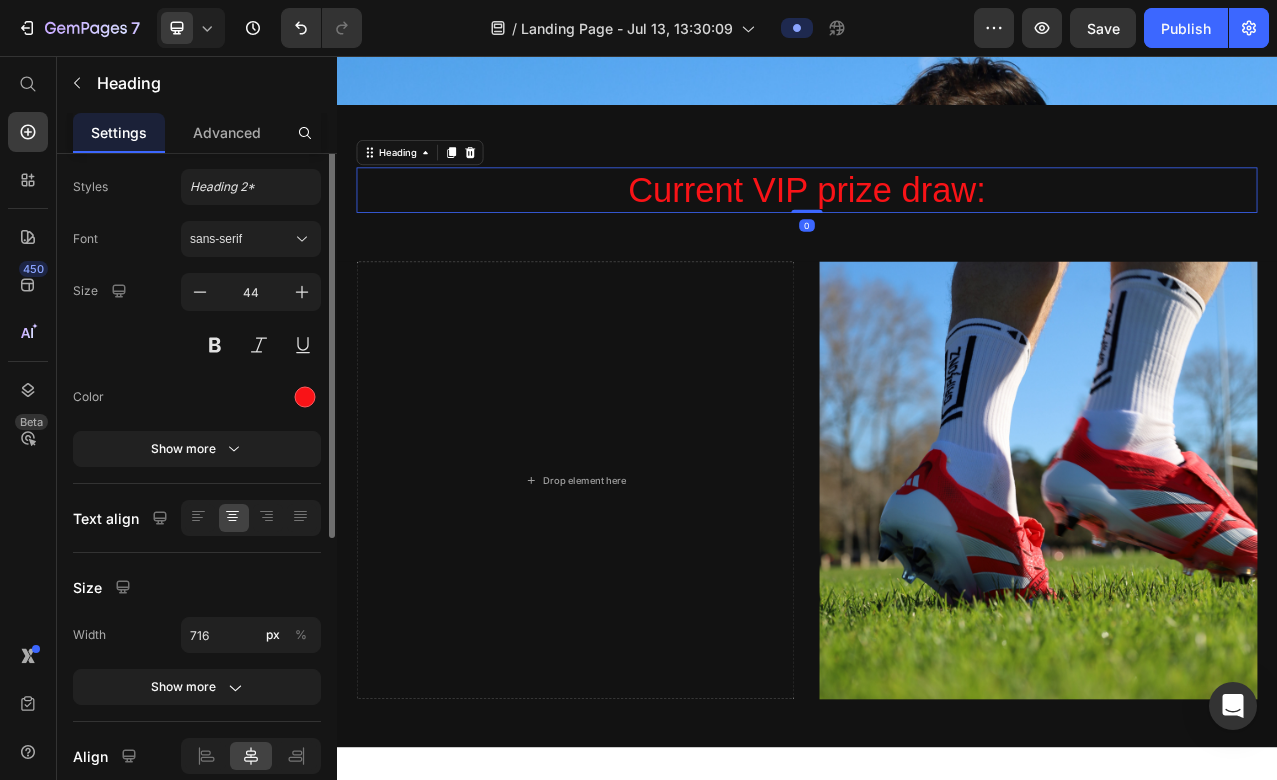 scroll, scrollTop: 0, scrollLeft: 0, axis: both 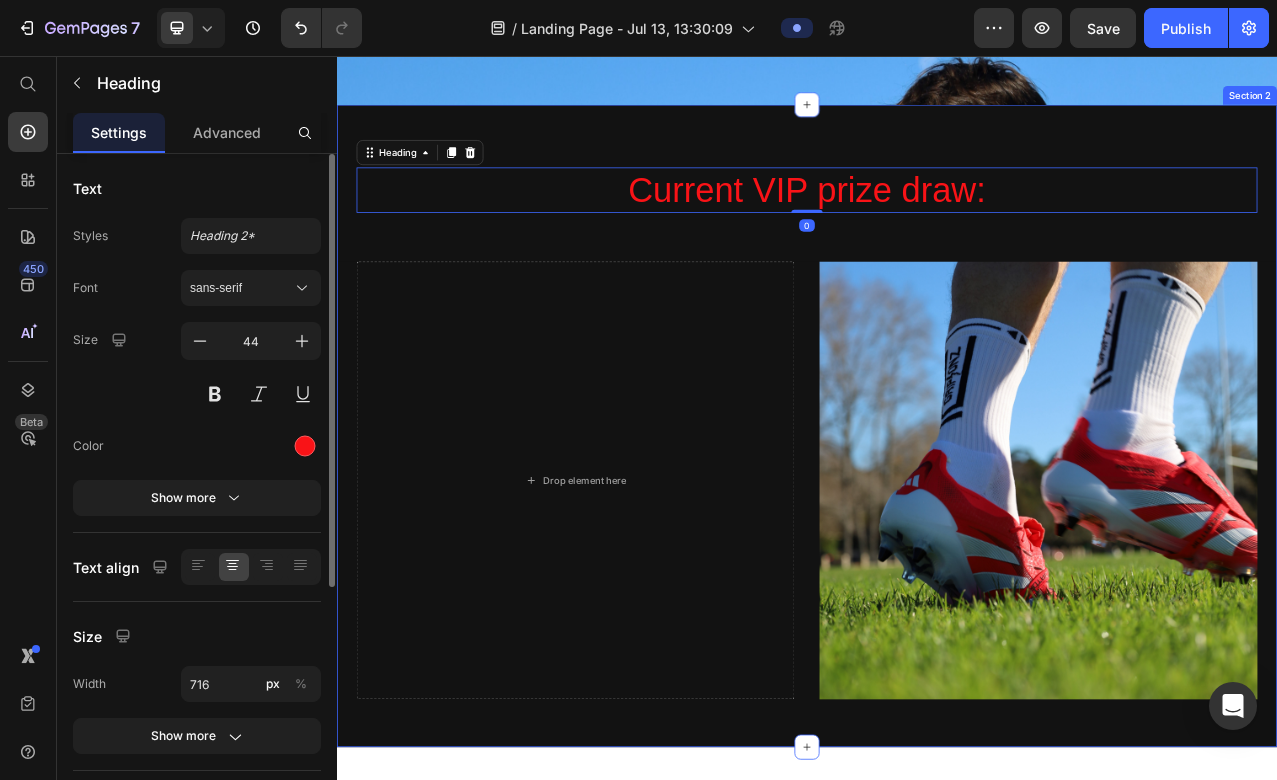 click on "Current VIP prize draw: Heading   0 Row
Drop element here Image Hero Banner" at bounding box center (937, 568) 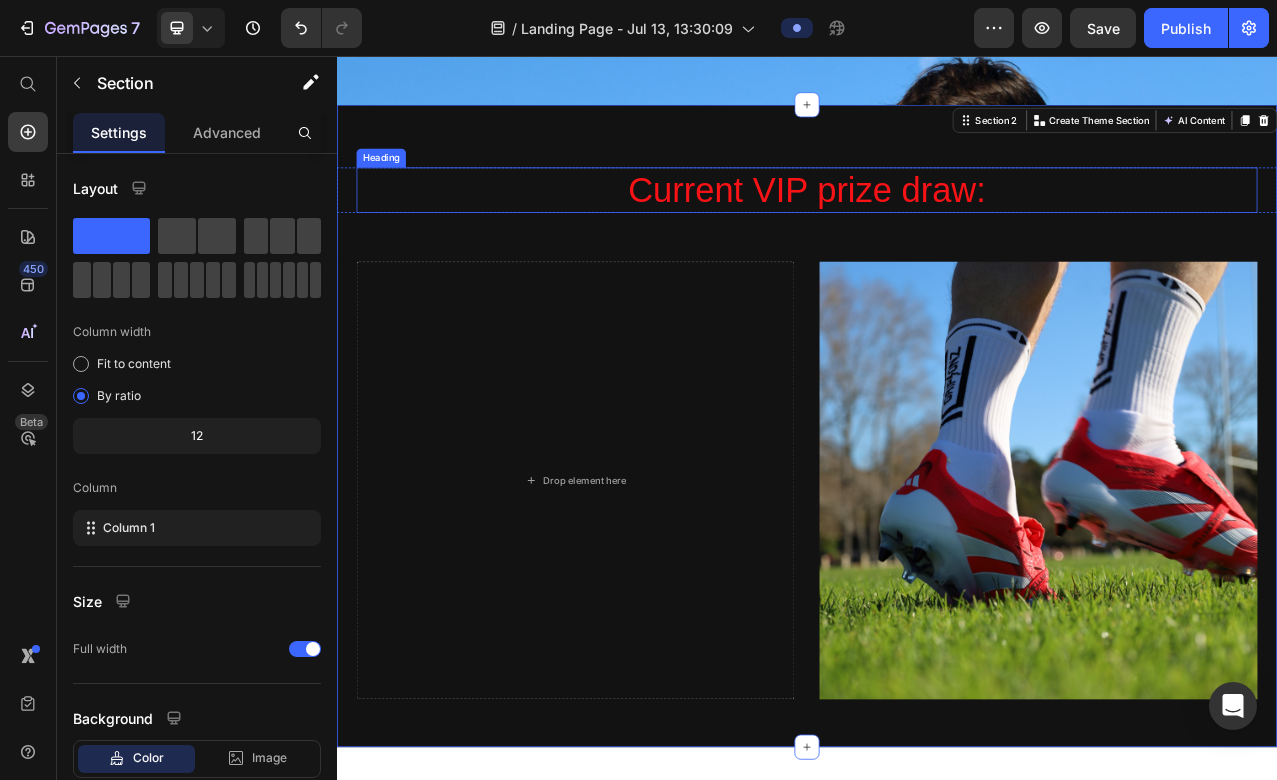 click on "Current VIP prize draw:" at bounding box center [937, 227] 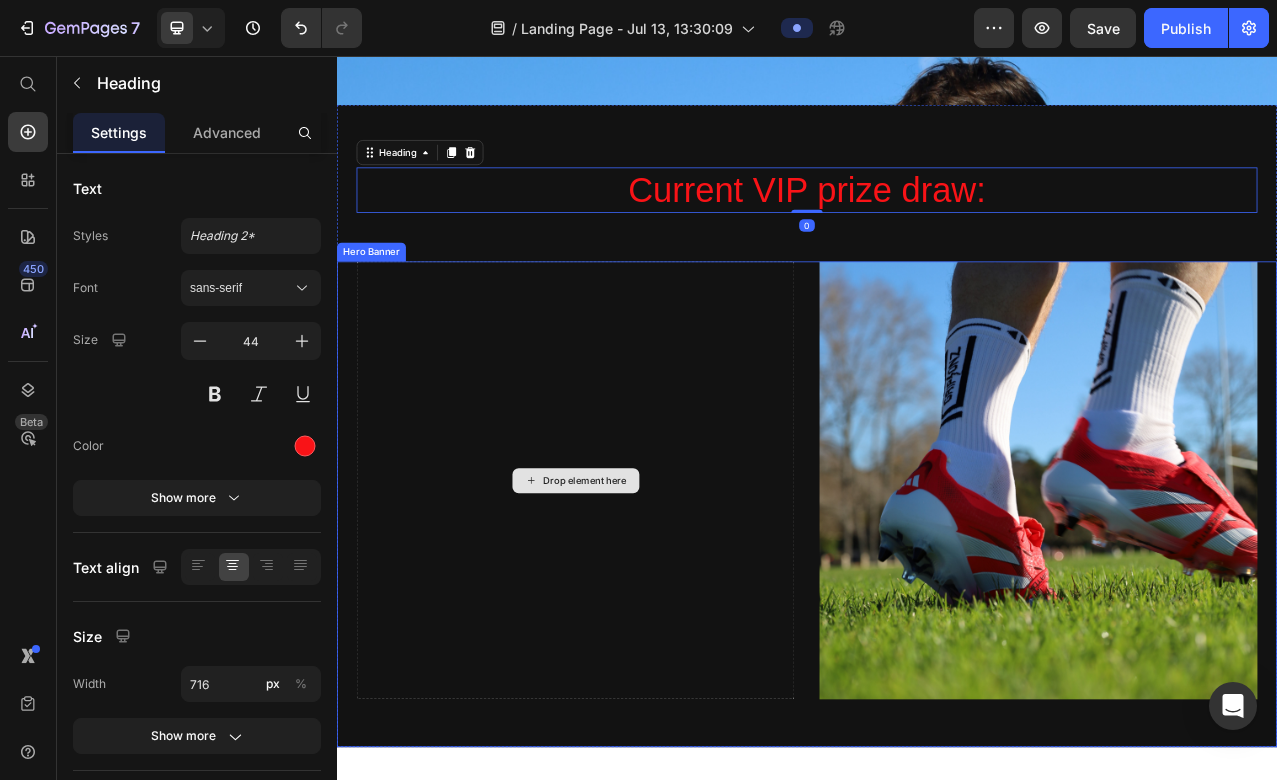 click on "Drop element here" at bounding box center (641, 597) 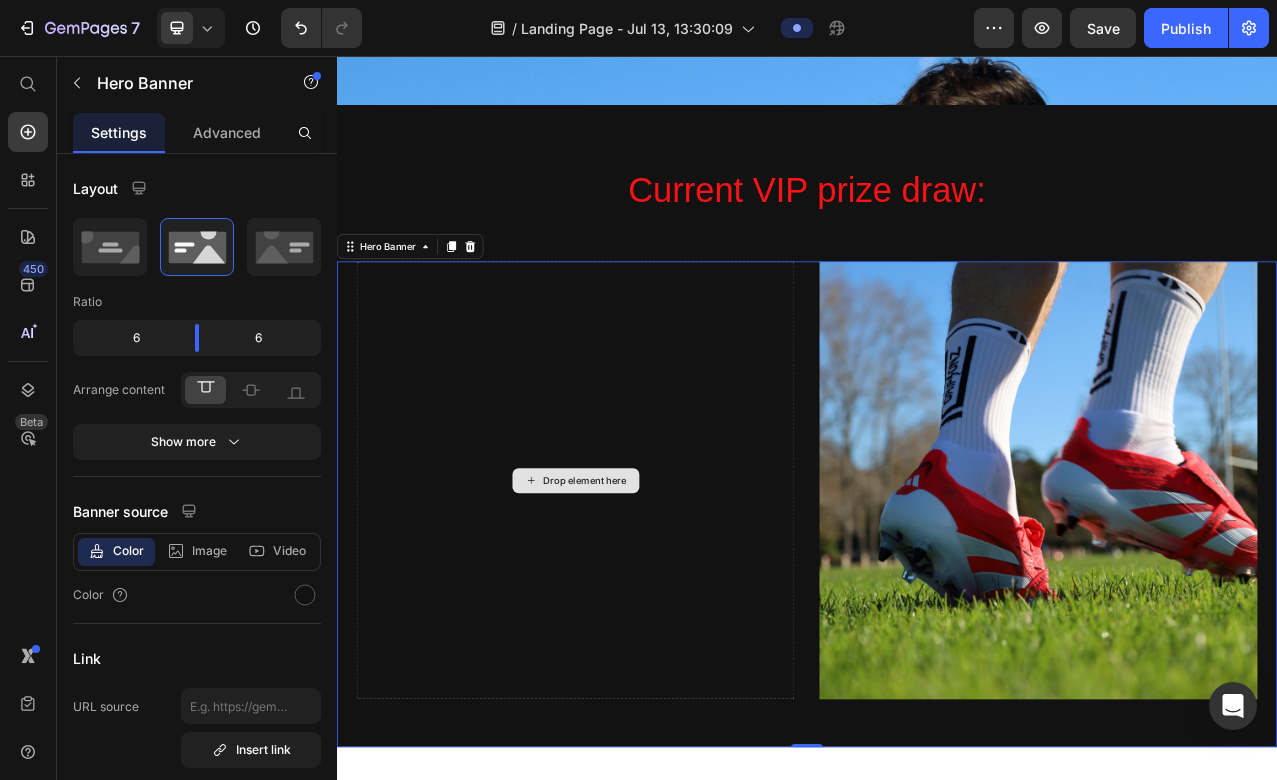 click on "Drop element here" at bounding box center (641, 597) 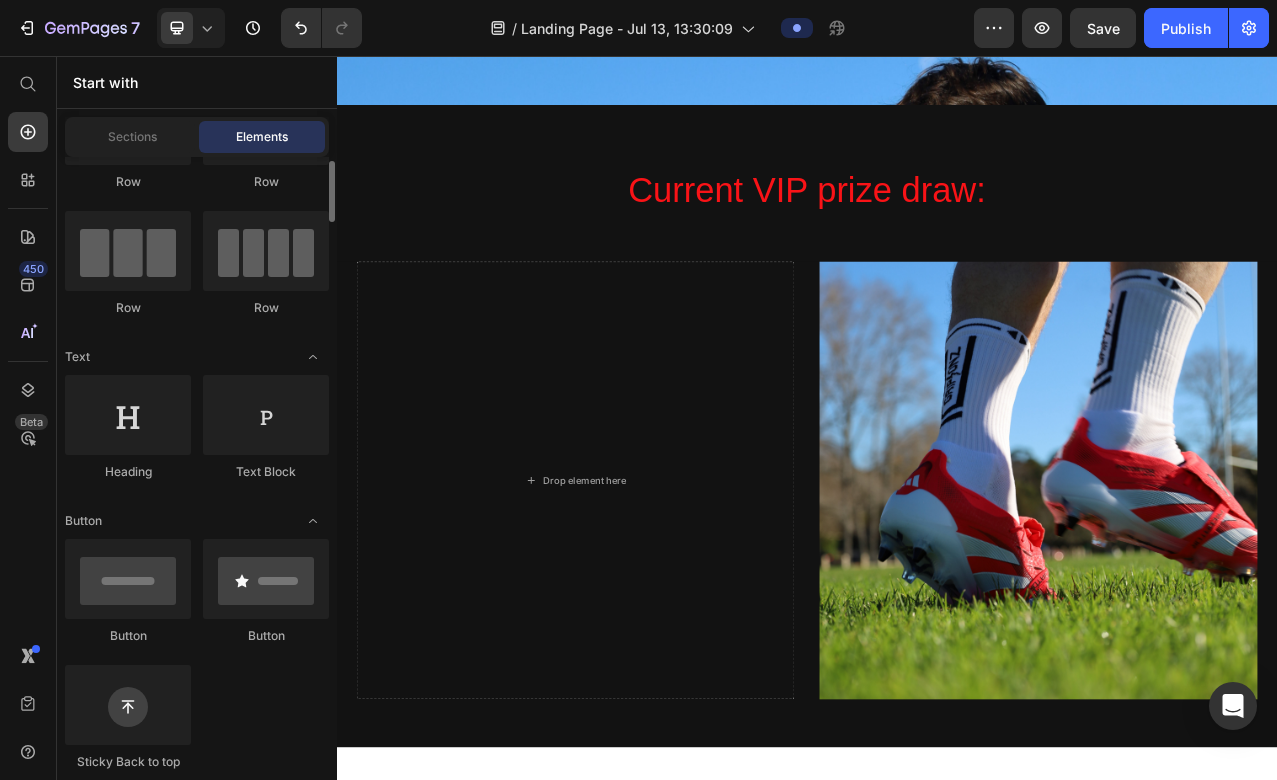 scroll, scrollTop: 120, scrollLeft: 0, axis: vertical 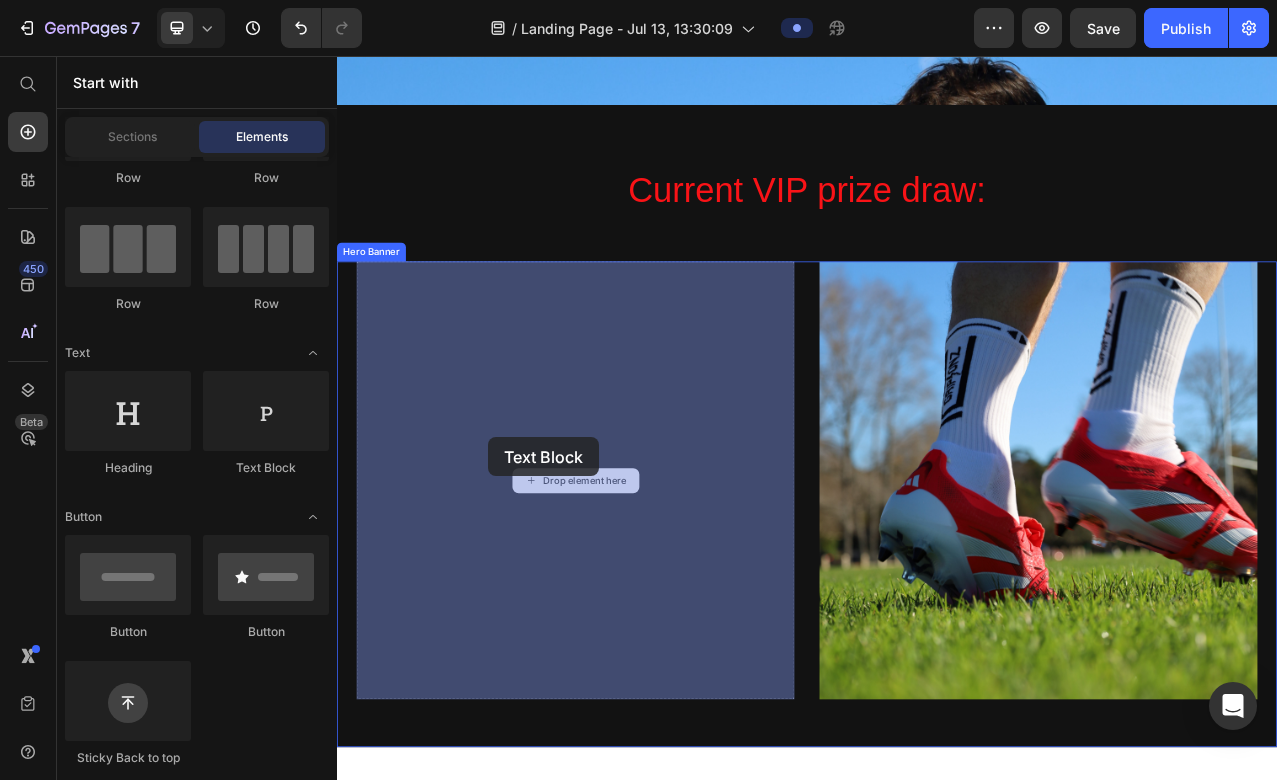 drag, startPoint x: 572, startPoint y: 475, endPoint x: 530, endPoint y: 543, distance: 79.924965 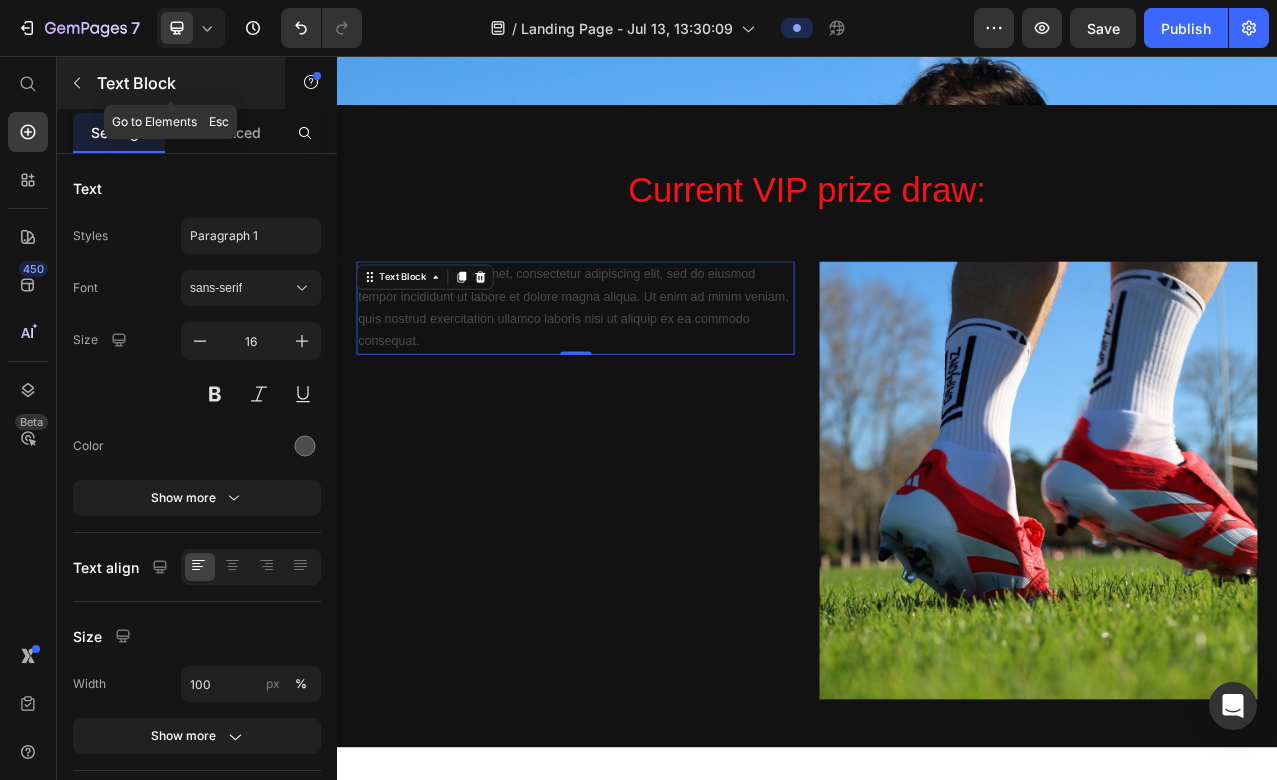 click 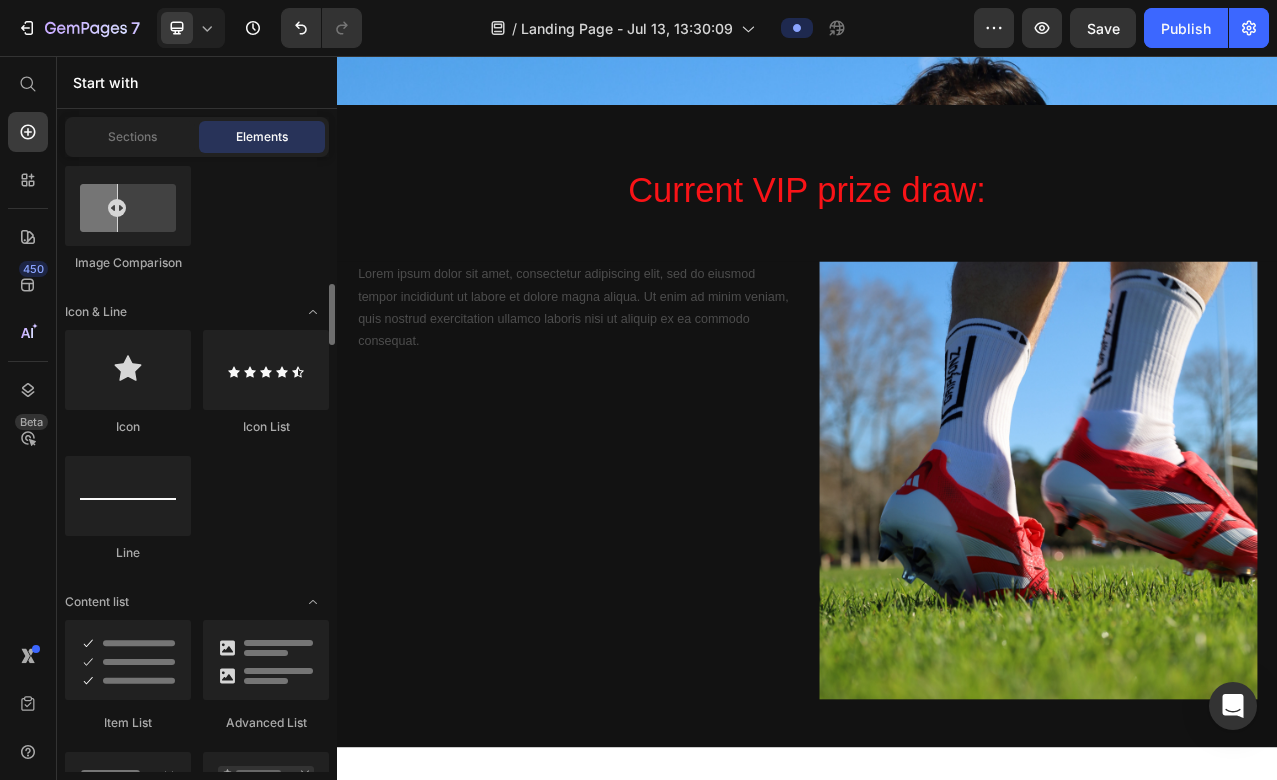 scroll, scrollTop: 1277, scrollLeft: 0, axis: vertical 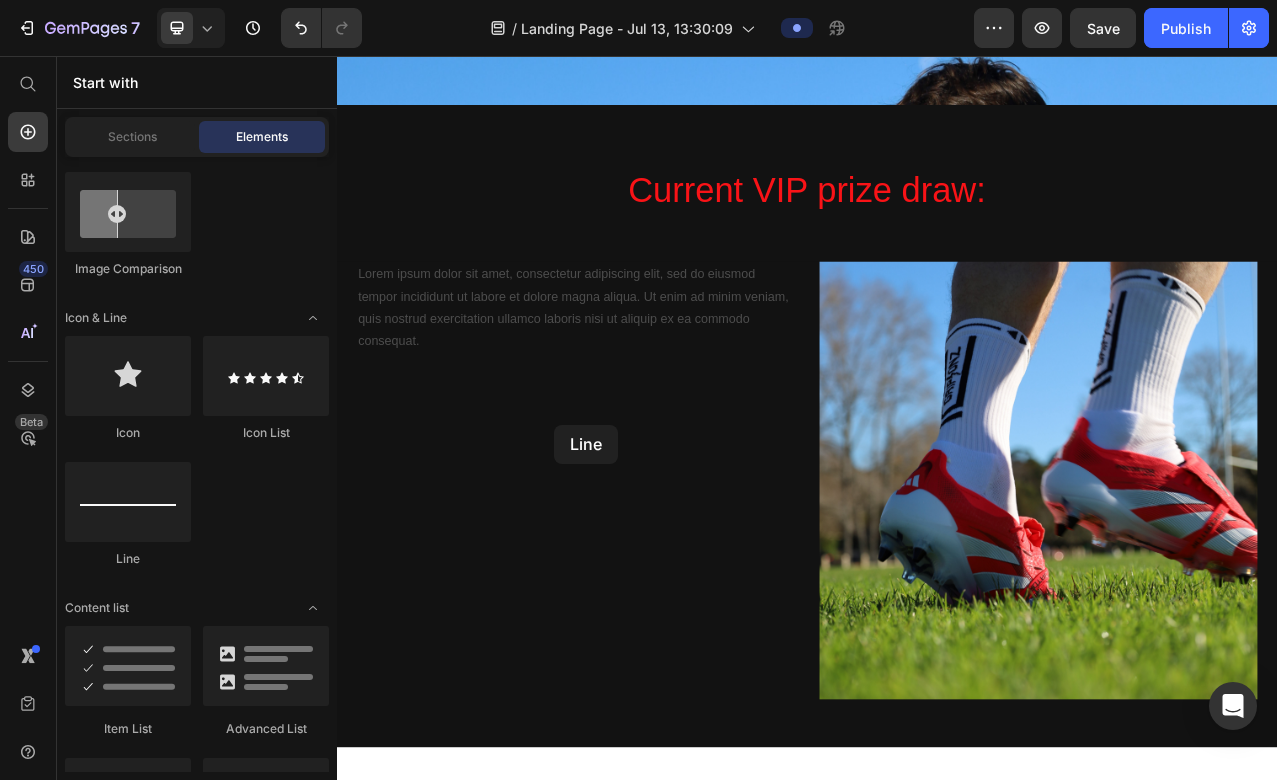 drag, startPoint x: 460, startPoint y: 562, endPoint x: 626, endPoint y: 520, distance: 171.23083 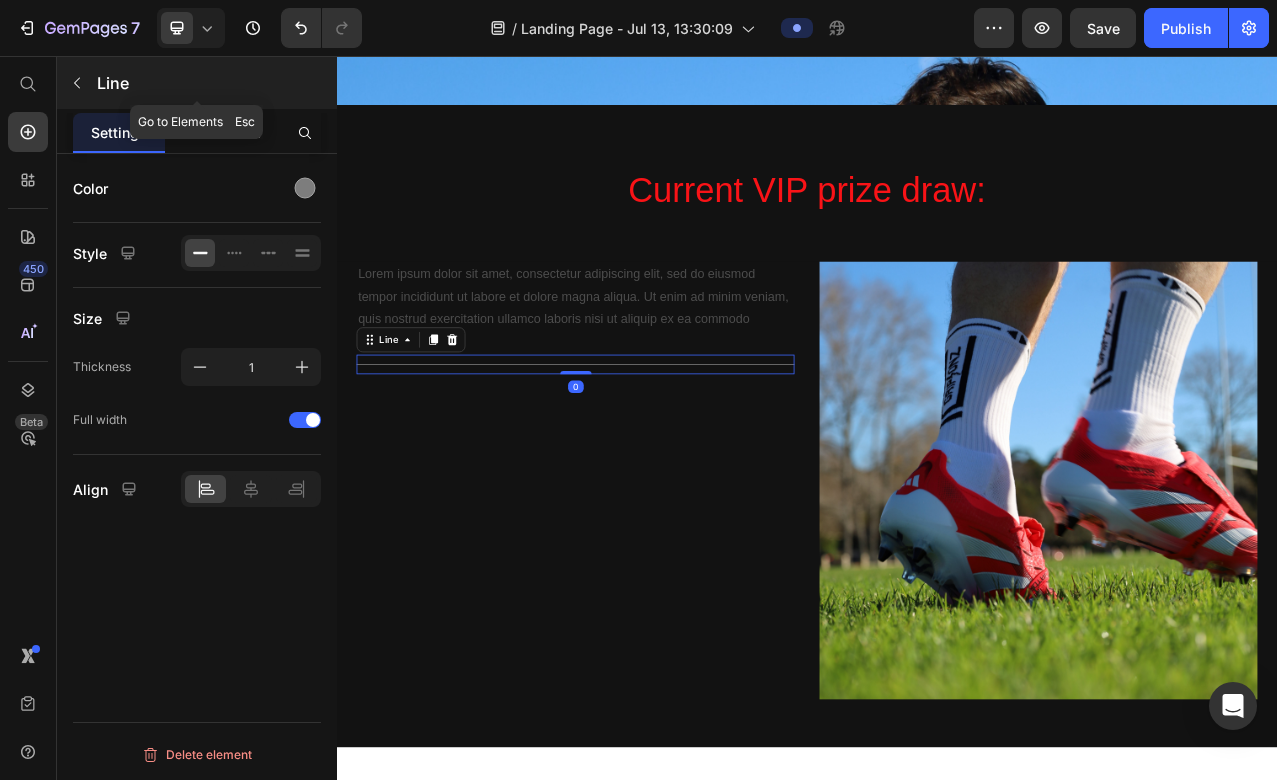 click at bounding box center [77, 83] 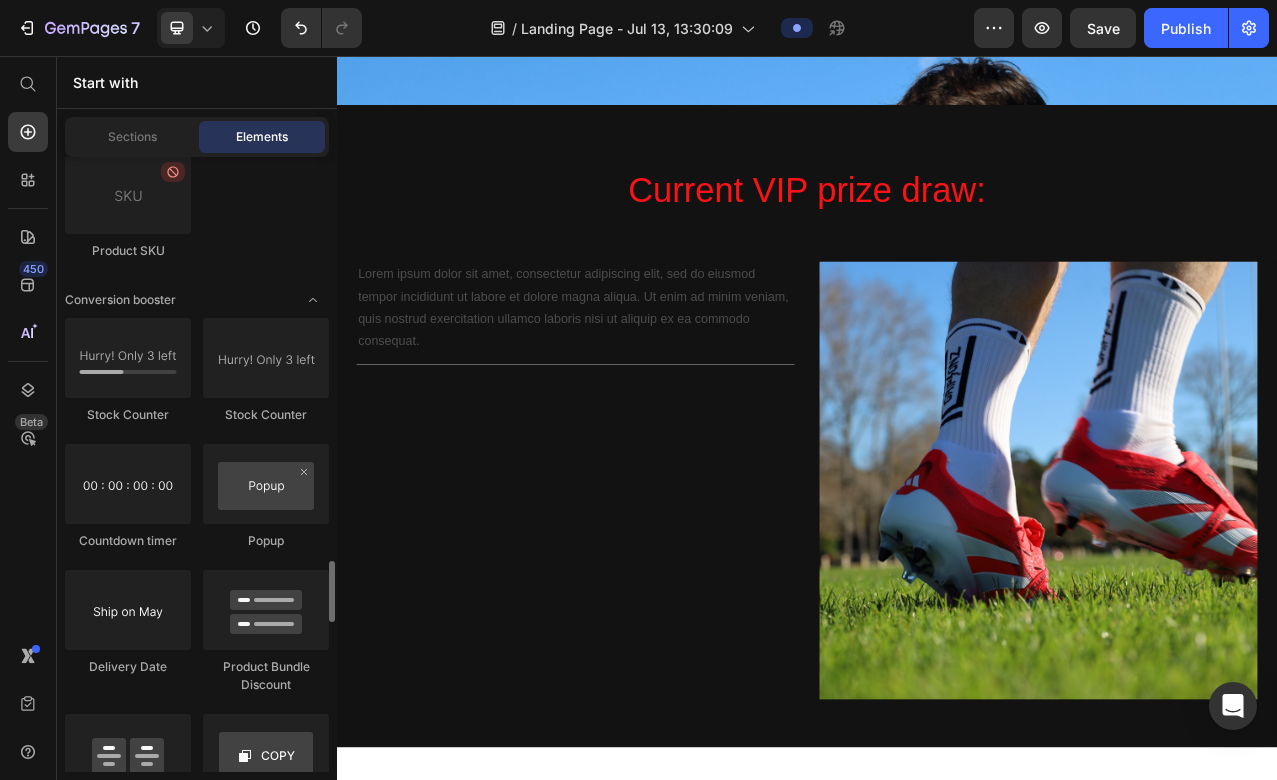 scroll, scrollTop: 4101, scrollLeft: 0, axis: vertical 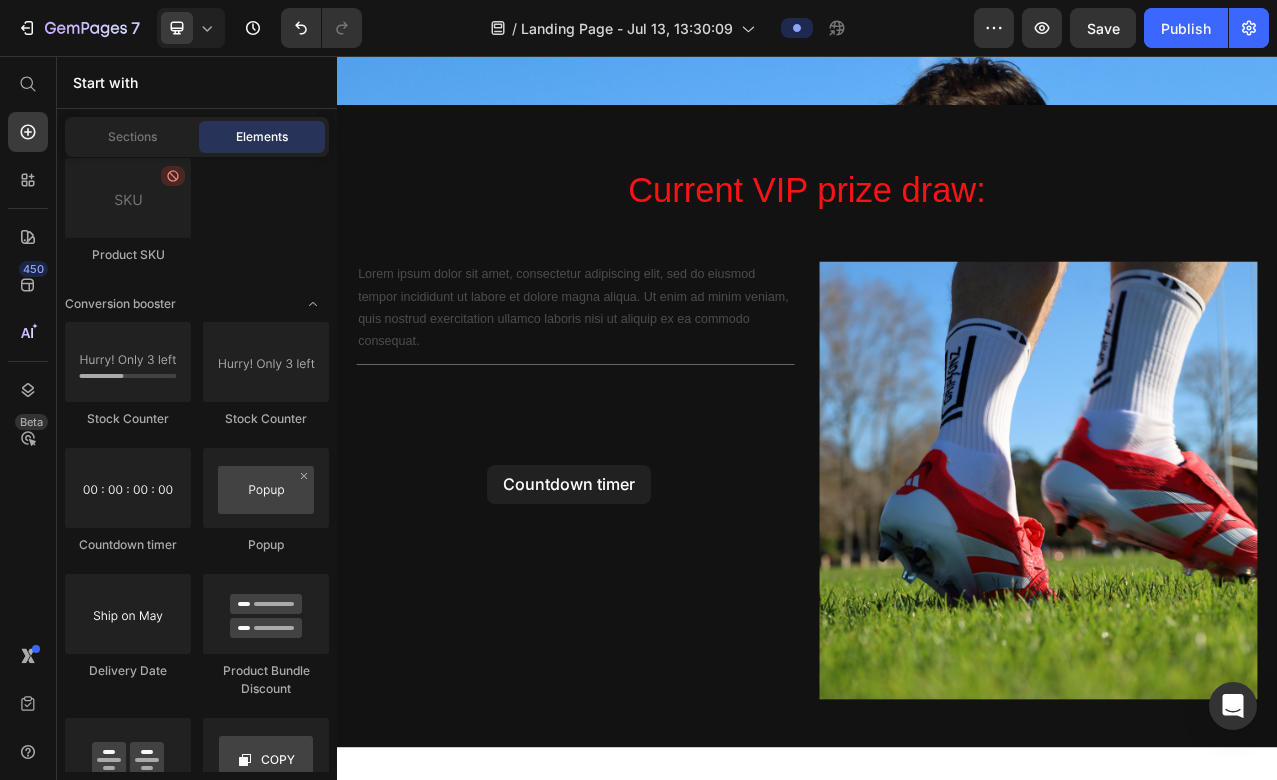 drag, startPoint x: 476, startPoint y: 537, endPoint x: 594, endPoint y: 595, distance: 131.48384 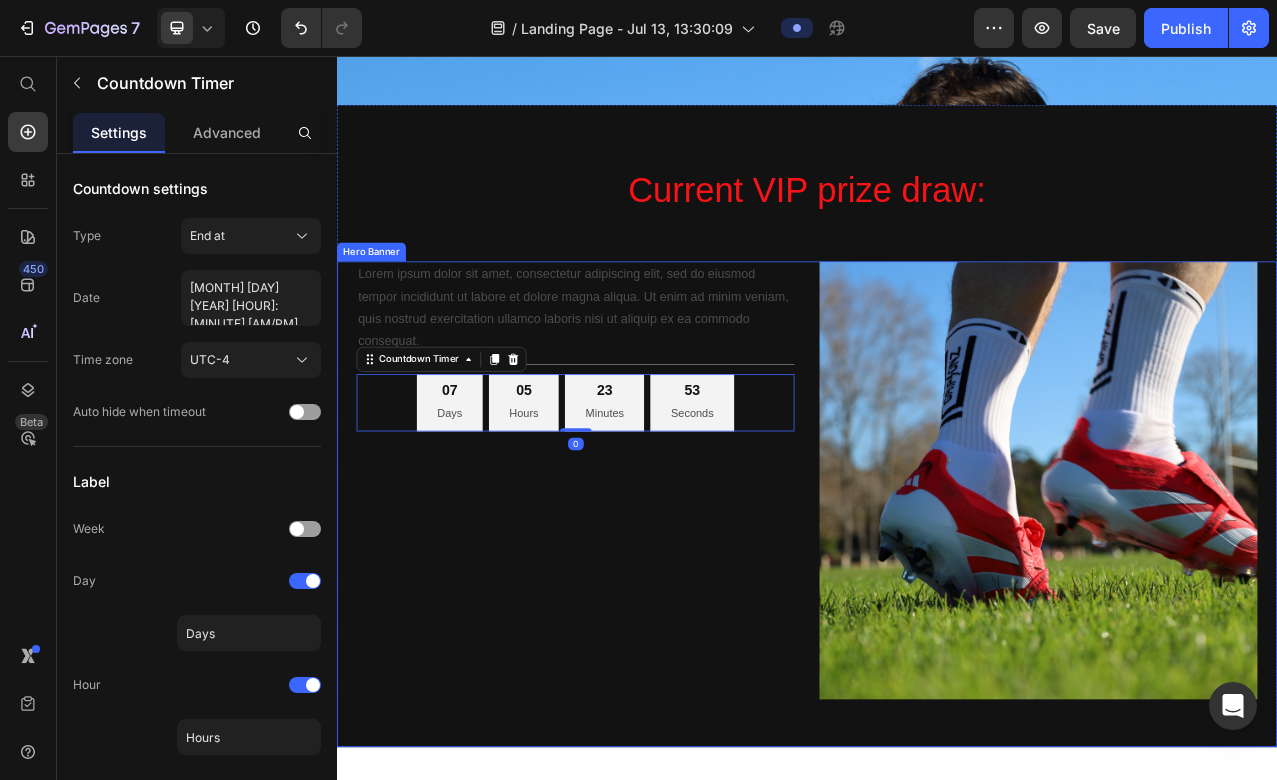 click on "Lorem ipsum dolor sit amet, consectetur adipiscing elit, sed do eiusmod tempor incididunt ut labore et dolore magna aliqua. Ut enim ad minim veniam, quis nostrud exercitation ullamco laboris nisi ut aliquip ex ea commodo consequat. Text Block                Title Line 07 Days 05 Hours 23 Minutes 53 Seconds Countdown Timer   0" at bounding box center [641, 597] 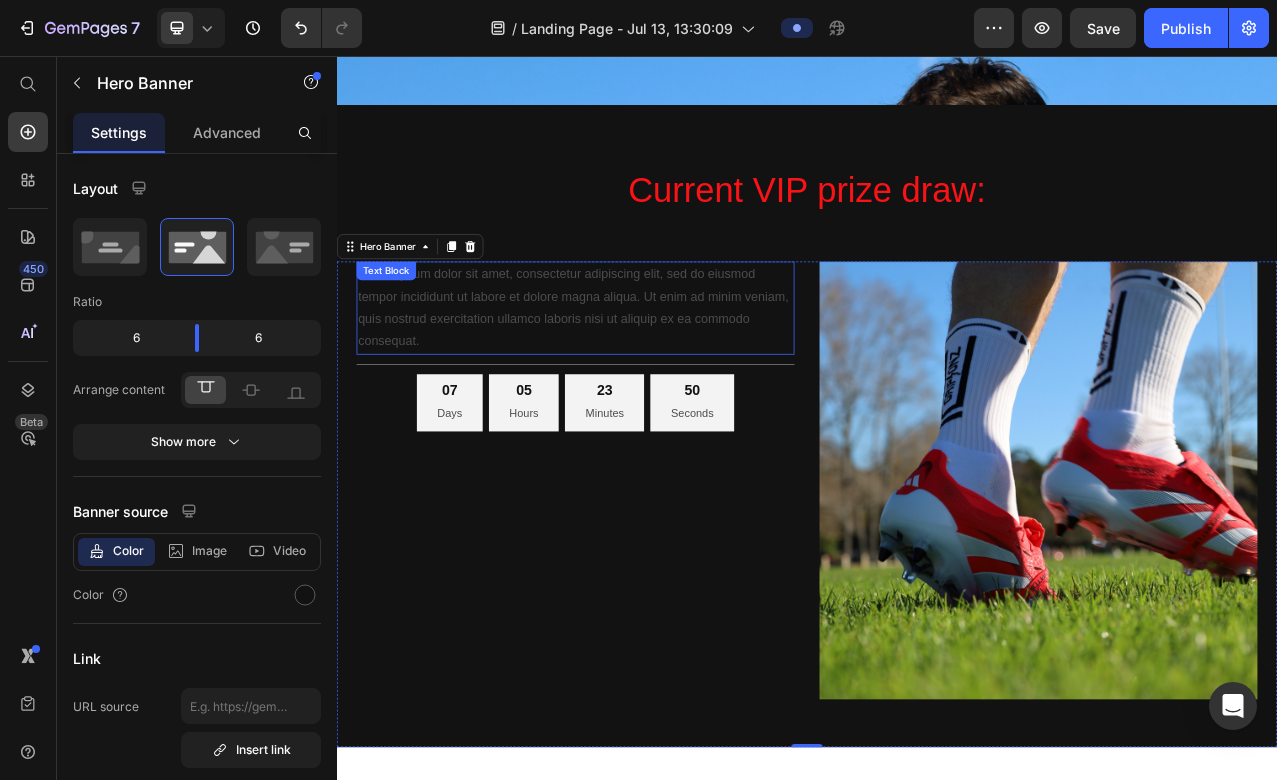 click on "Lorem ipsum dolor sit amet, consectetur adipiscing elit, sed do eiusmod tempor incididunt ut labore et dolore magna aliqua. Ut enim ad minim veniam, quis nostrud exercitation ullamco laboris nisi ut aliquip ex ea commodo consequat." at bounding box center (641, 377) 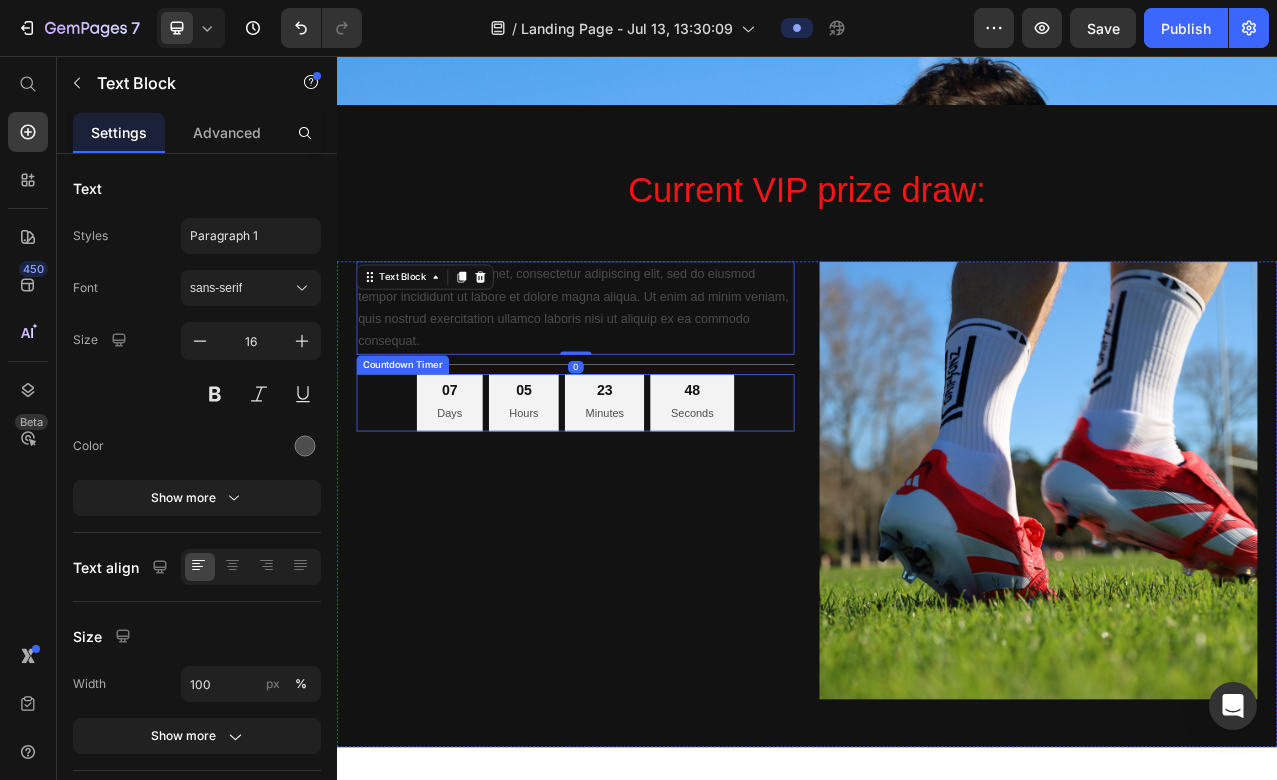 click on "Lorem ipsum dolor sit amet, consectetur adipiscing elit, sed do eiusmod tempor incididunt ut labore et dolore magna aliqua. Ut enim ad minim veniam, quis nostrud exercitation ullamco laboris nisi ut aliquip ex ea commodo consequat. Text Block   0                Title Line 07 Days 05 Hours 23 Minutes 48 Seconds Countdown Timer" at bounding box center (641, 597) 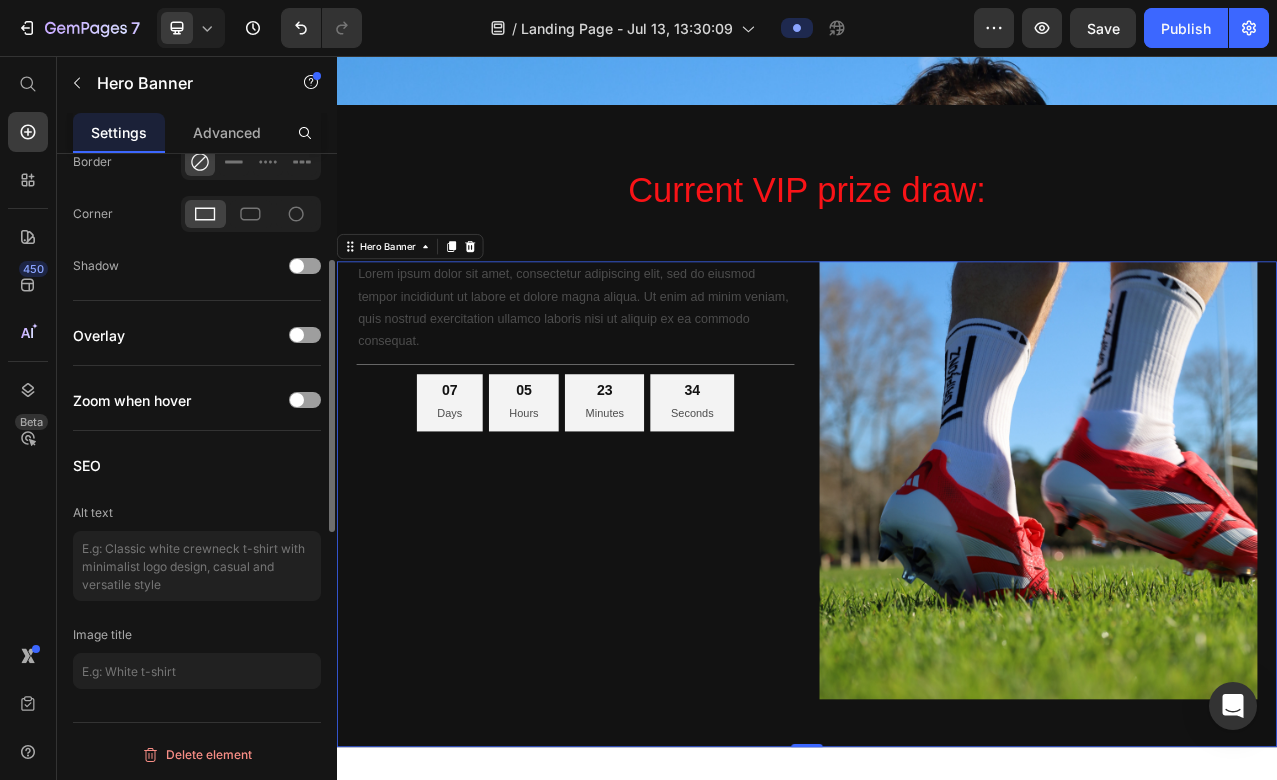 scroll, scrollTop: 0, scrollLeft: 0, axis: both 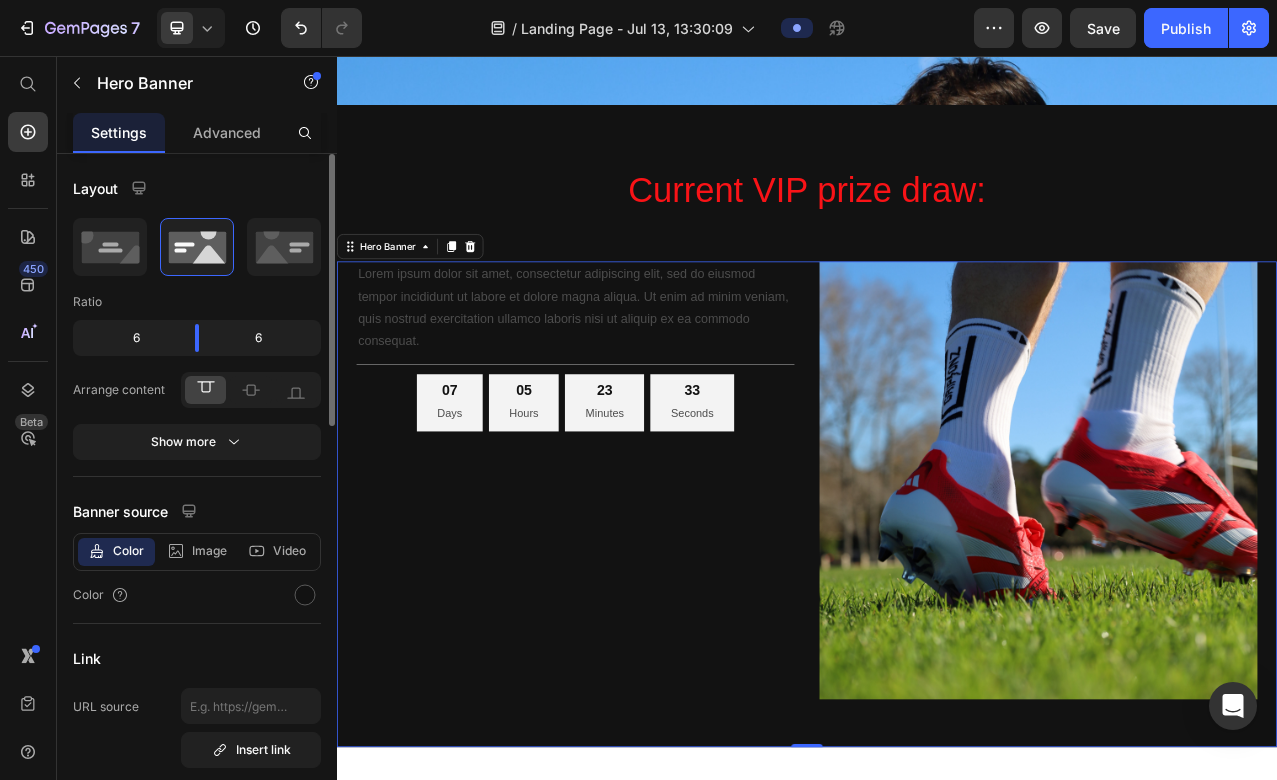 click on "Lorem ipsum dolor sit amet, consectetur adipiscing elit, sed do eiusmod tempor incididunt ut labore et dolore magna aliqua. Ut enim ad minim veniam, quis nostrud exercitation ullamco laboris nisi ut aliquip ex ea commodo consequat. Text Block                Title Line 07 Days 05 Hours 23 Minutes 33 Seconds Countdown Timer" at bounding box center (641, 597) 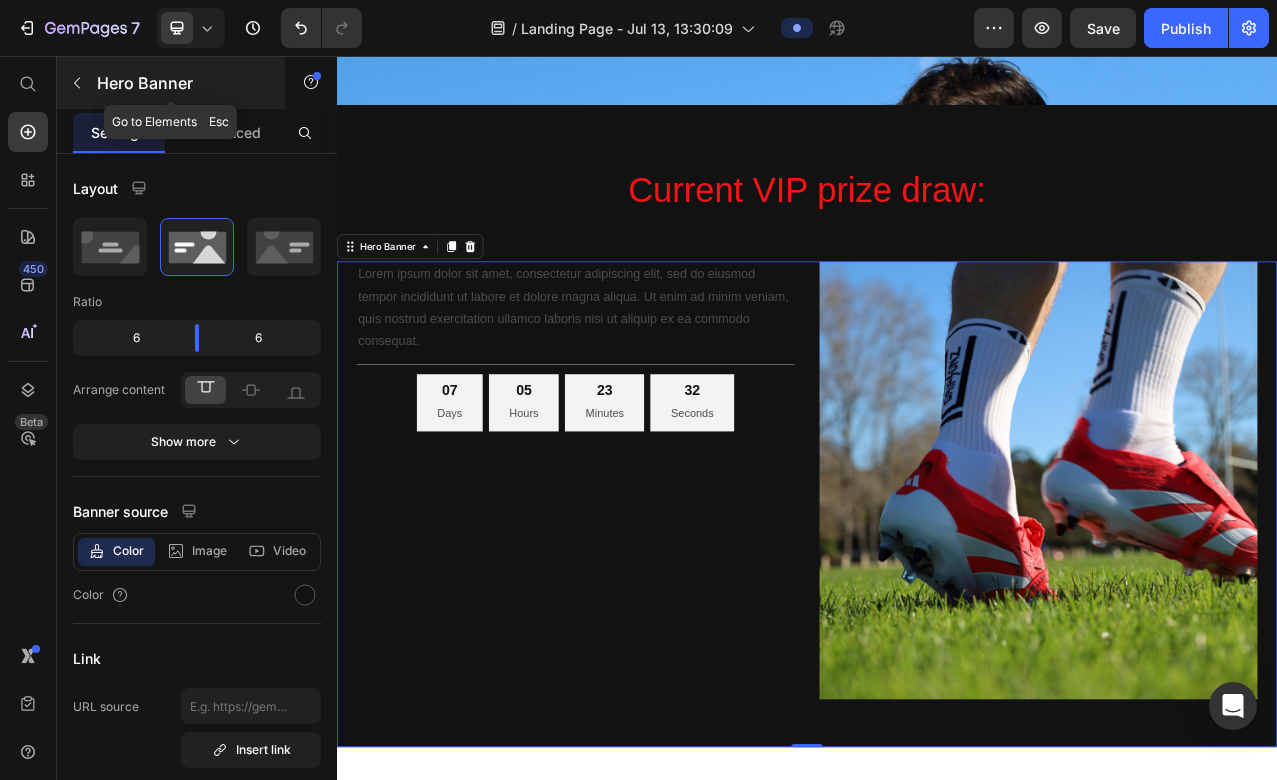 click at bounding box center (77, 83) 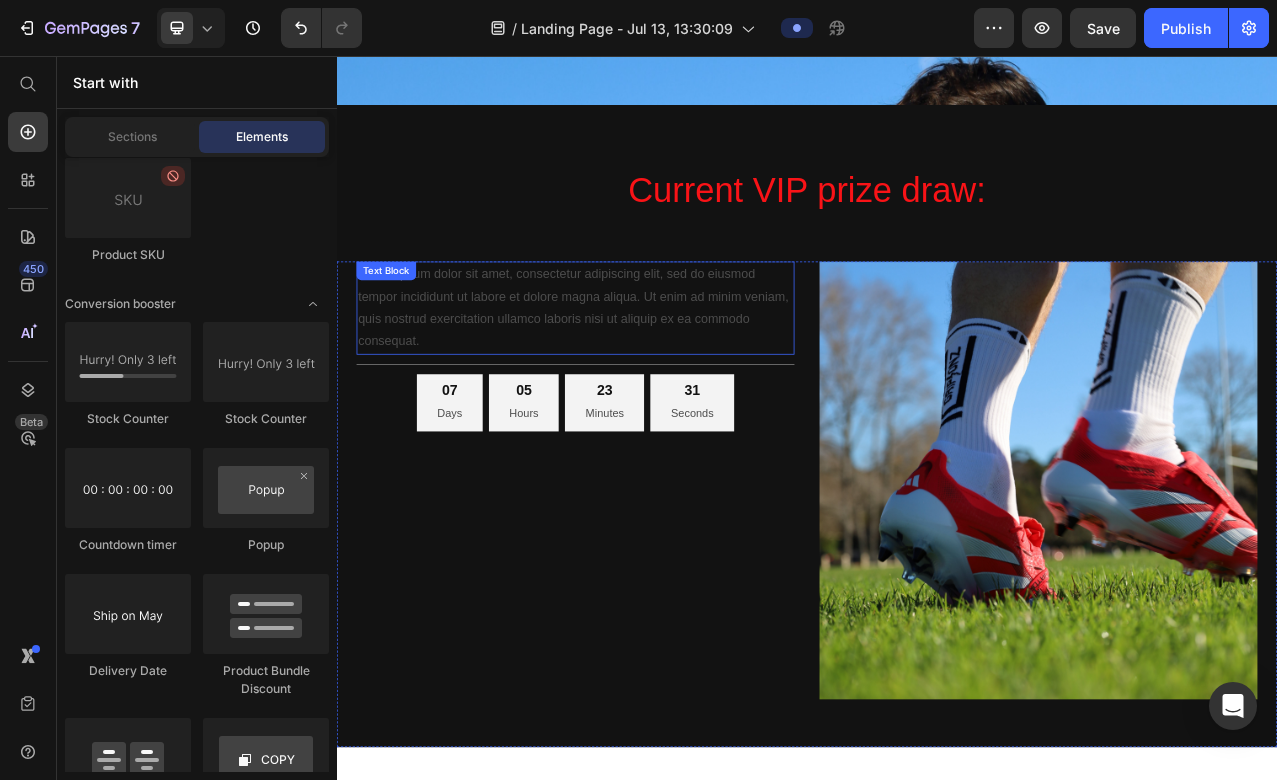 click on "Current VIP prize draw: Heading Row Lorem ipsum dolor sit amet, consectetur adipiscing elit, sed do eiusmod tempor incididunt ut labore et dolore magna aliqua. Ut enim ad minim veniam, quis nostrud exercitation ullamco laboris nisi ut aliquip ex ea commodo consequat. Text Block                Title Line 07 Days 05 Hours 23 Minutes 31 Seconds Countdown Timer Image Hero Banner" at bounding box center [937, 568] 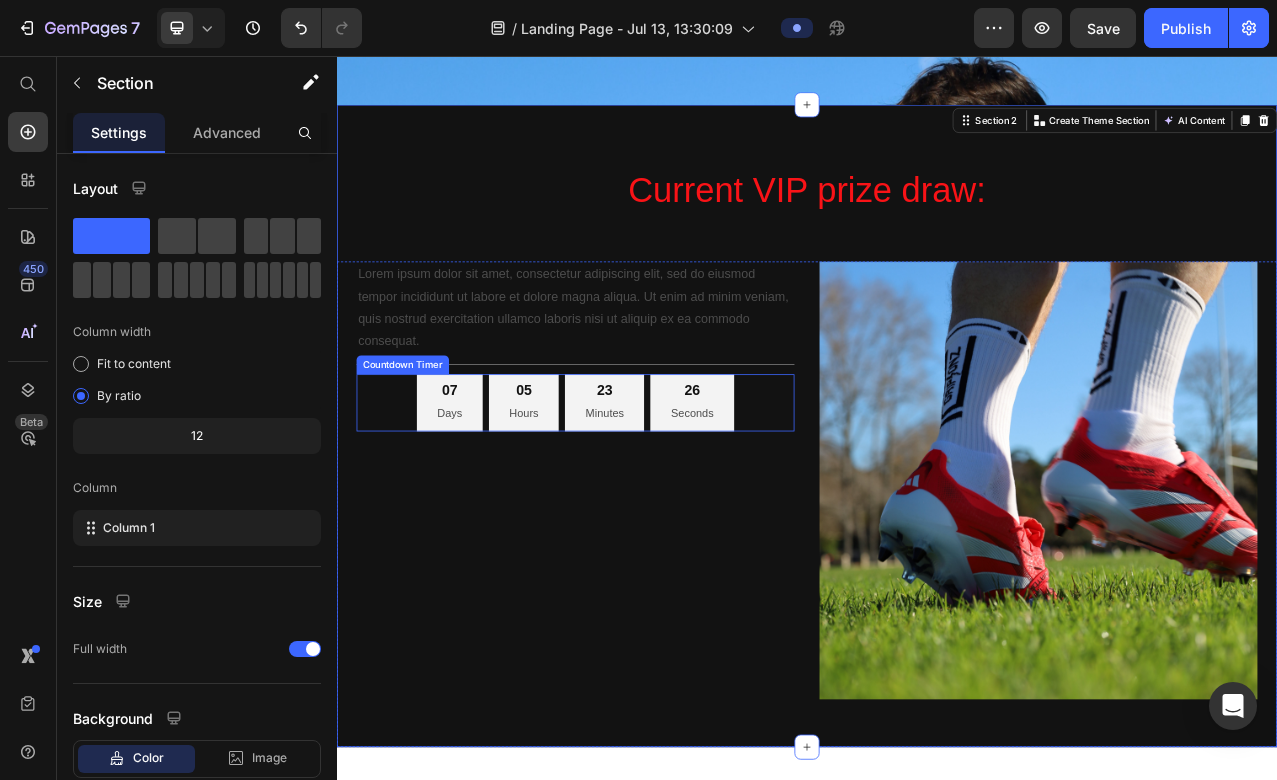 click on "23 Minutes" at bounding box center (678, 498) 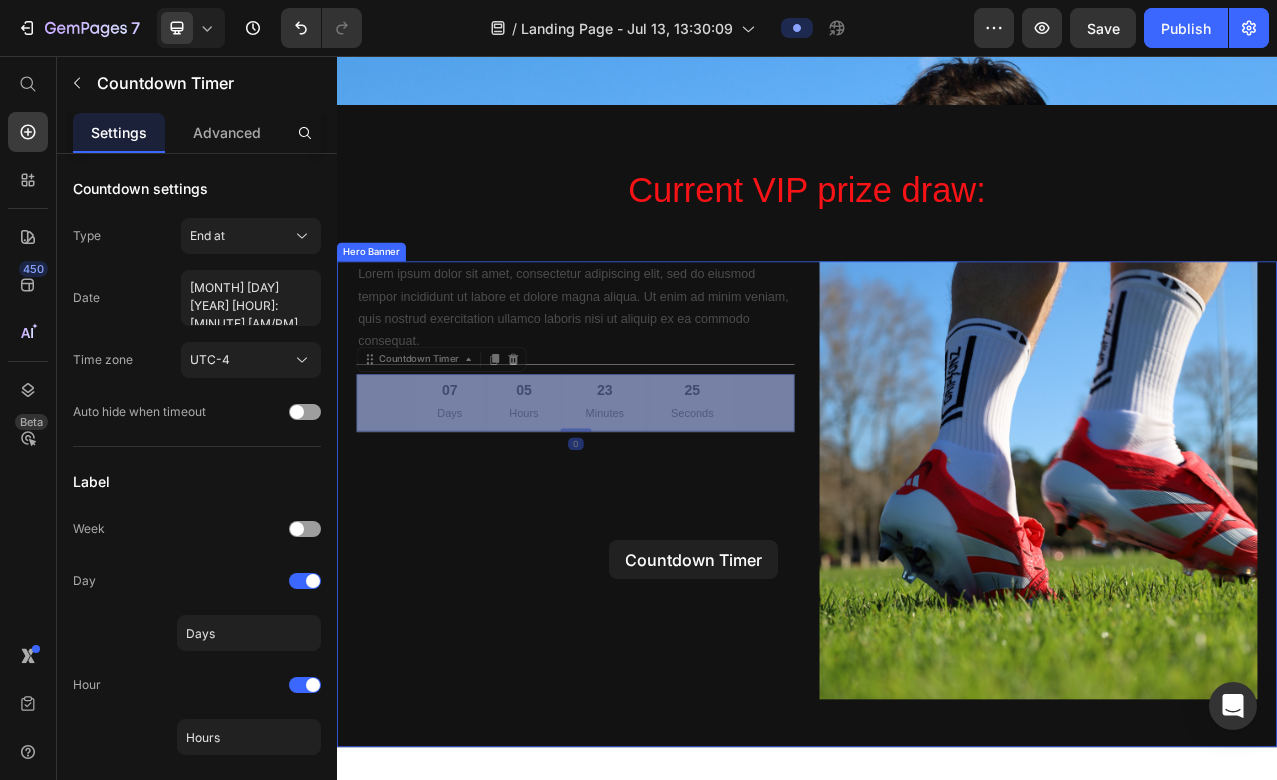 drag, startPoint x: 704, startPoint y: 487, endPoint x: 675, endPoint y: 685, distance: 200.11247 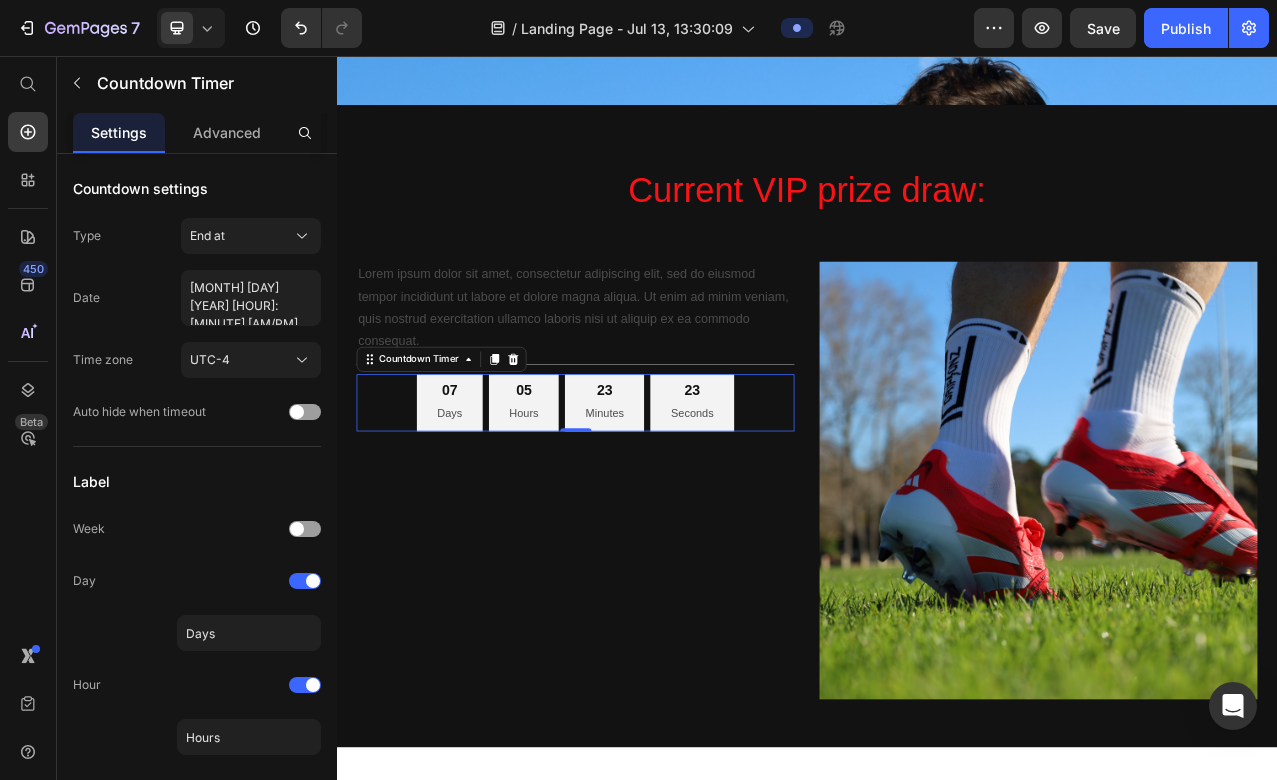 click on "Lorem ipsum dolor sit amet, consectetur adipiscing elit, sed do eiusmod tempor incididunt ut labore et dolore magna aliqua. Ut enim ad minim veniam, quis nostrud exercitation ullamco laboris nisi ut aliquip ex ea commodo consequat. Text Block                Title Line 07 Days 05 Hours 23 Minutes 23 Seconds Countdown Timer   0" at bounding box center (641, 597) 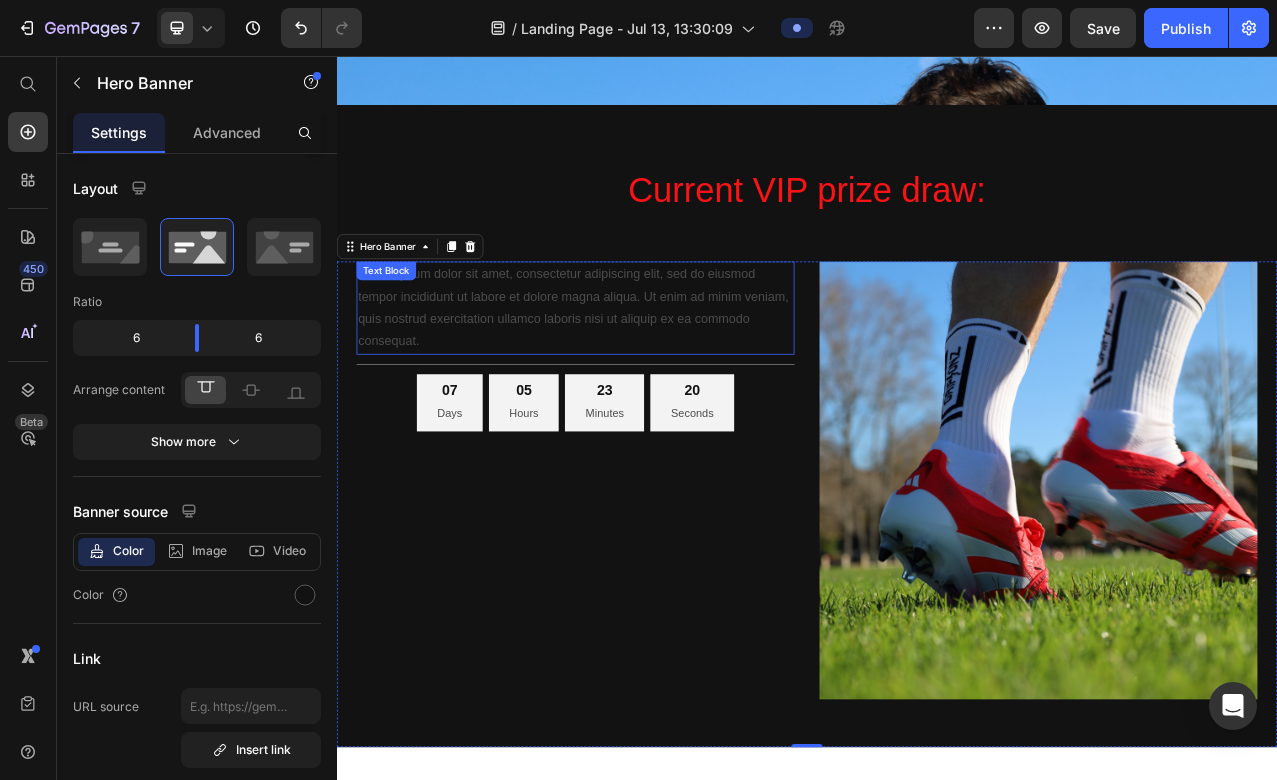 click on "Lorem ipsum dolor sit amet, consectetur adipiscing elit, sed do eiusmod tempor incididunt ut labore et dolore magna aliqua. Ut enim ad minim veniam, quis nostrud exercitation ullamco laboris nisi ut aliquip ex ea commodo consequat." at bounding box center (641, 377) 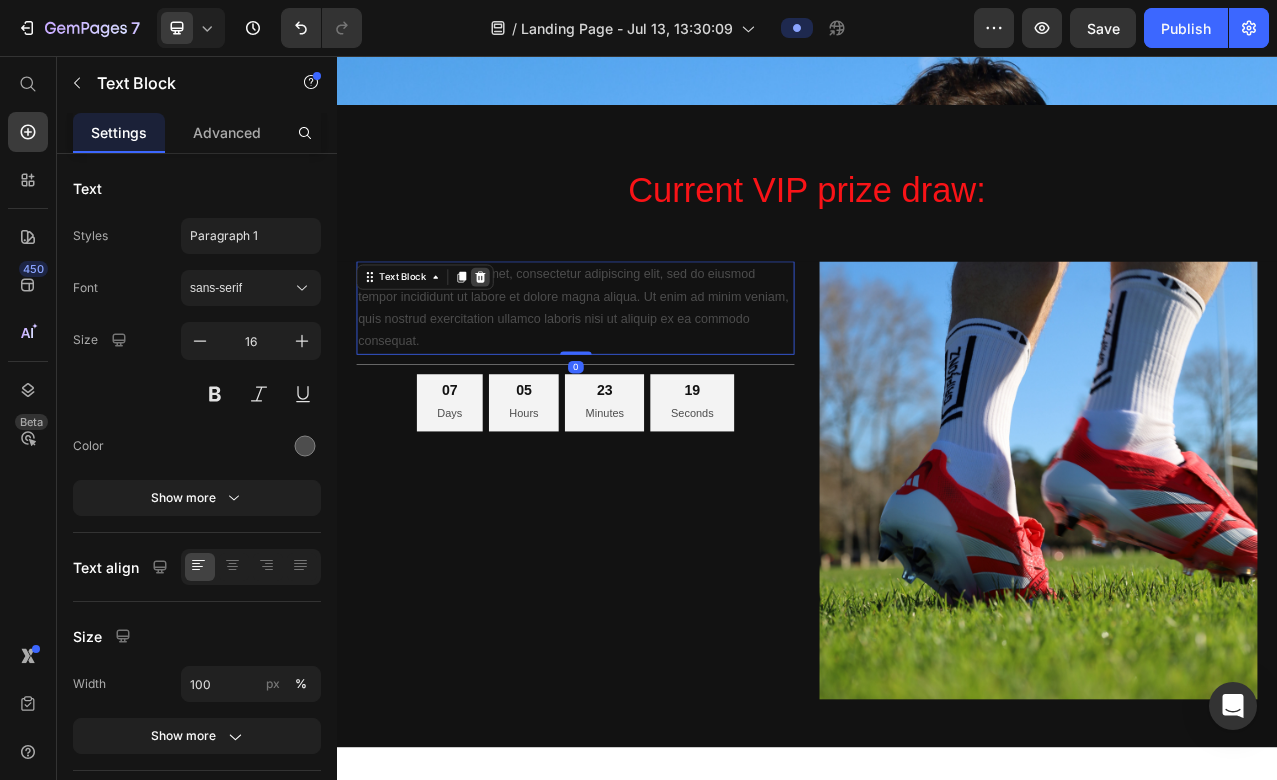 click 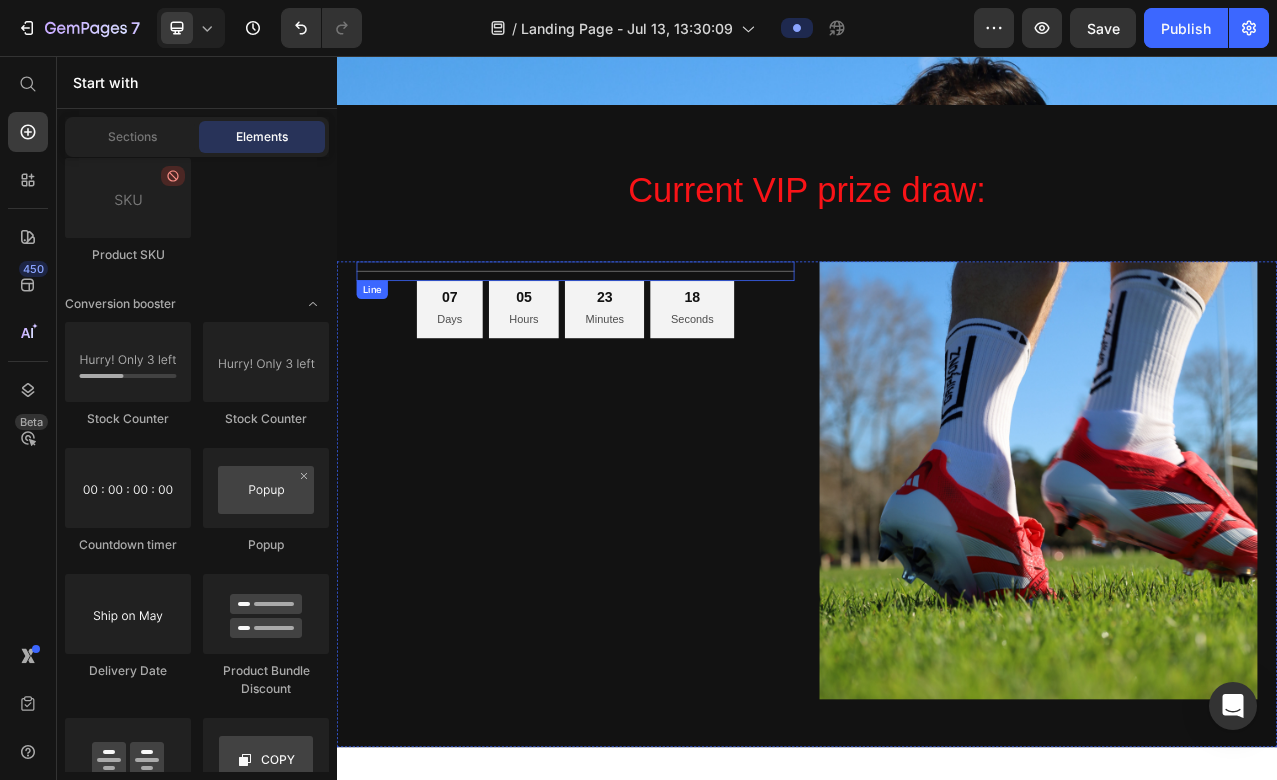 click at bounding box center (641, 330) 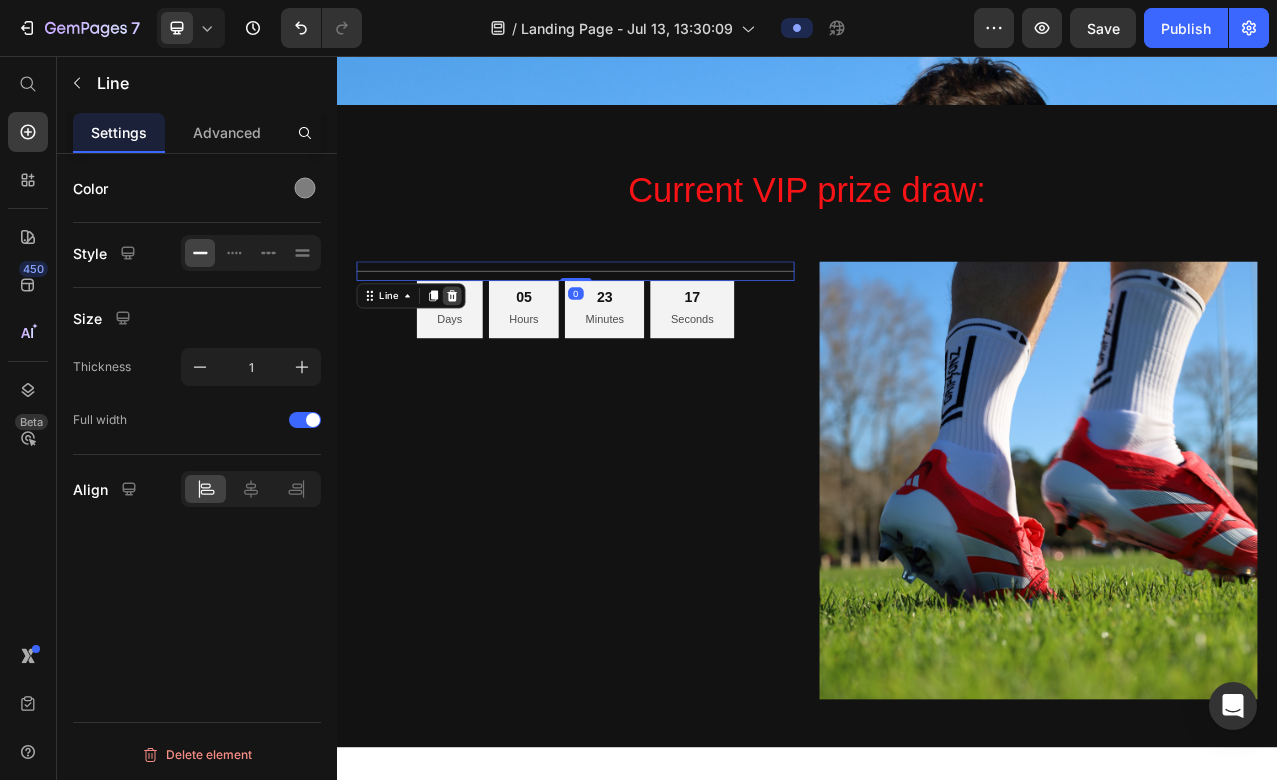 click at bounding box center (484, 362) 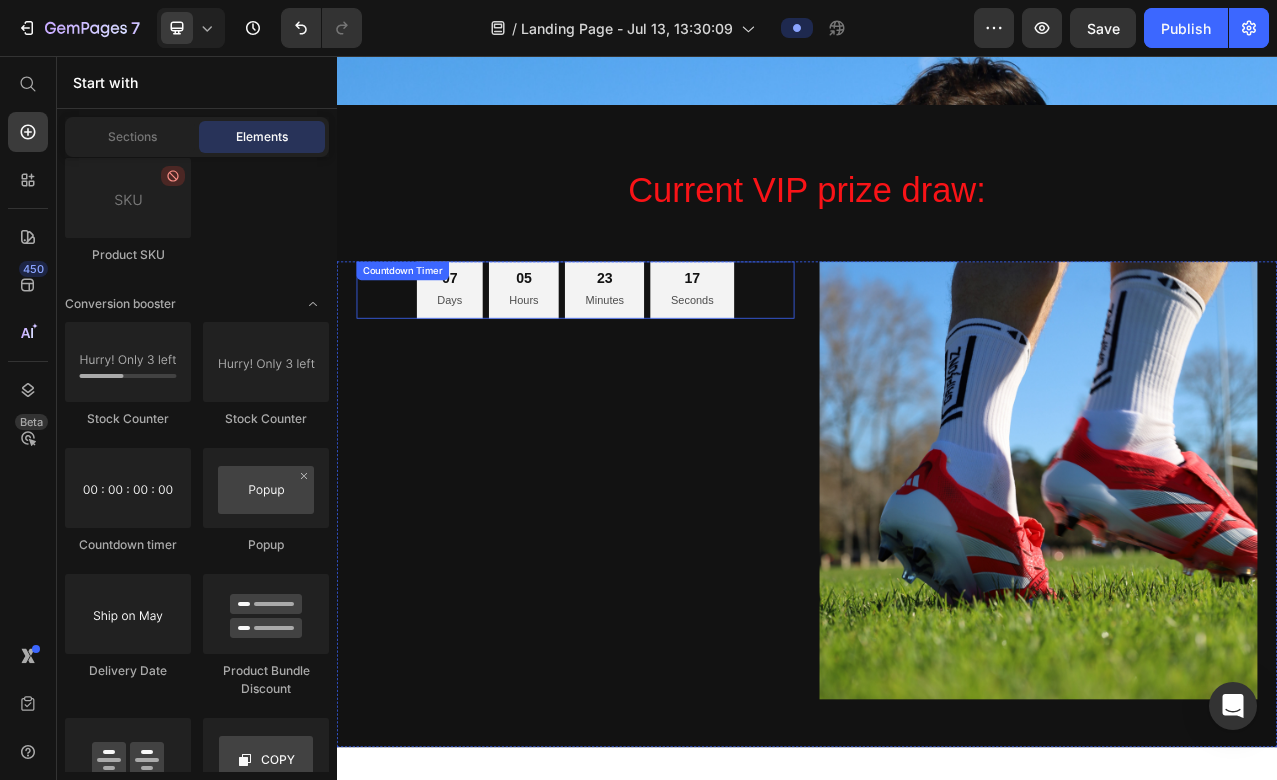 click on "Days" at bounding box center (481, 367) 